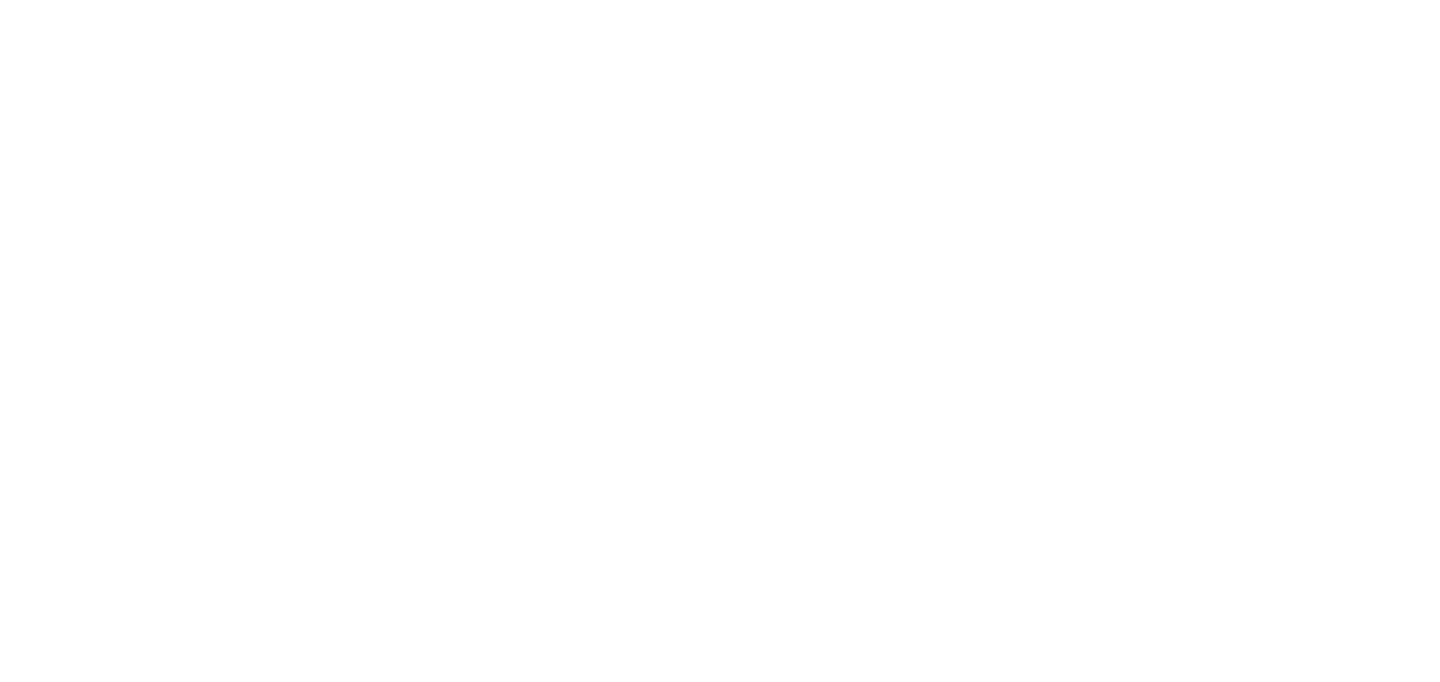 scroll, scrollTop: 0, scrollLeft: 0, axis: both 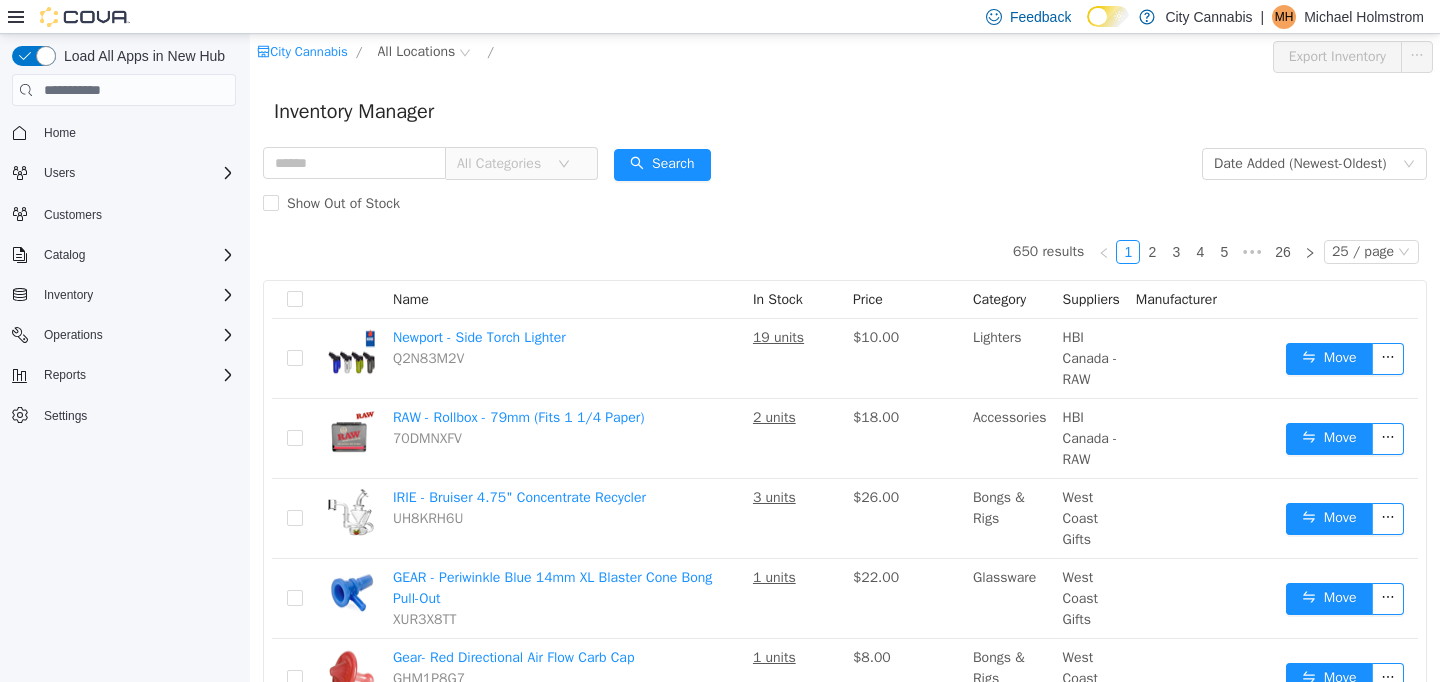click on "All Categories" at bounding box center (502, 164) 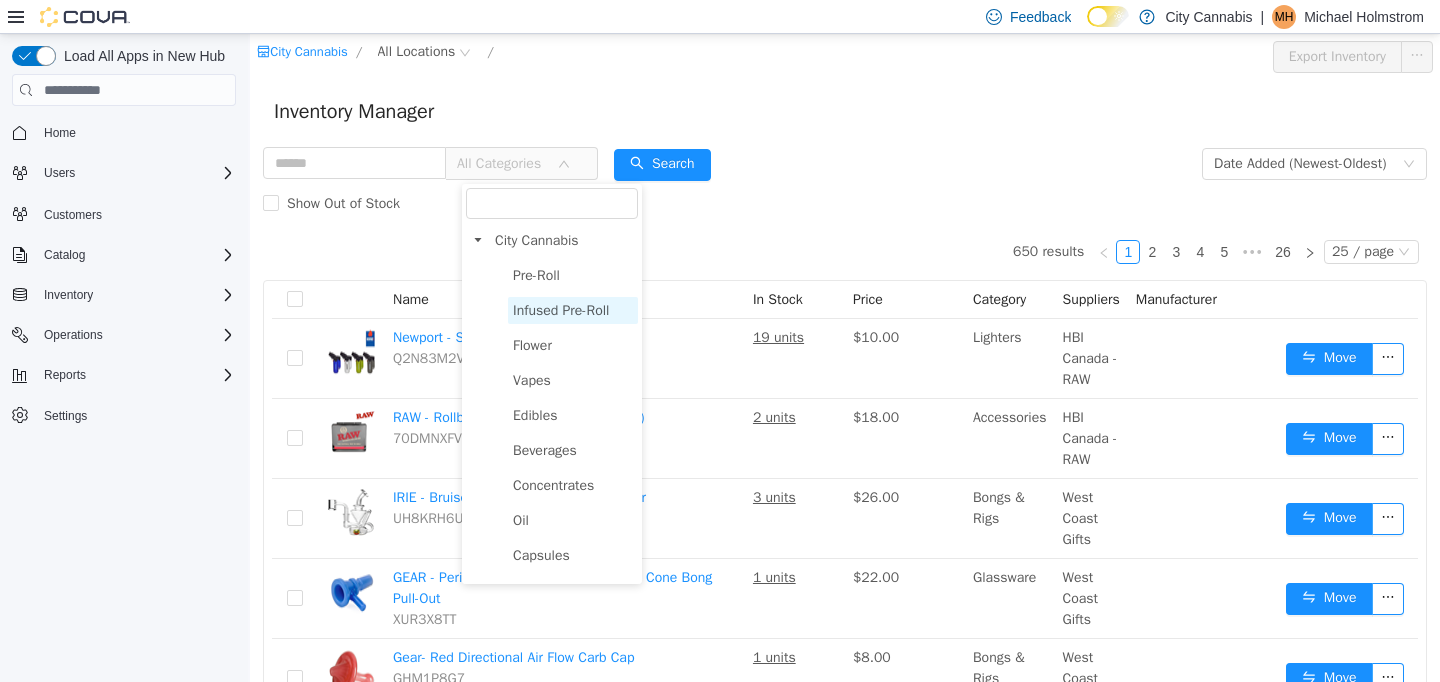 click on "Infused Pre-Roll" at bounding box center [561, 310] 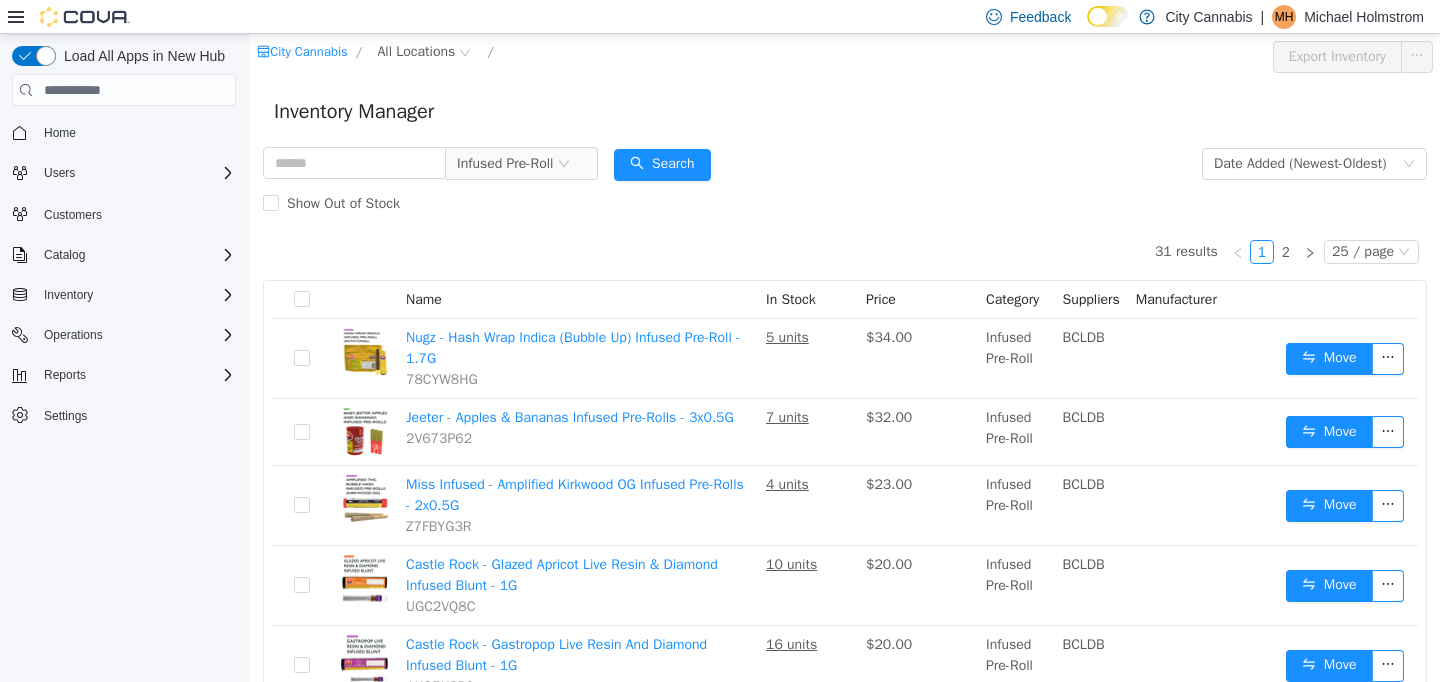 click on "Show Out of Stock" at bounding box center (845, 204) 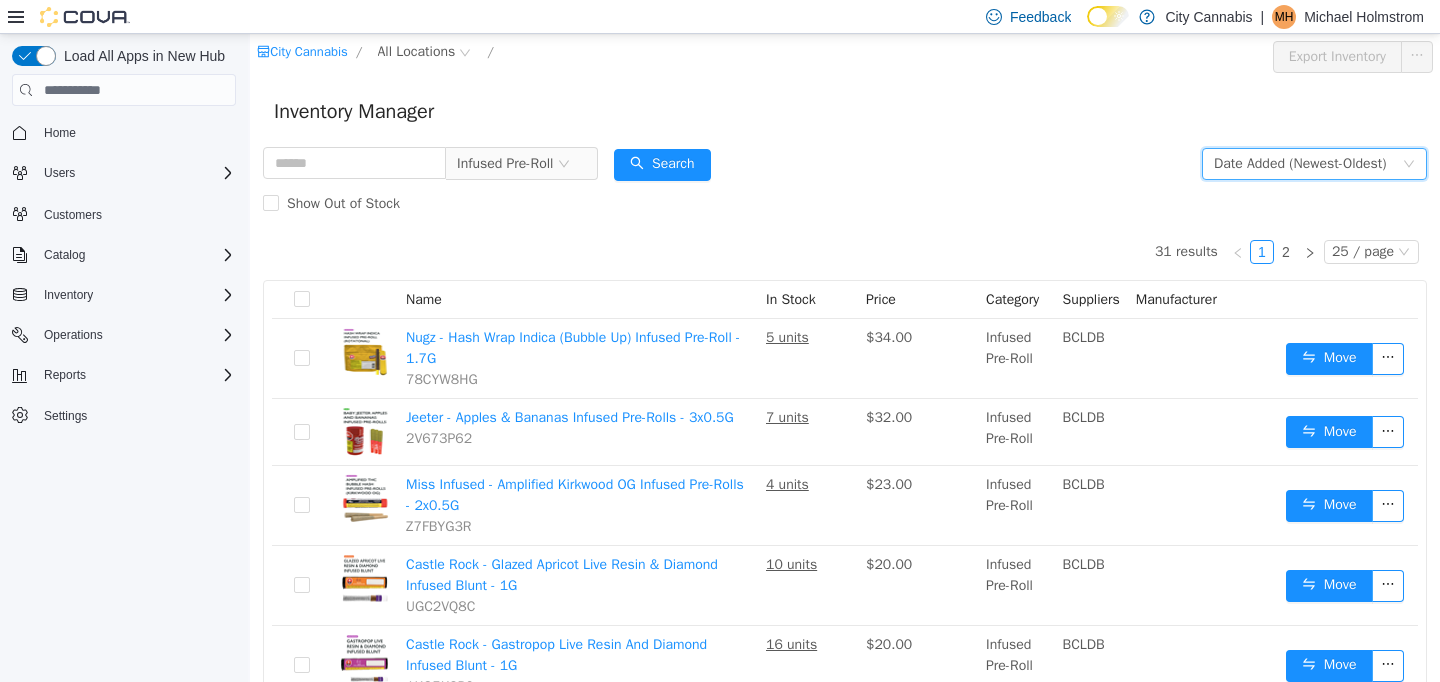 click on "Date Added (Newest-Oldest)" at bounding box center [1300, 164] 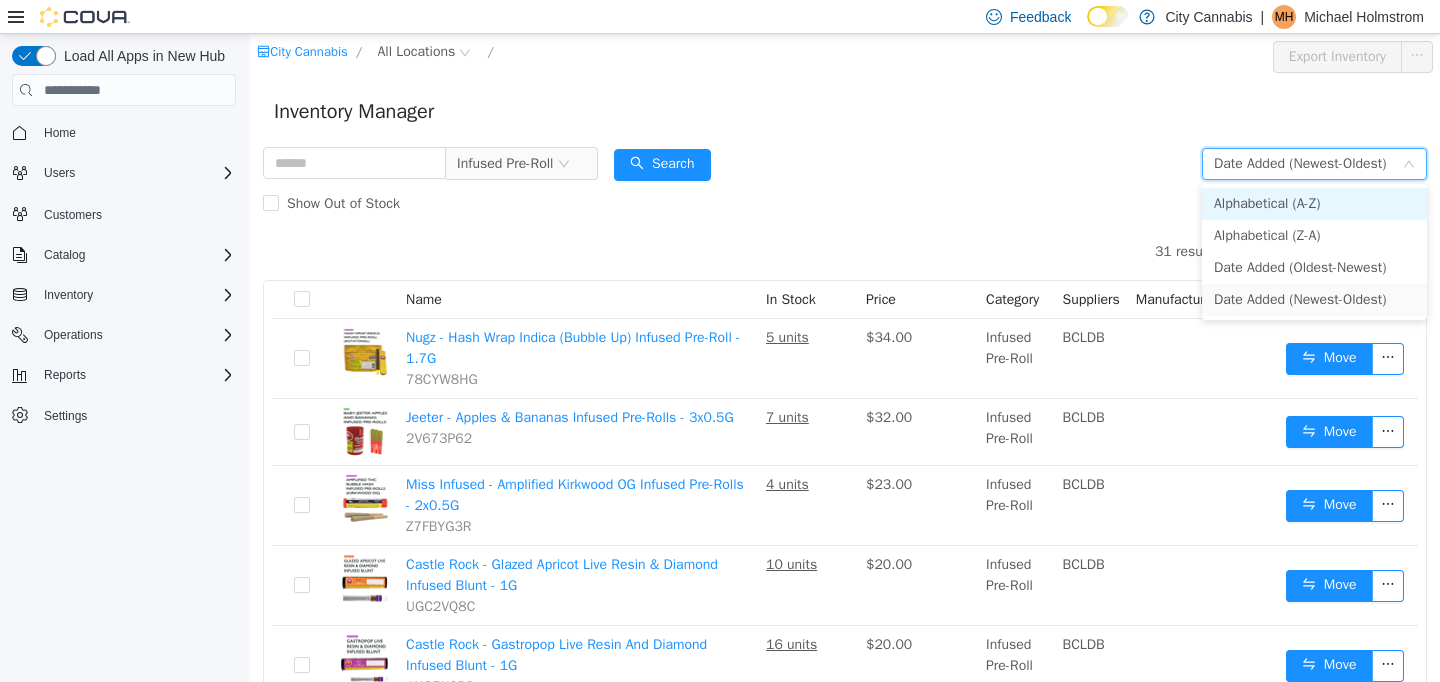 click on "Alphabetical (A-Z)" at bounding box center (1314, 204) 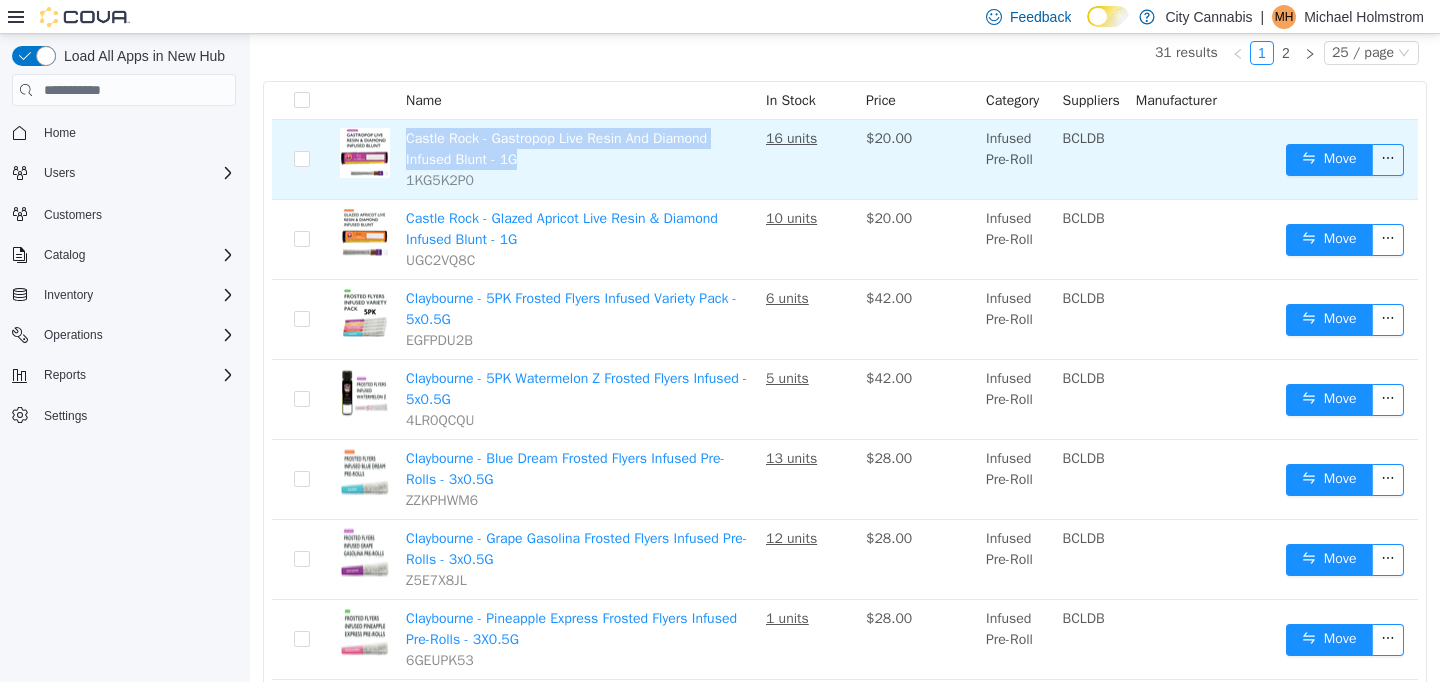 scroll, scrollTop: 225, scrollLeft: 0, axis: vertical 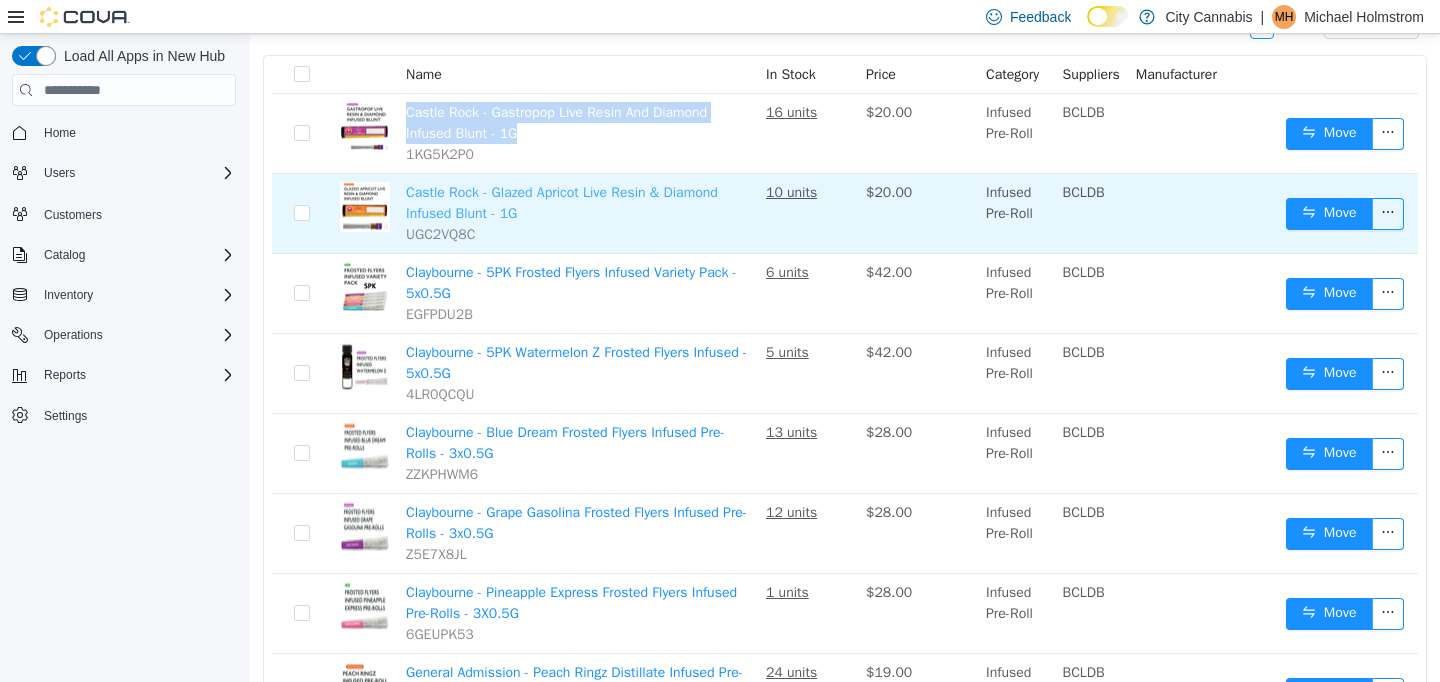 click on "Castle Rock - Glazed Apricot Live Resin & Diamond Infused Blunt - 1G" at bounding box center (562, 203) 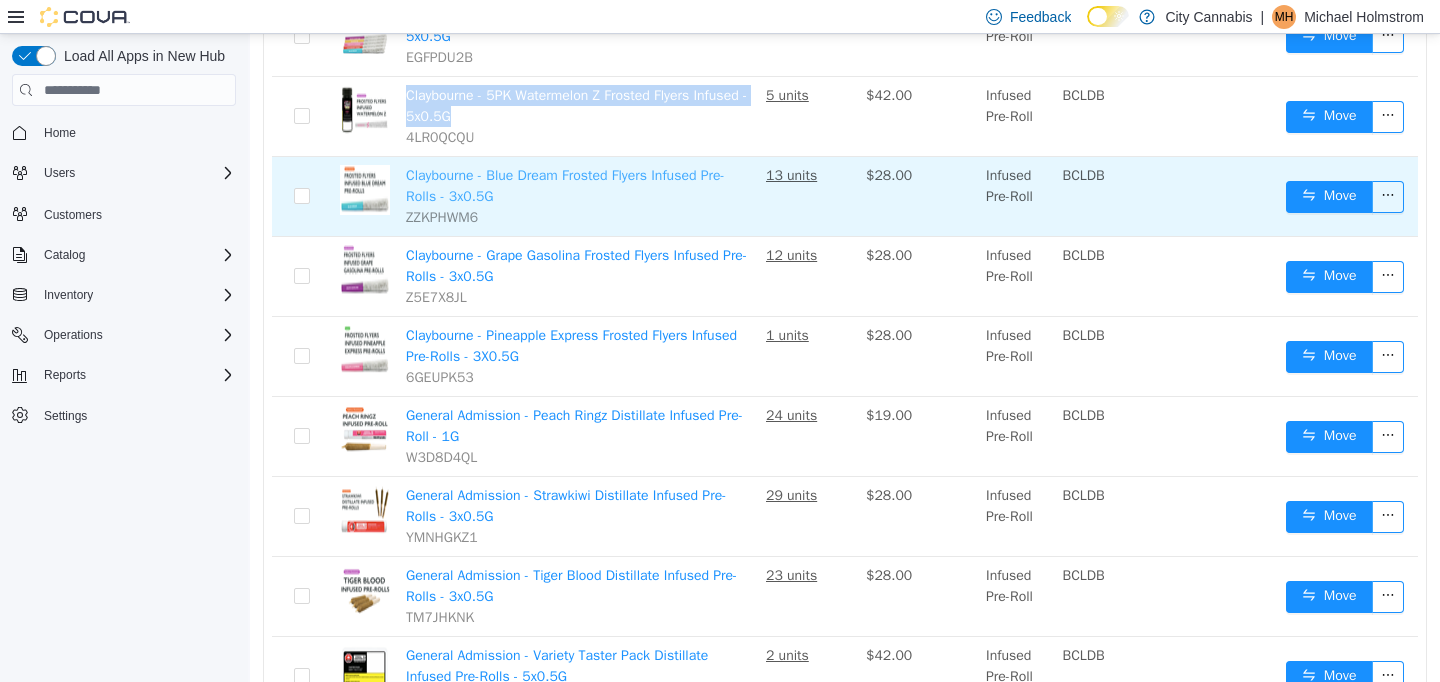 scroll, scrollTop: 483, scrollLeft: 0, axis: vertical 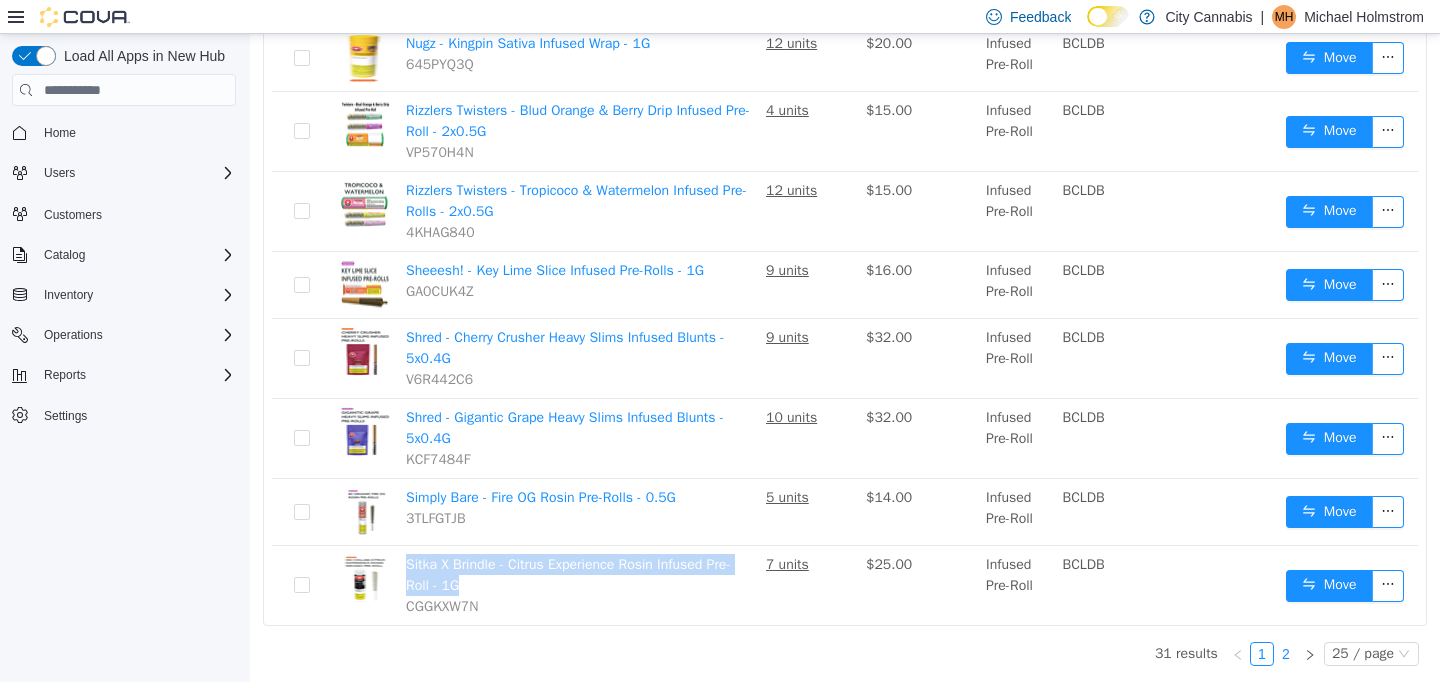 click on "2" at bounding box center (1286, 654) 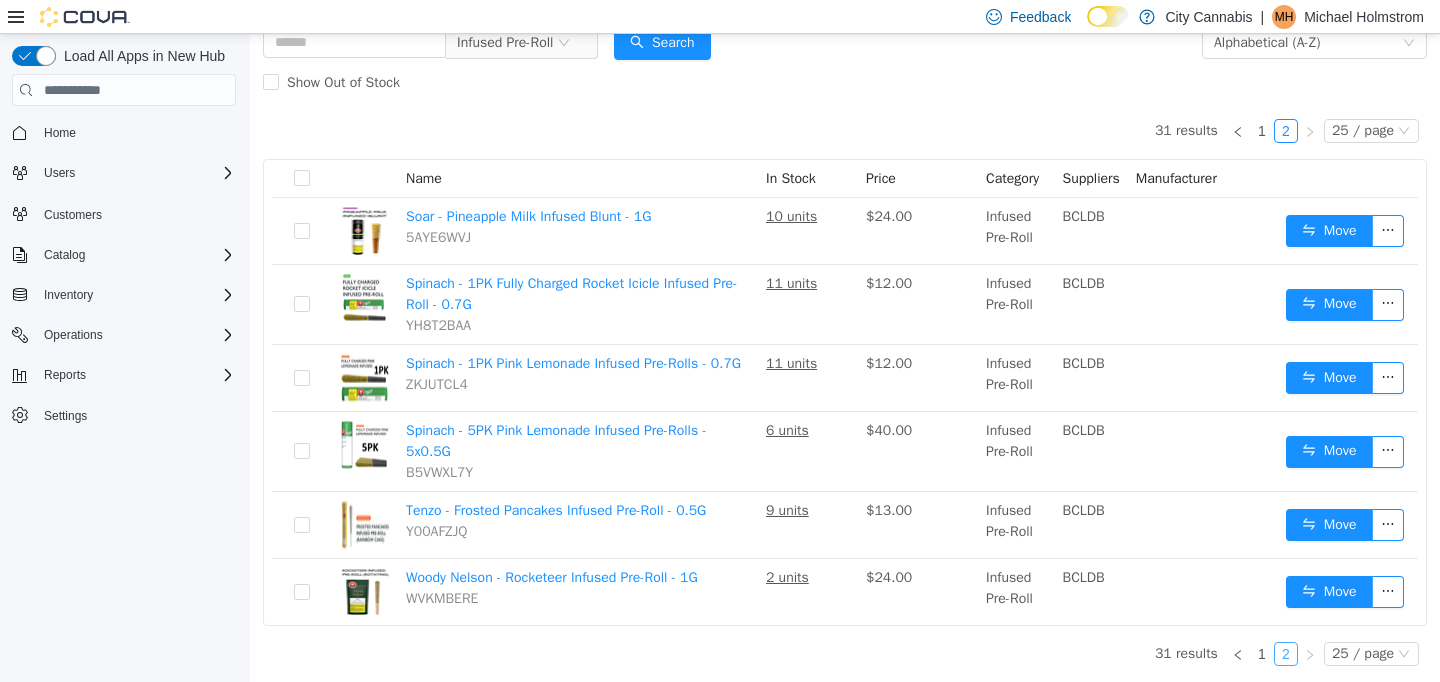 scroll, scrollTop: 134, scrollLeft: 0, axis: vertical 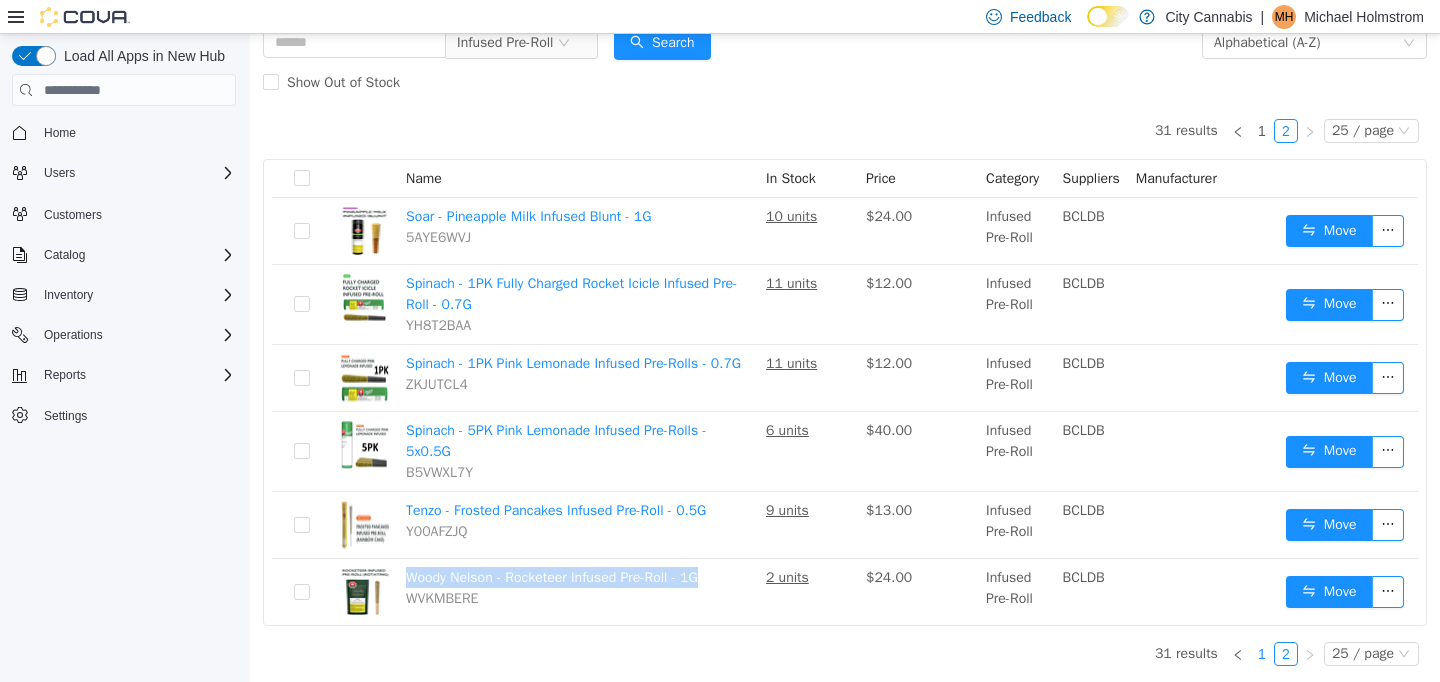 click on "1" at bounding box center [1262, 654] 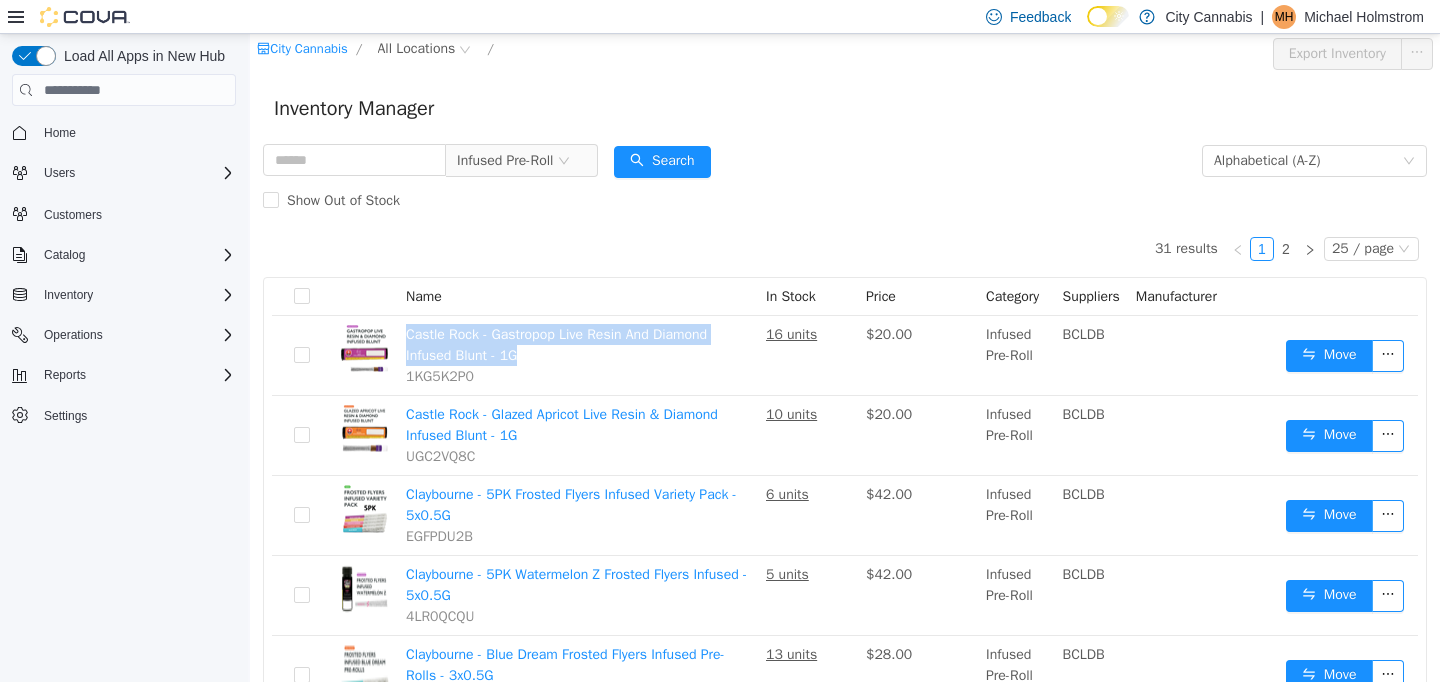 scroll, scrollTop: 0, scrollLeft: 0, axis: both 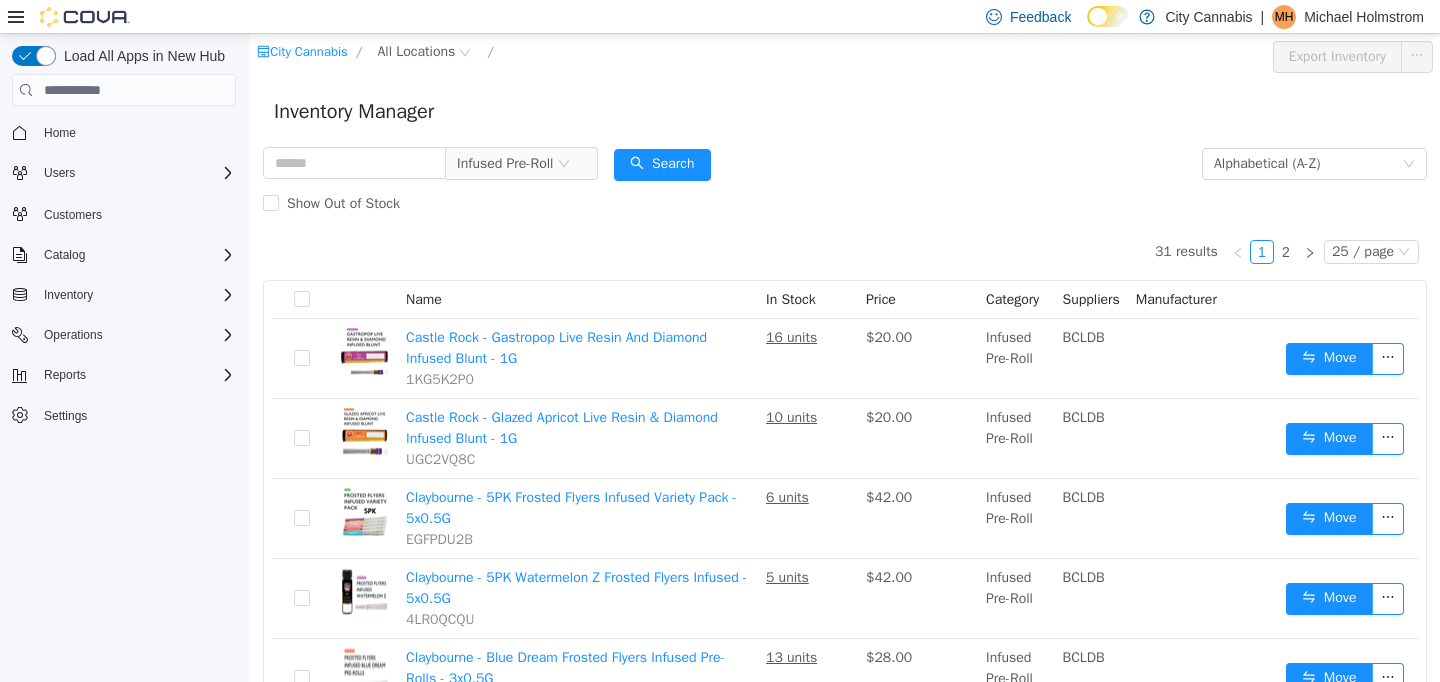 click on "Search" at bounding box center (662, 164) 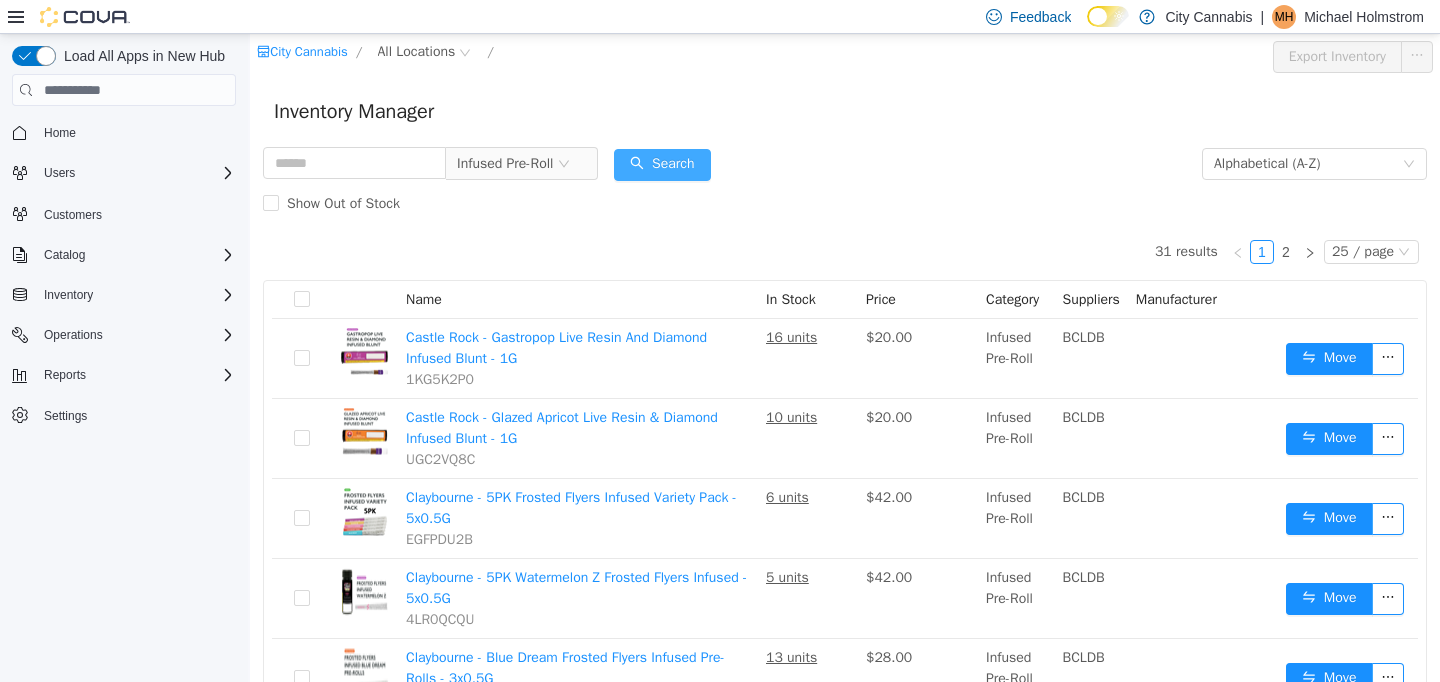 click on "Search" at bounding box center (662, 165) 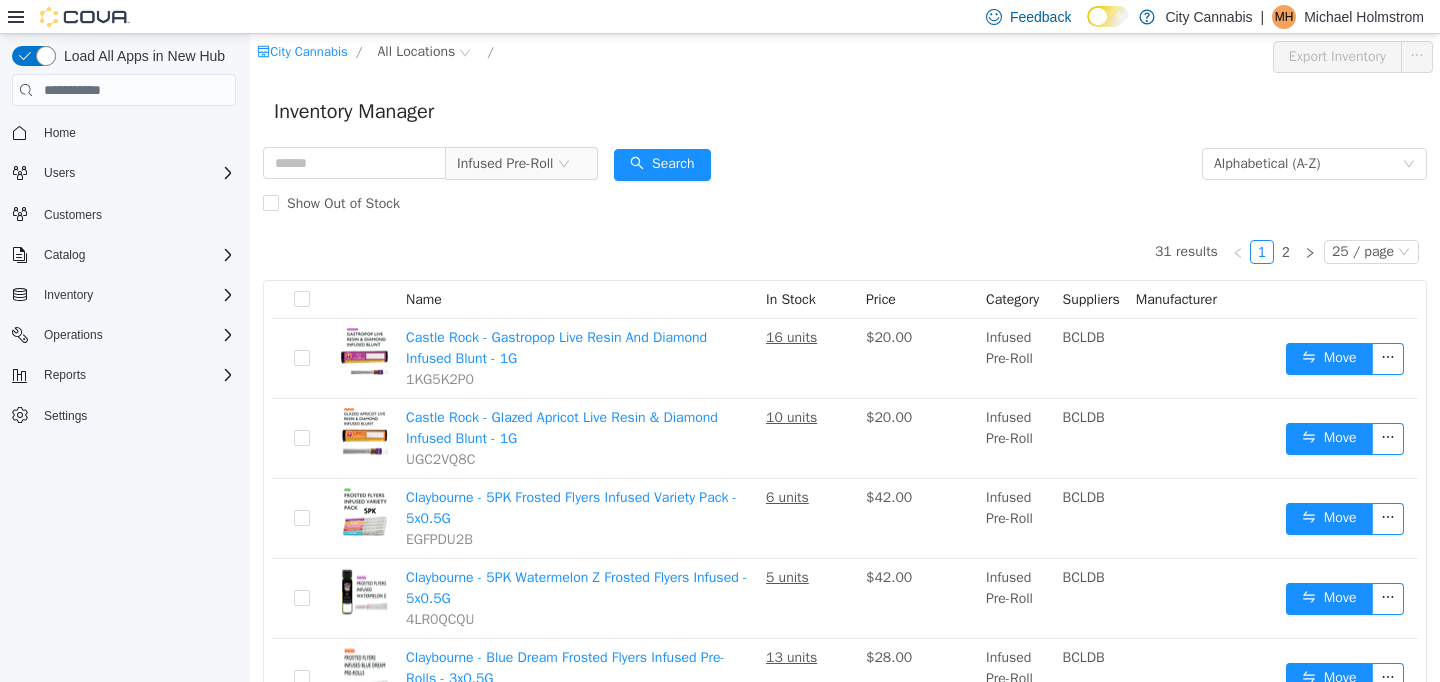 click on "Inventory Manager" at bounding box center (845, 112) 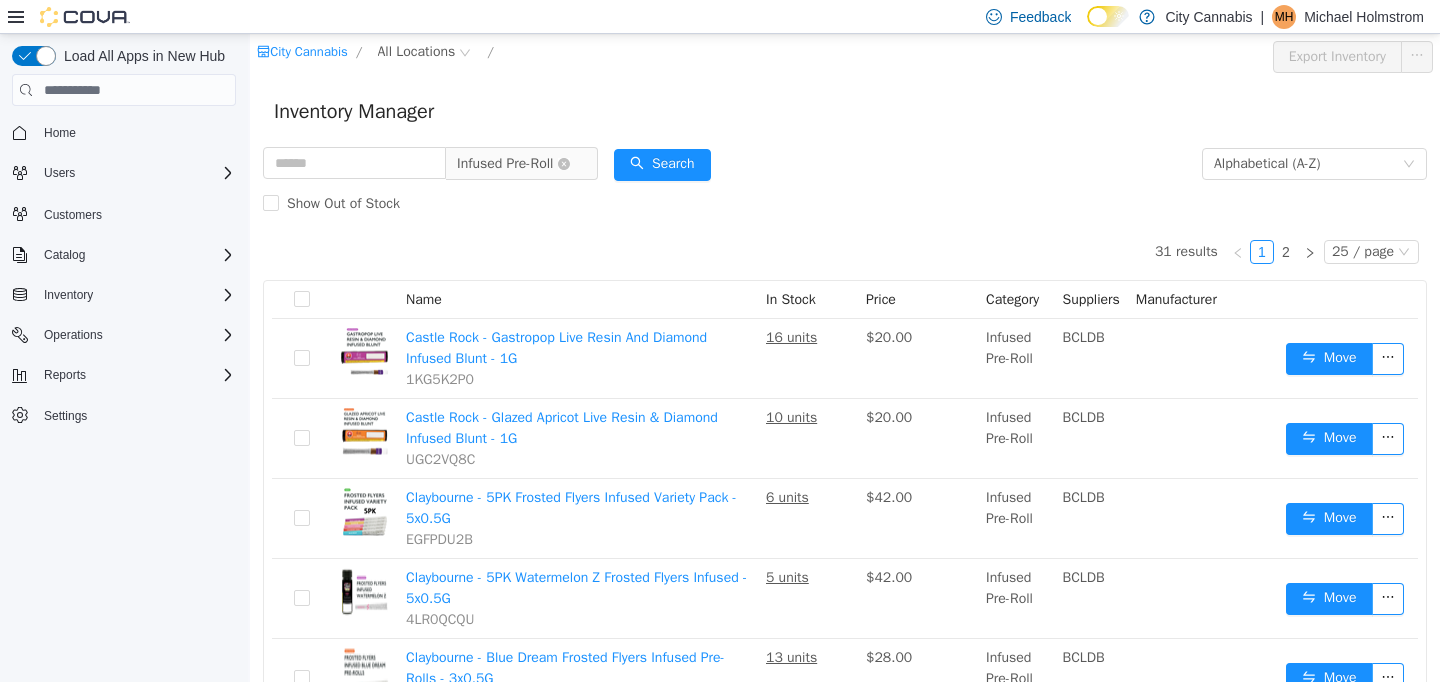 click on "Infused Pre-Roll" at bounding box center (505, 164) 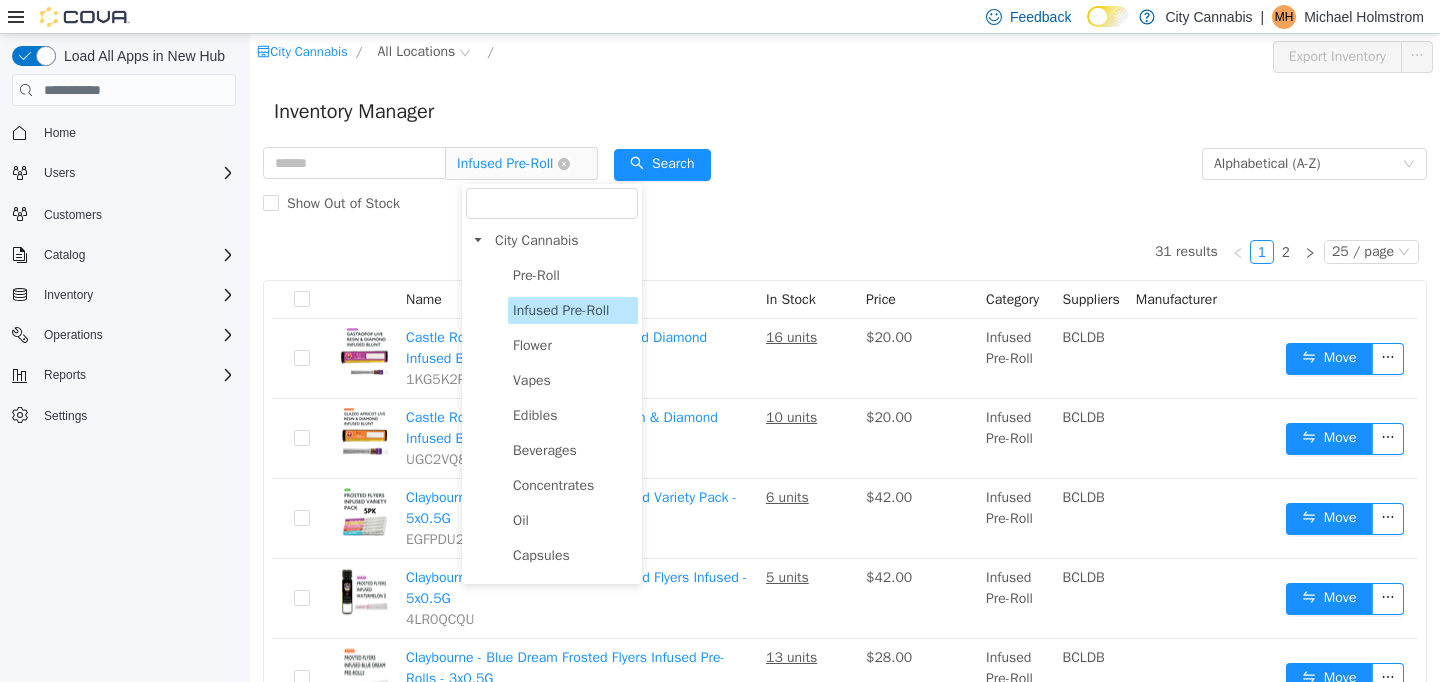 click on "Infused Pre-Roll" at bounding box center (513, 164) 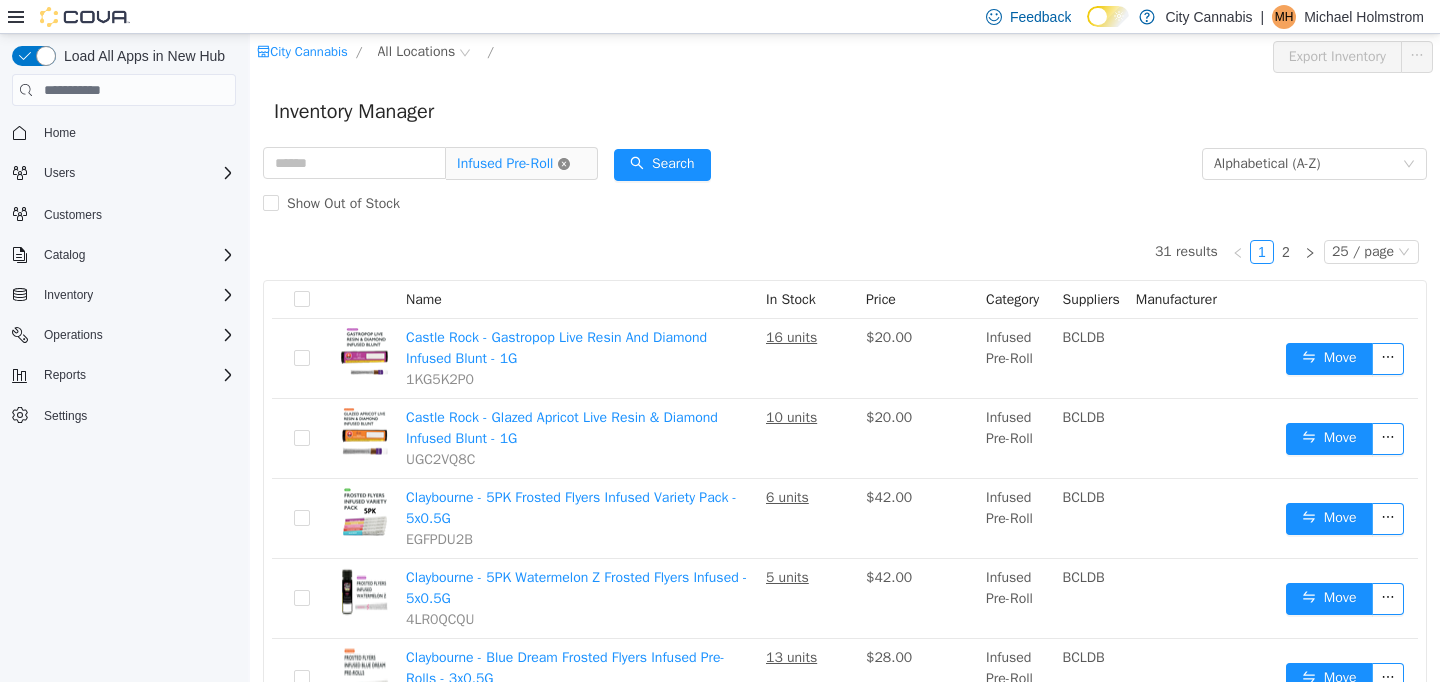 click 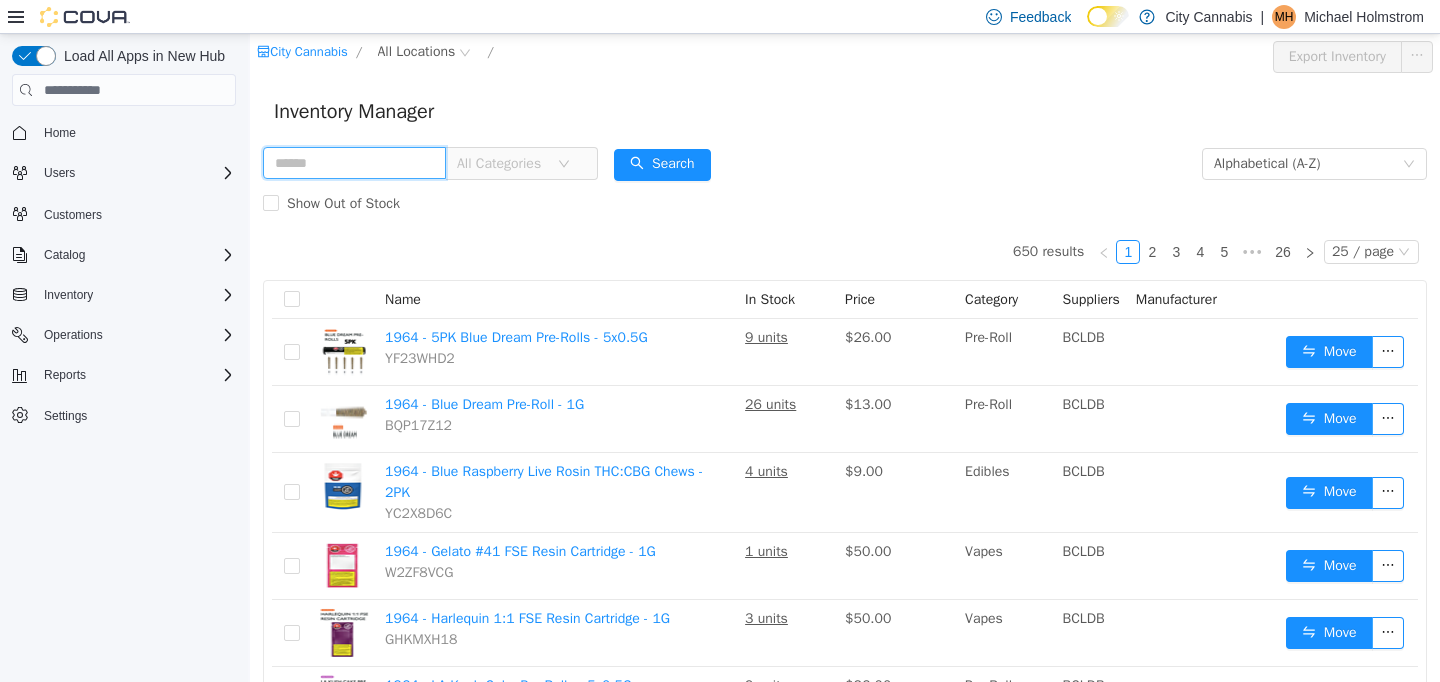 click at bounding box center [354, 163] 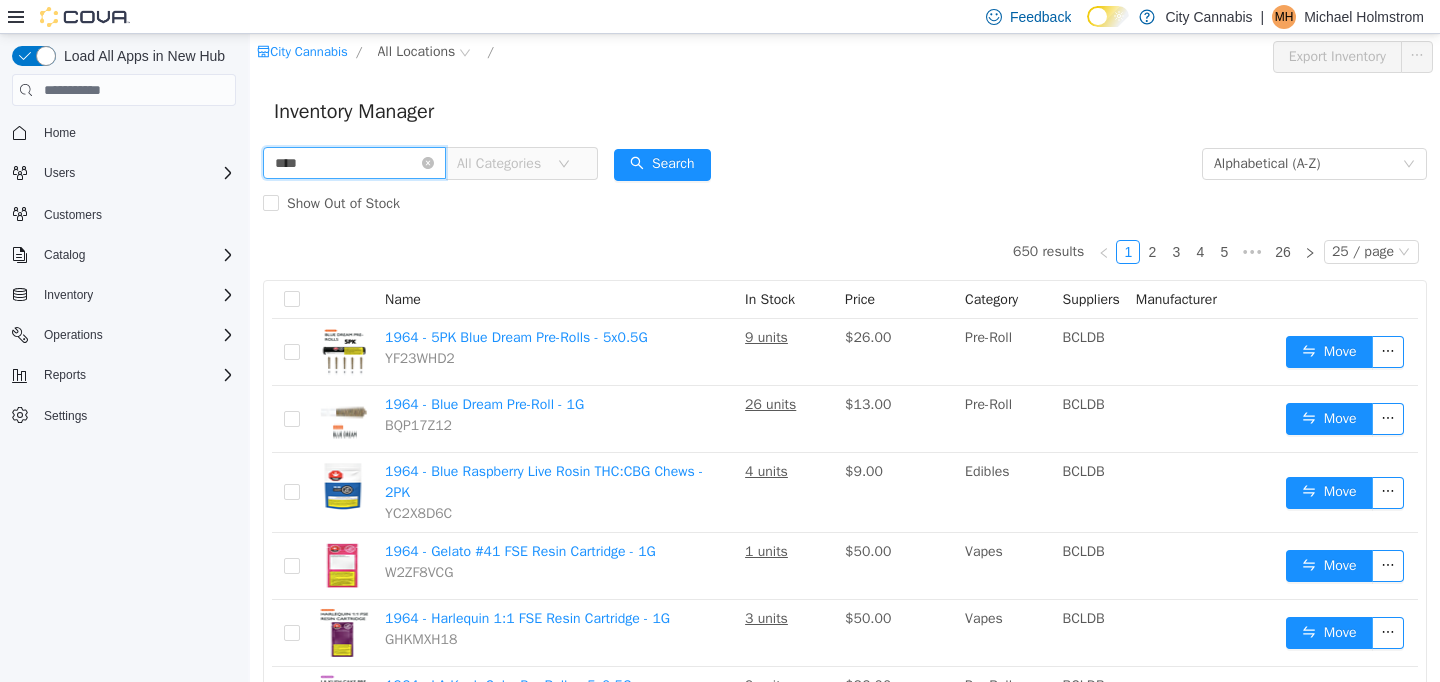 type on "****" 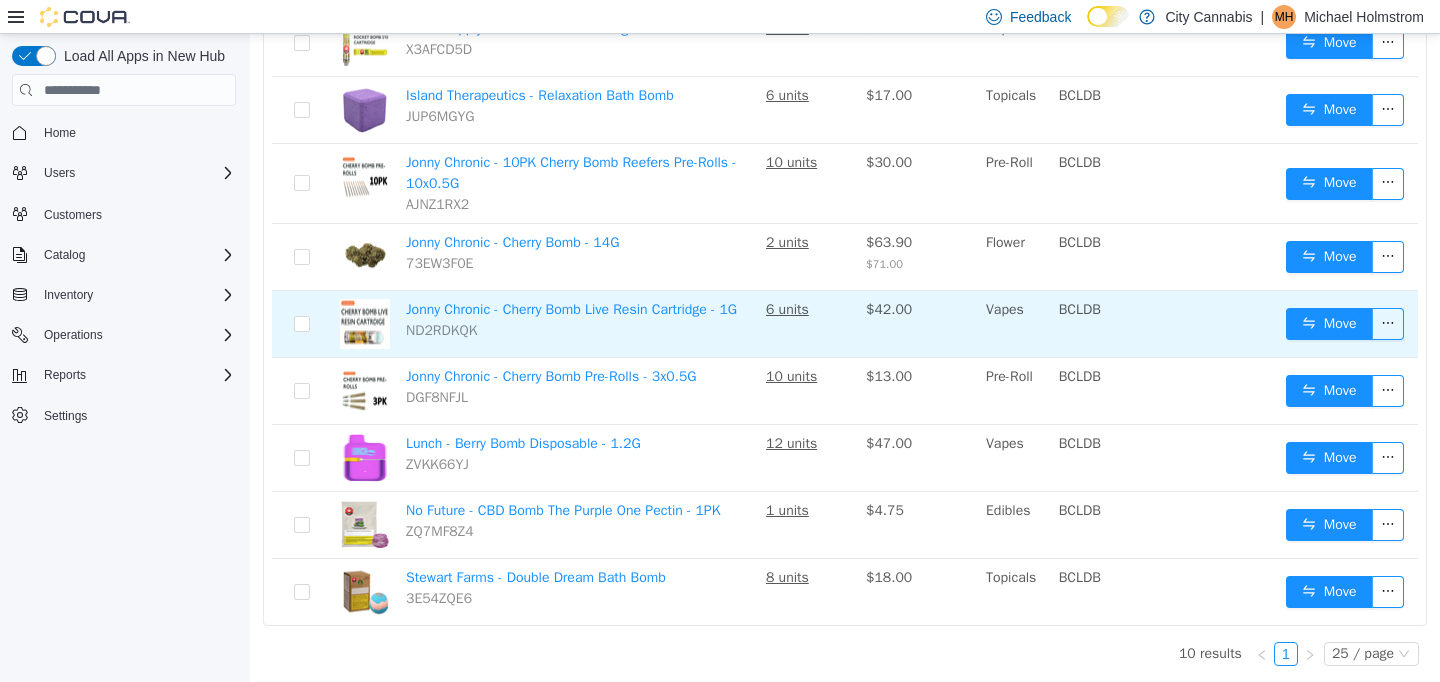 scroll, scrollTop: 415, scrollLeft: 0, axis: vertical 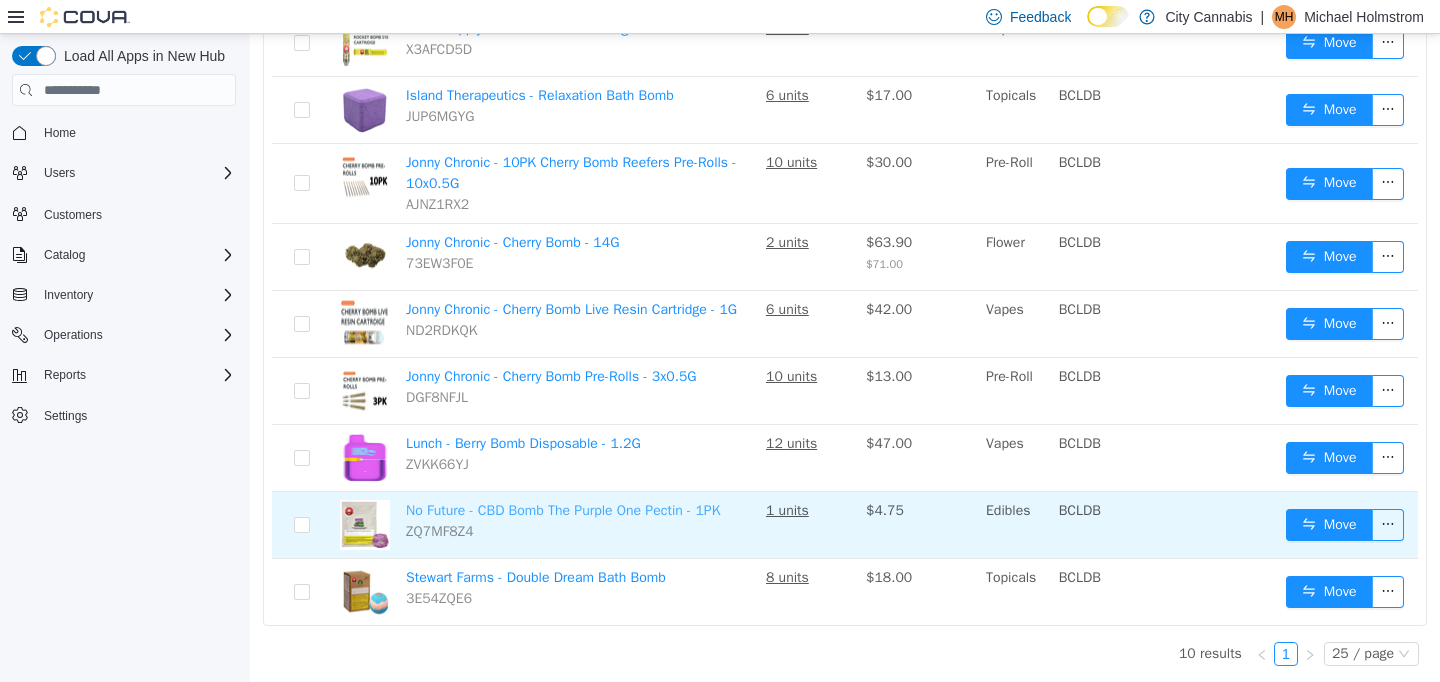 click on "No Future - CBD Bomb The Purple One Pectin - 1PK" at bounding box center (563, 510) 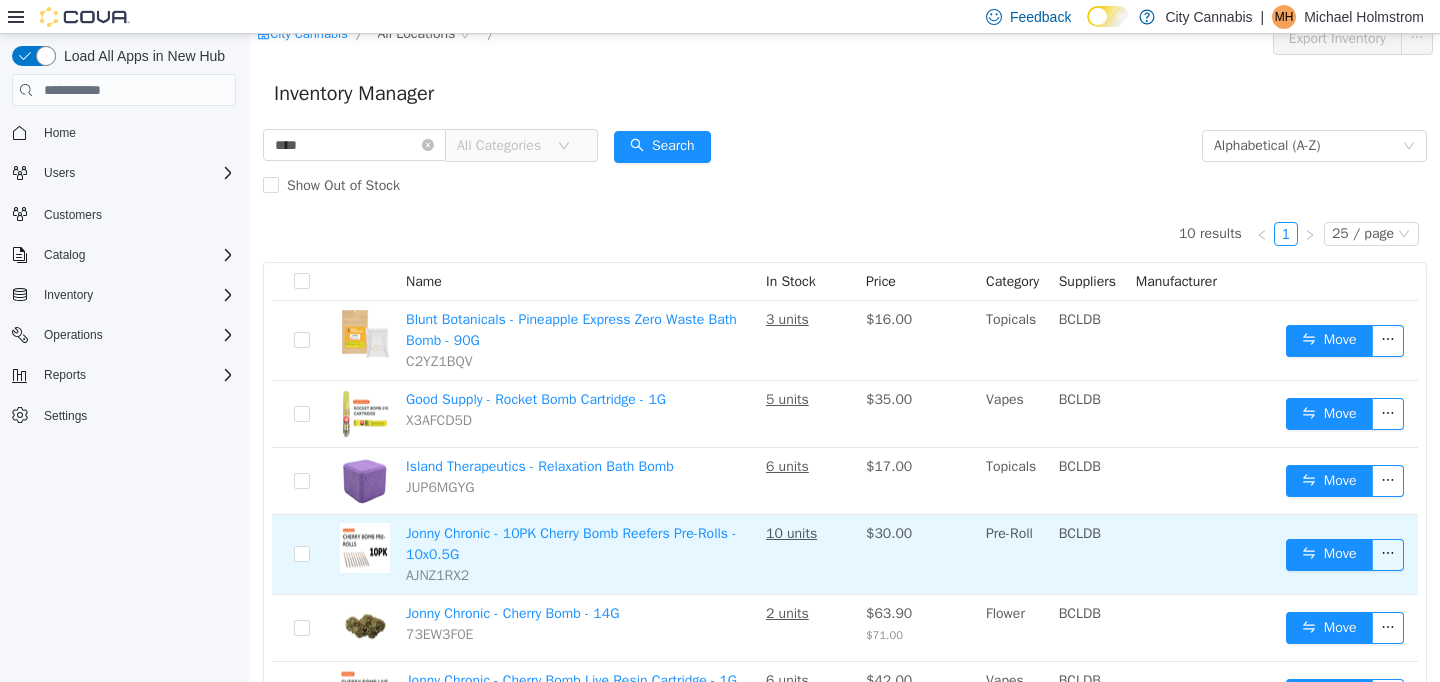 scroll, scrollTop: 0, scrollLeft: 0, axis: both 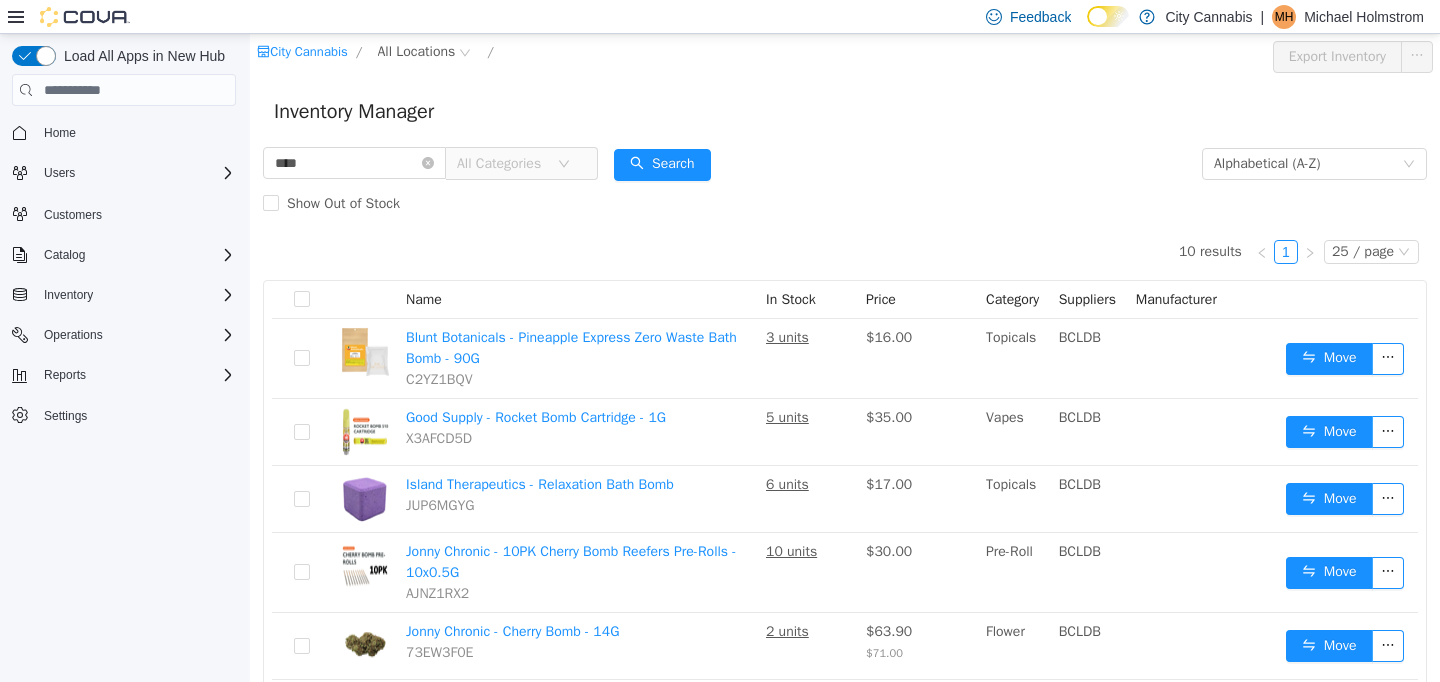 click on "All Categories" at bounding box center [502, 164] 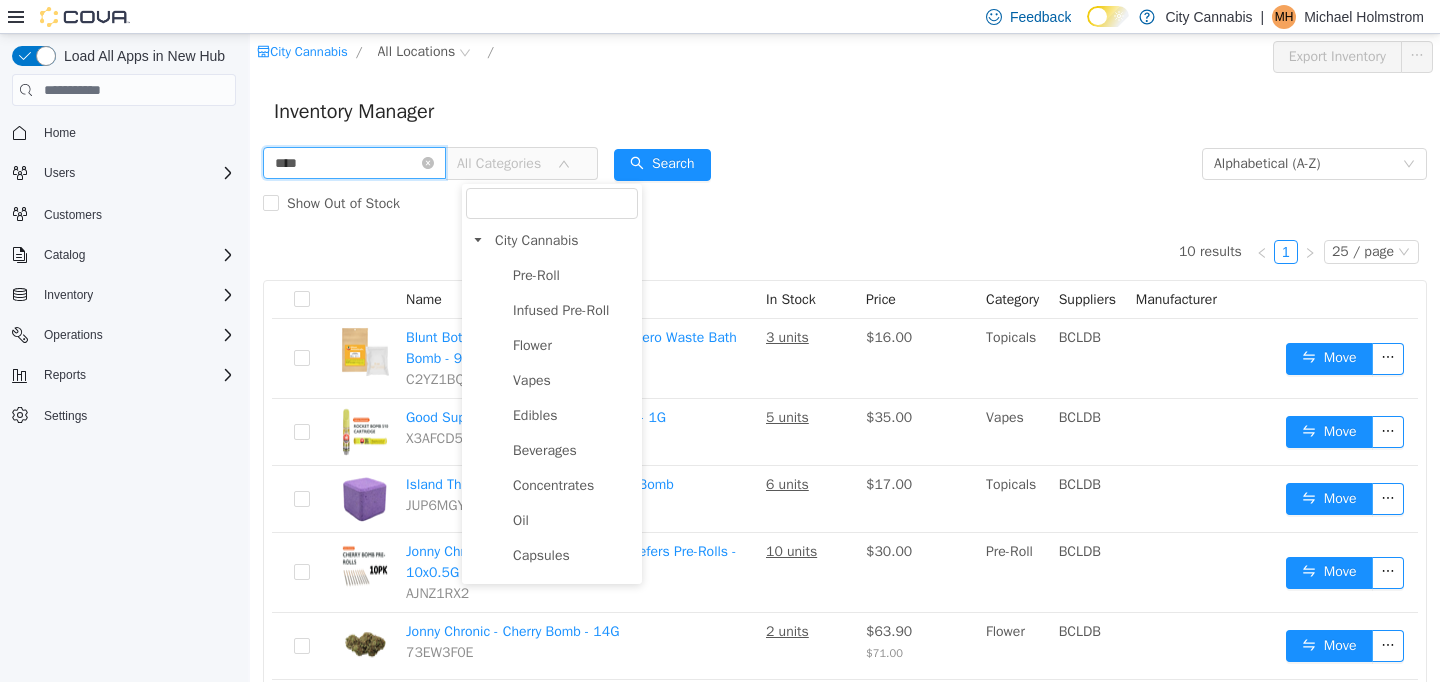 click on "****" at bounding box center [354, 163] 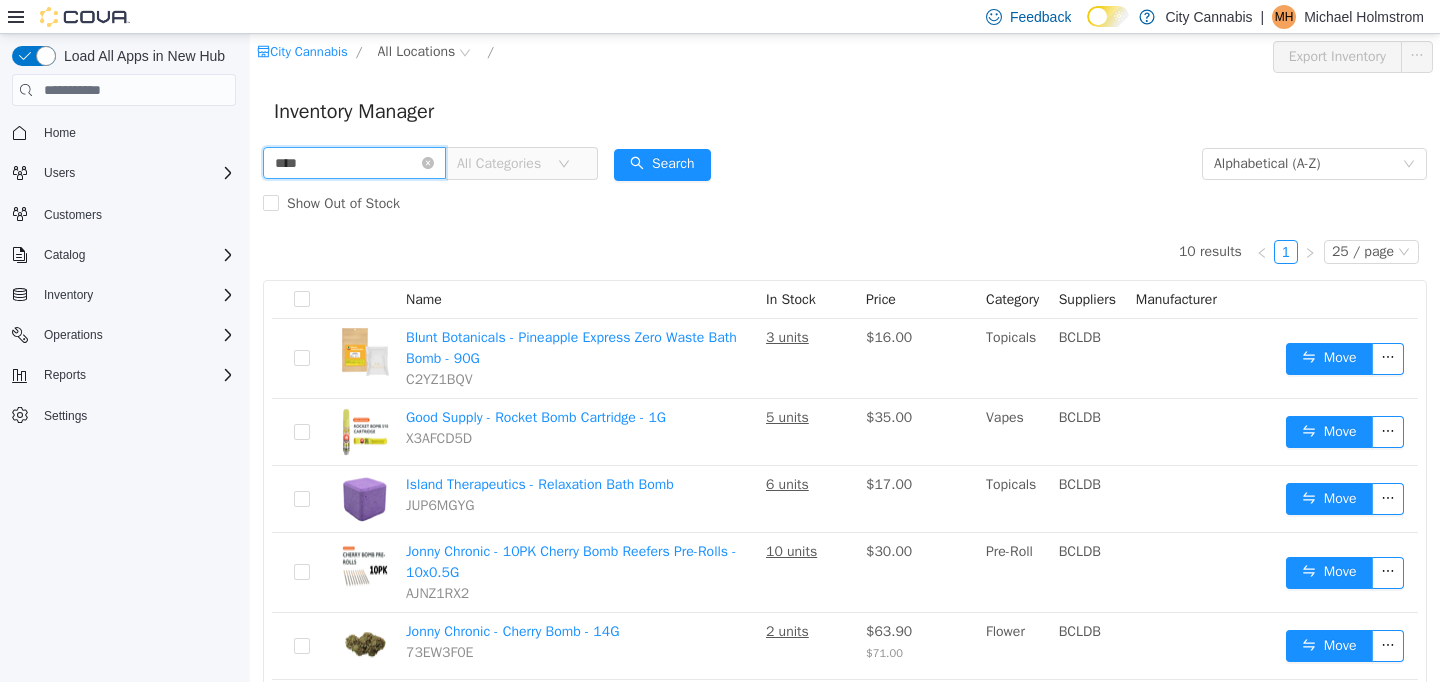 click on "****" at bounding box center [354, 163] 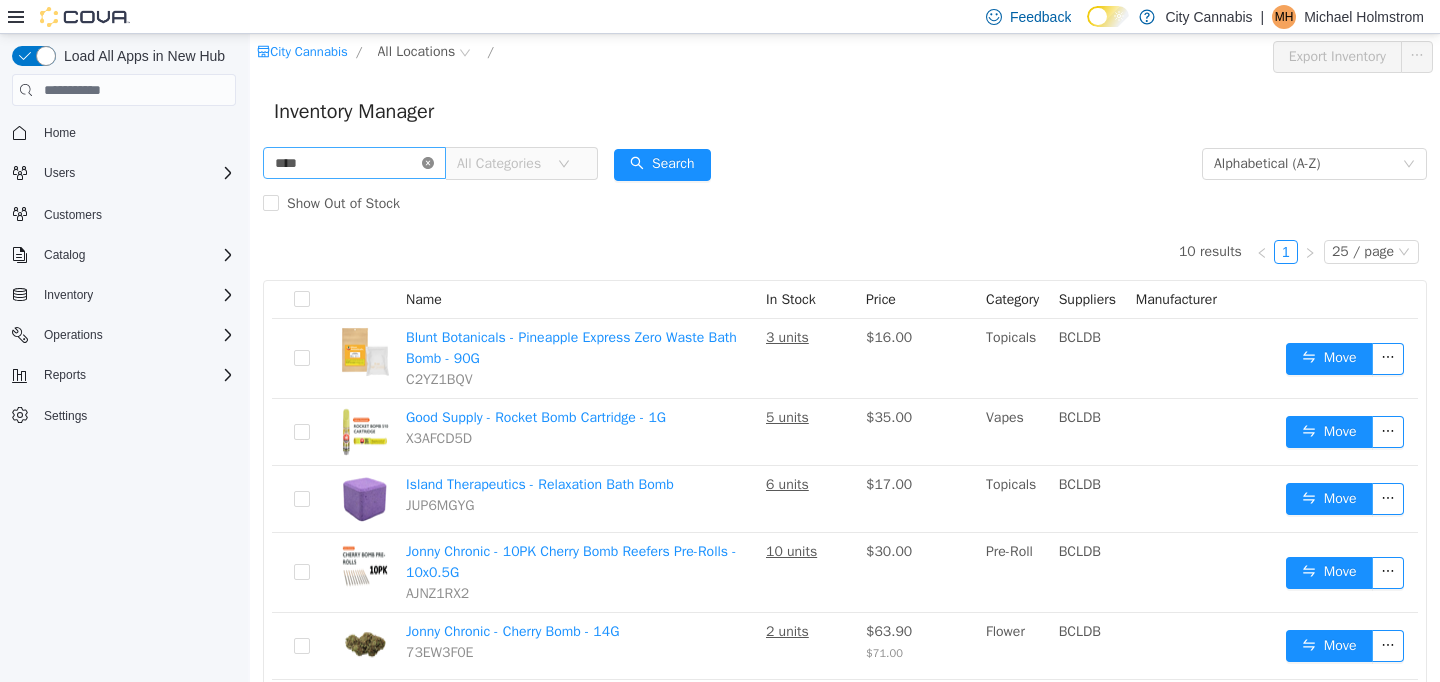 click 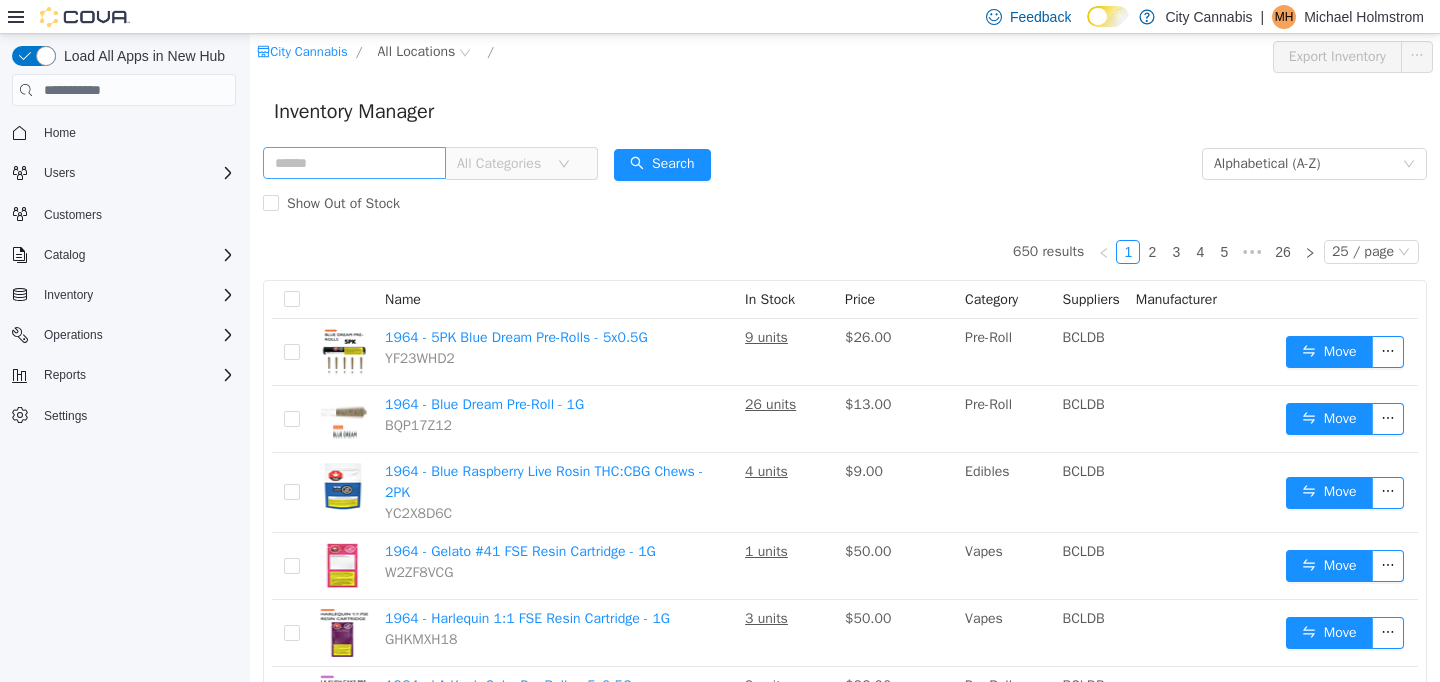 click on "Inventory Manager" at bounding box center [845, 112] 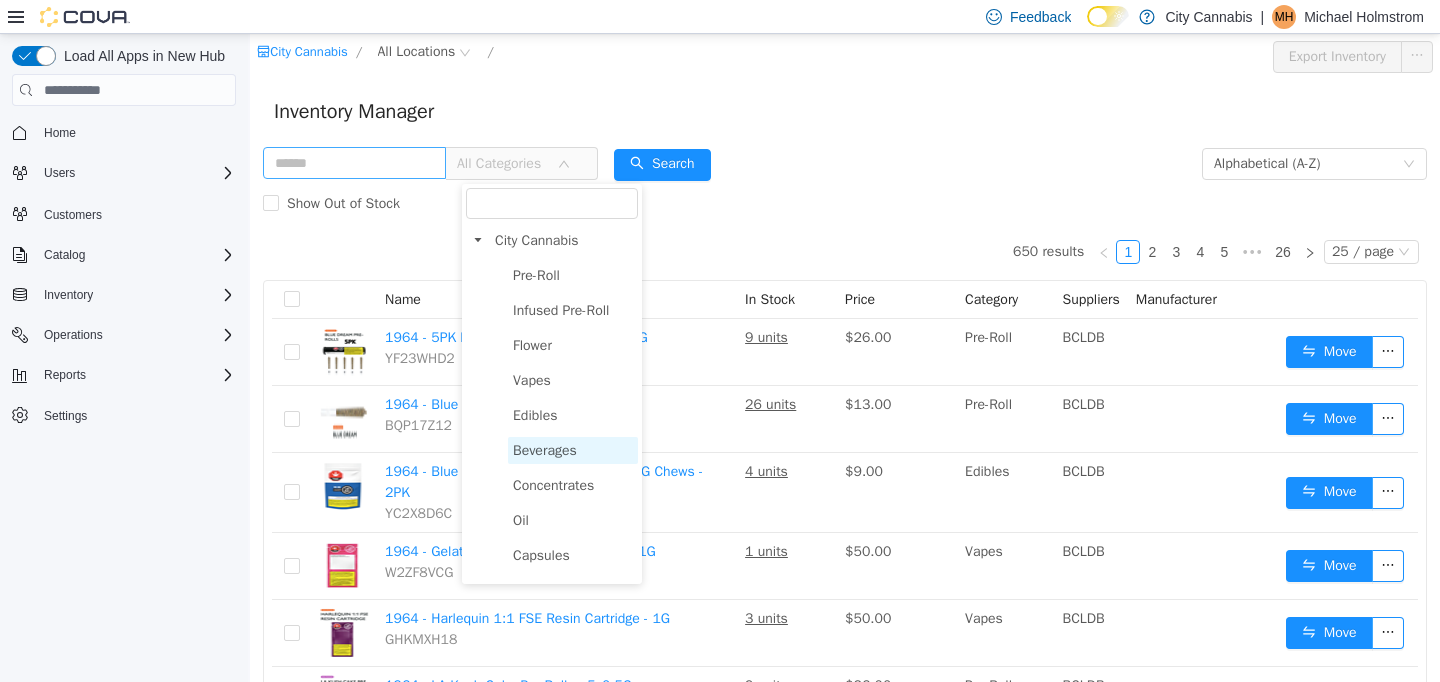 click on "Beverages" at bounding box center [545, 450] 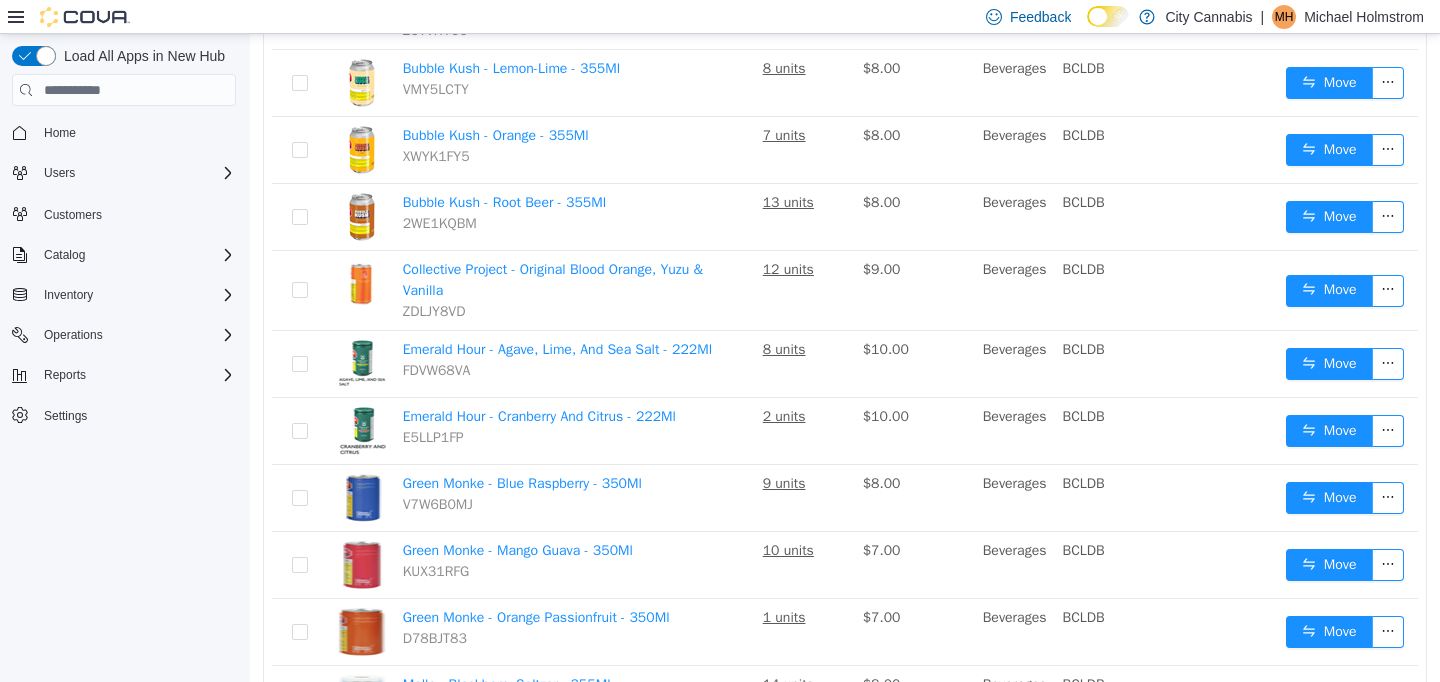 scroll, scrollTop: 460, scrollLeft: 0, axis: vertical 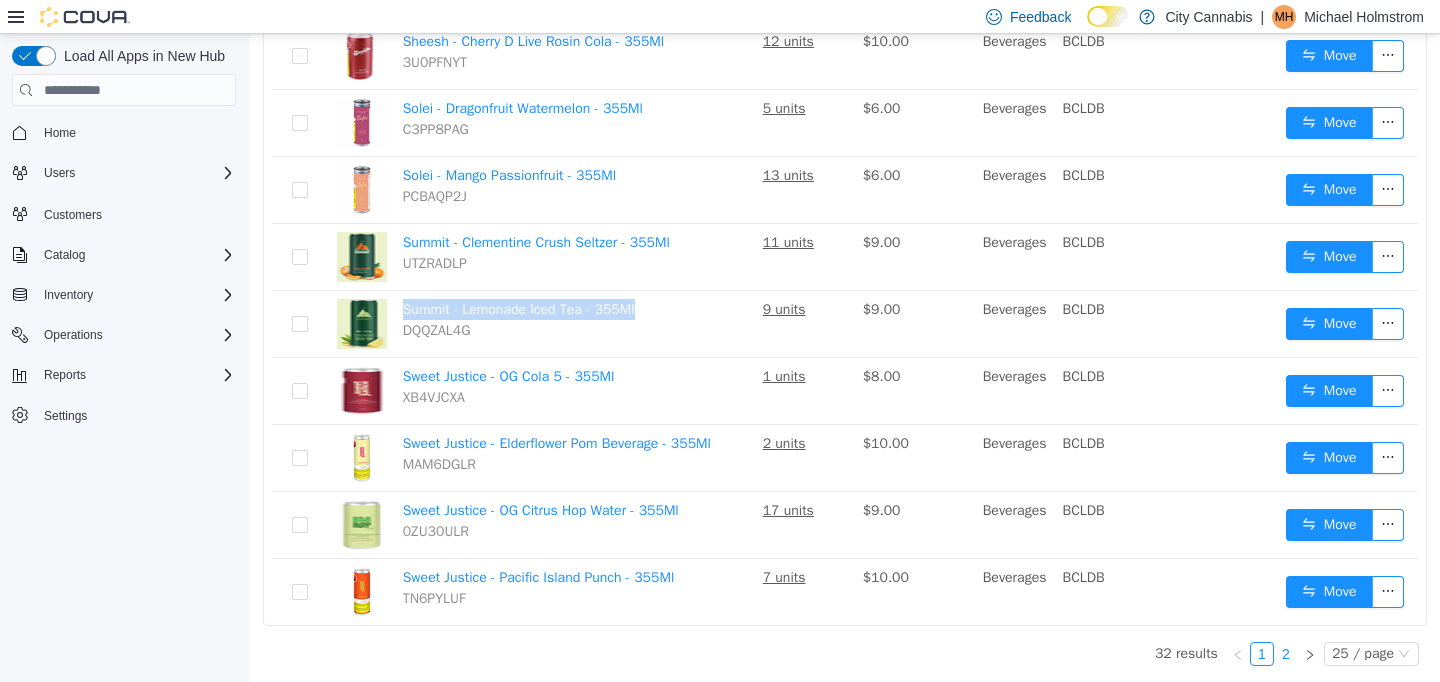 click on "2" at bounding box center [1286, 654] 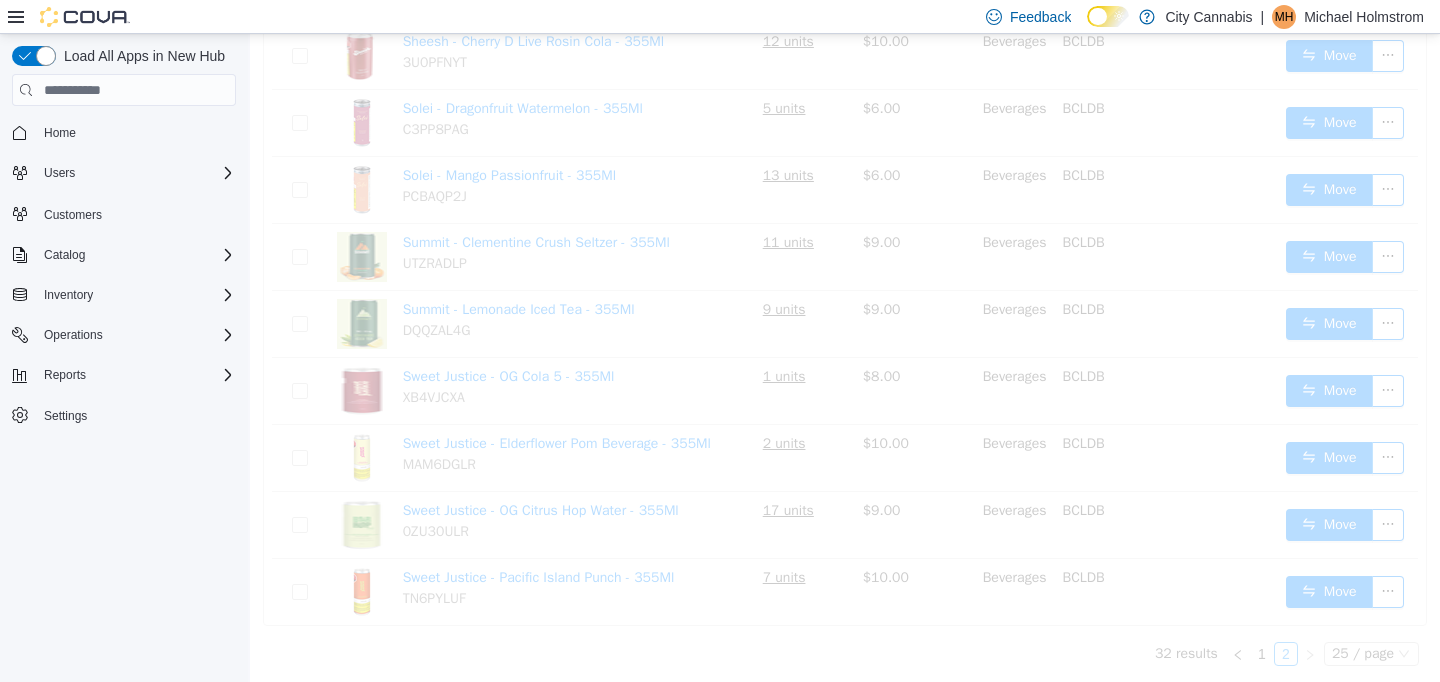 scroll, scrollTop: 201, scrollLeft: 0, axis: vertical 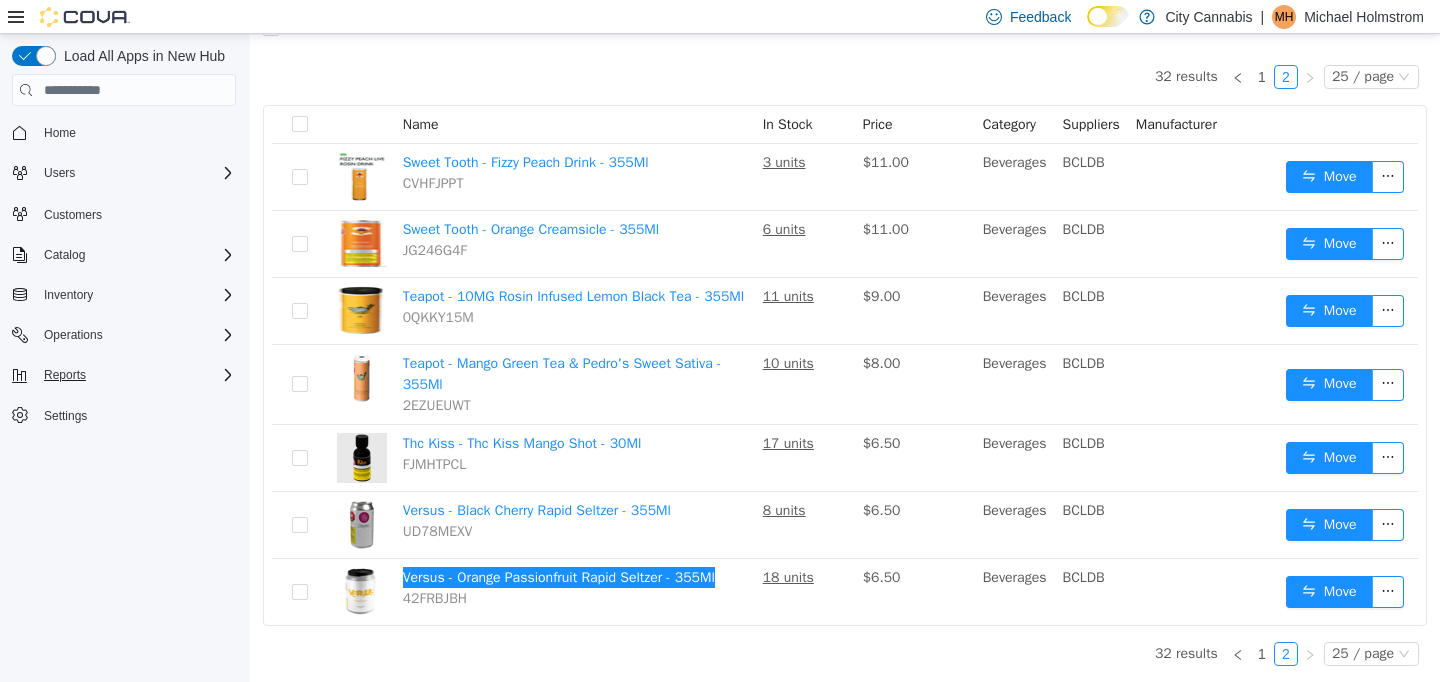 click on "Reports" at bounding box center (136, 375) 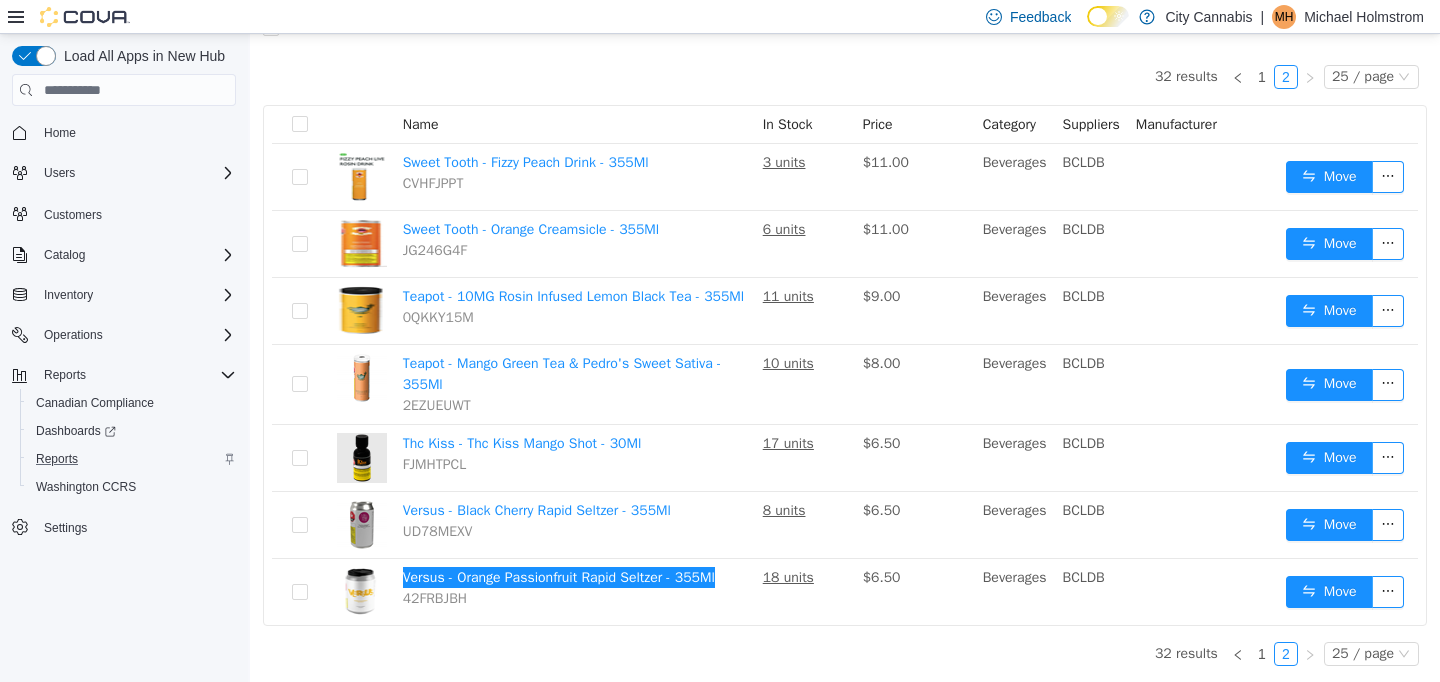click on "Reports" at bounding box center (132, 459) 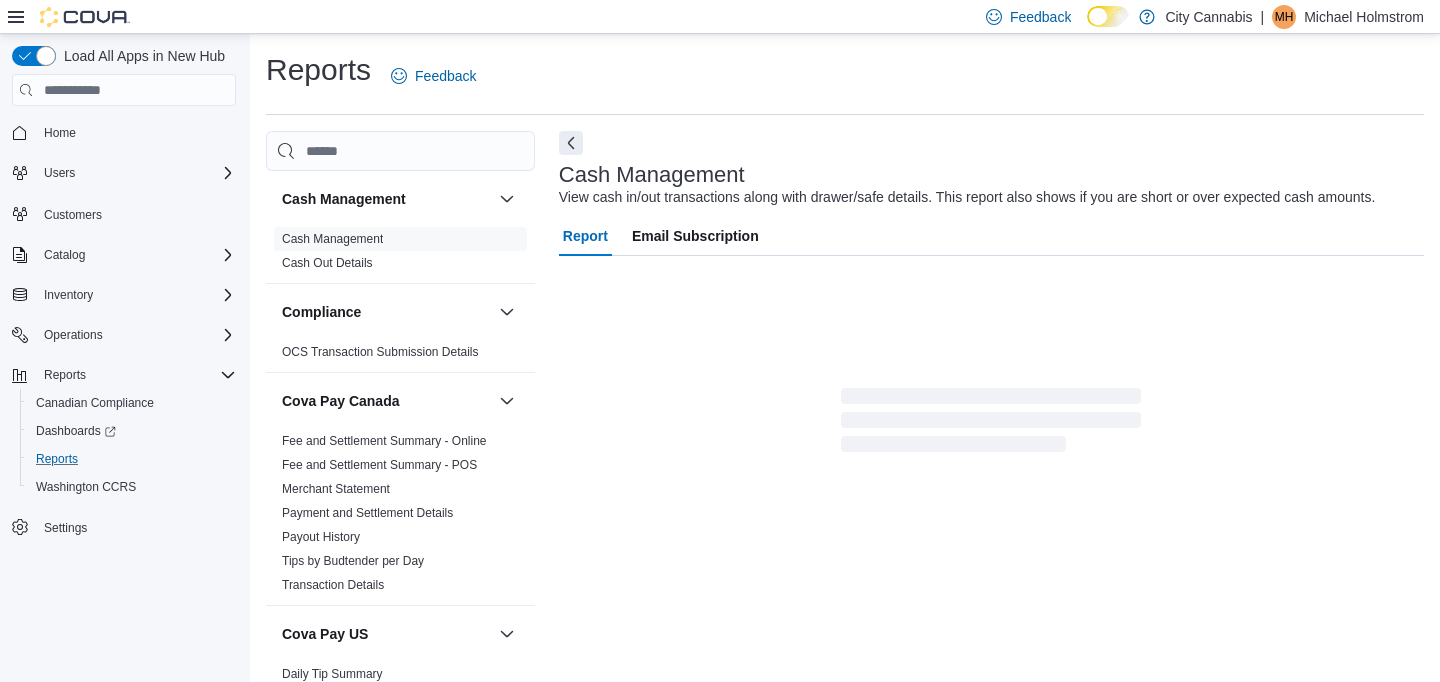 scroll, scrollTop: 16, scrollLeft: 0, axis: vertical 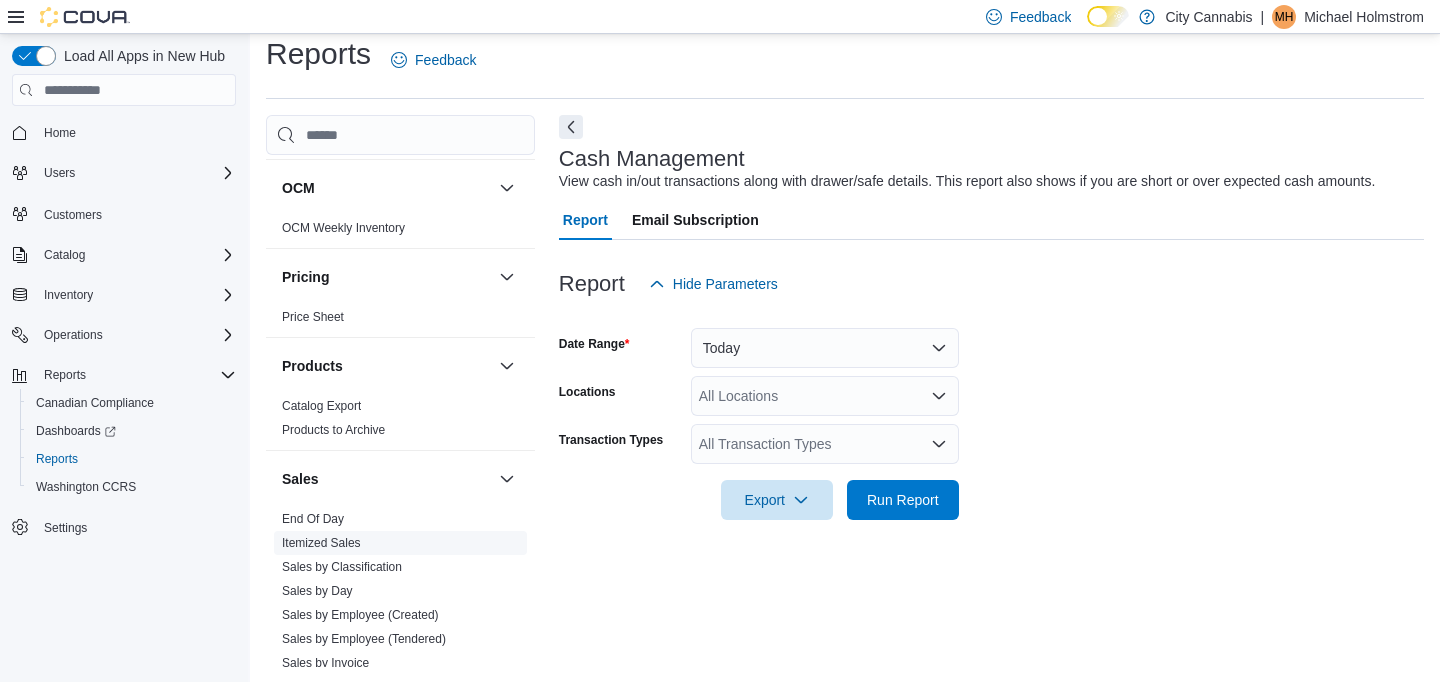 click on "Itemized Sales" at bounding box center [321, 543] 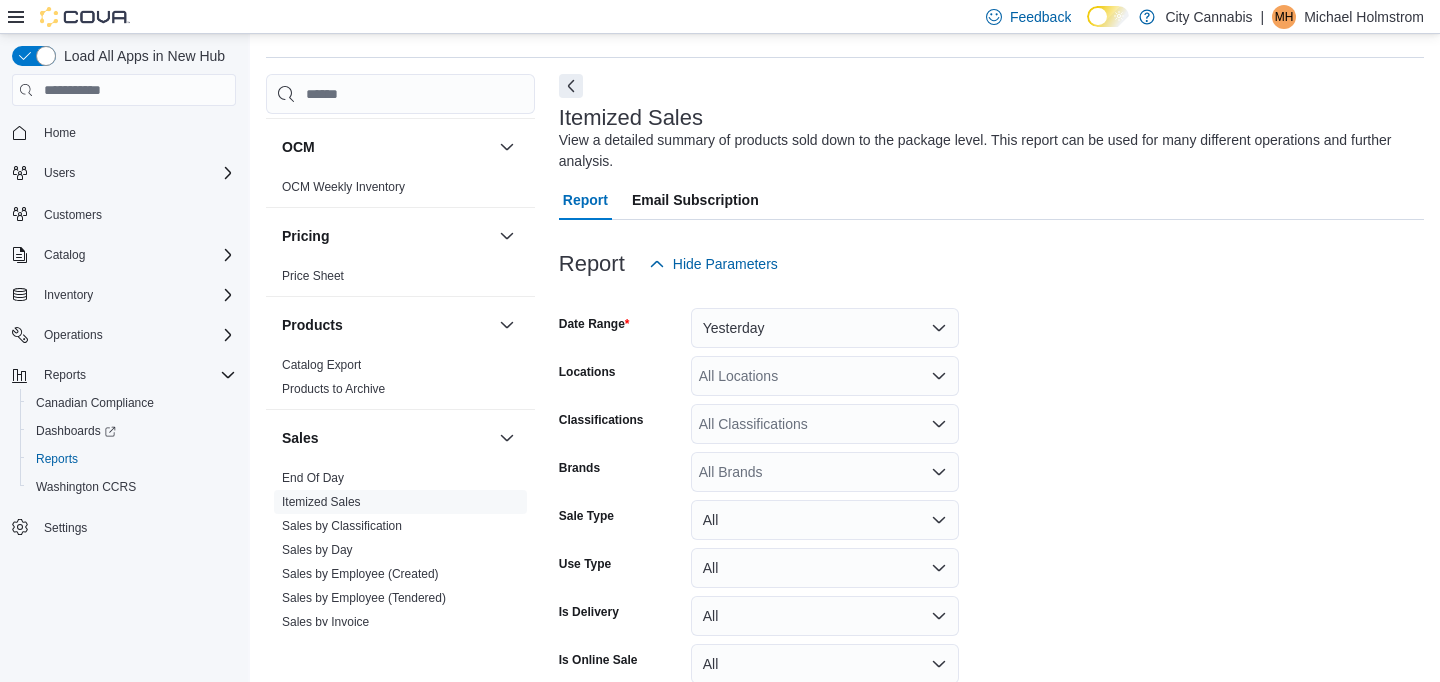 scroll, scrollTop: 67, scrollLeft: 0, axis: vertical 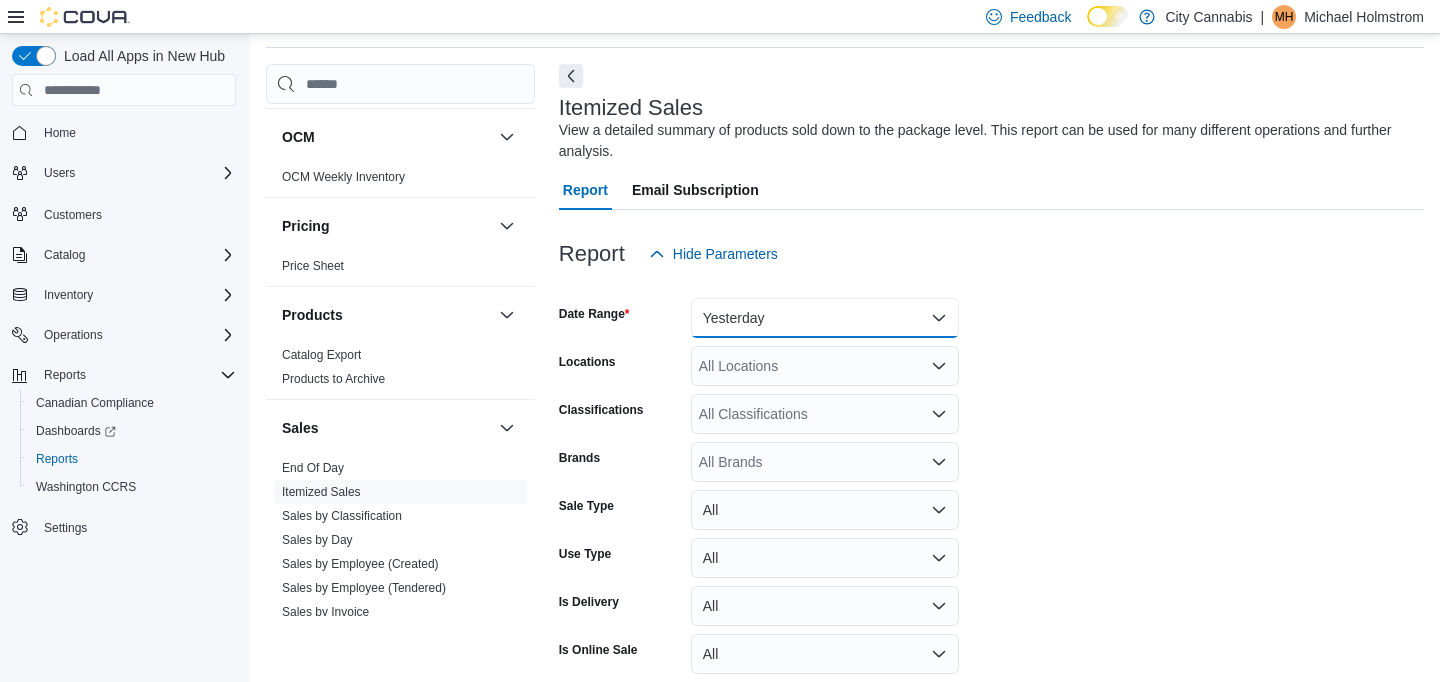 click on "Yesterday" at bounding box center [825, 318] 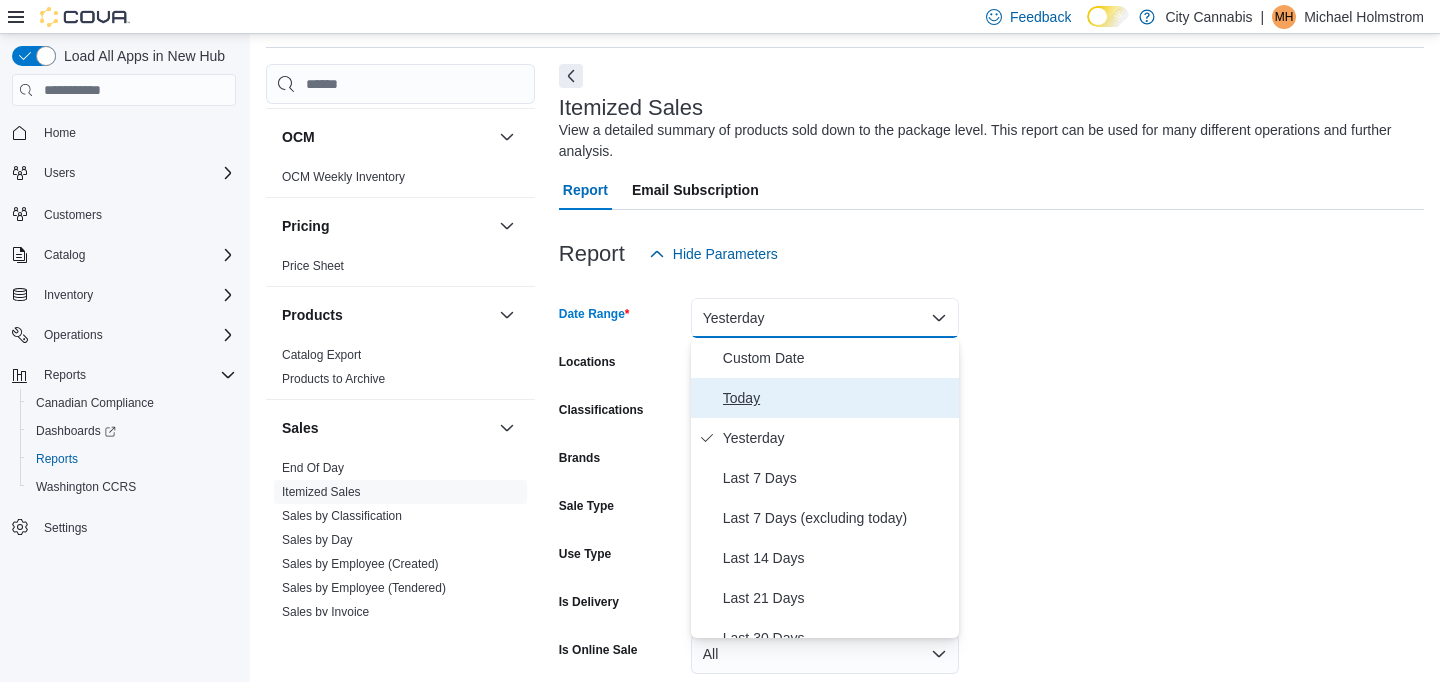 click on "Today" at bounding box center [837, 398] 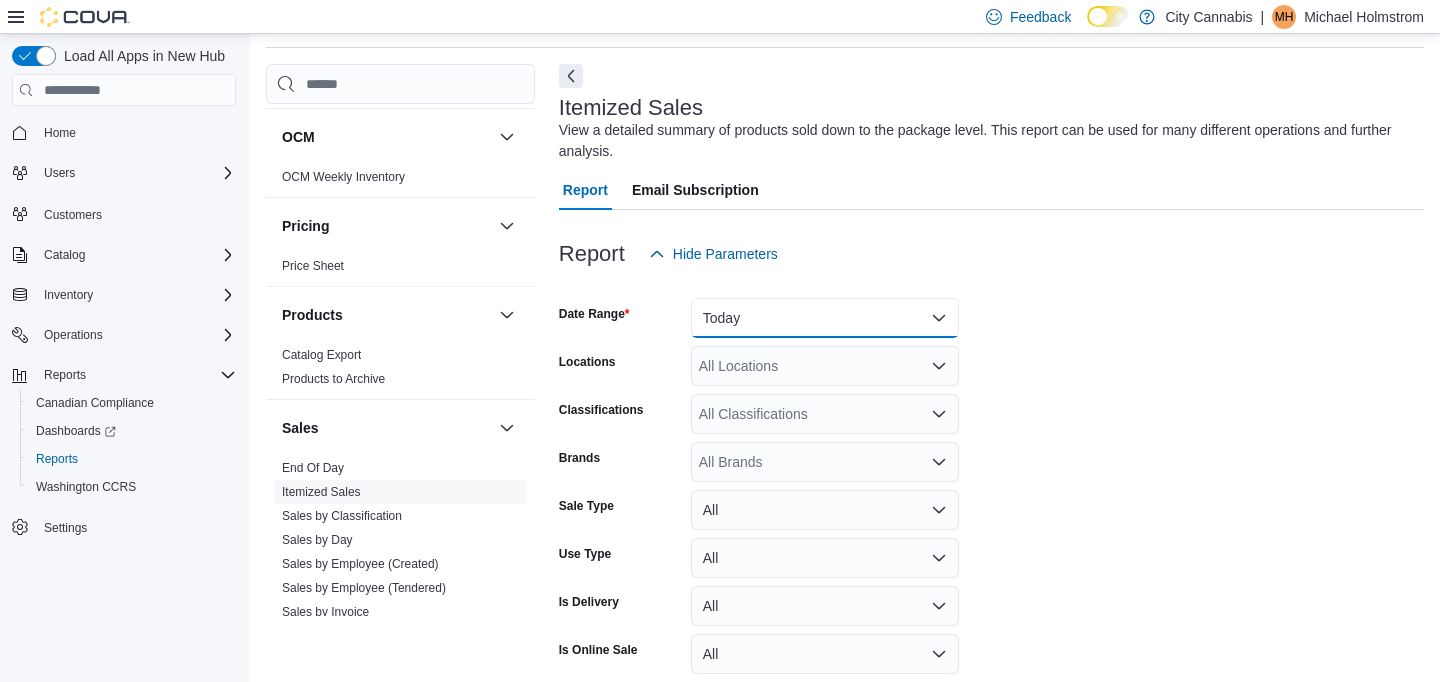 scroll, scrollTop: 155, scrollLeft: 0, axis: vertical 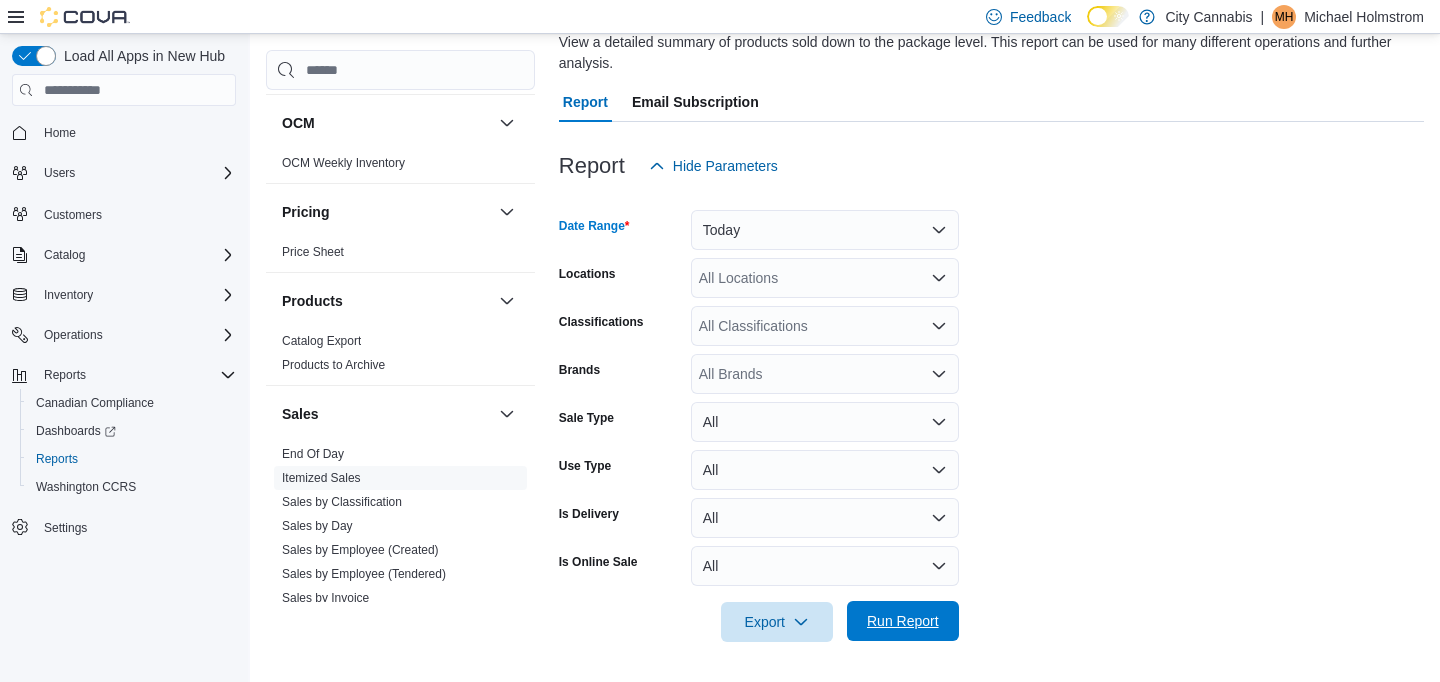 click on "Run Report" at bounding box center [903, 621] 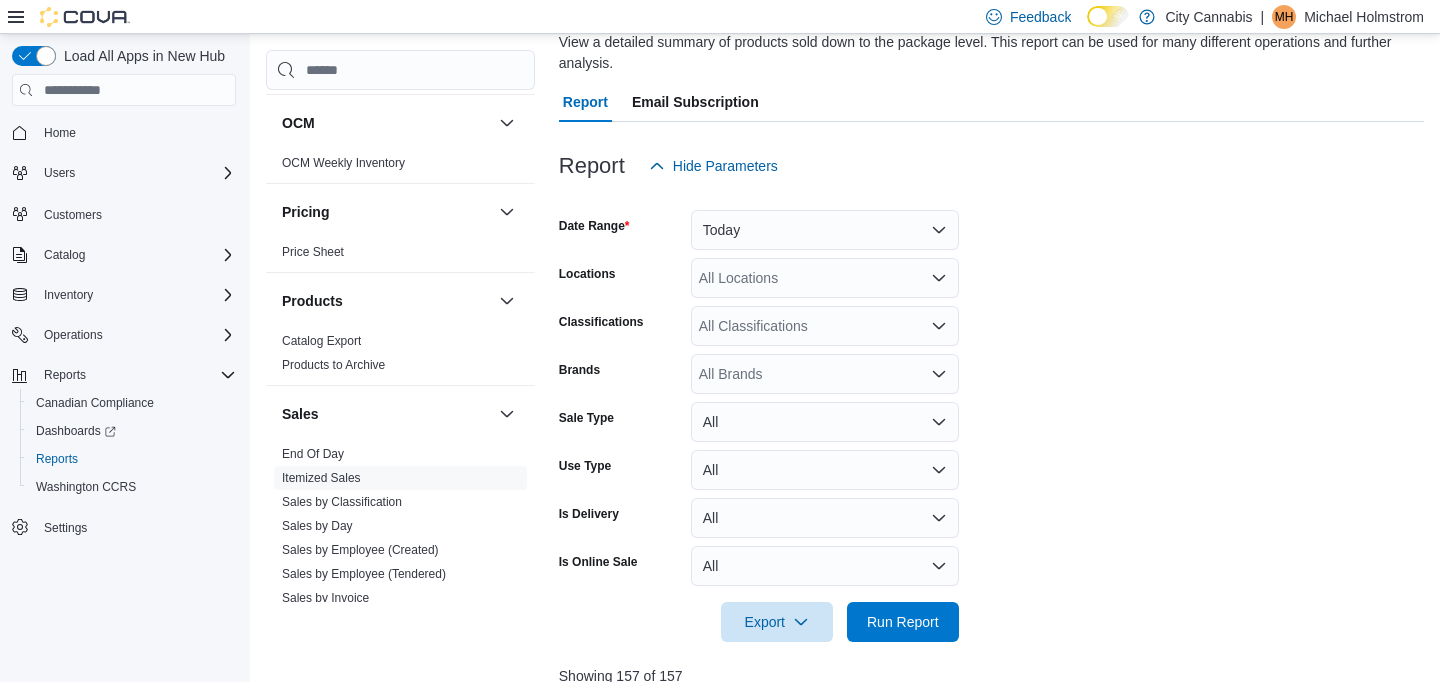scroll, scrollTop: 724, scrollLeft: 0, axis: vertical 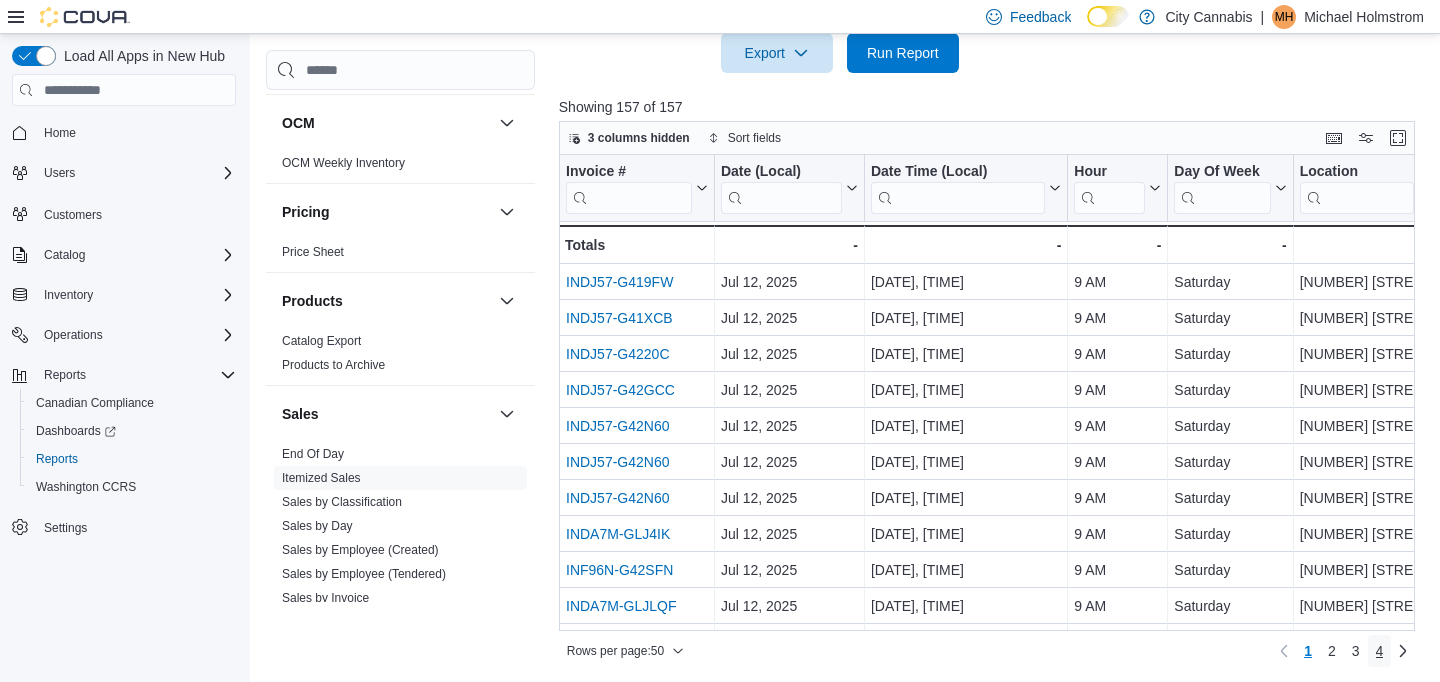 click on "4" at bounding box center [1380, 651] 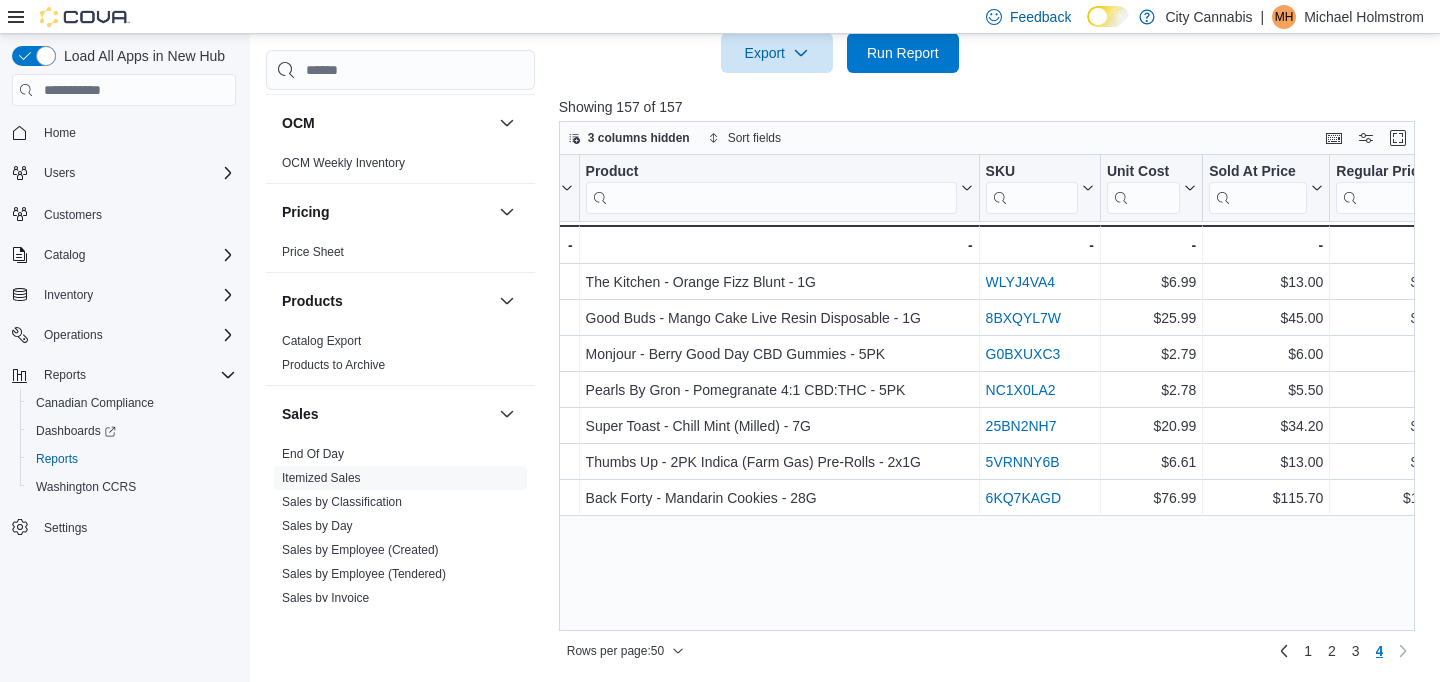 scroll, scrollTop: 0, scrollLeft: 2589, axis: horizontal 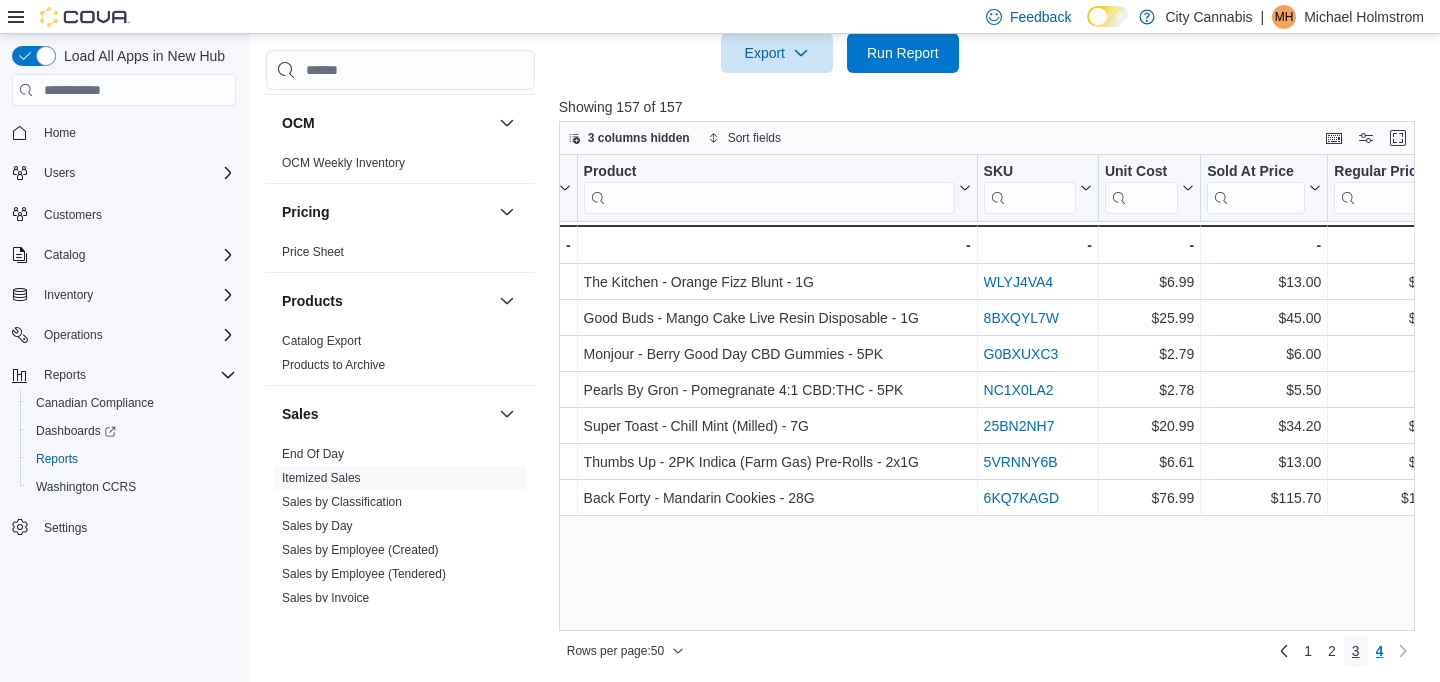 click on "3" at bounding box center (1356, 651) 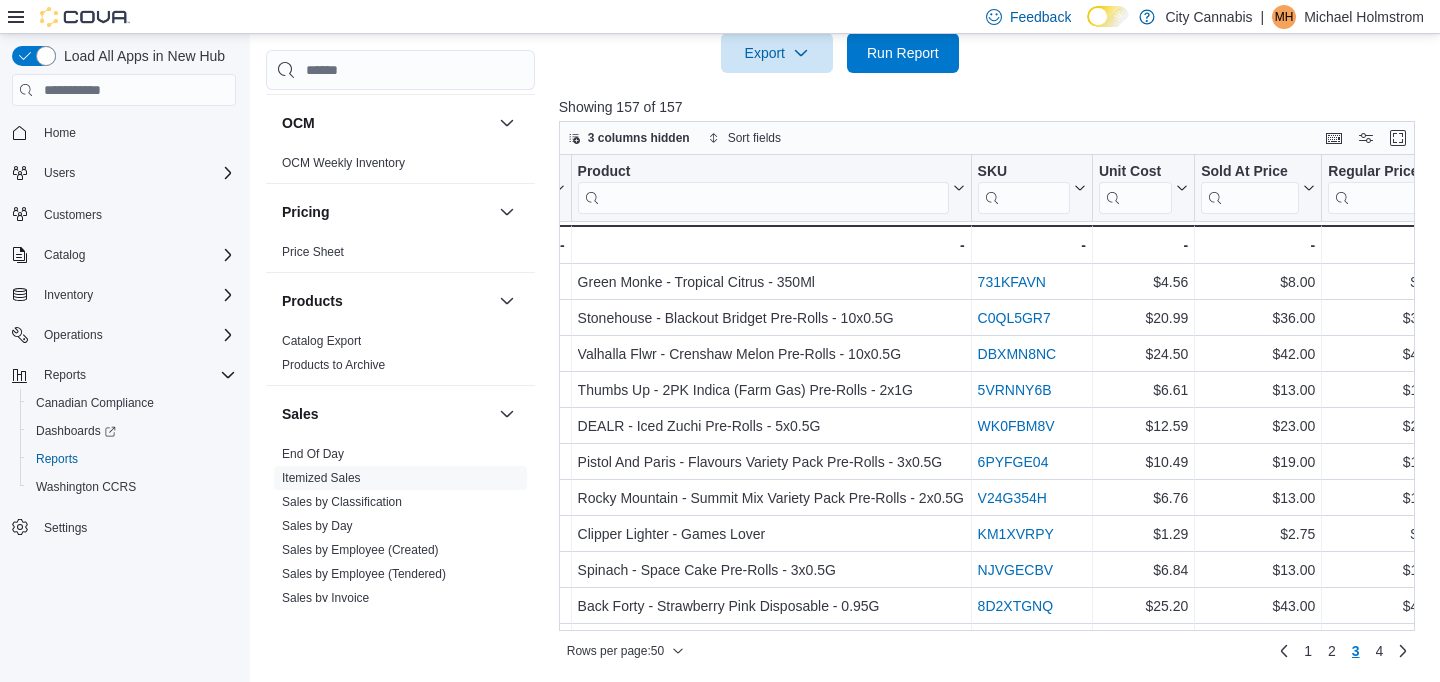 scroll, scrollTop: 0, scrollLeft: 2595, axis: horizontal 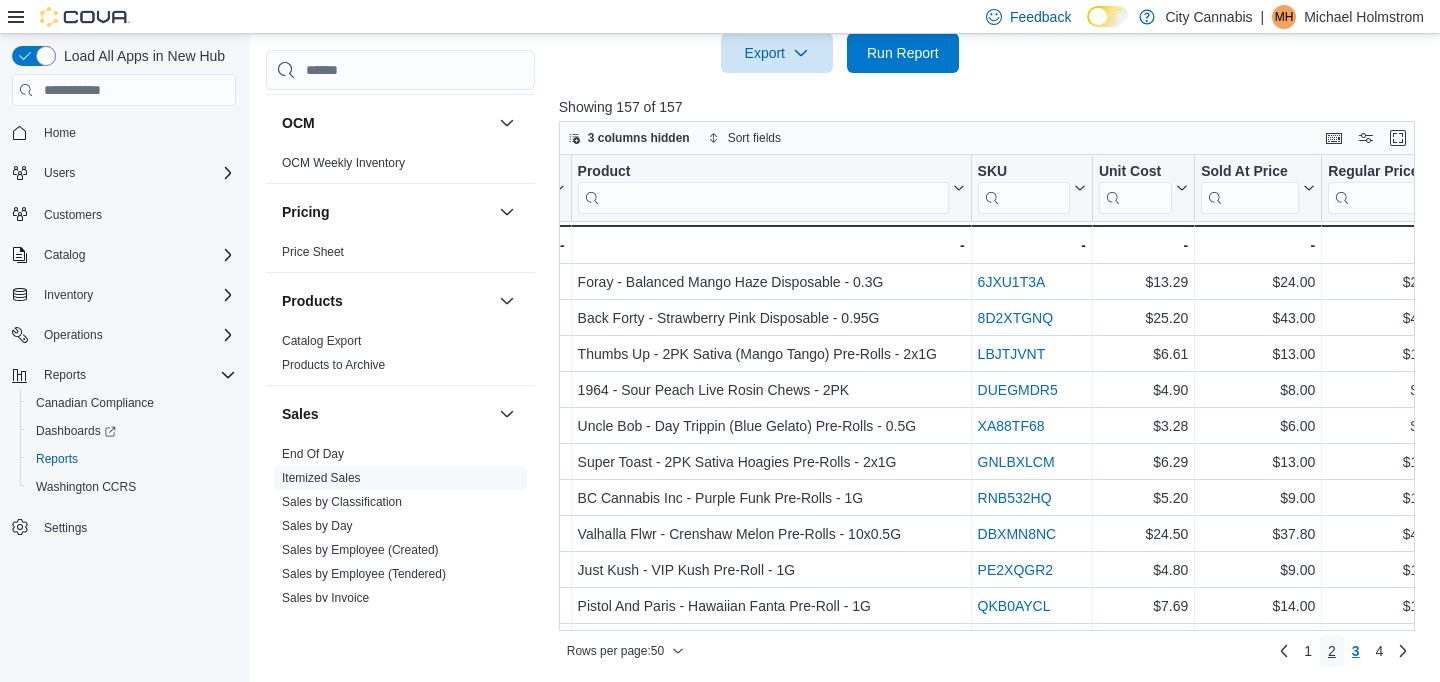 click on "2" at bounding box center (1332, 651) 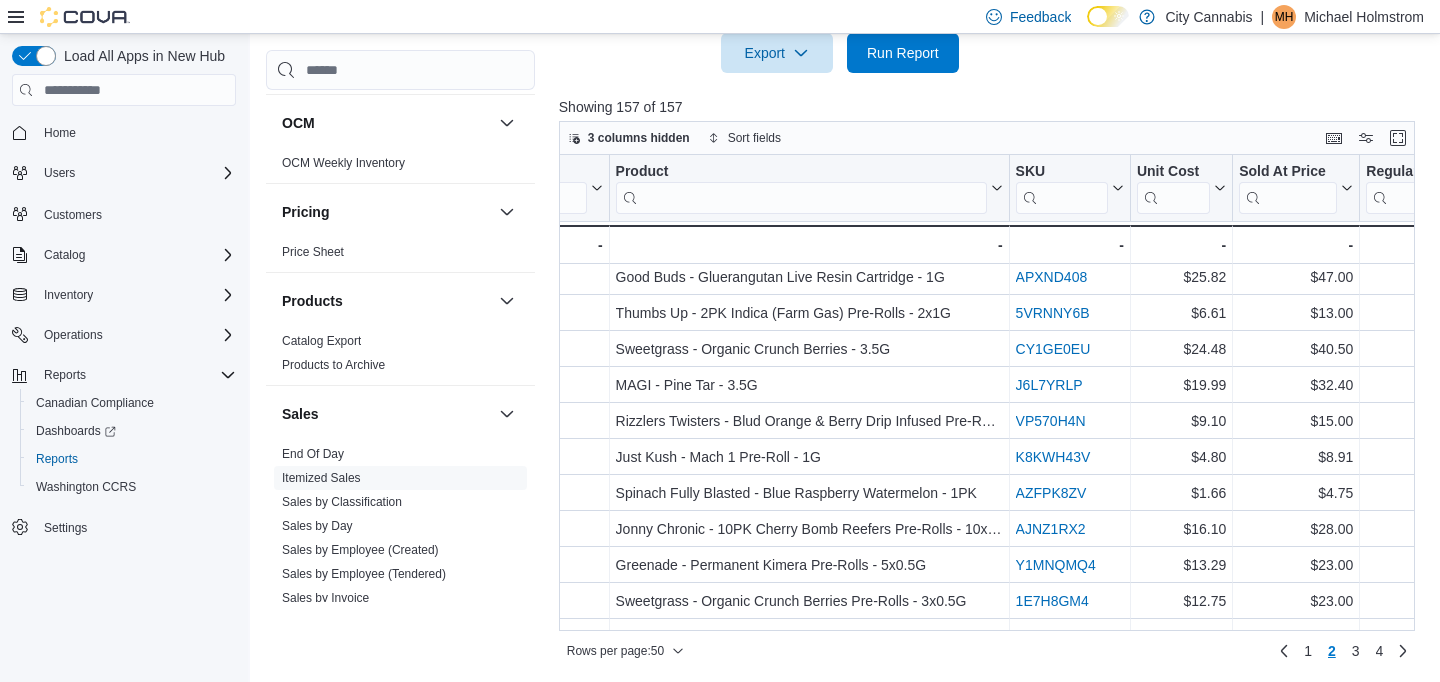 scroll, scrollTop: 1433, scrollLeft: 2557, axis: both 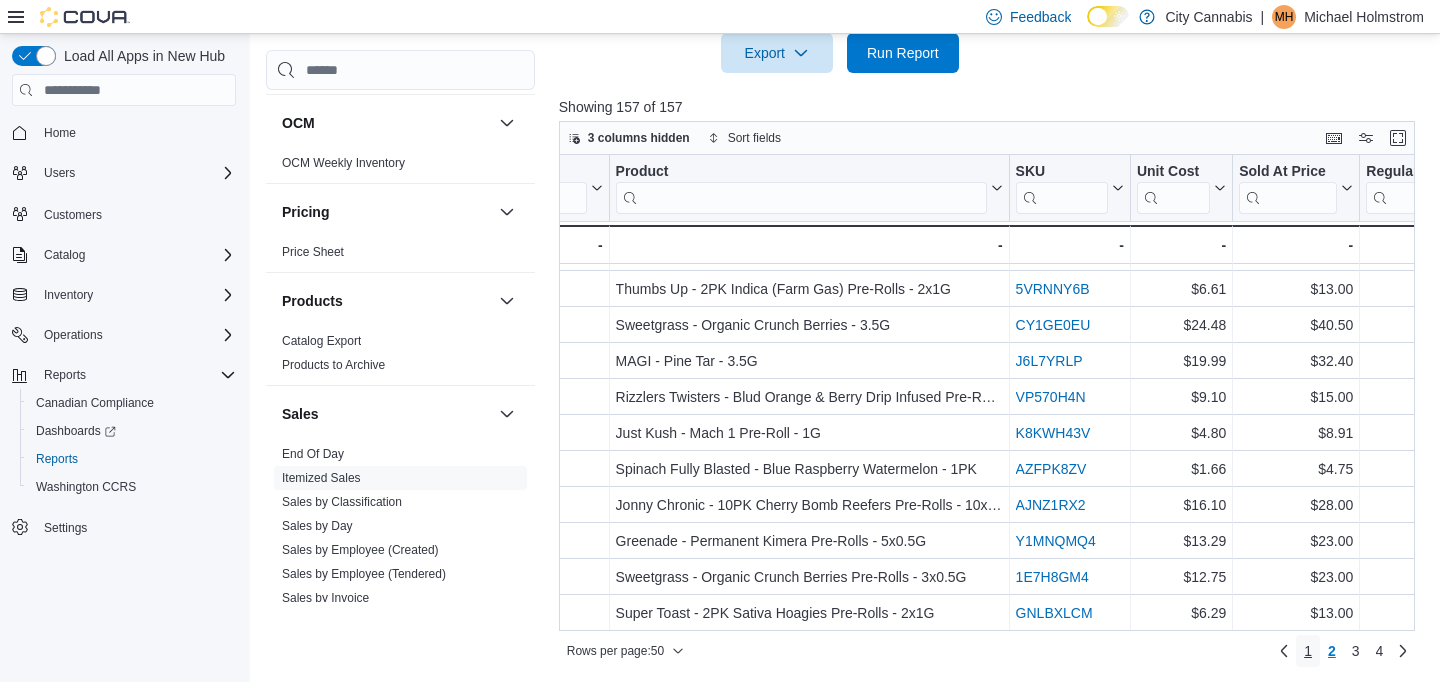 click on "1" at bounding box center (1308, 651) 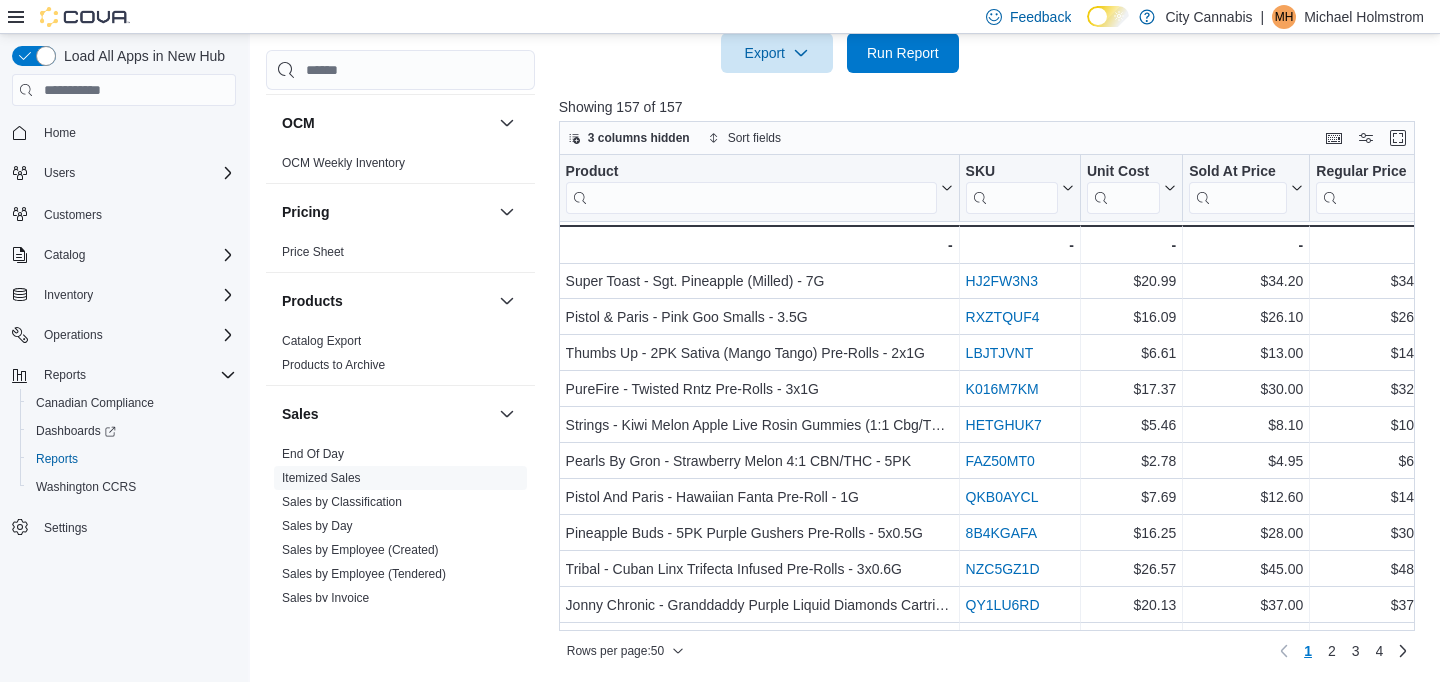 scroll, scrollTop: 0, scrollLeft: 2607, axis: horizontal 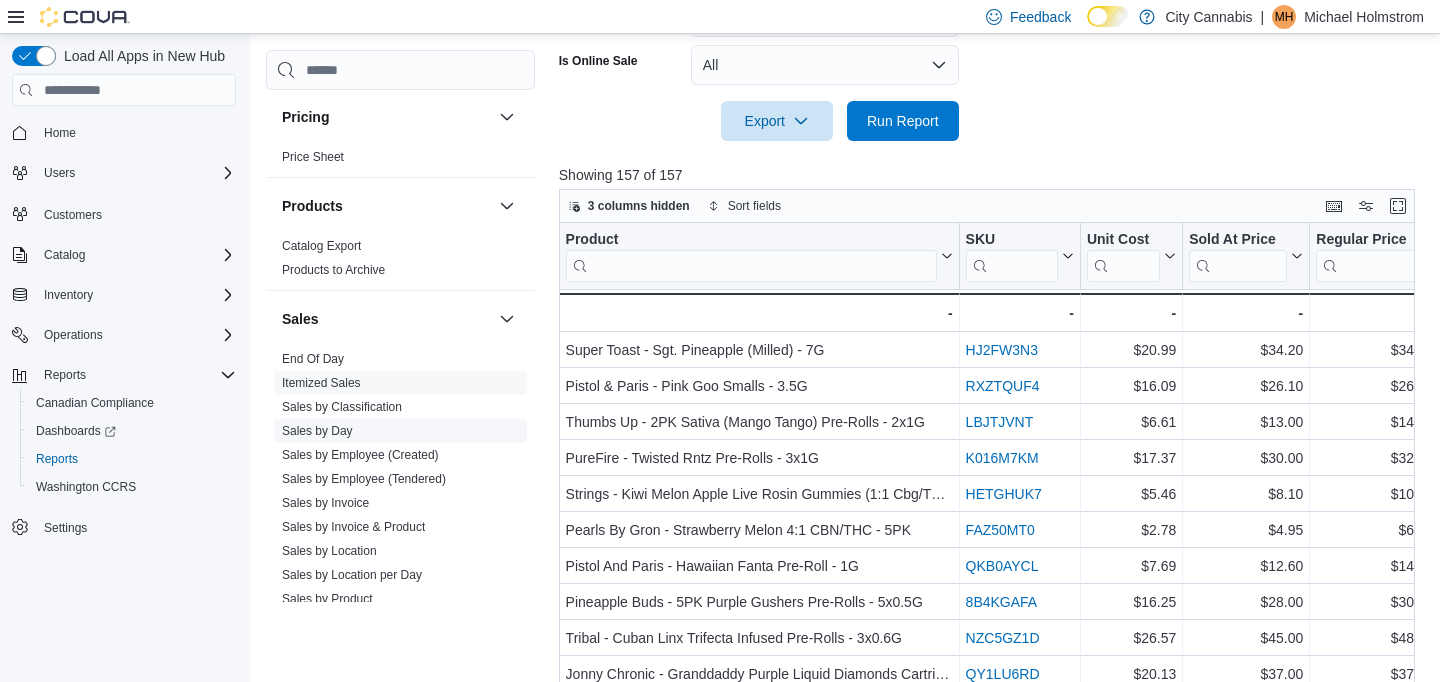 click on "Sales by Day" at bounding box center (317, 431) 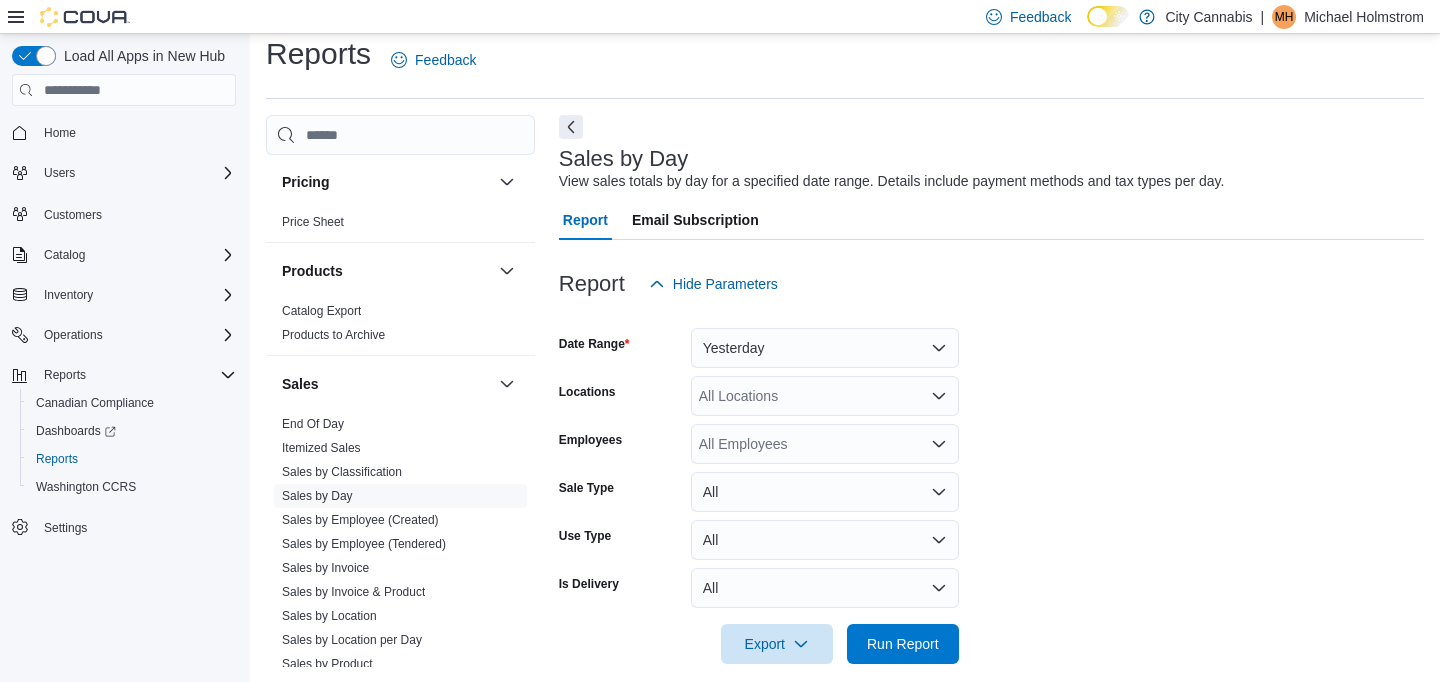 scroll, scrollTop: 38, scrollLeft: 0, axis: vertical 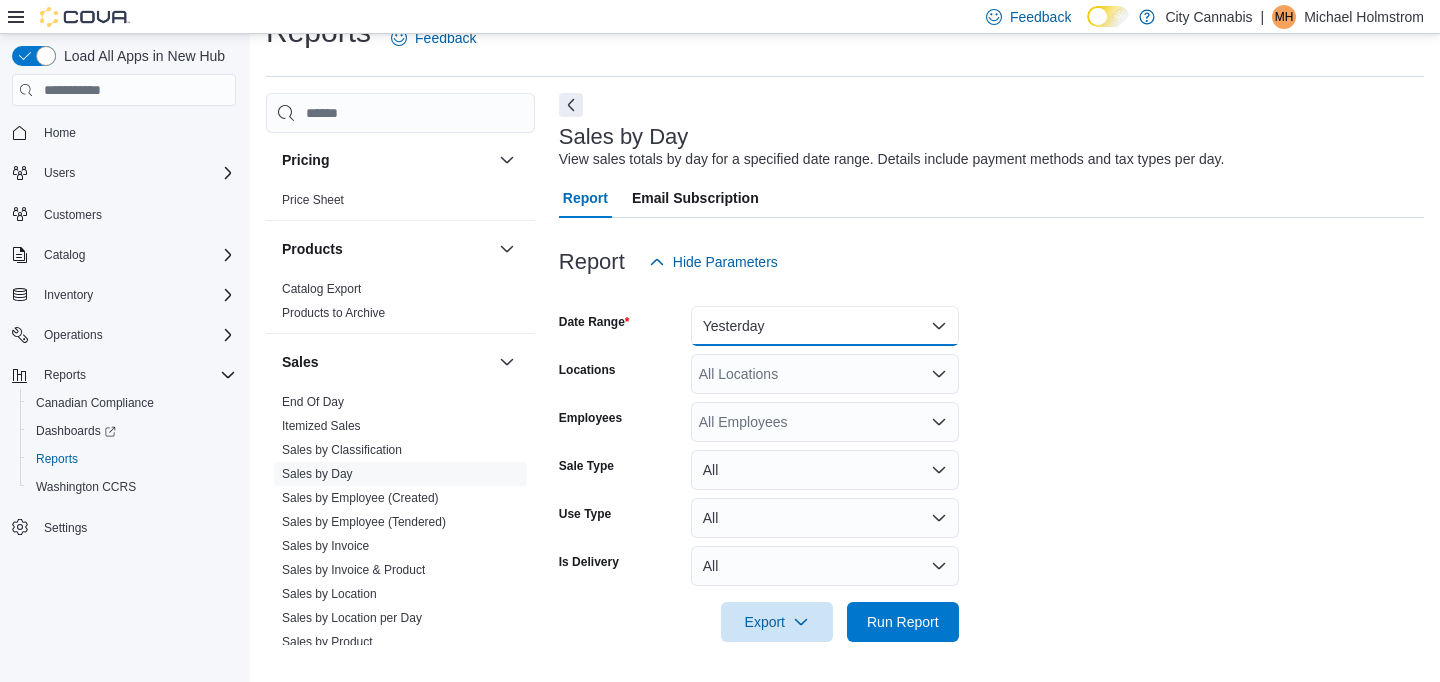 click on "Yesterday" at bounding box center [825, 326] 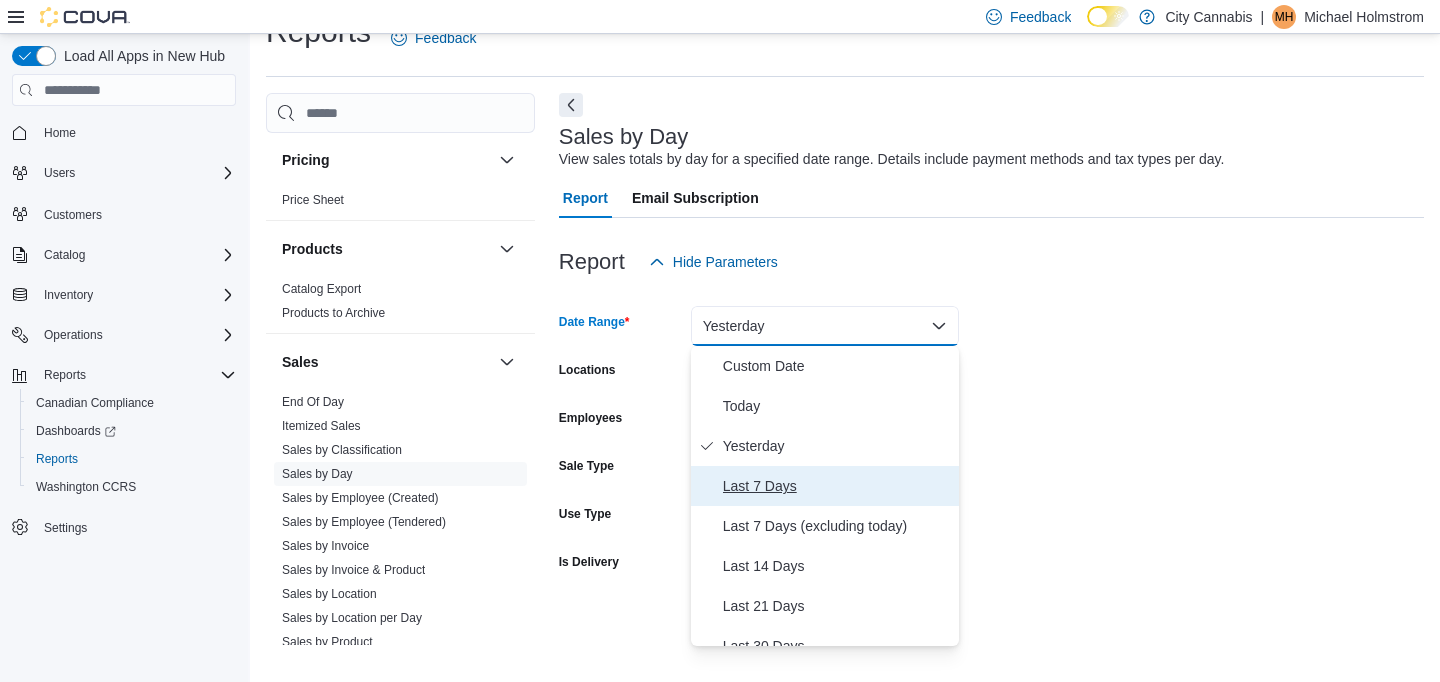 click on "Last 7 Days" at bounding box center [837, 486] 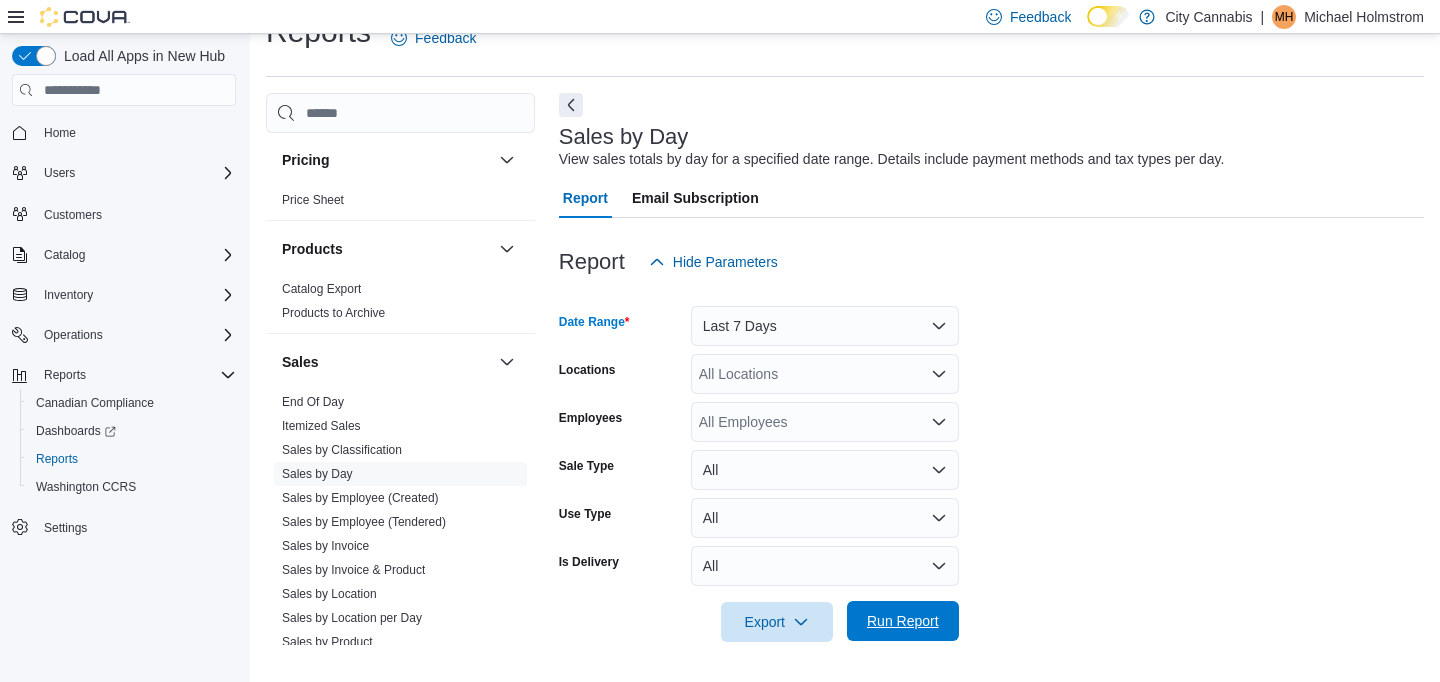 click on "Run Report" at bounding box center [903, 621] 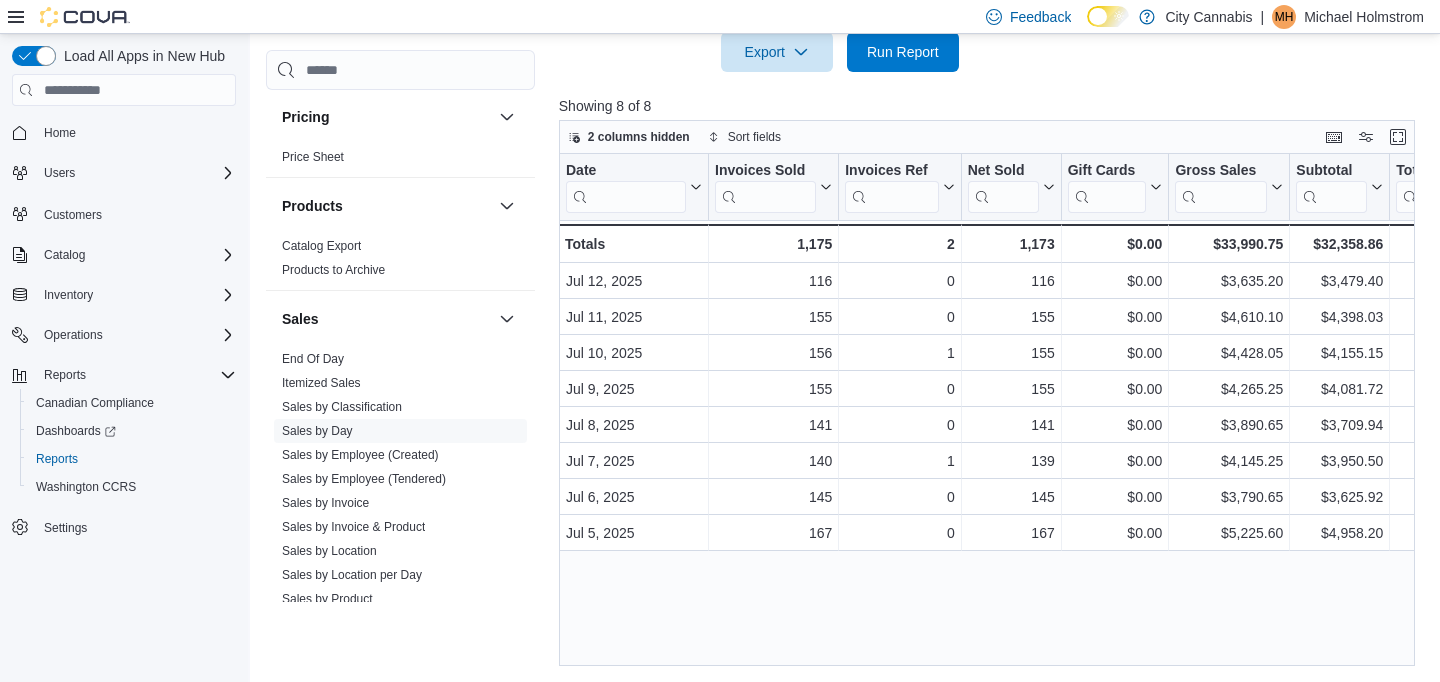 scroll, scrollTop: 607, scrollLeft: 0, axis: vertical 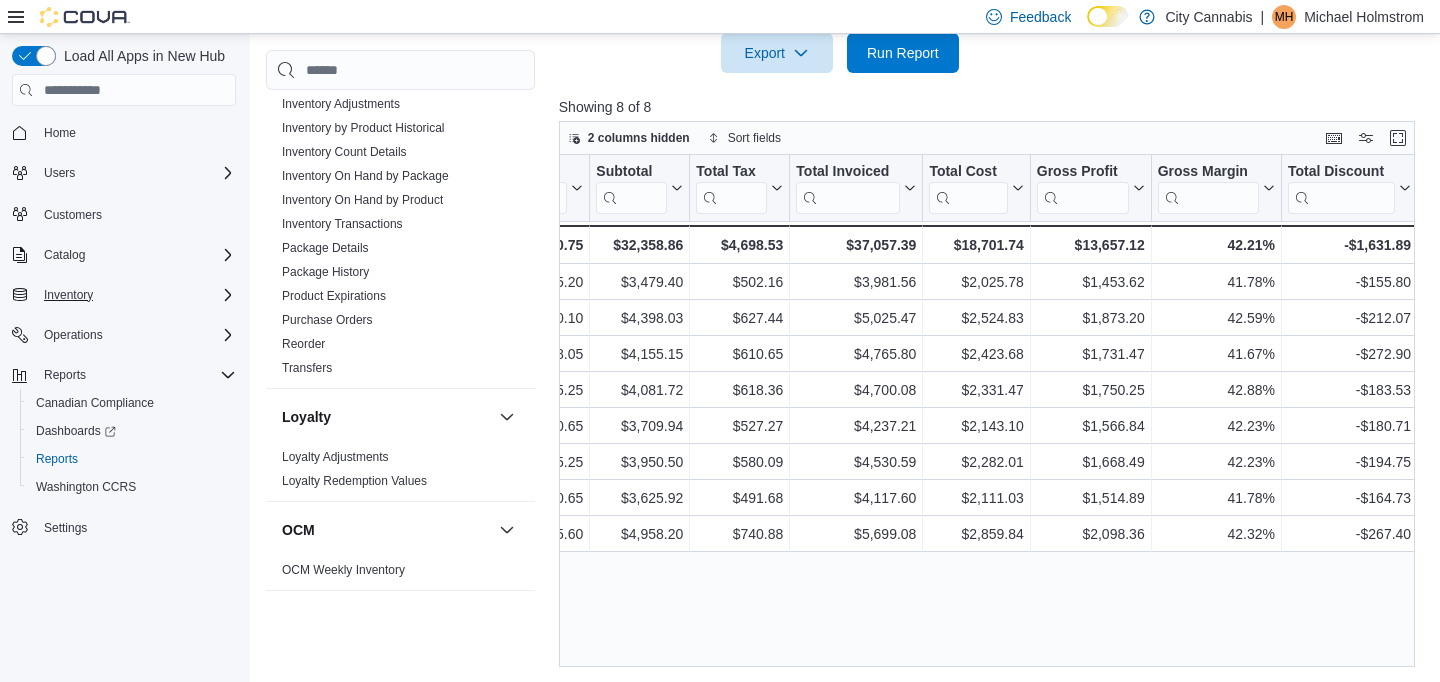 click on "Inventory" at bounding box center [136, 295] 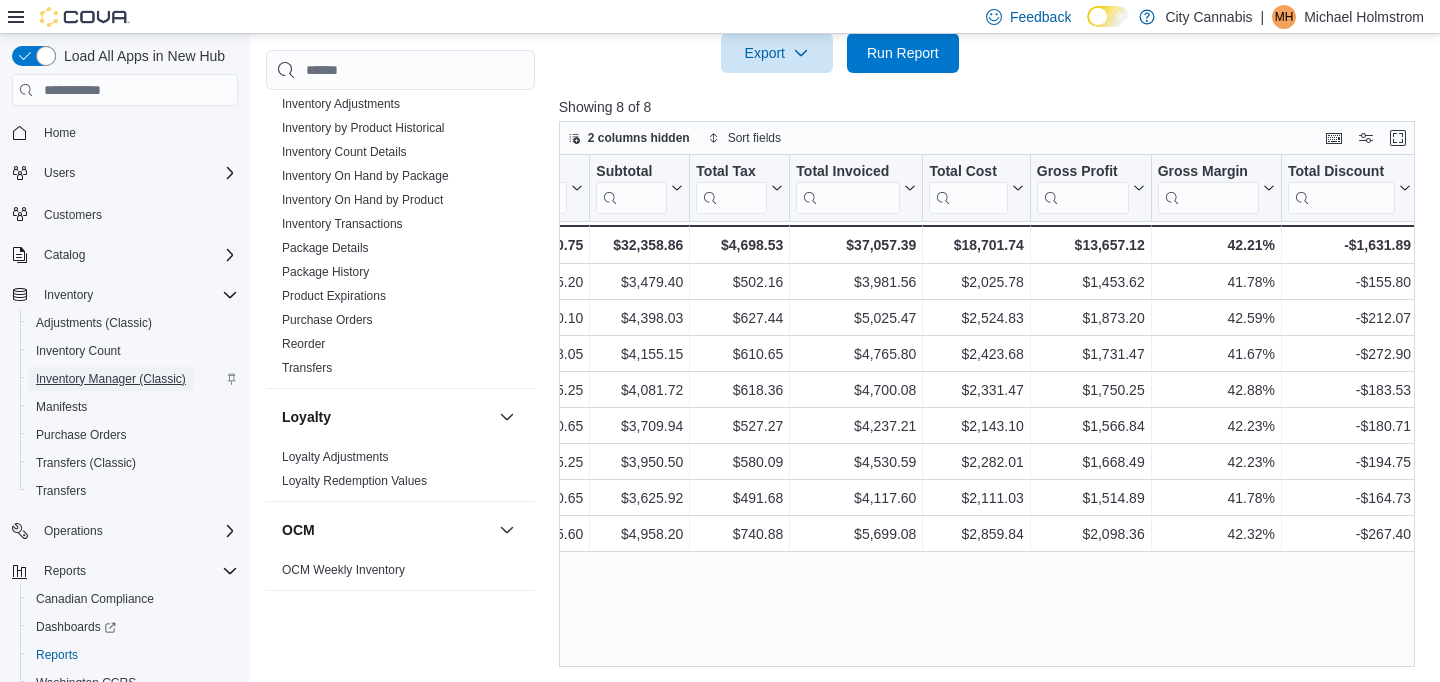 click on "Inventory Manager (Classic)" at bounding box center (111, 379) 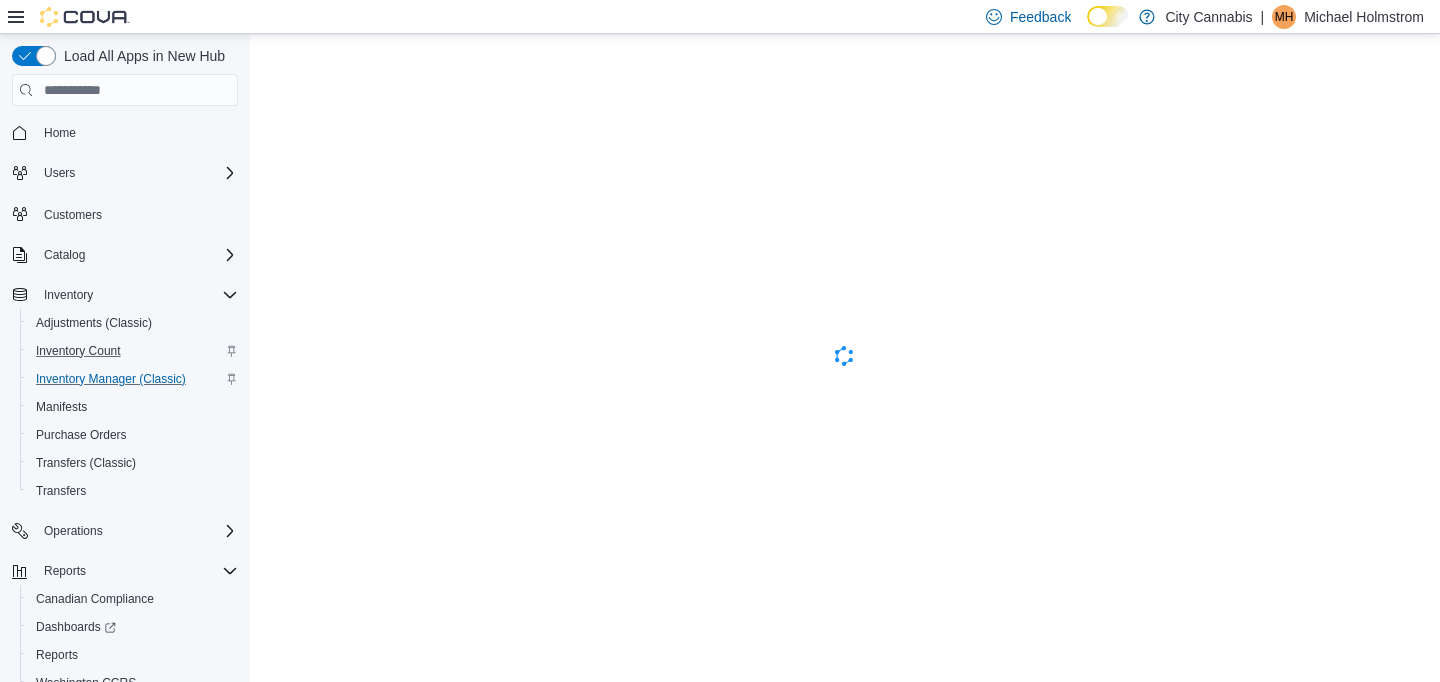 scroll, scrollTop: 0, scrollLeft: 0, axis: both 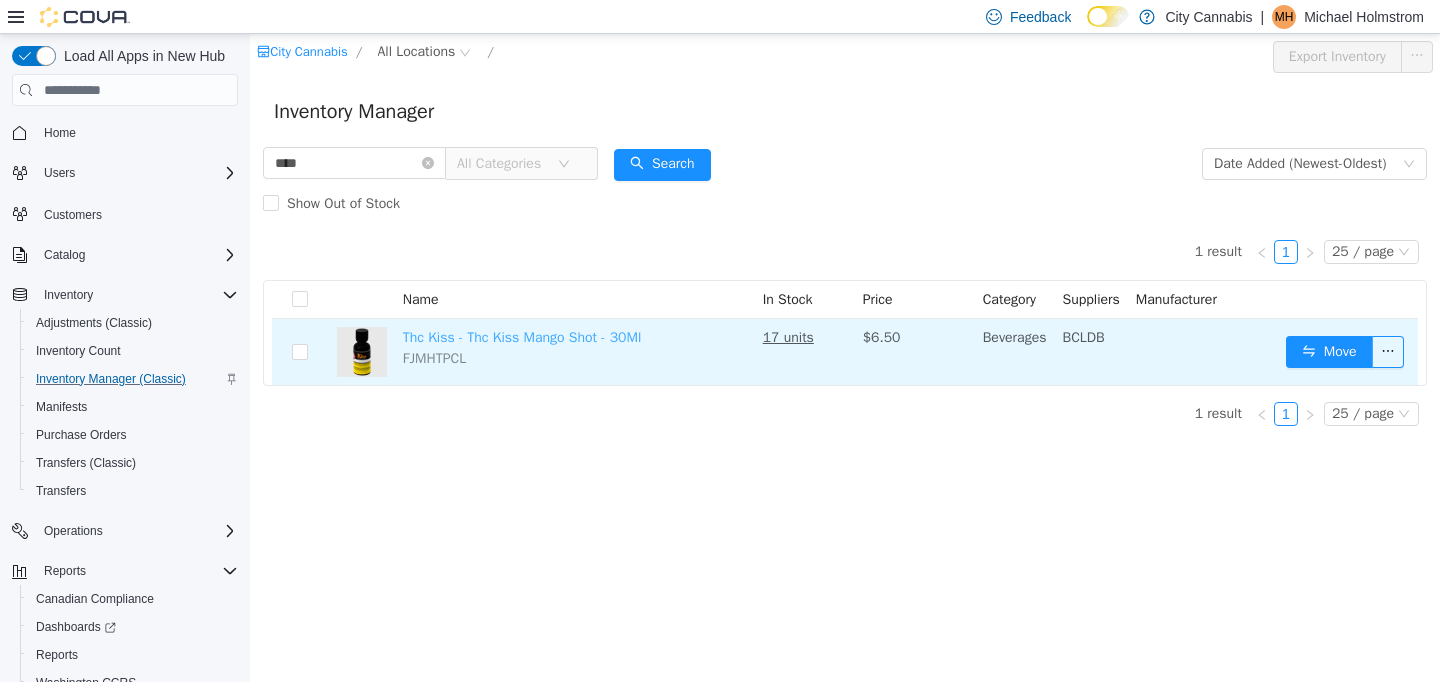 click on "Thc Kiss - Thc Kiss Mango Shot - 30Ml" at bounding box center [522, 337] 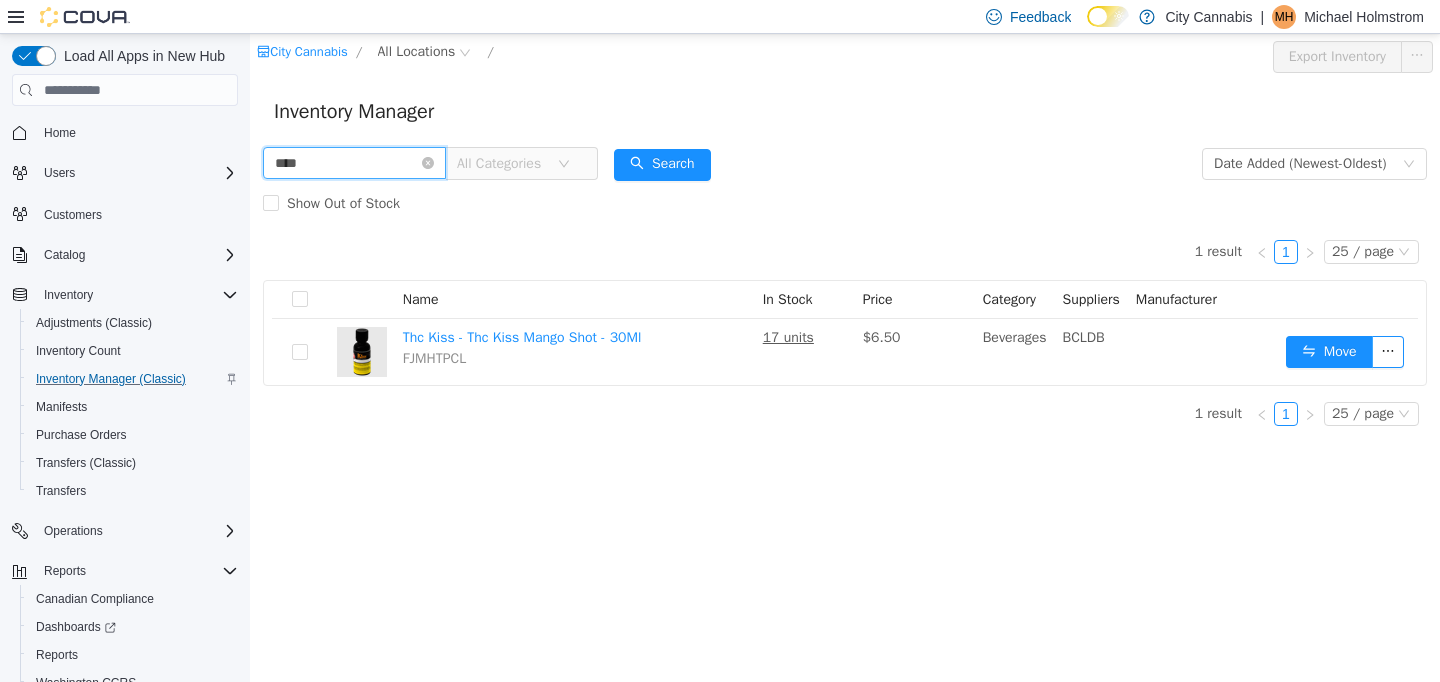 click on "****" at bounding box center (354, 163) 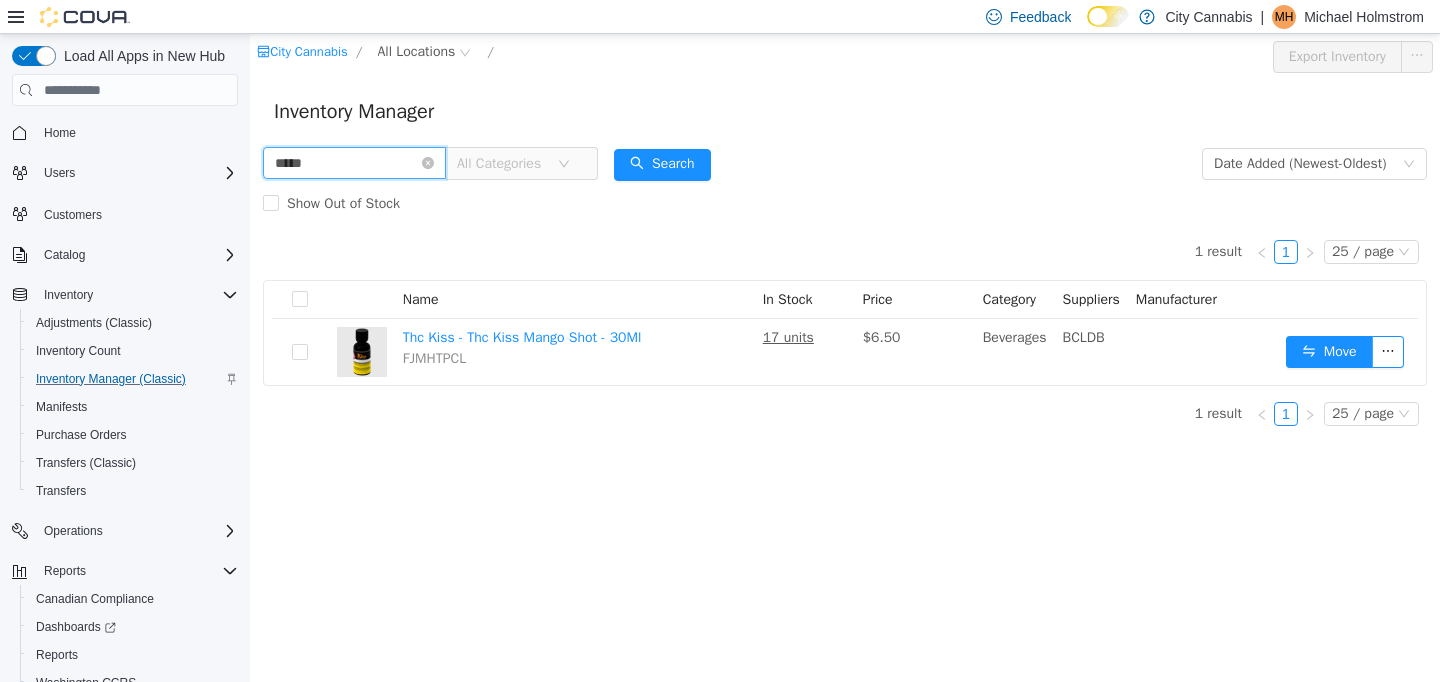 type on "*****" 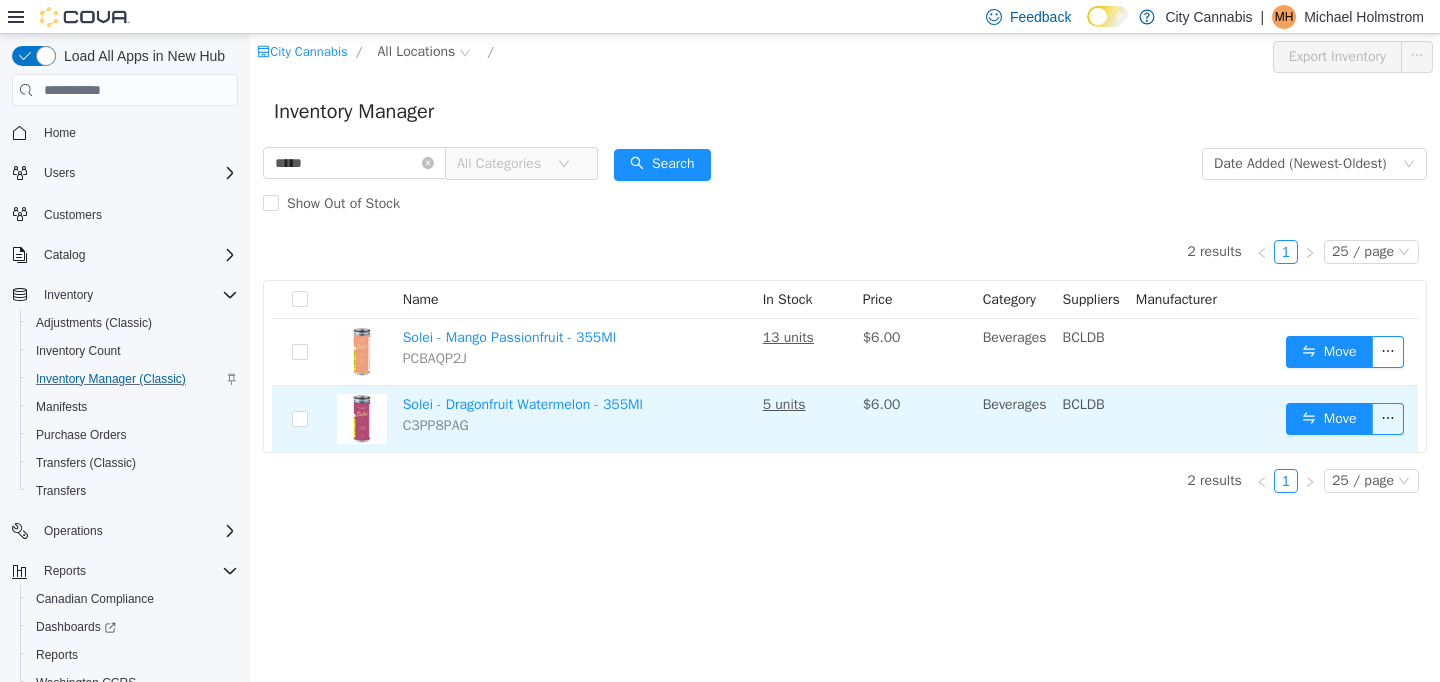 click on "Solei - Dragonfruit Watermelon - 355Ml C3PP8PAG" at bounding box center (575, 419) 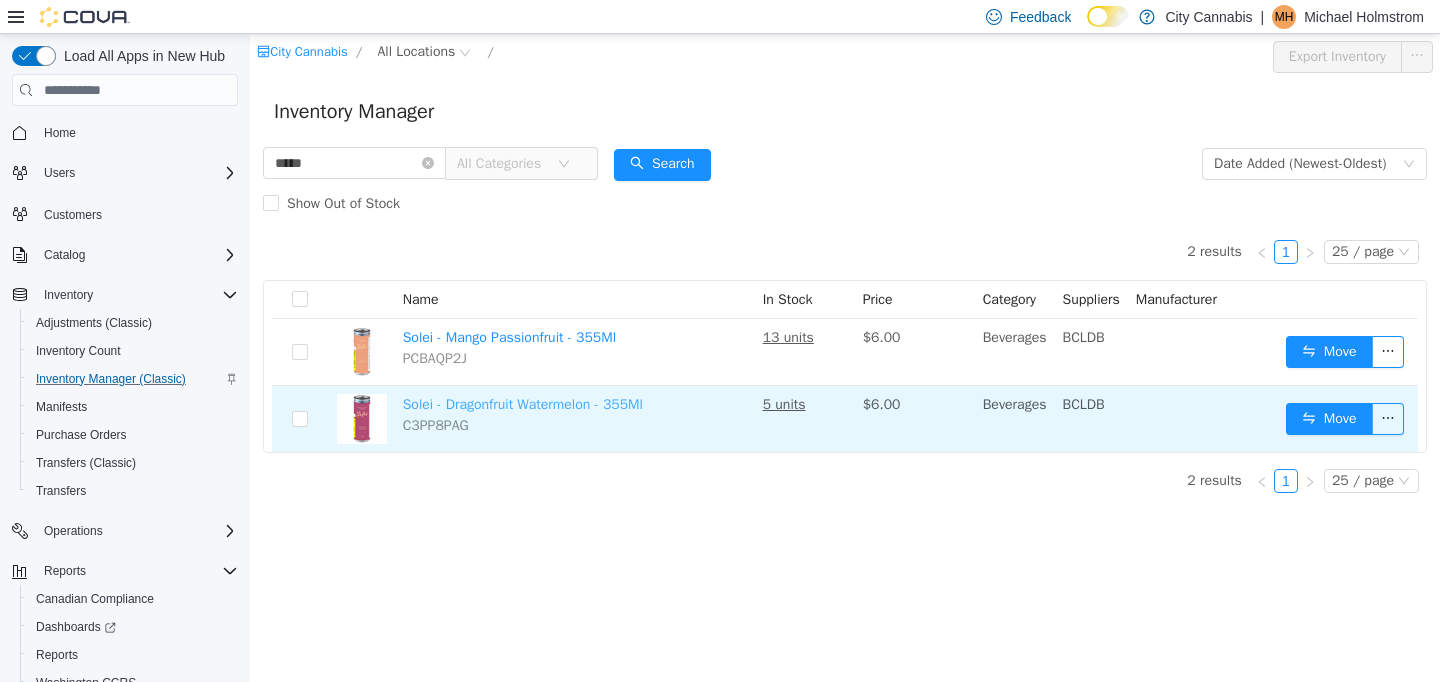 click on "Solei - Dragonfruit Watermelon - 355Ml" at bounding box center [523, 404] 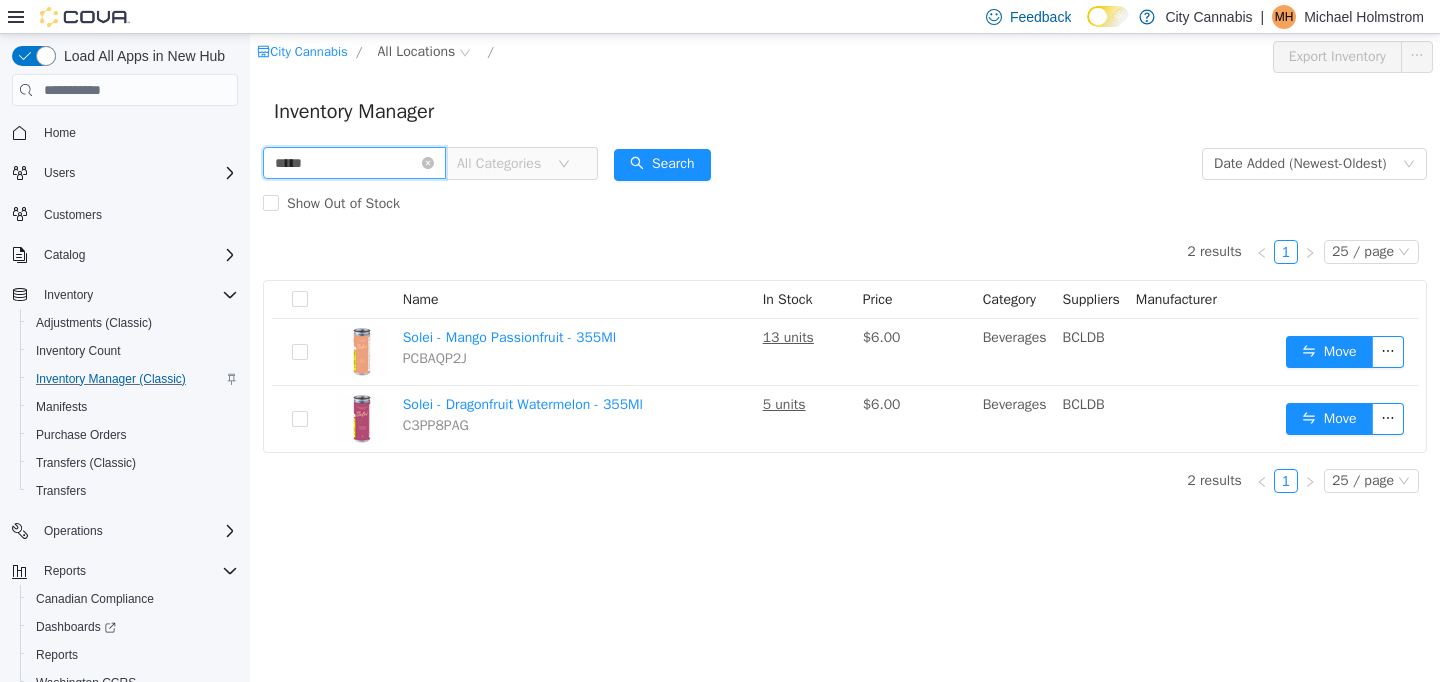 click on "*****" at bounding box center [354, 163] 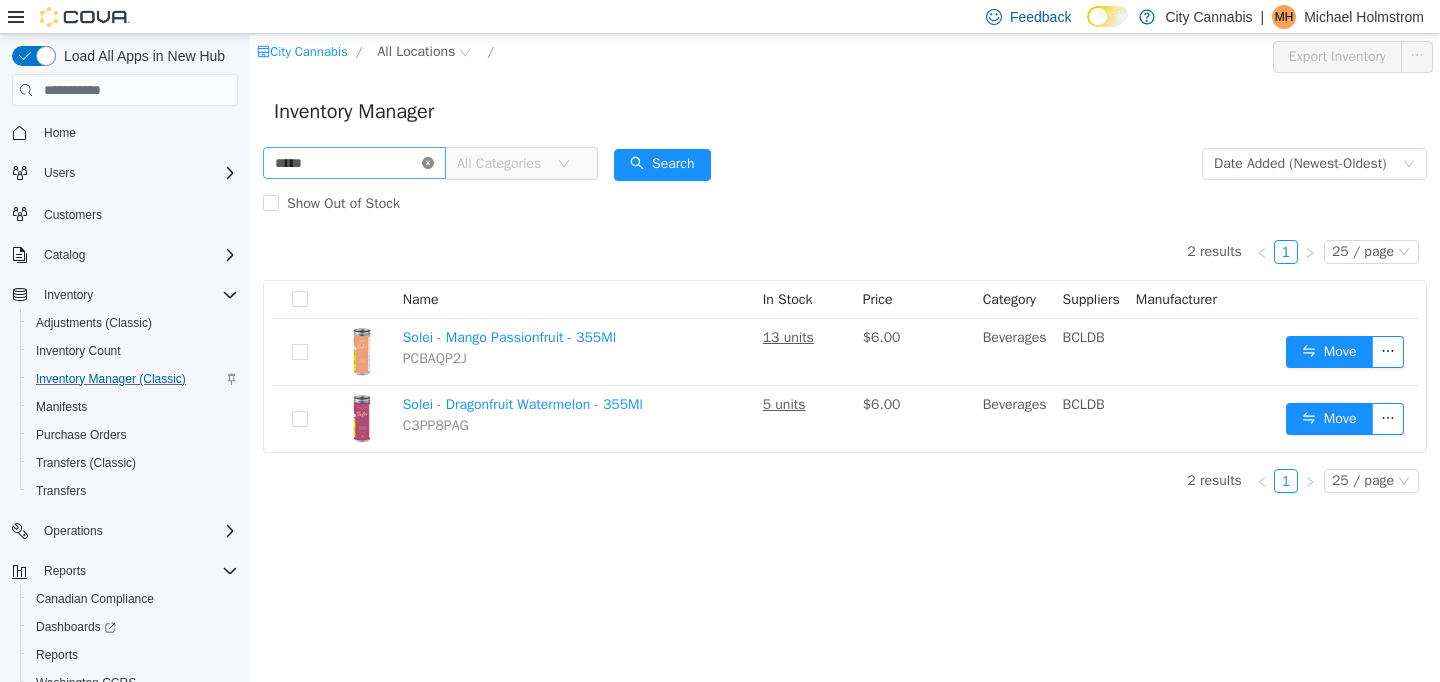 click 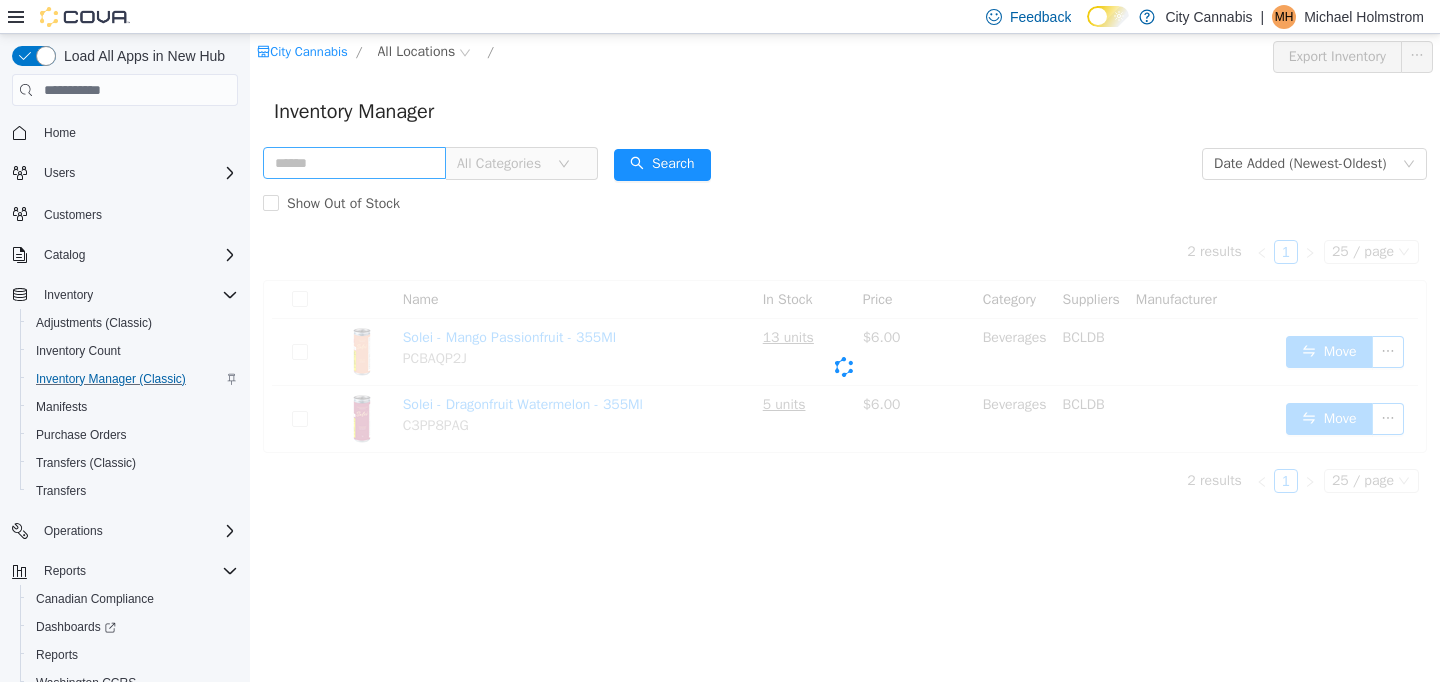 click on "All Categories" at bounding box center [502, 164] 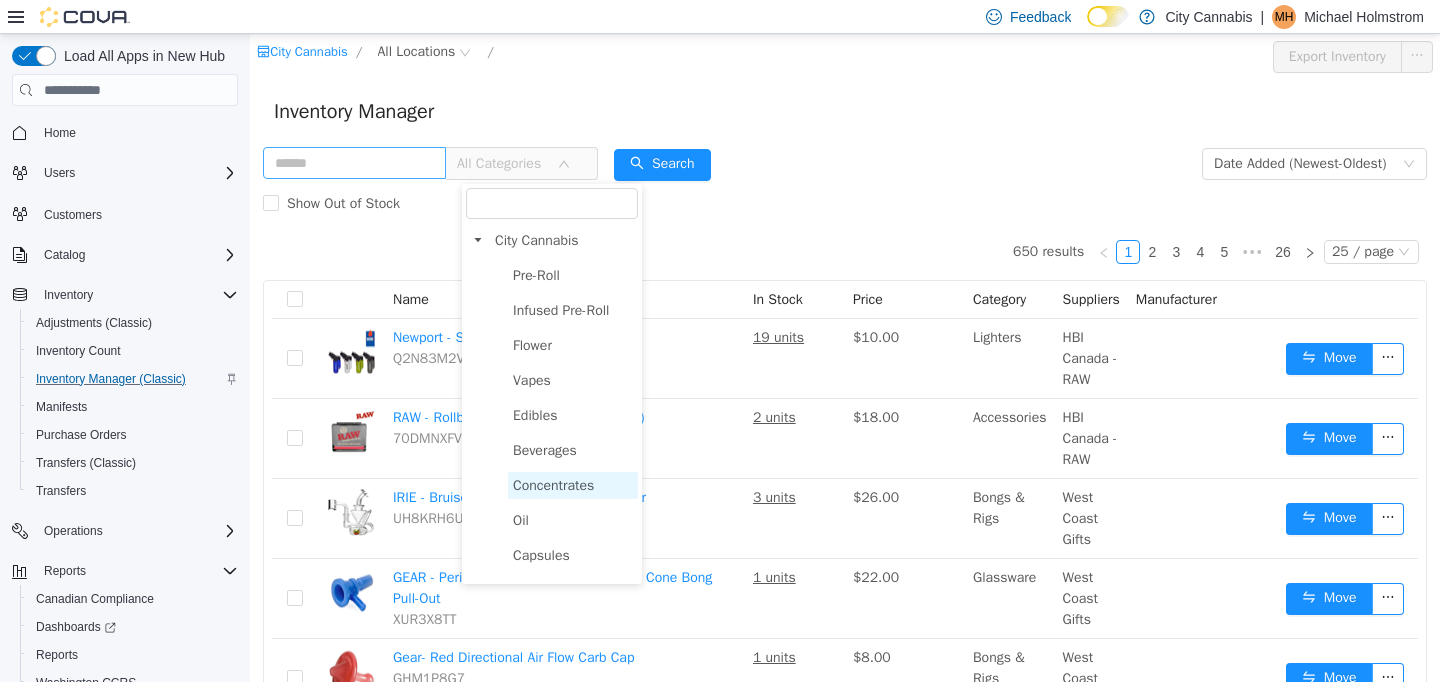 click on "Concentrates" at bounding box center (573, 485) 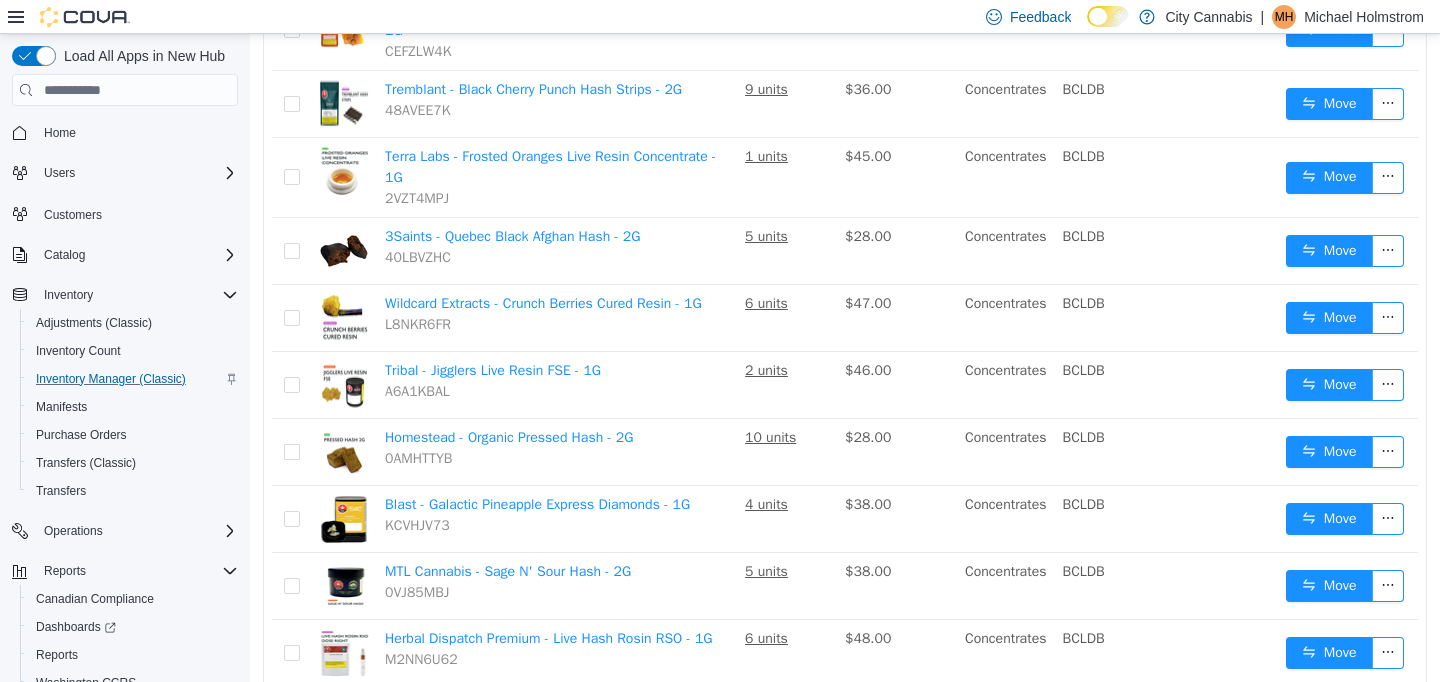 scroll, scrollTop: 464, scrollLeft: 0, axis: vertical 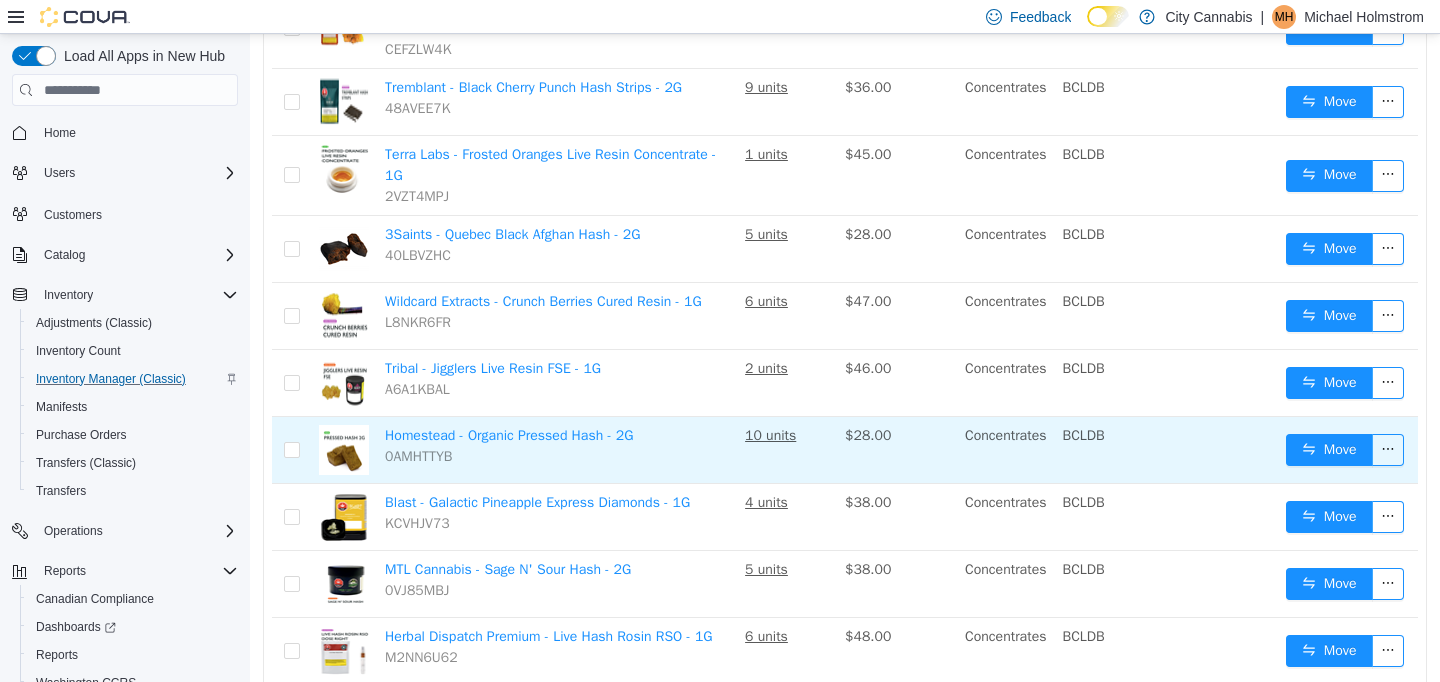 click on "Homestead - Organic Pressed Hash - 2G 0AMHTTYB" at bounding box center (557, 450) 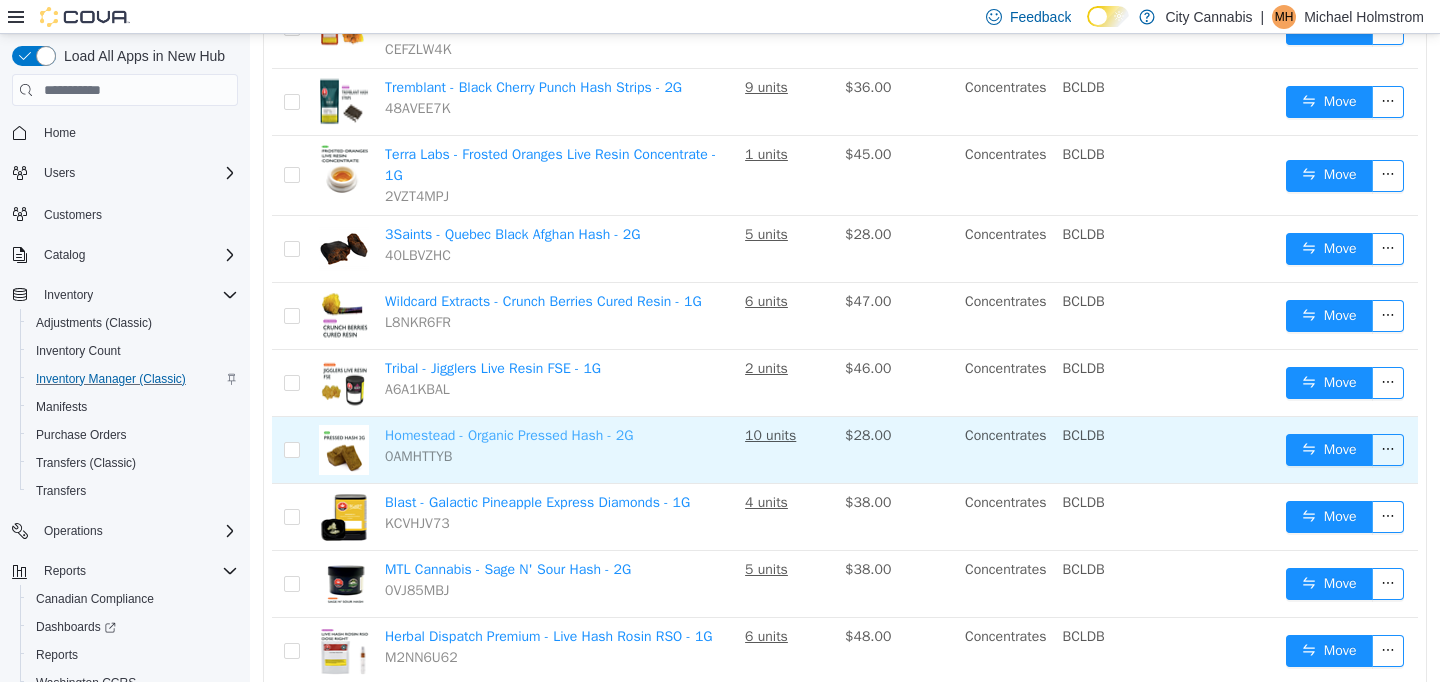 click on "Homestead - Organic Pressed Hash - 2G" at bounding box center [509, 435] 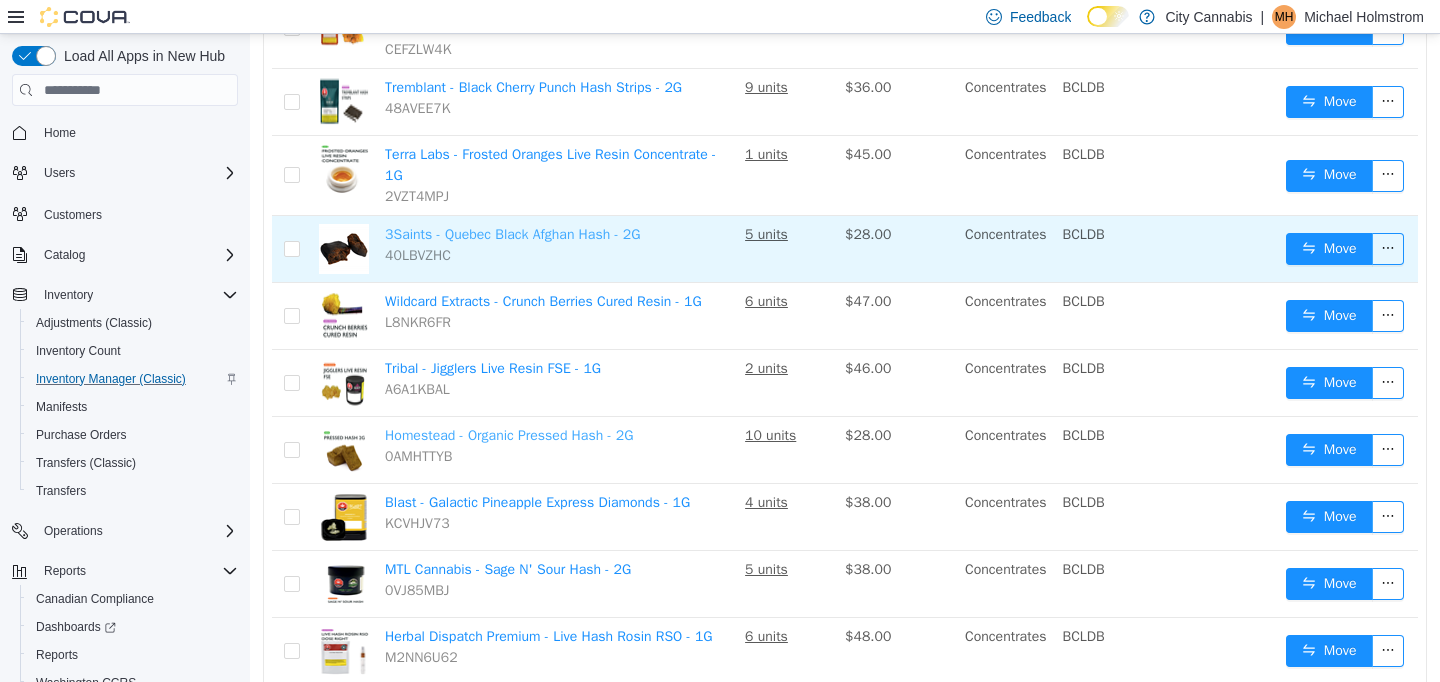 scroll, scrollTop: 0, scrollLeft: 0, axis: both 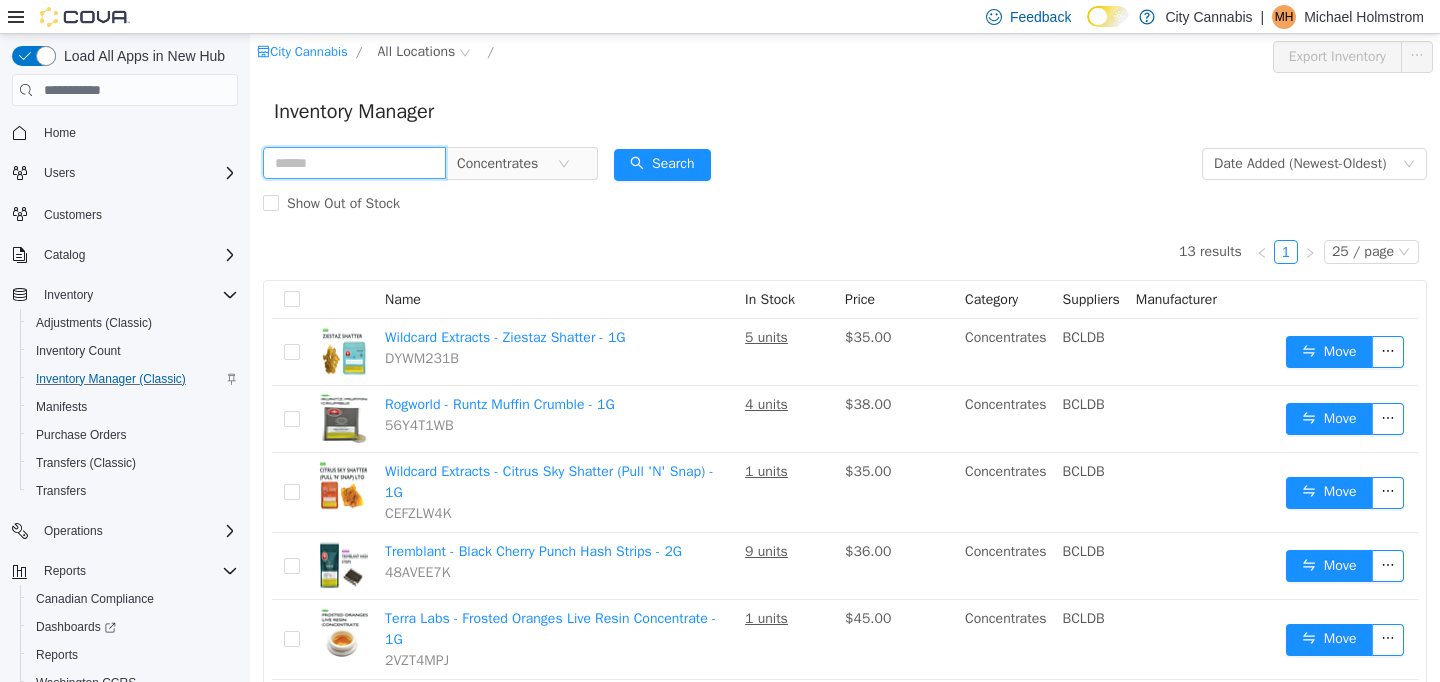 click at bounding box center (354, 163) 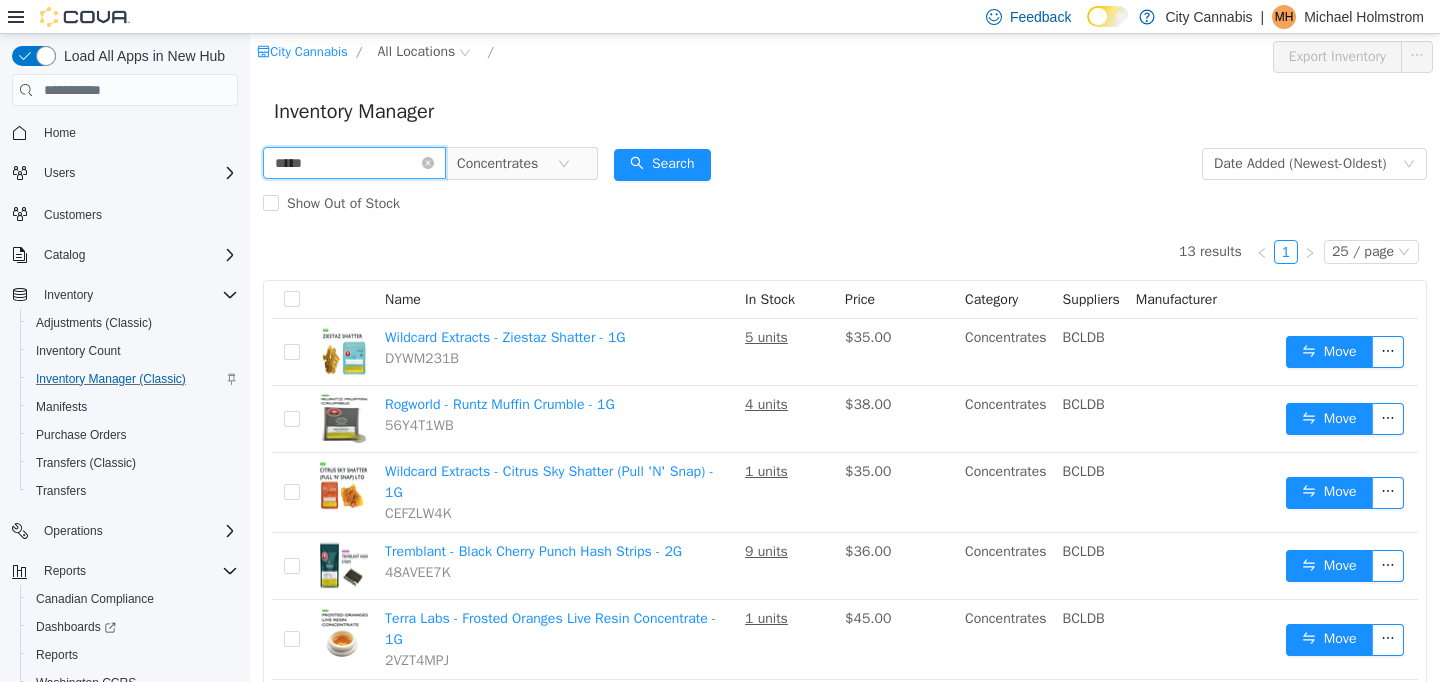 type on "*****" 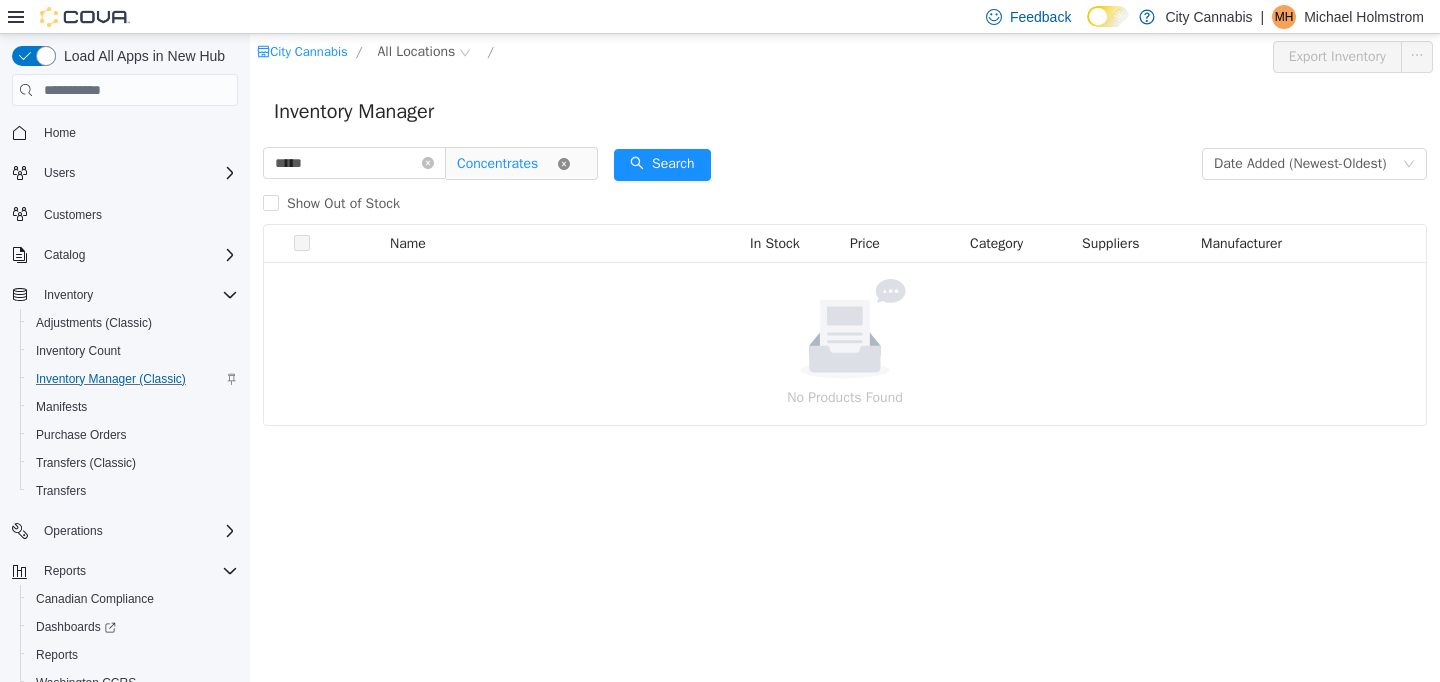 click 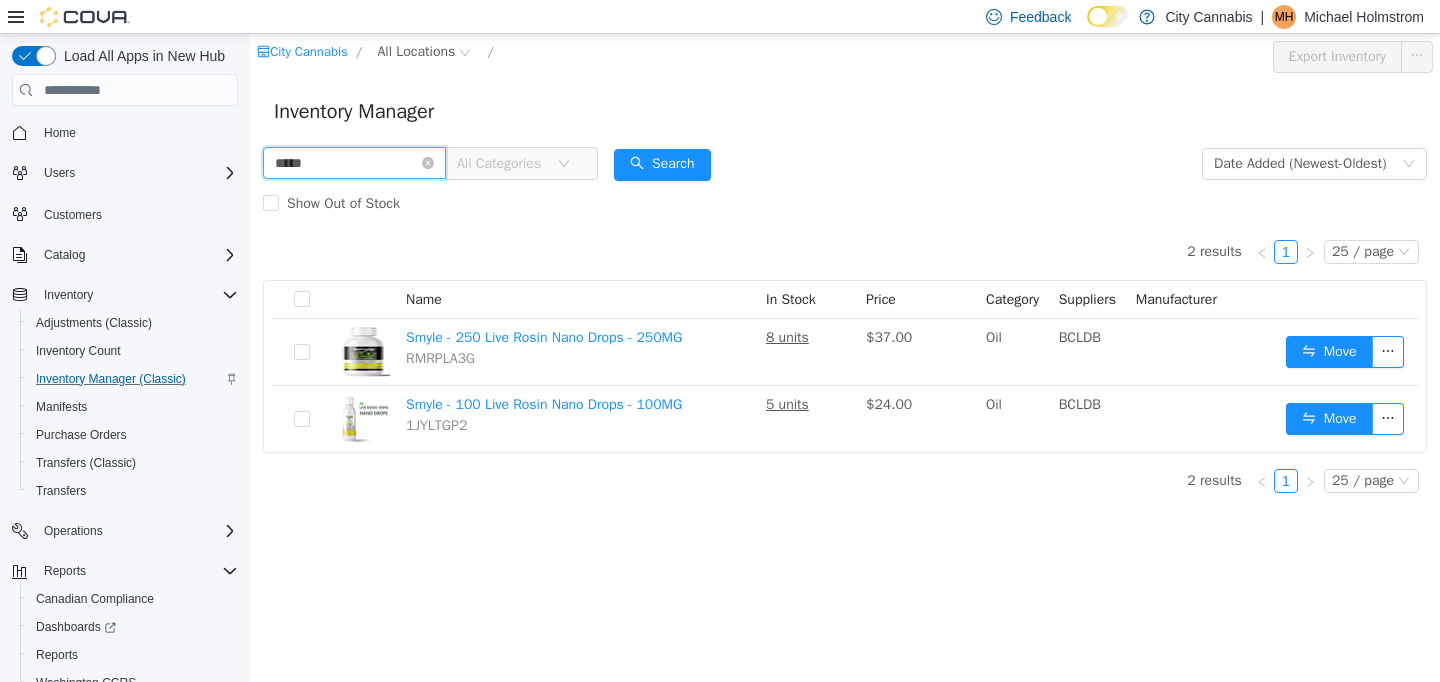 click on "*****" at bounding box center [354, 163] 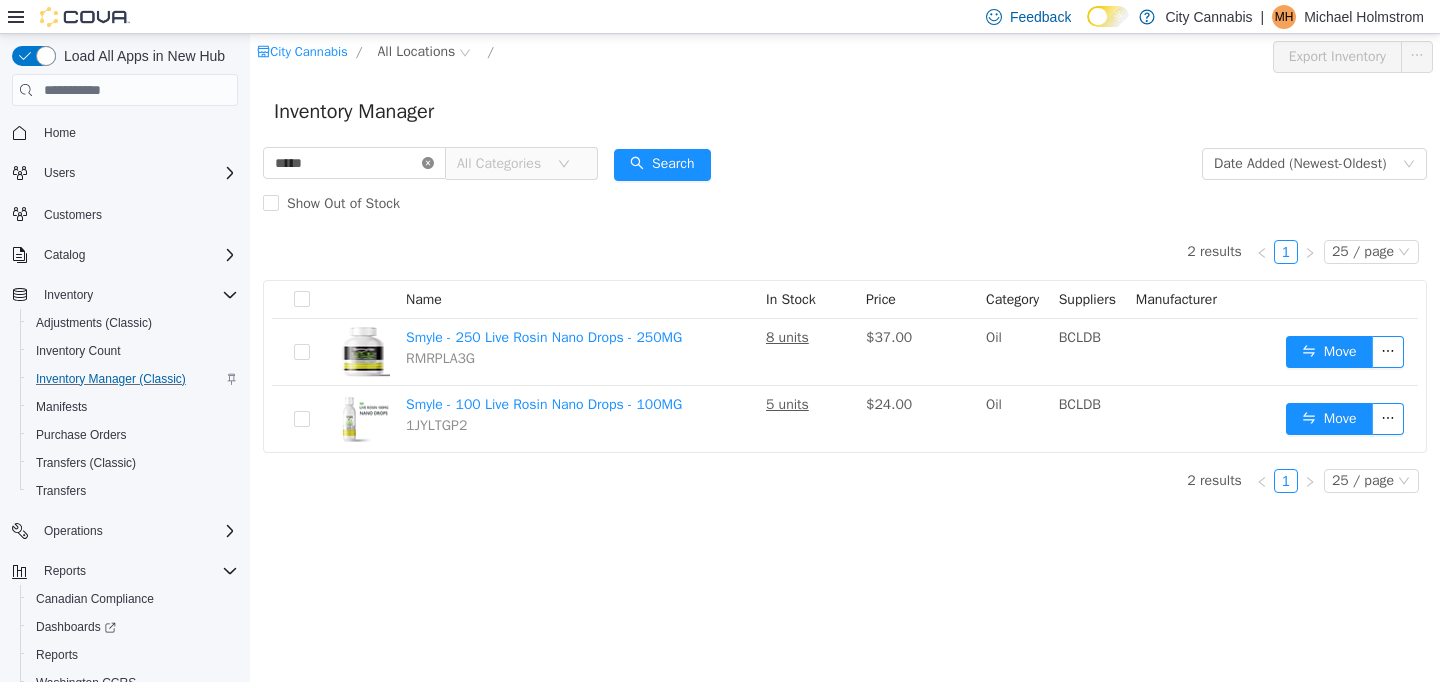 click 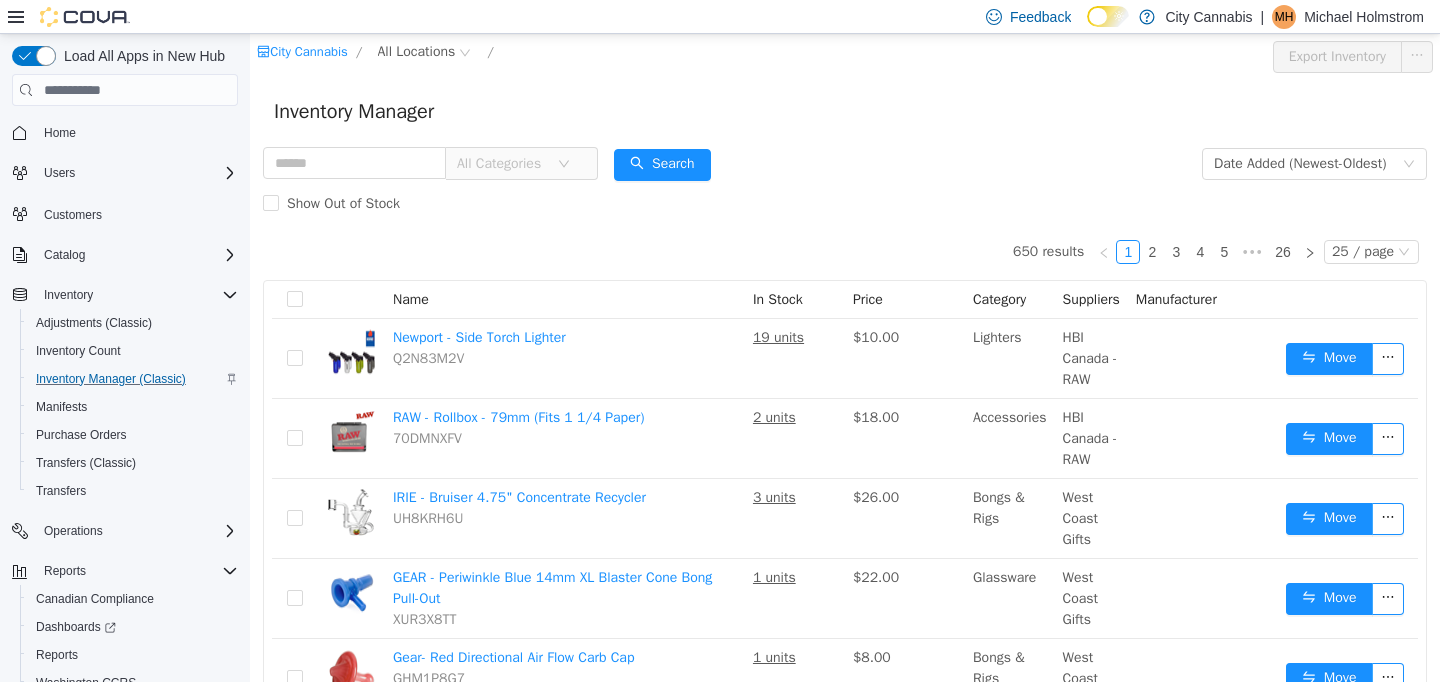 click on "All Categories" at bounding box center (507, 164) 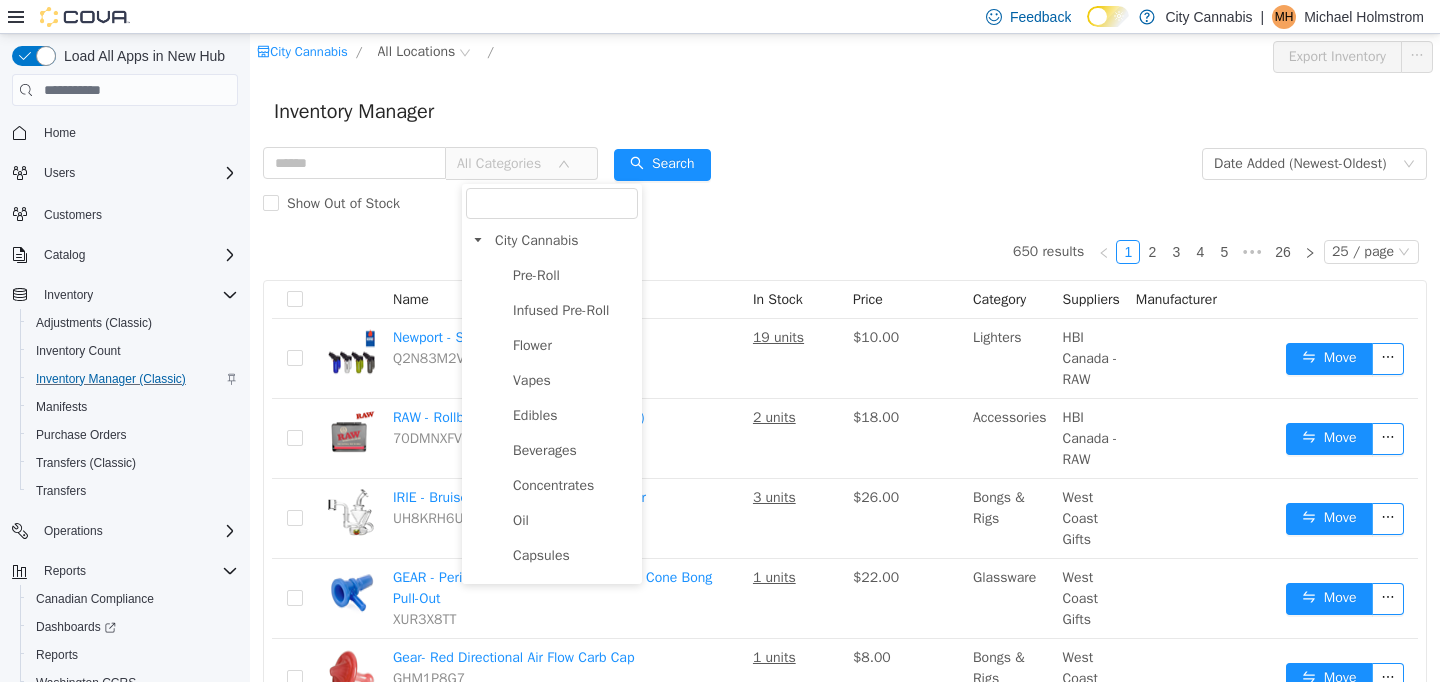 scroll, scrollTop: 30, scrollLeft: 0, axis: vertical 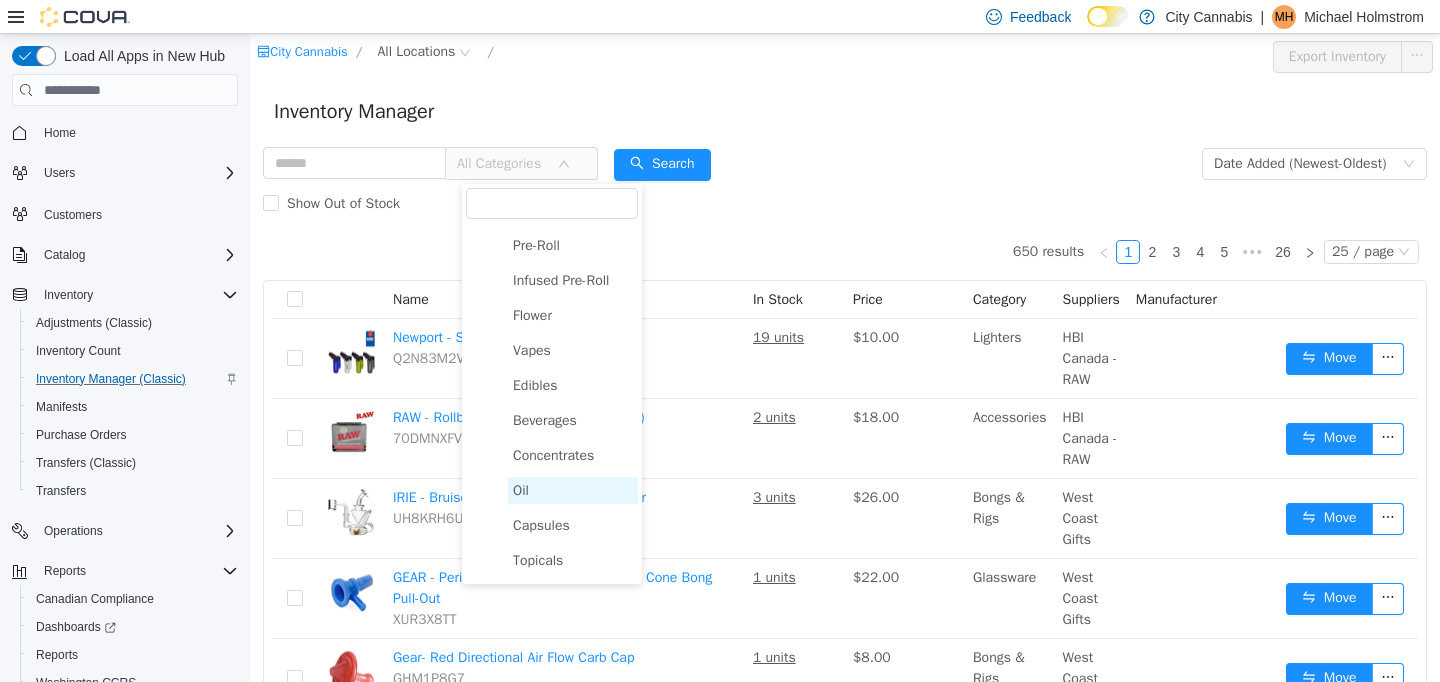 click on "Oil" at bounding box center (521, 490) 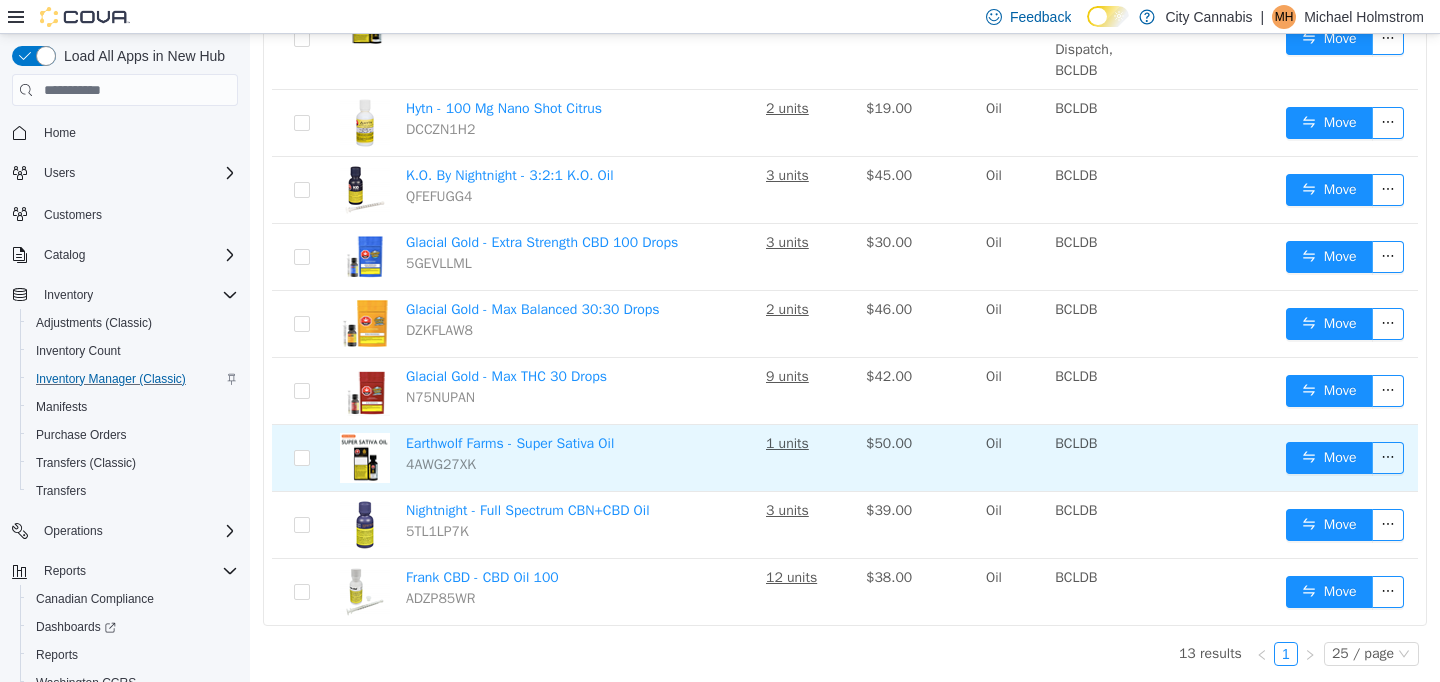 scroll, scrollTop: 0, scrollLeft: 0, axis: both 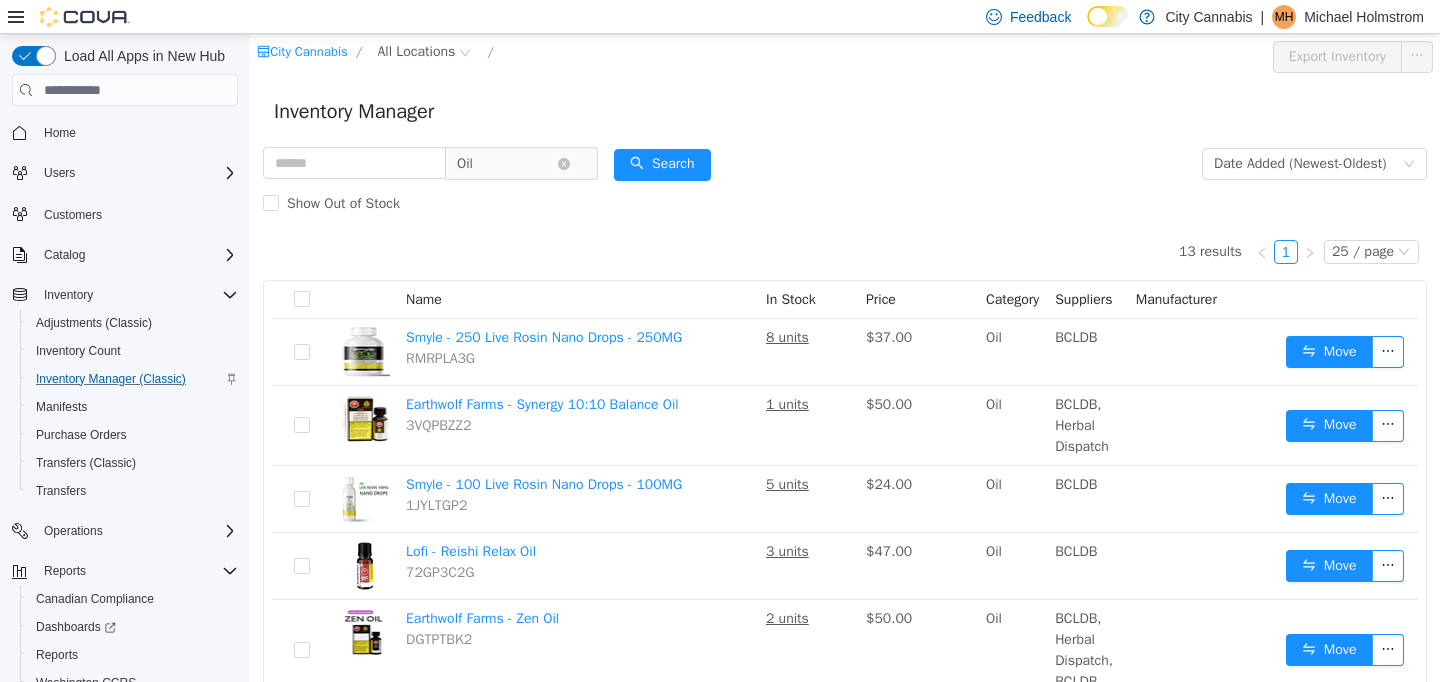 click on "Oil" at bounding box center (507, 164) 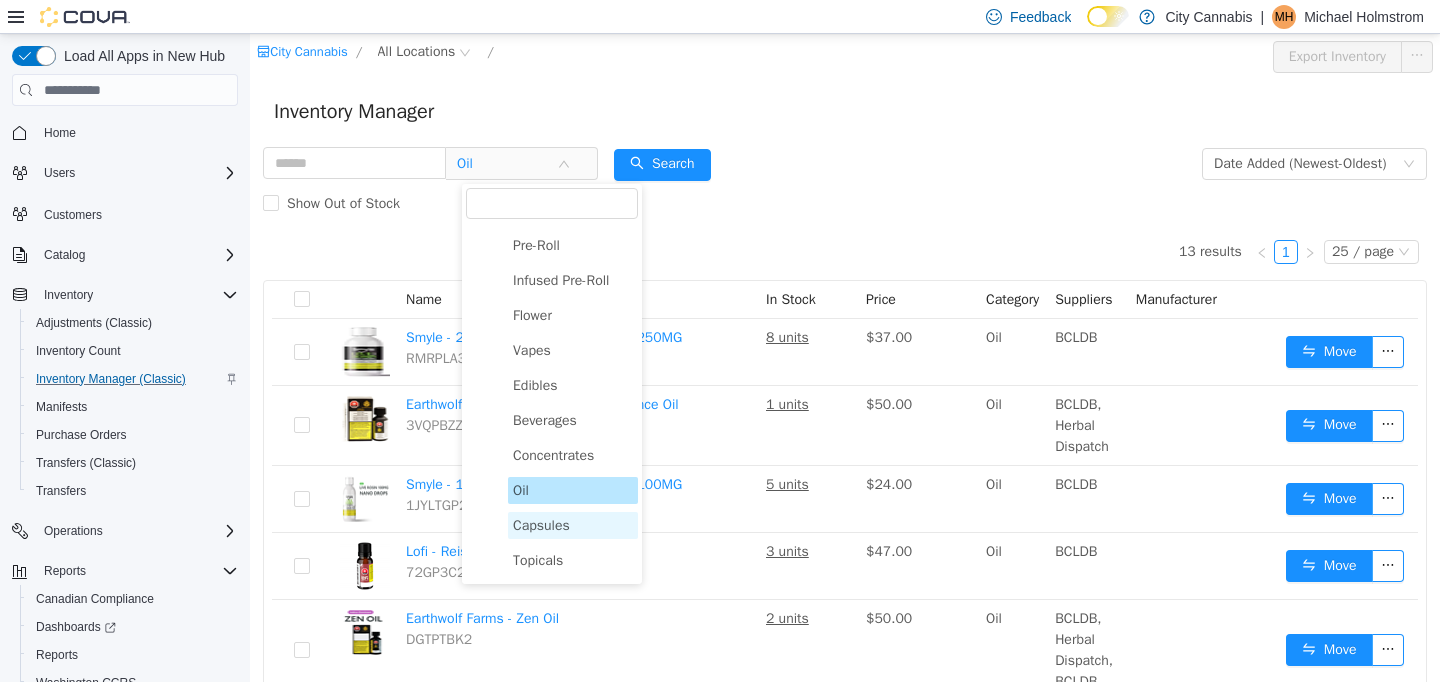 click on "Capsules" at bounding box center [573, 525] 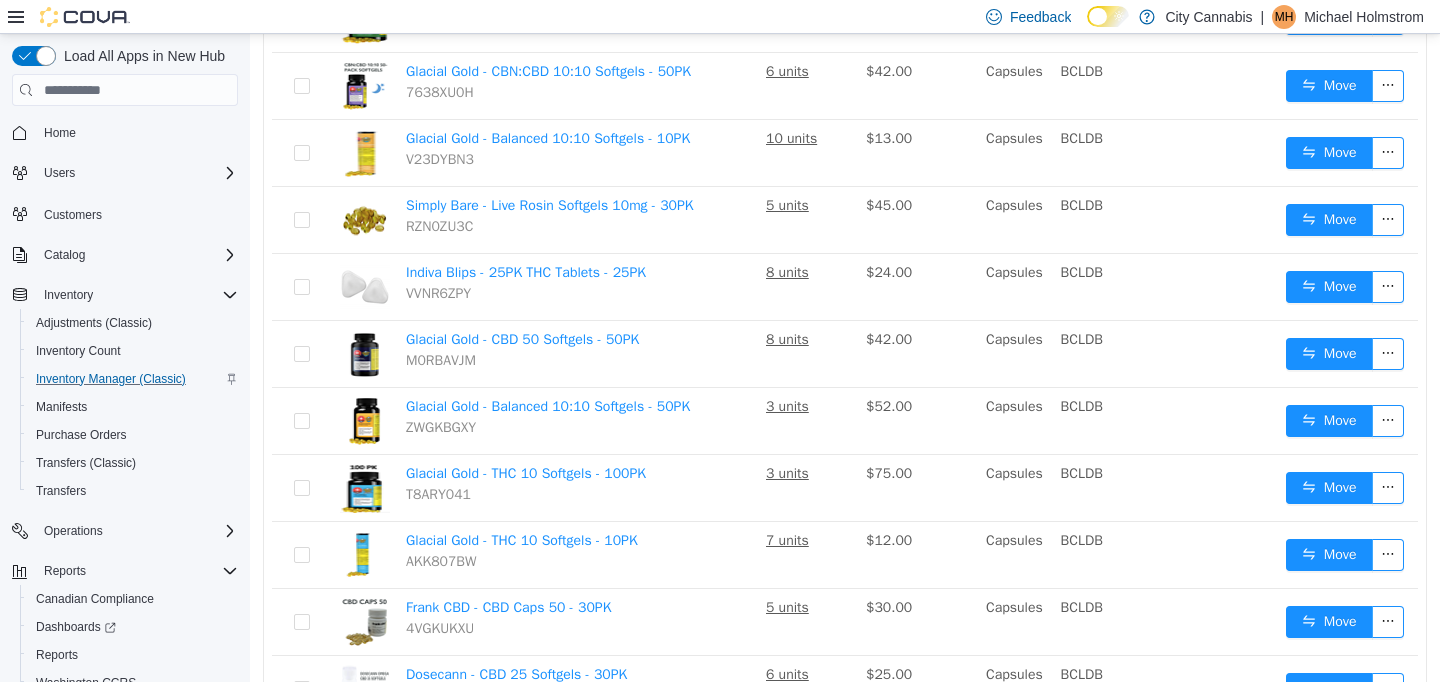 scroll, scrollTop: 670, scrollLeft: 0, axis: vertical 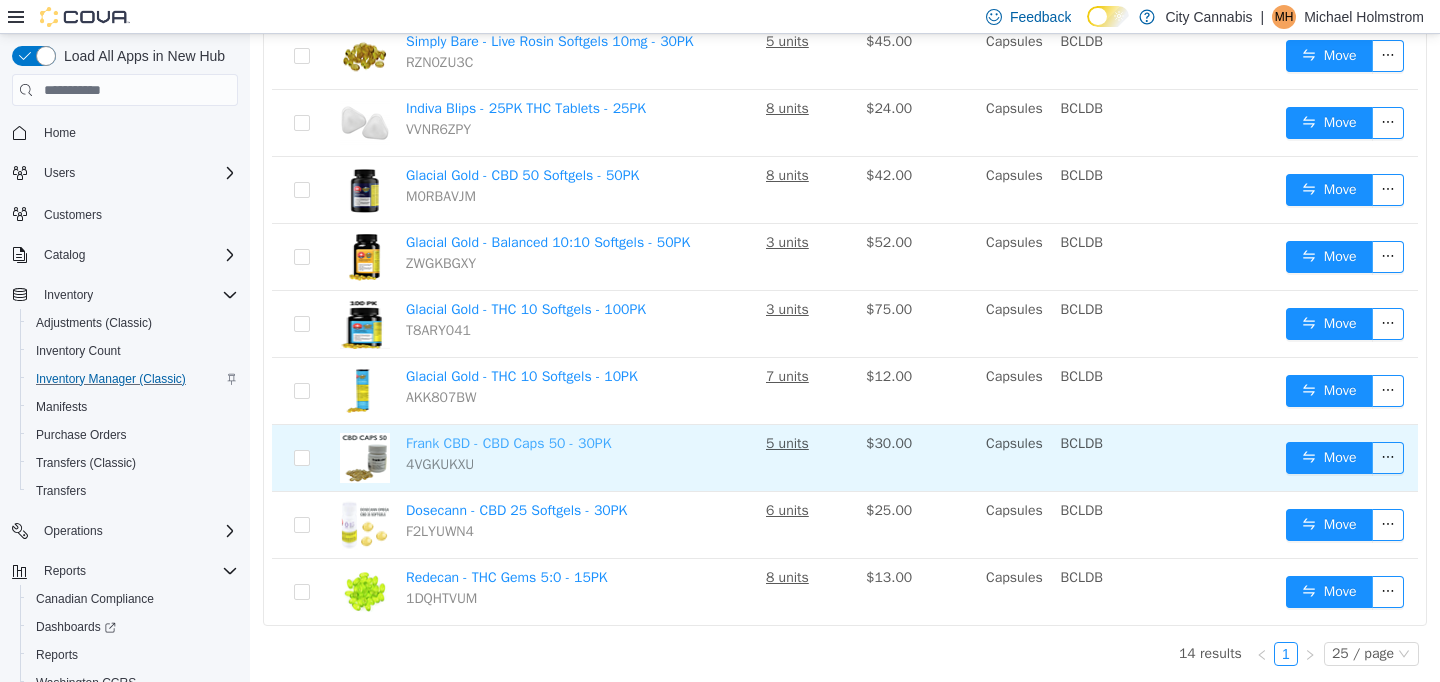 click on "Frank CBD - CBD Caps 50 - 30PK" at bounding box center (508, 443) 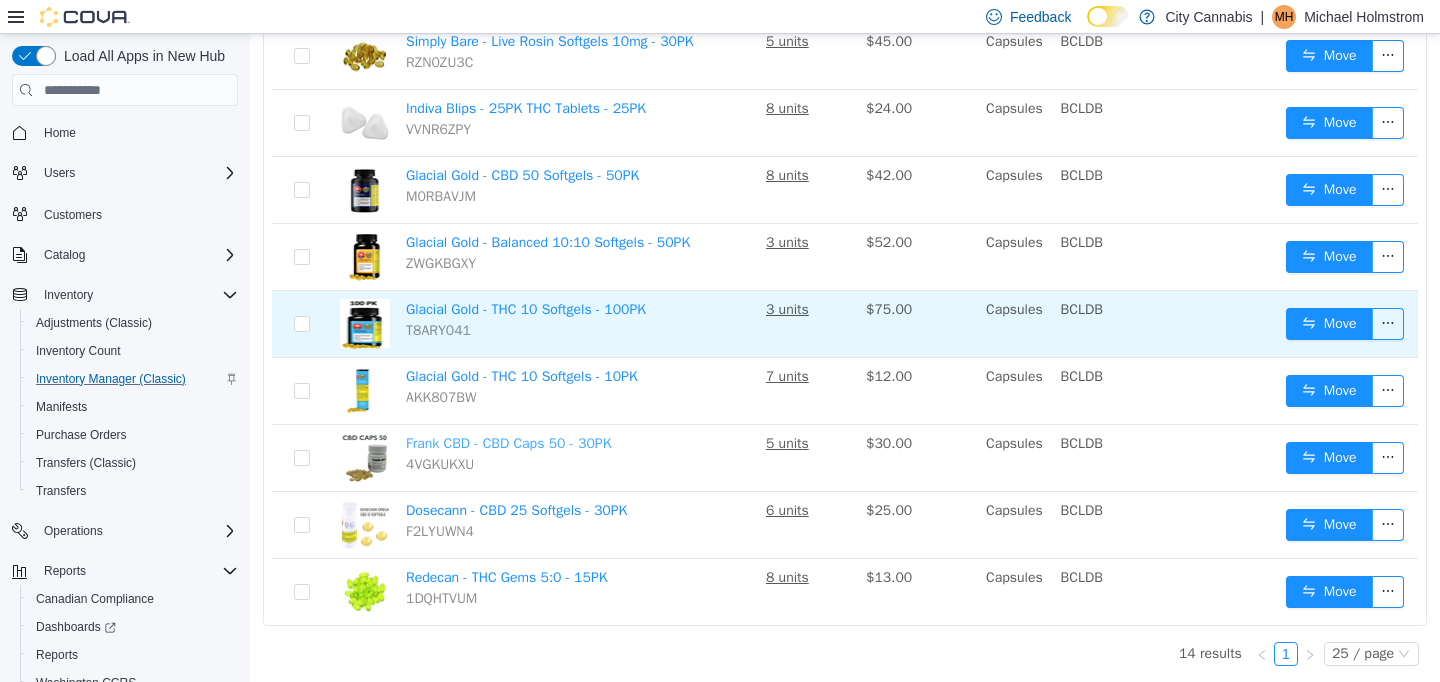 scroll, scrollTop: 0, scrollLeft: 0, axis: both 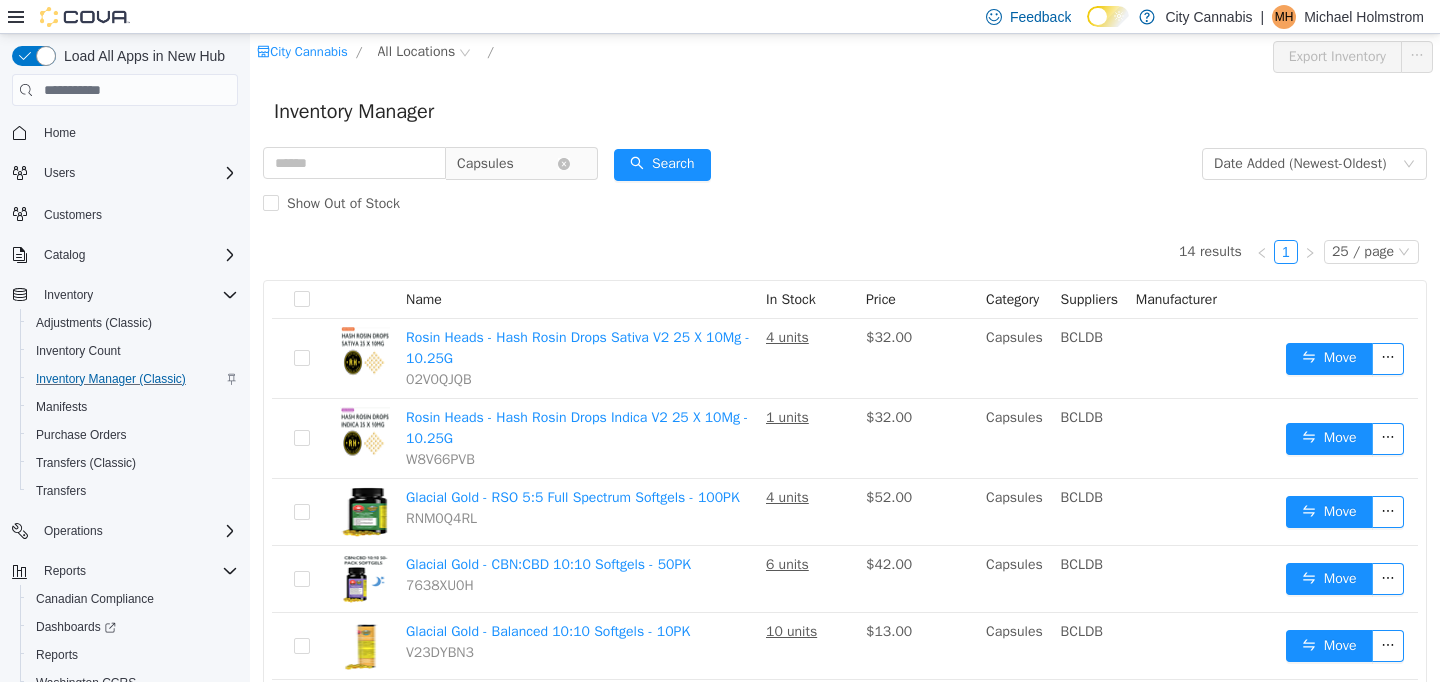 click at bounding box center (564, 165) 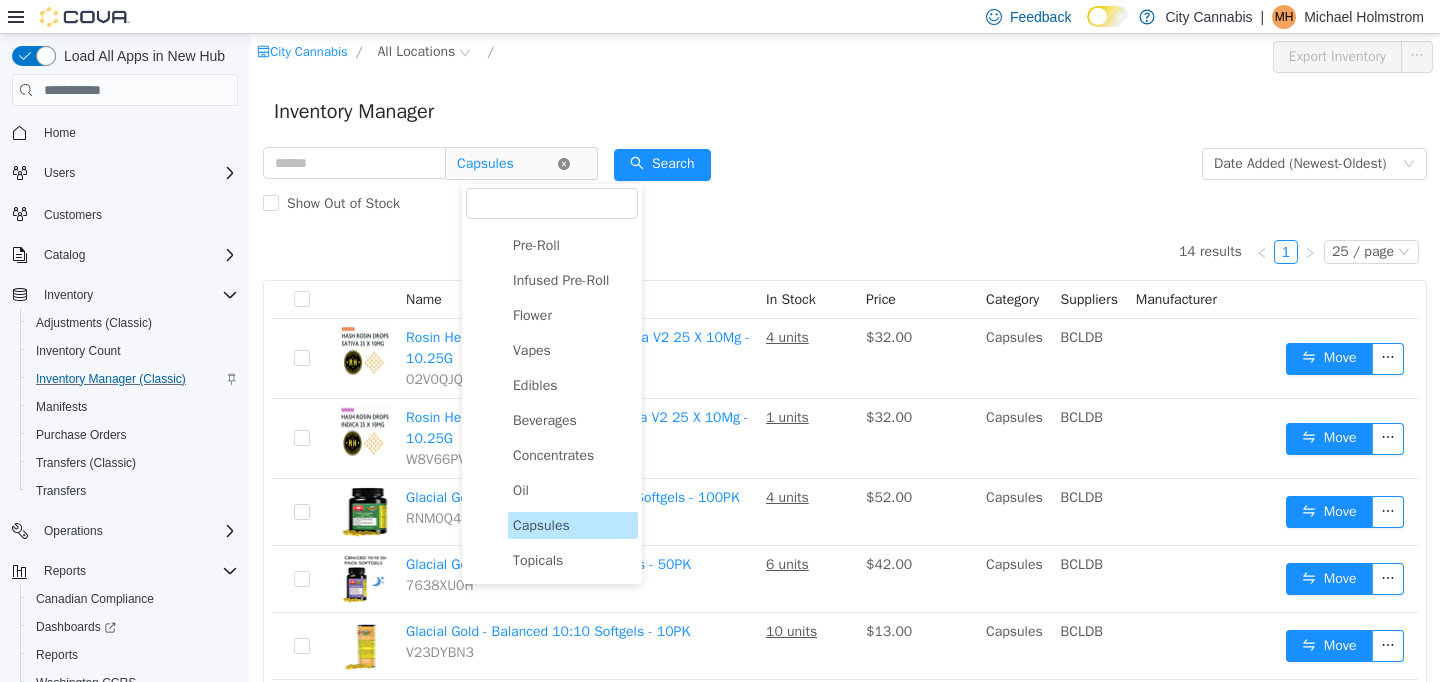 click 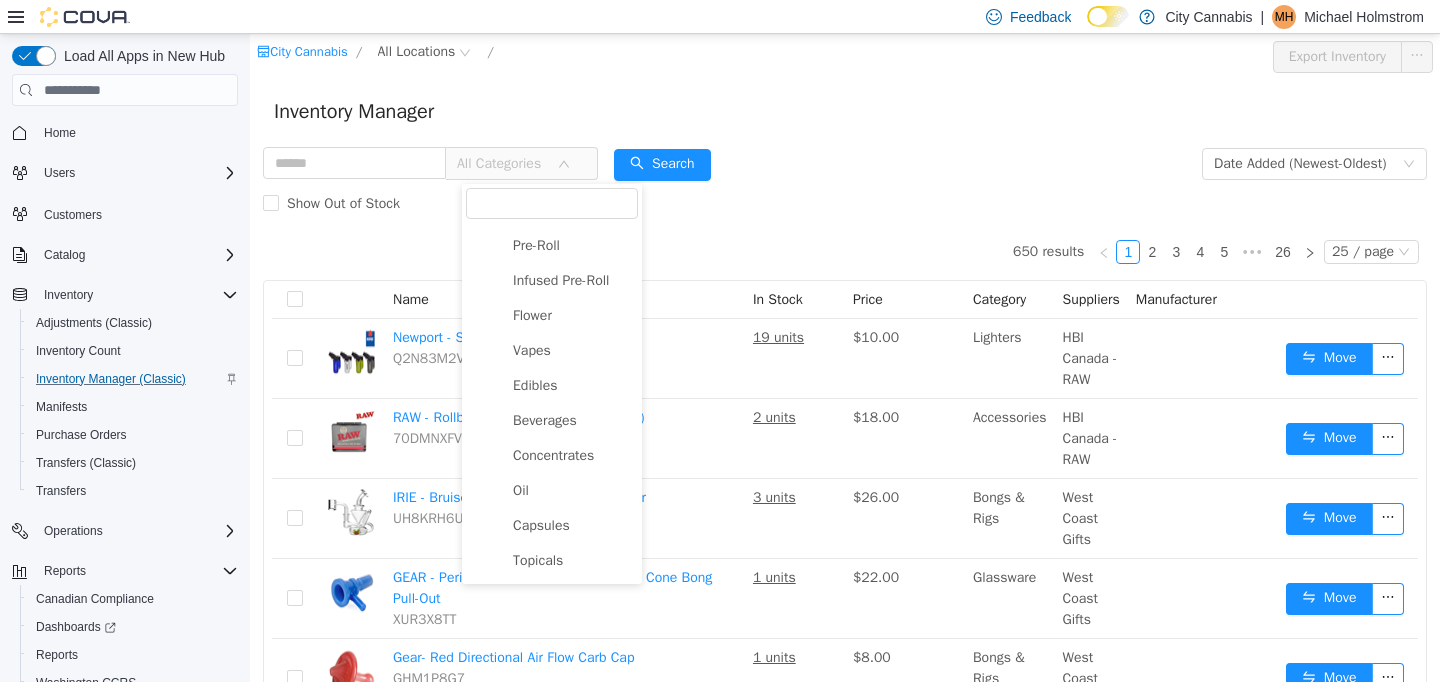 click on "Inventory Manager" at bounding box center [845, 112] 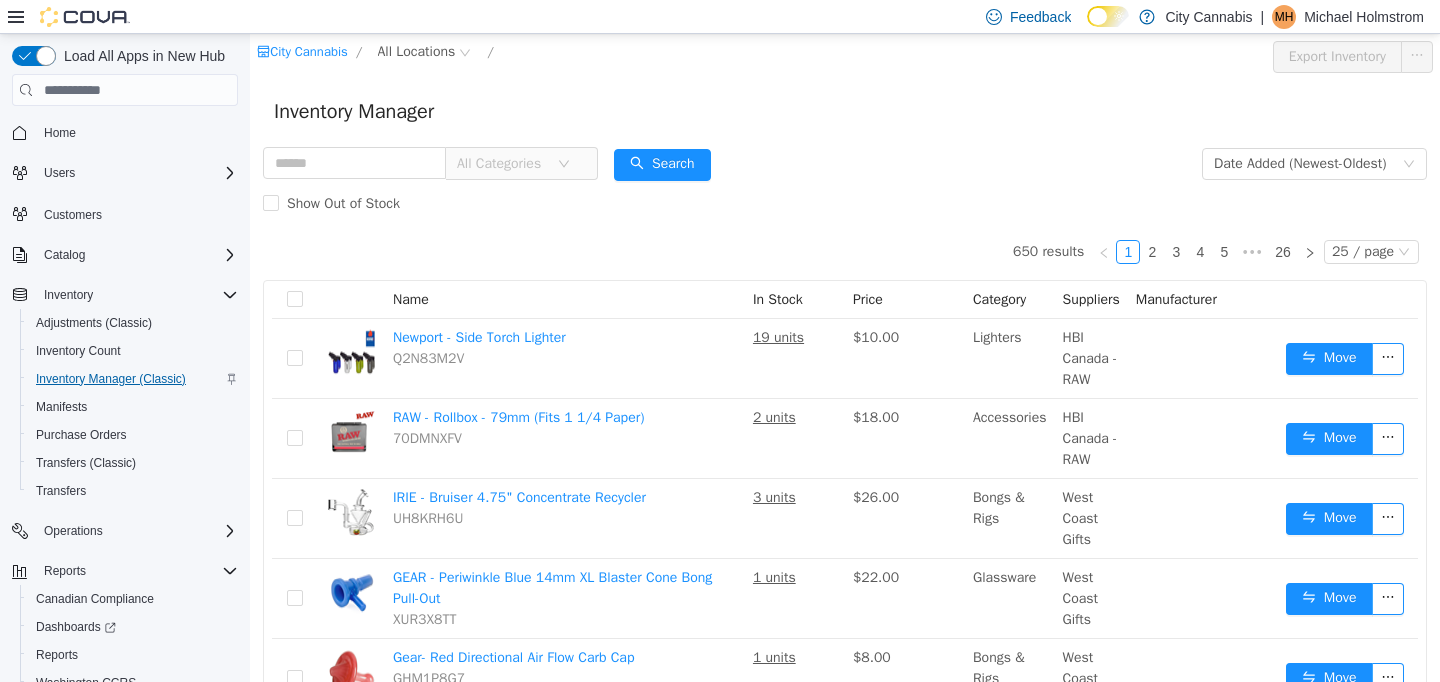 scroll, scrollTop: 73, scrollLeft: 0, axis: vertical 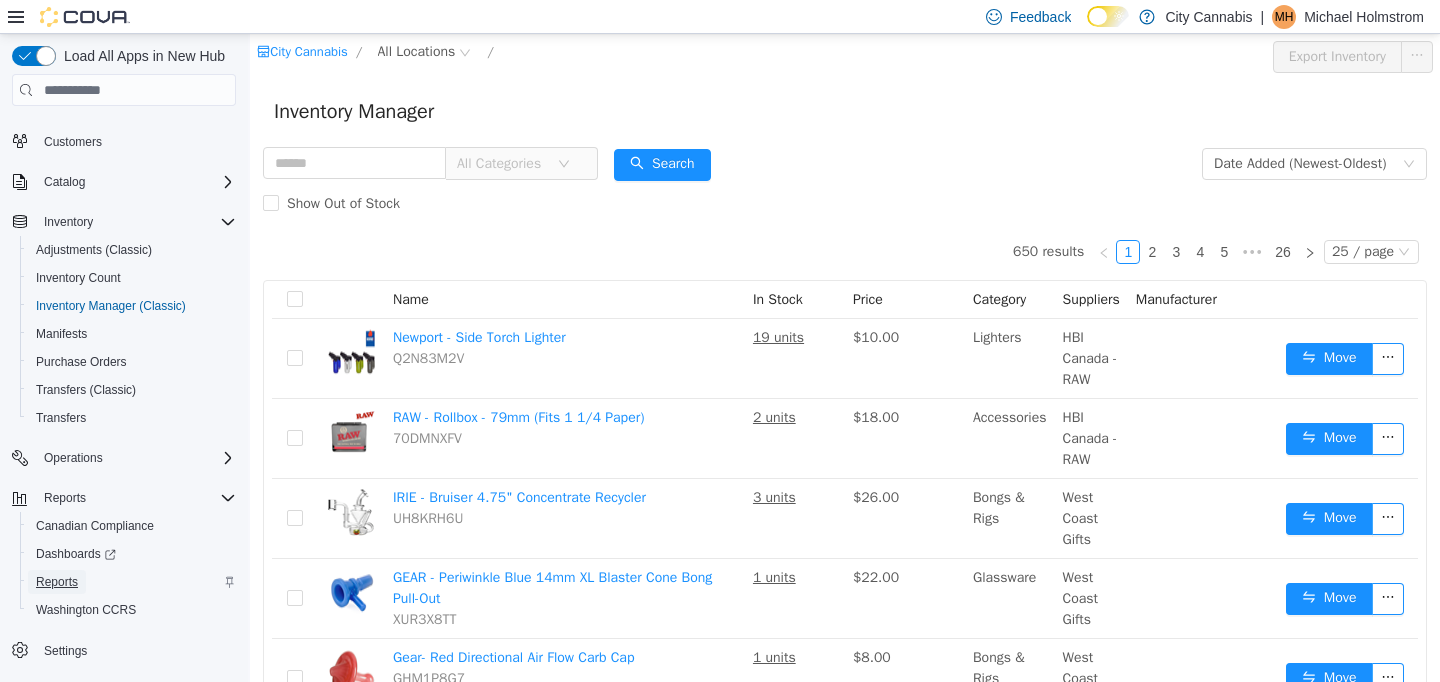 click on "Reports" at bounding box center (57, 582) 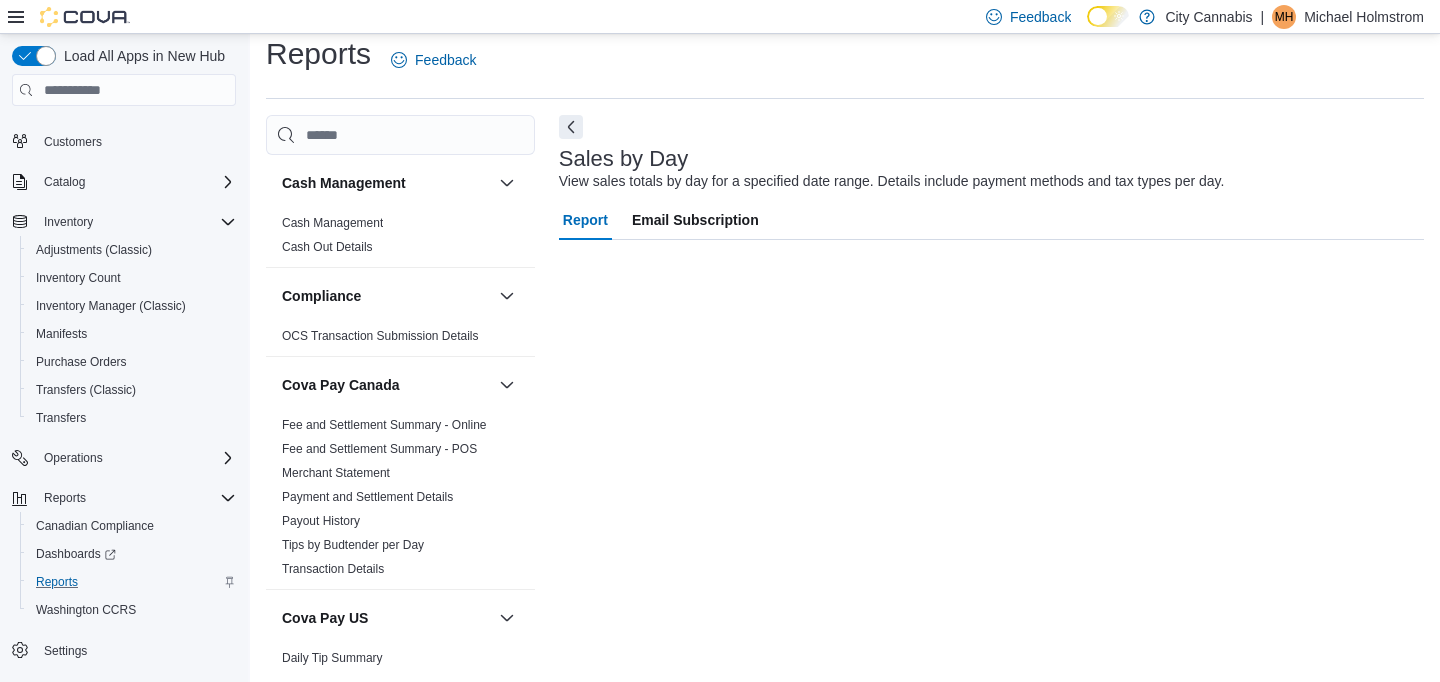 scroll, scrollTop: 38, scrollLeft: 0, axis: vertical 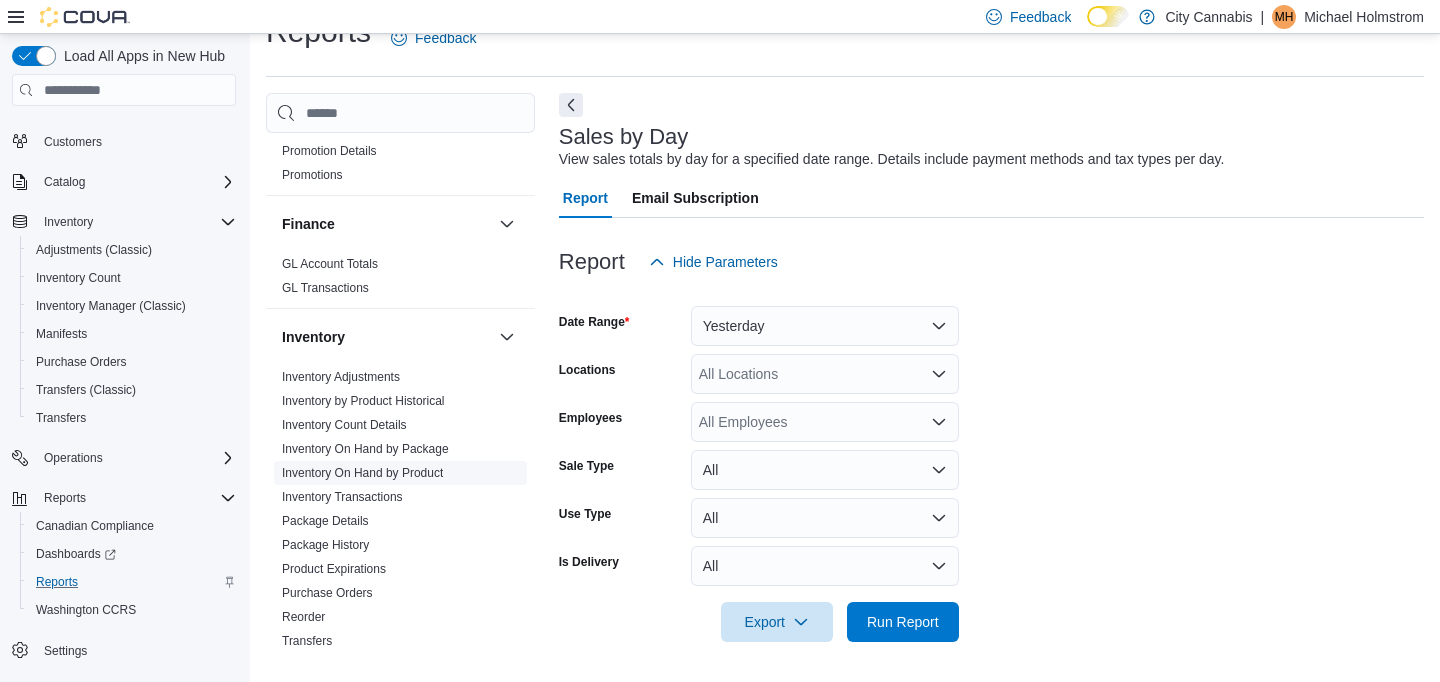 click on "Inventory On Hand by Product" at bounding box center [362, 473] 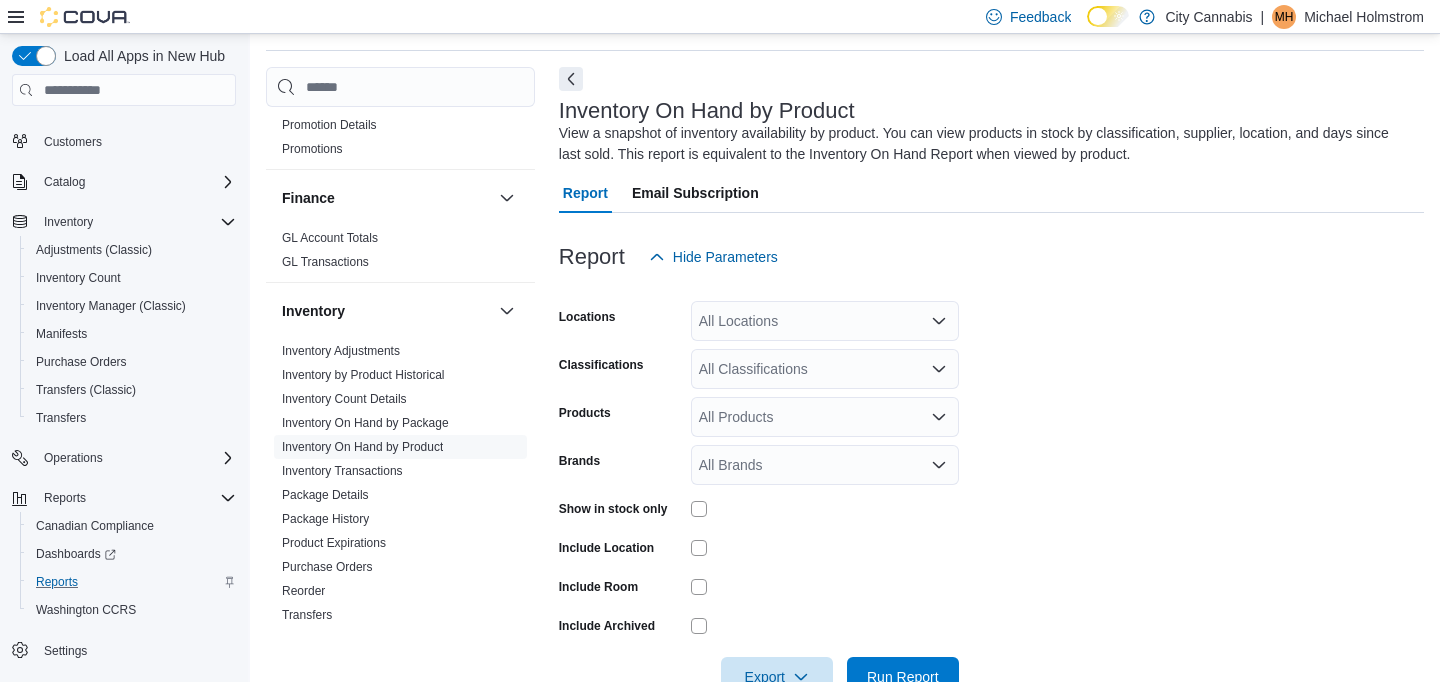 scroll, scrollTop: 67, scrollLeft: 0, axis: vertical 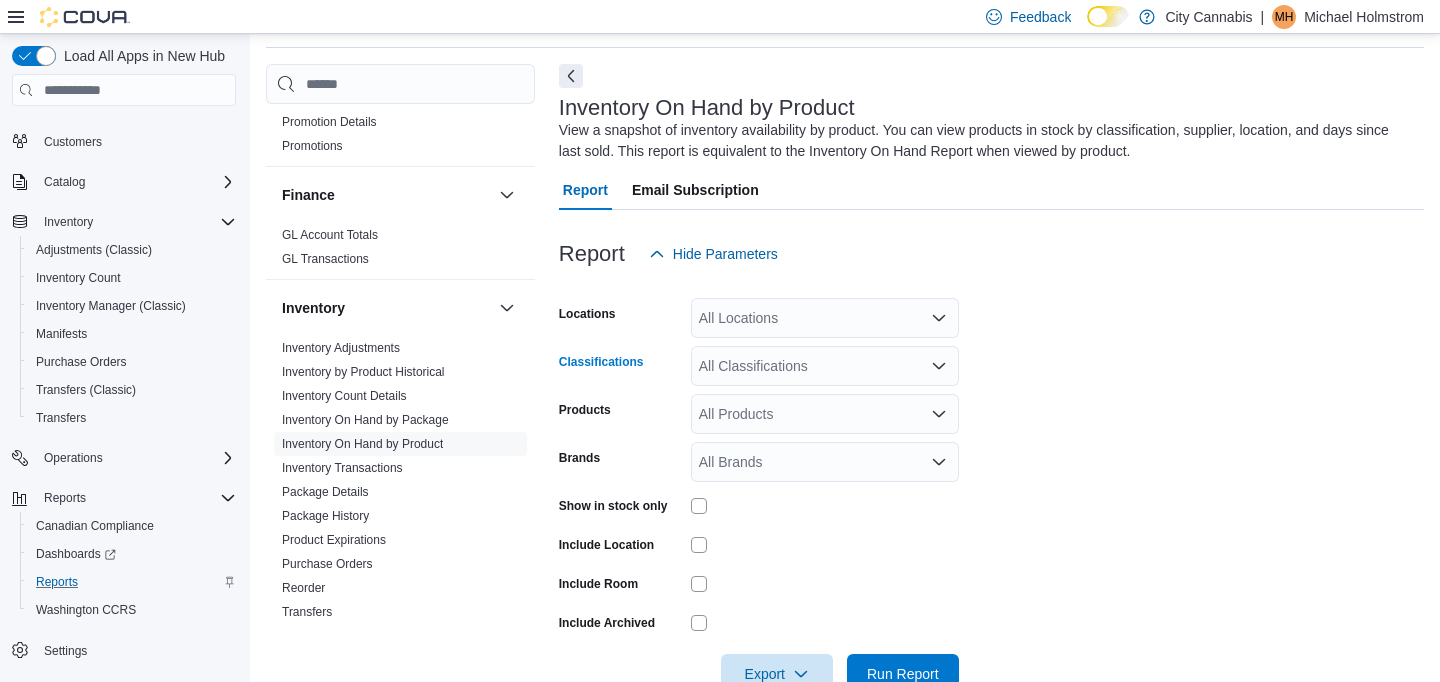 click on "All Classifications" at bounding box center (825, 366) 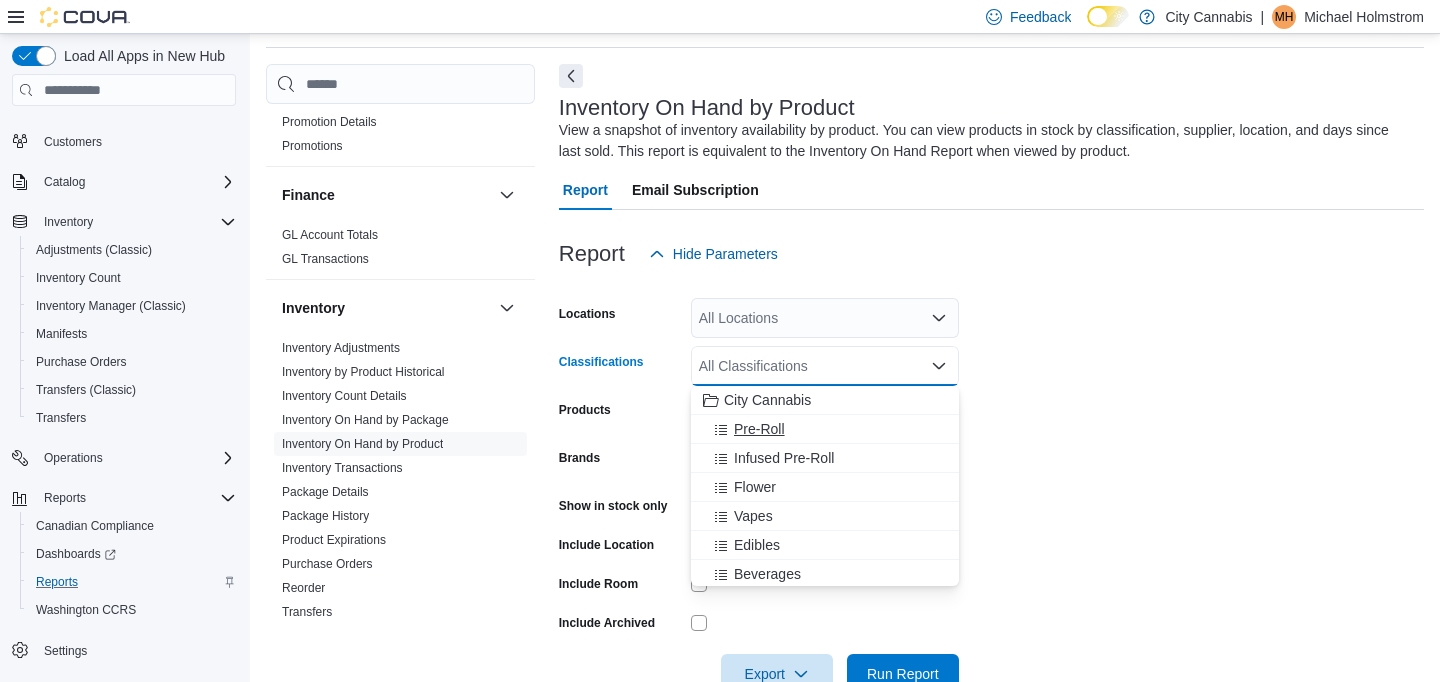 click on "Pre-Roll" at bounding box center [825, 429] 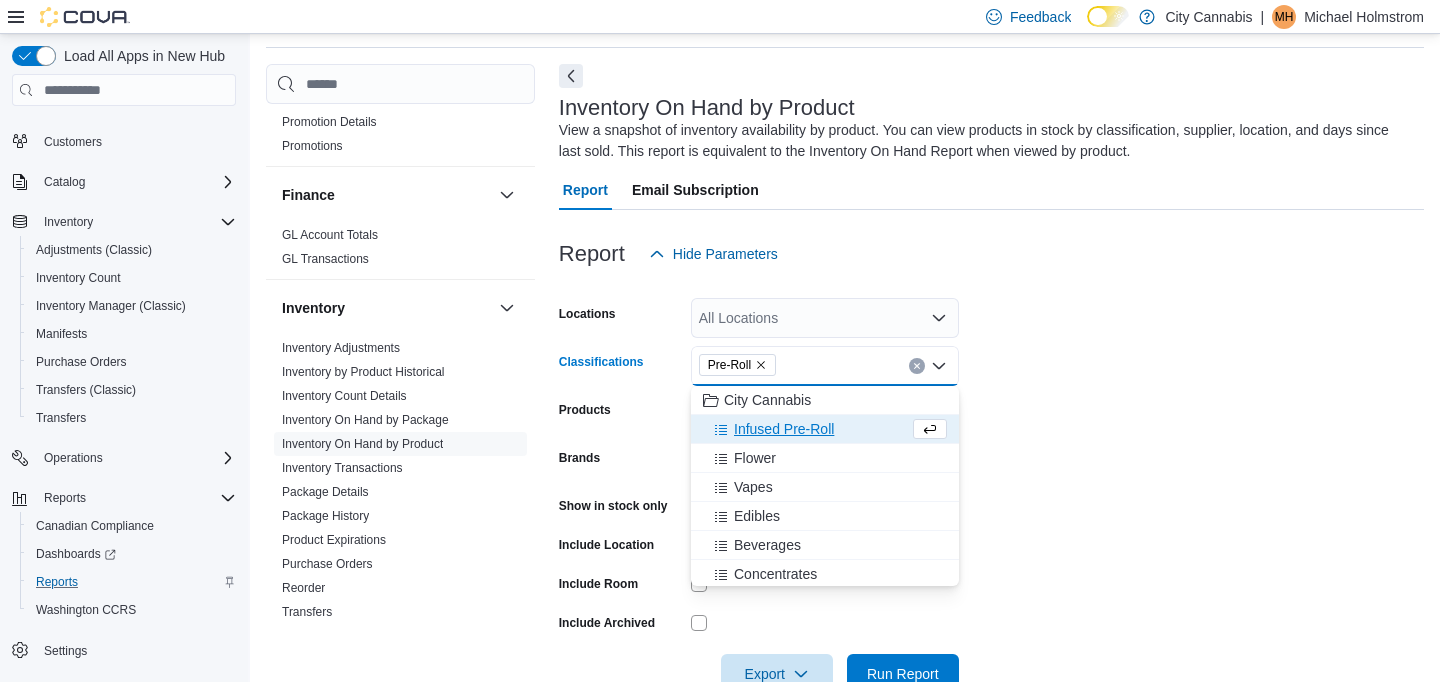 click on "Show in stock only" at bounding box center (613, 506) 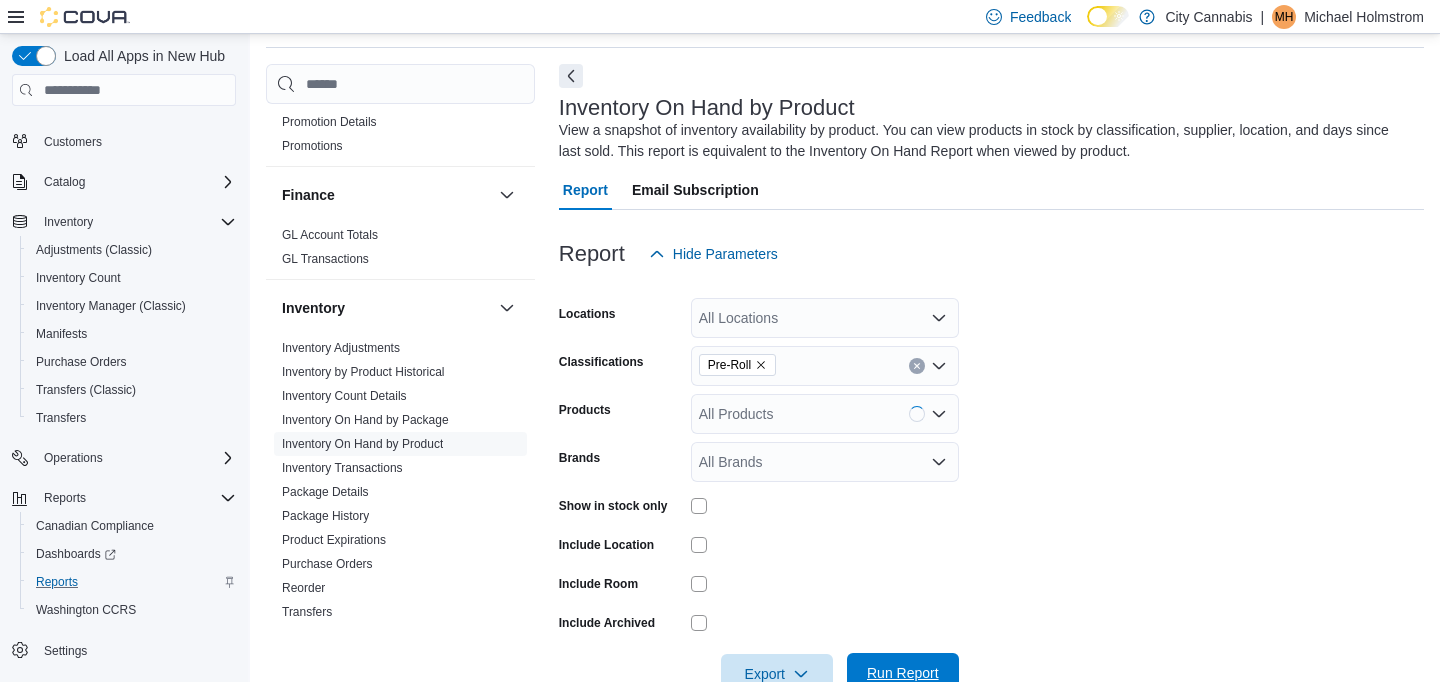 click on "Run Report" at bounding box center (903, 673) 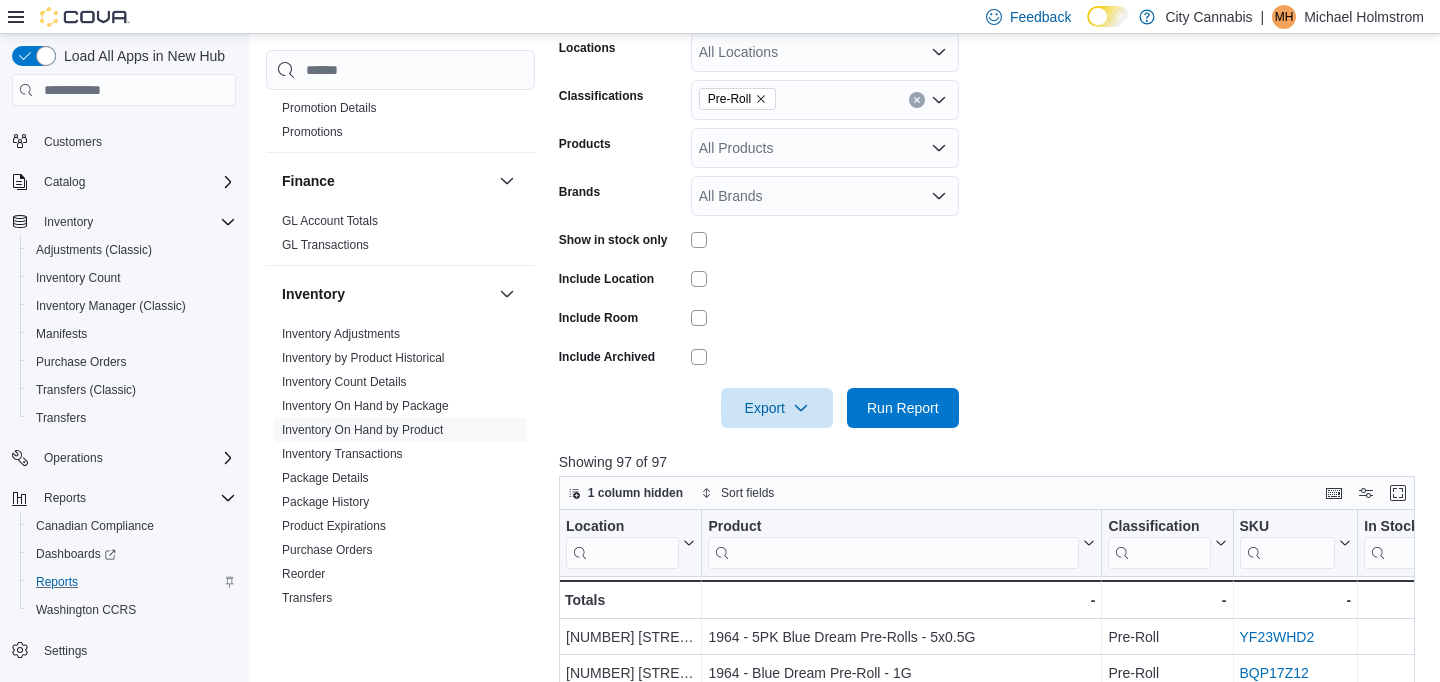 scroll, scrollTop: 688, scrollLeft: 0, axis: vertical 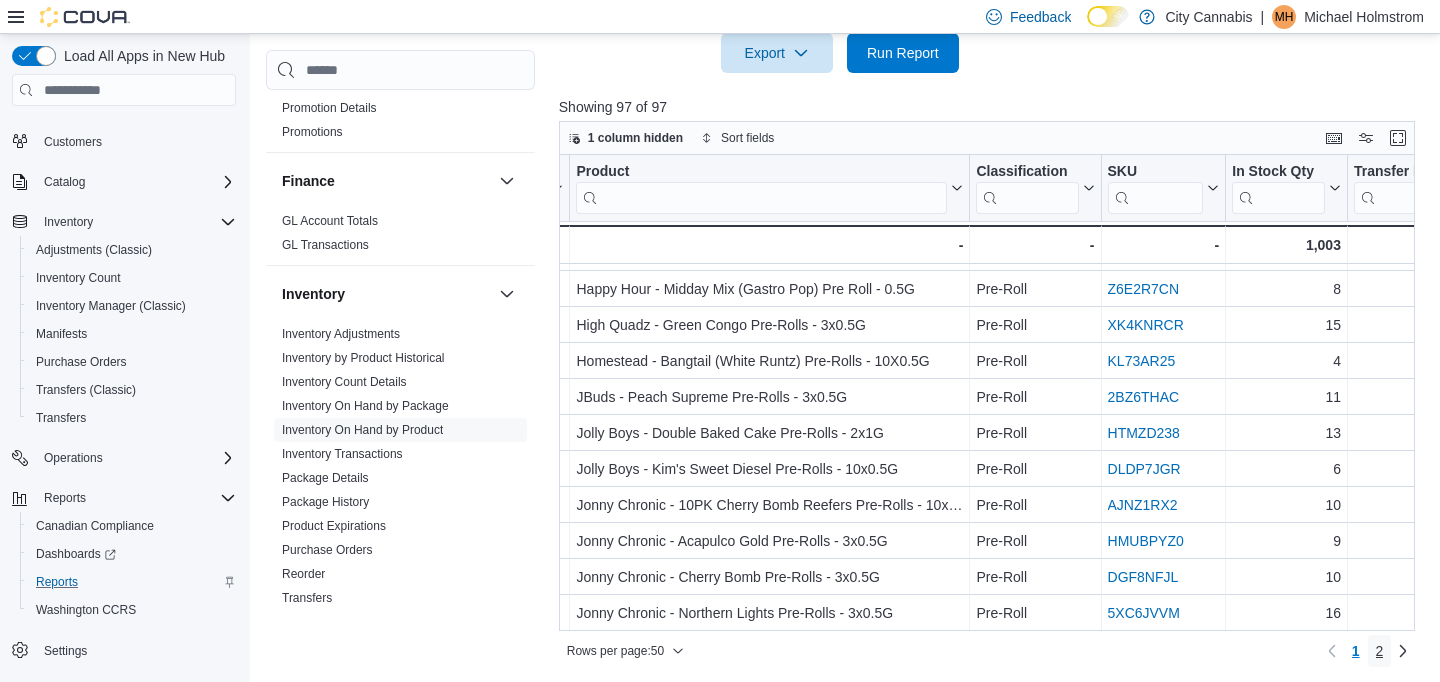 click on "2" at bounding box center (1380, 651) 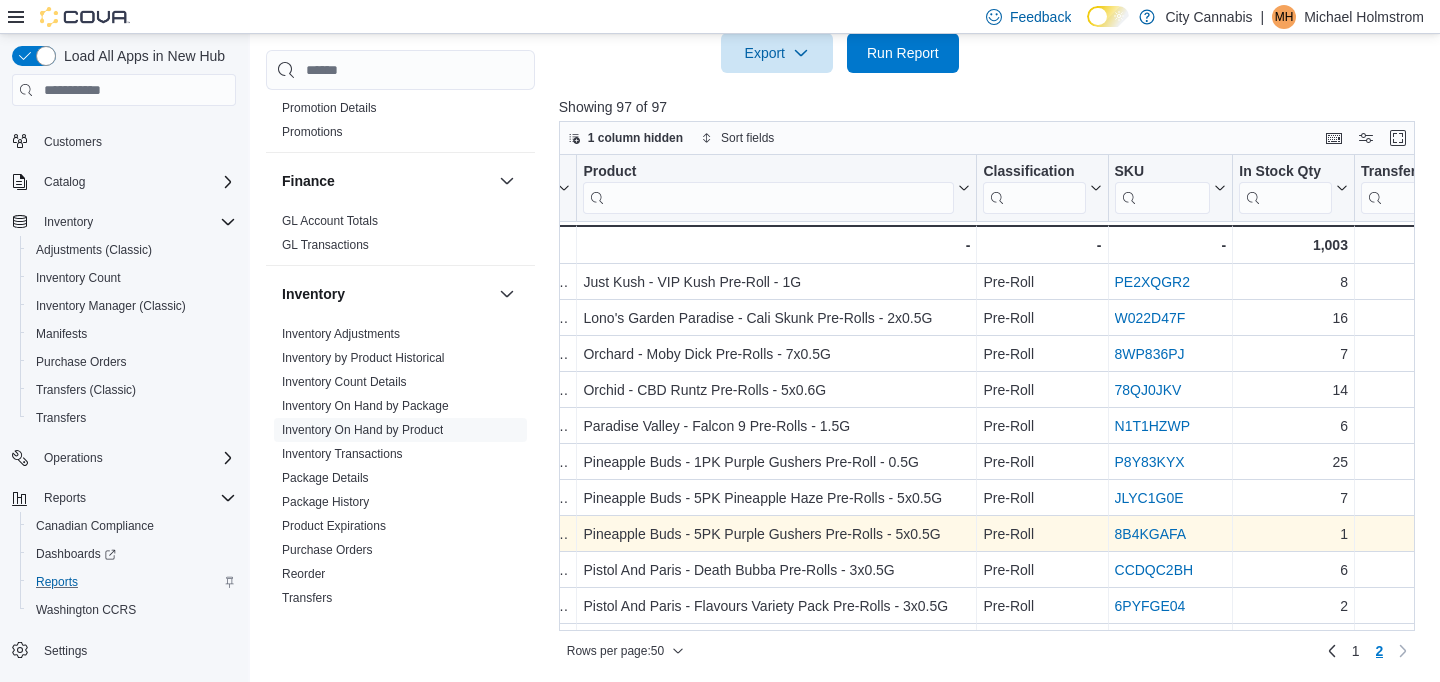 scroll, scrollTop: 39, scrollLeft: 125, axis: both 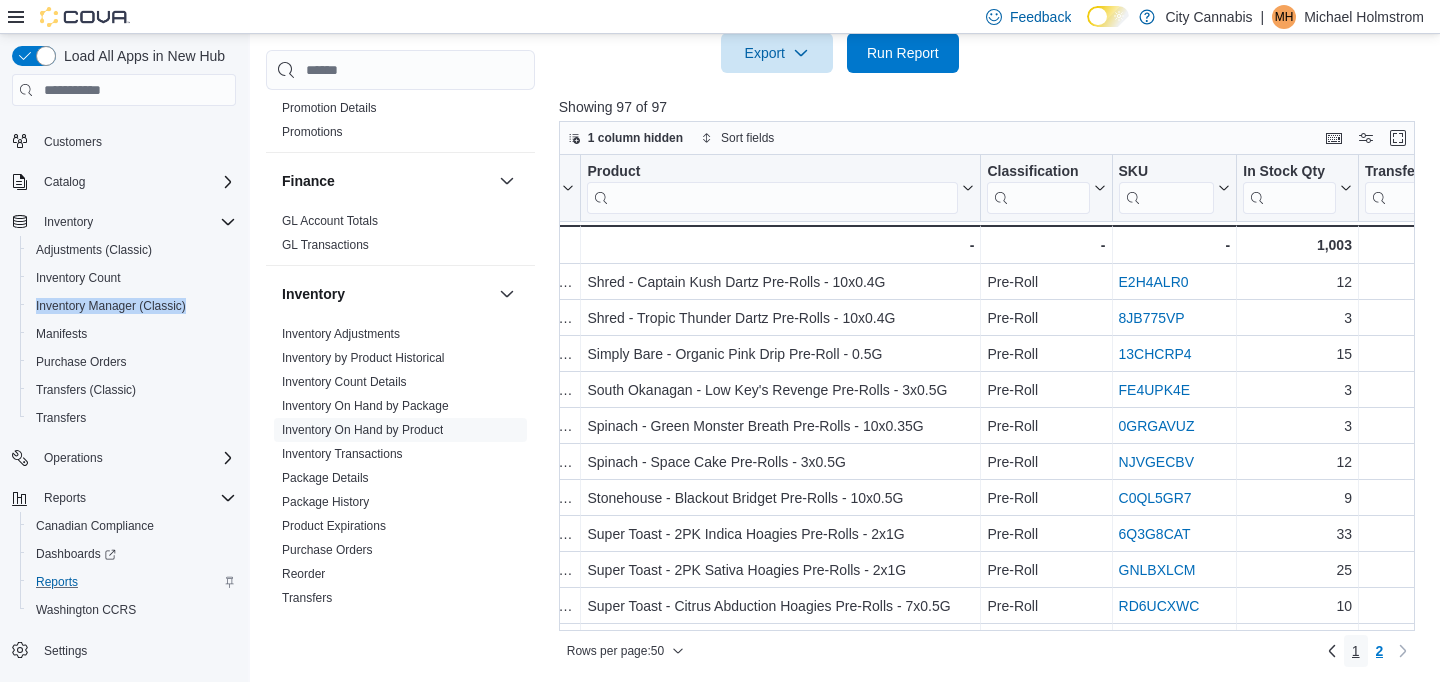 click on "1" at bounding box center [1356, 651] 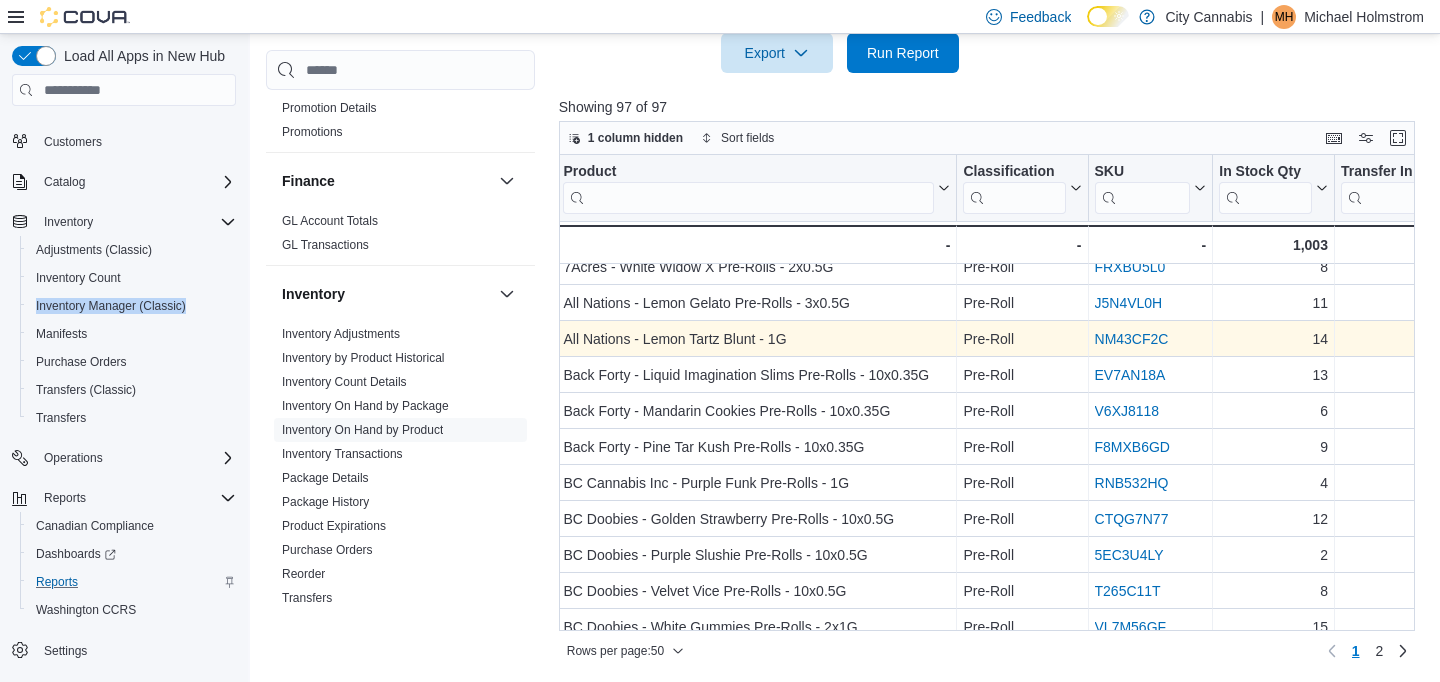 scroll, scrollTop: 234, scrollLeft: 145, axis: both 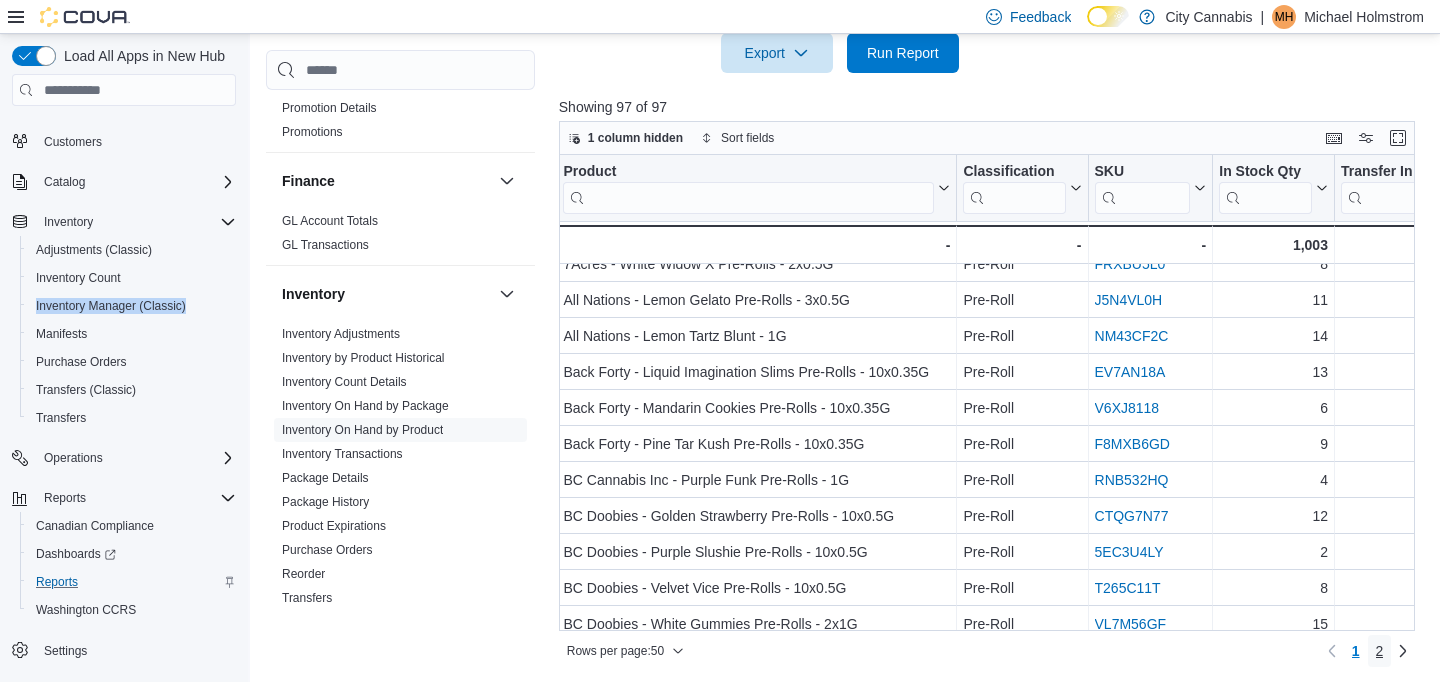 click on "2" at bounding box center (1380, 651) 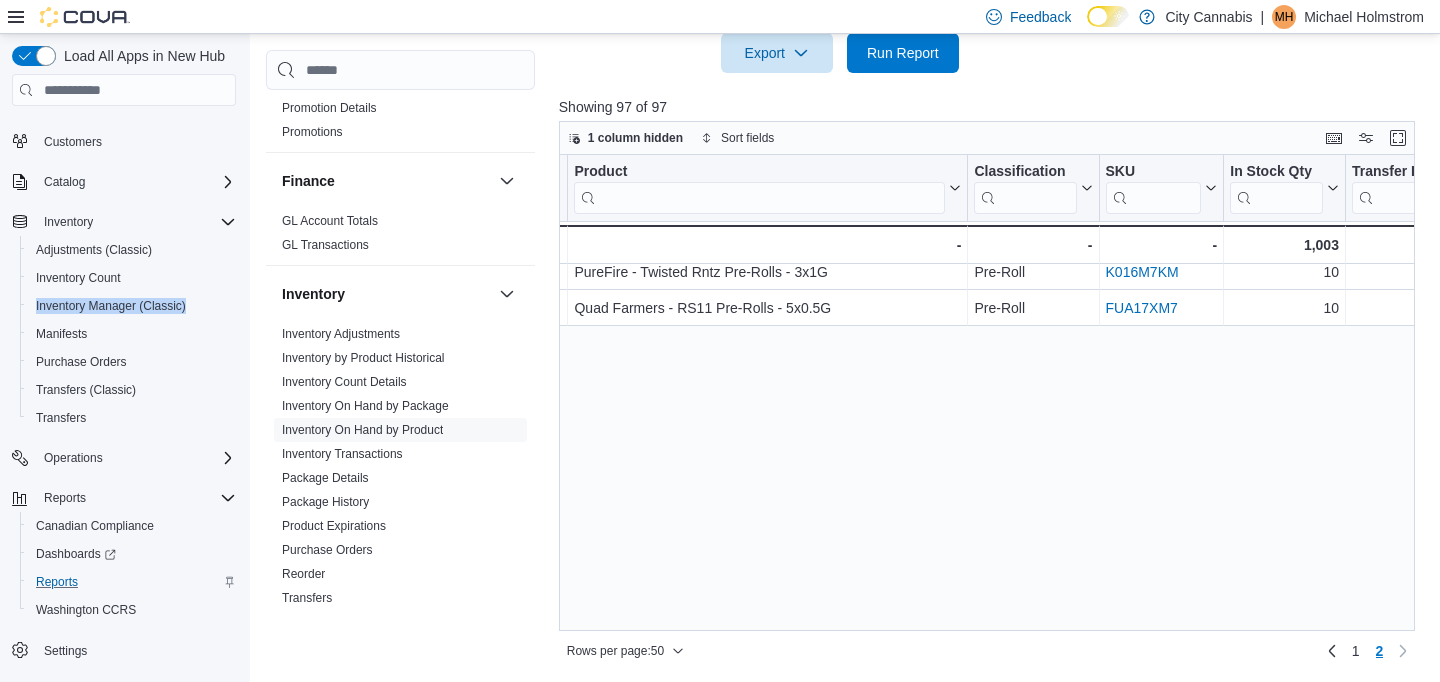 scroll, scrollTop: 0, scrollLeft: 134, axis: horizontal 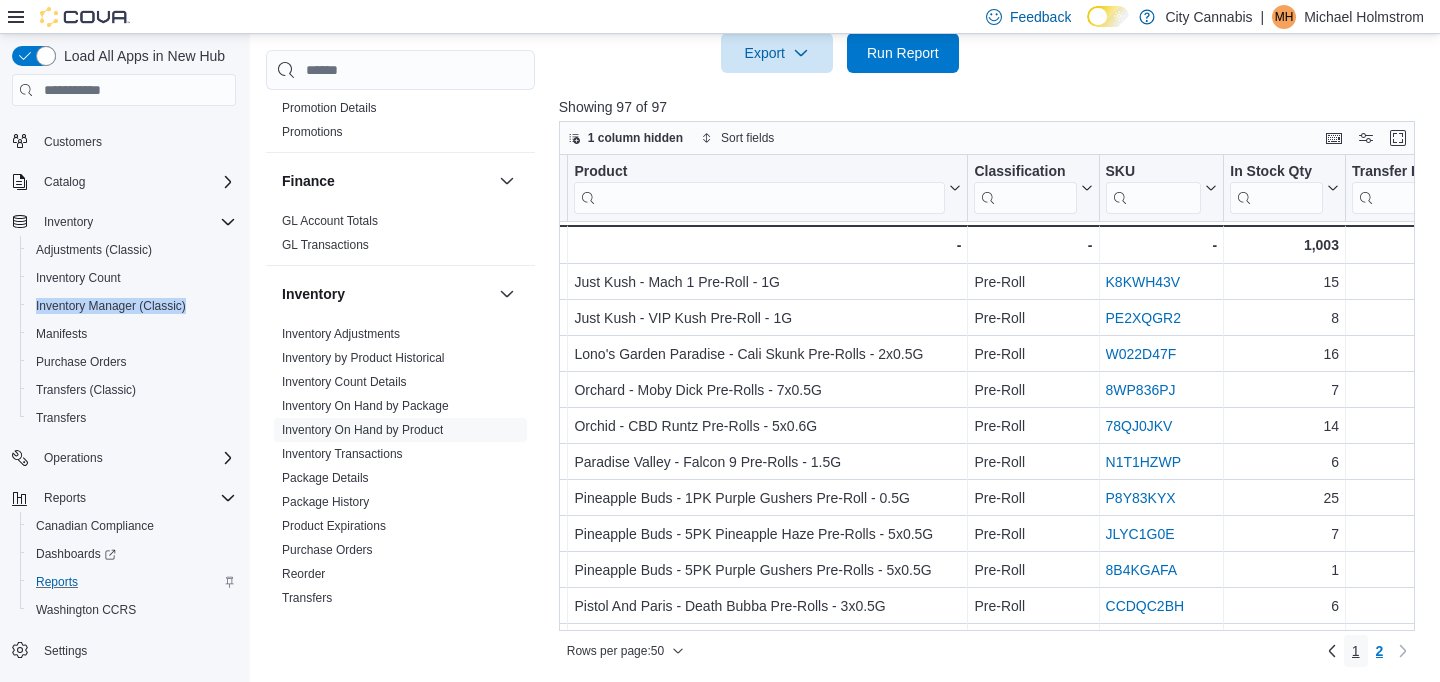 click on "1" at bounding box center (1356, 651) 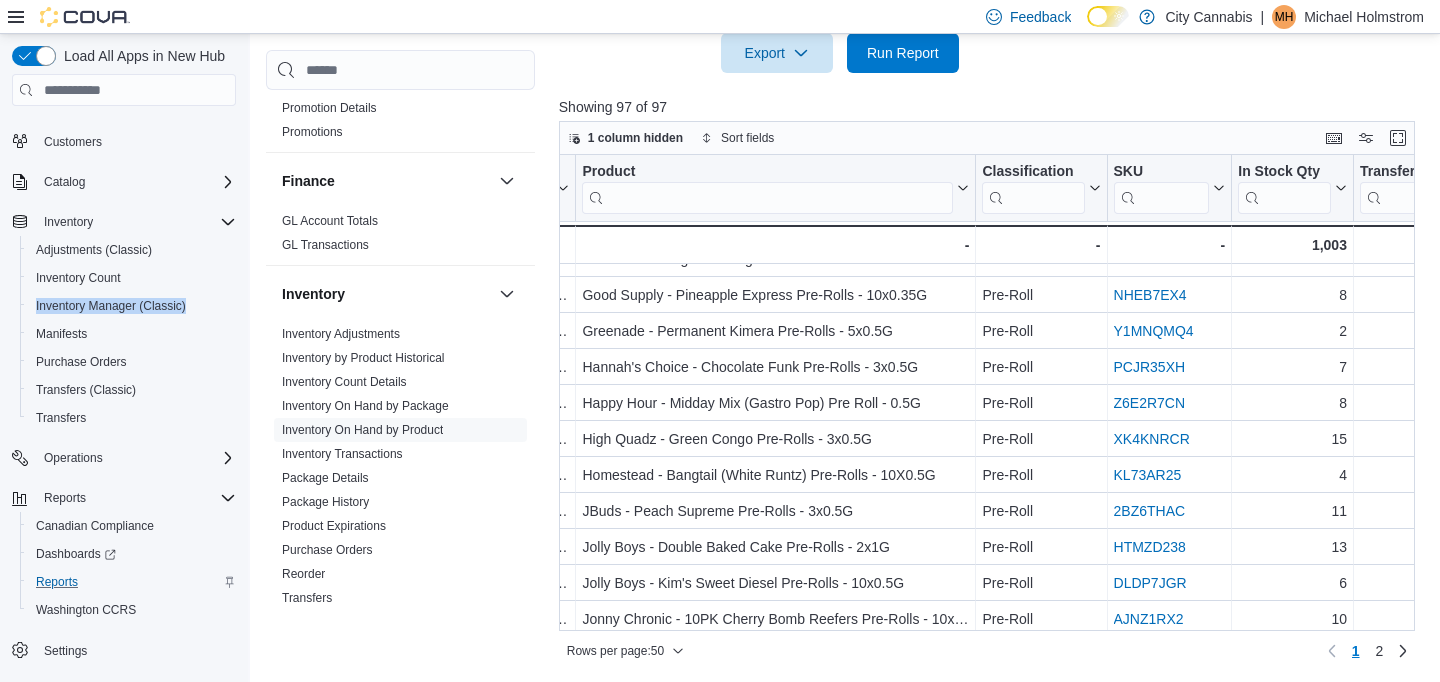 scroll, scrollTop: 1433, scrollLeft: 126, axis: both 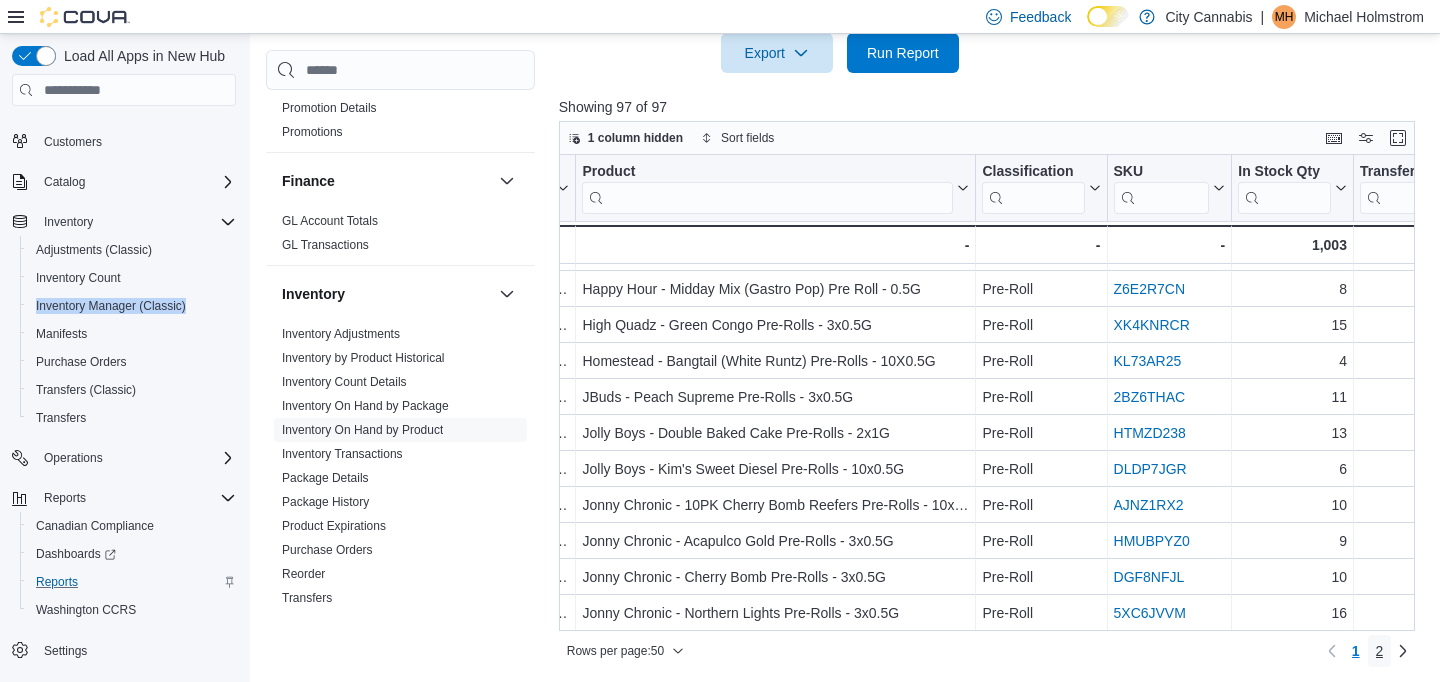 click on "2" at bounding box center [1380, 651] 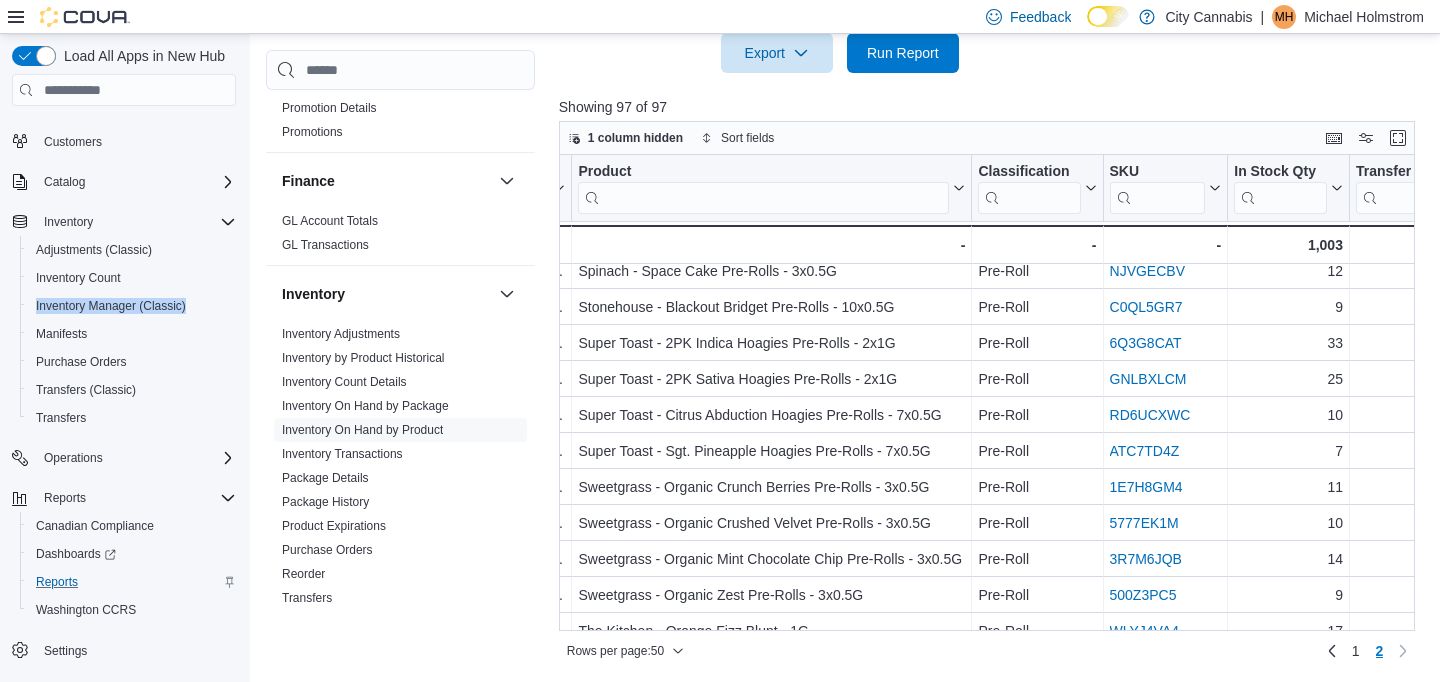 scroll, scrollTop: 871, scrollLeft: 130, axis: both 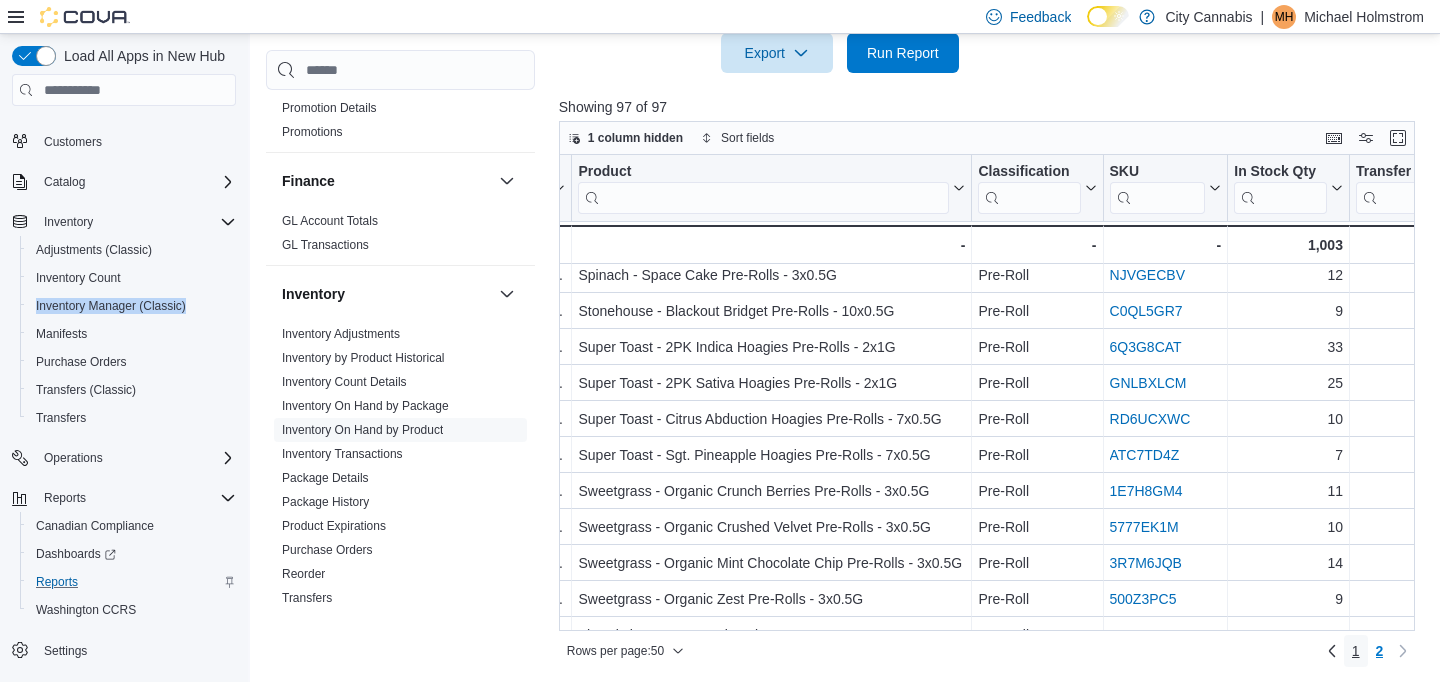 click on "1" at bounding box center [1356, 651] 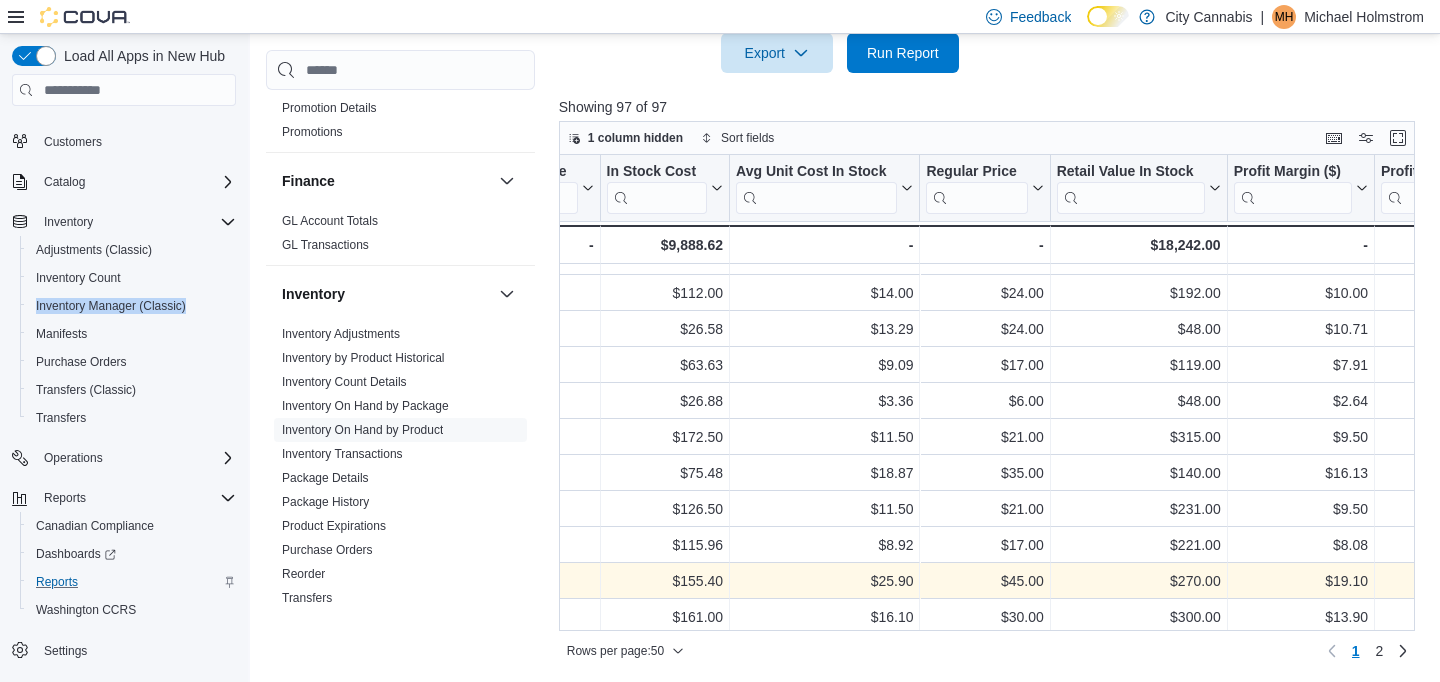 scroll, scrollTop: 1321, scrollLeft: 1491, axis: both 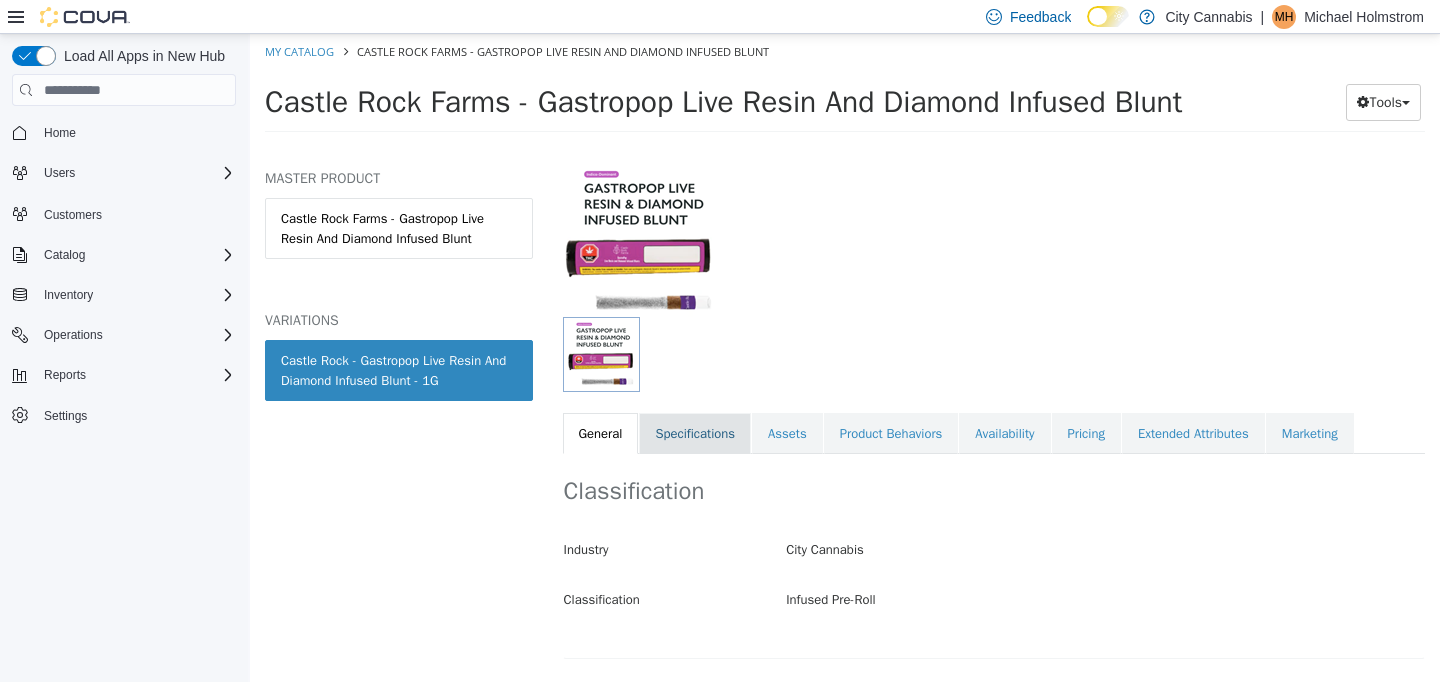 click on "Specifications" at bounding box center (695, 434) 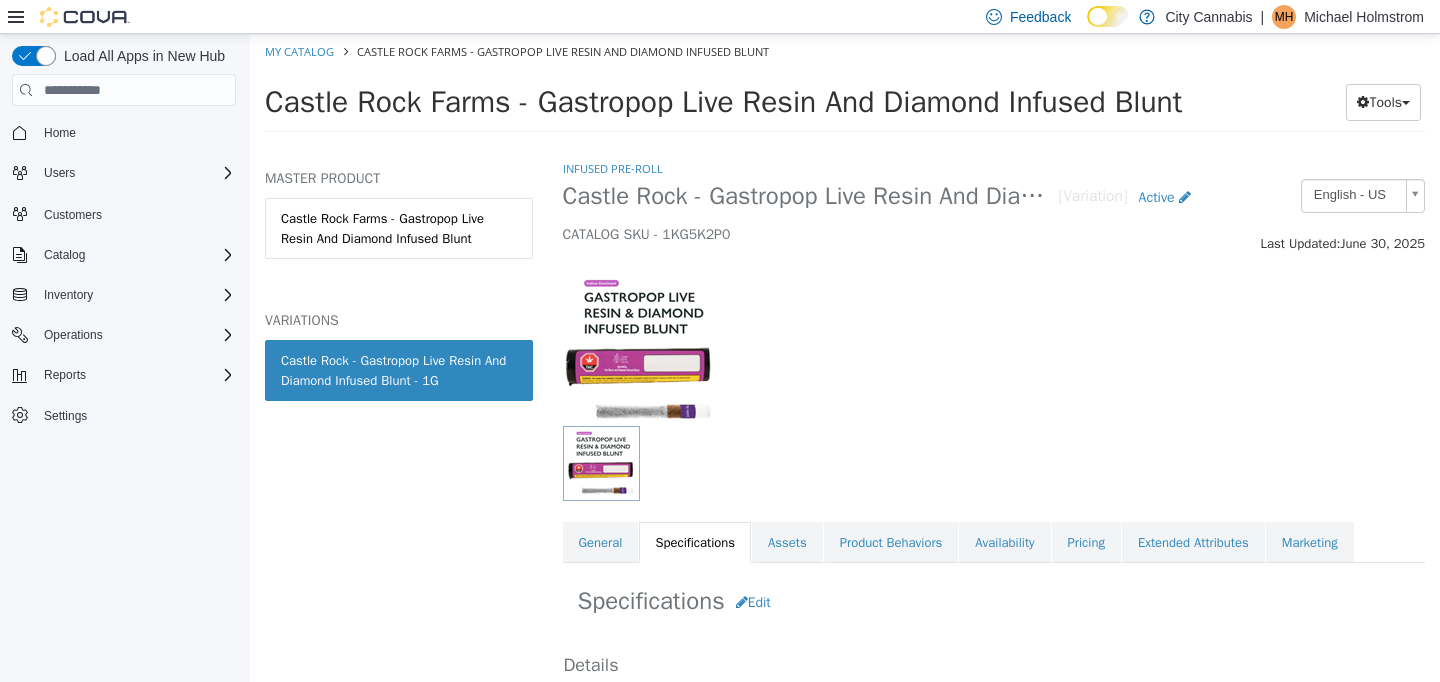 scroll, scrollTop: 8, scrollLeft: 0, axis: vertical 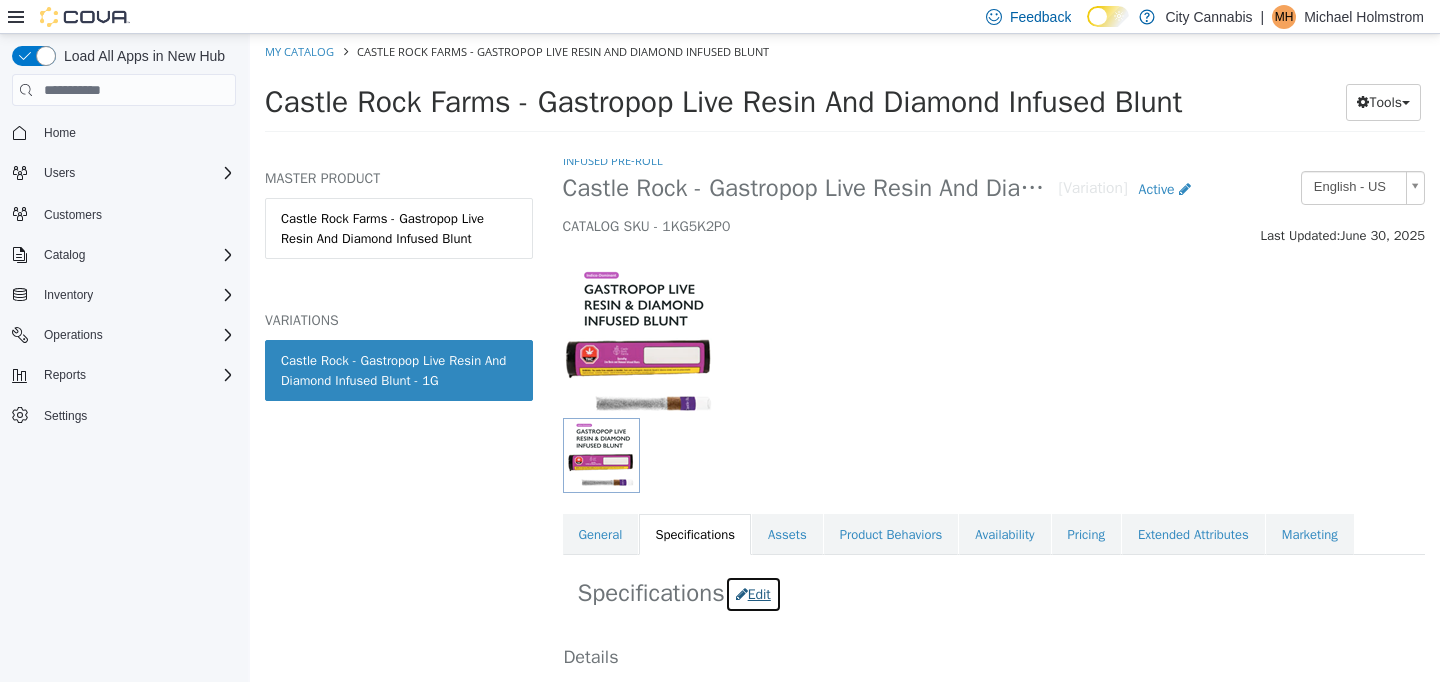 click on "Edit" at bounding box center (753, 594) 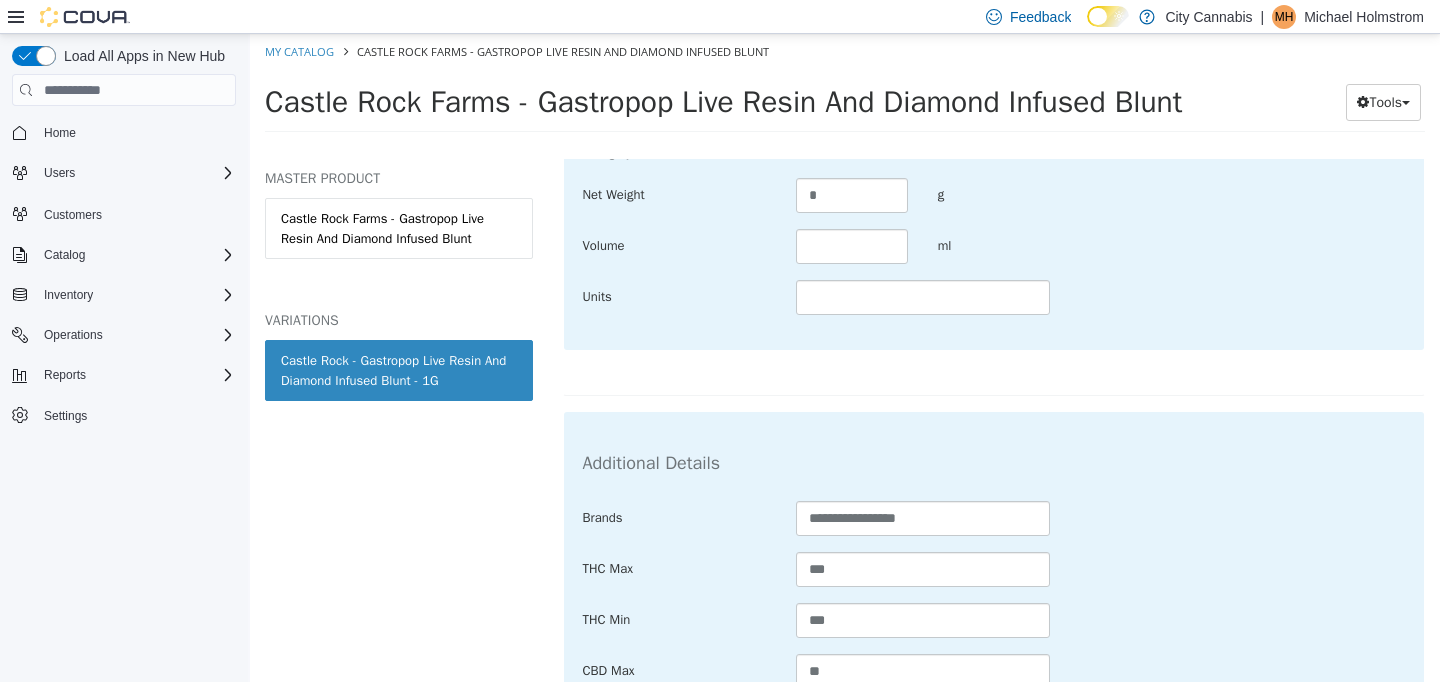scroll, scrollTop: 766, scrollLeft: 0, axis: vertical 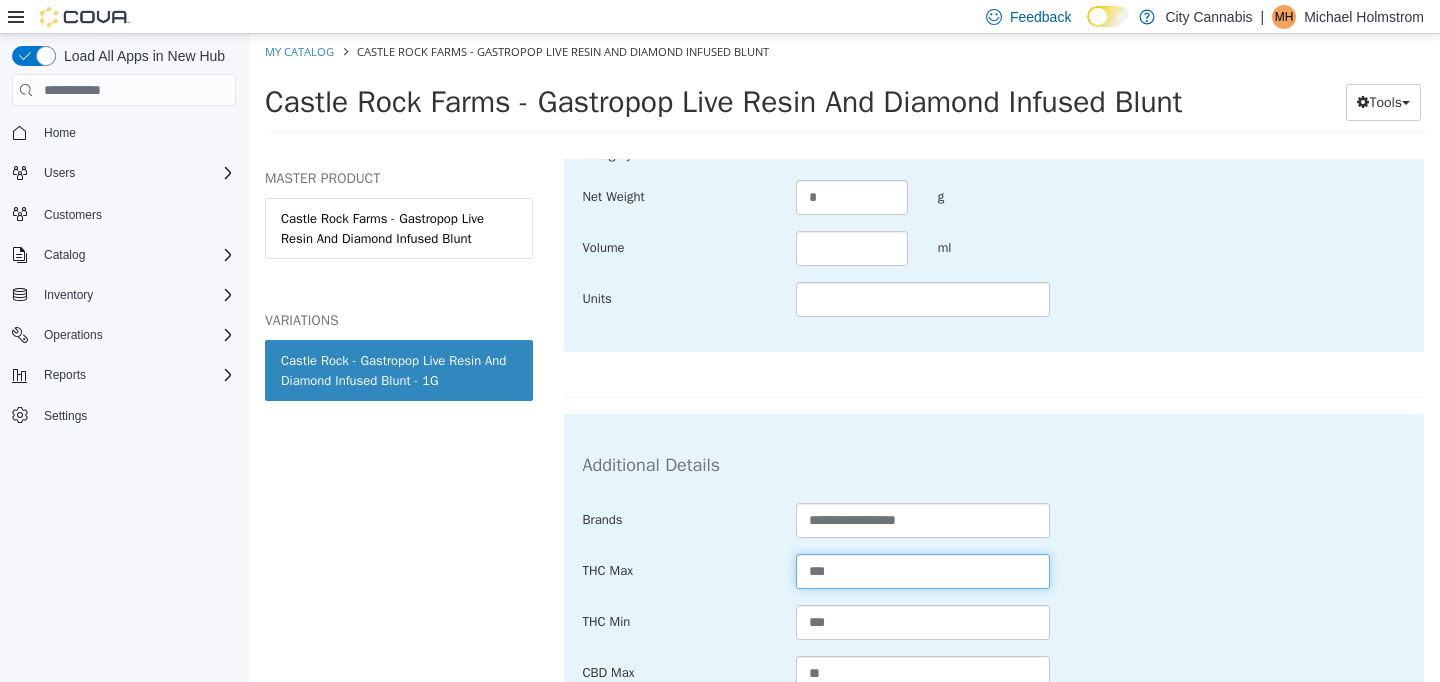 click on "***" at bounding box center (923, 571) 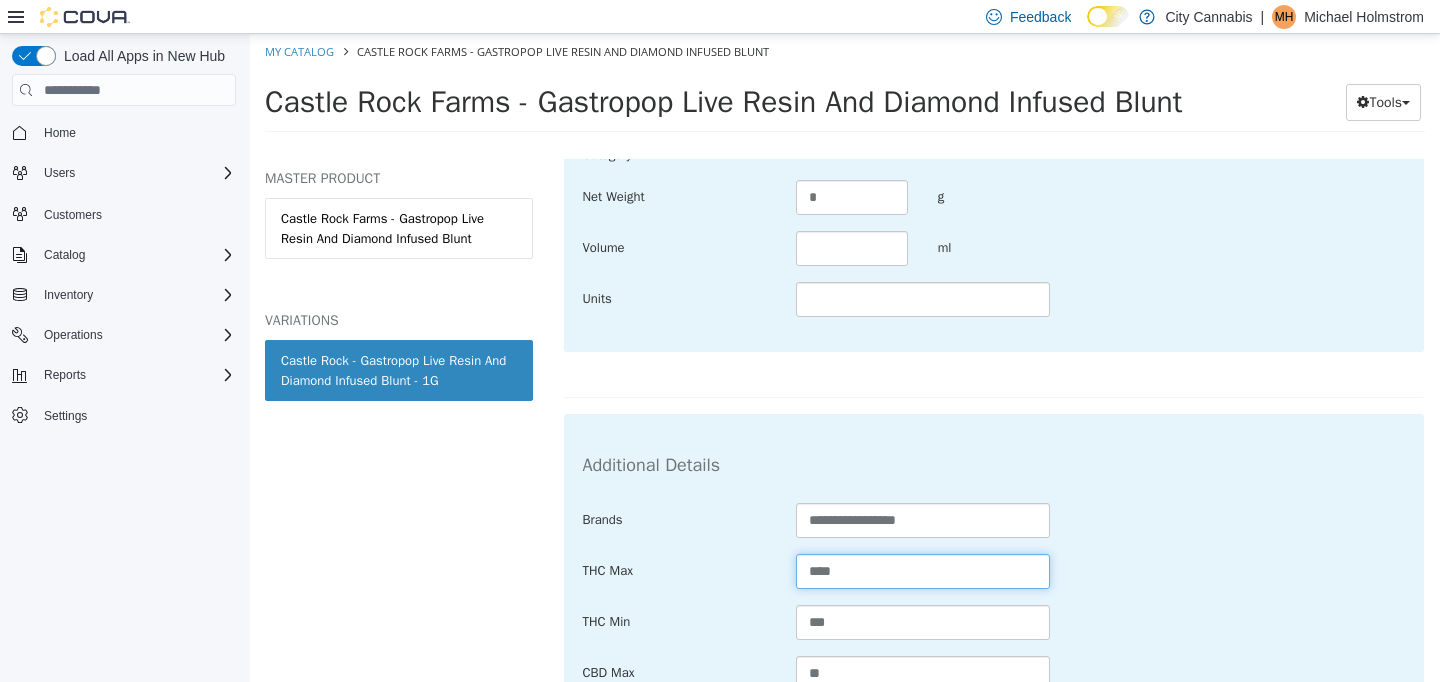 type on "****" 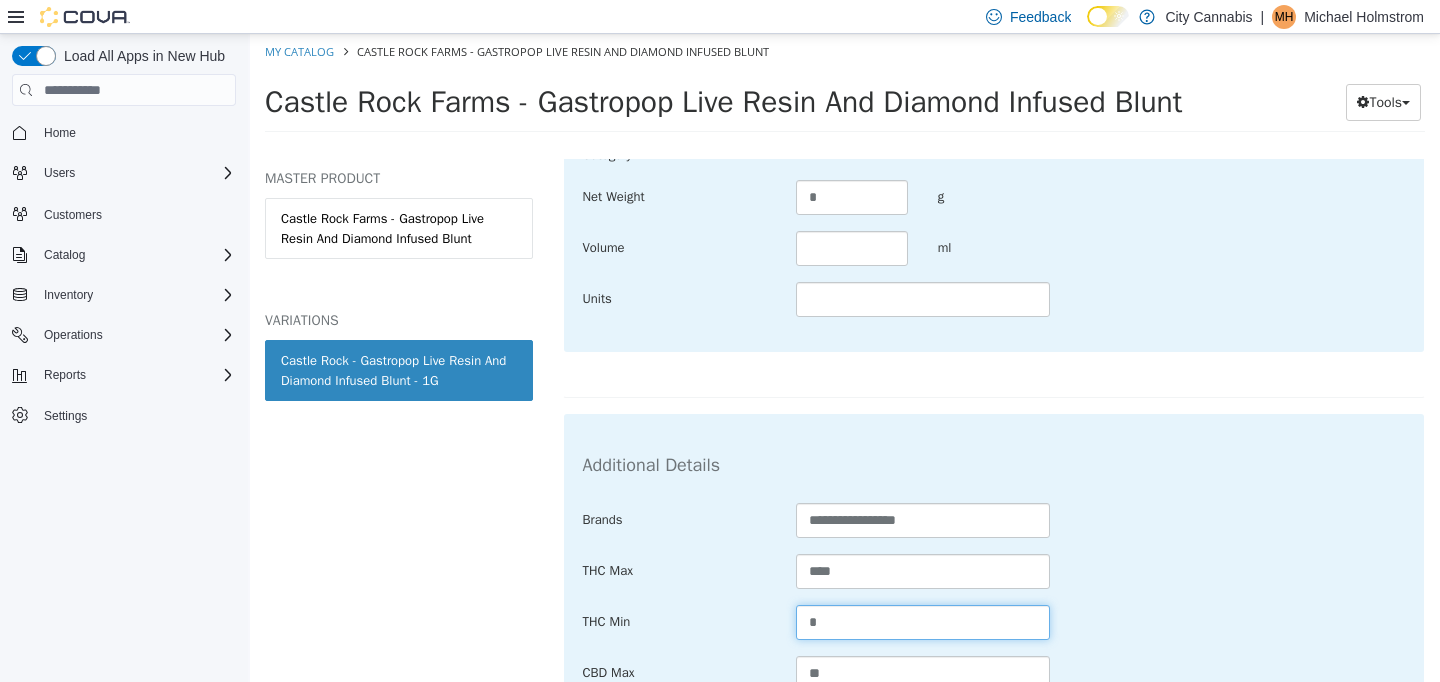 type on "*" 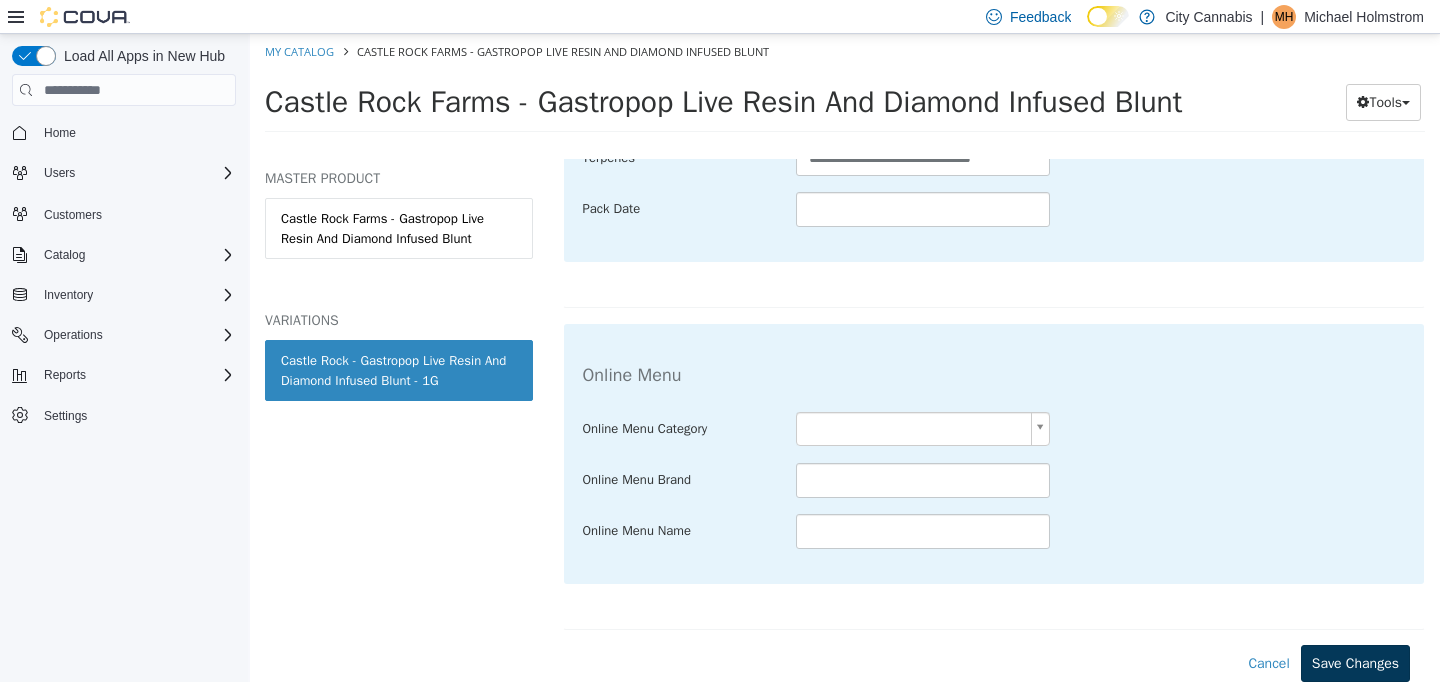 type on "*" 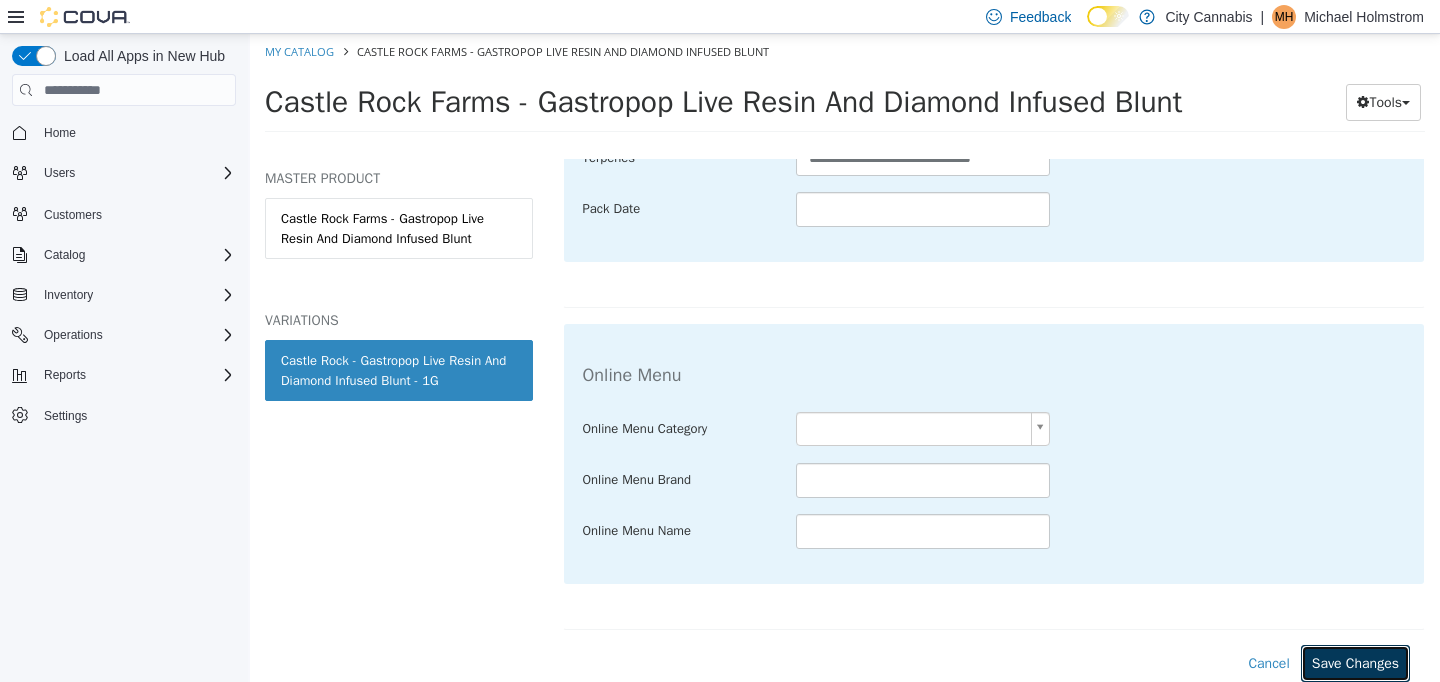 click on "Save Changes" at bounding box center (1355, 663) 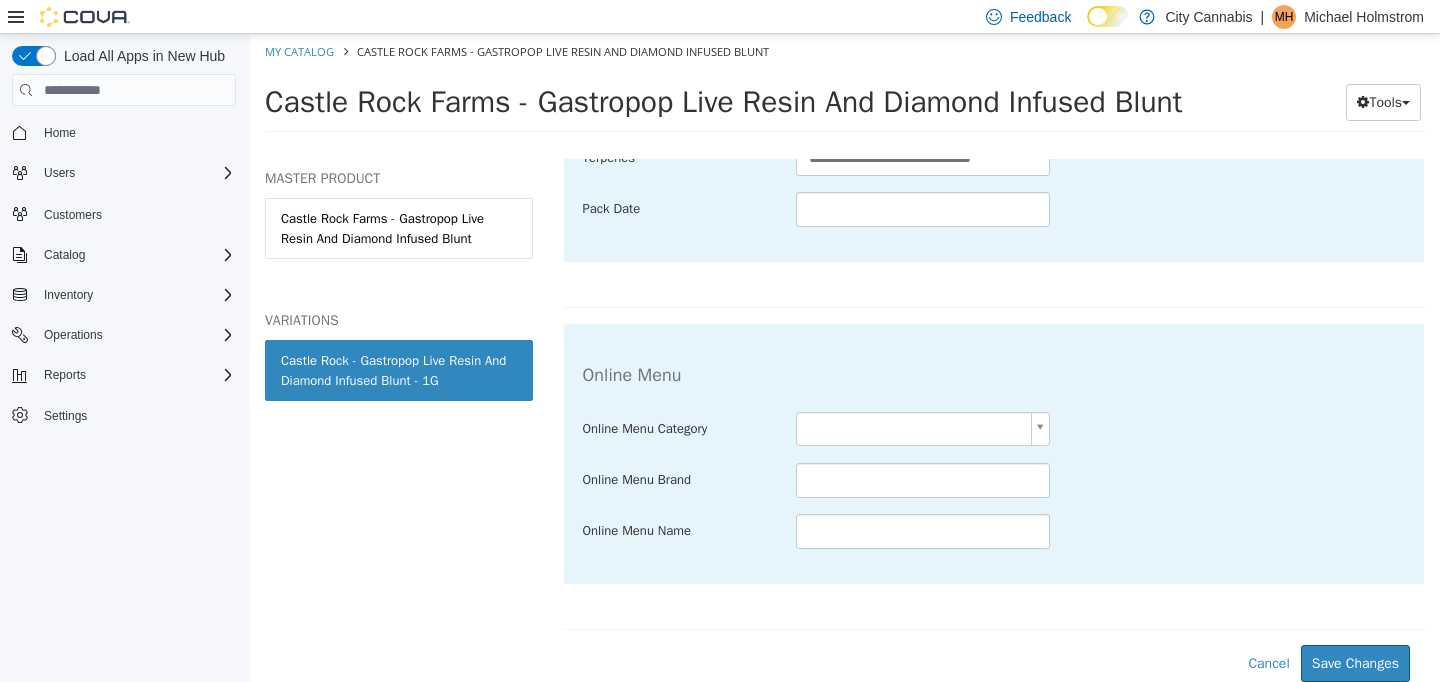 scroll, scrollTop: 1157, scrollLeft: 0, axis: vertical 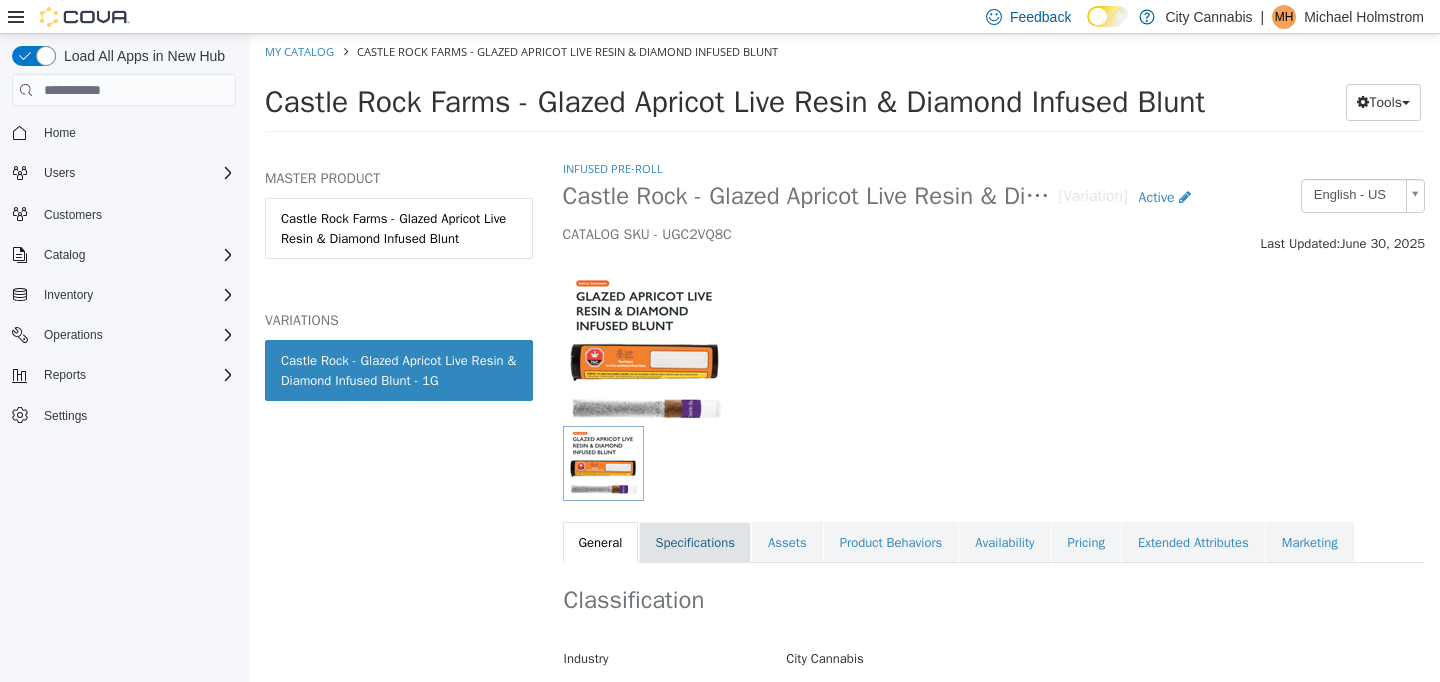 click on "Specifications" at bounding box center (695, 543) 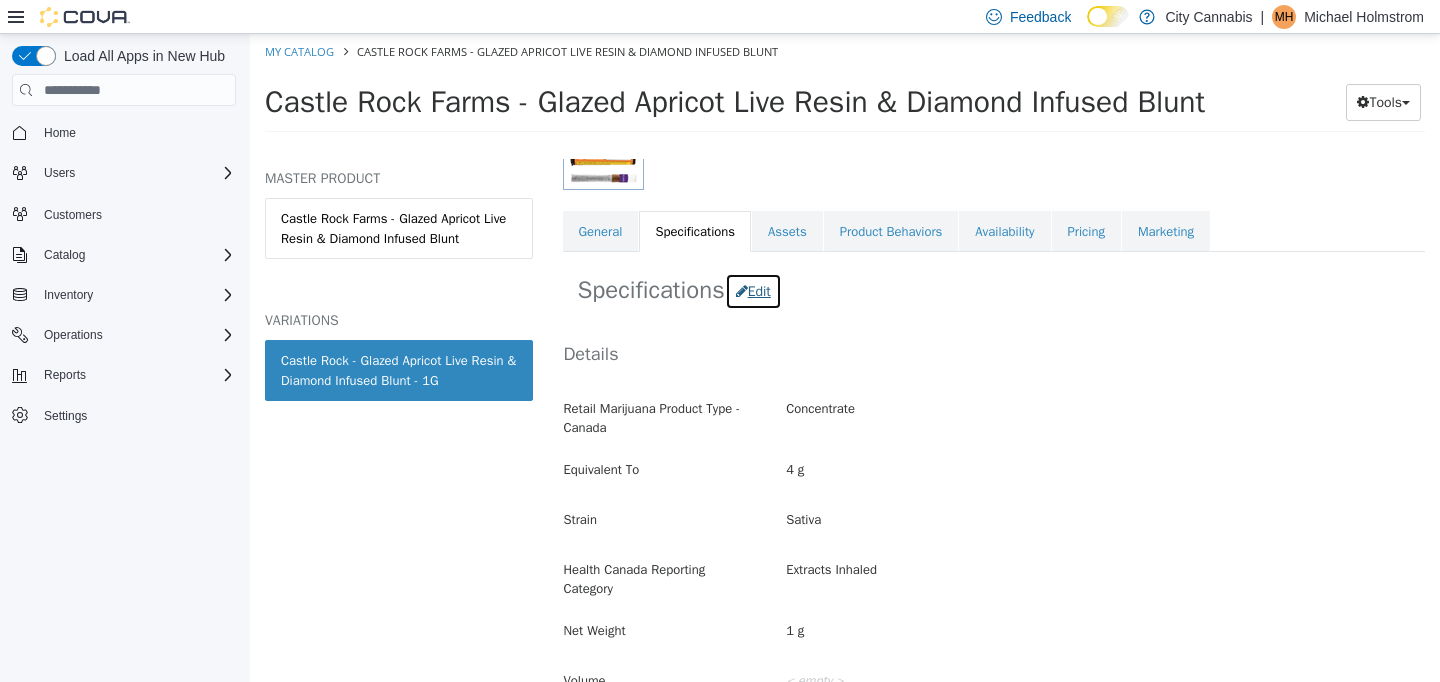 click on "Edit" at bounding box center (753, 291) 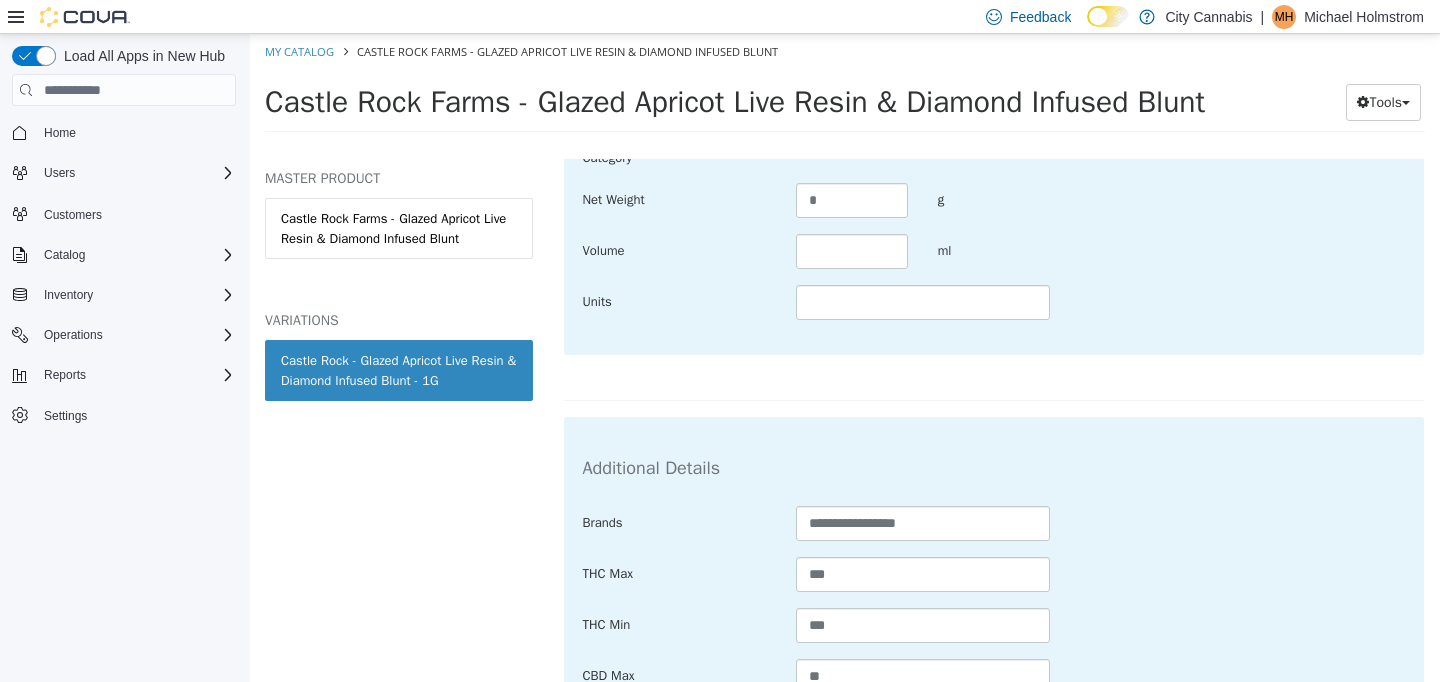 scroll, scrollTop: 782, scrollLeft: 0, axis: vertical 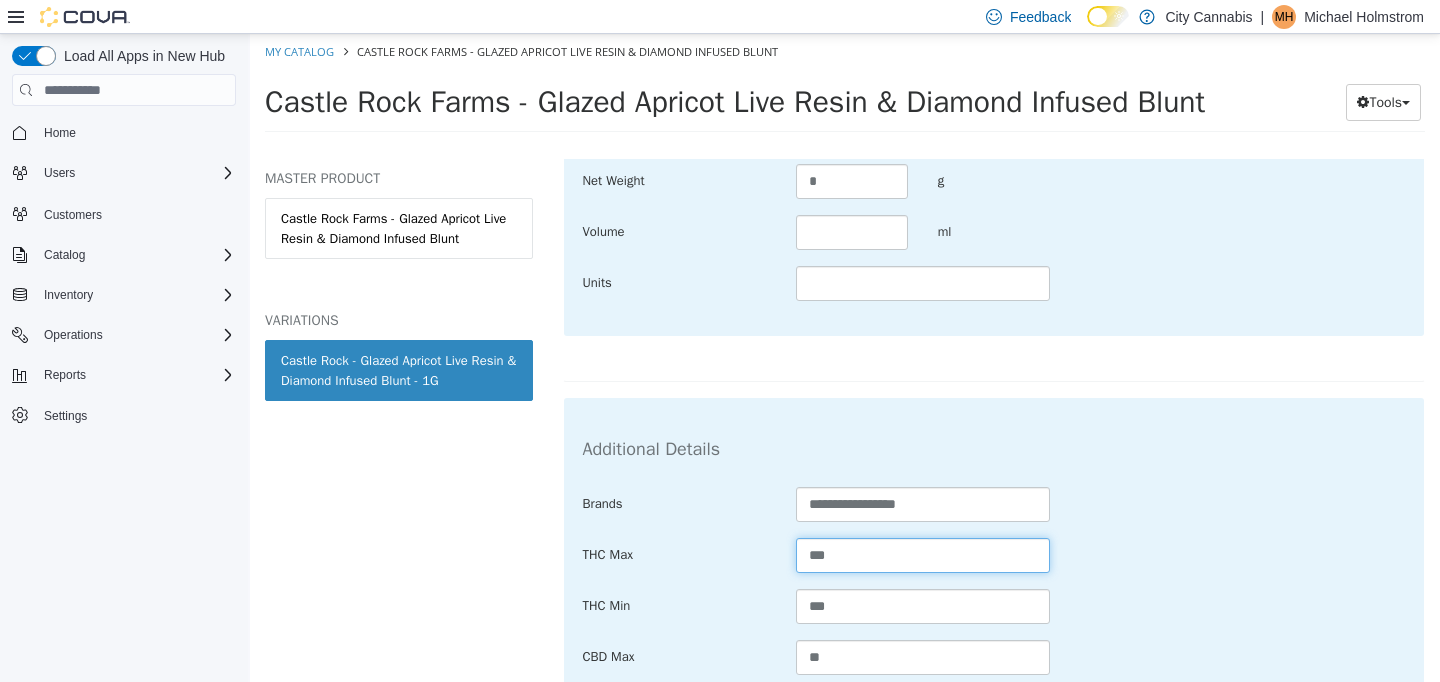 click on "***" at bounding box center (923, 555) 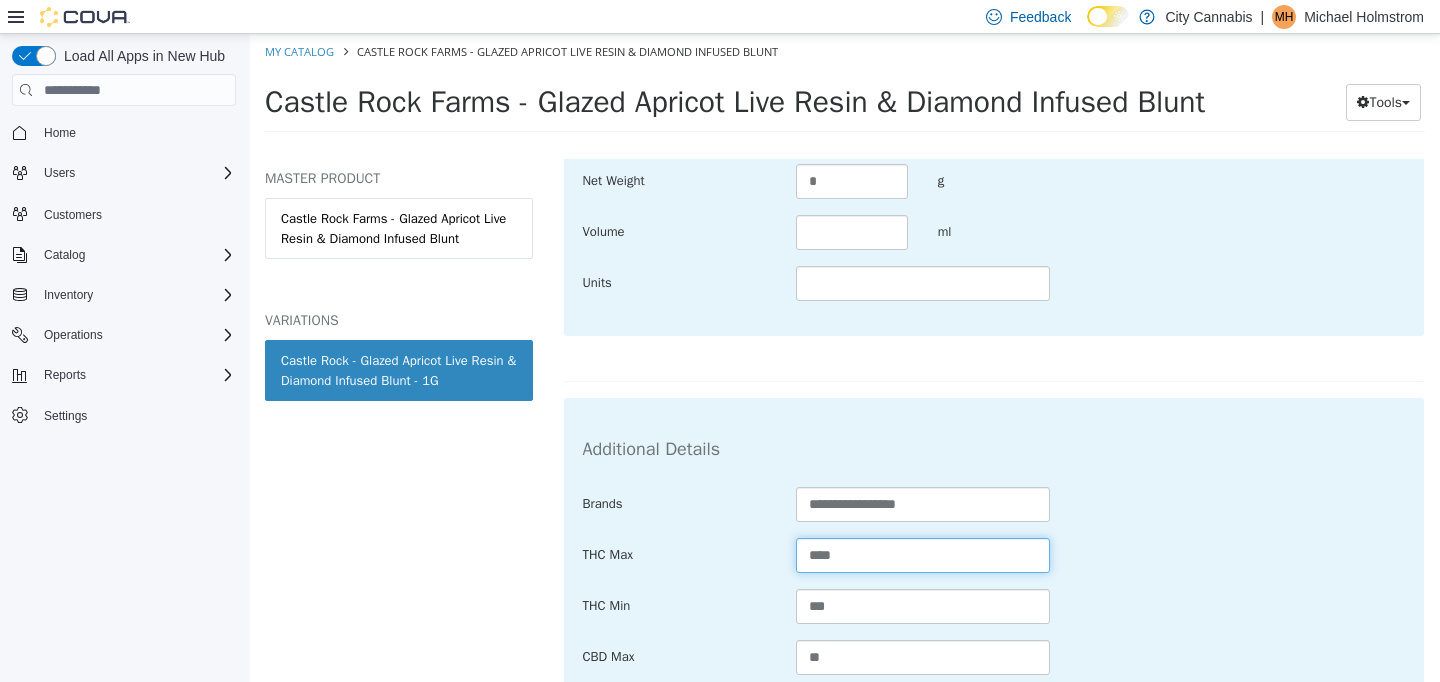 type on "****" 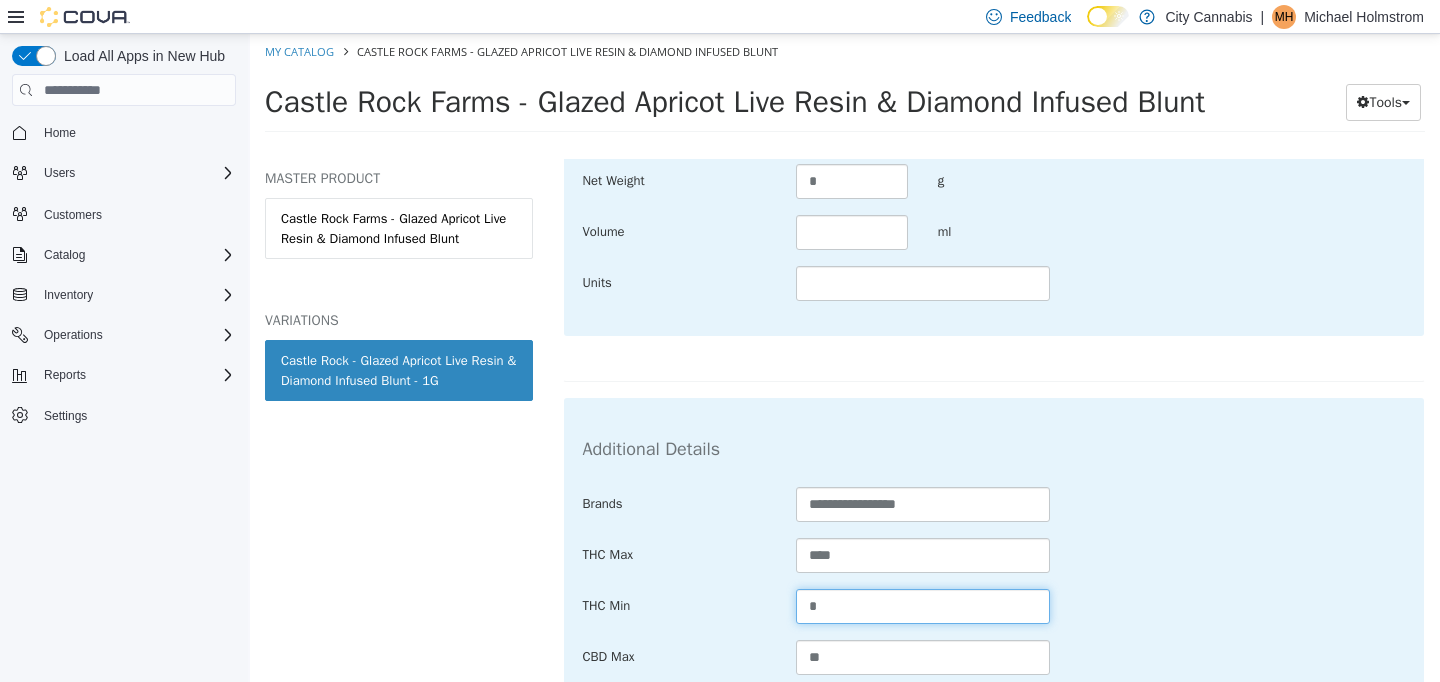type on "*" 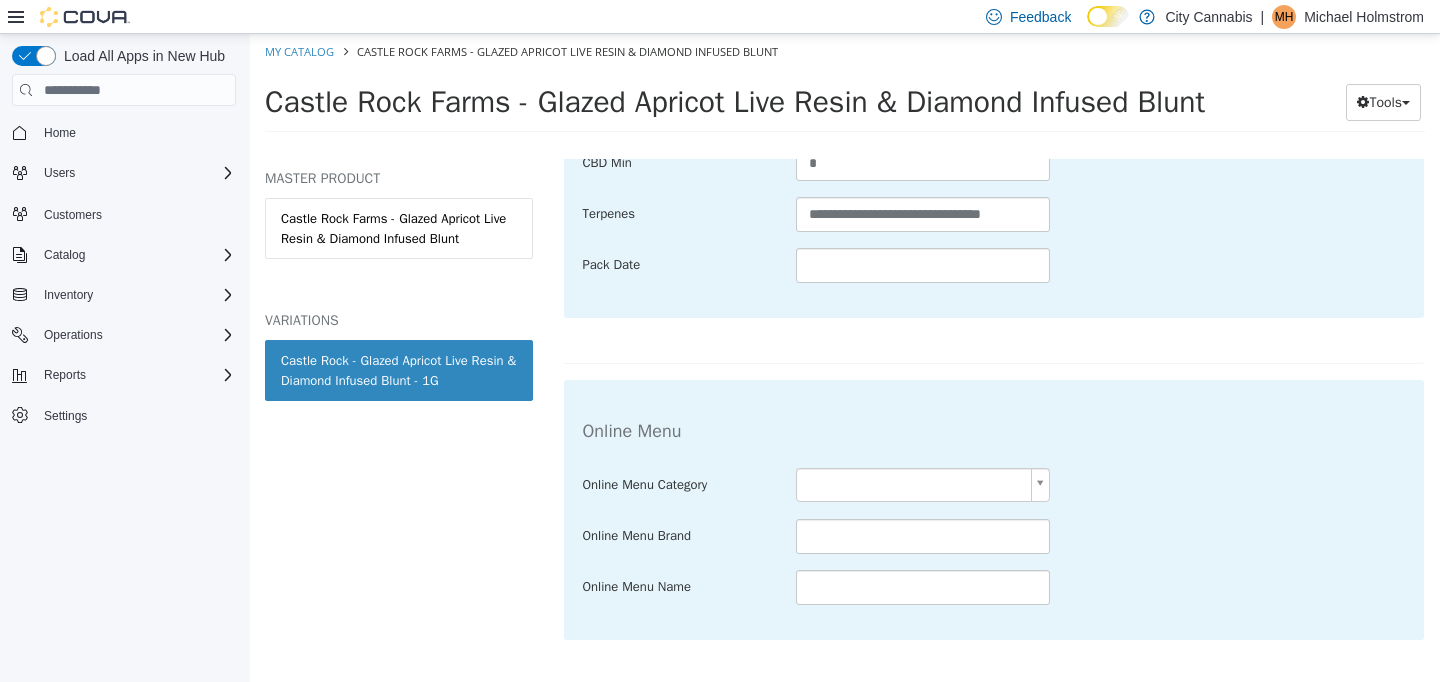 scroll, scrollTop: 1383, scrollLeft: 0, axis: vertical 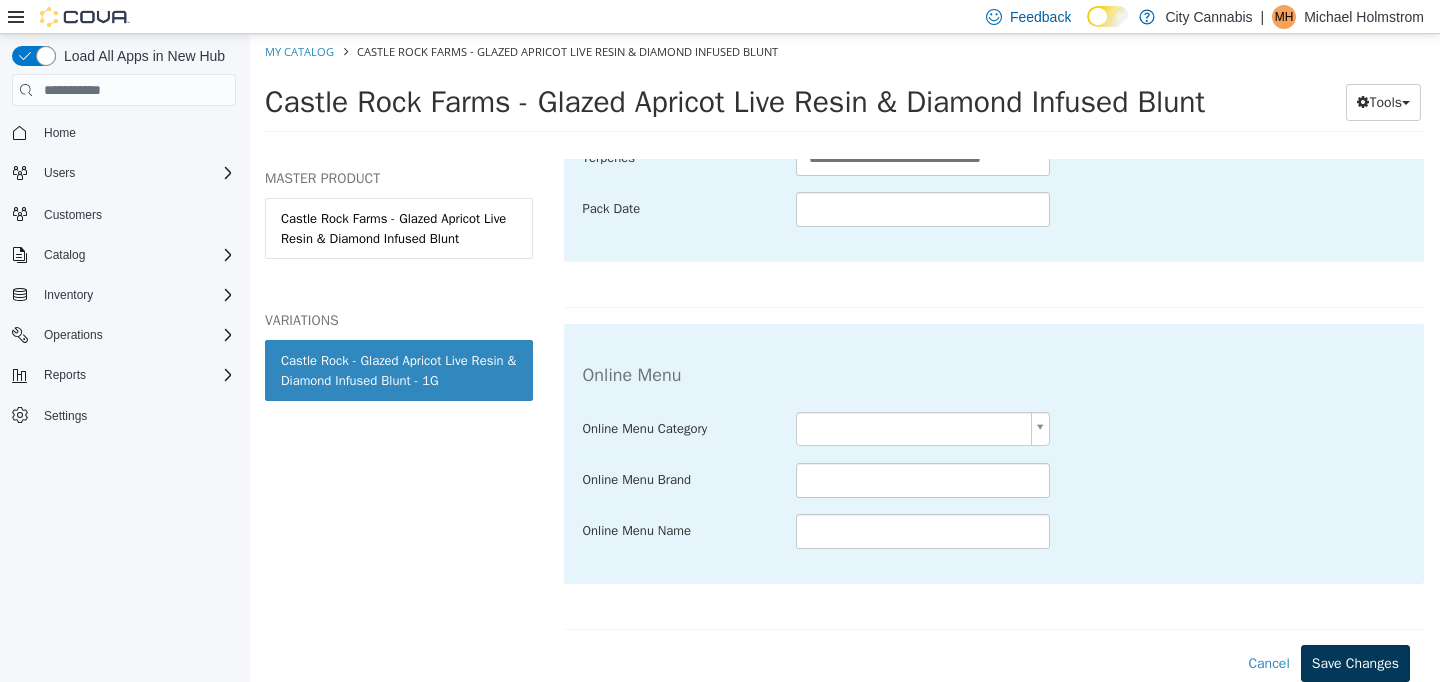 type on "*" 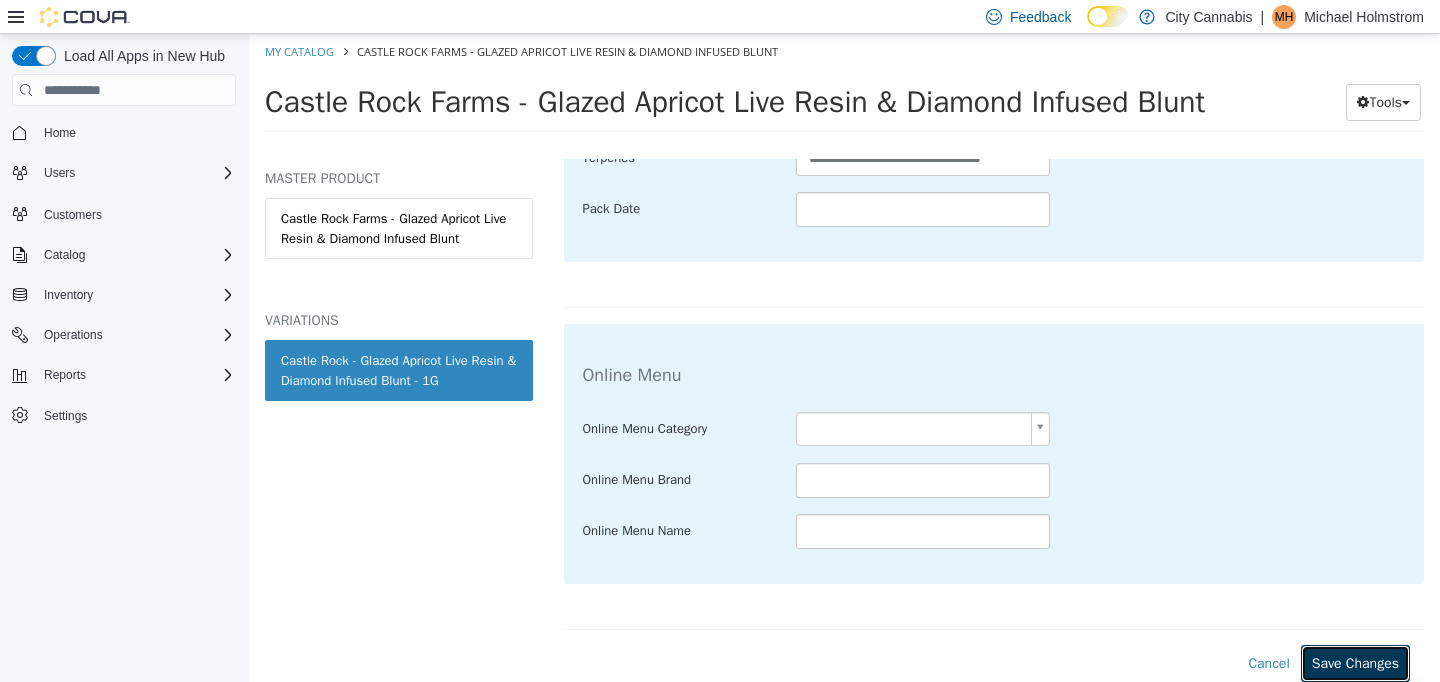click on "Save Changes" at bounding box center [1355, 663] 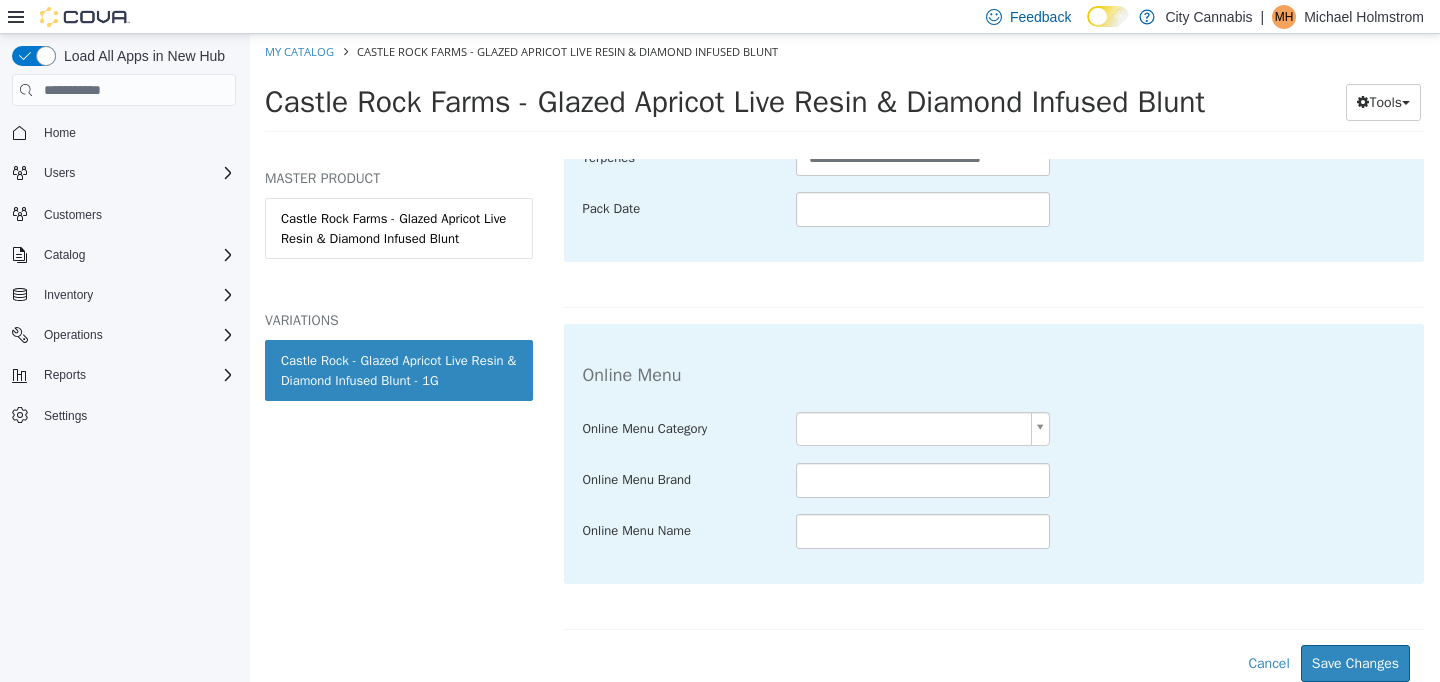 scroll, scrollTop: 1157, scrollLeft: 0, axis: vertical 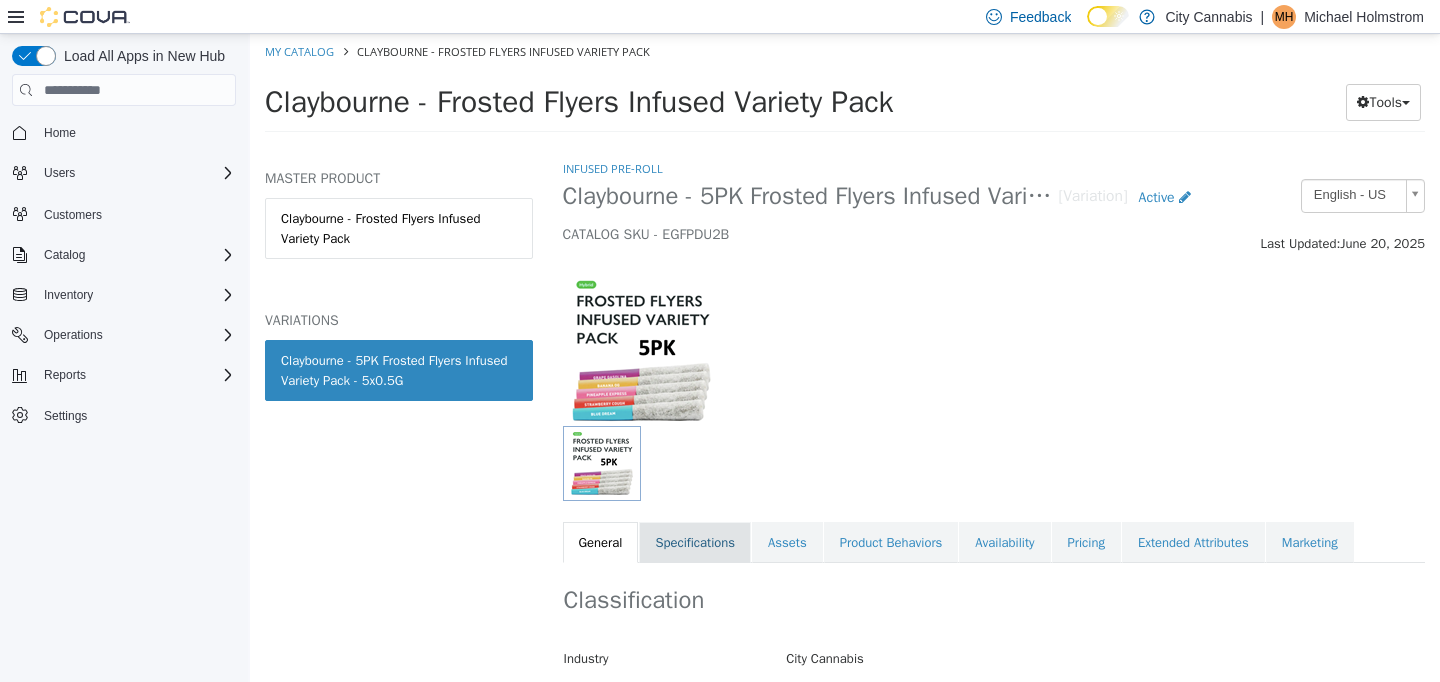 click on "Specifications" at bounding box center (695, 543) 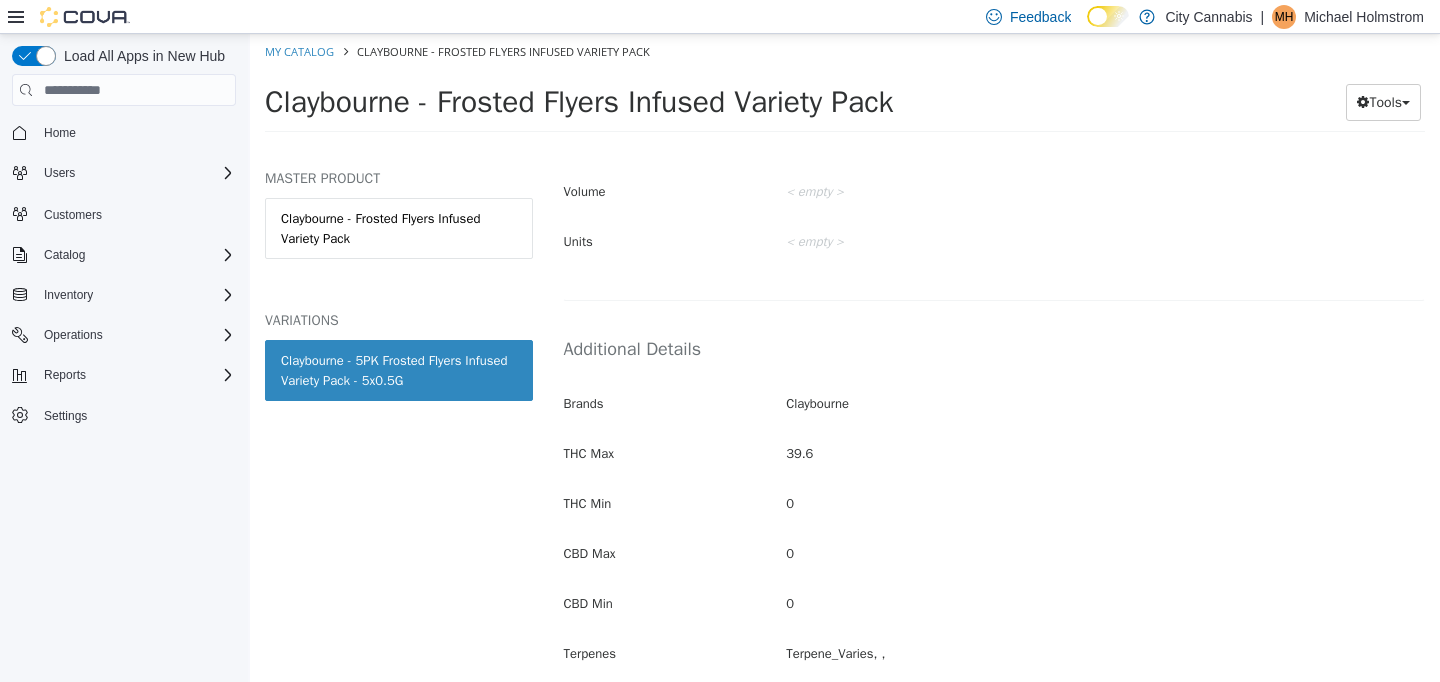 scroll, scrollTop: 801, scrollLeft: 0, axis: vertical 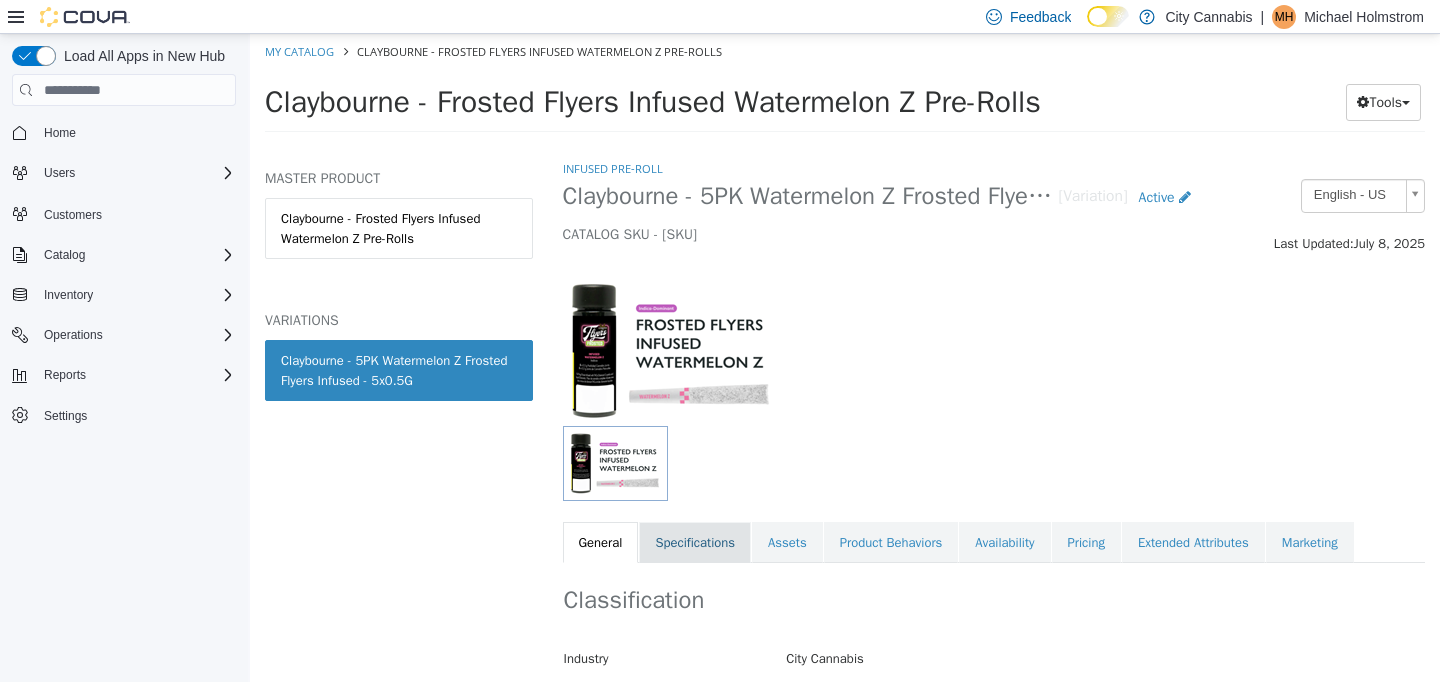 click on "Specifications" at bounding box center [695, 543] 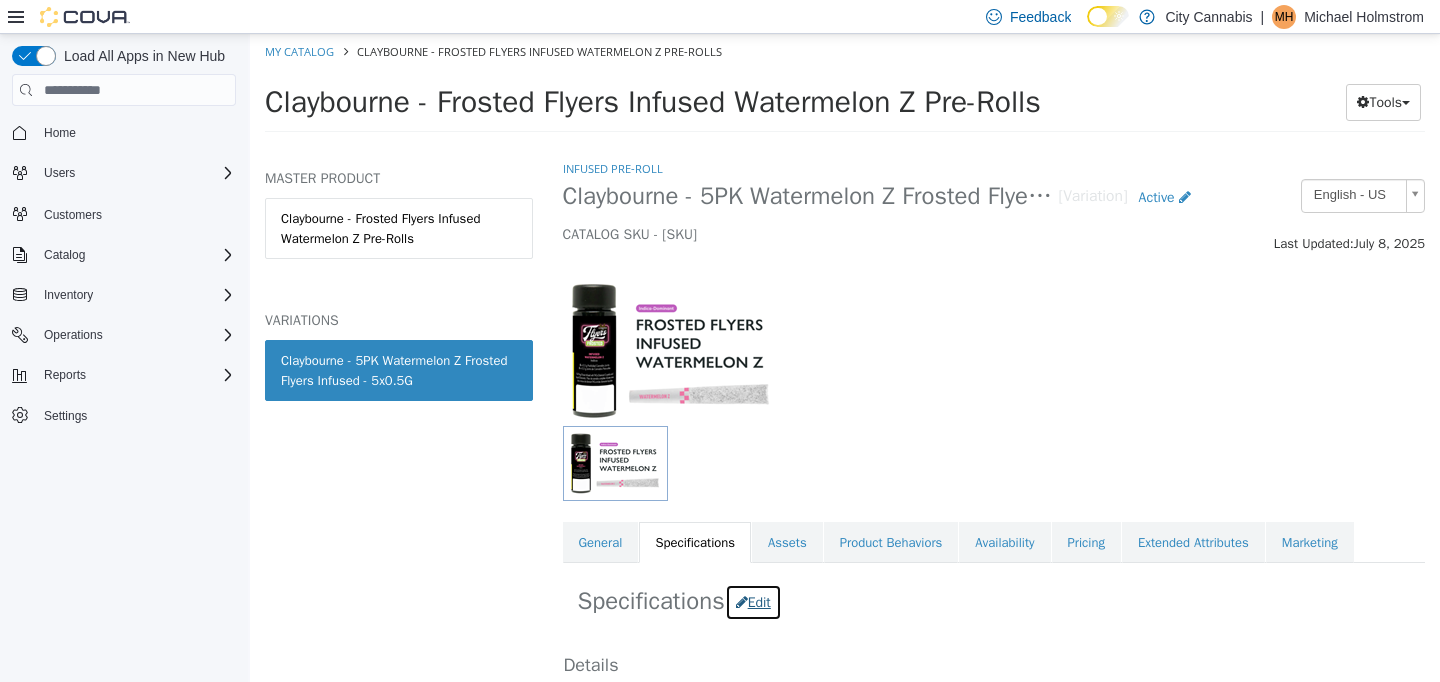 click on "Edit" at bounding box center [753, 602] 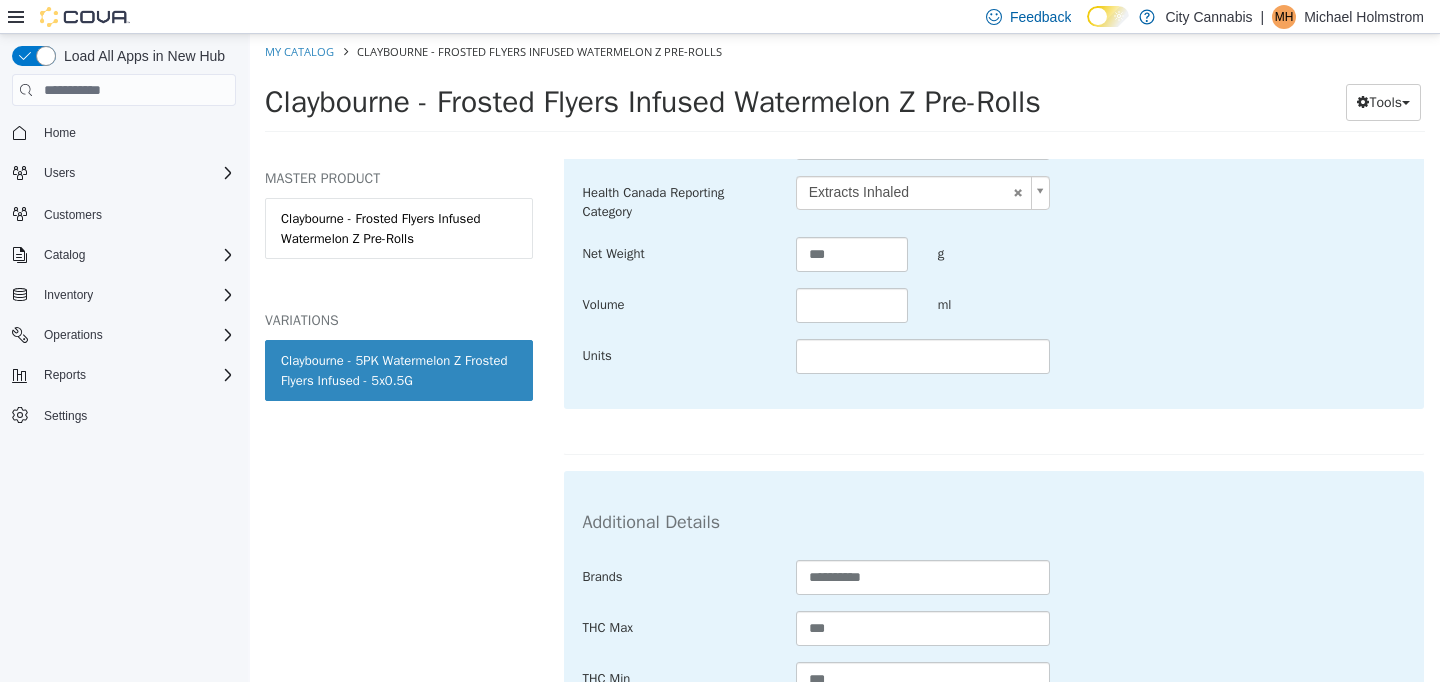 scroll, scrollTop: 767, scrollLeft: 0, axis: vertical 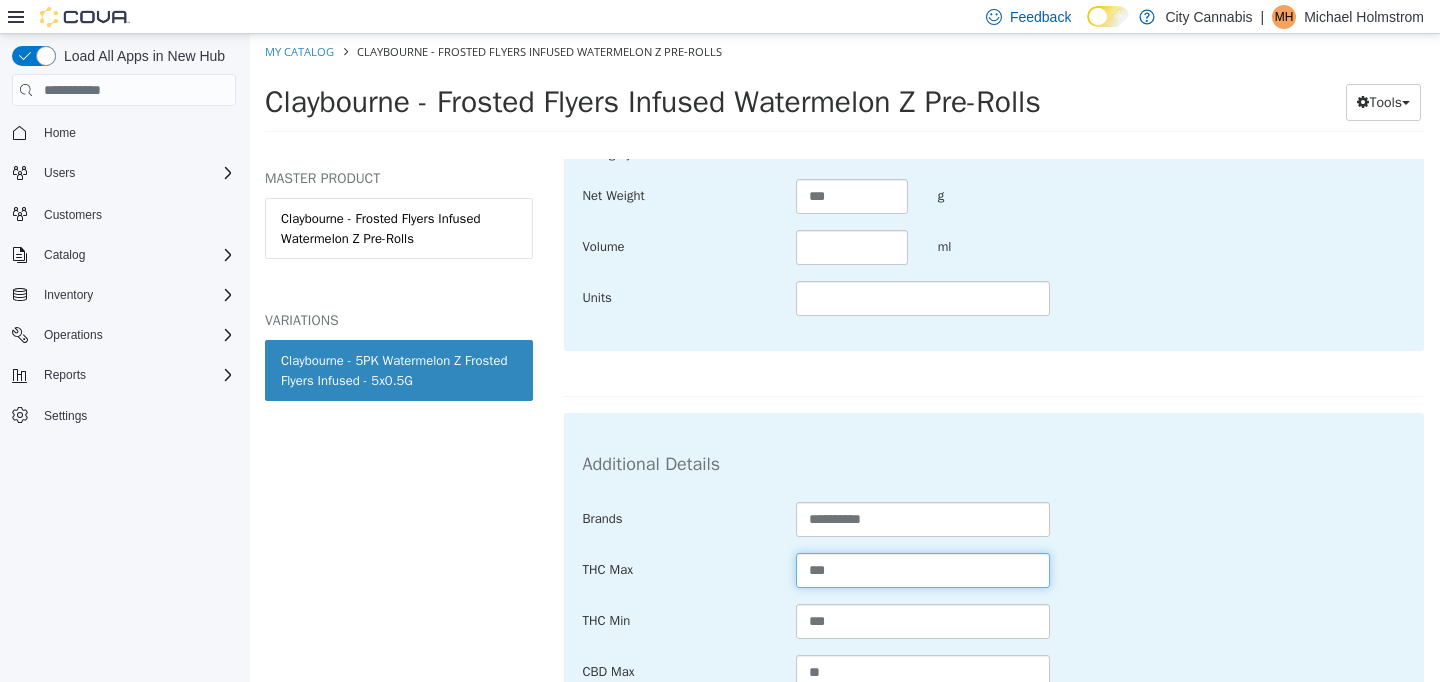 click on "***" at bounding box center [923, 570] 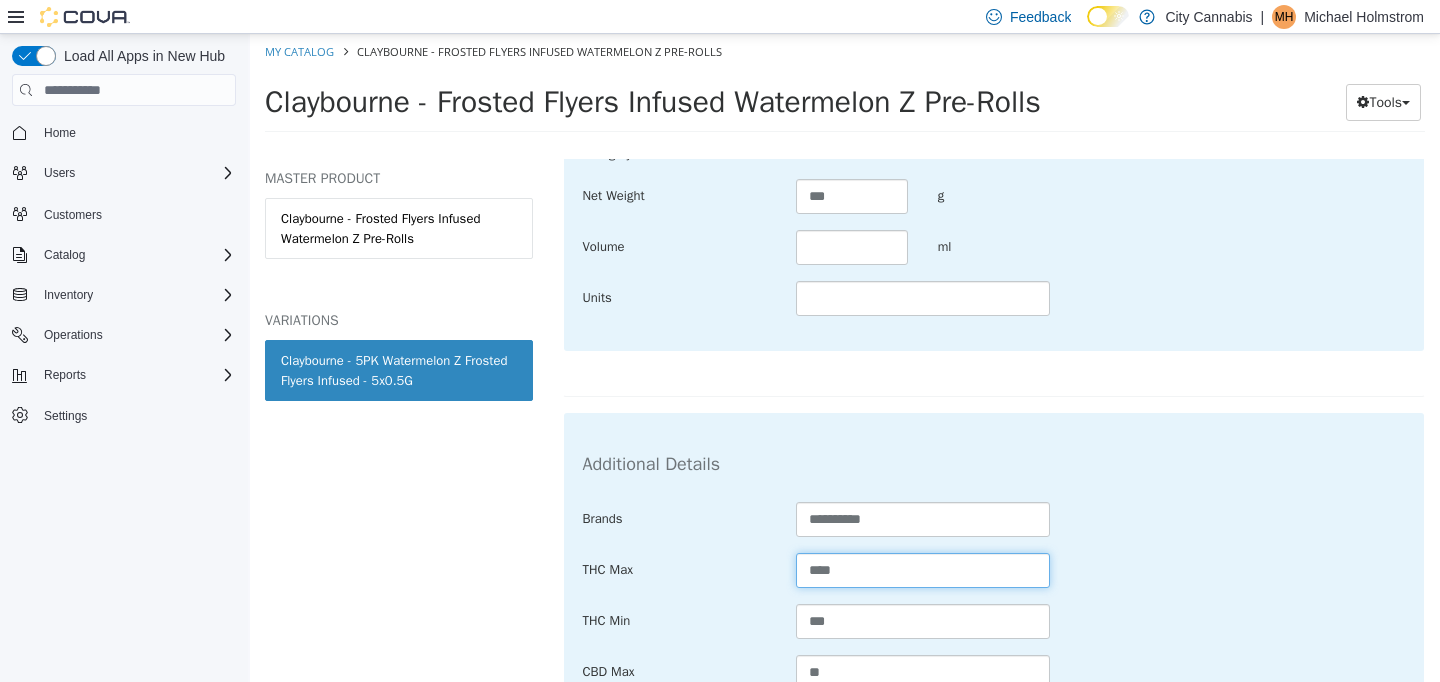 type on "****" 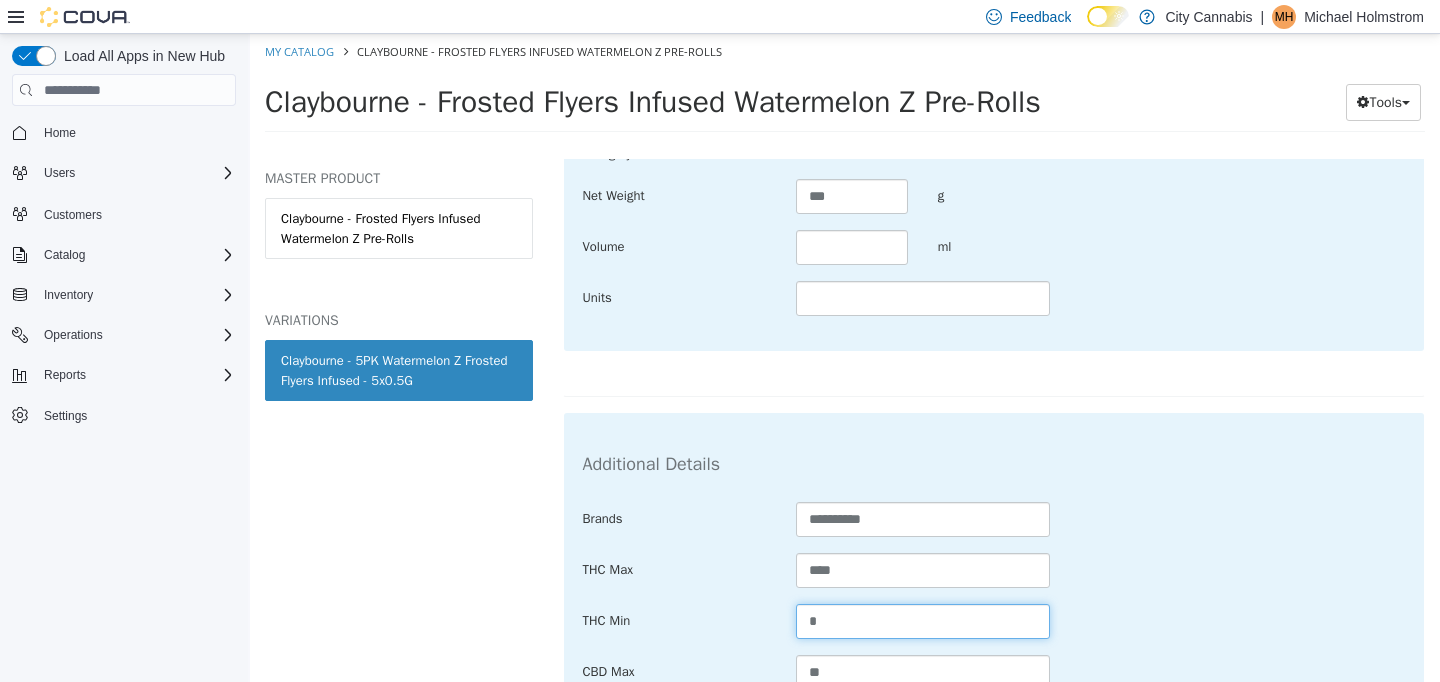 type on "*" 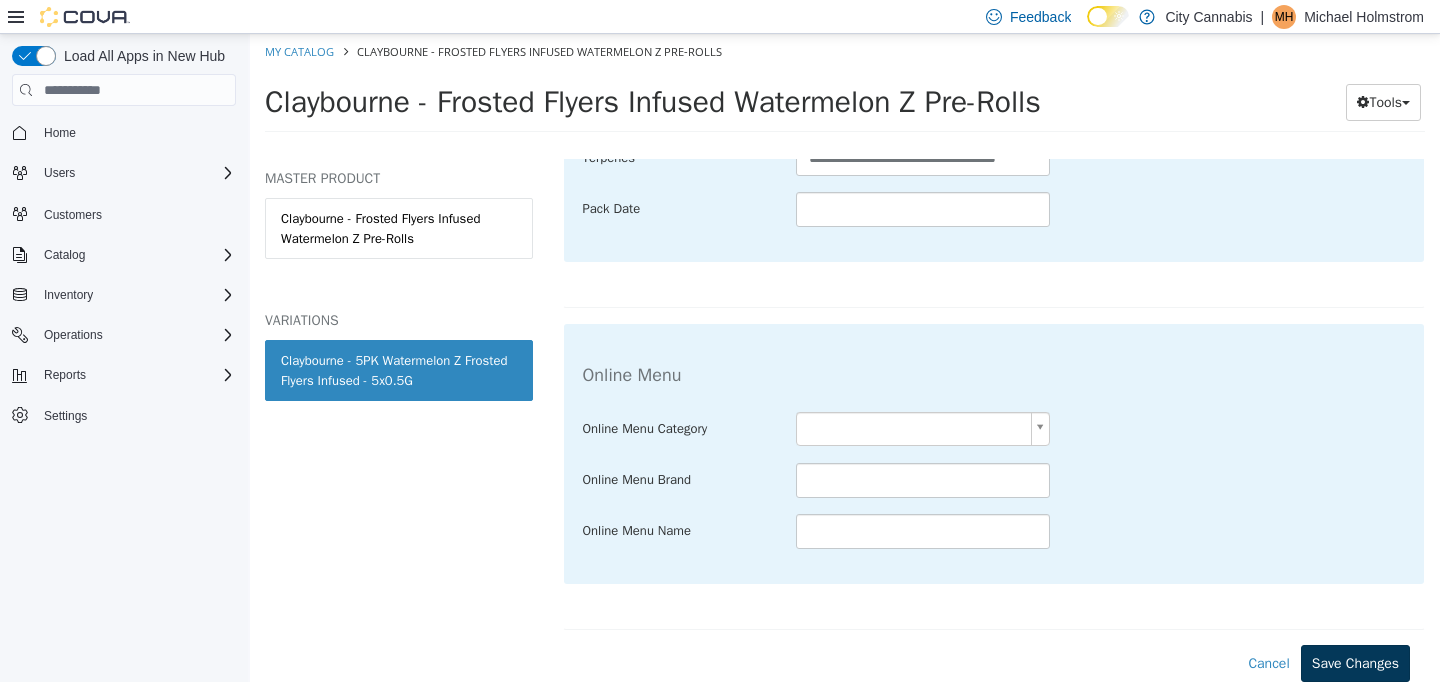 type on "*" 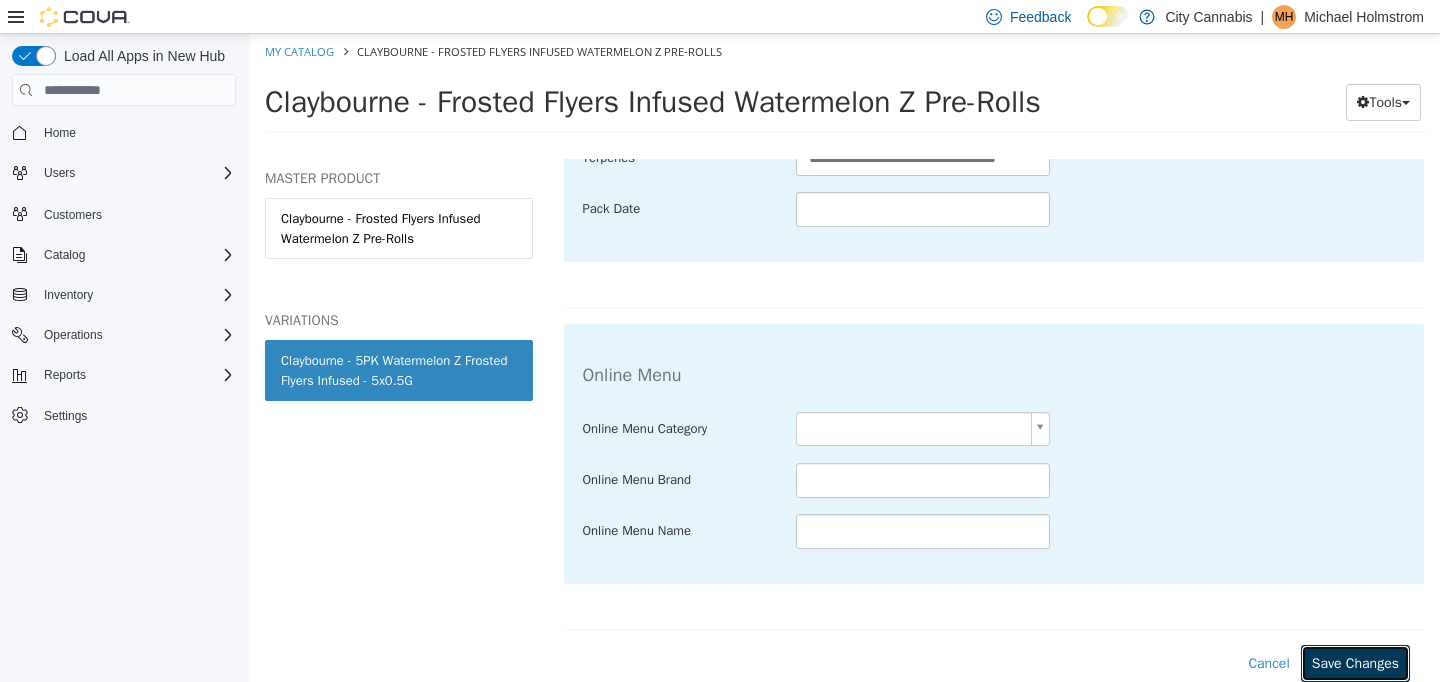 click on "Save Changes" at bounding box center [1355, 663] 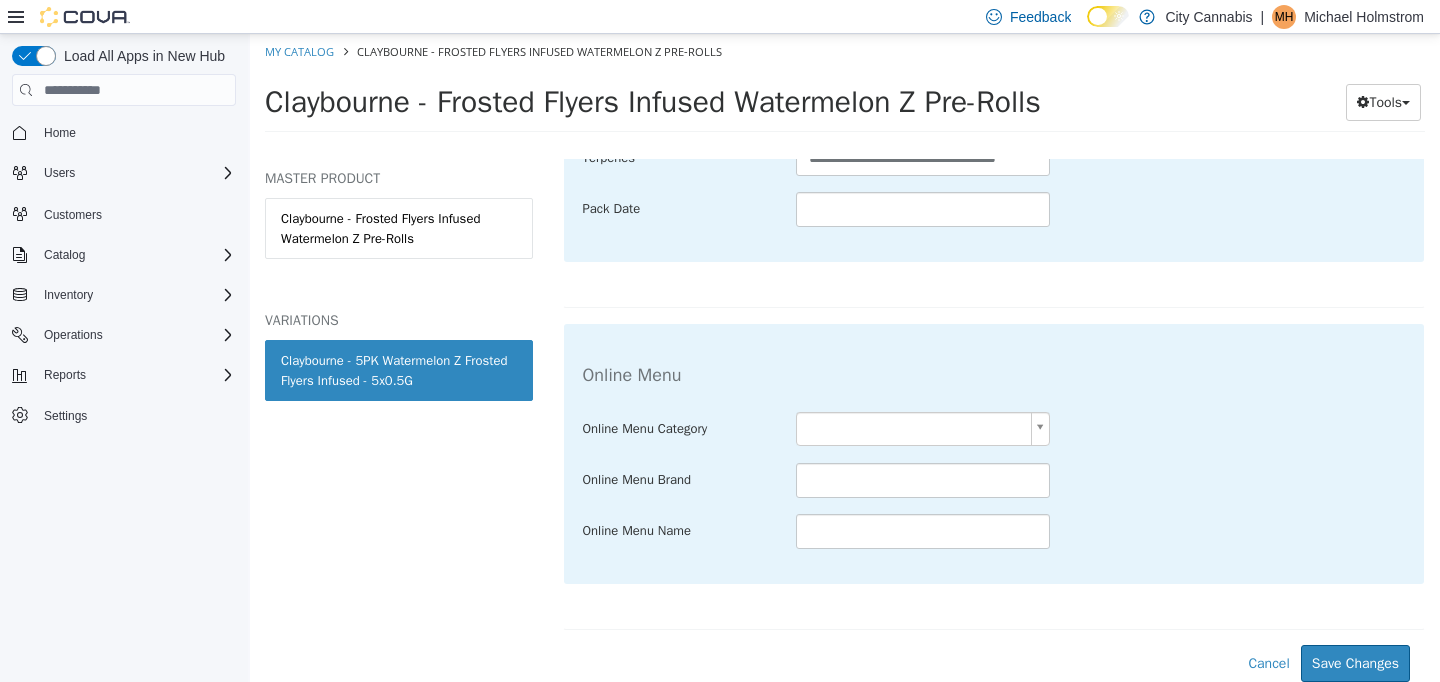 scroll, scrollTop: 1157, scrollLeft: 0, axis: vertical 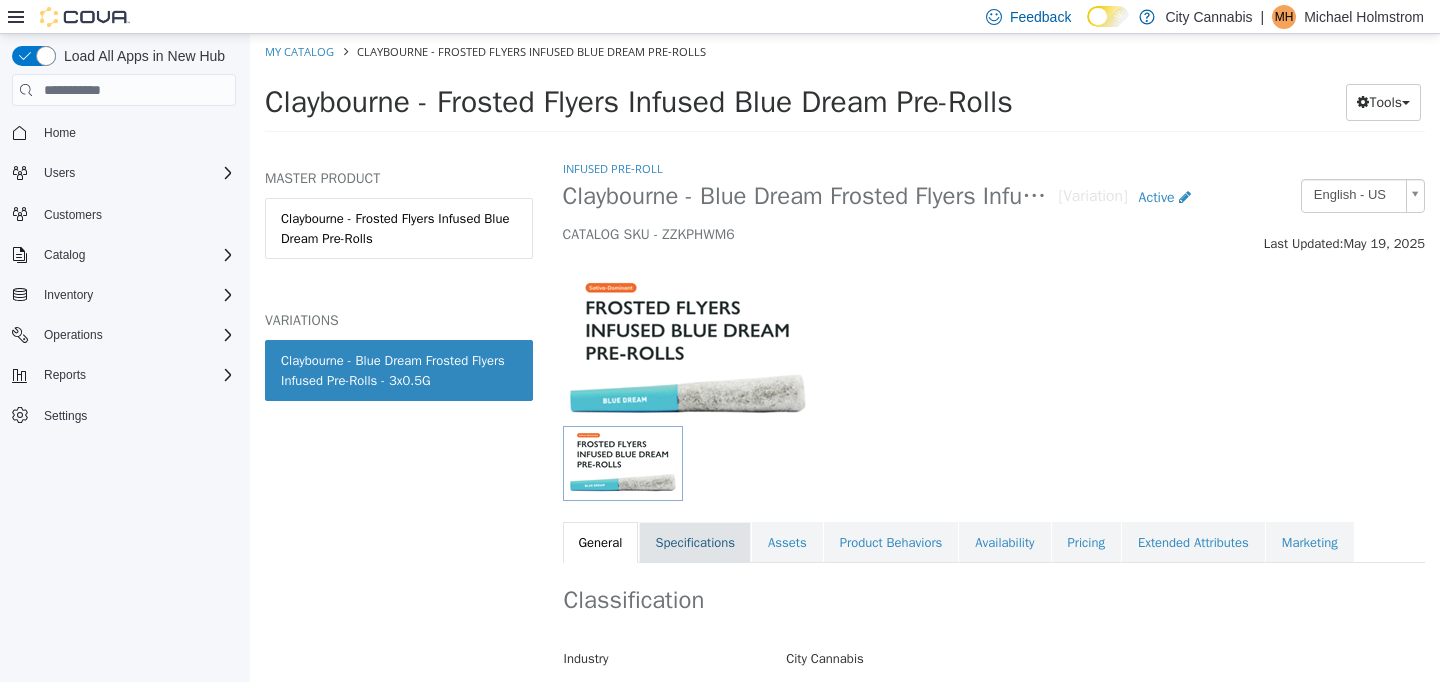 click on "Specifications" at bounding box center [695, 543] 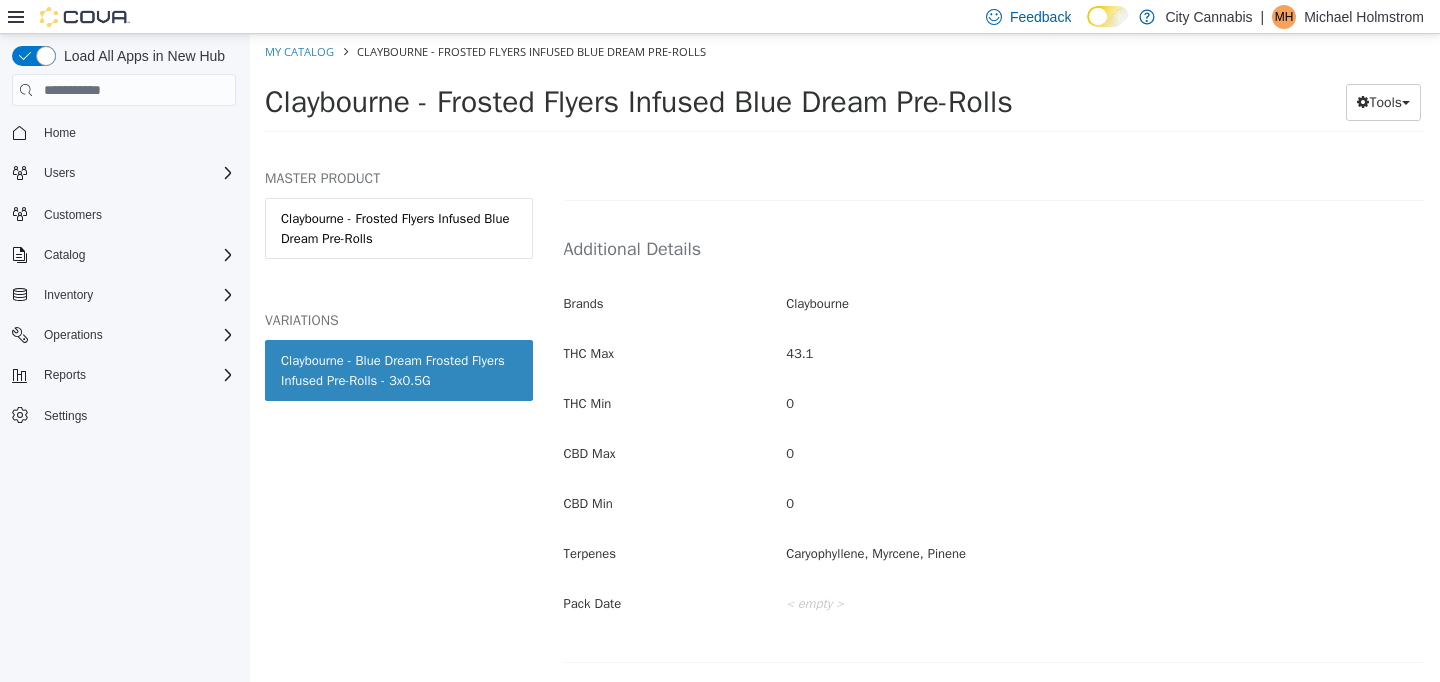 scroll, scrollTop: 898, scrollLeft: 0, axis: vertical 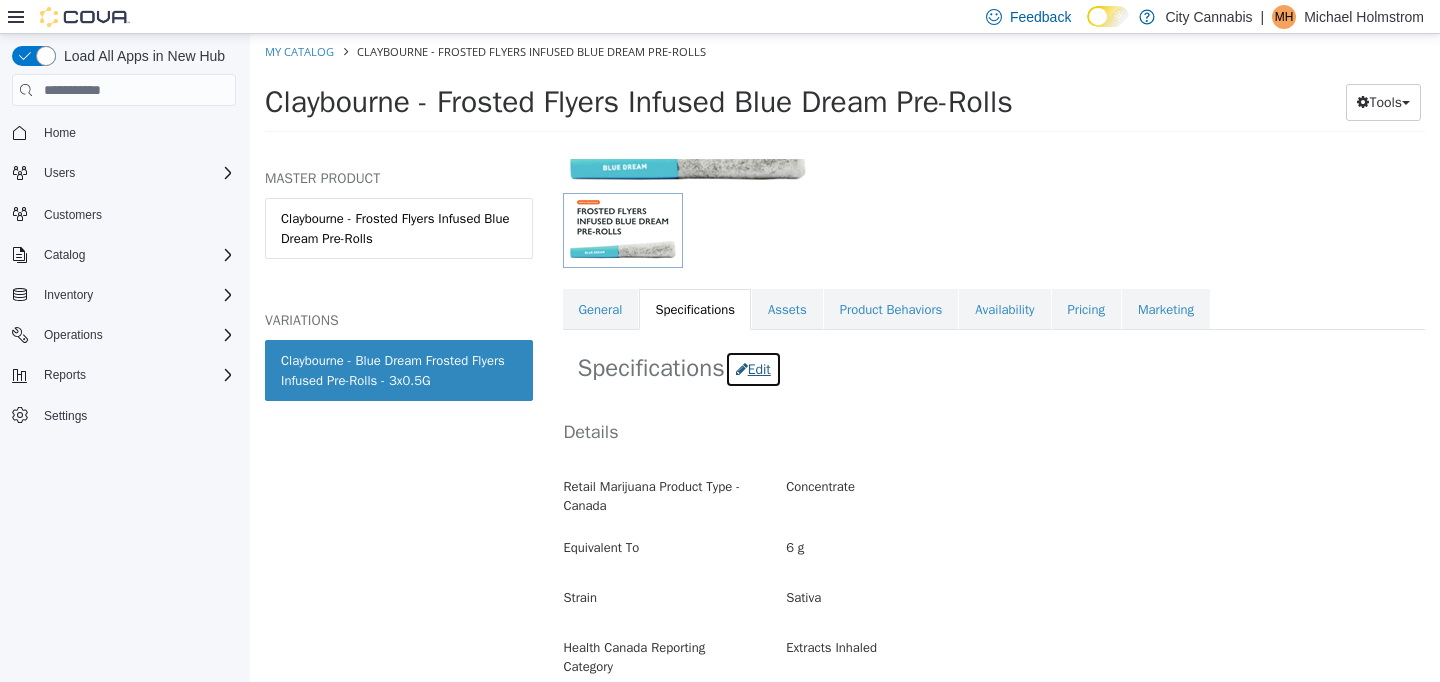 click on "Edit" at bounding box center [753, 369] 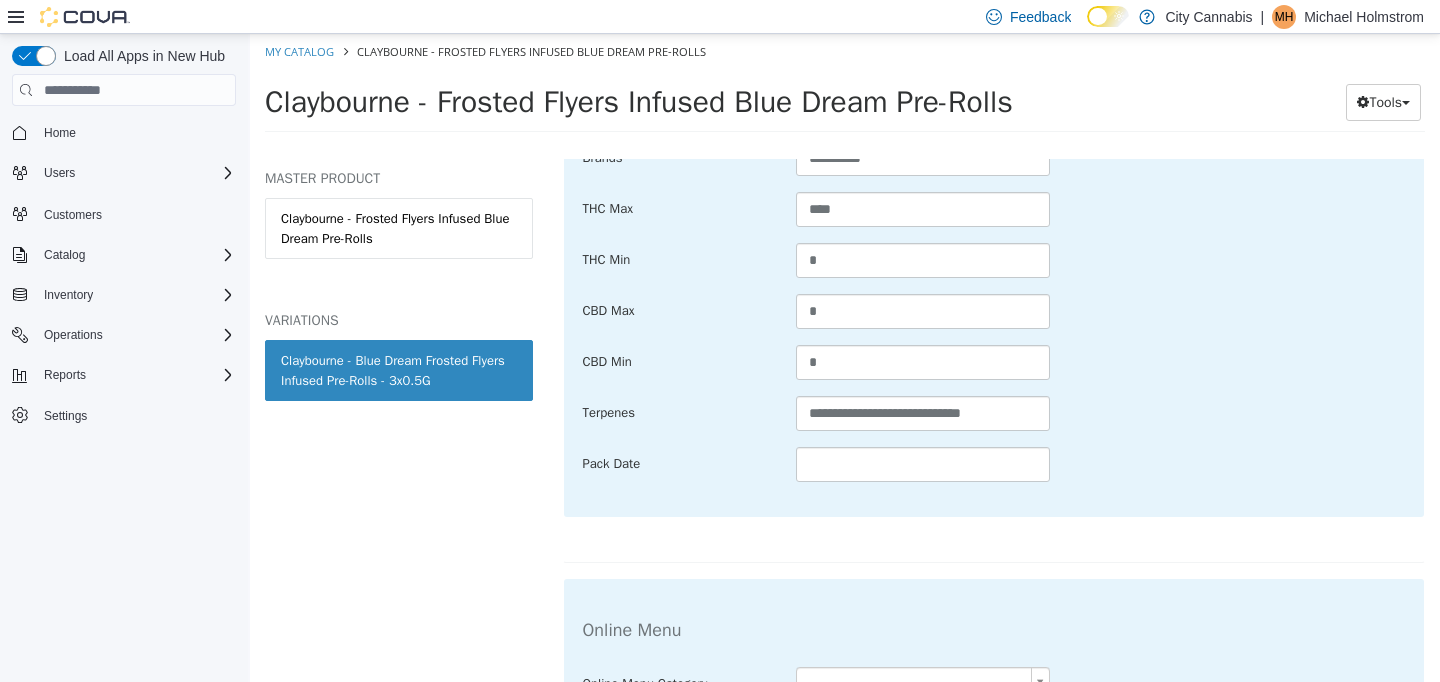 scroll, scrollTop: 1105, scrollLeft: 0, axis: vertical 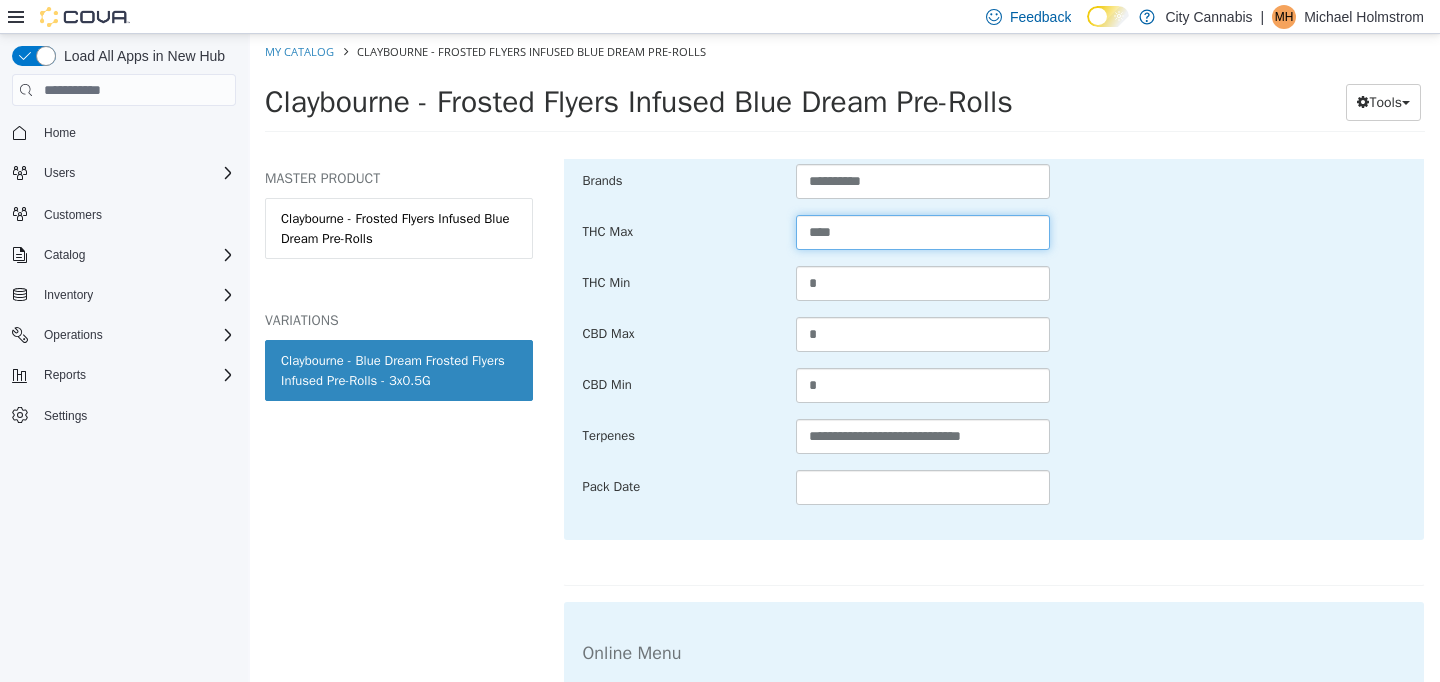 click on "****" at bounding box center (923, 232) 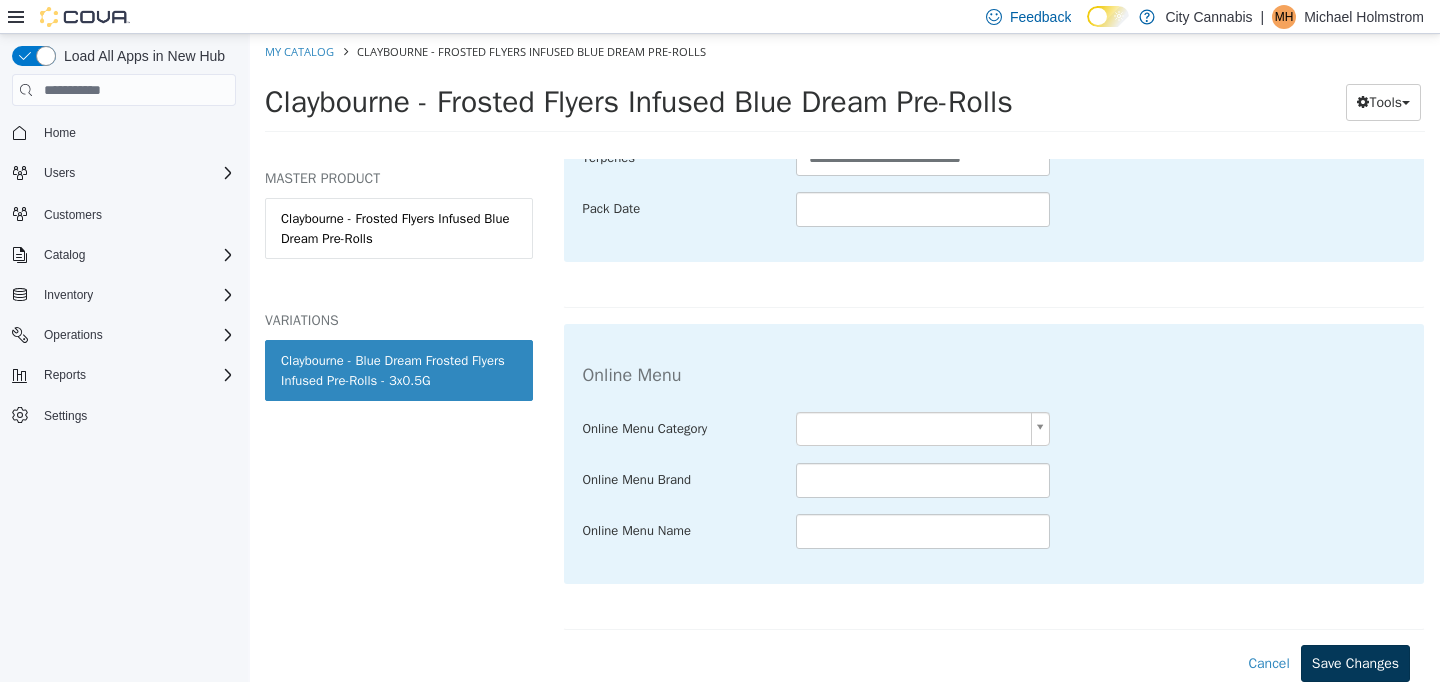 type on "****" 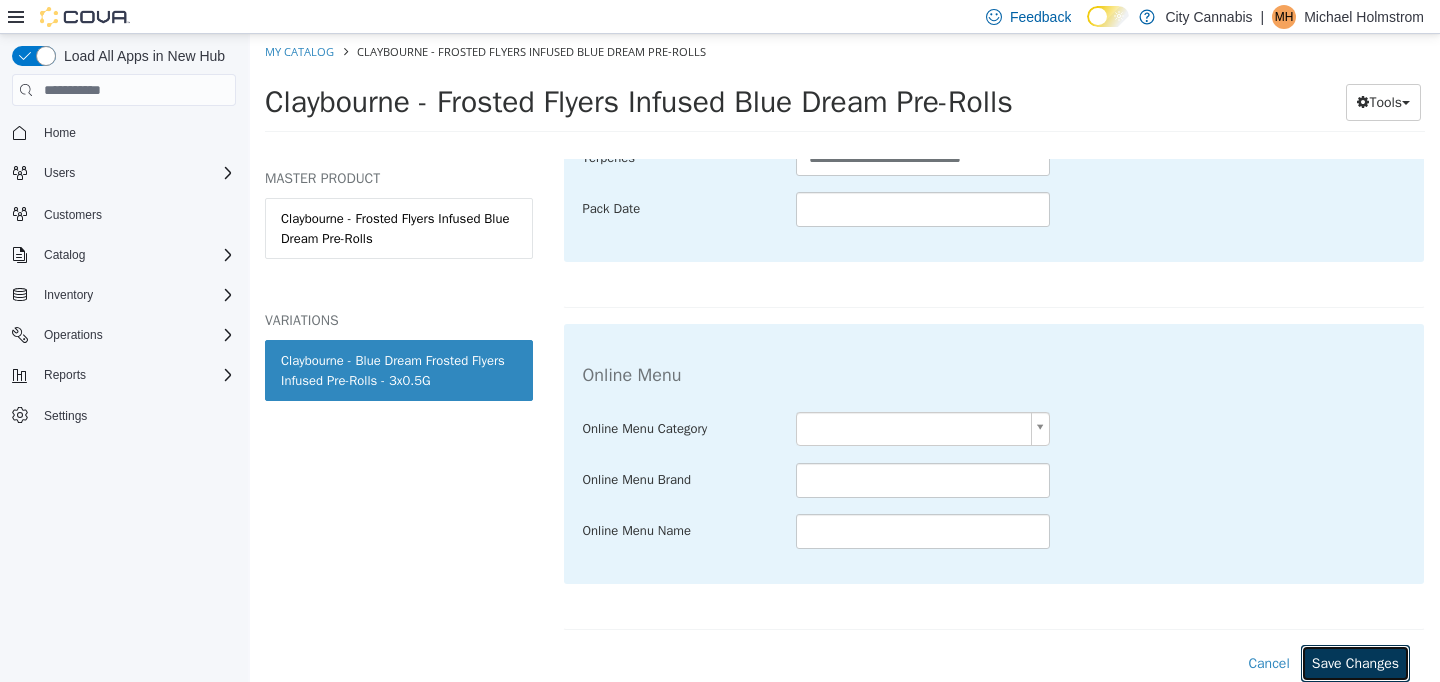 click on "Save Changes" at bounding box center (1355, 663) 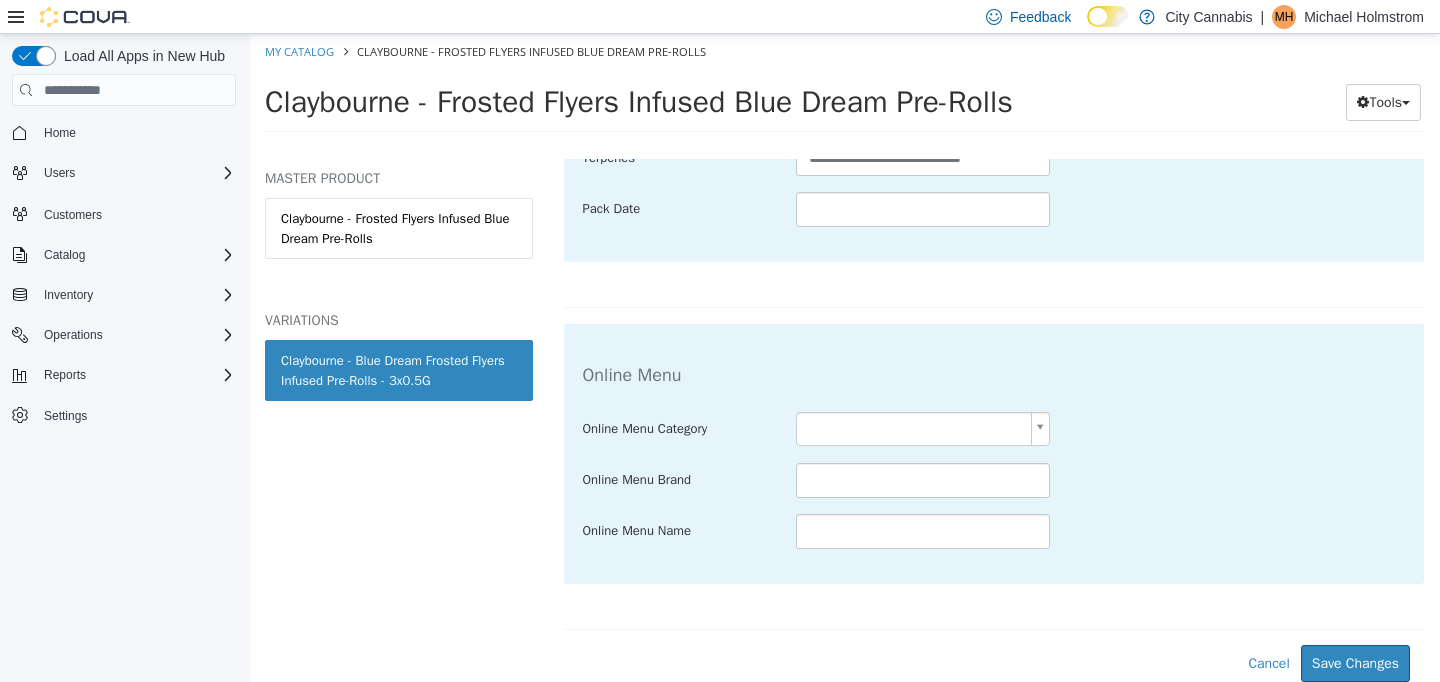 scroll, scrollTop: 1157, scrollLeft: 0, axis: vertical 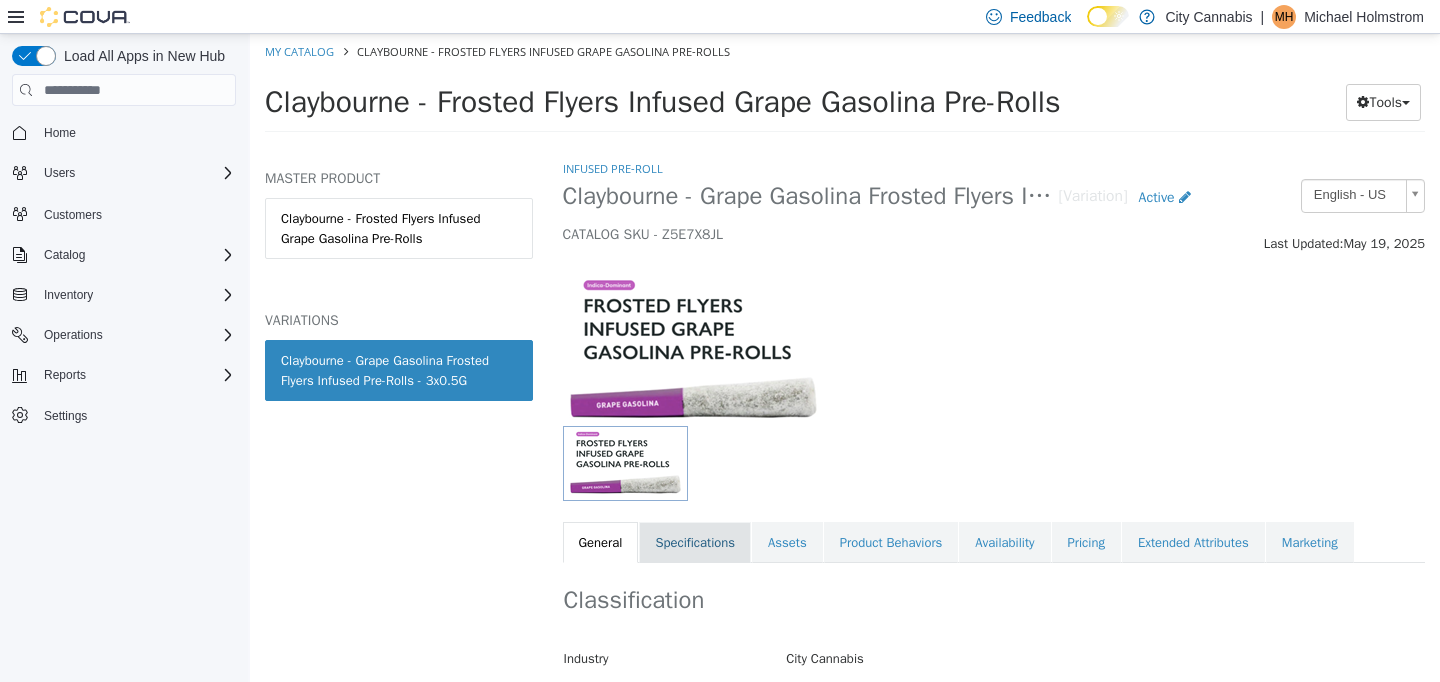 click on "Specifications" at bounding box center [695, 543] 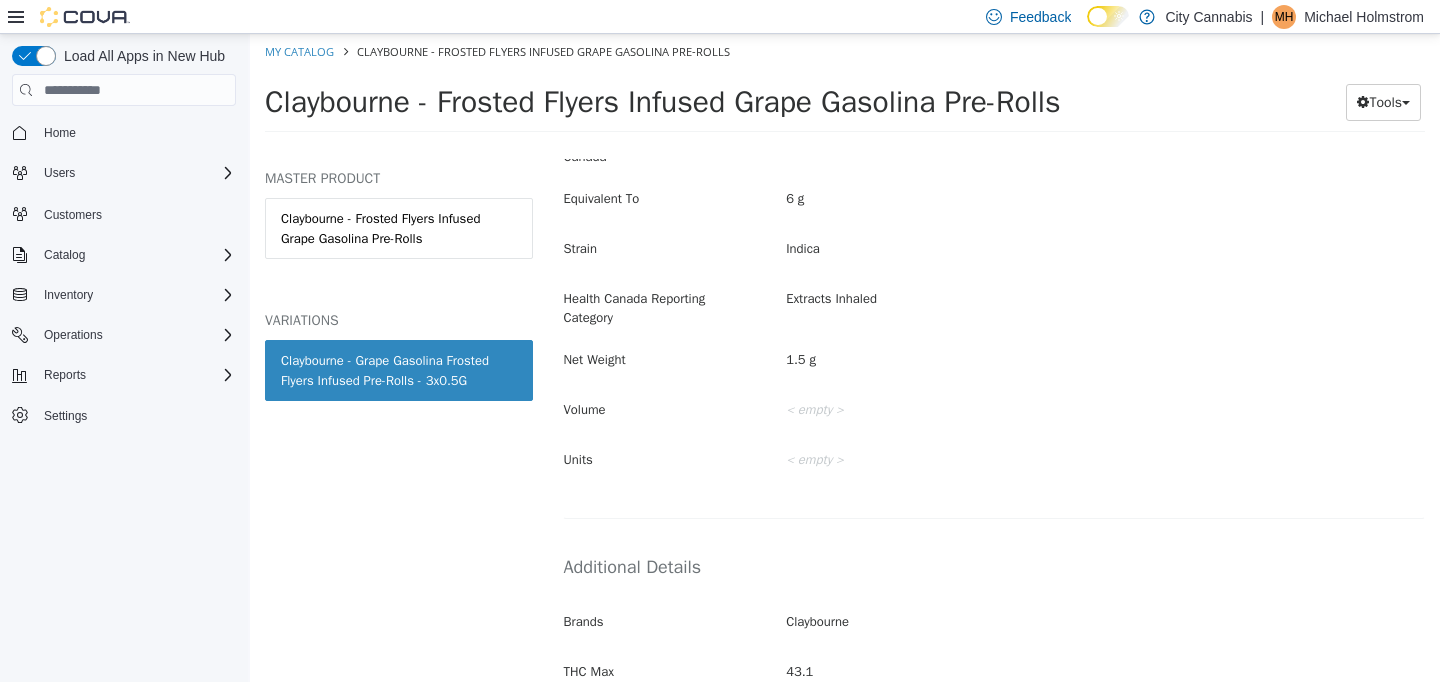 scroll, scrollTop: 823, scrollLeft: 0, axis: vertical 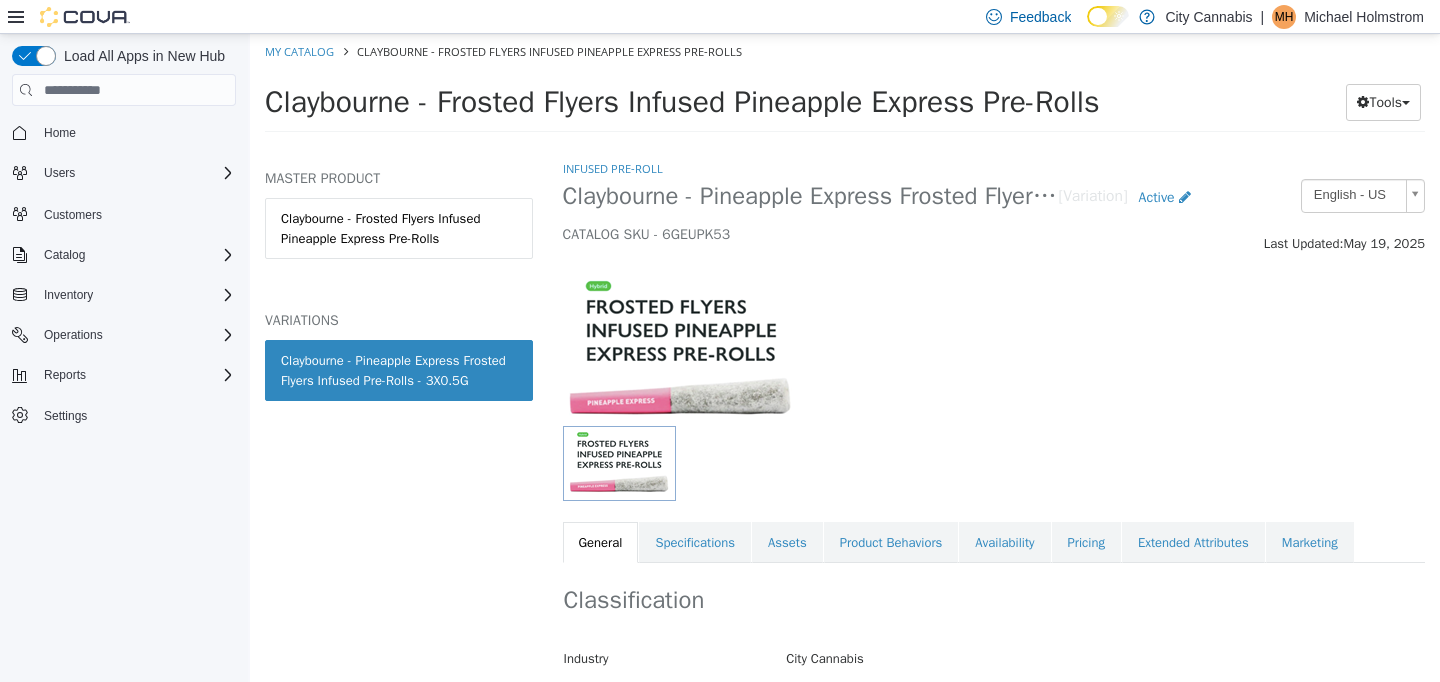 click on "Infused Pre-Roll
Claybourne - Pineapple Express Frosted Flyers Infused Pre-Rolls - 3X0.5G
[Variation] Active   CATALOG SKU - 6GEUPK53     English - US                             Last Updated:  May 19, 2025
General Specifications Assets Product Behaviors Availability Pricing
Extended Attributes
Marketing Classification Industry
City Cannabis
Classification
Infused Pre-Roll
Cancel Save Changes General Information  Edit Product Name
Claybourne - Pineapple Express Frosted Flyers Infused Pre-Rolls - 3X0.5G
Short Description
Three-pack of hybrid, diamond-infused pre-rolls boasting pineapple-citrus notes.
Long Description
Claybourne Frosted Flyers Infused Pineapple Express Pre-rolls are THCA diamond frosted, terpene enhanced with natural flavouring agents and infused with liquid diamonds. These three hybrid pre-rolls boast 40-50% THC. Looking for bold flavour and a potent experience? Look no further than Claybourne Frosted Flyers.
MSRP
< empty >
Release Date
< empty >" at bounding box center (994, 361) 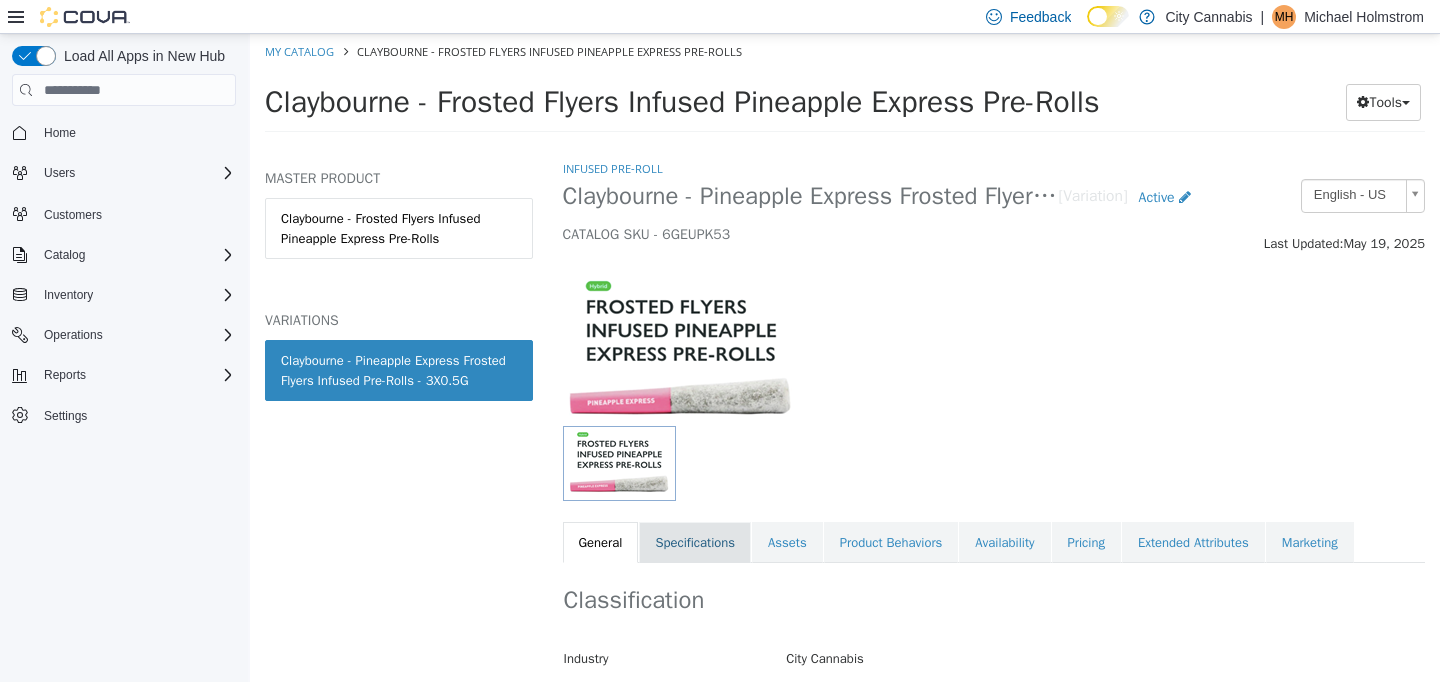 click on "Specifications" at bounding box center (695, 543) 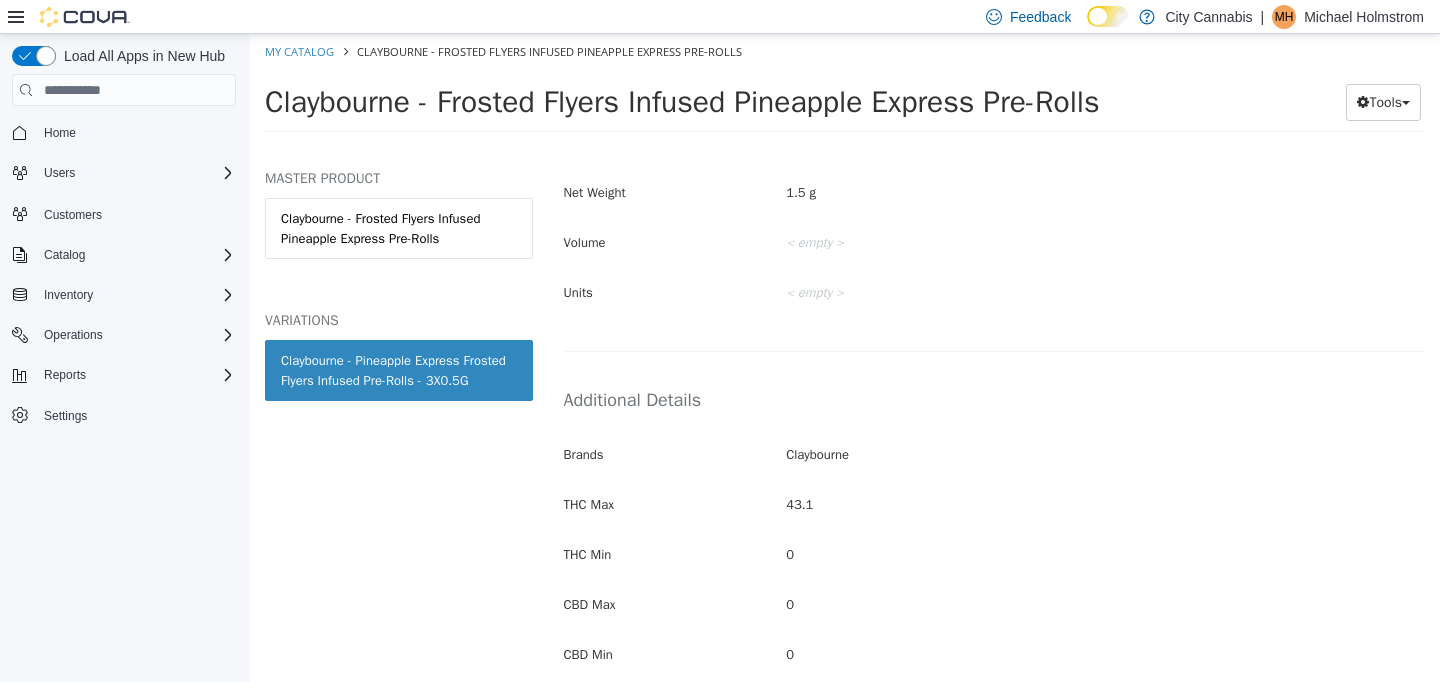 scroll, scrollTop: 753, scrollLeft: 0, axis: vertical 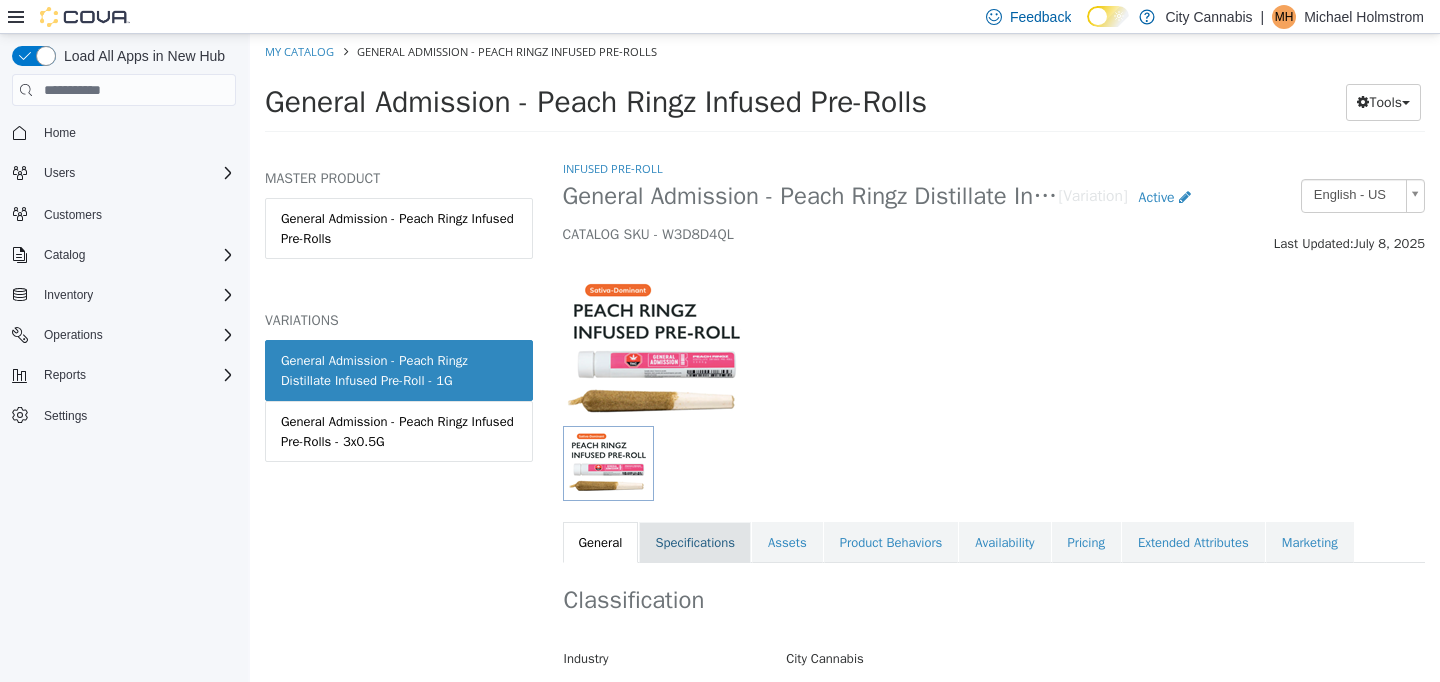 click on "Specifications" at bounding box center [695, 543] 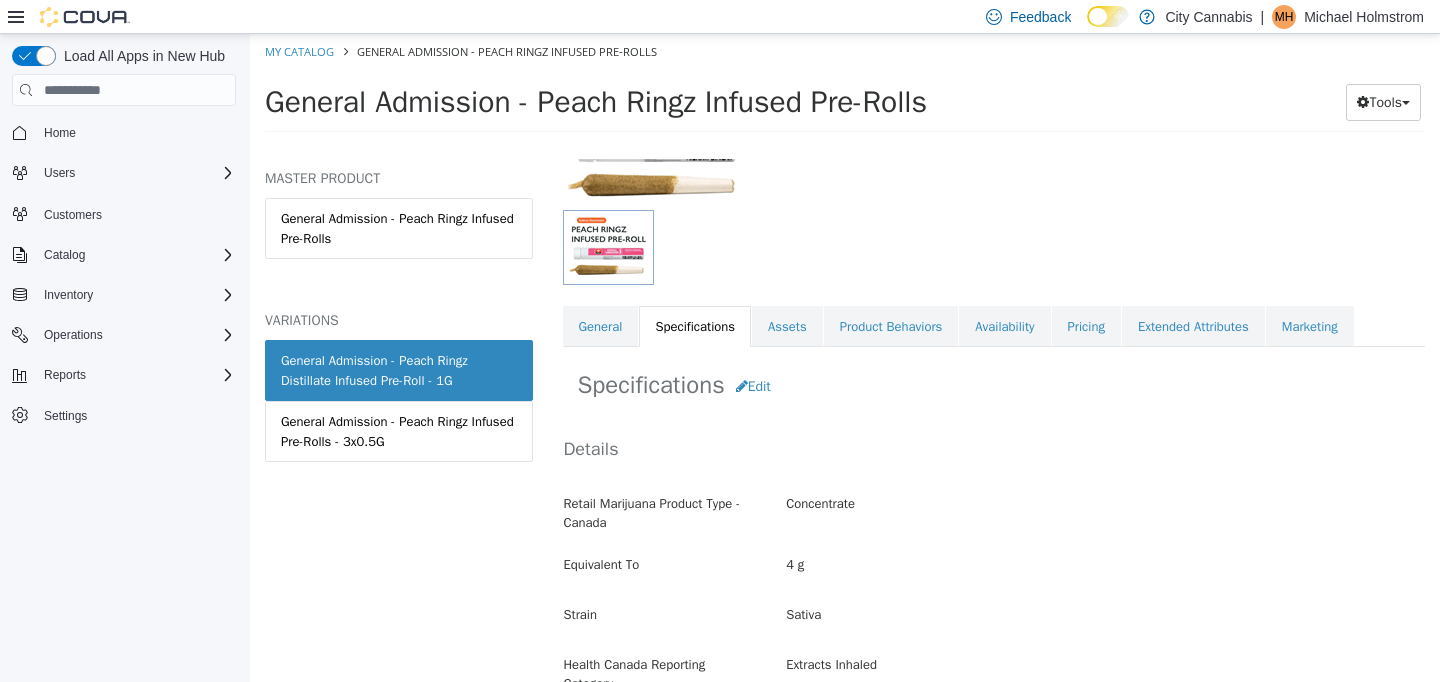 scroll, scrollTop: 91, scrollLeft: 0, axis: vertical 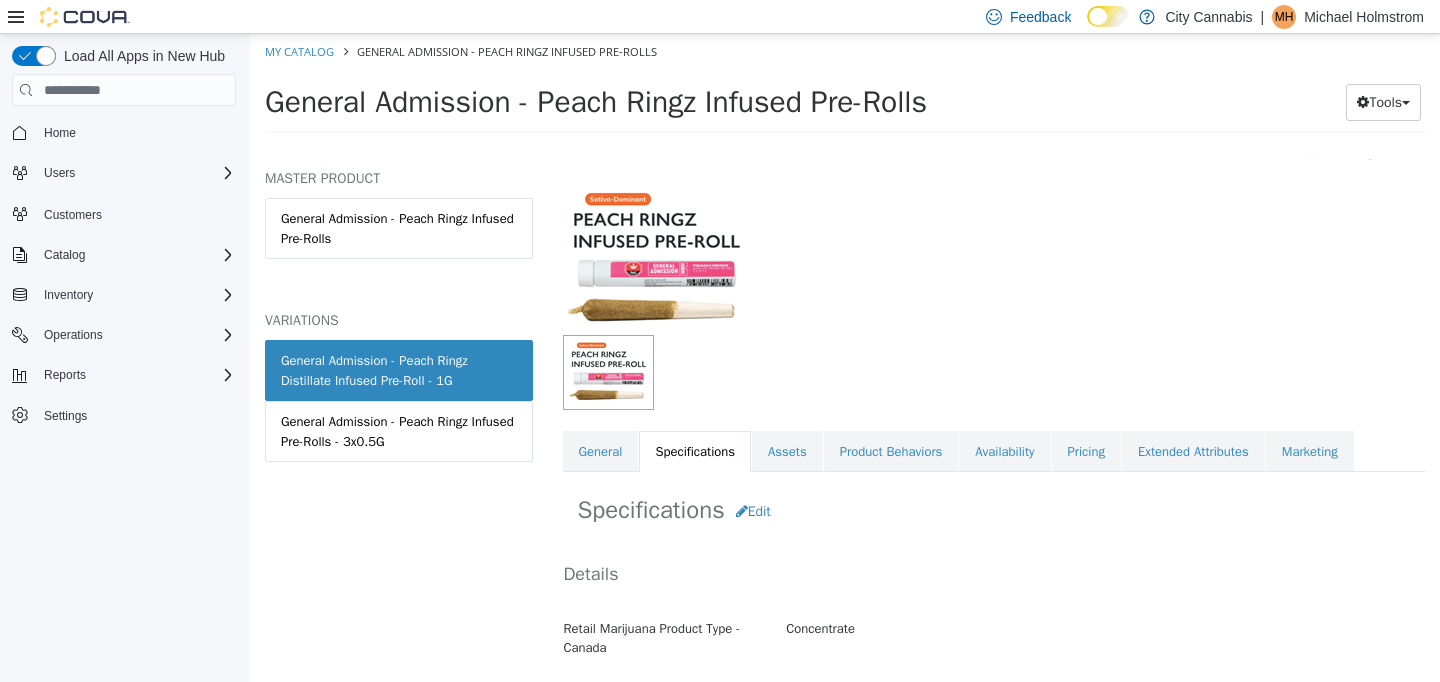 click on "Specifications  Edit" at bounding box center (994, 511) 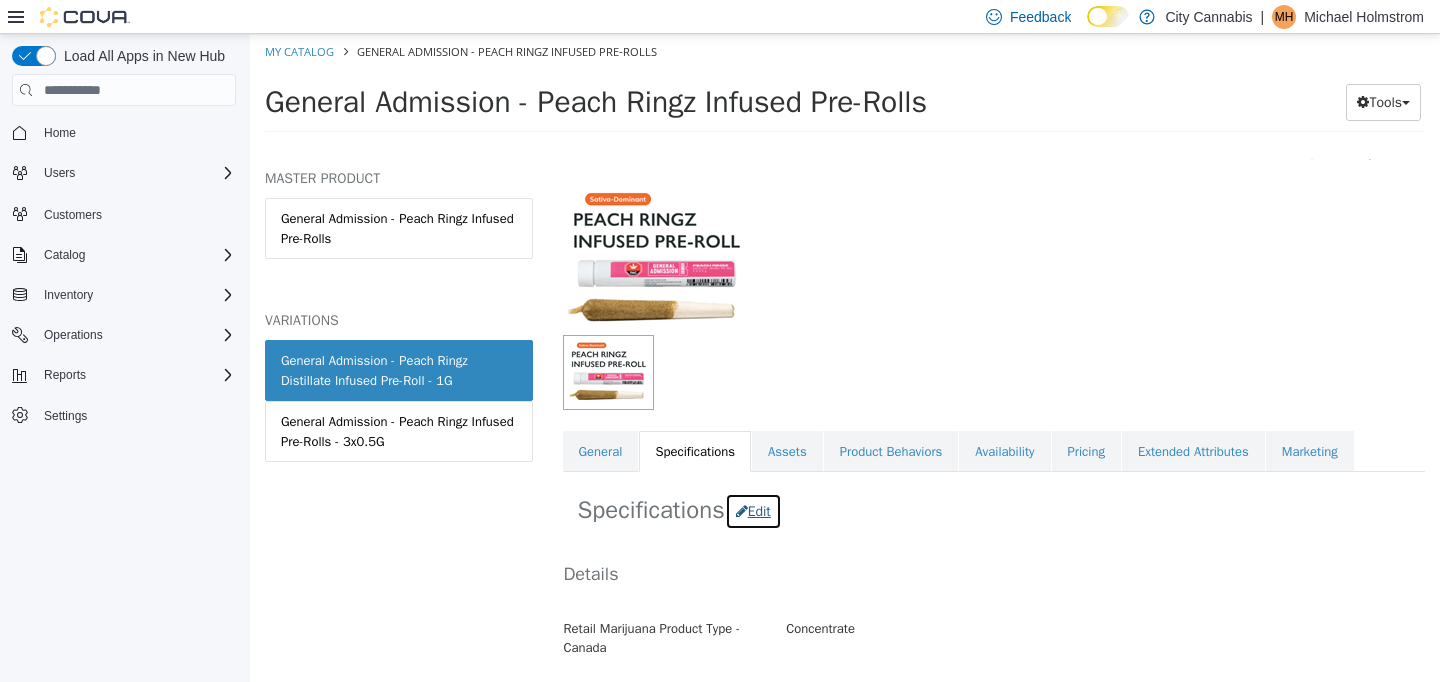 click on "Edit" at bounding box center (753, 511) 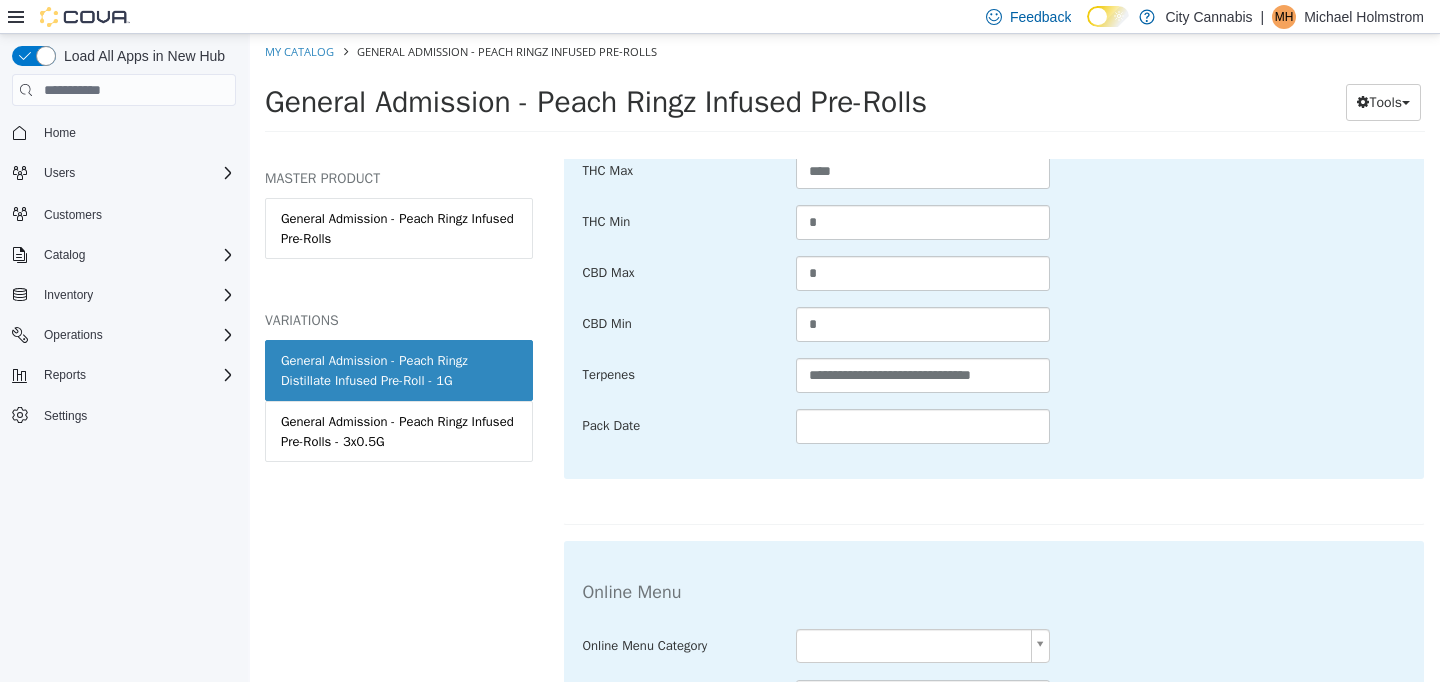 scroll, scrollTop: 1162, scrollLeft: 0, axis: vertical 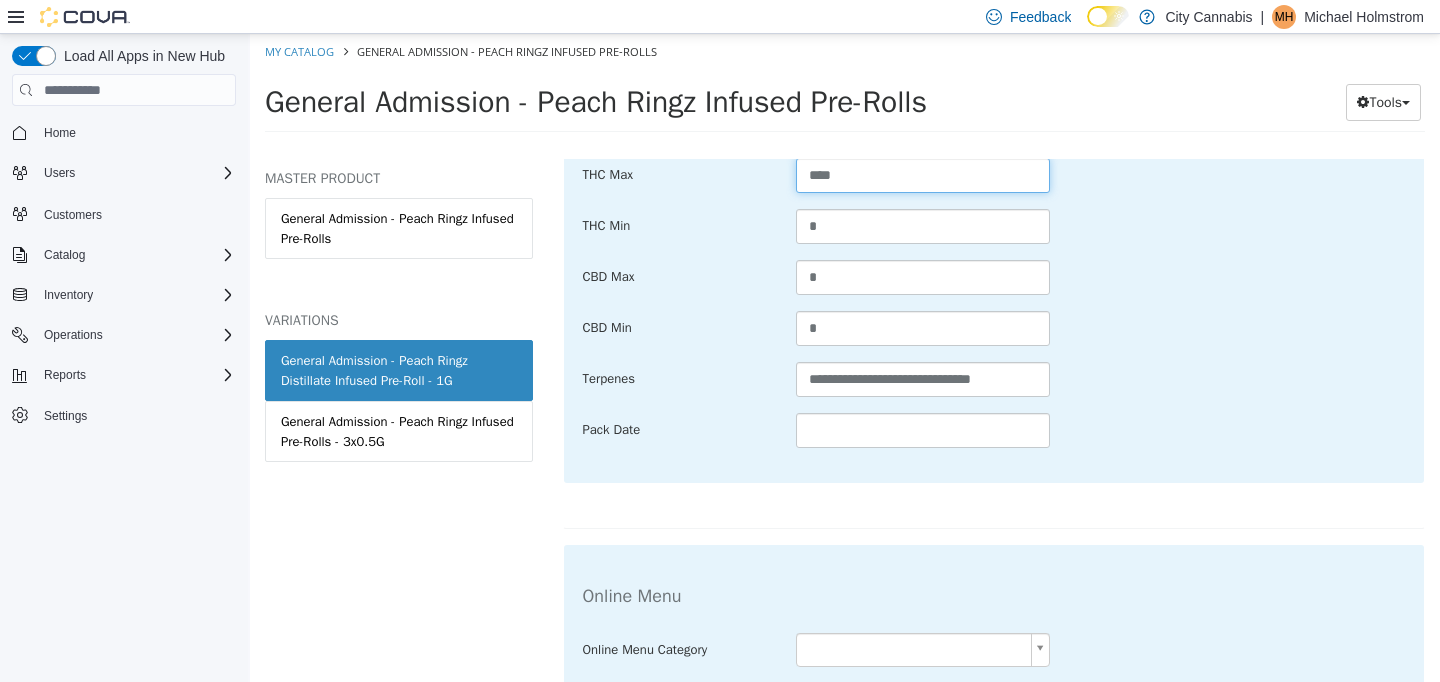 click on "****" at bounding box center [923, 175] 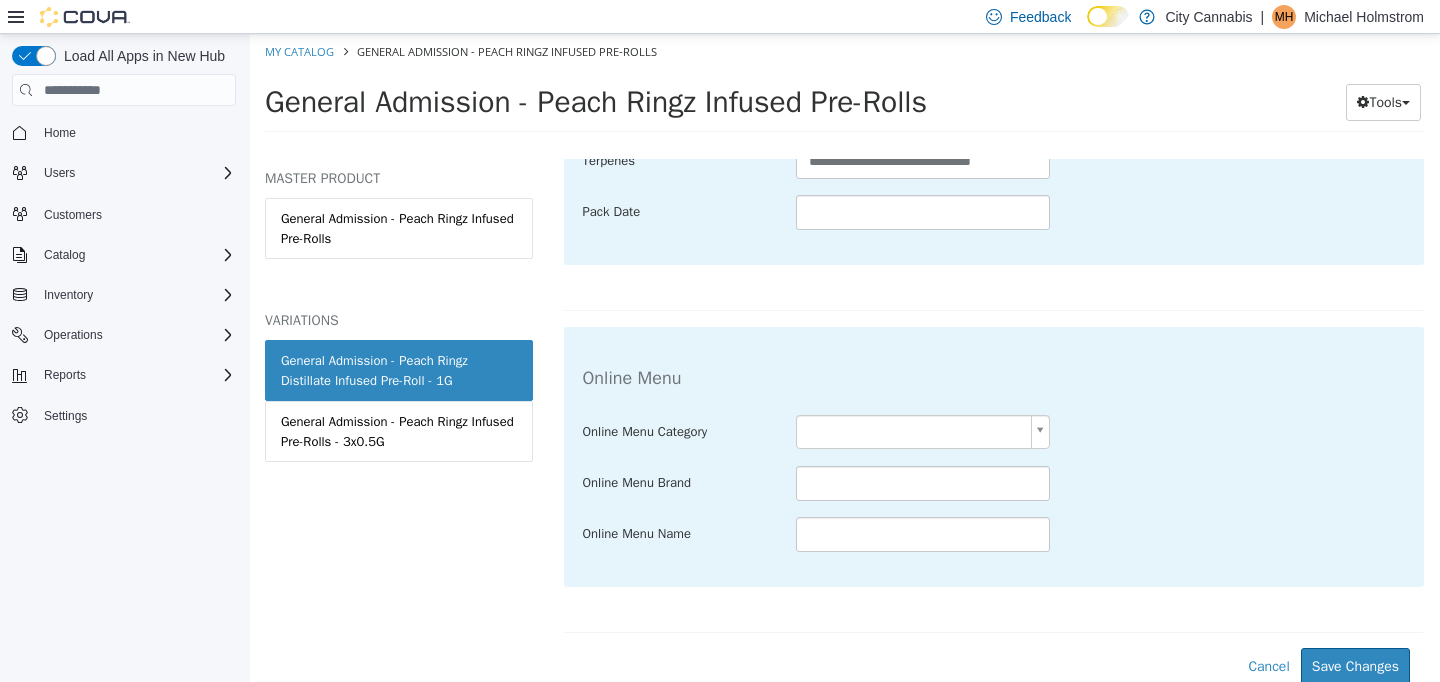 scroll, scrollTop: 1383, scrollLeft: 0, axis: vertical 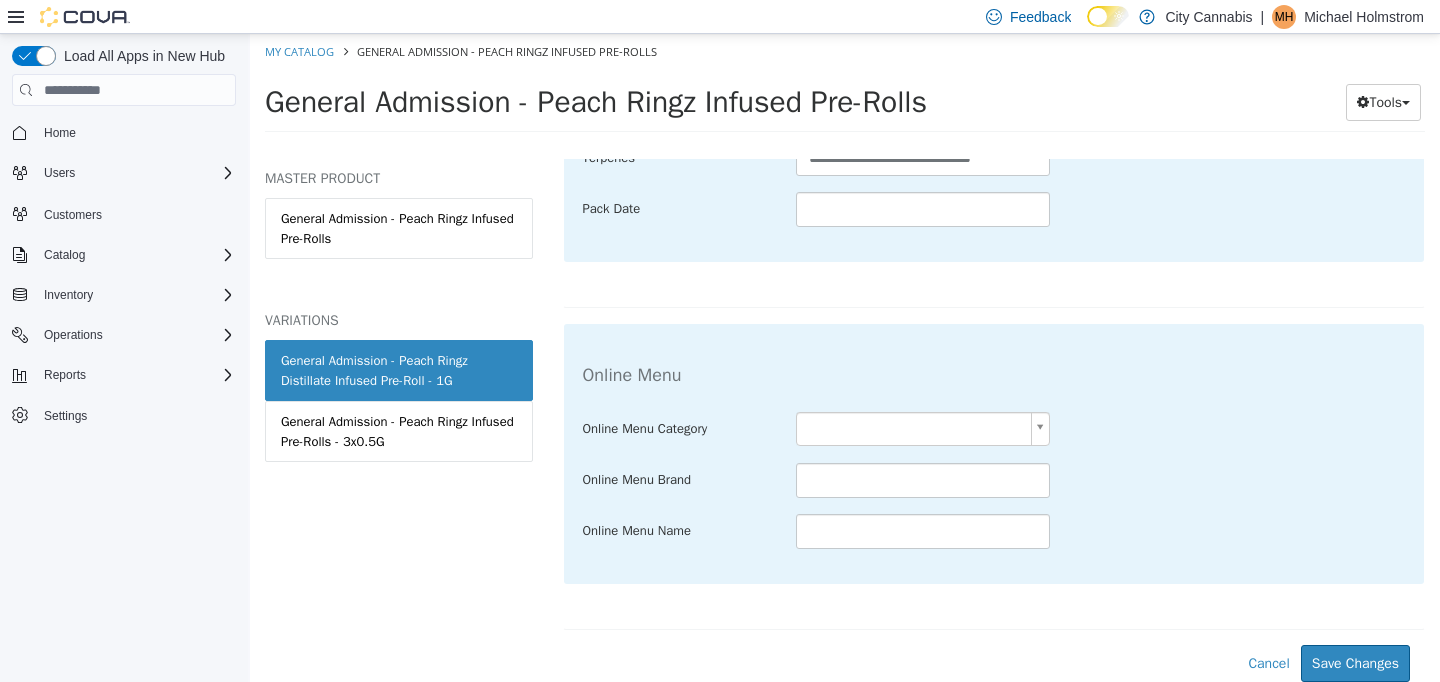 type on "**" 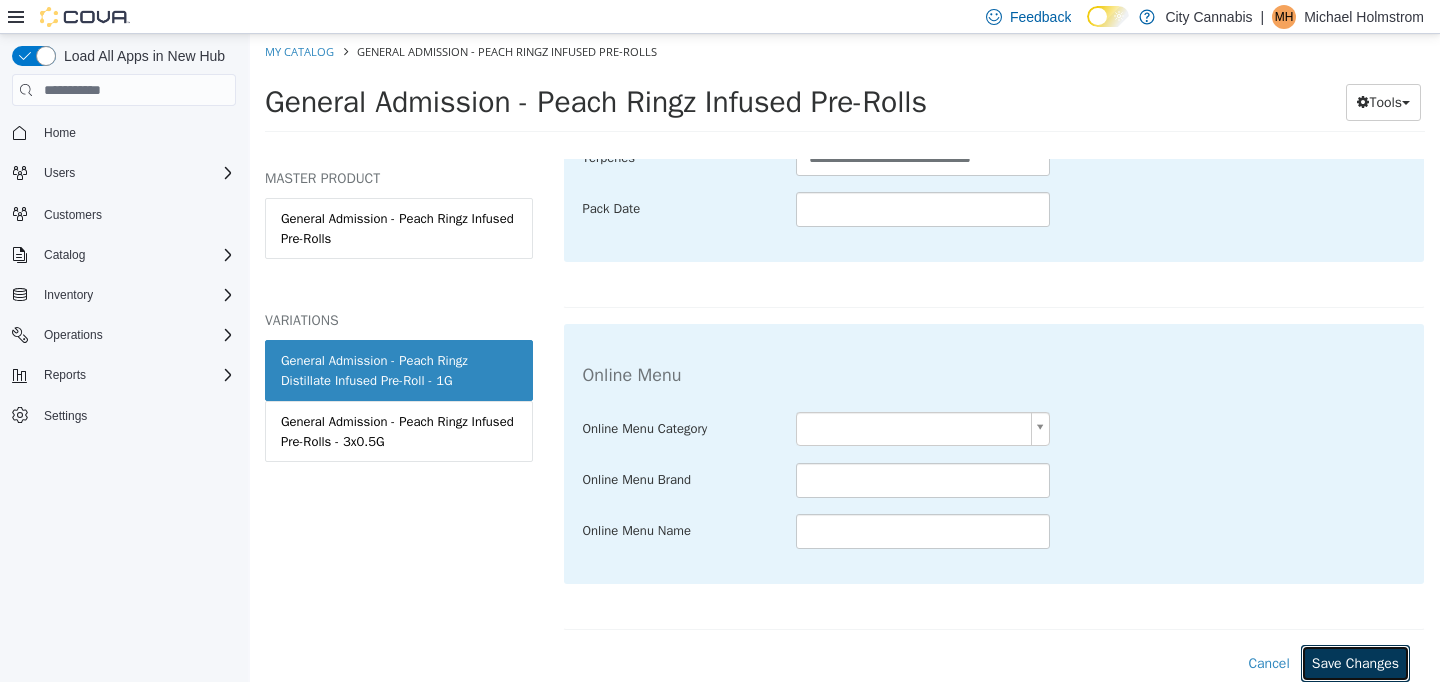 click on "Save Changes" at bounding box center [1355, 663] 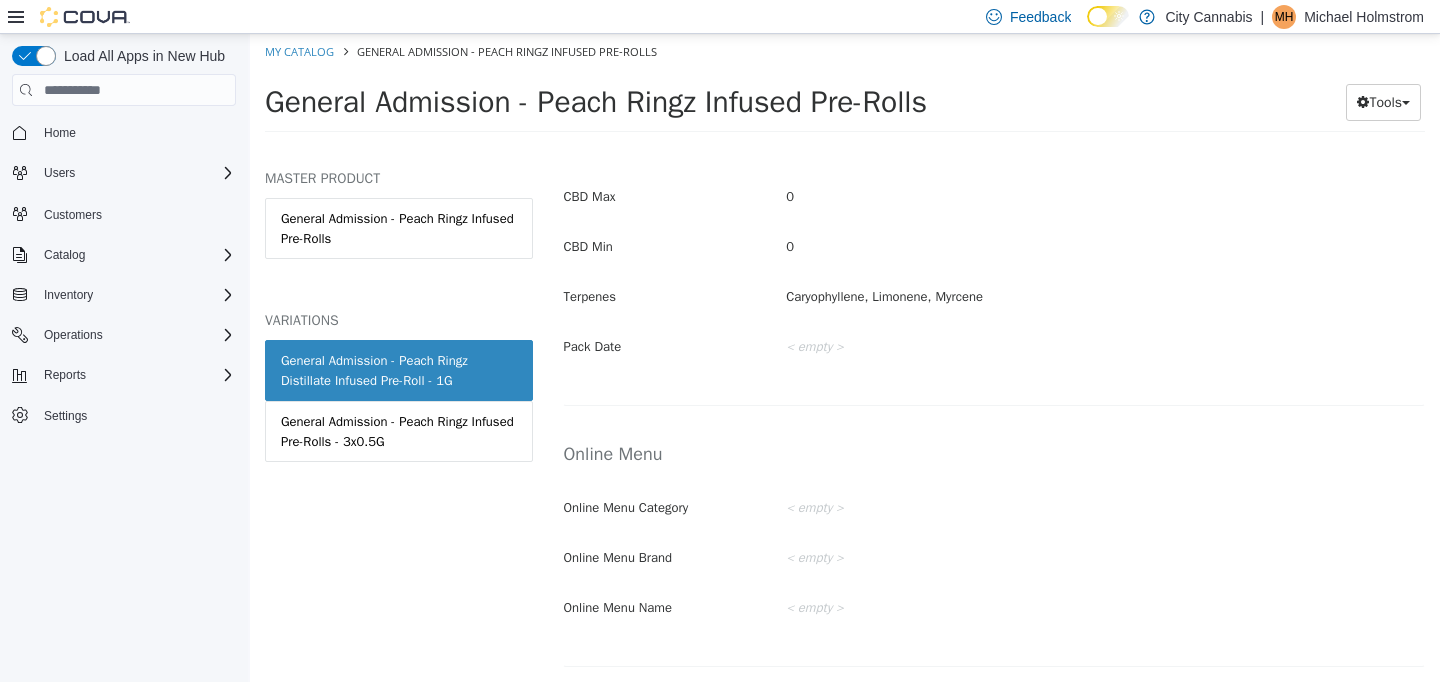 scroll, scrollTop: 1157, scrollLeft: 0, axis: vertical 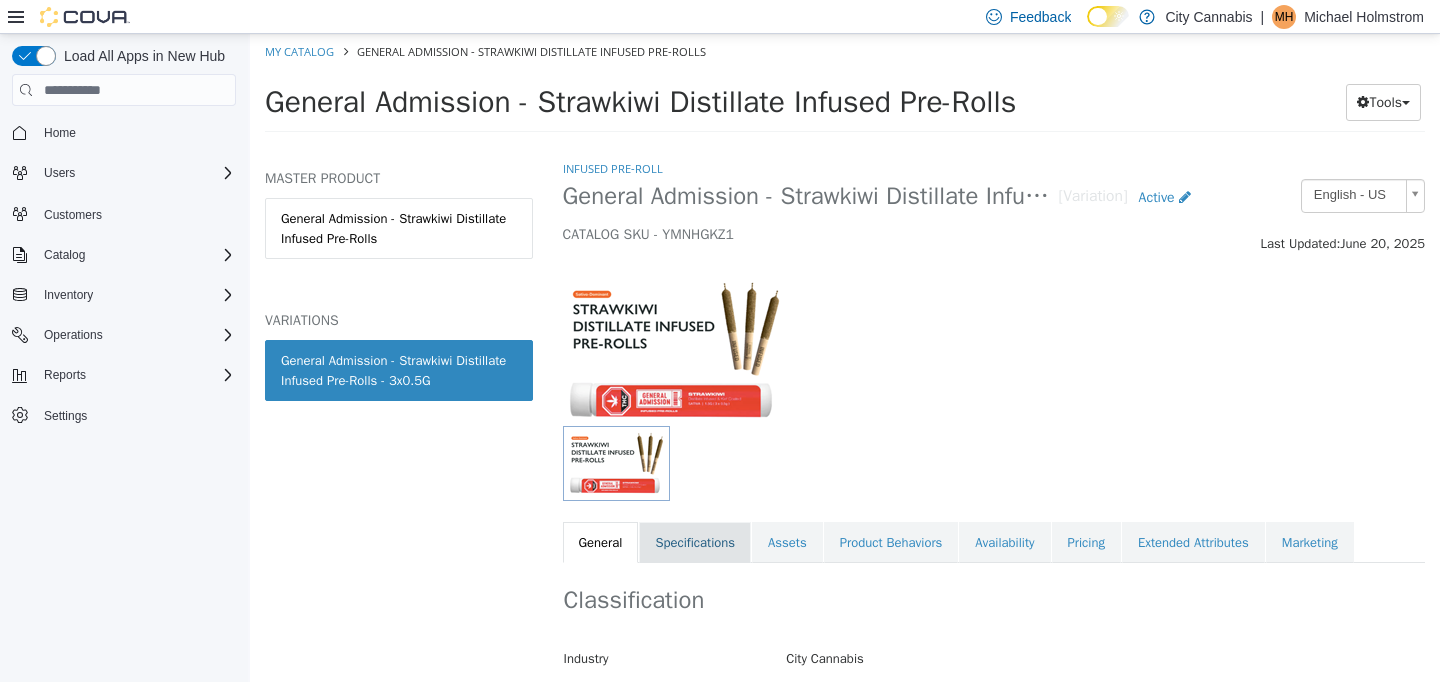 click on "Specifications" at bounding box center [695, 543] 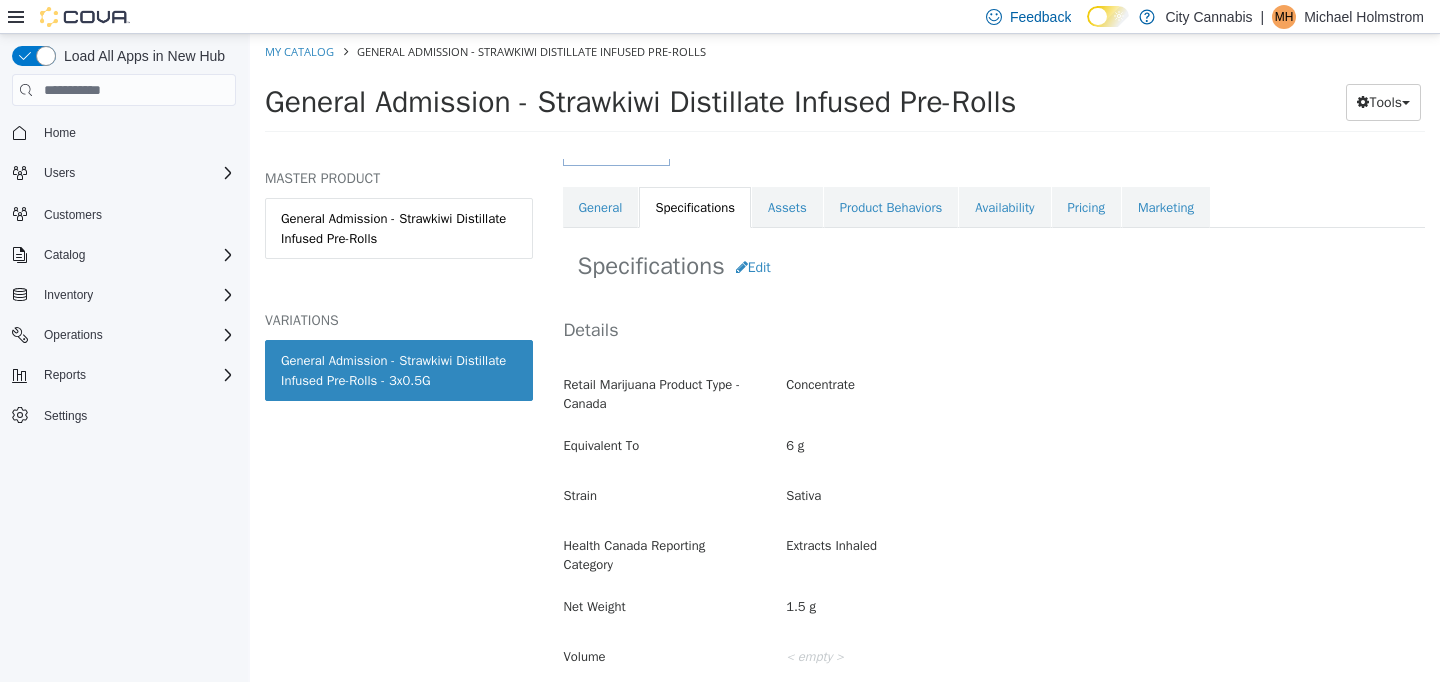 scroll, scrollTop: 256, scrollLeft: 0, axis: vertical 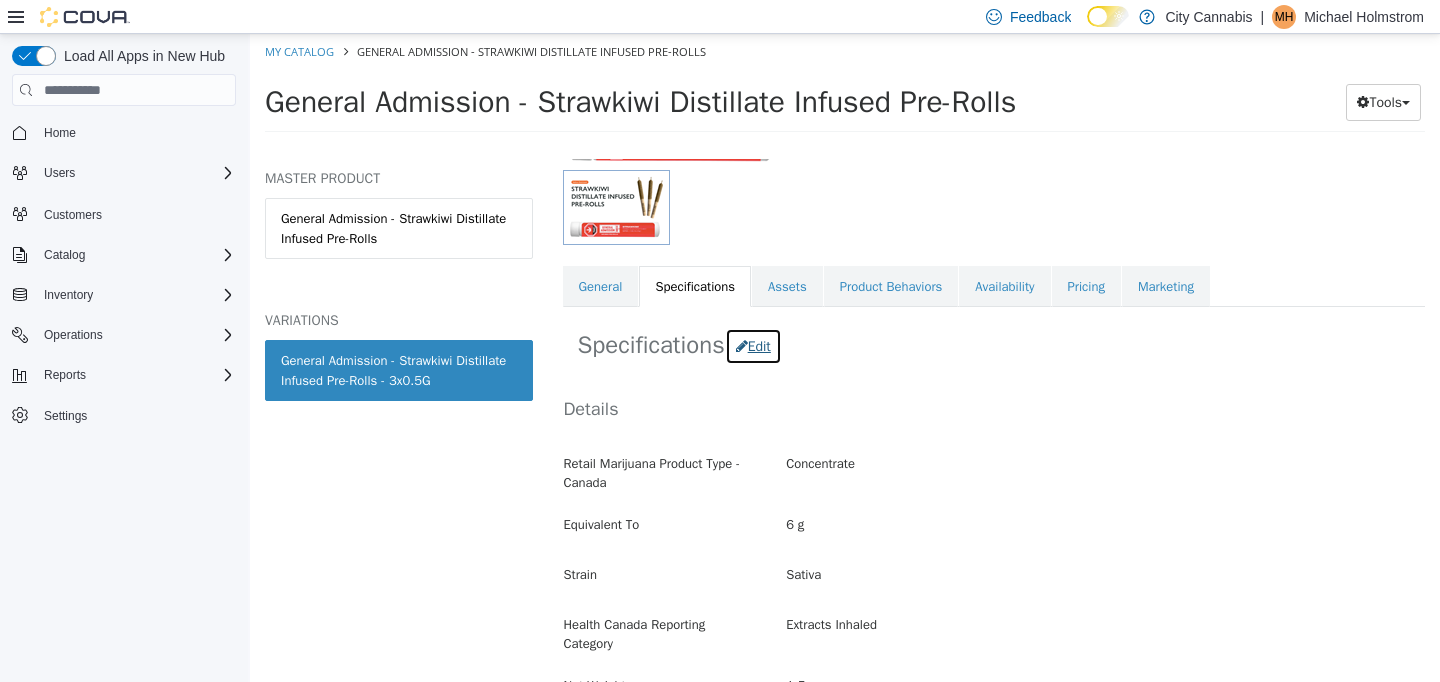 click on "Edit" at bounding box center [753, 346] 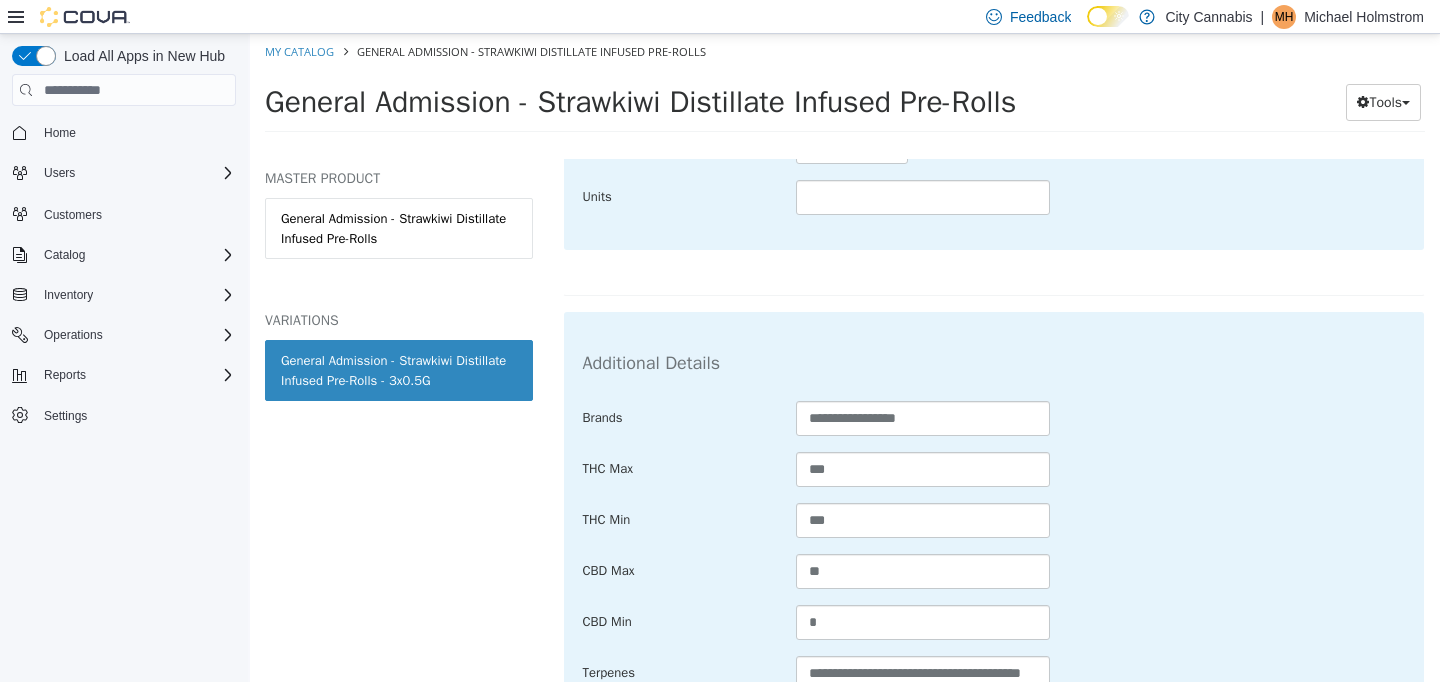 scroll, scrollTop: 896, scrollLeft: 0, axis: vertical 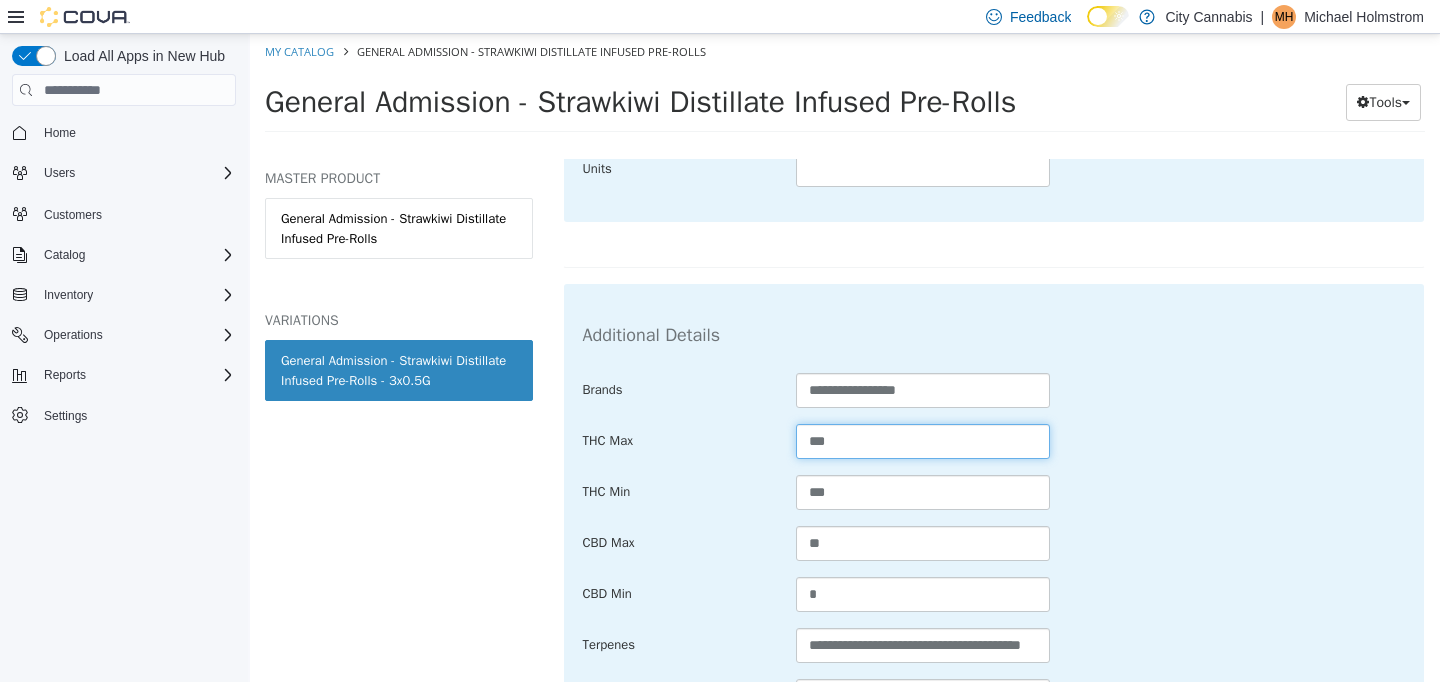 click on "***" at bounding box center [923, 441] 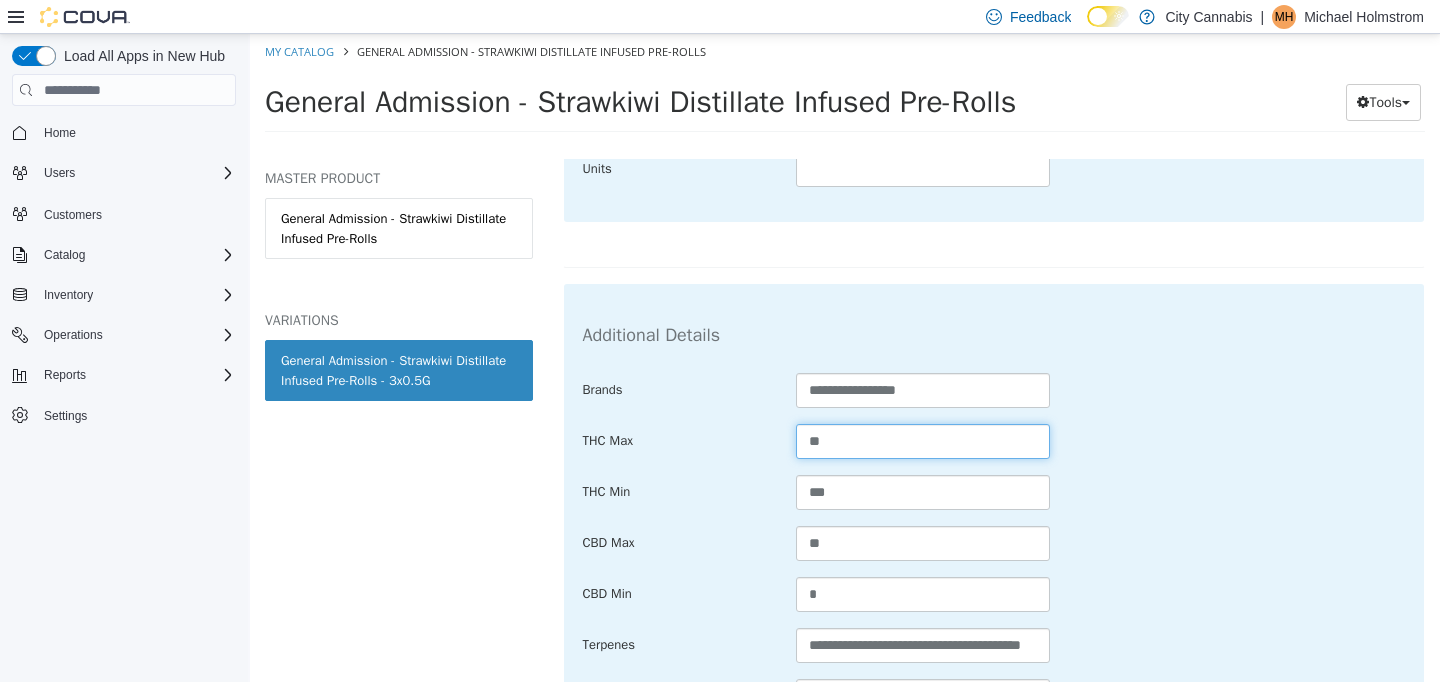 type on "**" 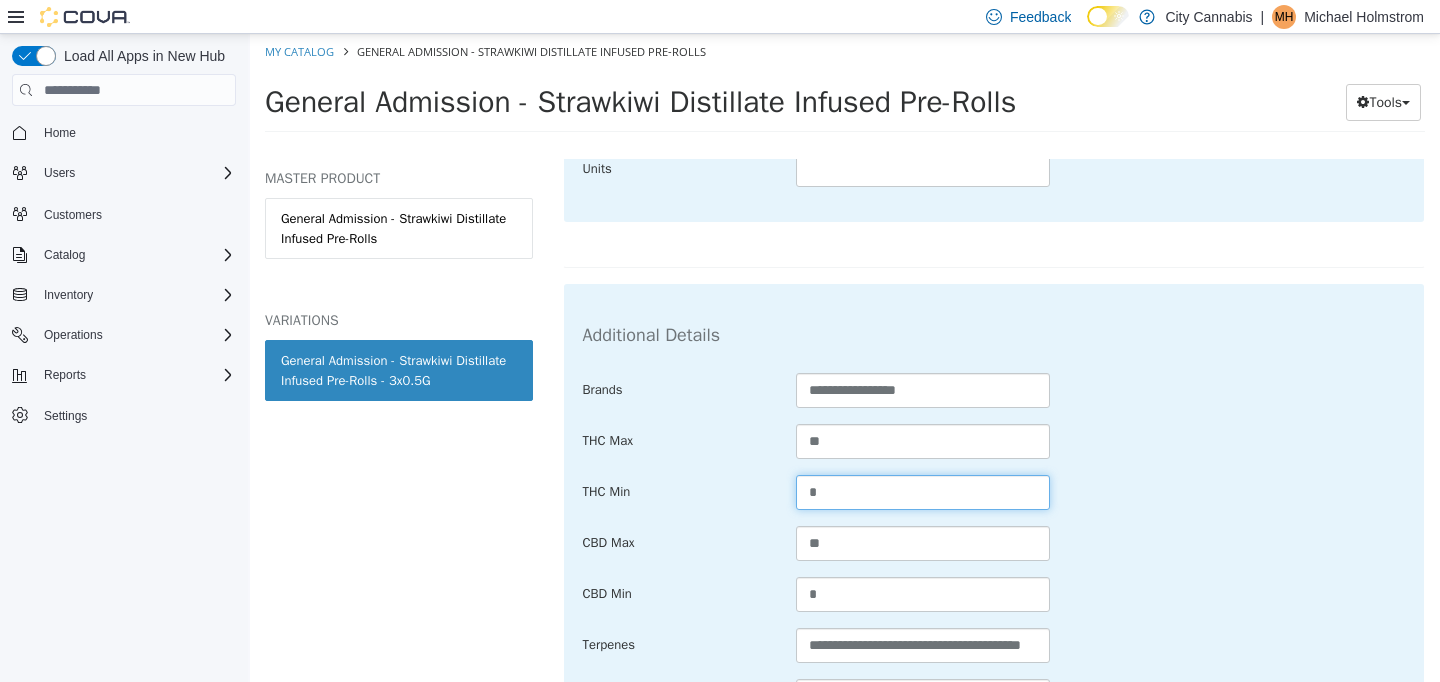 type on "*" 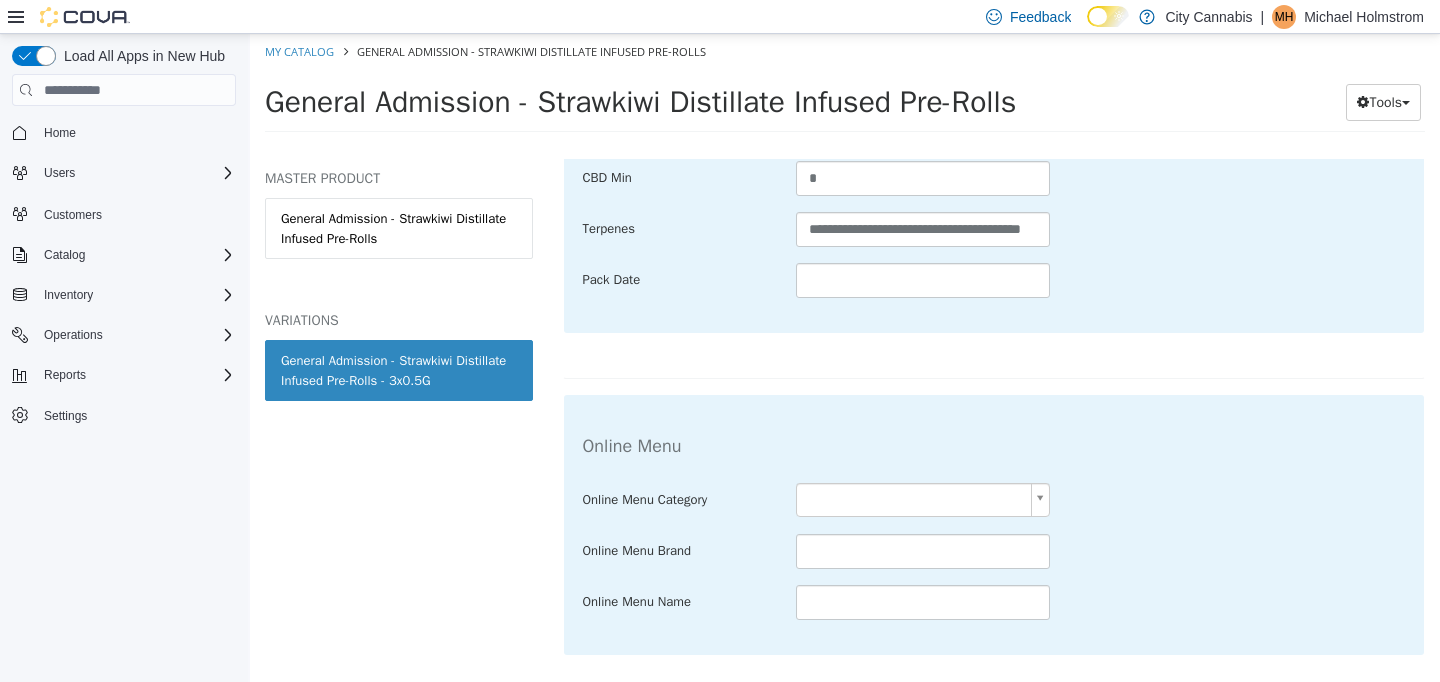 scroll, scrollTop: 1383, scrollLeft: 0, axis: vertical 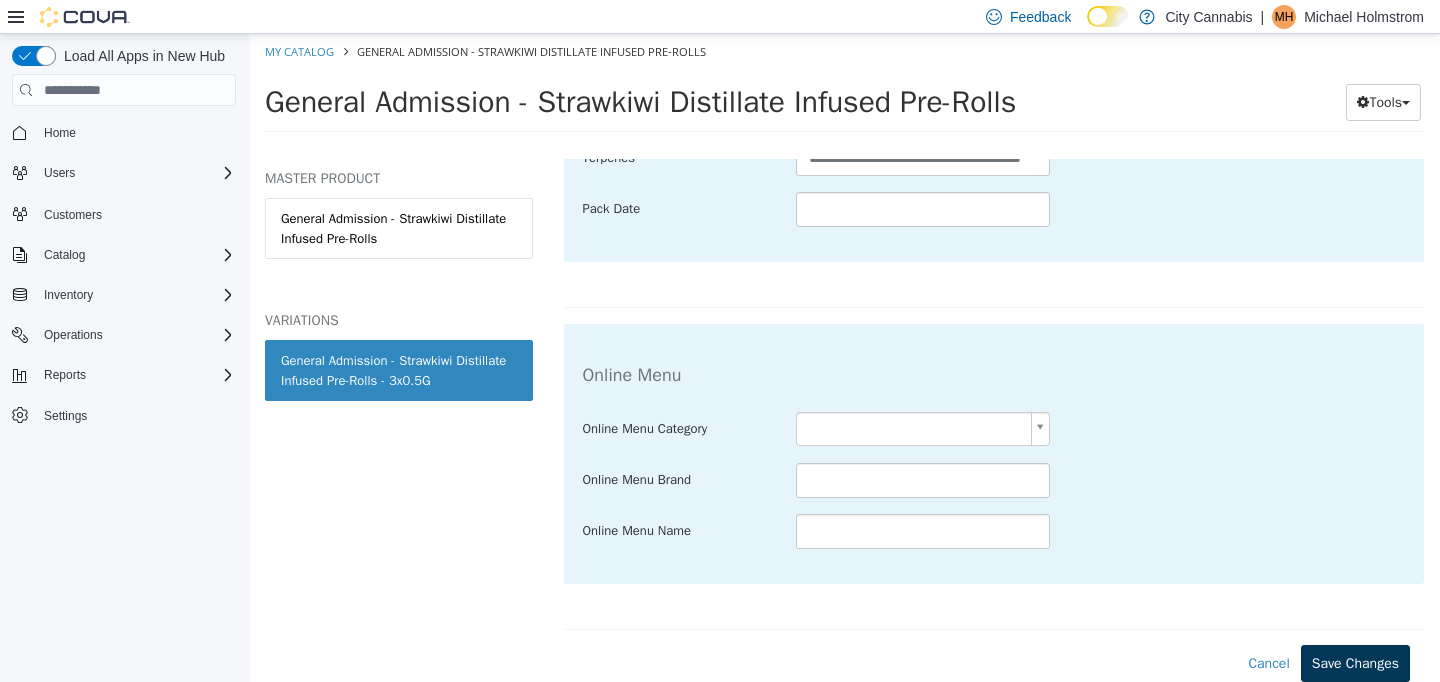 type on "*" 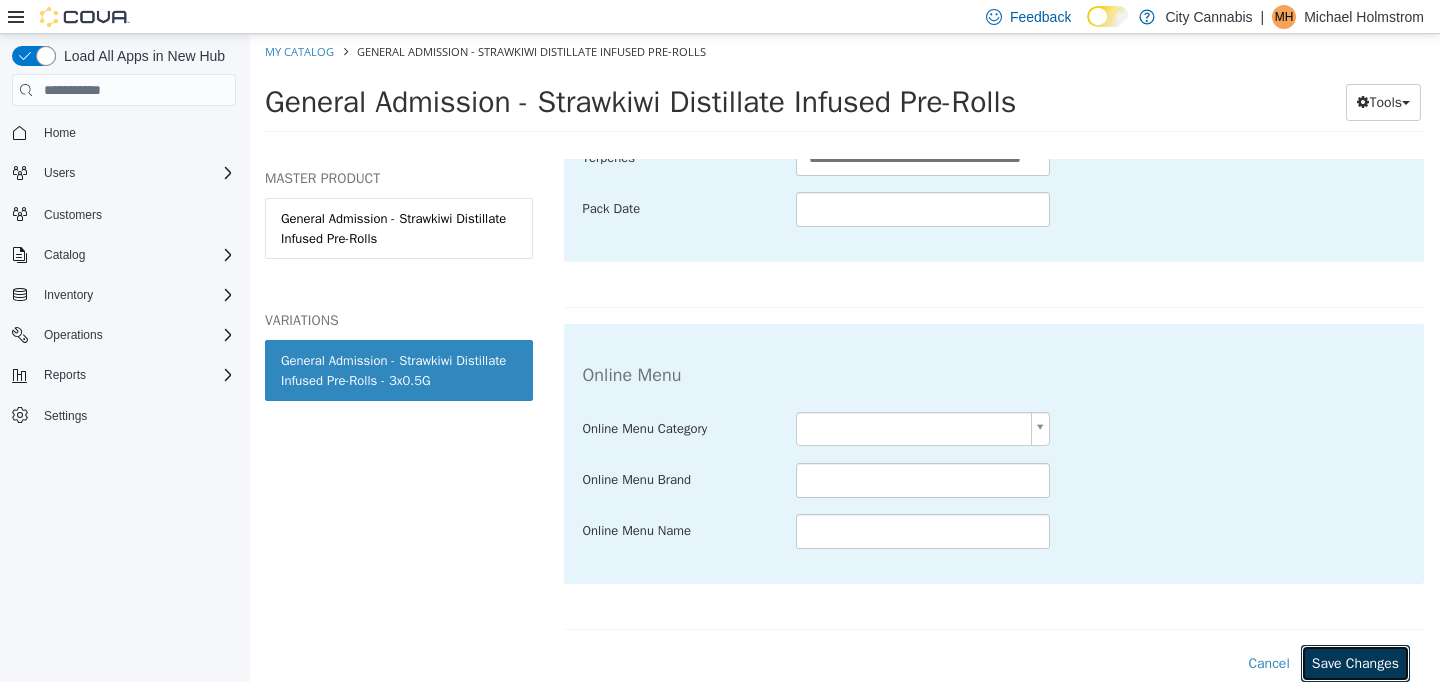 click on "Save Changes" at bounding box center (1355, 663) 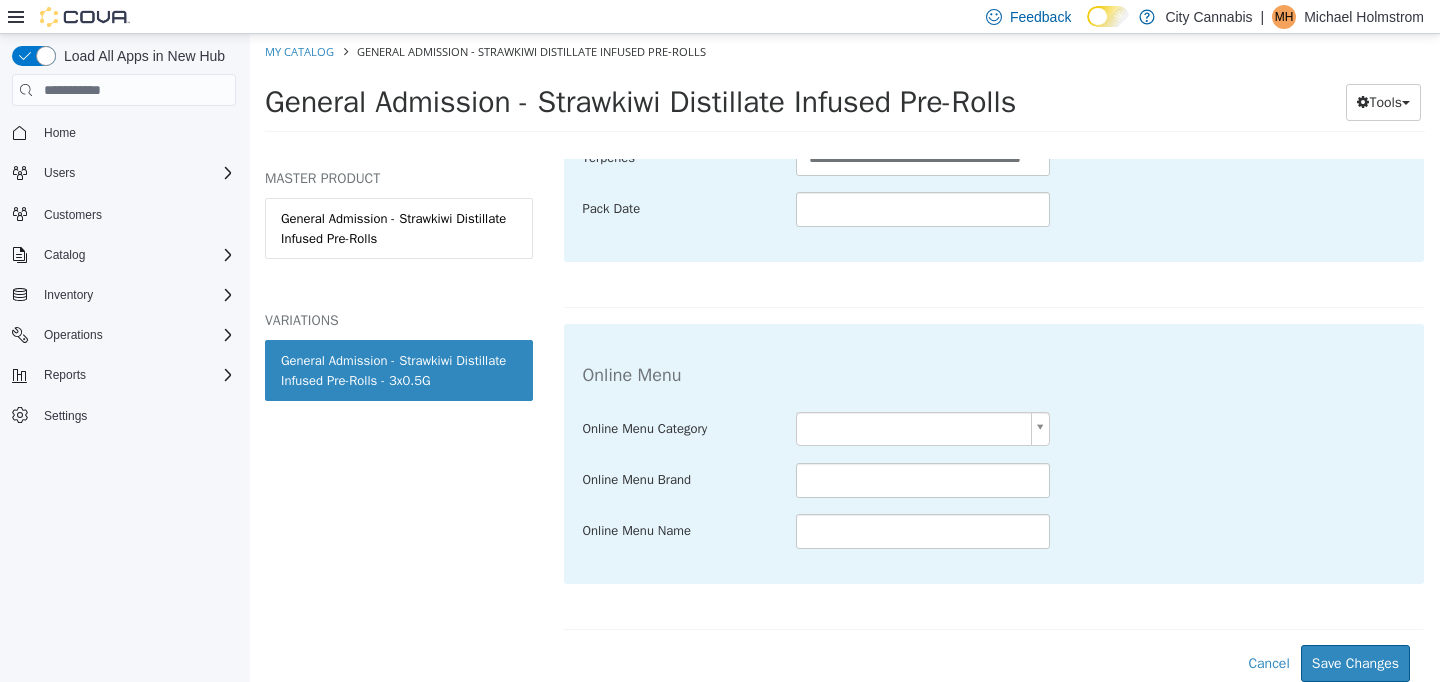 scroll, scrollTop: 1157, scrollLeft: 0, axis: vertical 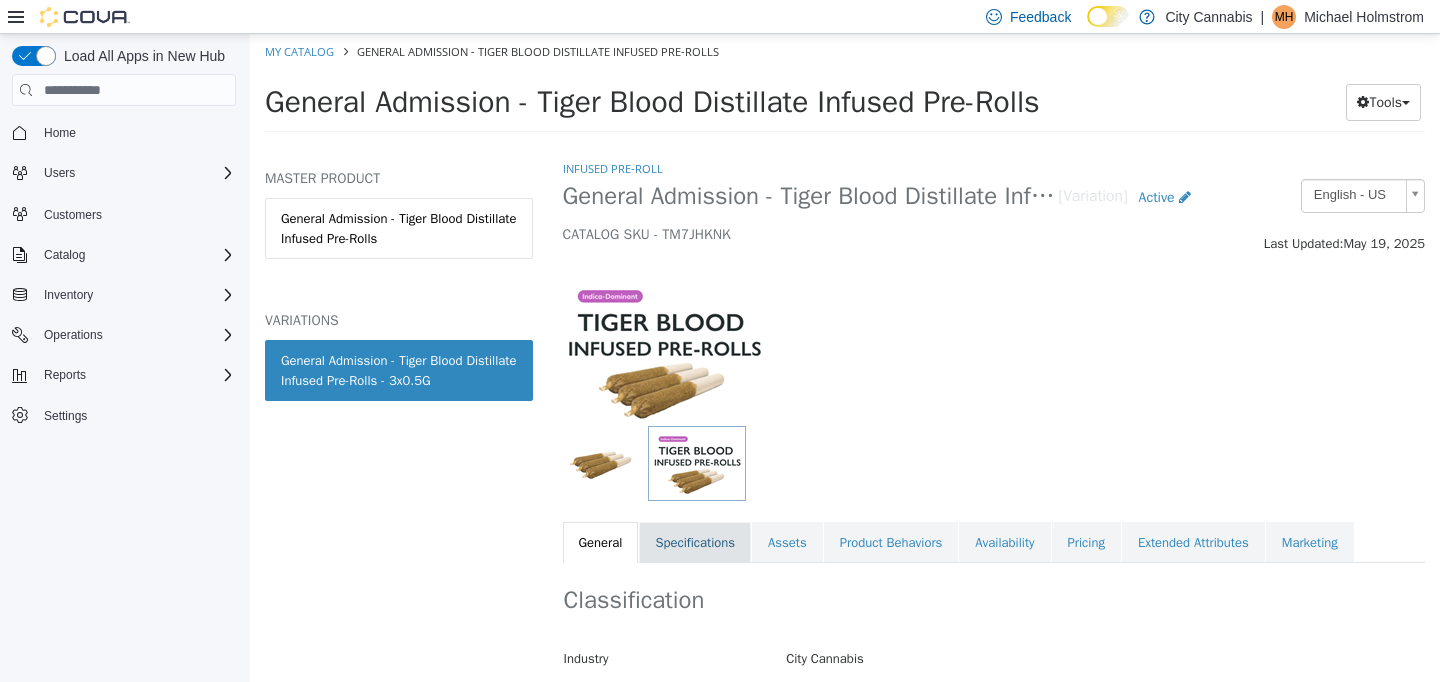 click on "Specifications" at bounding box center (695, 543) 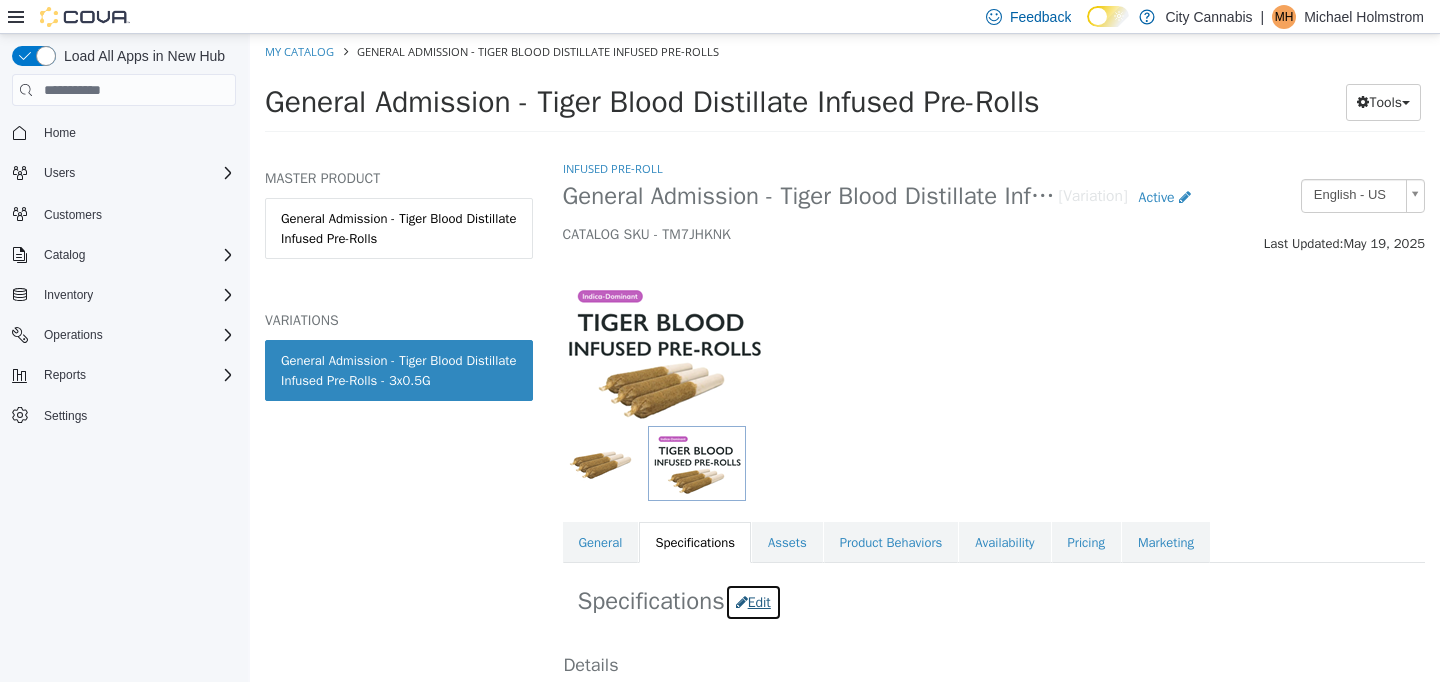 click on "Edit" at bounding box center (753, 602) 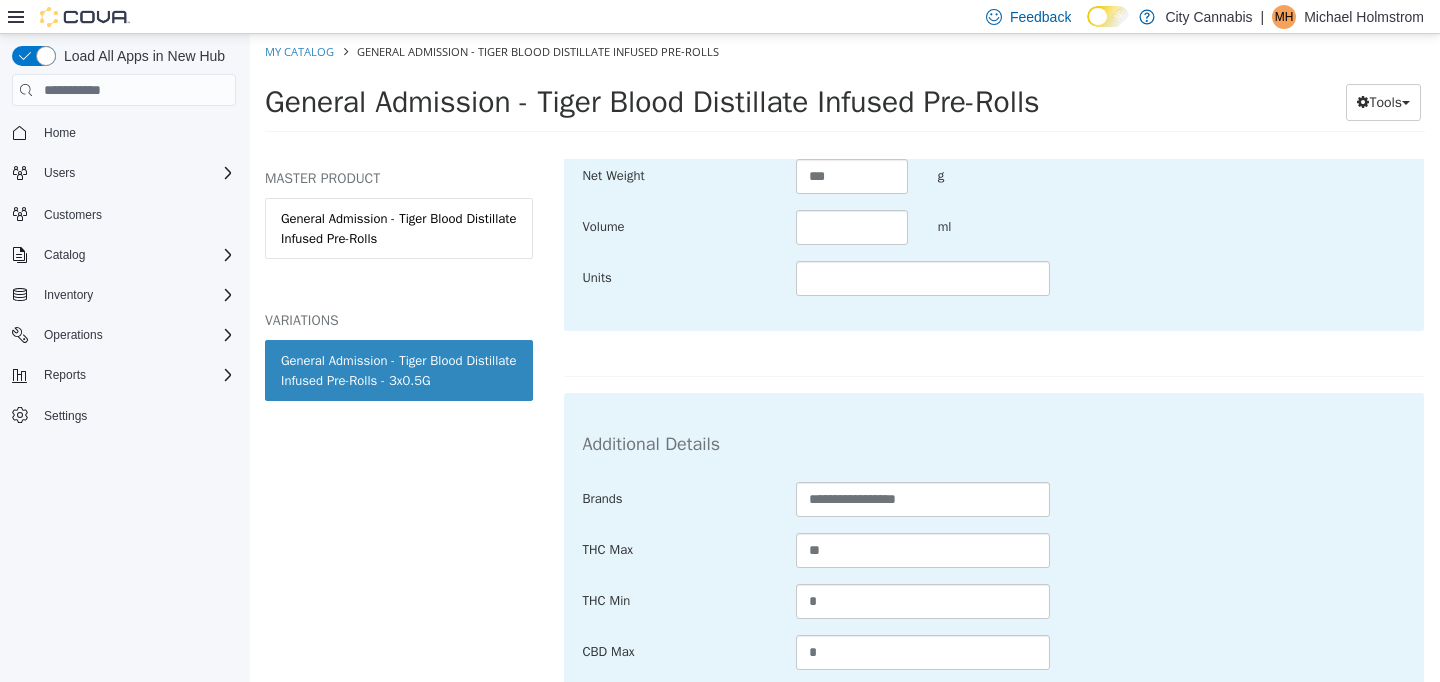 scroll, scrollTop: 1383, scrollLeft: 0, axis: vertical 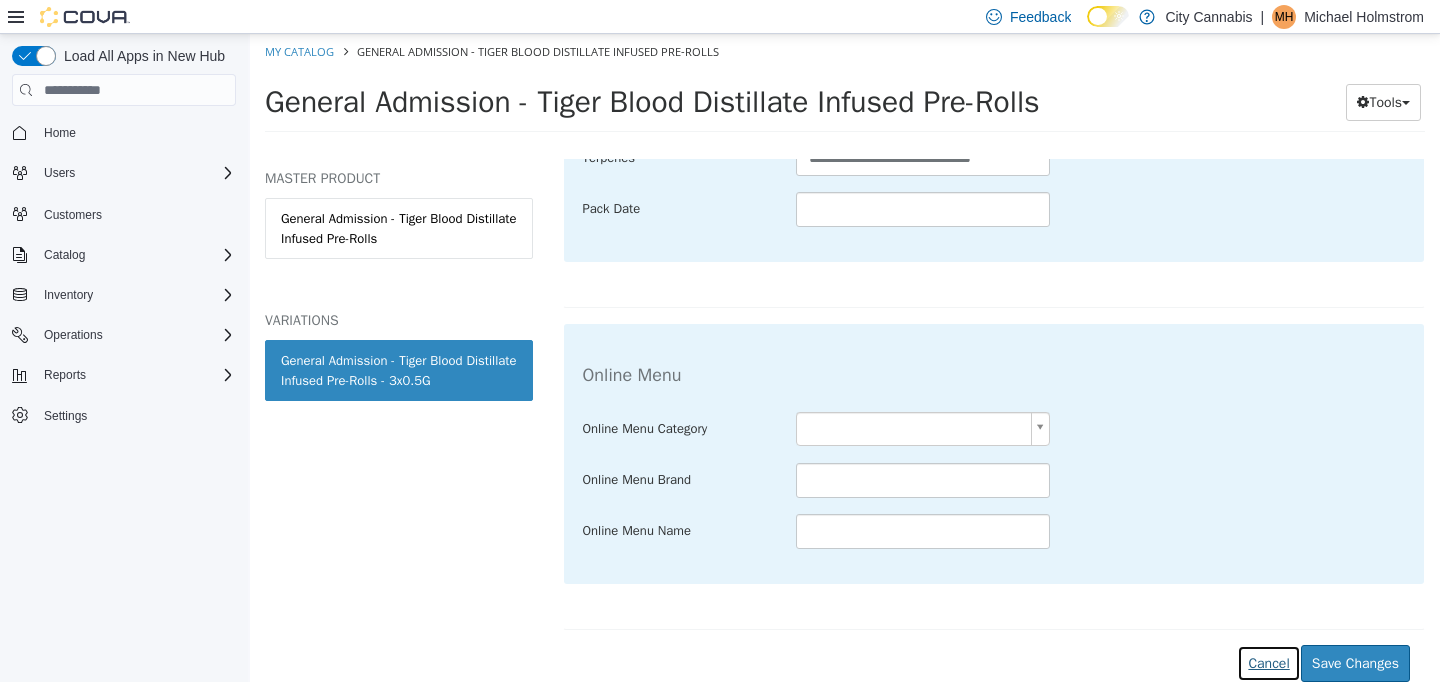 click on "Cancel" at bounding box center (1268, 663) 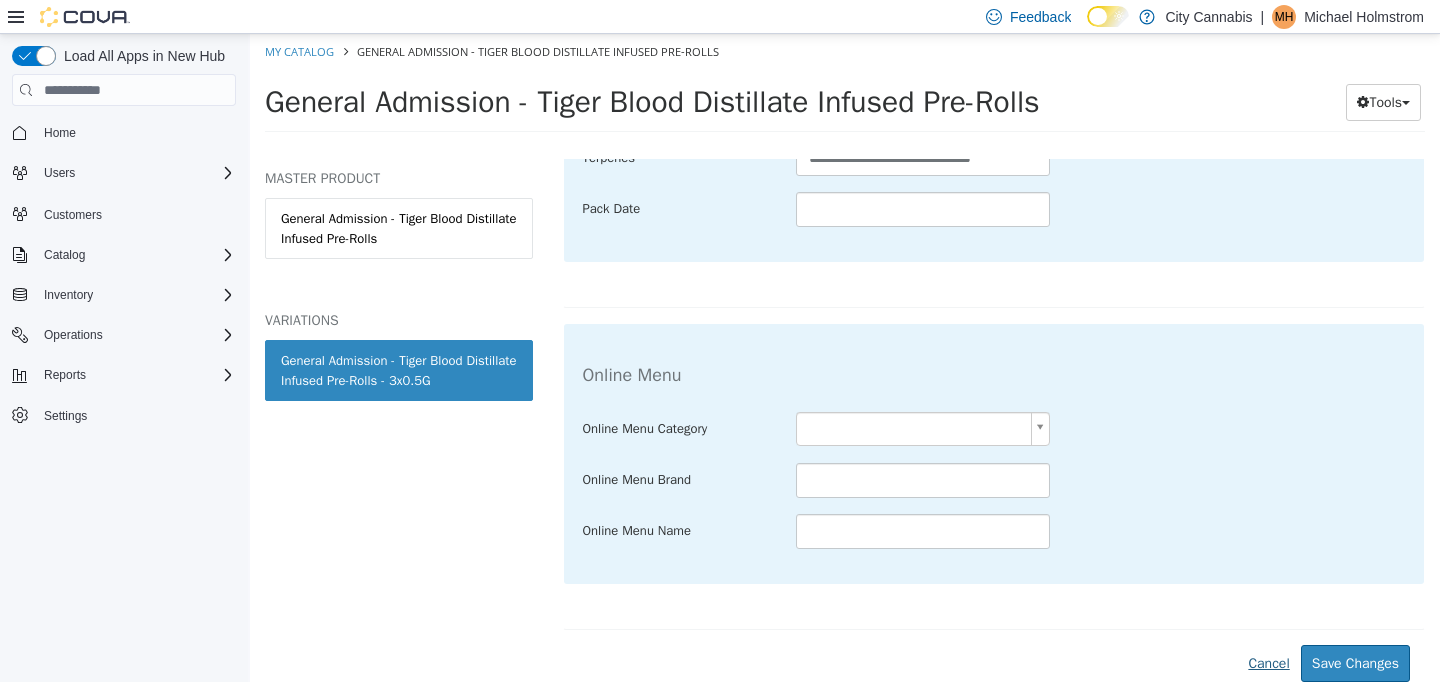 scroll, scrollTop: 1157, scrollLeft: 0, axis: vertical 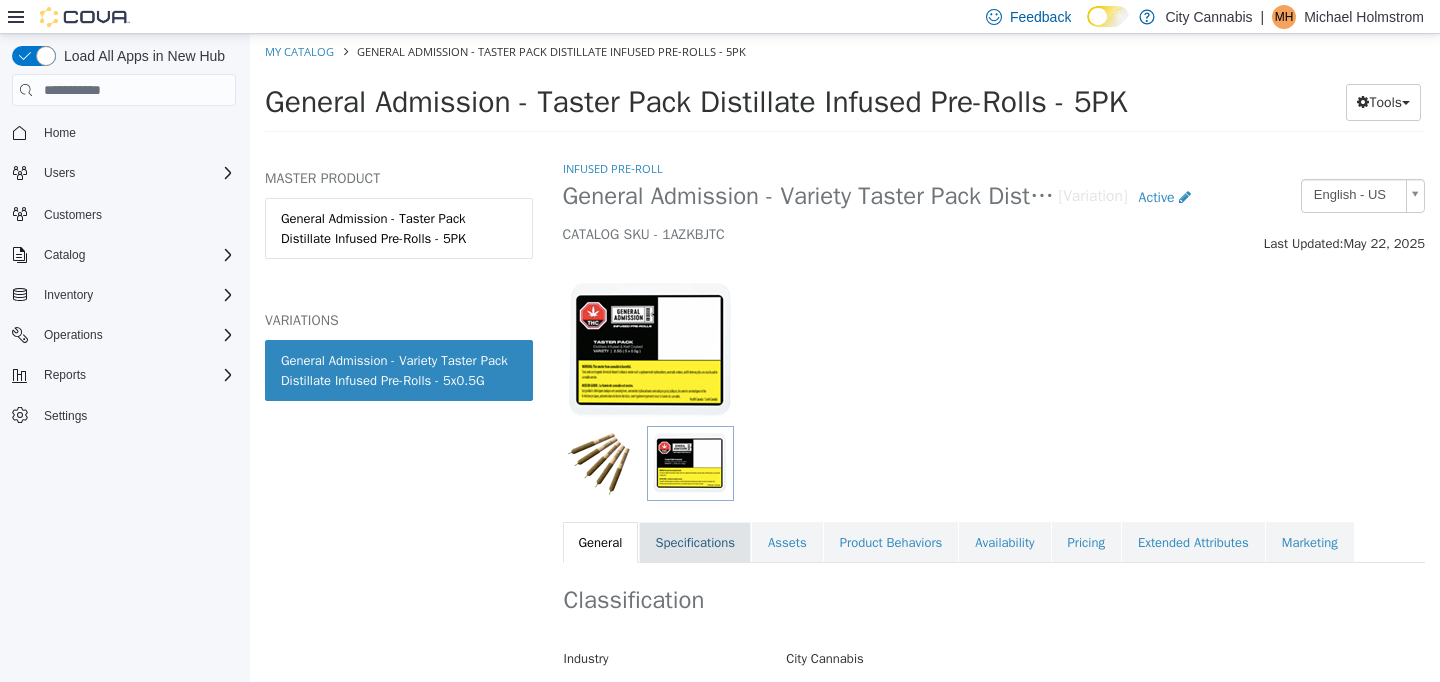 click on "Specifications" at bounding box center (695, 543) 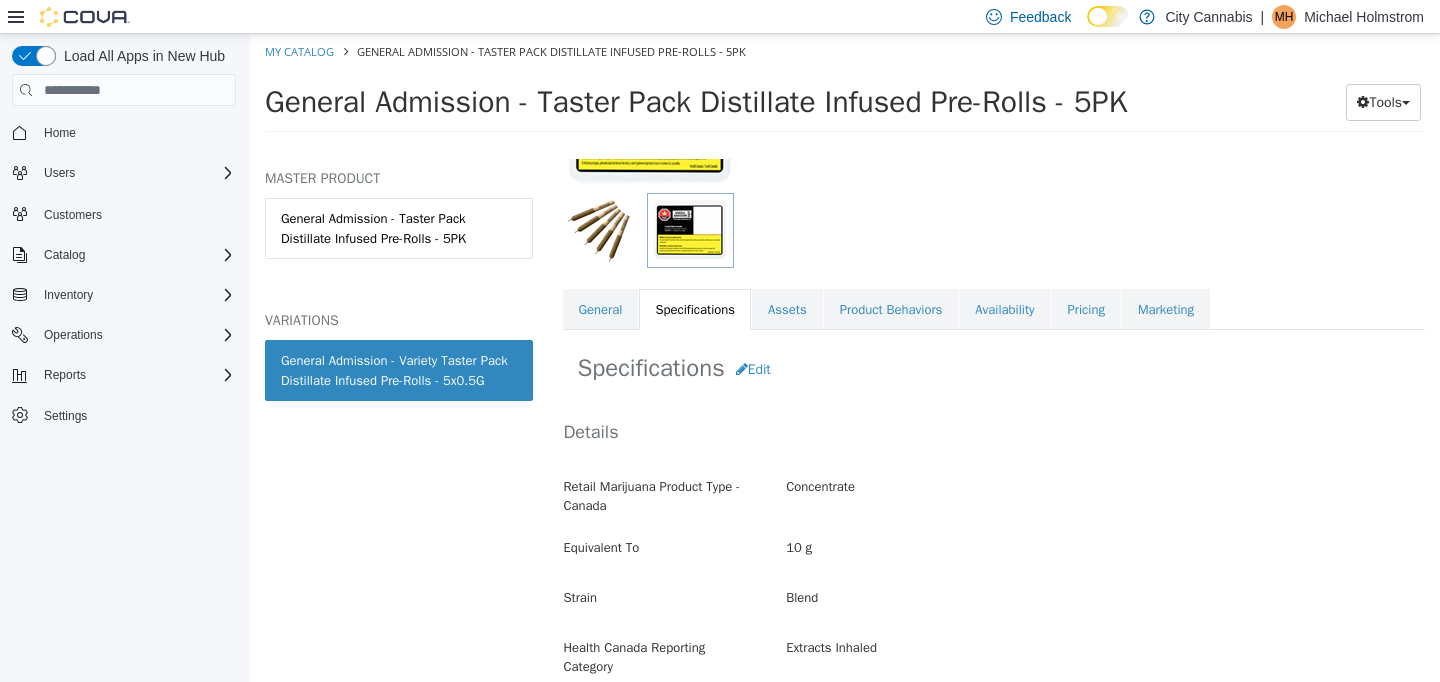 scroll, scrollTop: 230, scrollLeft: 0, axis: vertical 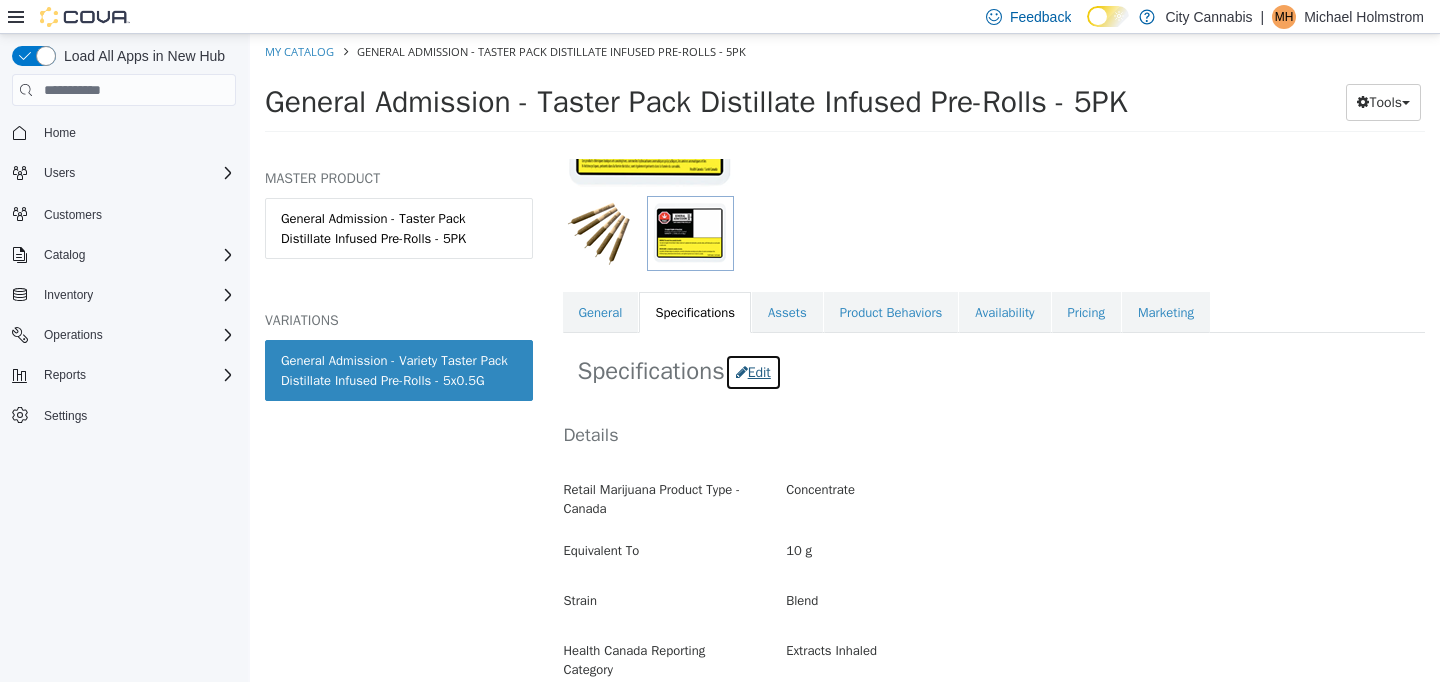 click at bounding box center (742, 372) 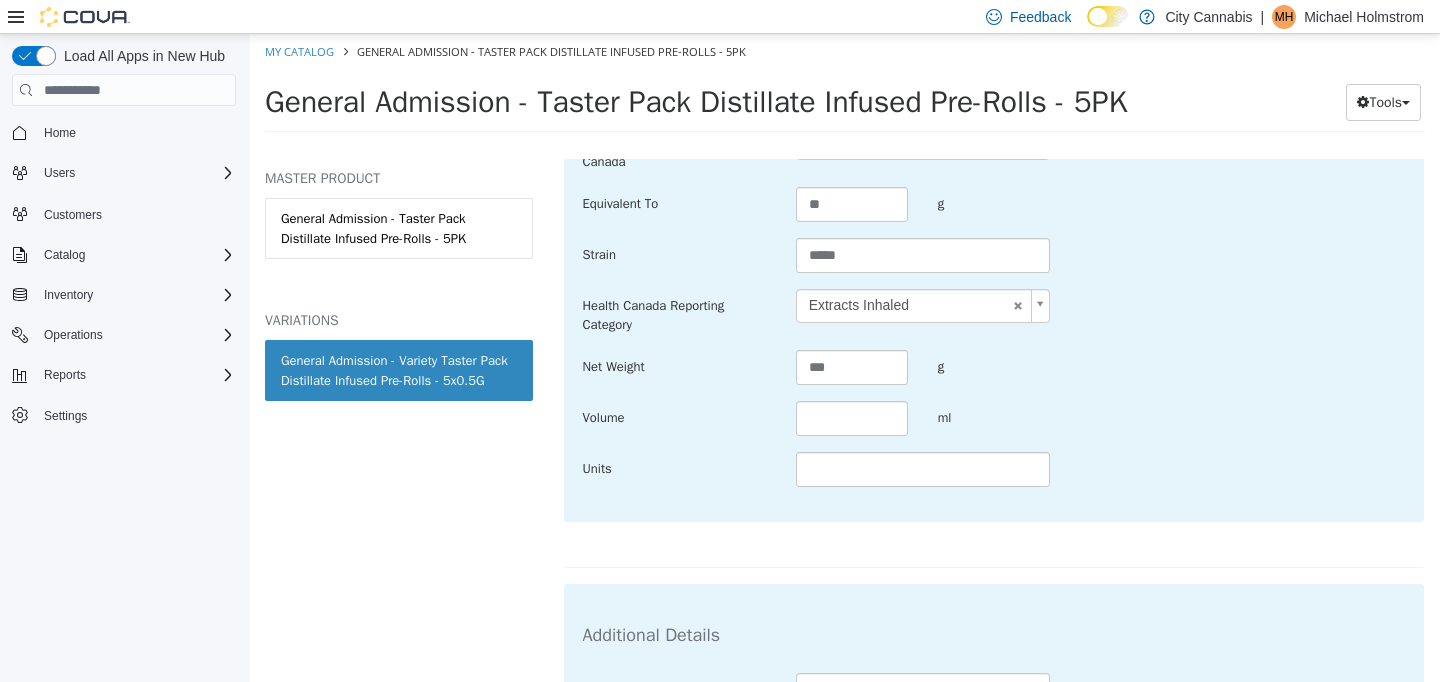 scroll, scrollTop: 864, scrollLeft: 0, axis: vertical 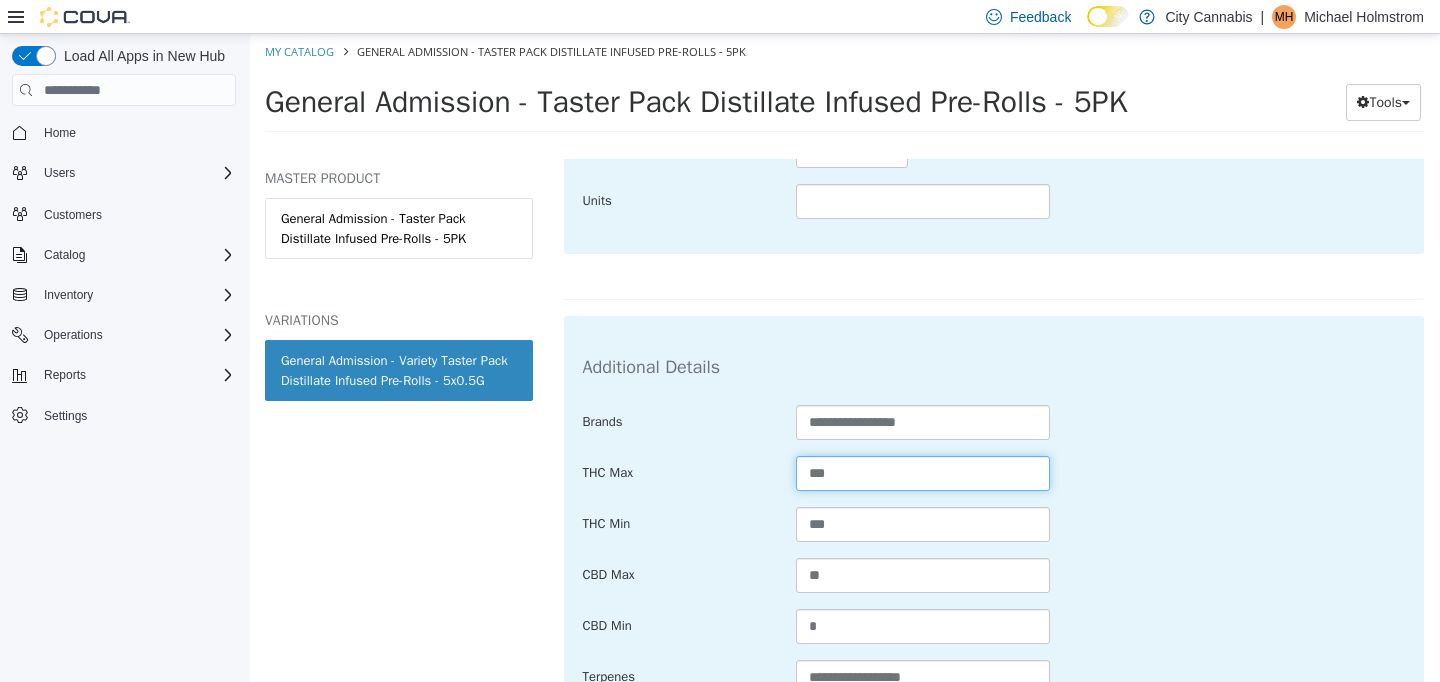 click on "***" at bounding box center [923, 473] 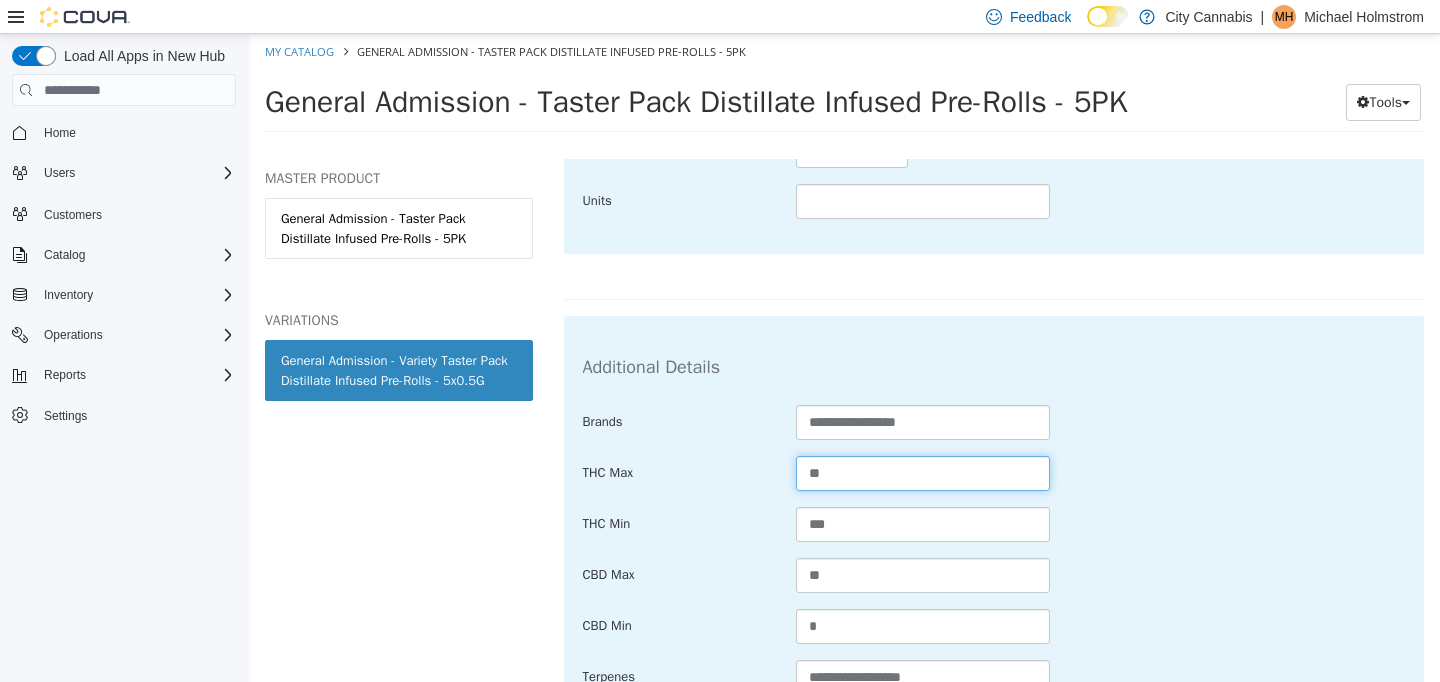 type on "**" 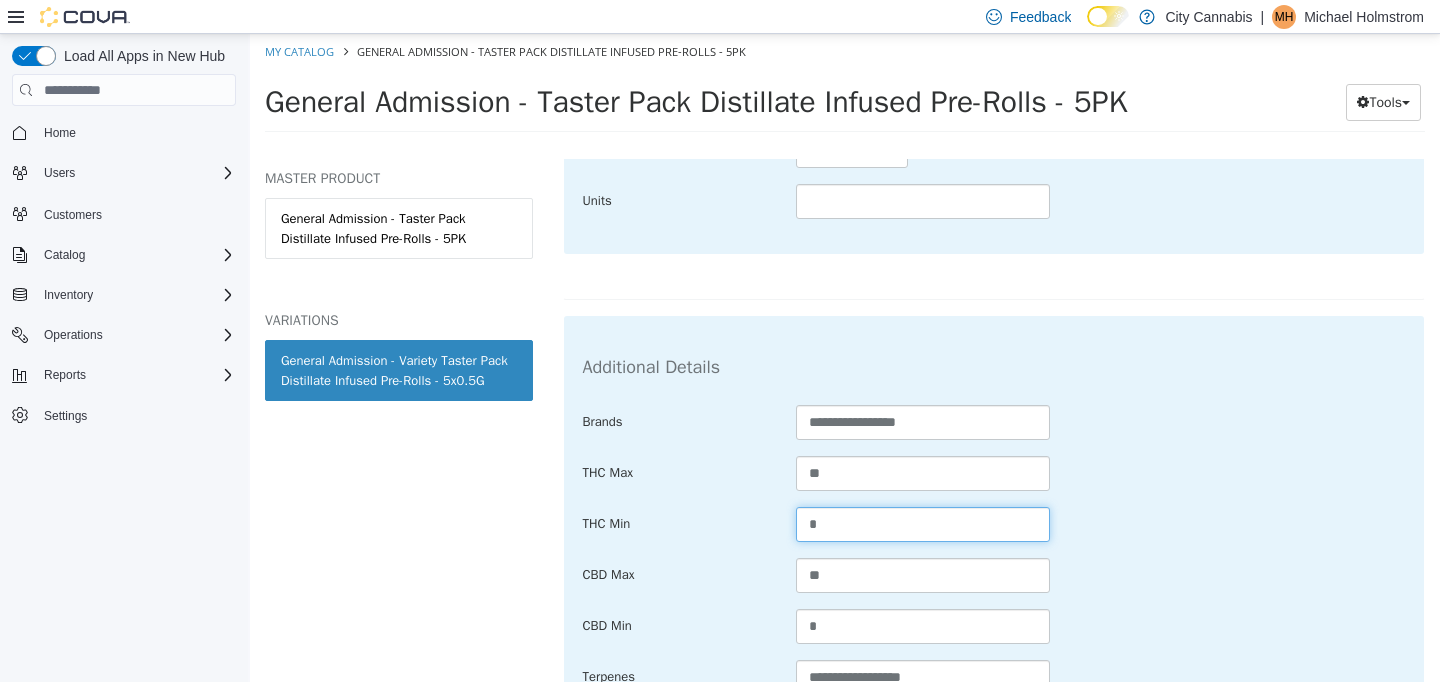 type on "*" 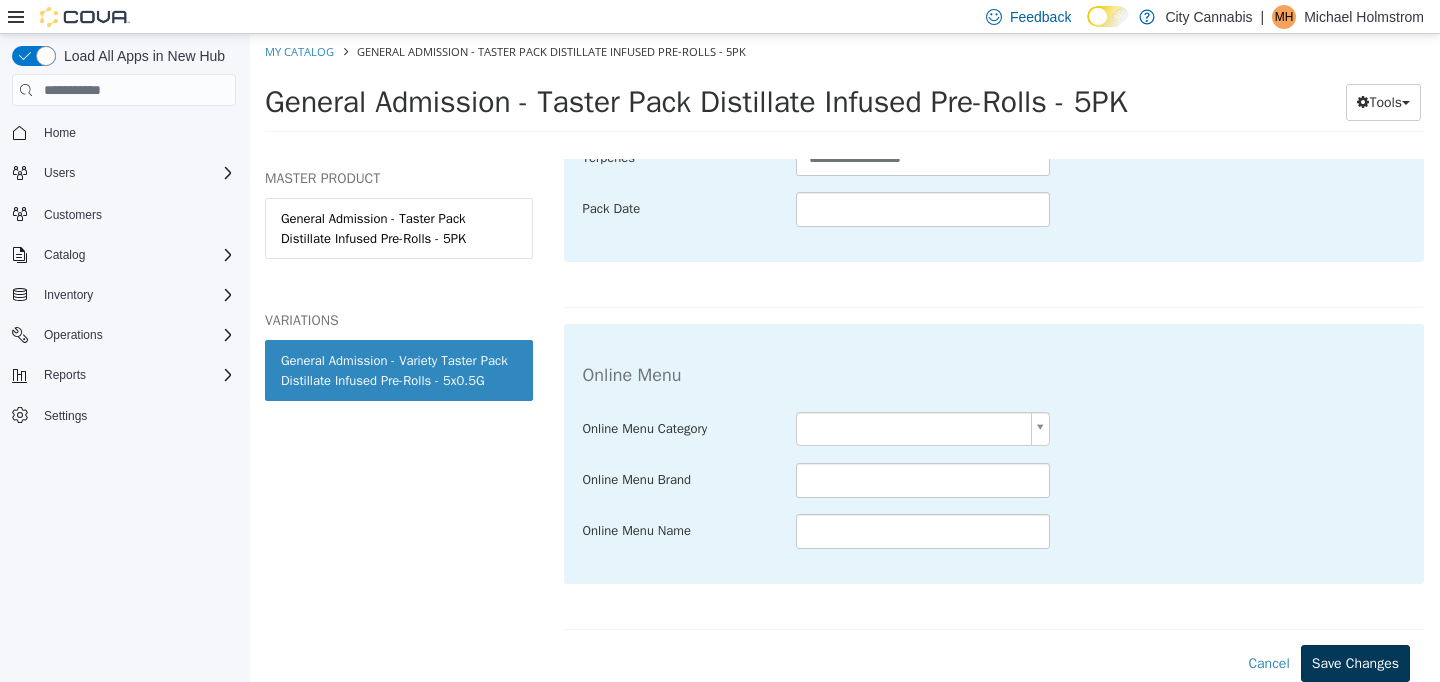 type on "*" 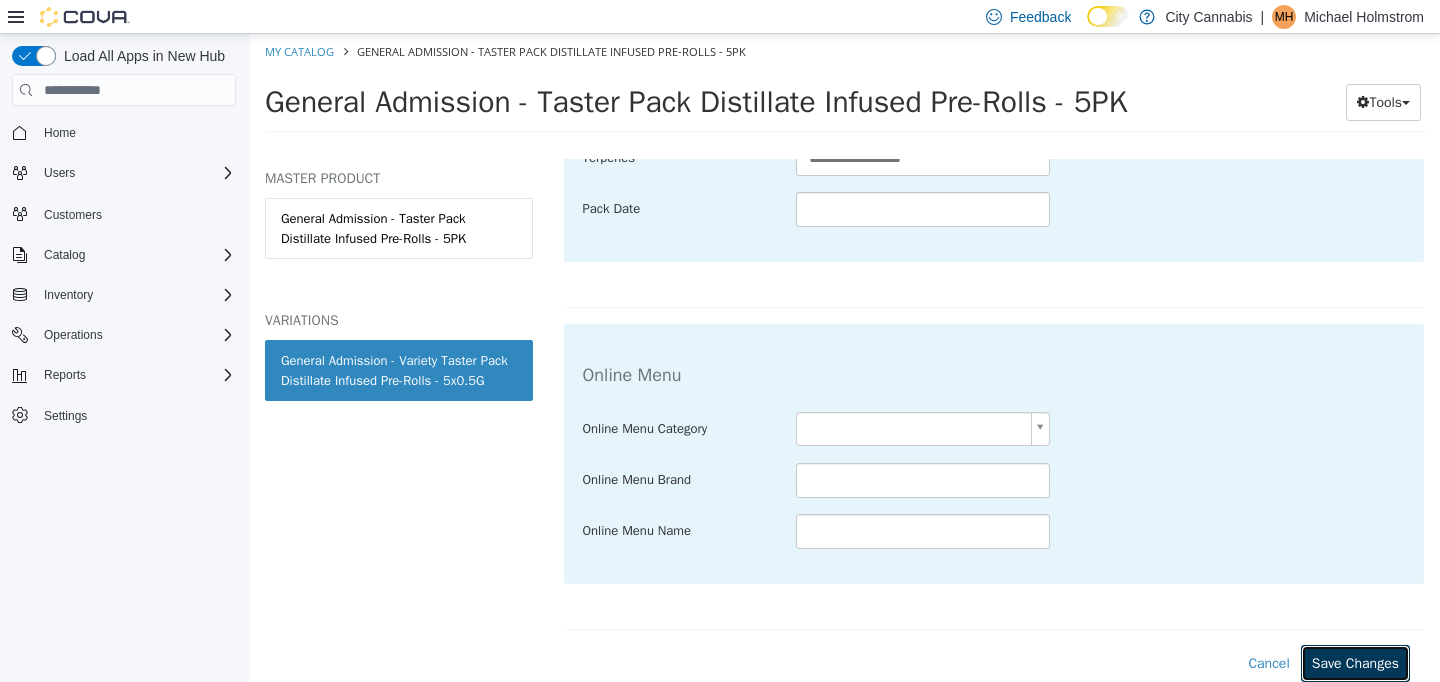 click on "Save Changes" at bounding box center (1355, 663) 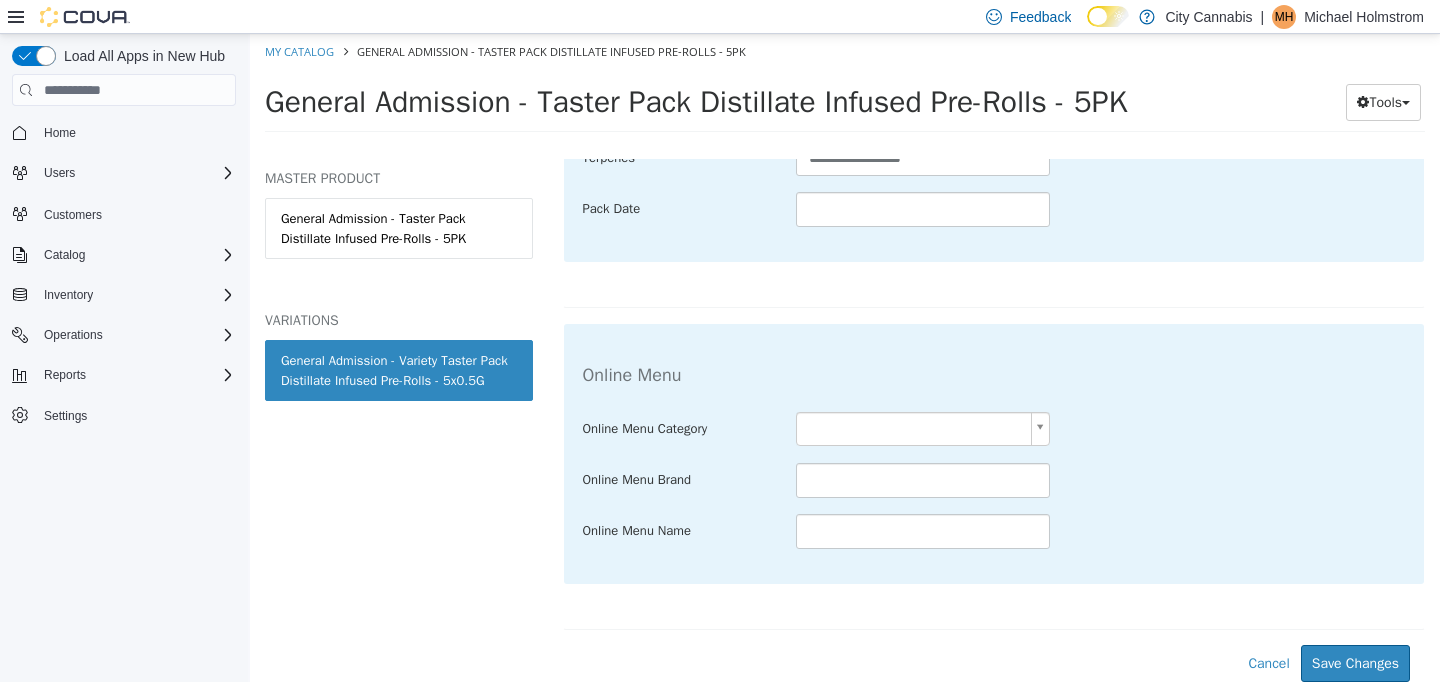 scroll, scrollTop: 1157, scrollLeft: 0, axis: vertical 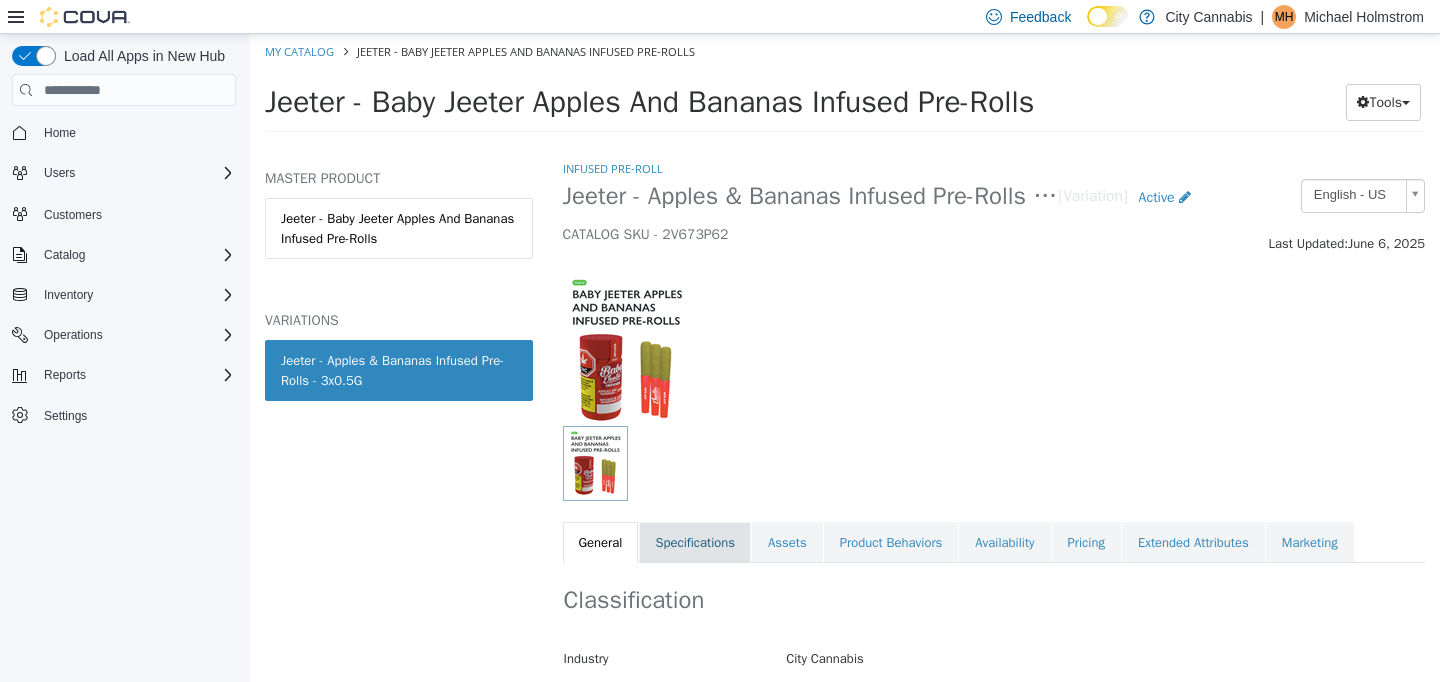 click on "Specifications" at bounding box center (695, 543) 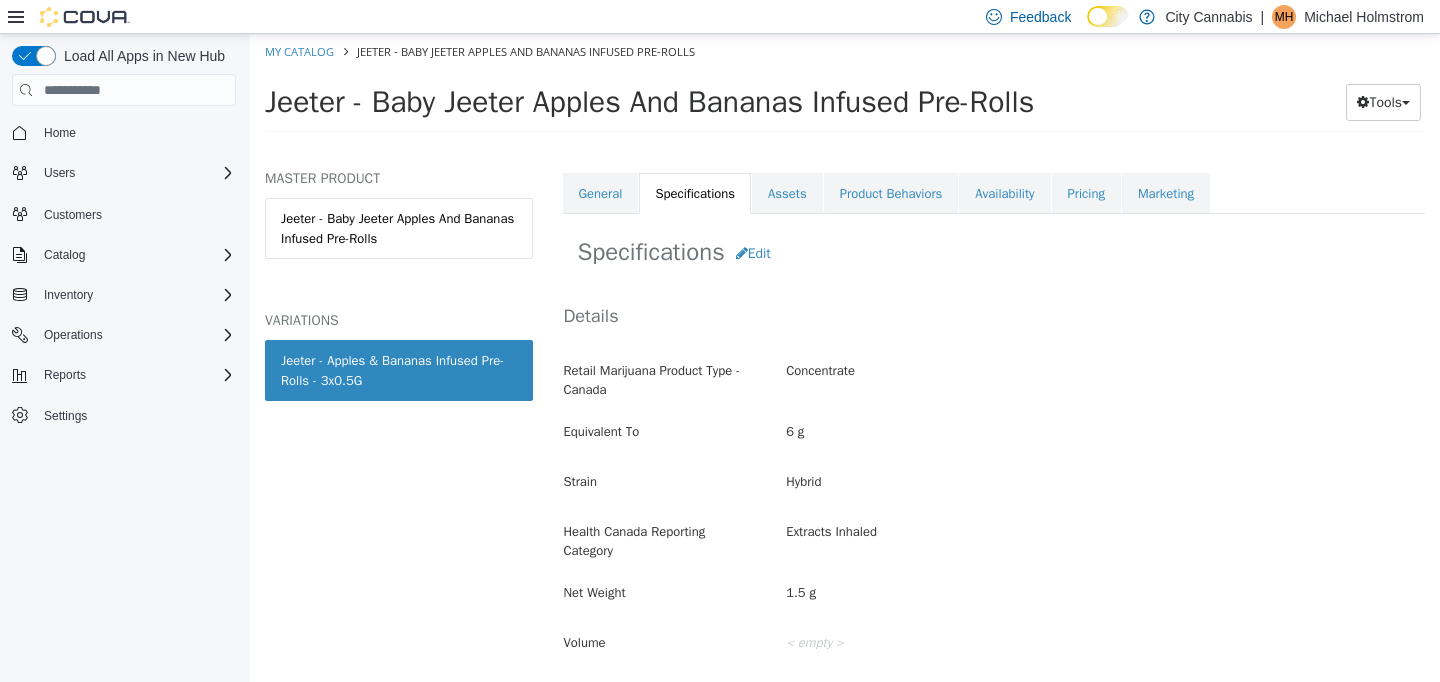 scroll, scrollTop: 344, scrollLeft: 0, axis: vertical 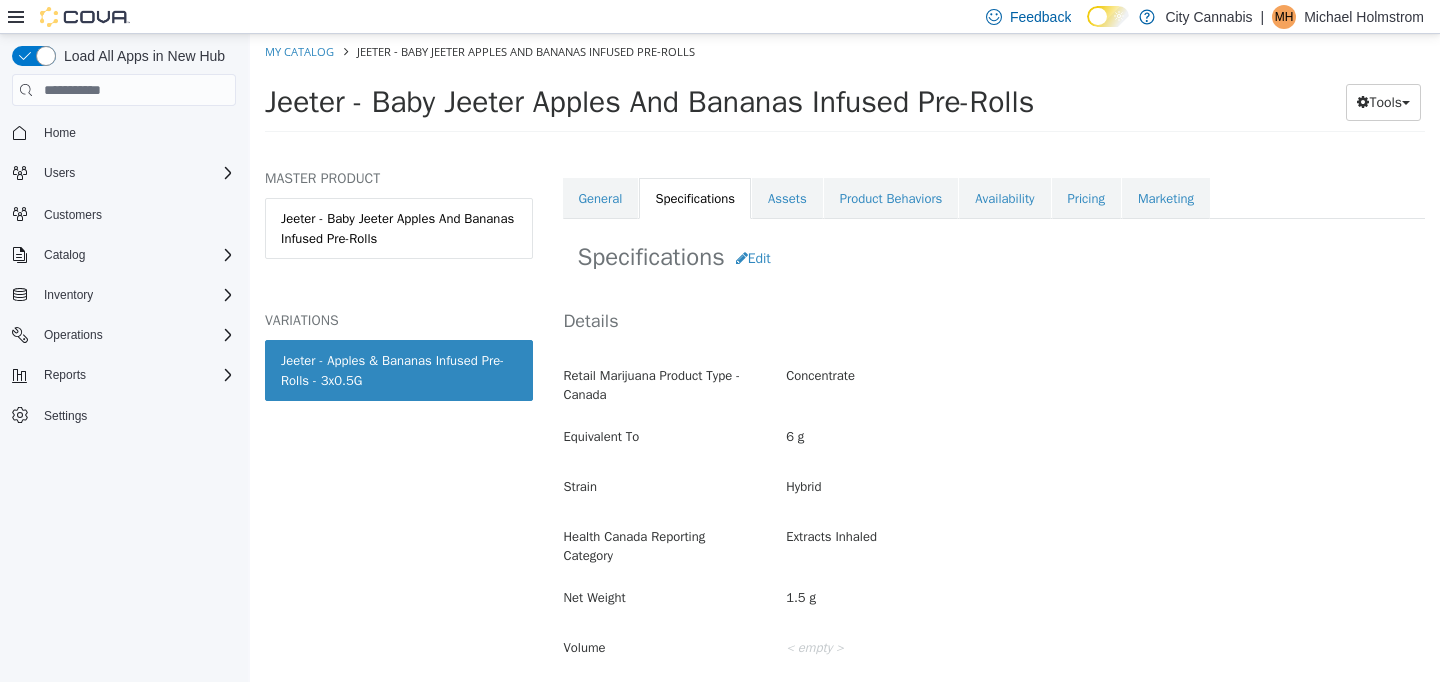 click on "Specifications  Edit Details Retail Marijuana Product Type - Canada
Concentrate
Equivalent To
6 g
Strain
Hybrid
Health Canada Reporting Category
Extracts Inhaled
Net Weight
1.5 g
Volume
< empty >
Units
< empty >
Additional Details Brands
Jeeter
THC Max
400
THC Min
360
CBD Max
20
CBD Min
0
Terpenes
Caryophyllene, Limonene, Linalool
Pack Date
< empty >
Online Menu Online Menu Category
< empty >
Online Menu Brand
< empty >
Online Menu Name
< empty >
Cancel  Save Changes" at bounding box center (994, 857) 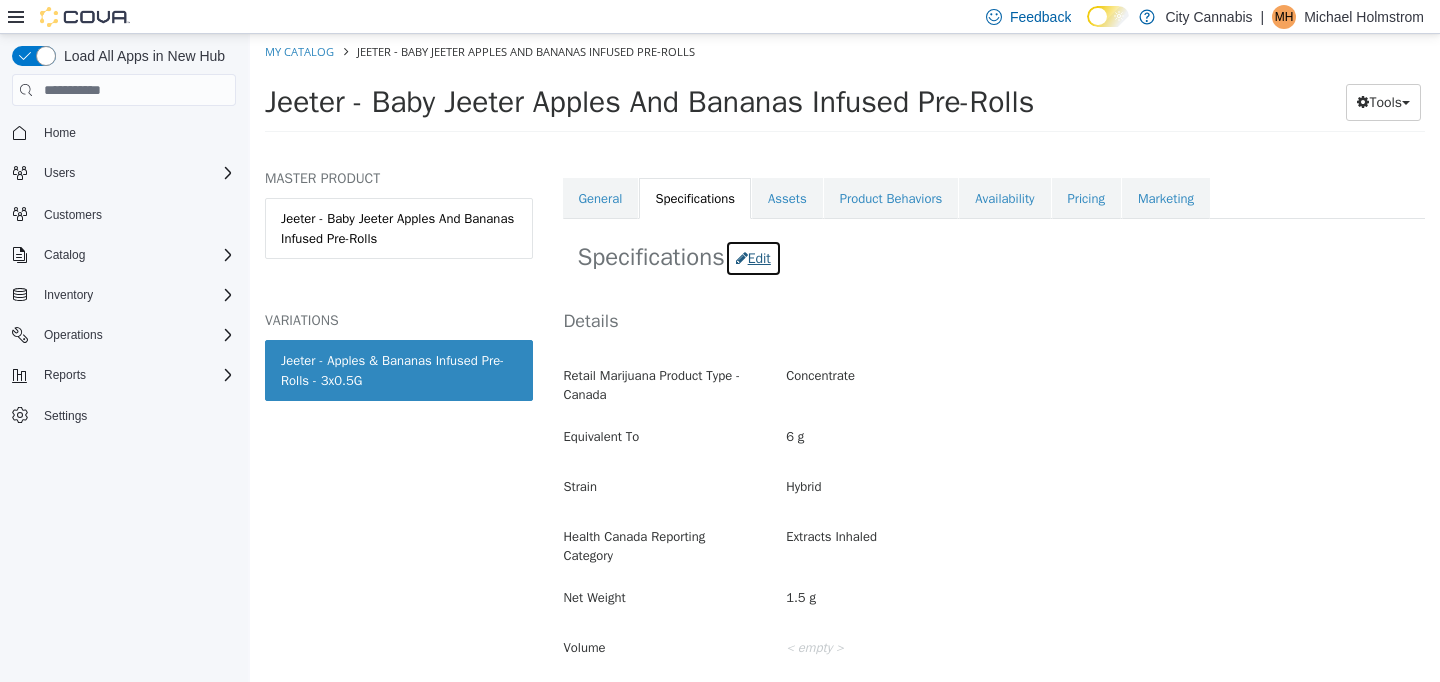 click on "Edit" at bounding box center (753, 258) 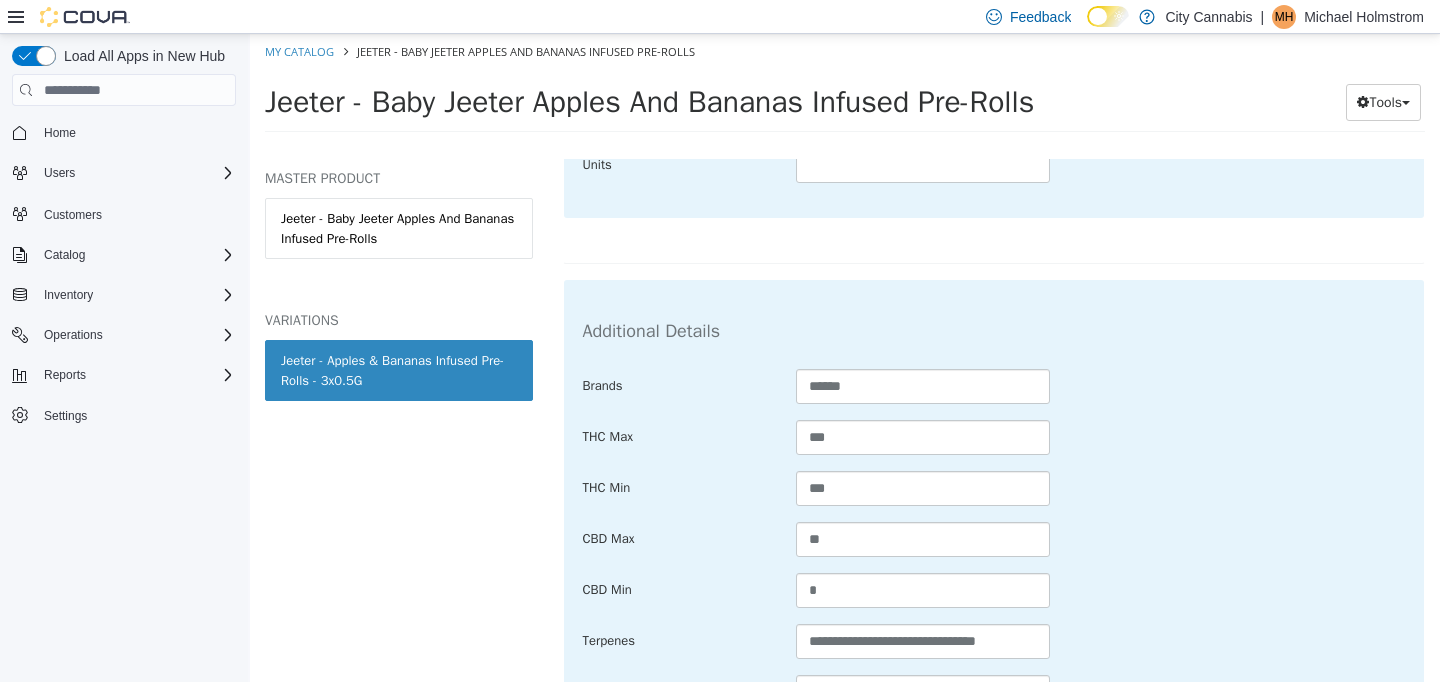 scroll, scrollTop: 1006, scrollLeft: 0, axis: vertical 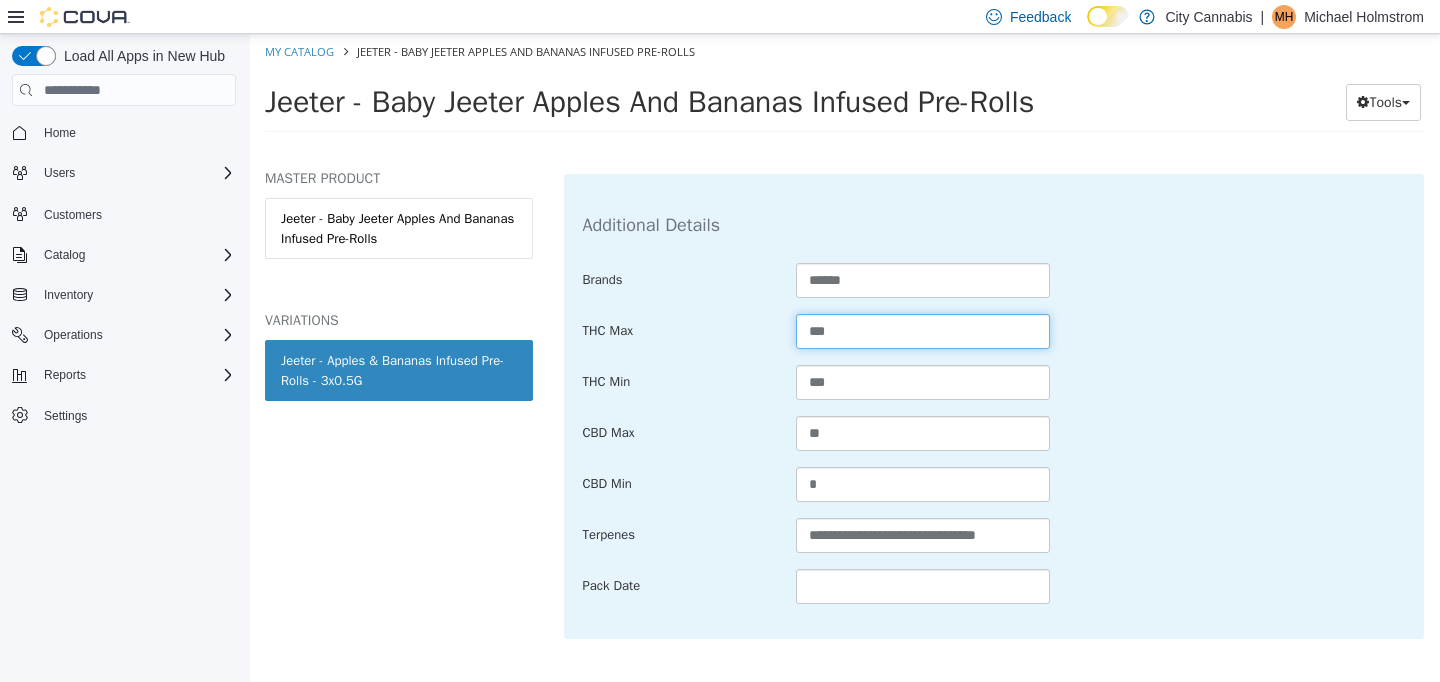 click on "***" at bounding box center (923, 331) 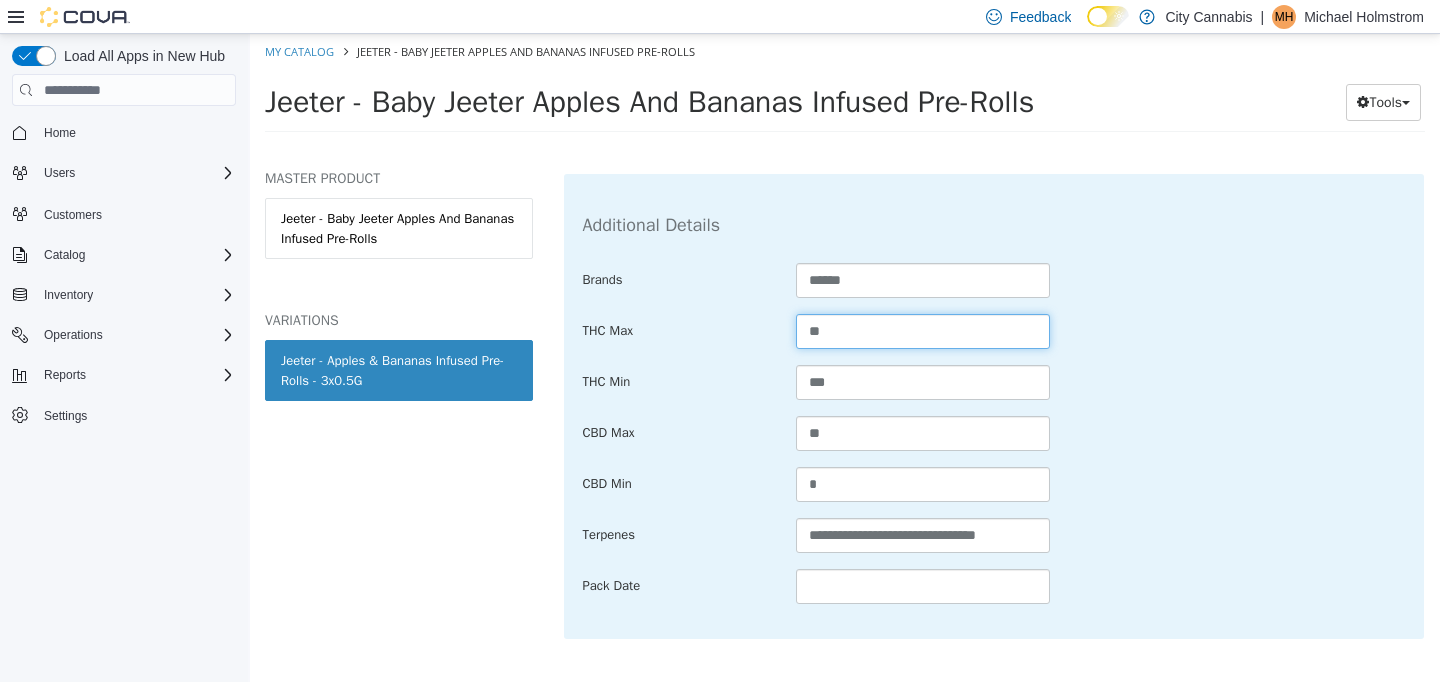 type on "**" 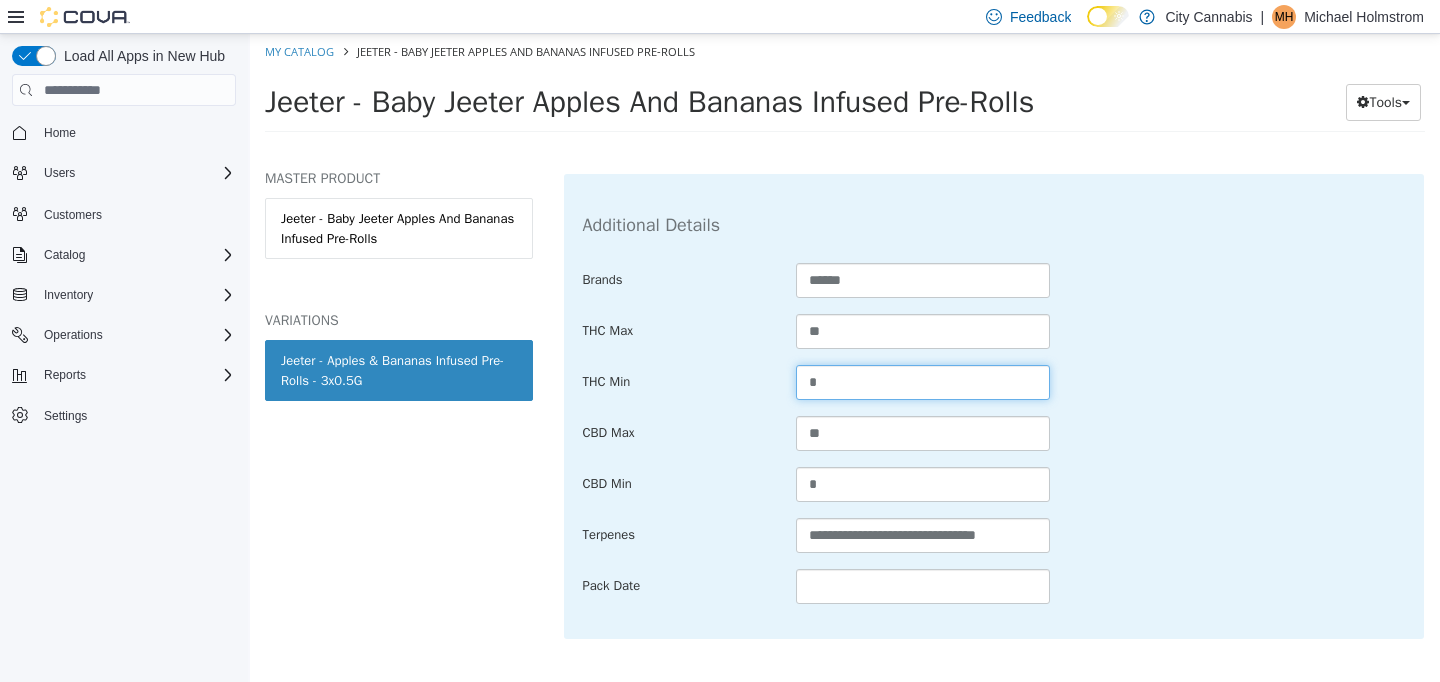 type on "*" 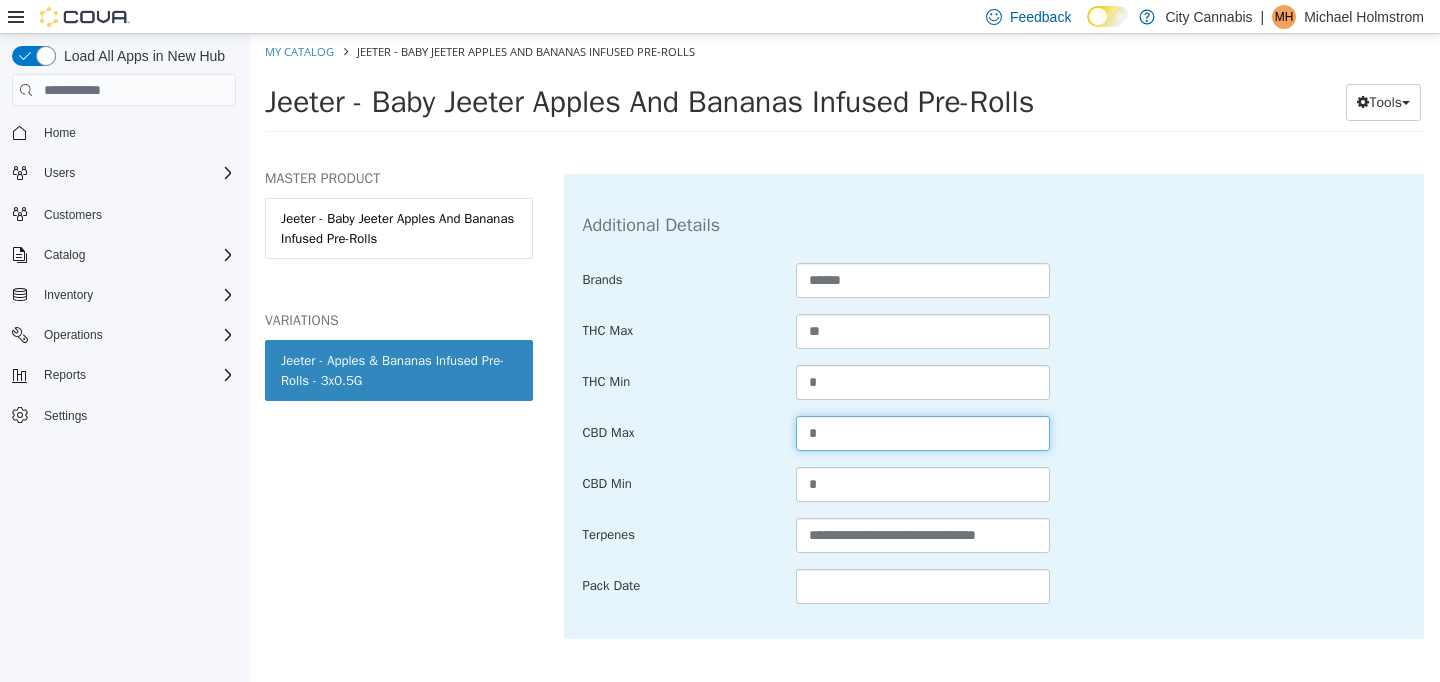 scroll, scrollTop: 1383, scrollLeft: 0, axis: vertical 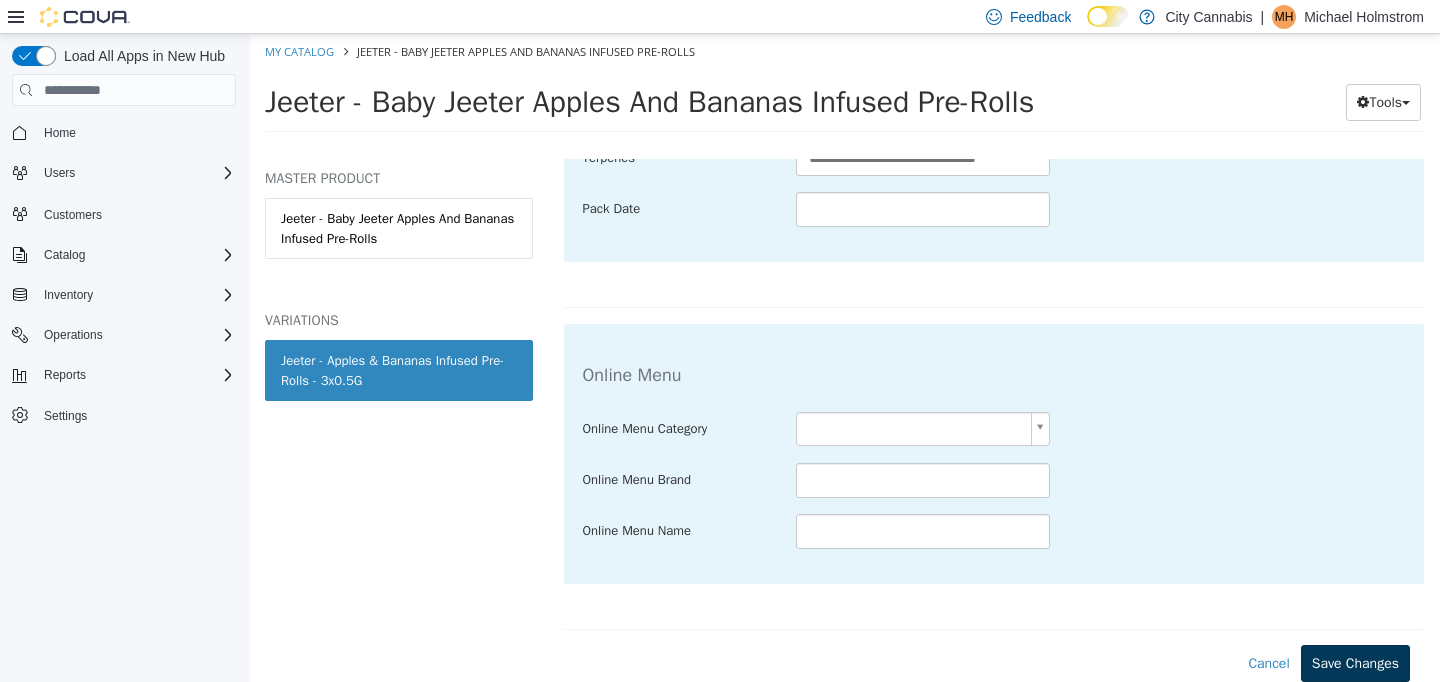 type on "*" 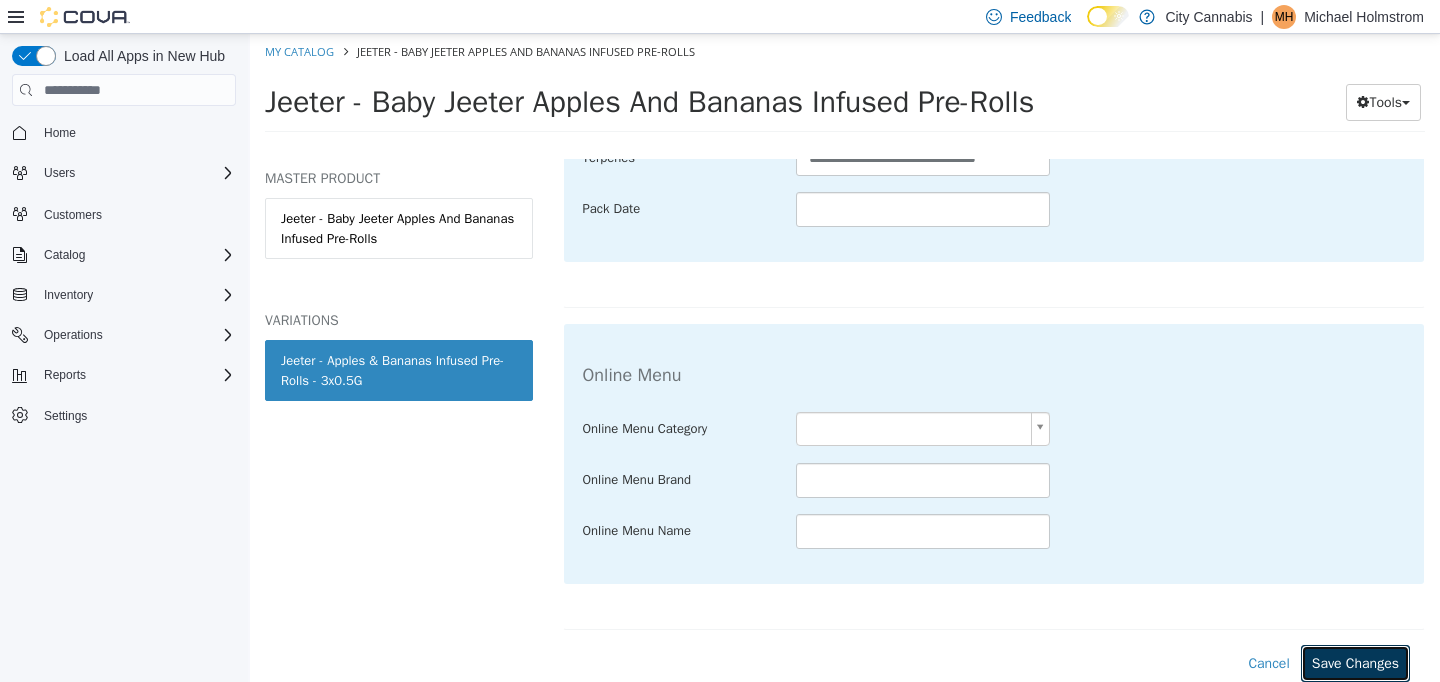click on "Save Changes" at bounding box center (1355, 663) 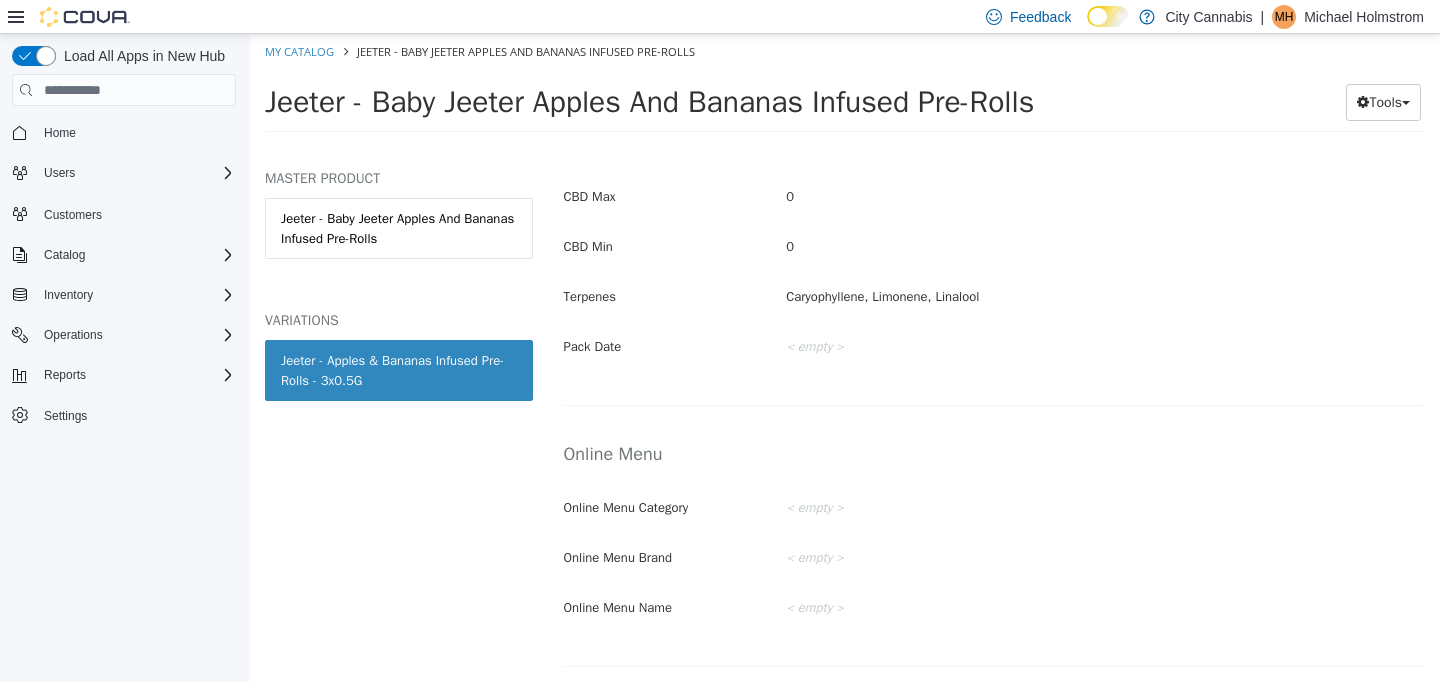 scroll, scrollTop: 1157, scrollLeft: 0, axis: vertical 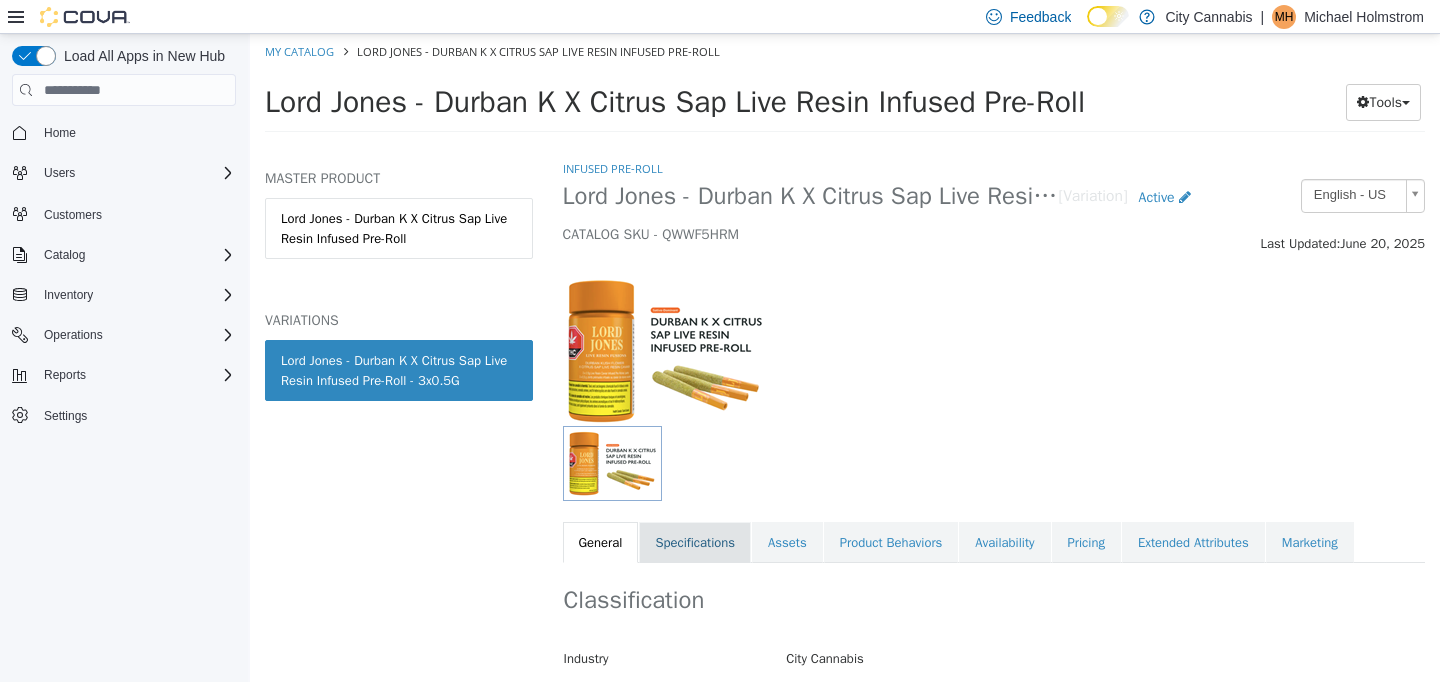 click on "Specifications" at bounding box center [695, 543] 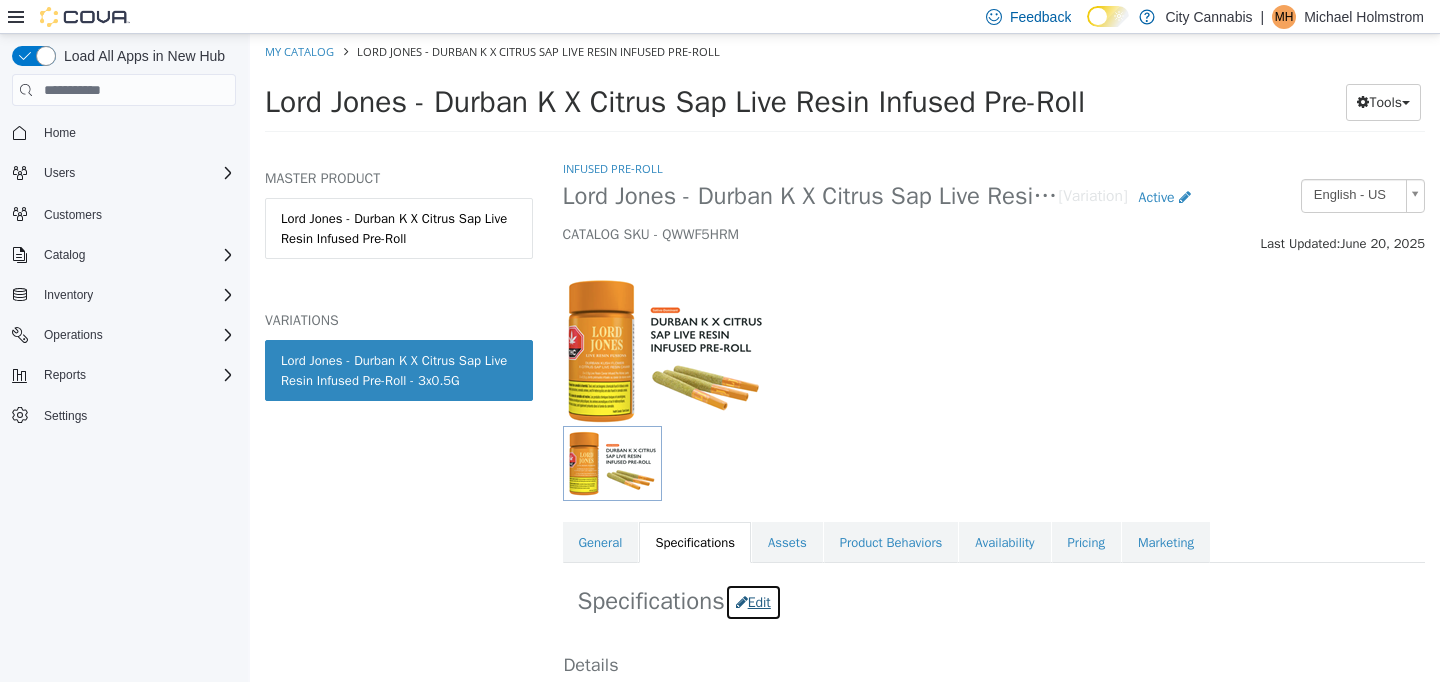 click on "Edit" at bounding box center (753, 602) 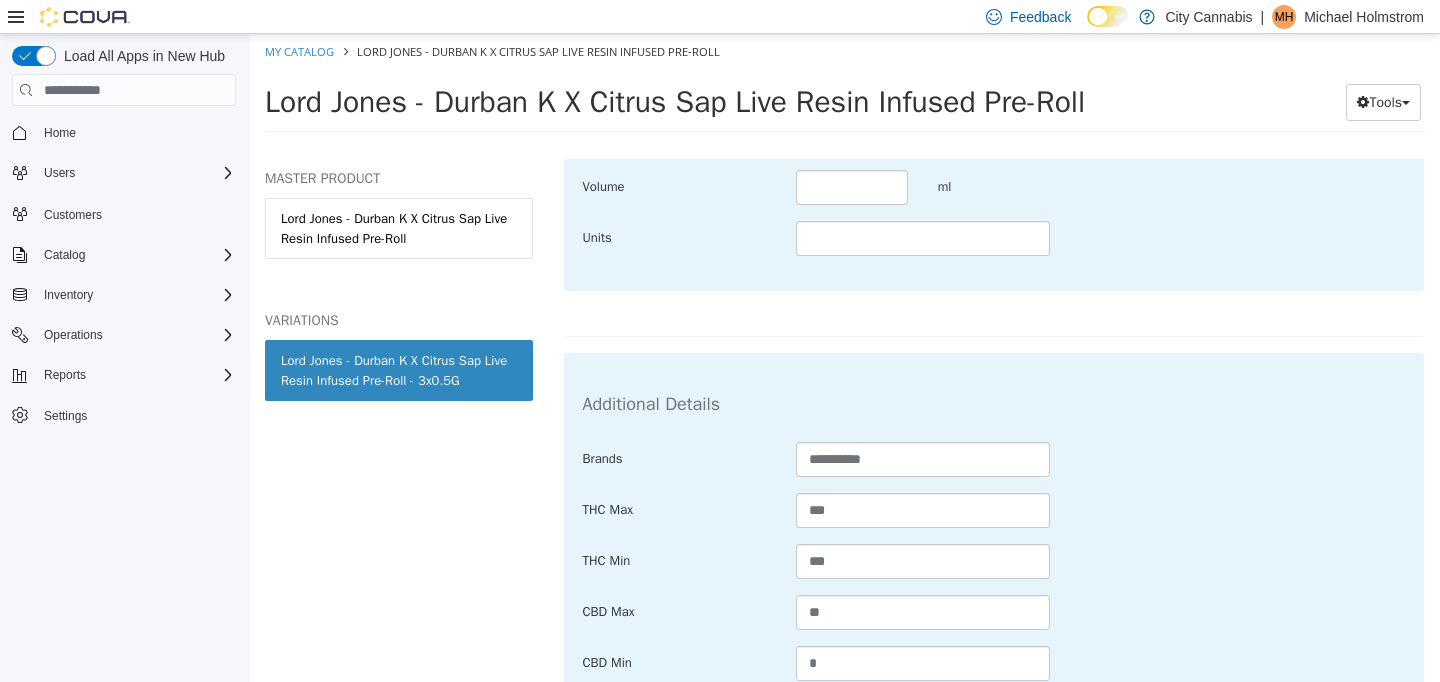 scroll, scrollTop: 866, scrollLeft: 0, axis: vertical 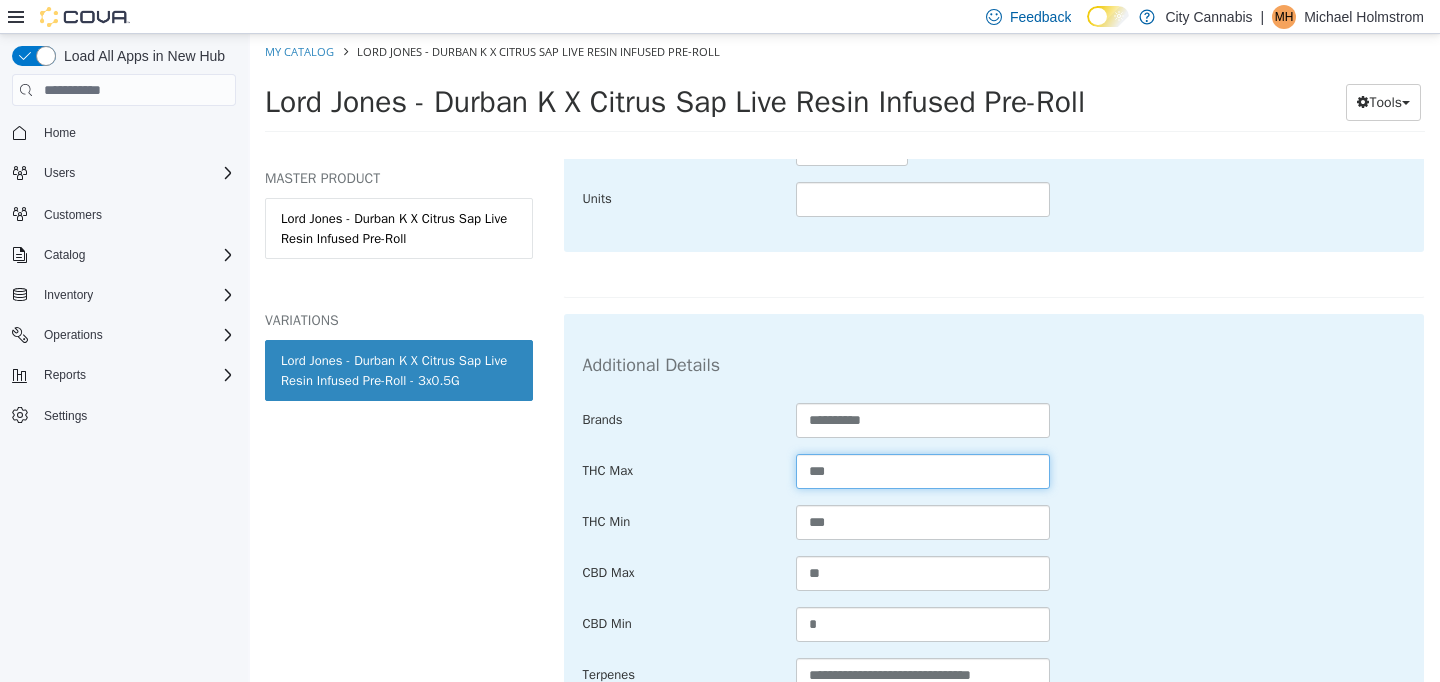 click on "***" at bounding box center (923, 471) 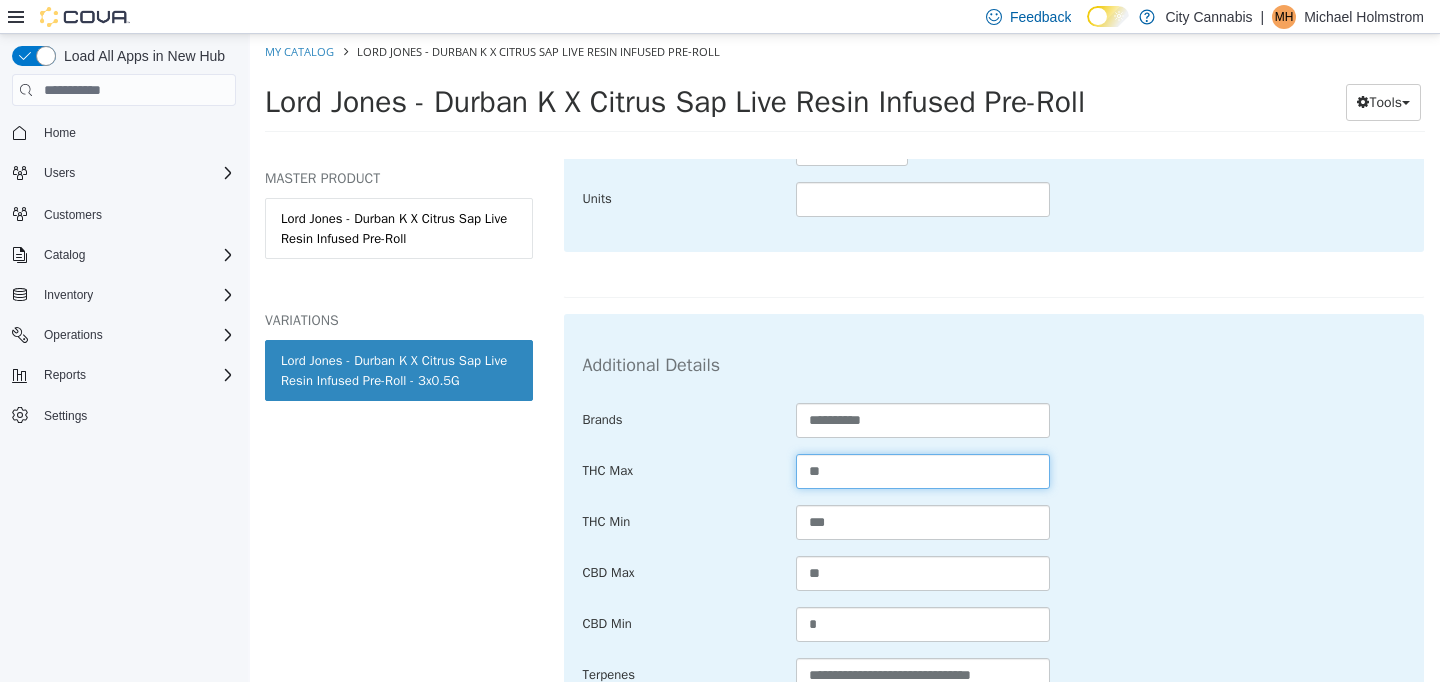 type on "**" 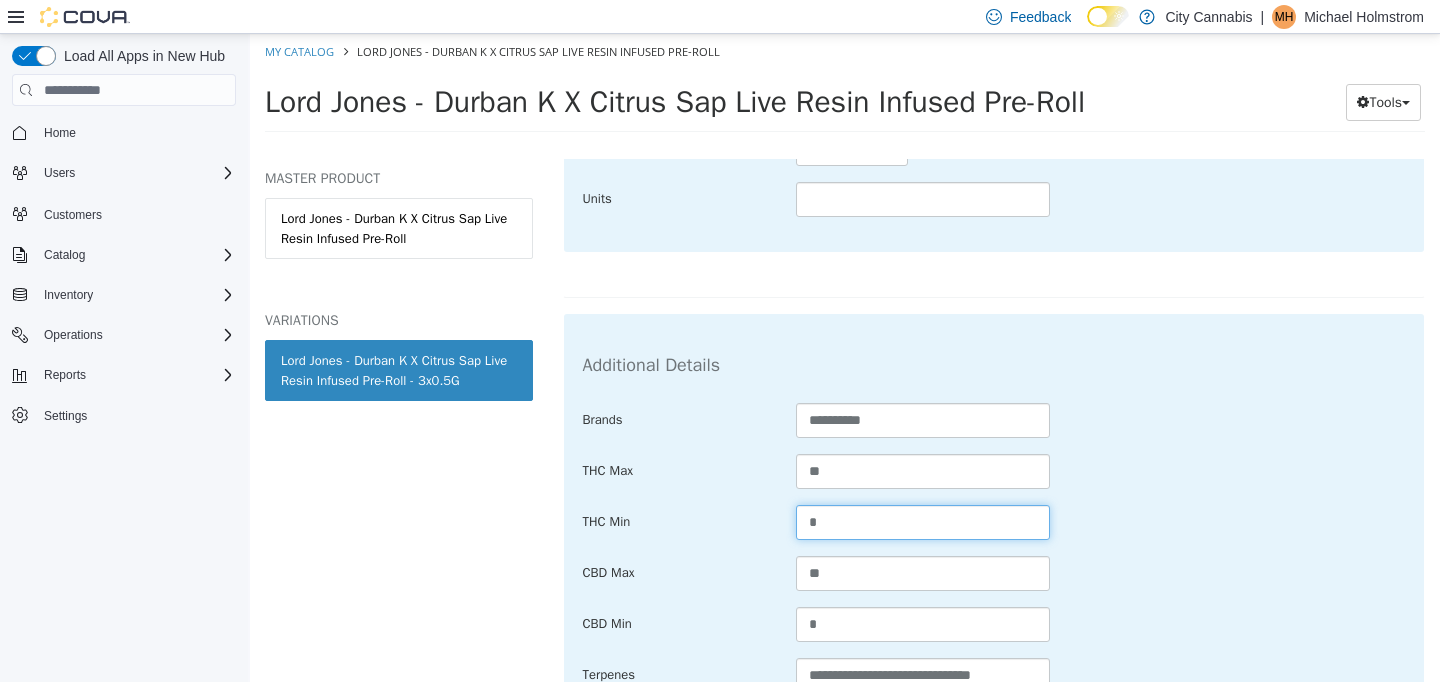 type on "*" 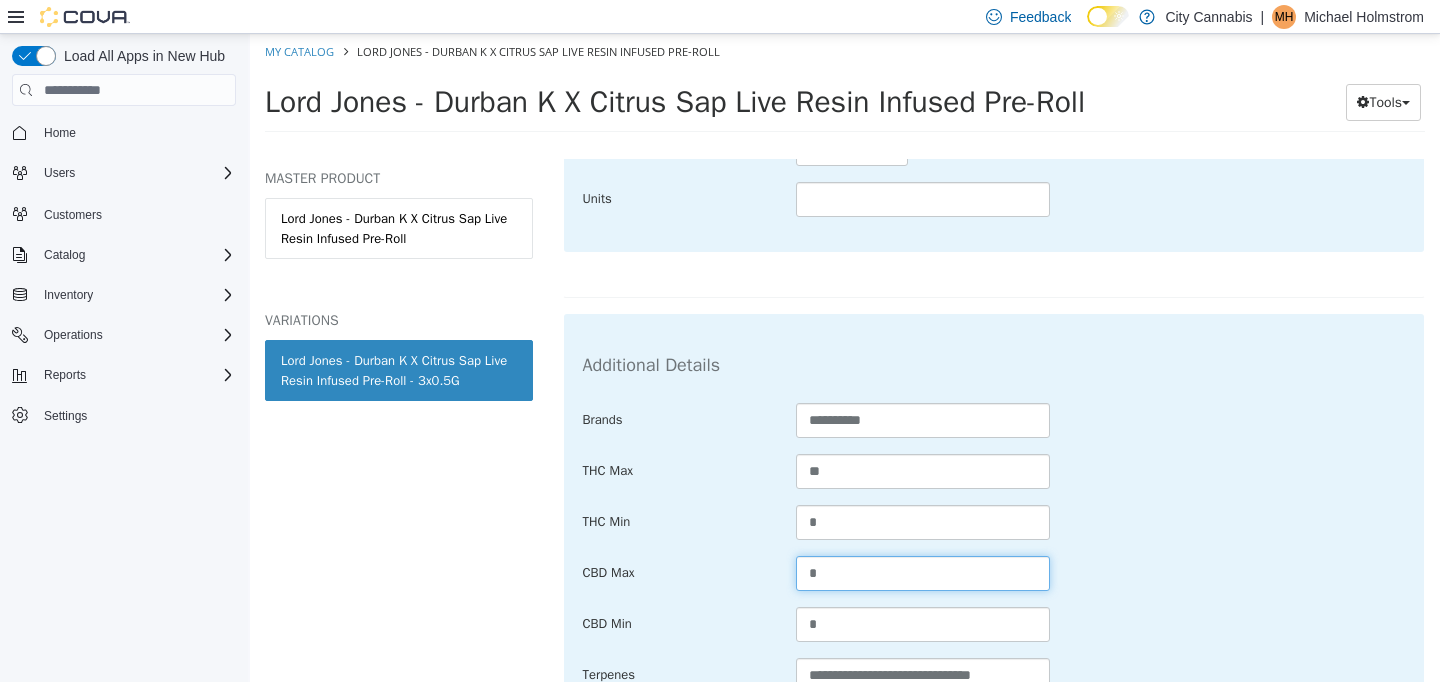 scroll, scrollTop: 1383, scrollLeft: 0, axis: vertical 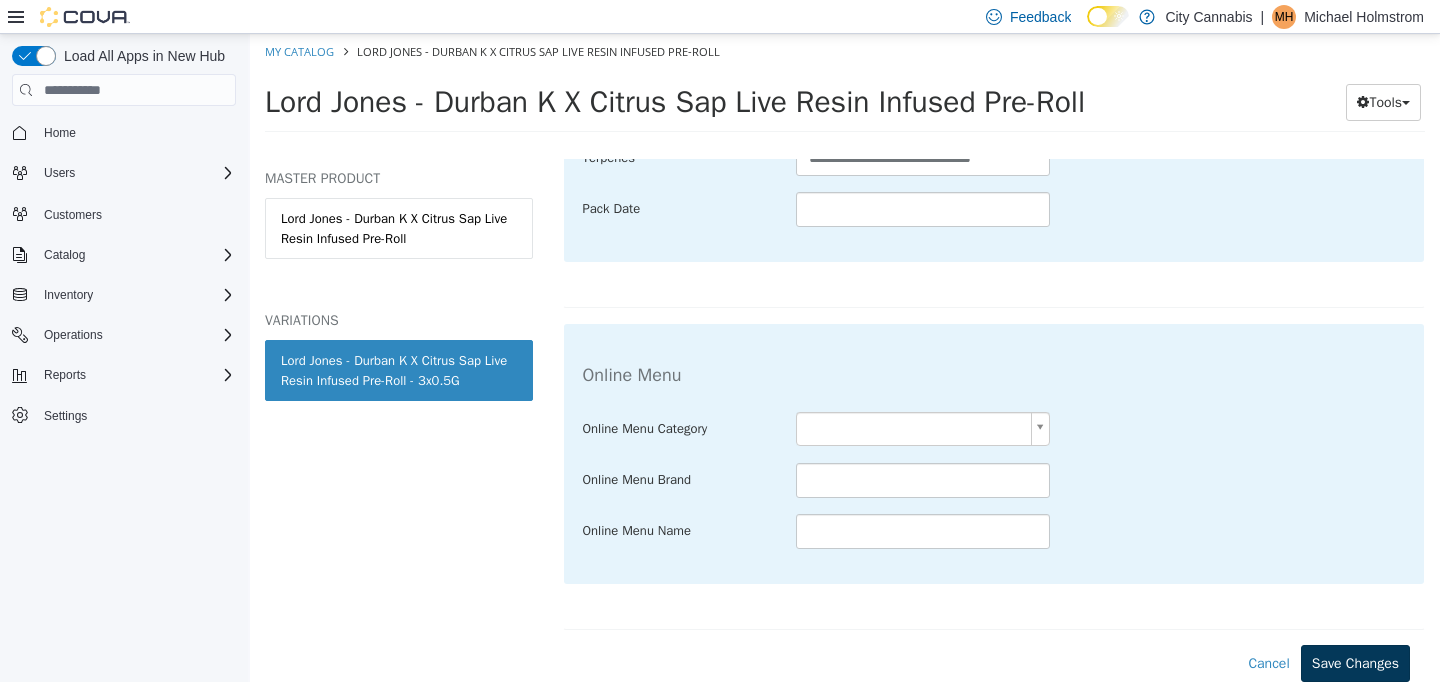 type on "*" 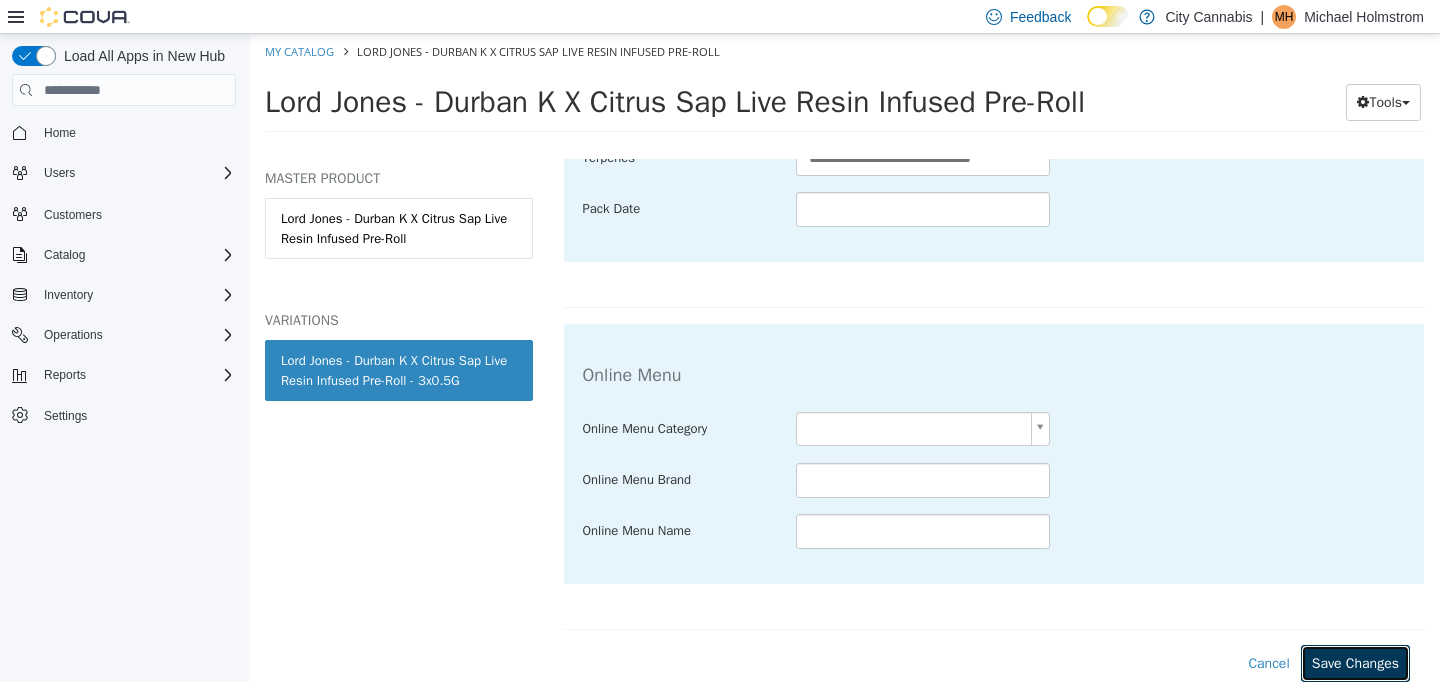 click on "Save Changes" at bounding box center [1355, 663] 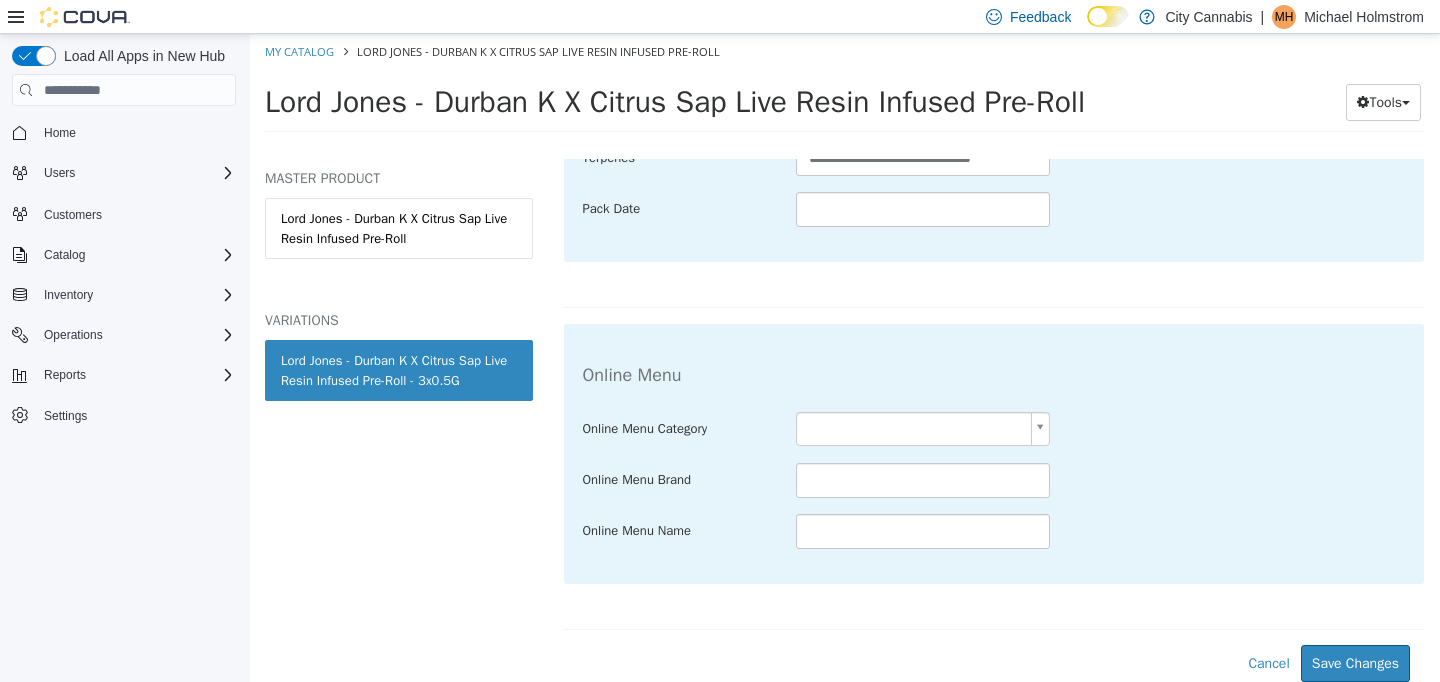 scroll, scrollTop: 1157, scrollLeft: 0, axis: vertical 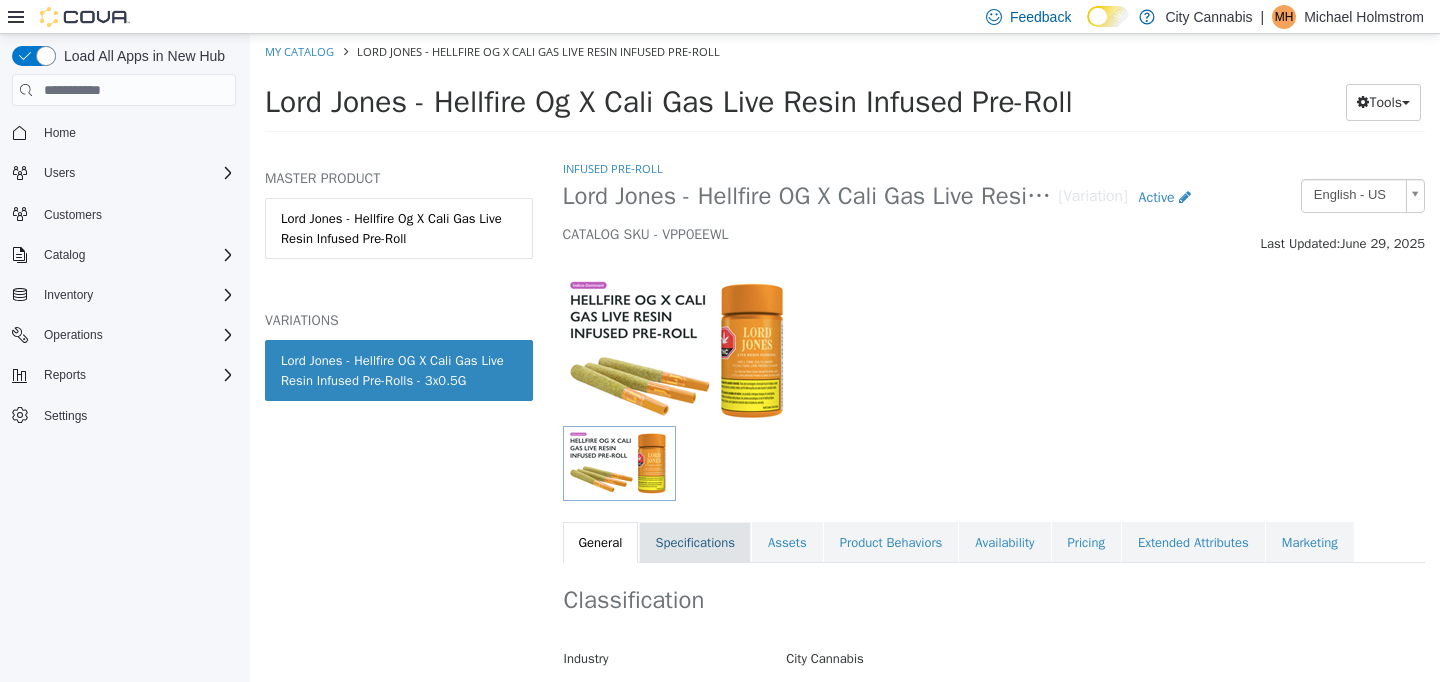 click on "Specifications" at bounding box center [695, 543] 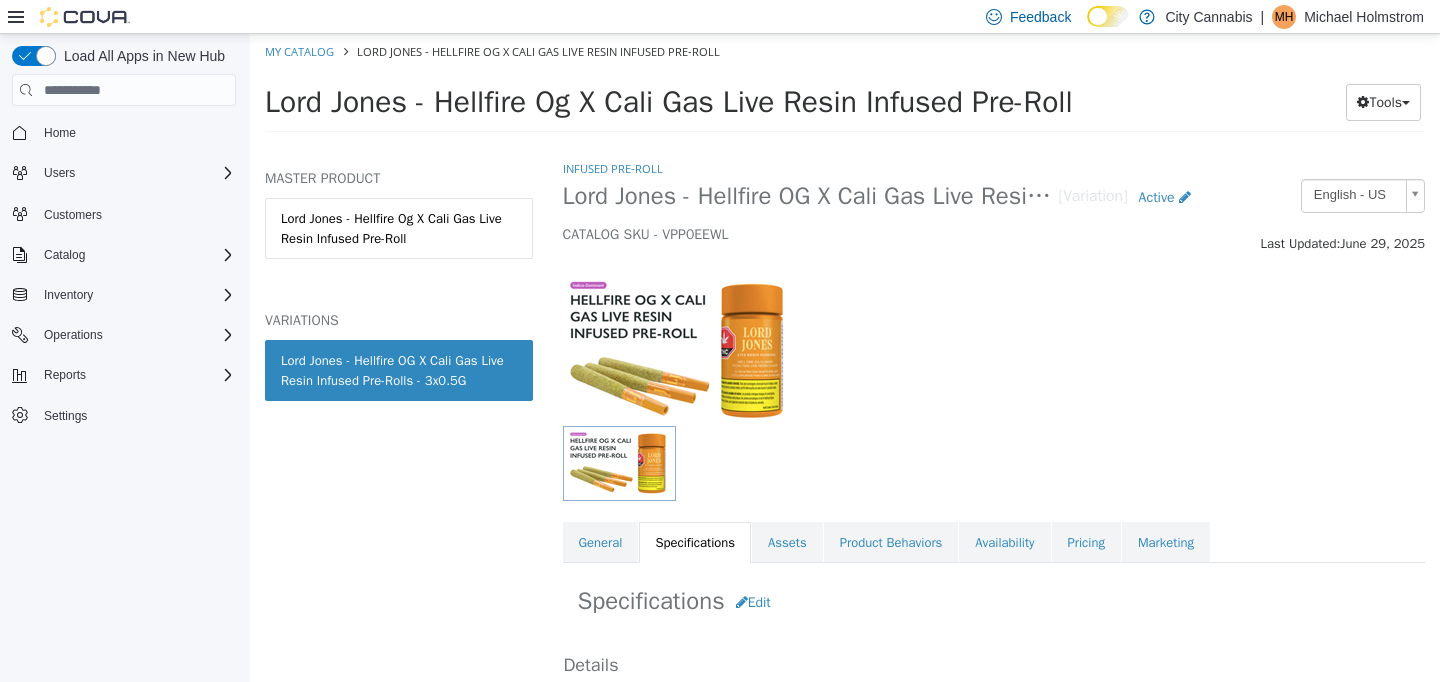 click on "Specifications  Edit" at bounding box center [994, 602] 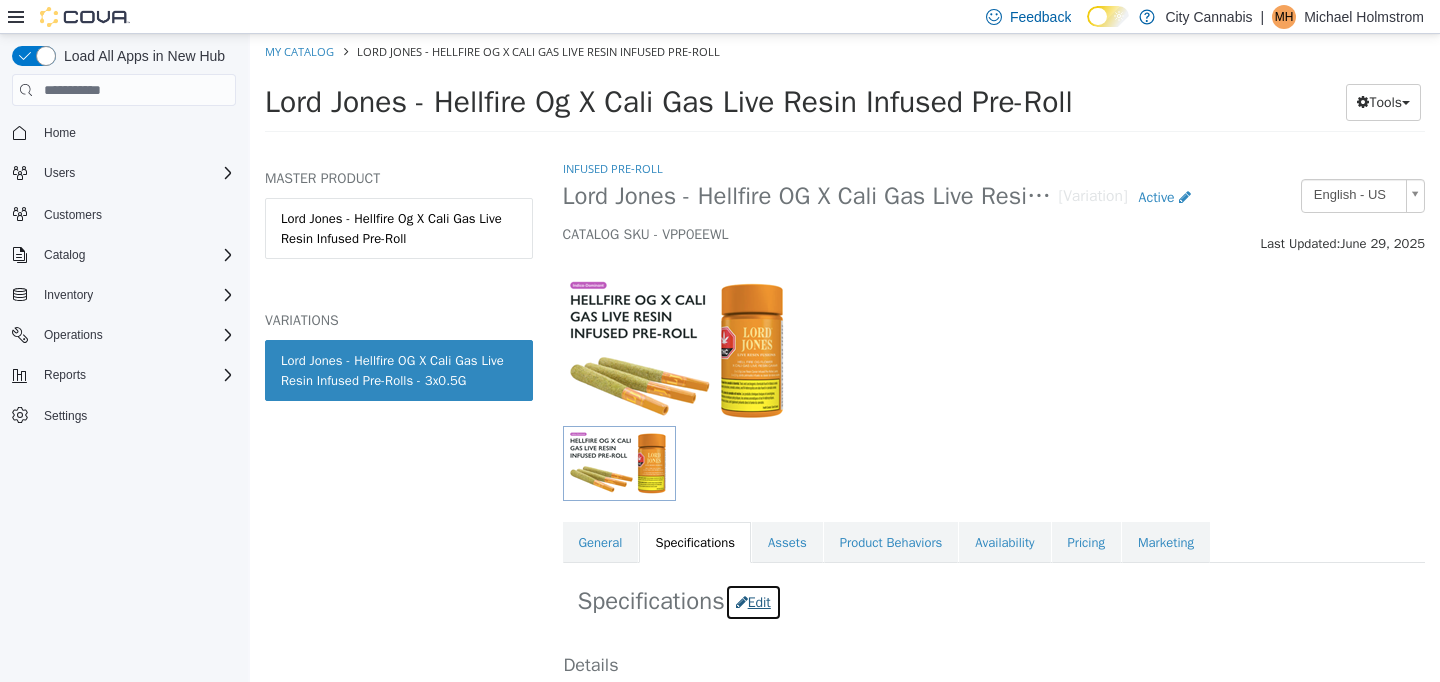 click on "Edit" at bounding box center (753, 602) 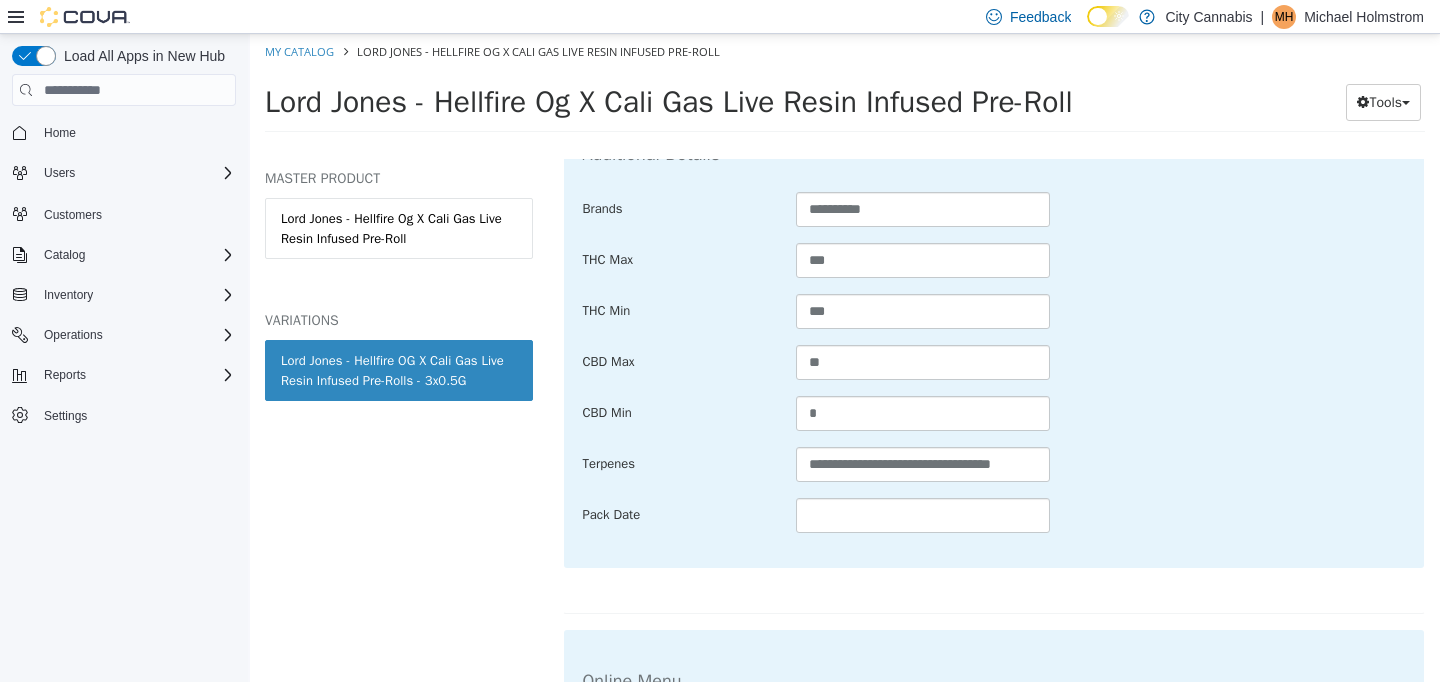 scroll, scrollTop: 1066, scrollLeft: 0, axis: vertical 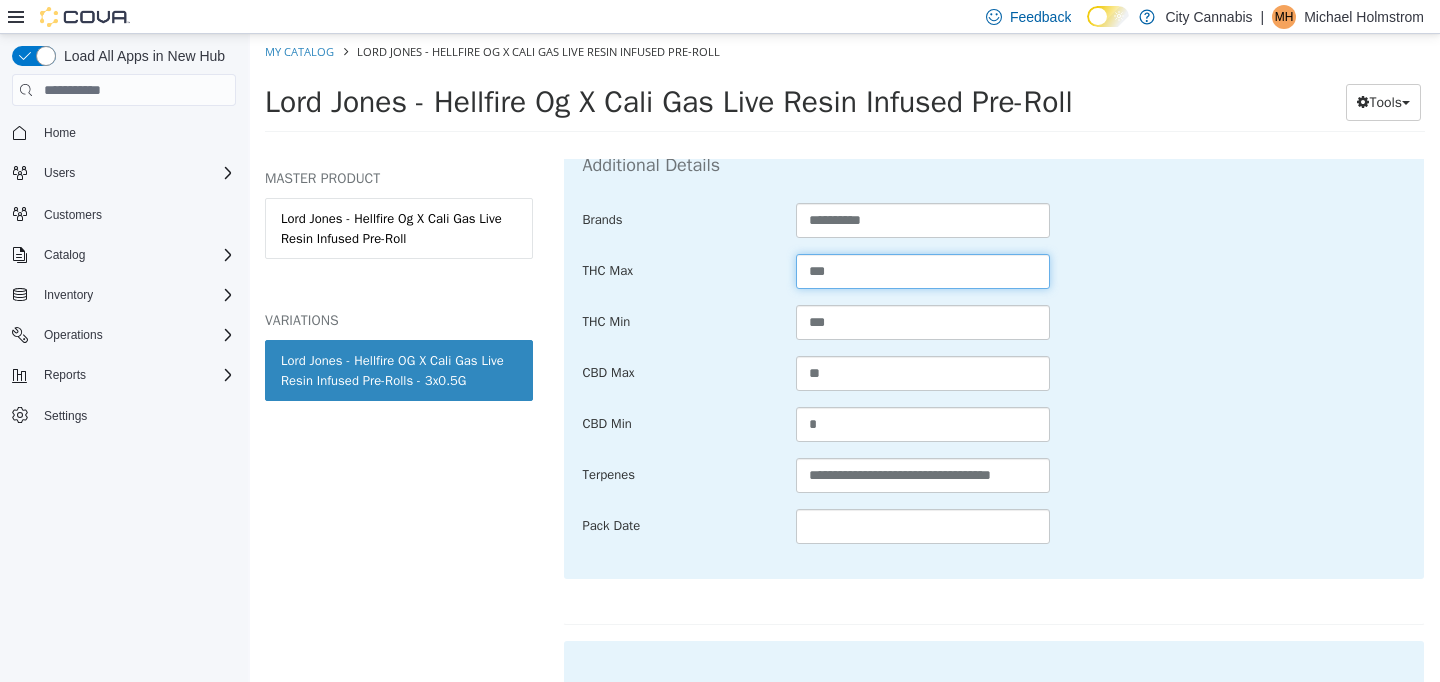 click on "***" at bounding box center [923, 271] 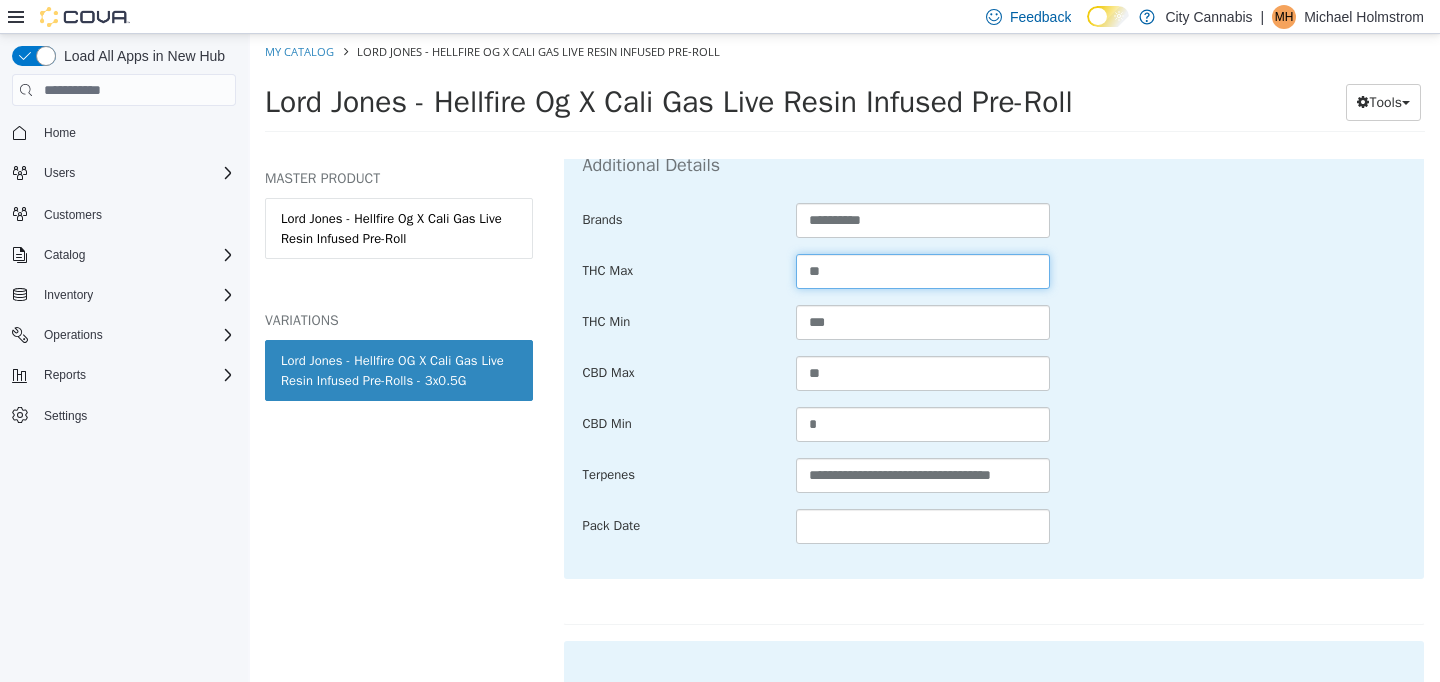 type on "**" 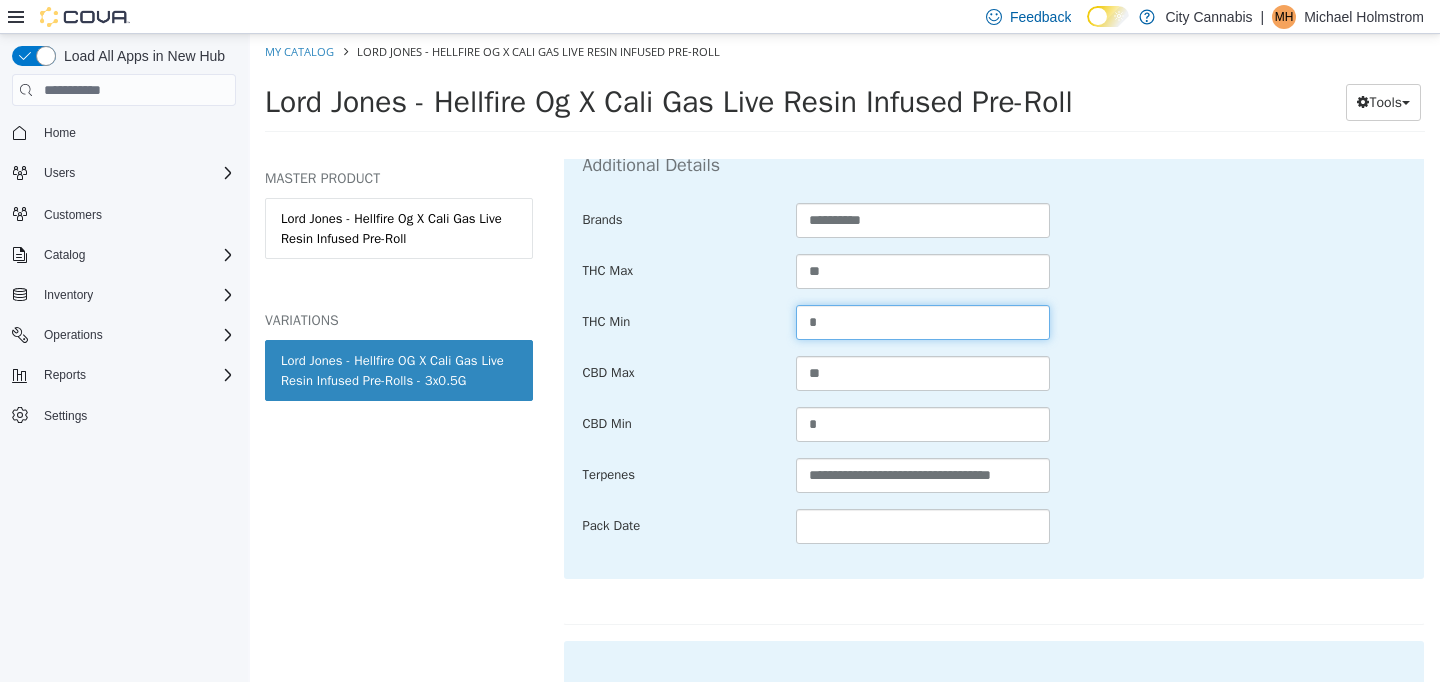 type on "*" 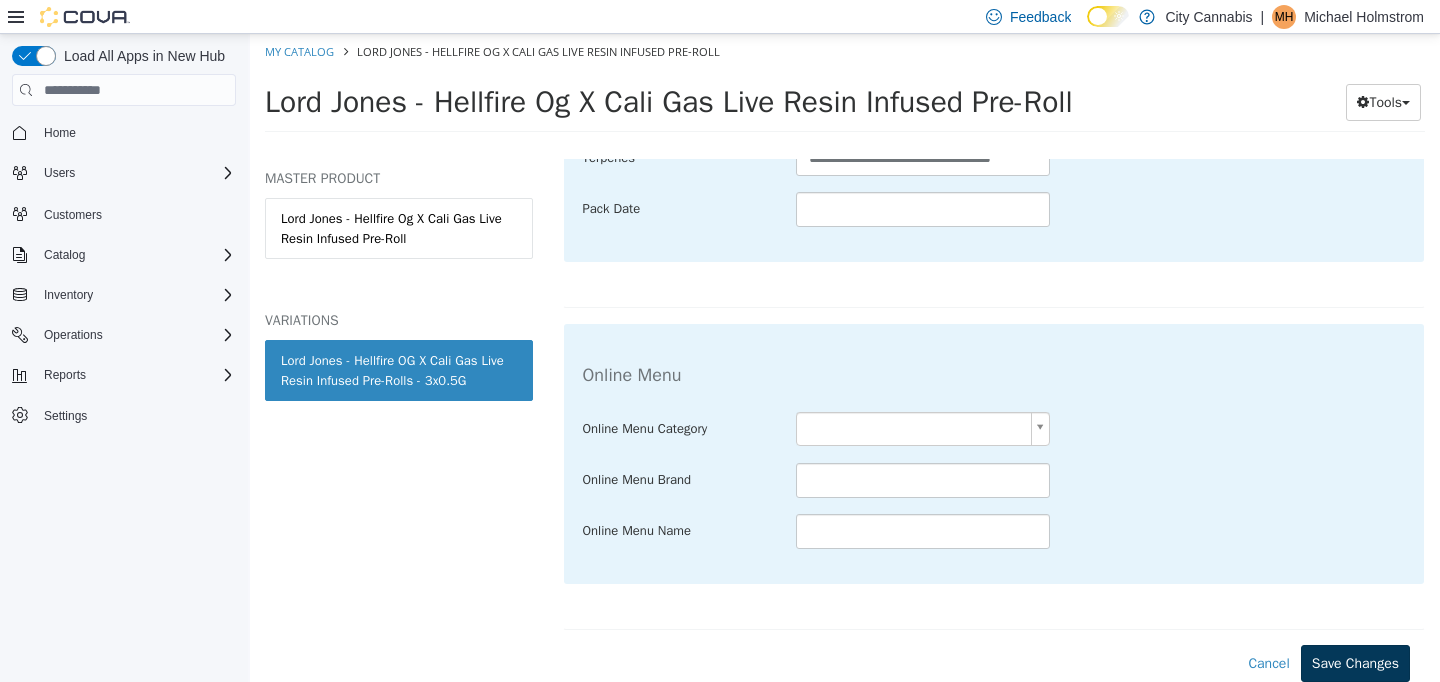 type on "*" 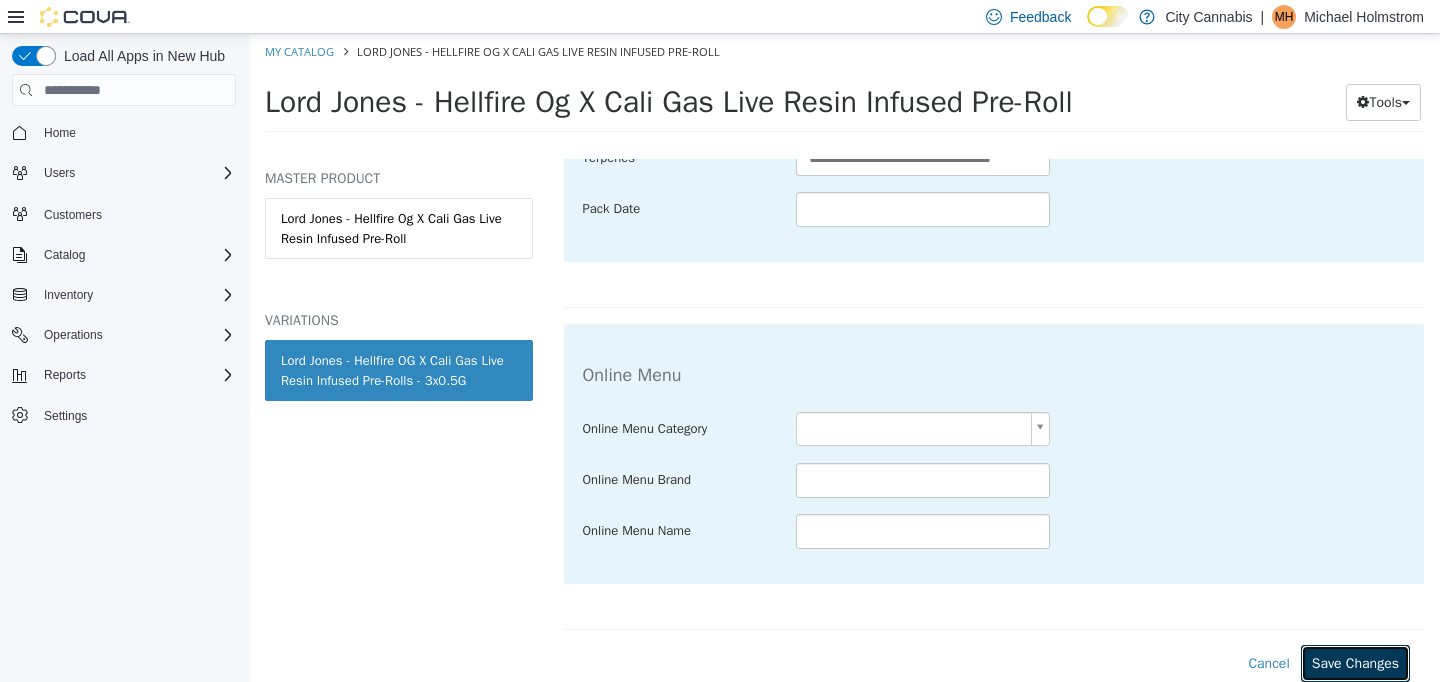 click on "Save Changes" at bounding box center (1355, 663) 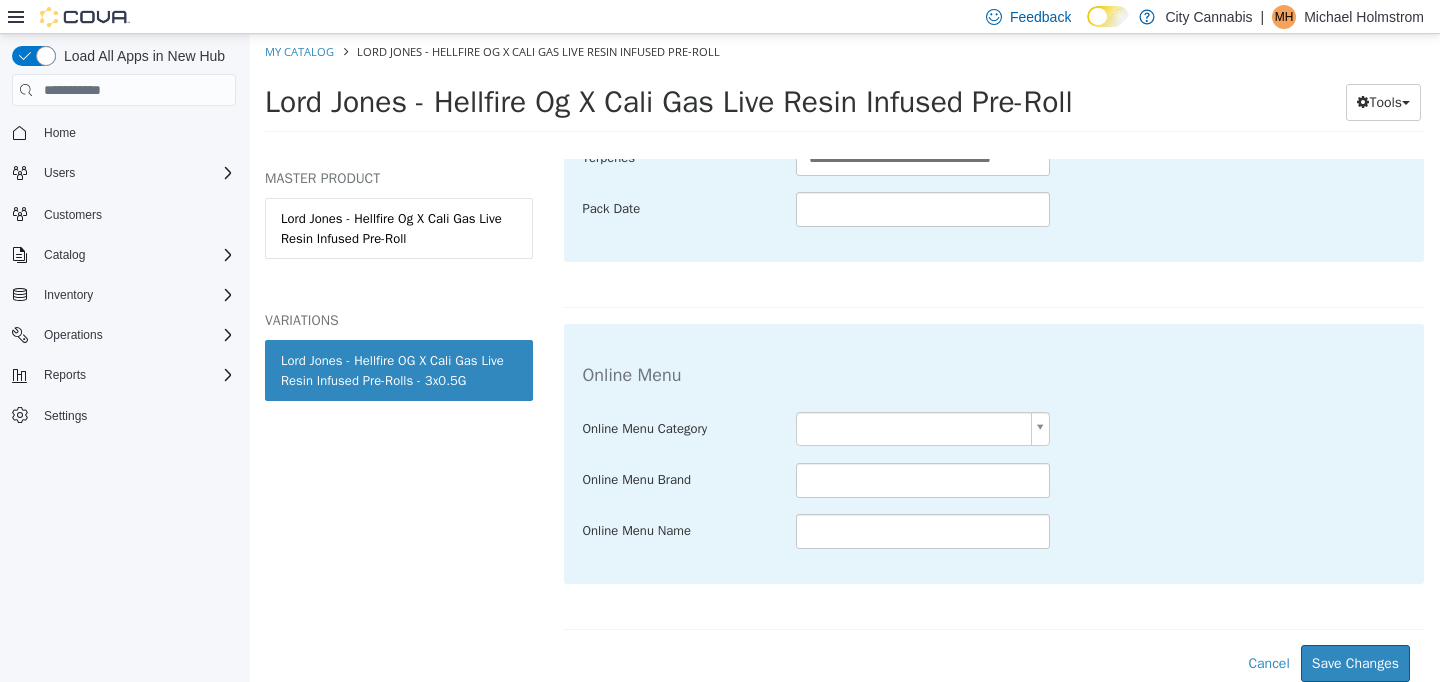 scroll, scrollTop: 1157, scrollLeft: 0, axis: vertical 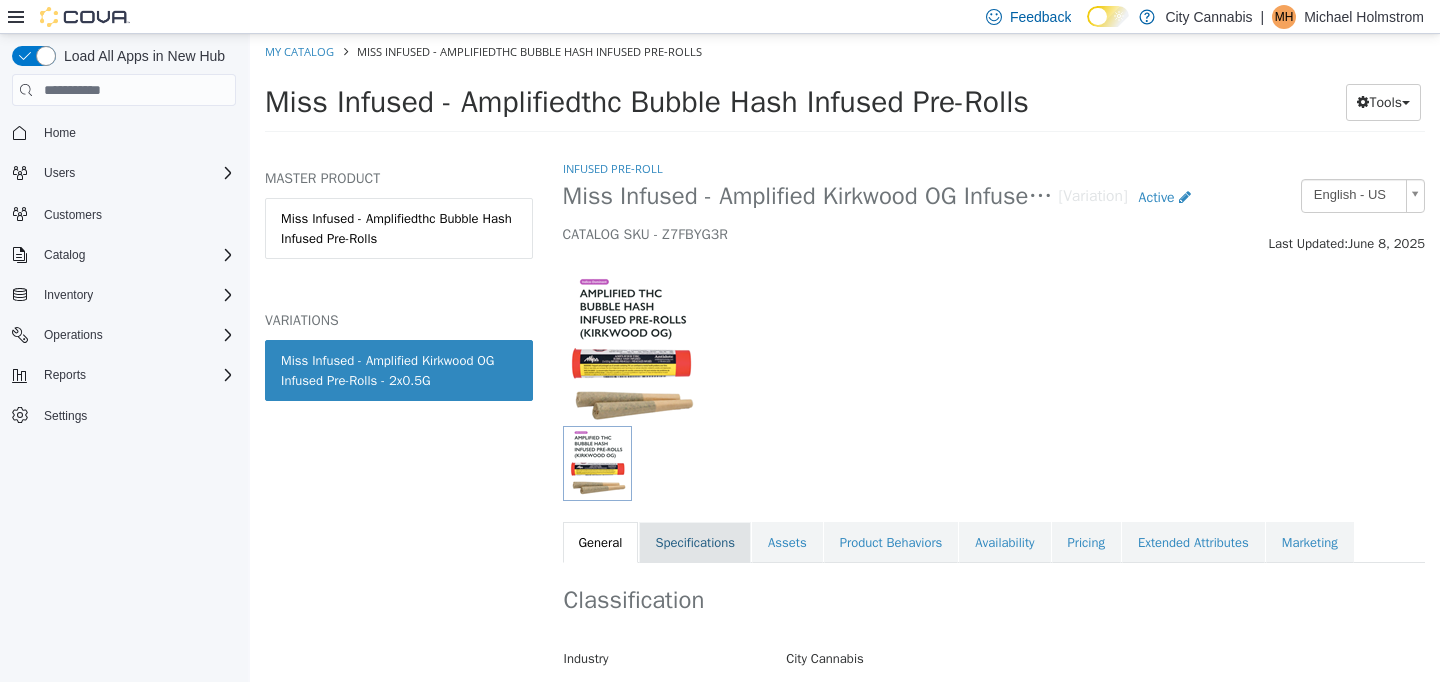 click on "Specifications" at bounding box center [695, 543] 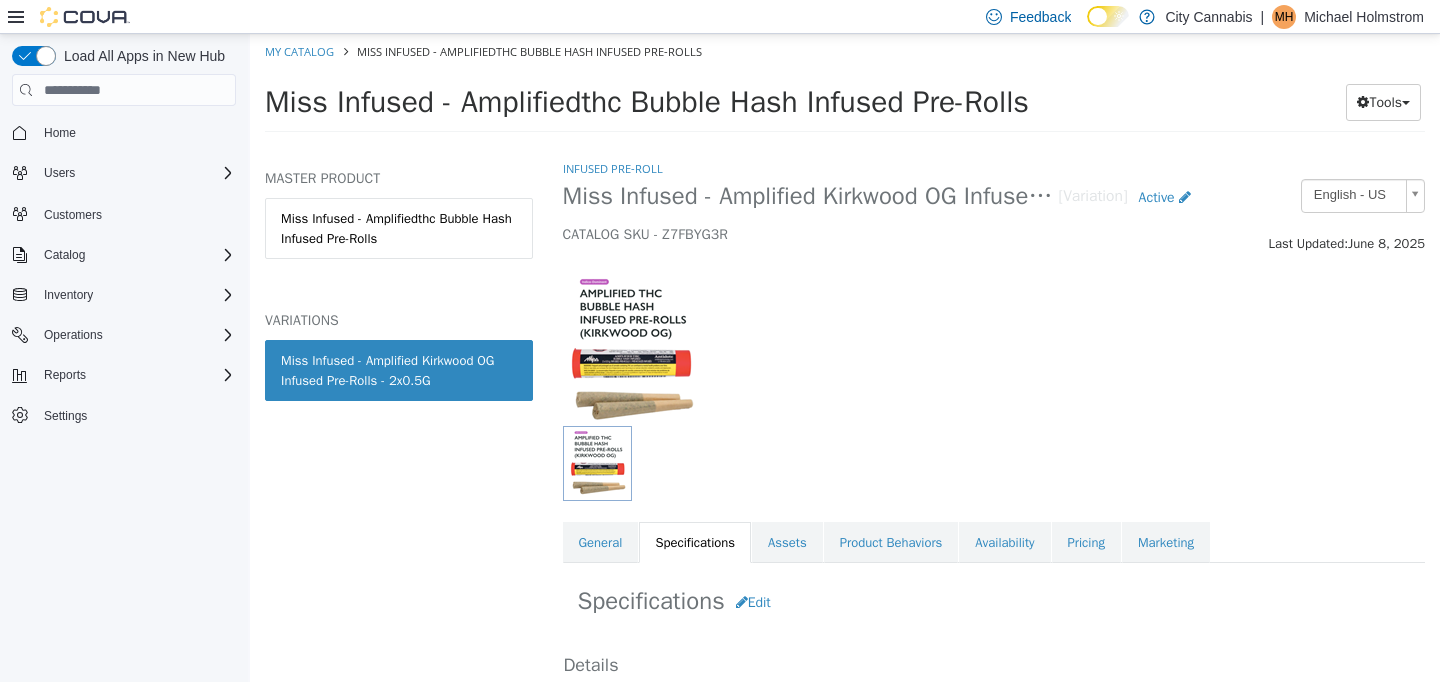 click on "Specifications  Edit" at bounding box center (994, 602) 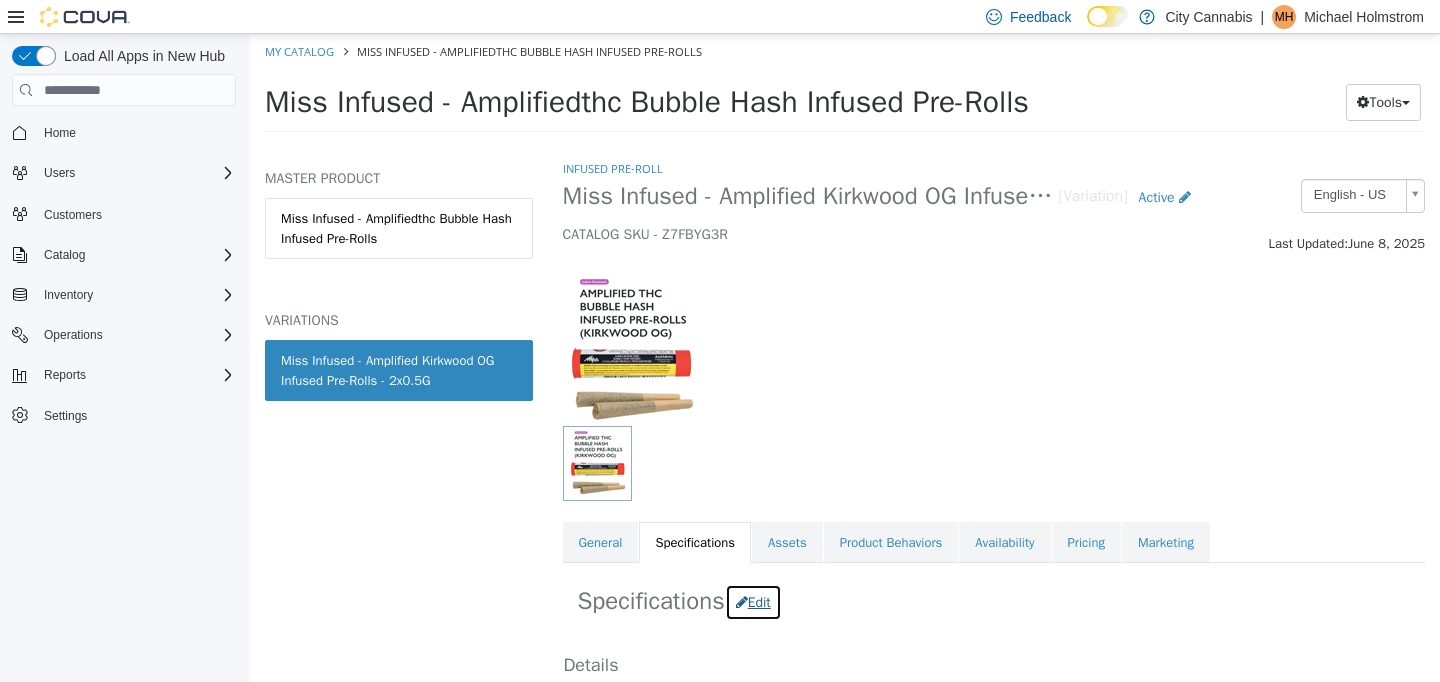 click on "Edit" at bounding box center (753, 602) 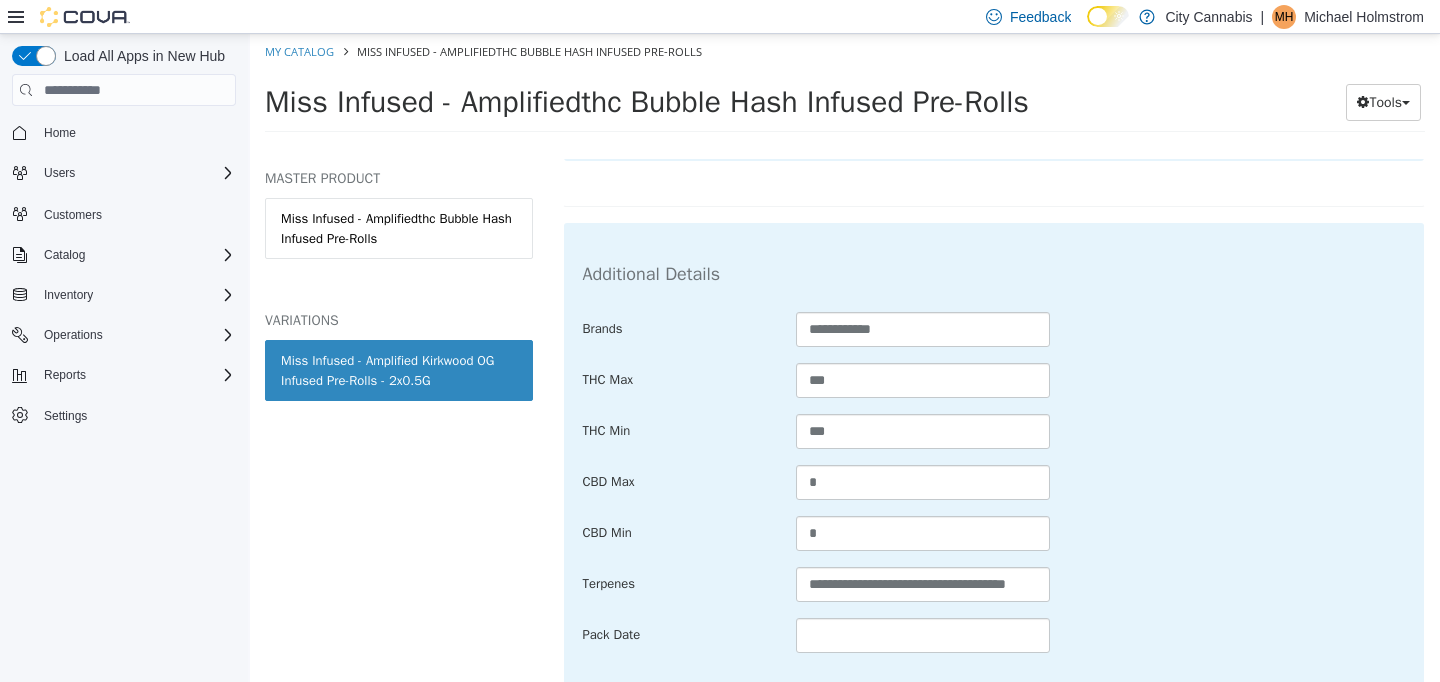 scroll, scrollTop: 942, scrollLeft: 0, axis: vertical 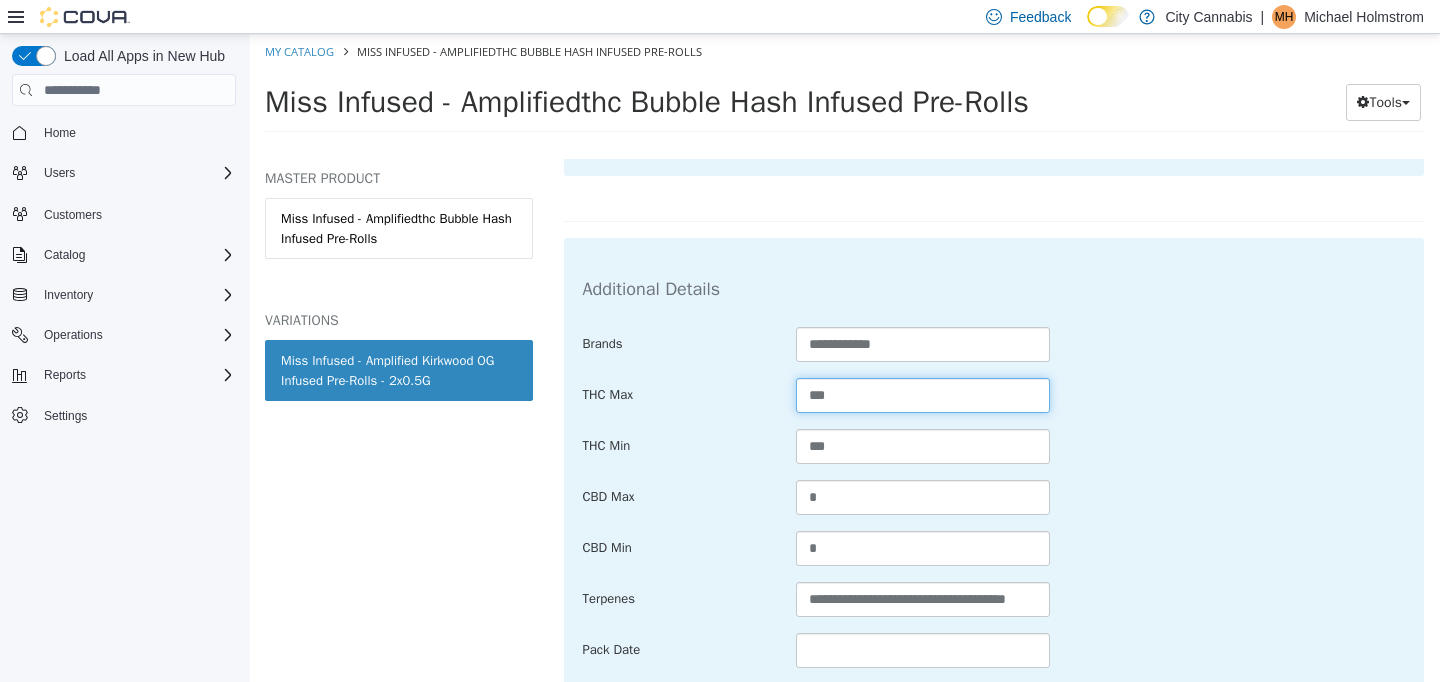 click on "***" at bounding box center (923, 395) 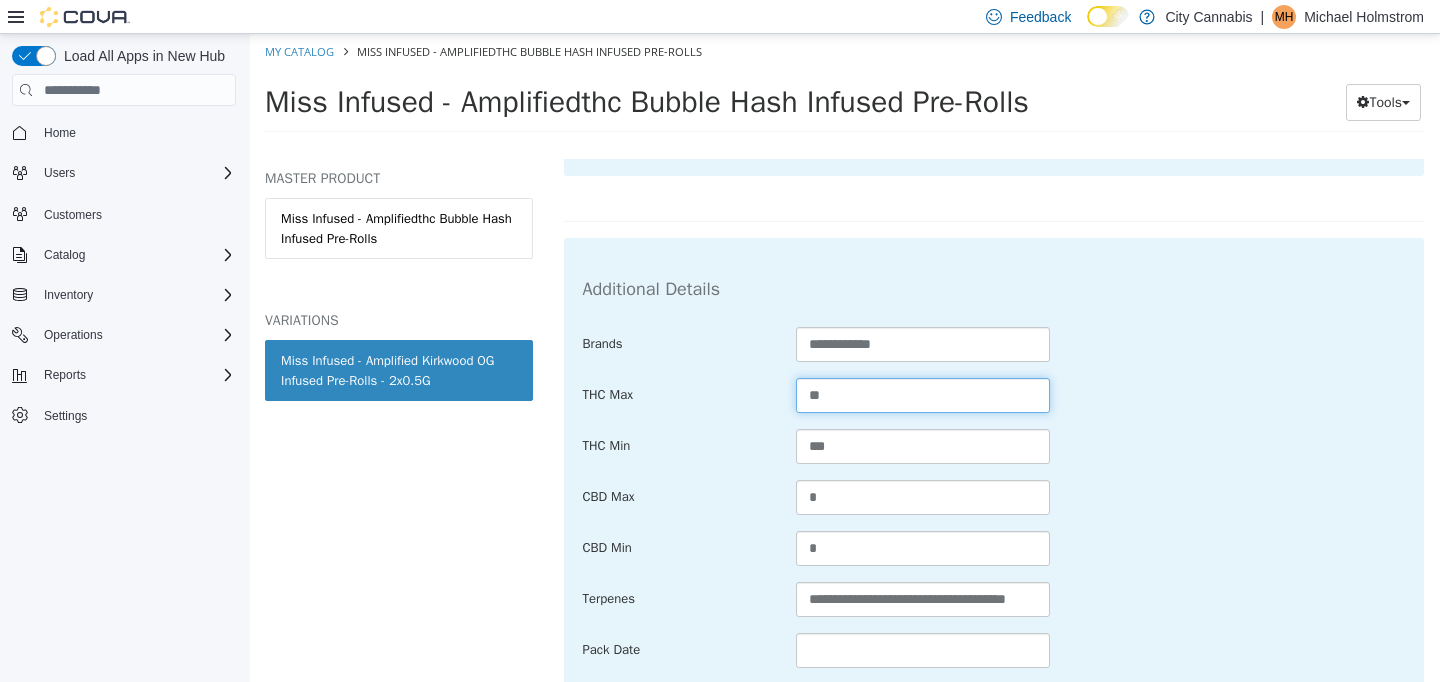 type on "**" 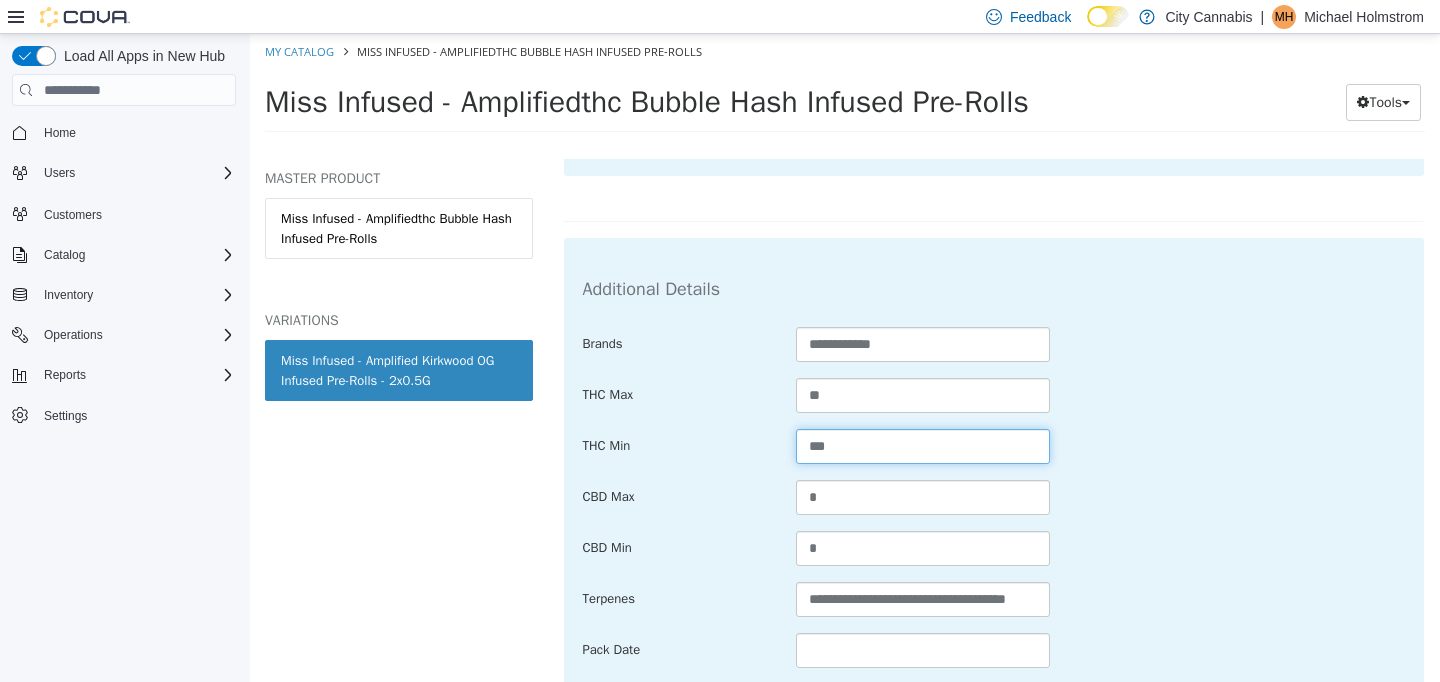 click on "***" at bounding box center (923, 446) 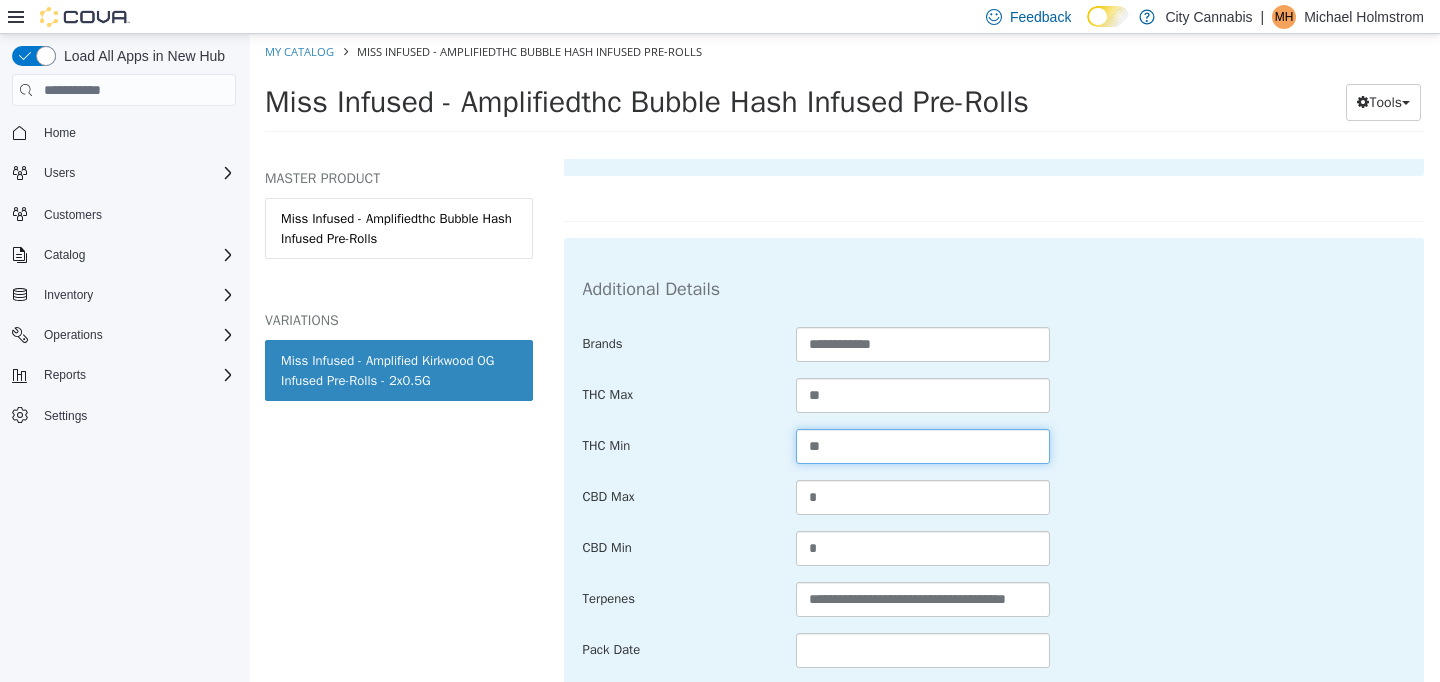 type on "*" 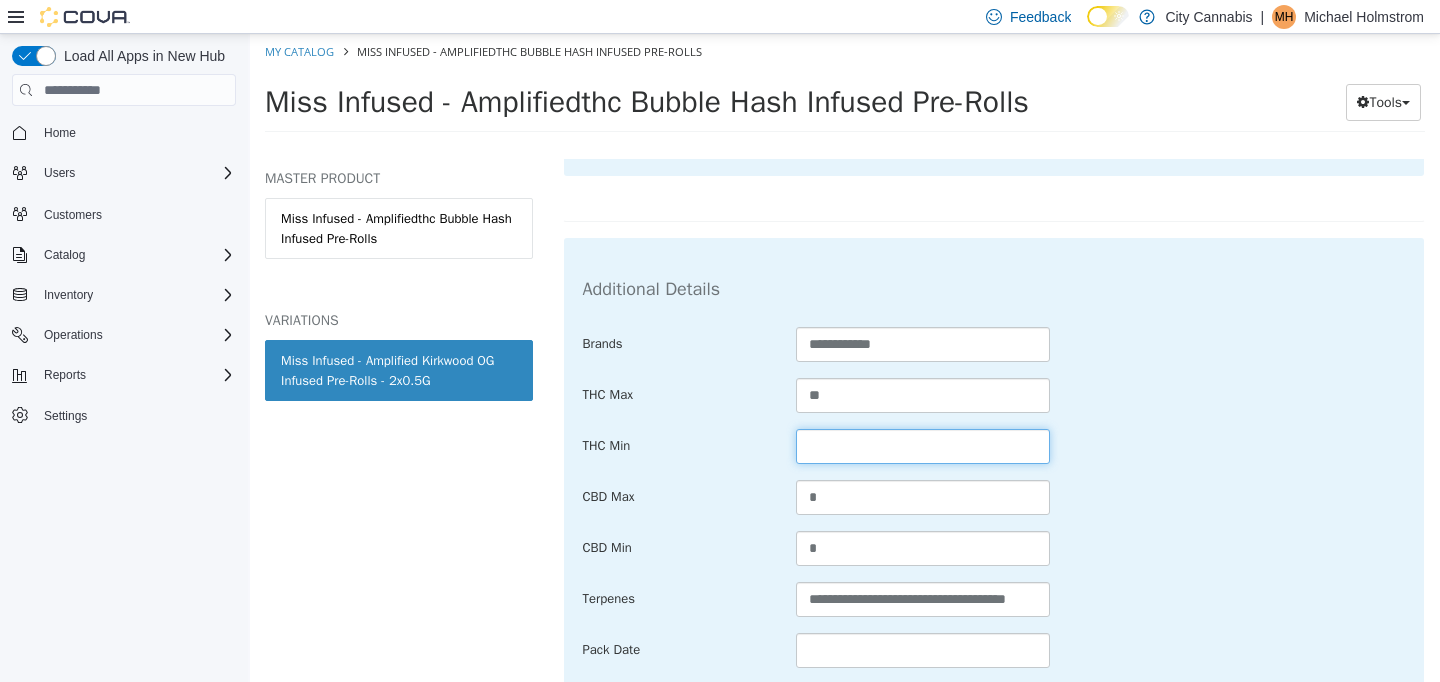type 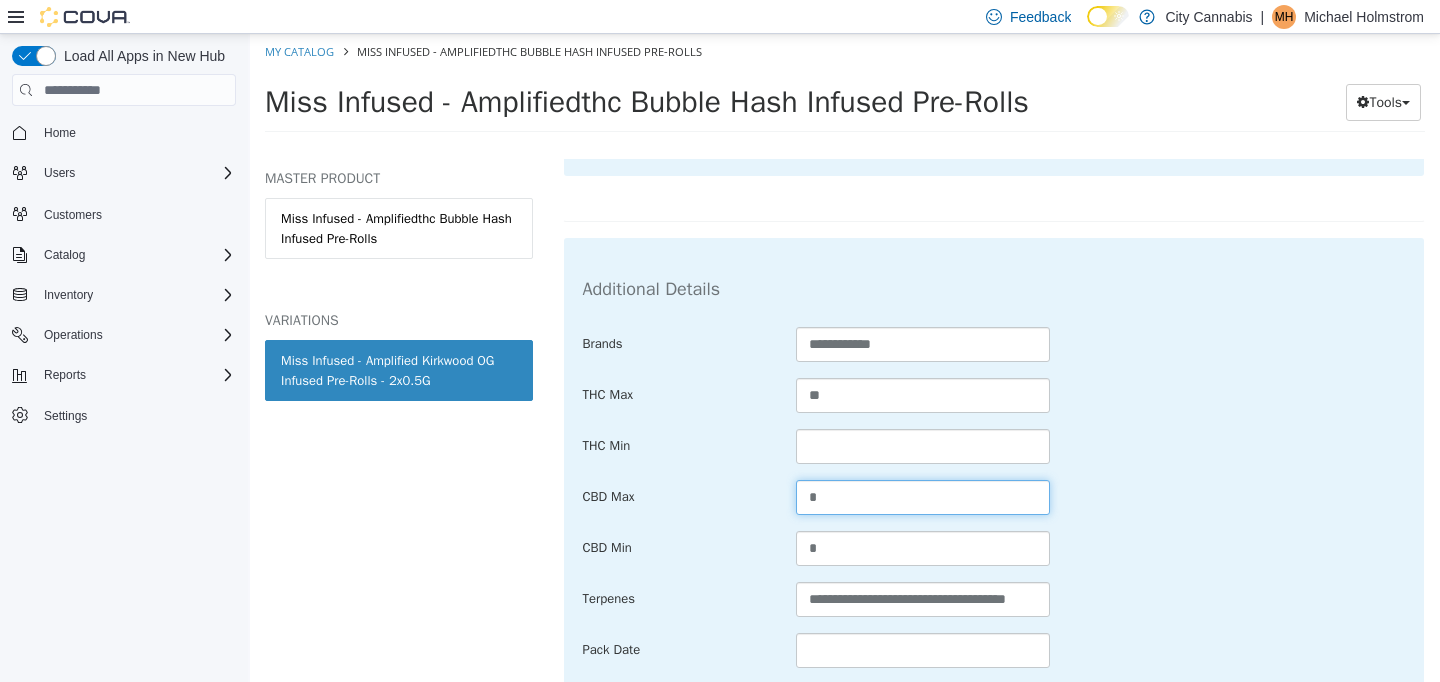 type on "*" 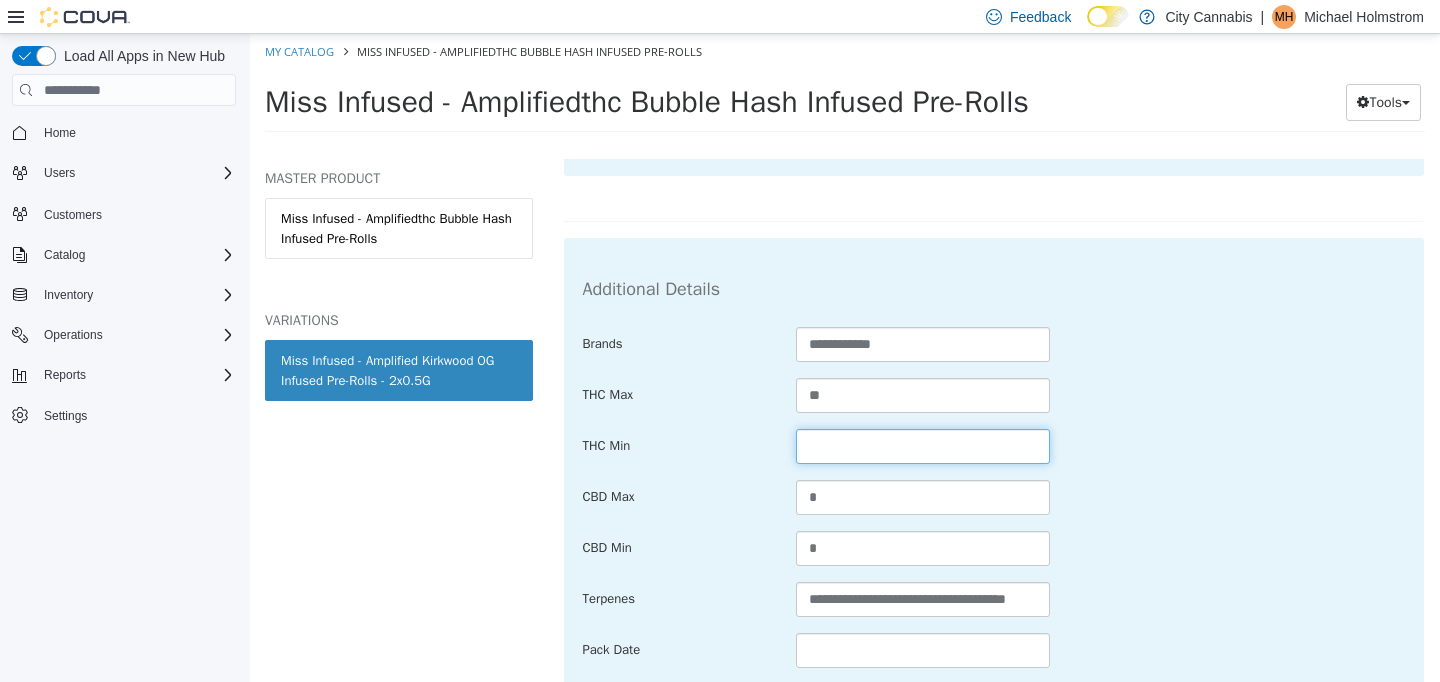click at bounding box center (923, 446) 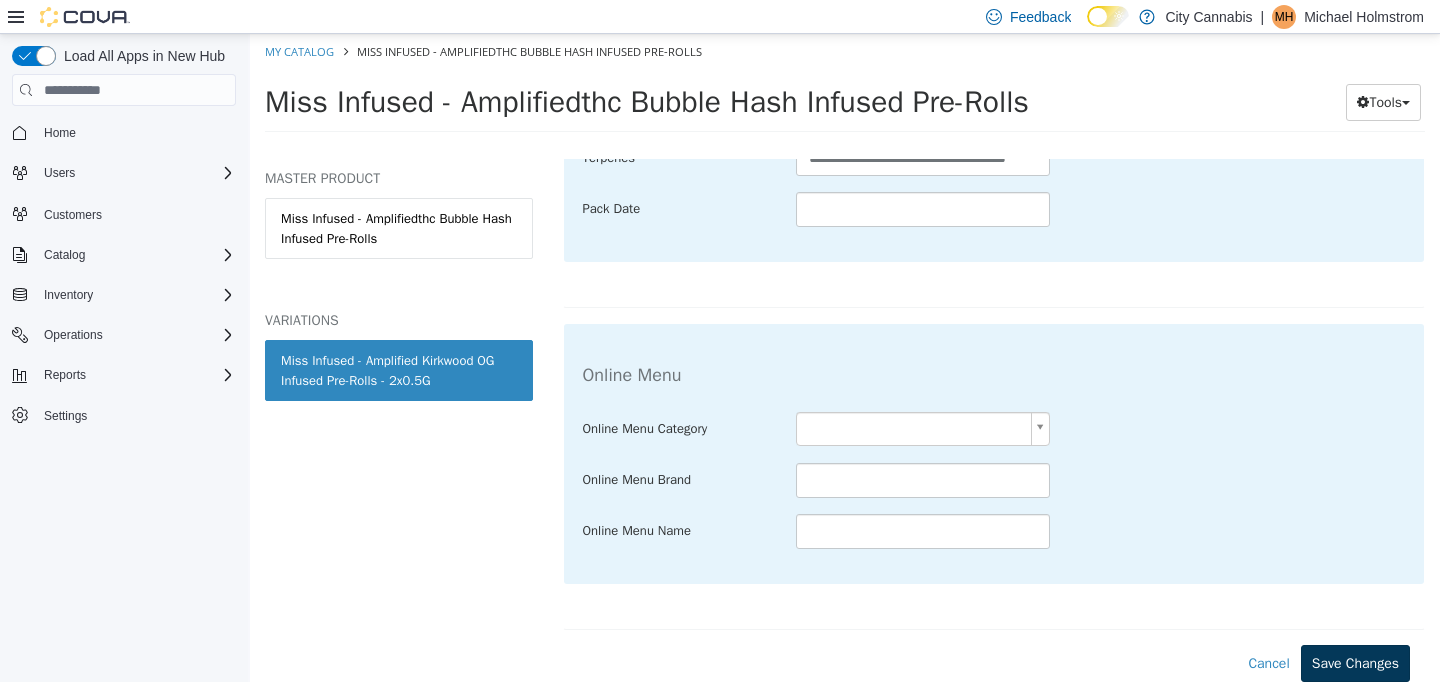 type on "*" 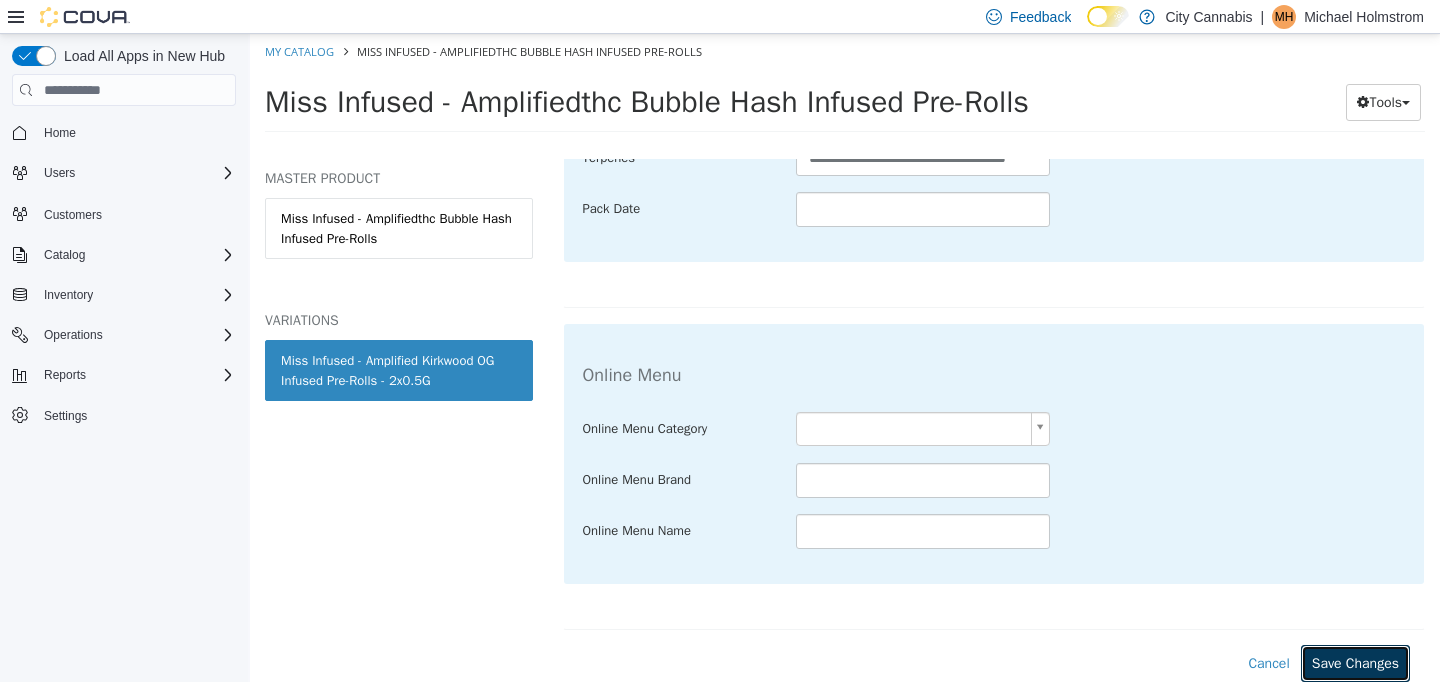 click on "Save Changes" at bounding box center (1355, 663) 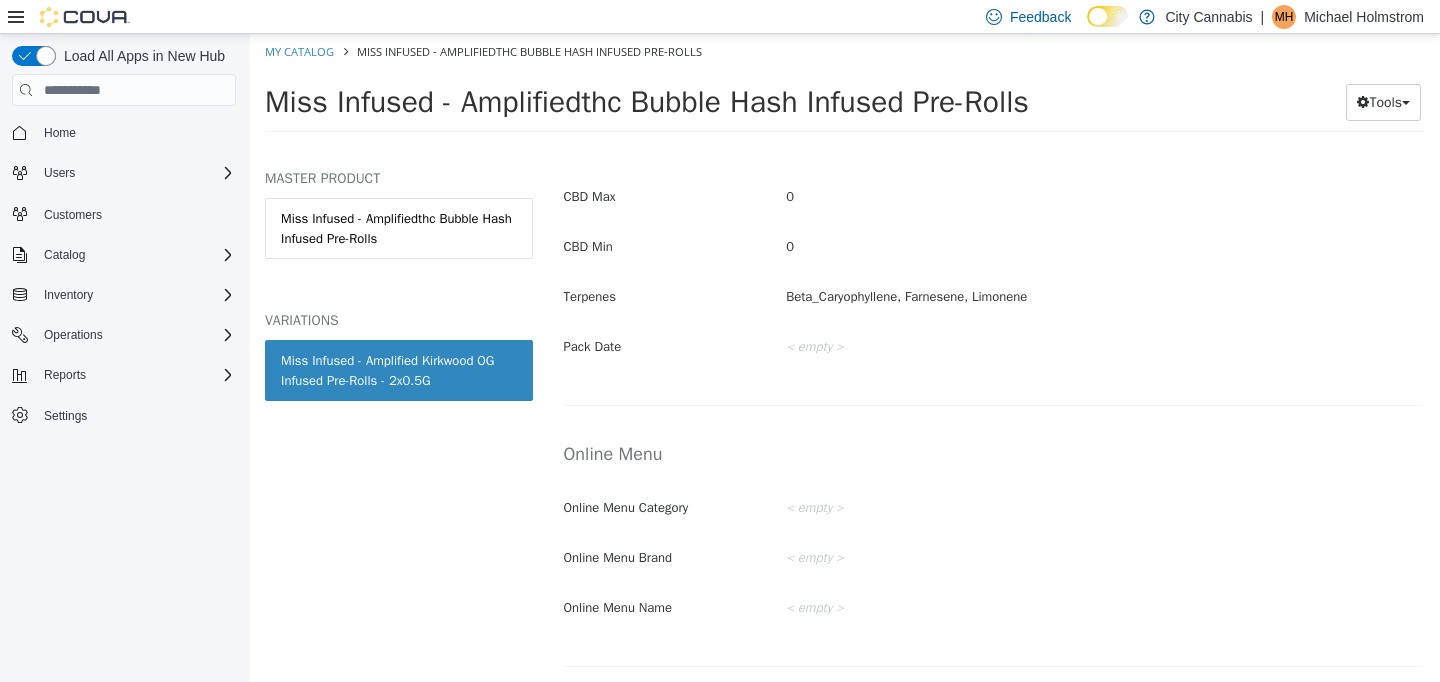 scroll, scrollTop: 1157, scrollLeft: 0, axis: vertical 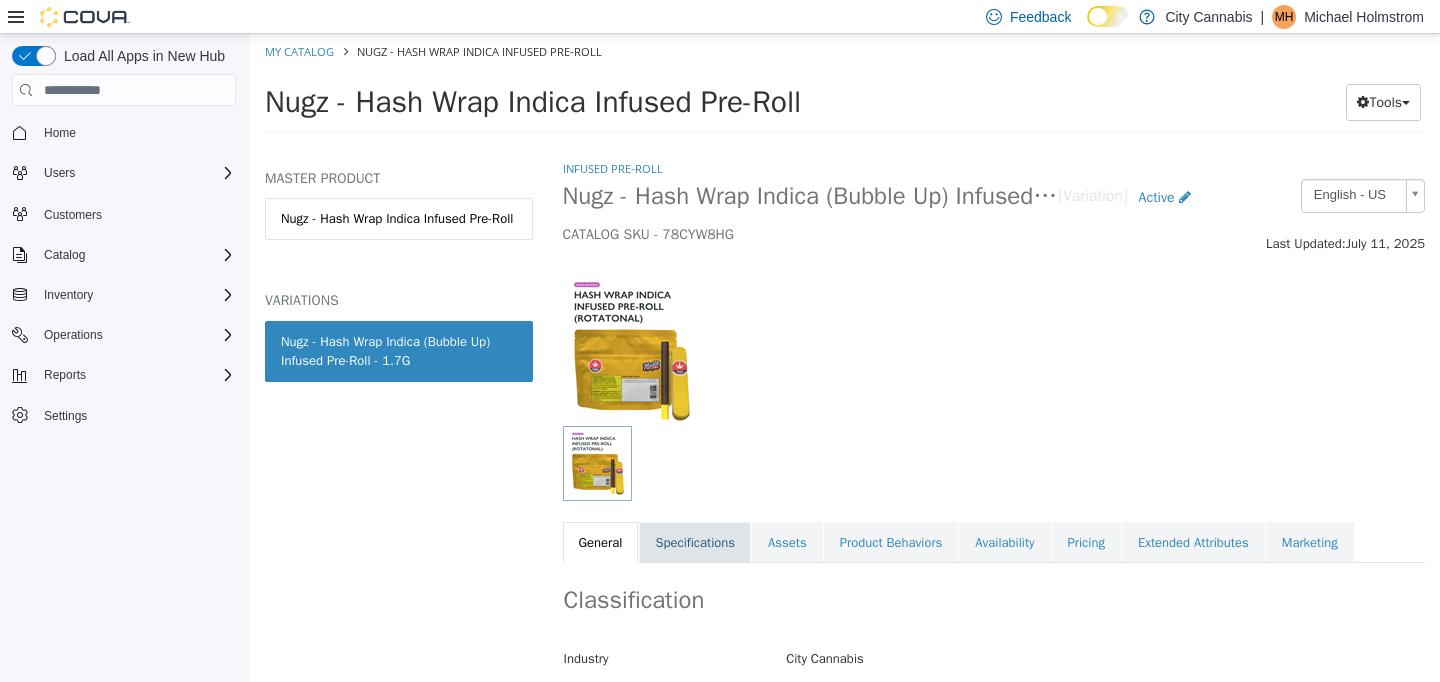 click on "Specifications" at bounding box center [695, 543] 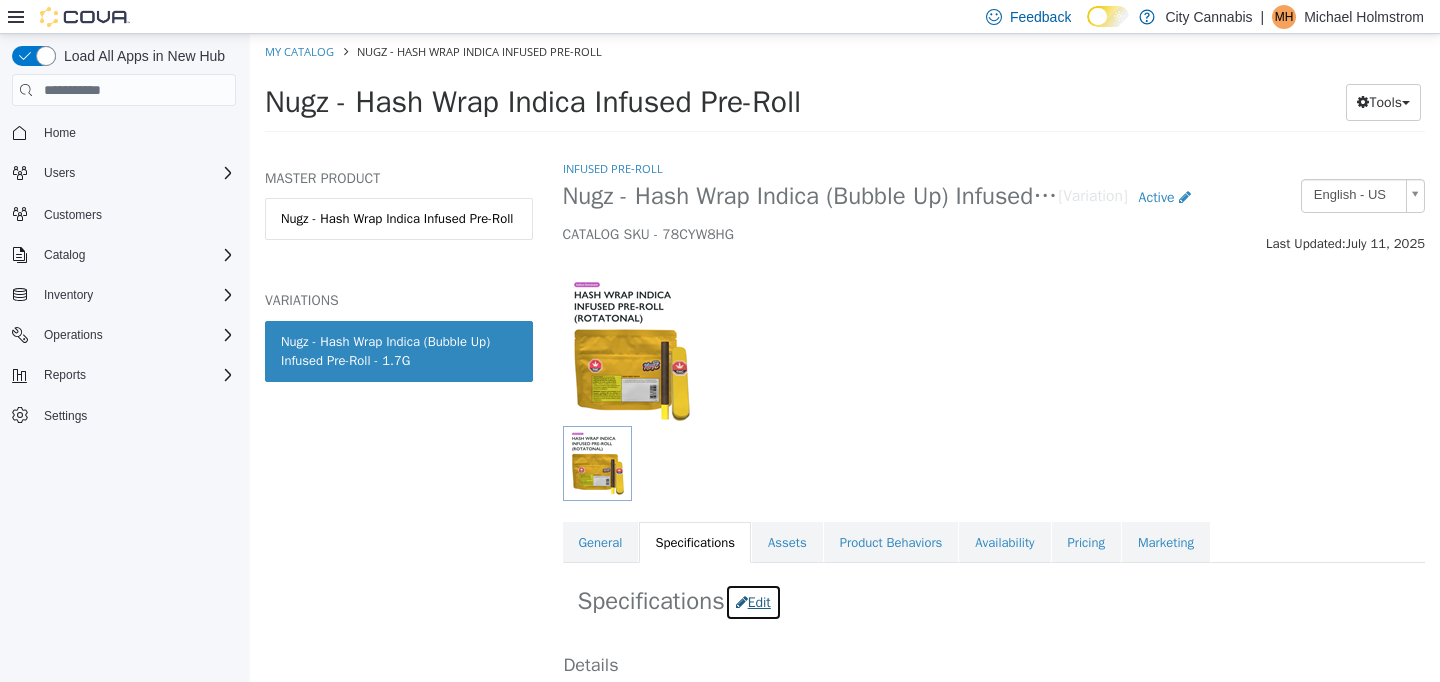 click on "Edit" at bounding box center (753, 602) 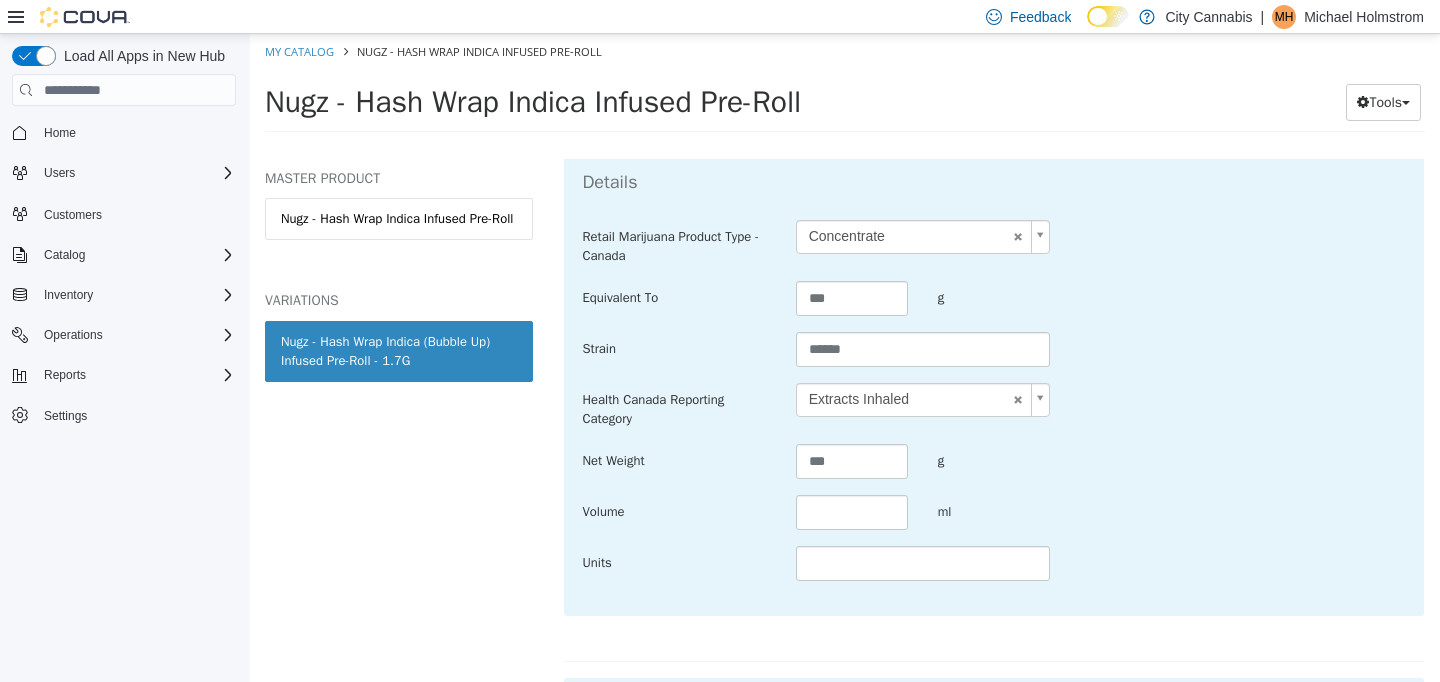 scroll, scrollTop: 739, scrollLeft: 0, axis: vertical 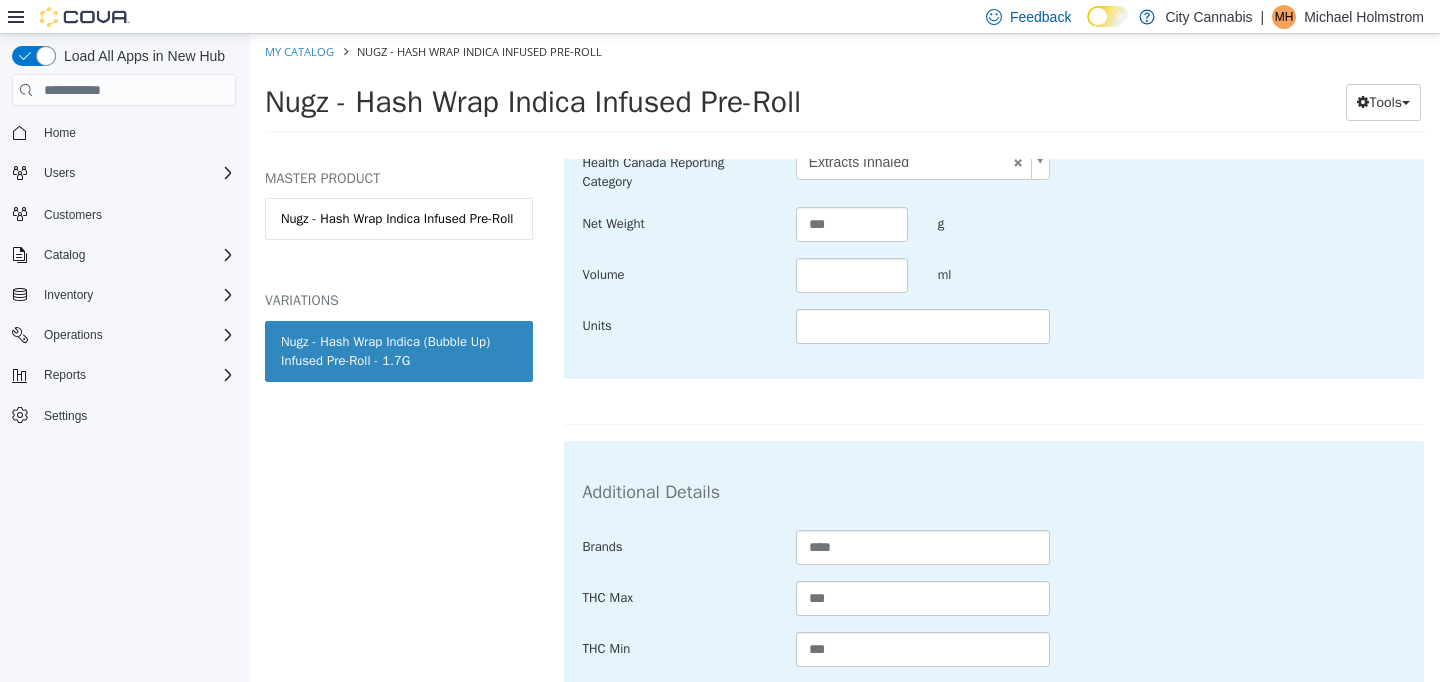 click on "**********" at bounding box center [994, 701] 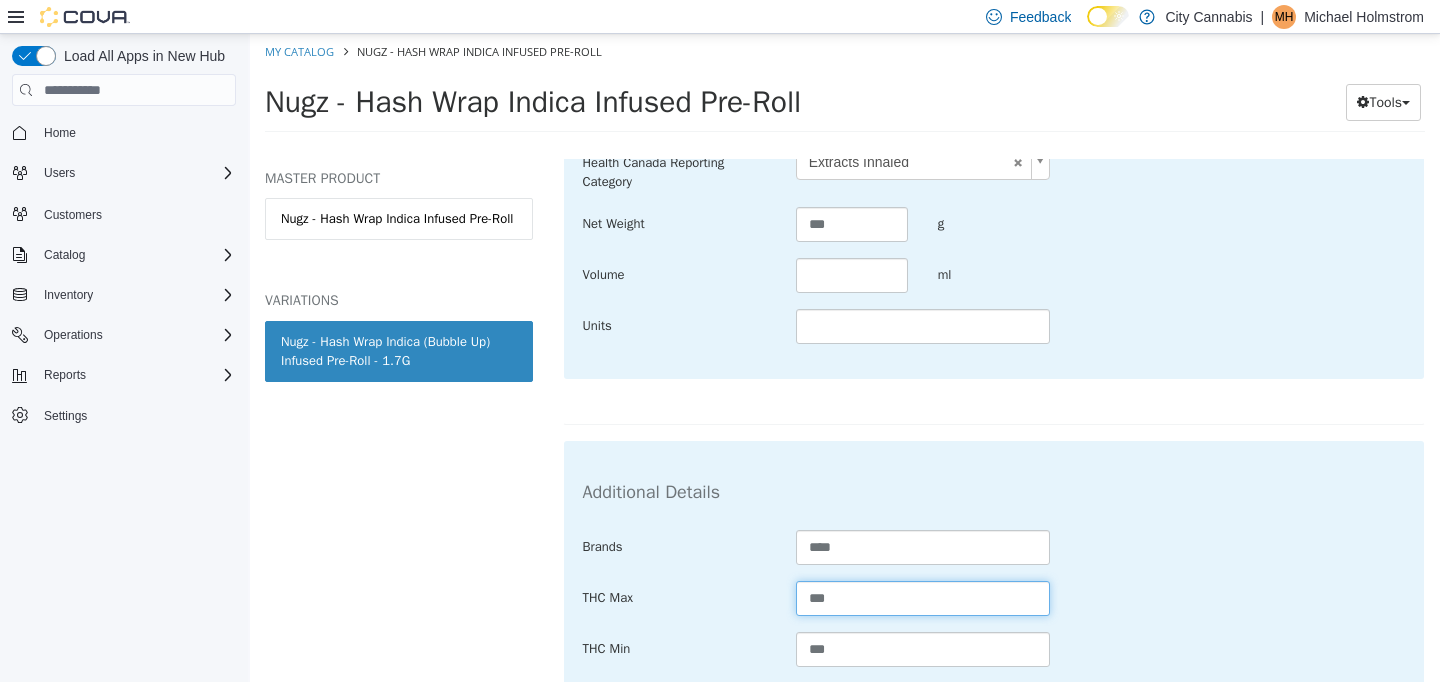 click on "***" at bounding box center [923, 598] 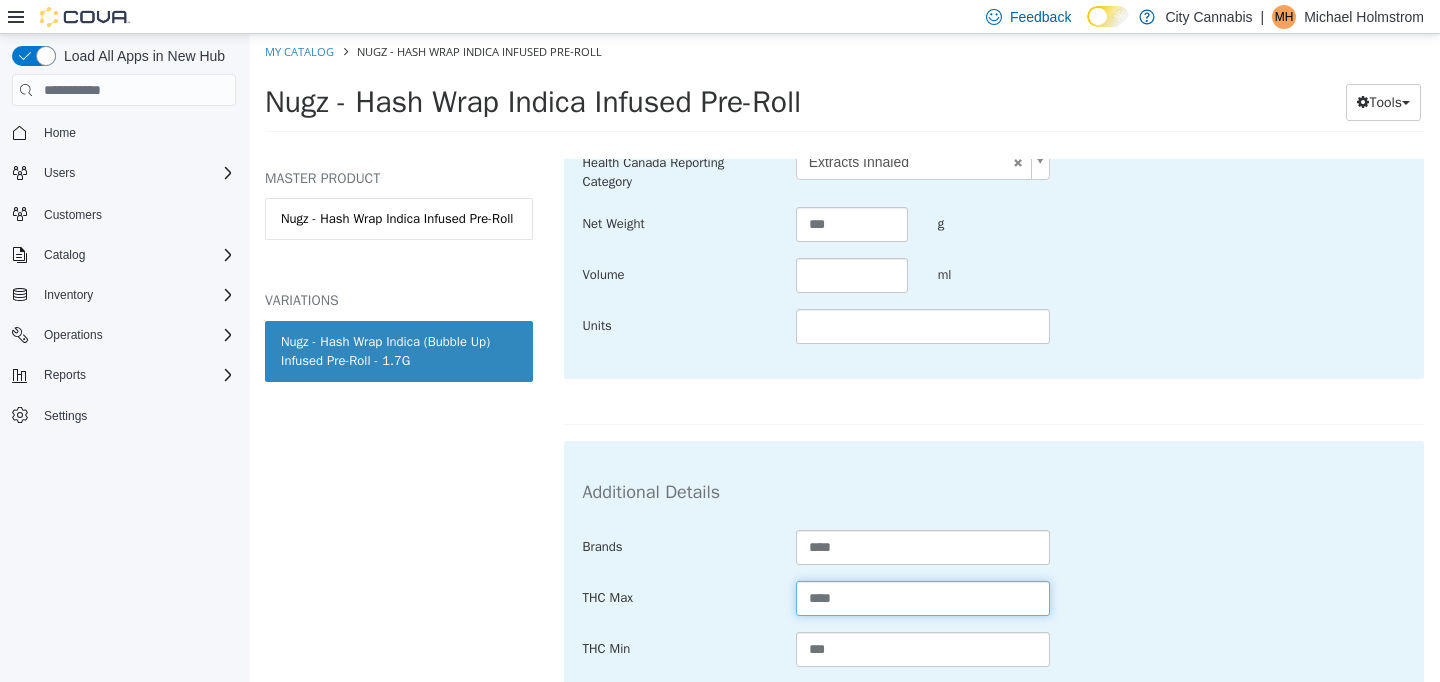 type on "****" 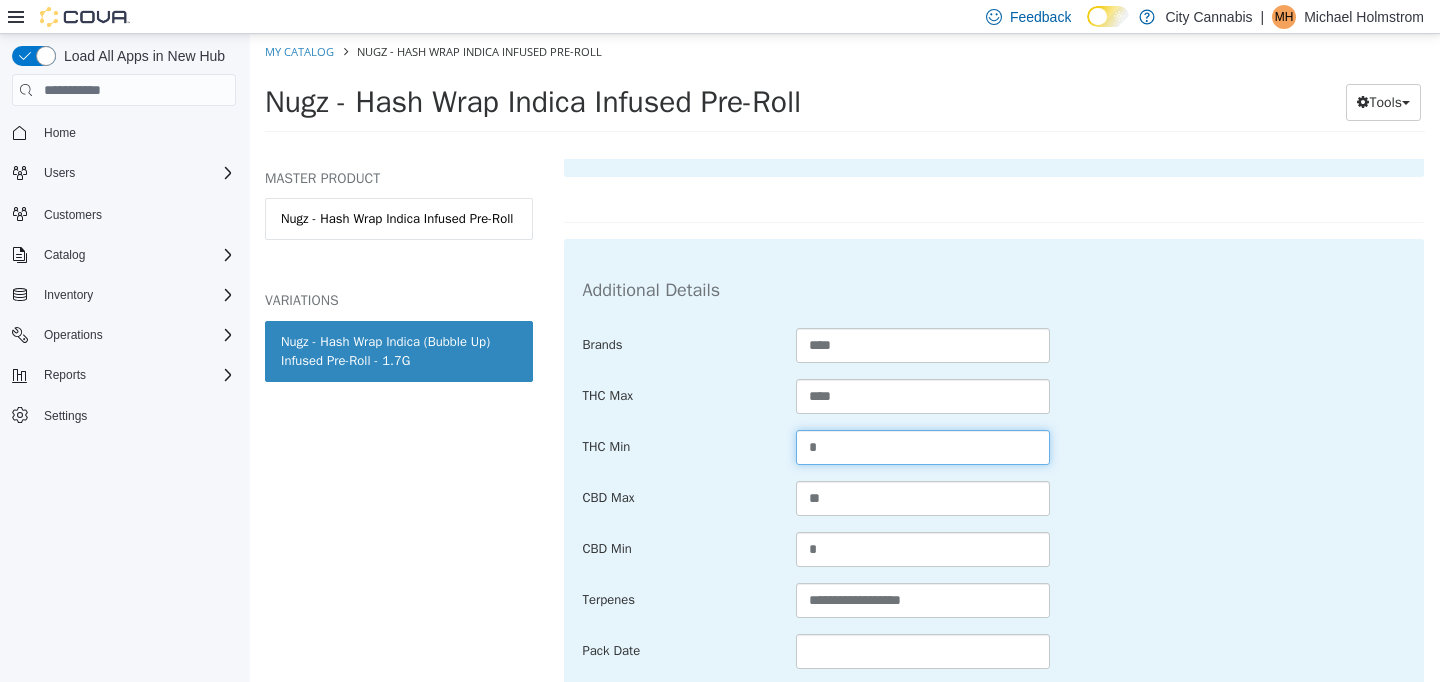 scroll, scrollTop: 944, scrollLeft: 0, axis: vertical 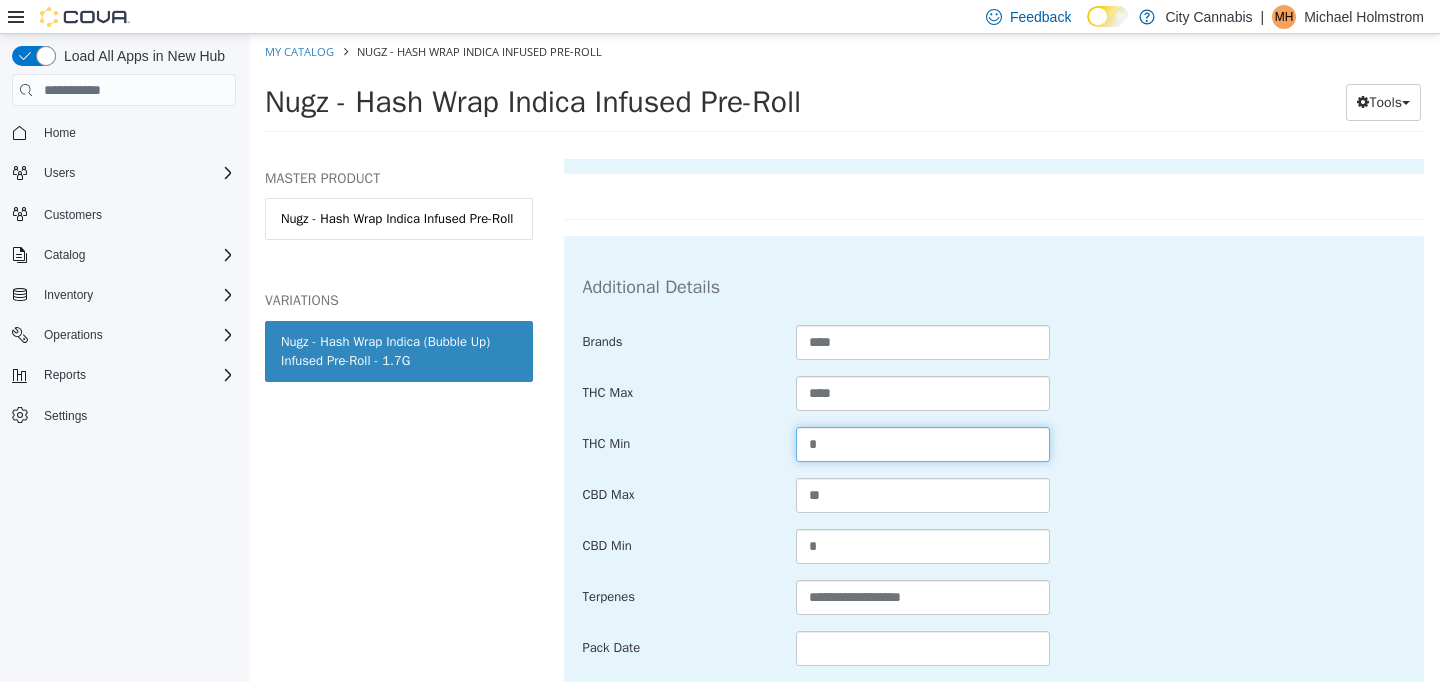 type on "*" 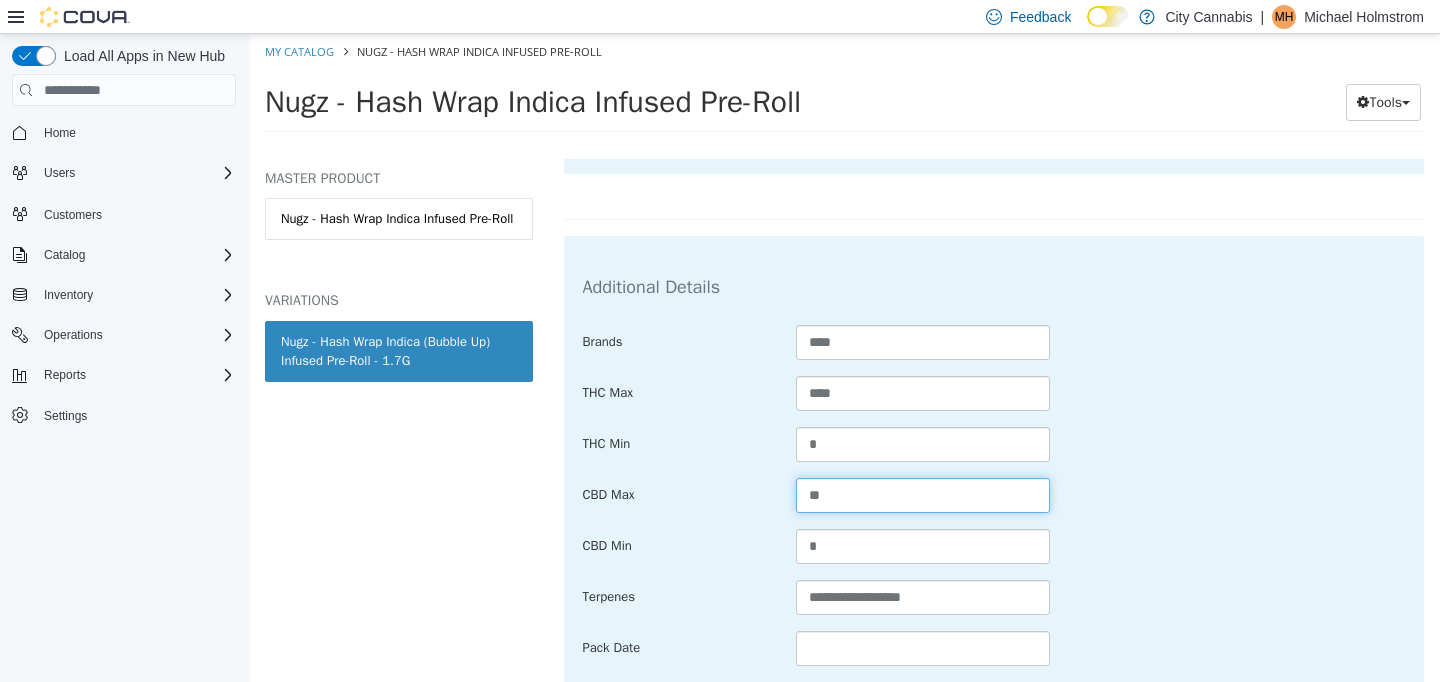 click on "**" at bounding box center (923, 495) 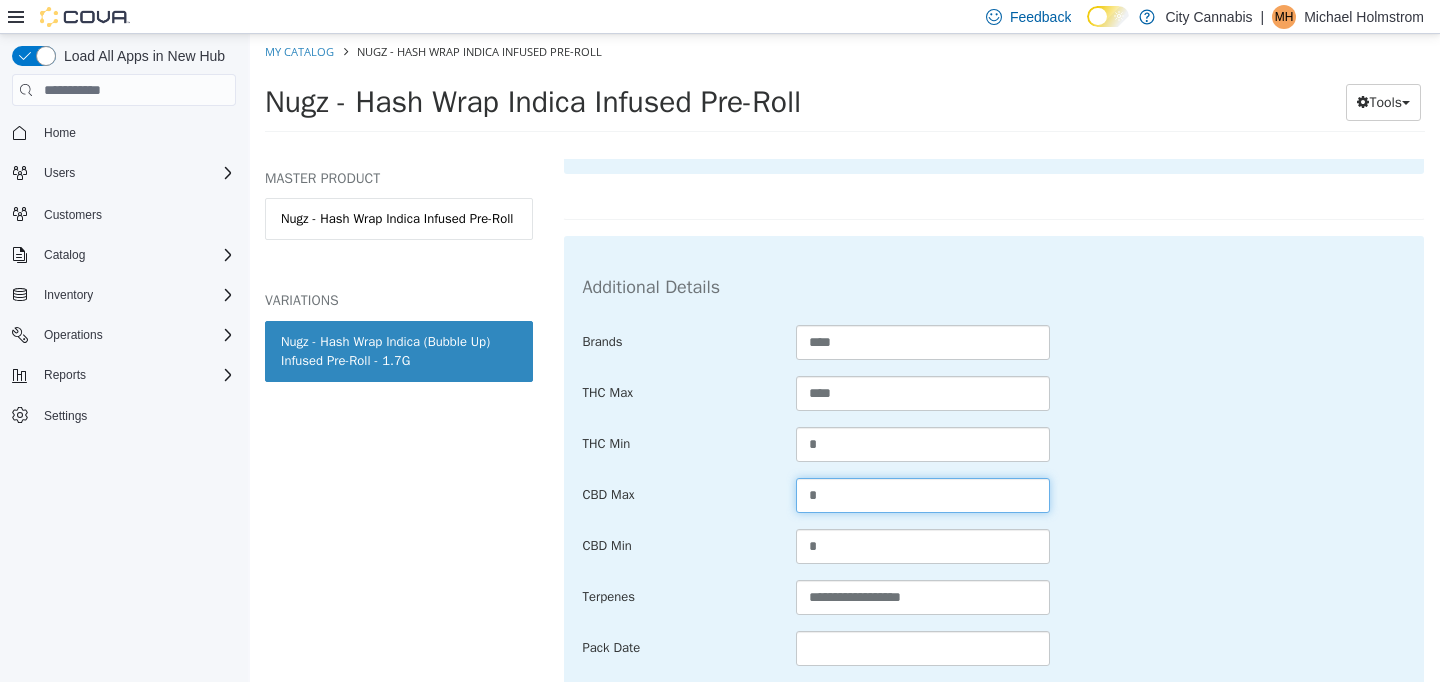type on "*" 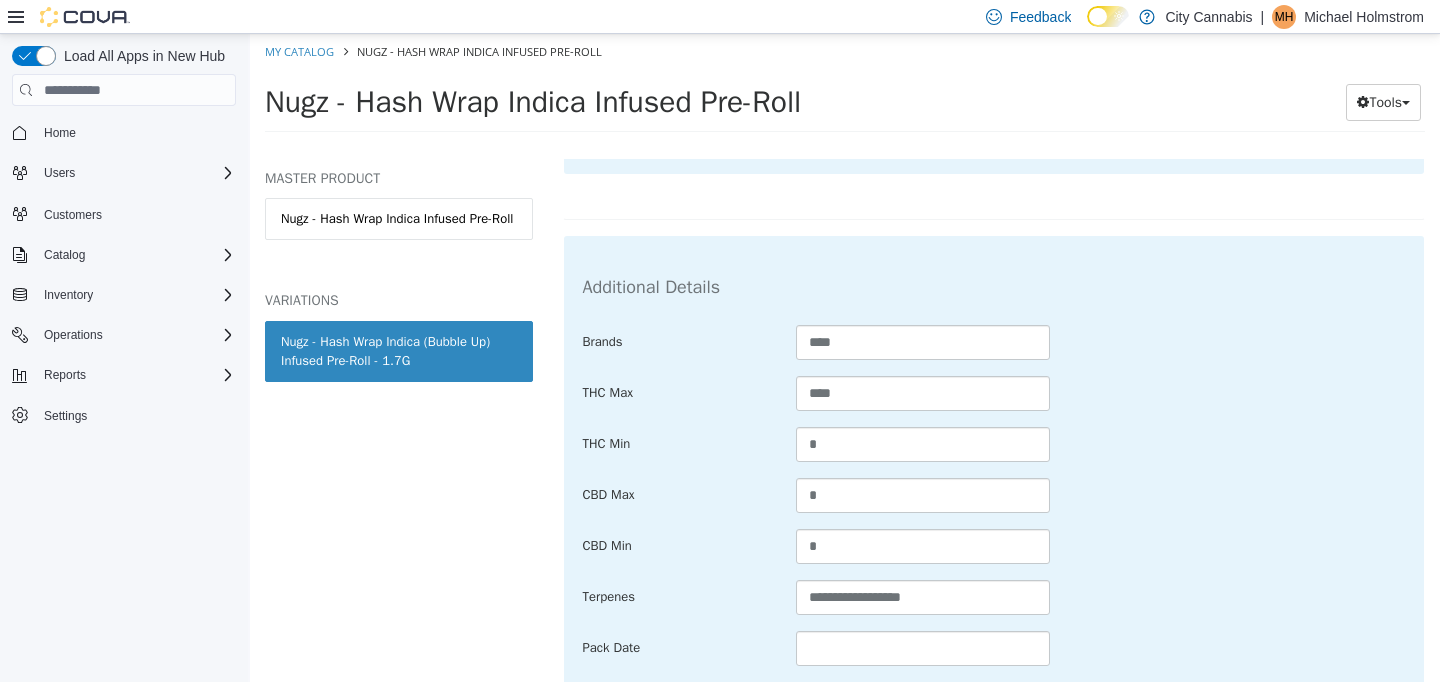 click on "**********" at bounding box center (994, 496) 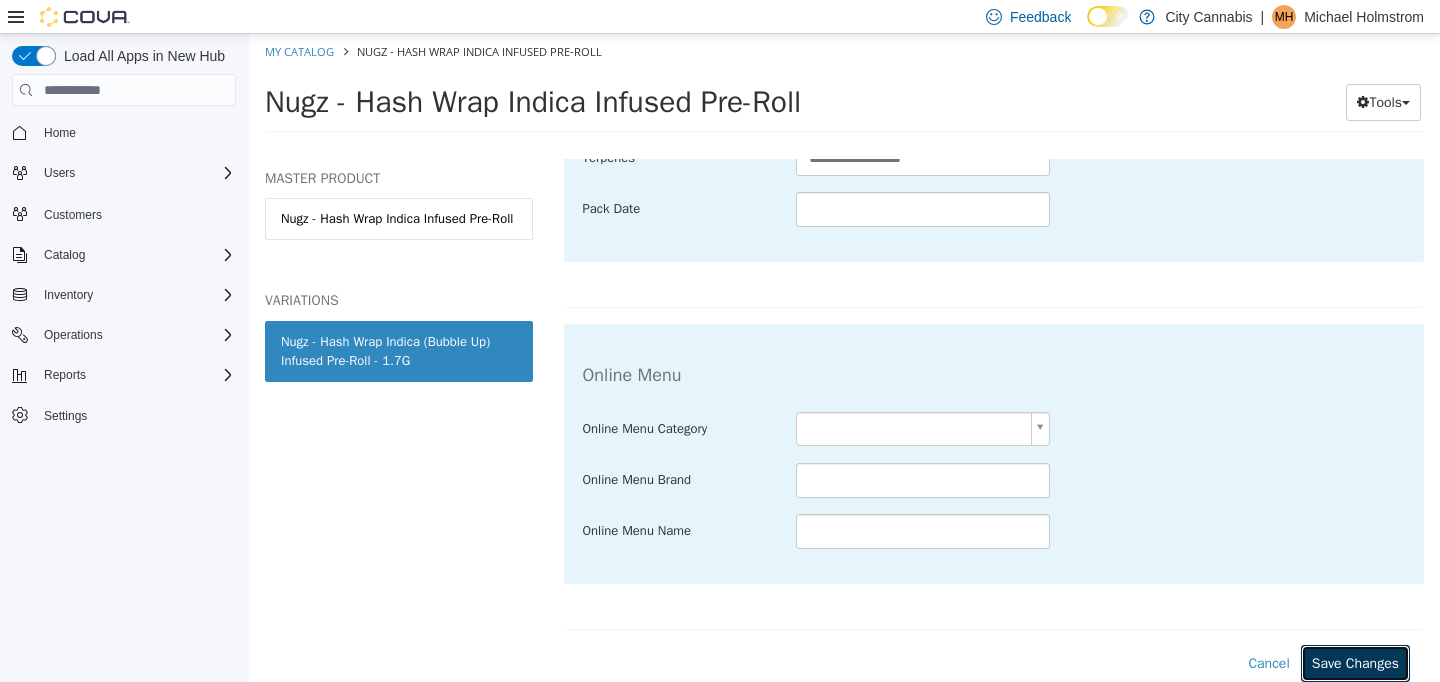 click on "Save Changes" at bounding box center [1355, 663] 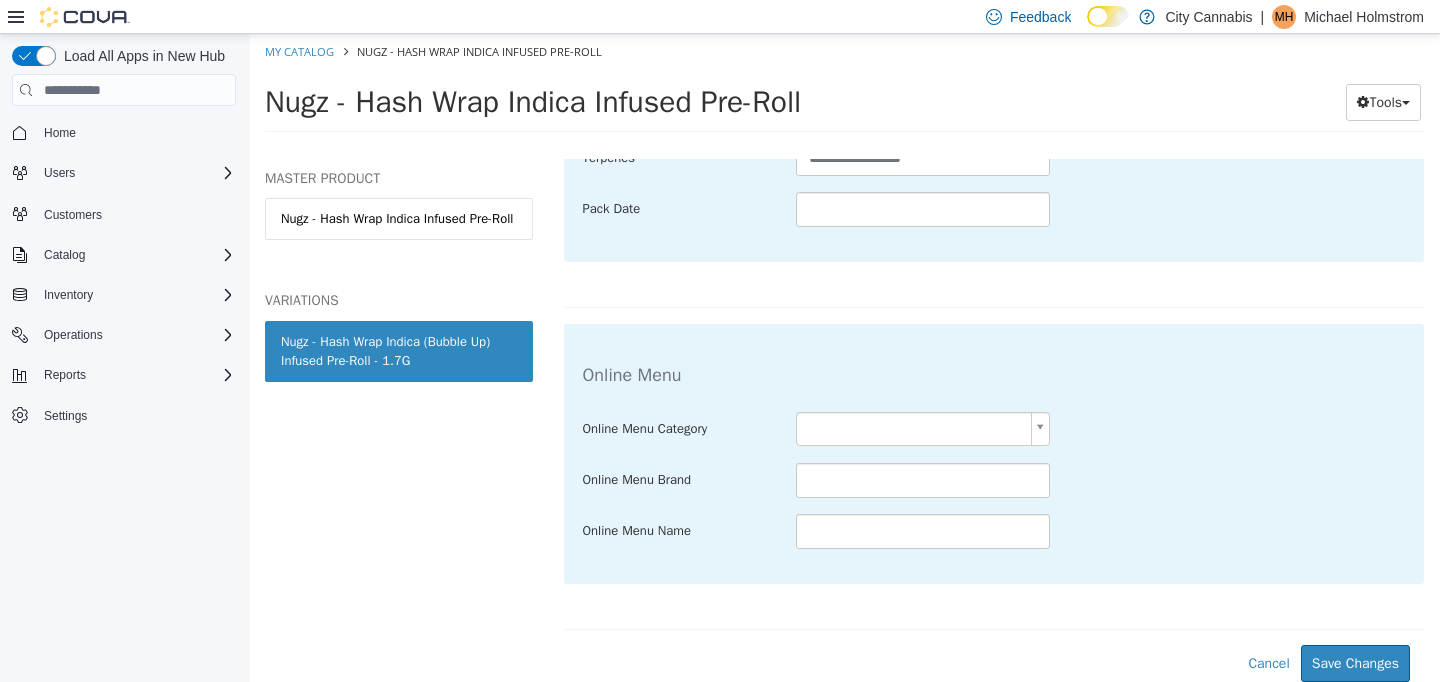 scroll, scrollTop: 1157, scrollLeft: 0, axis: vertical 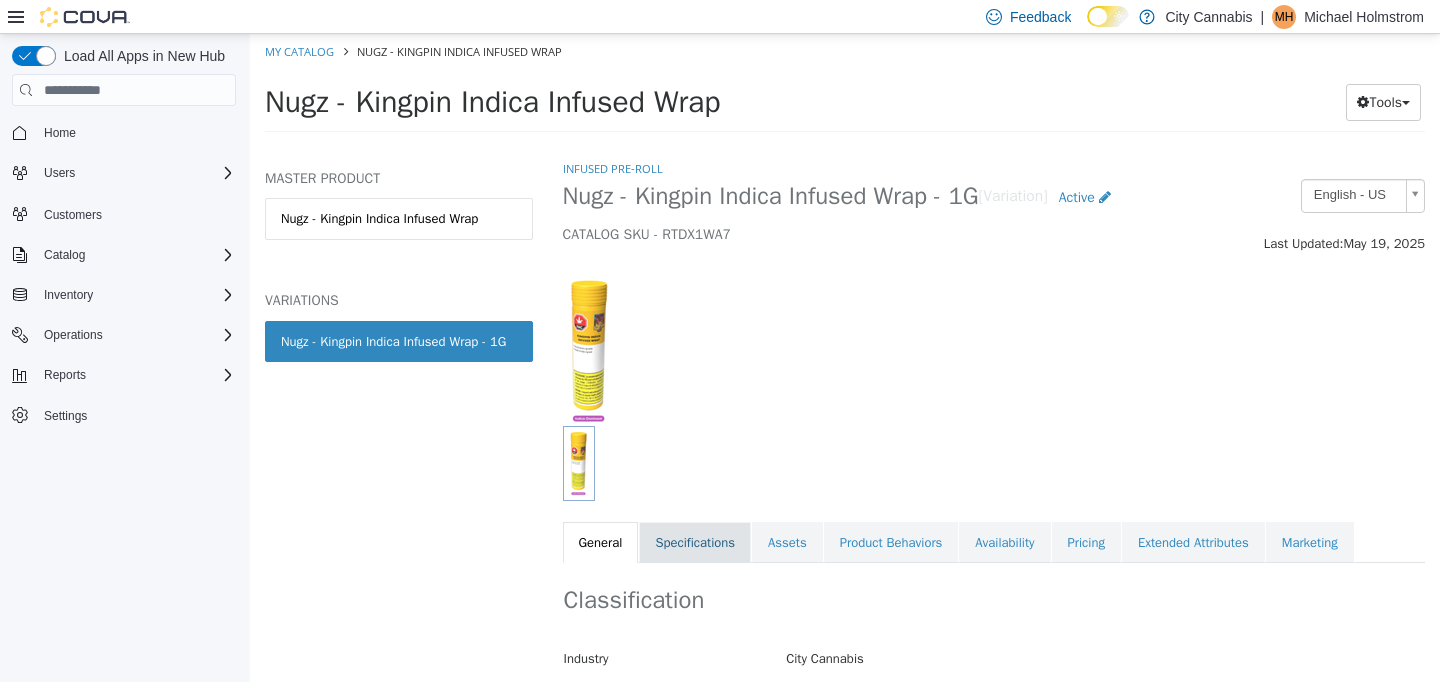 click on "Specifications" at bounding box center [695, 543] 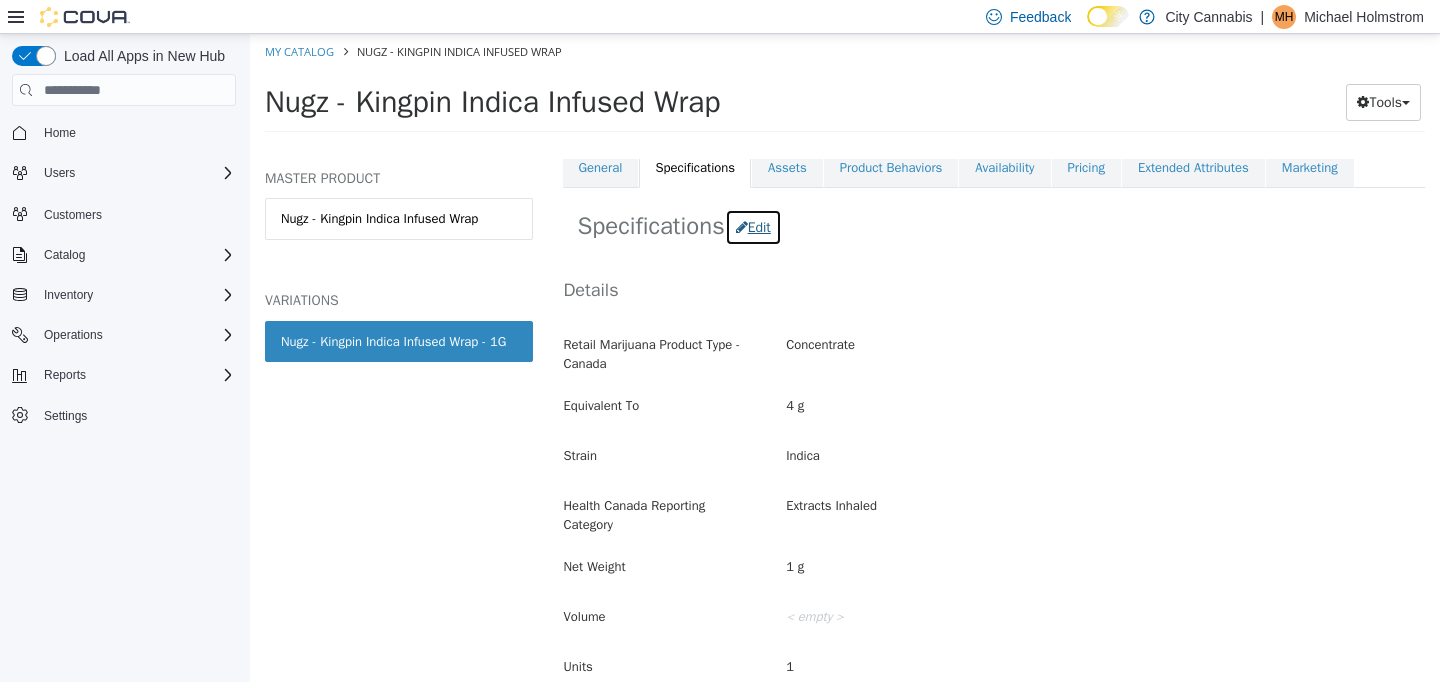 click on "Edit" at bounding box center (753, 227) 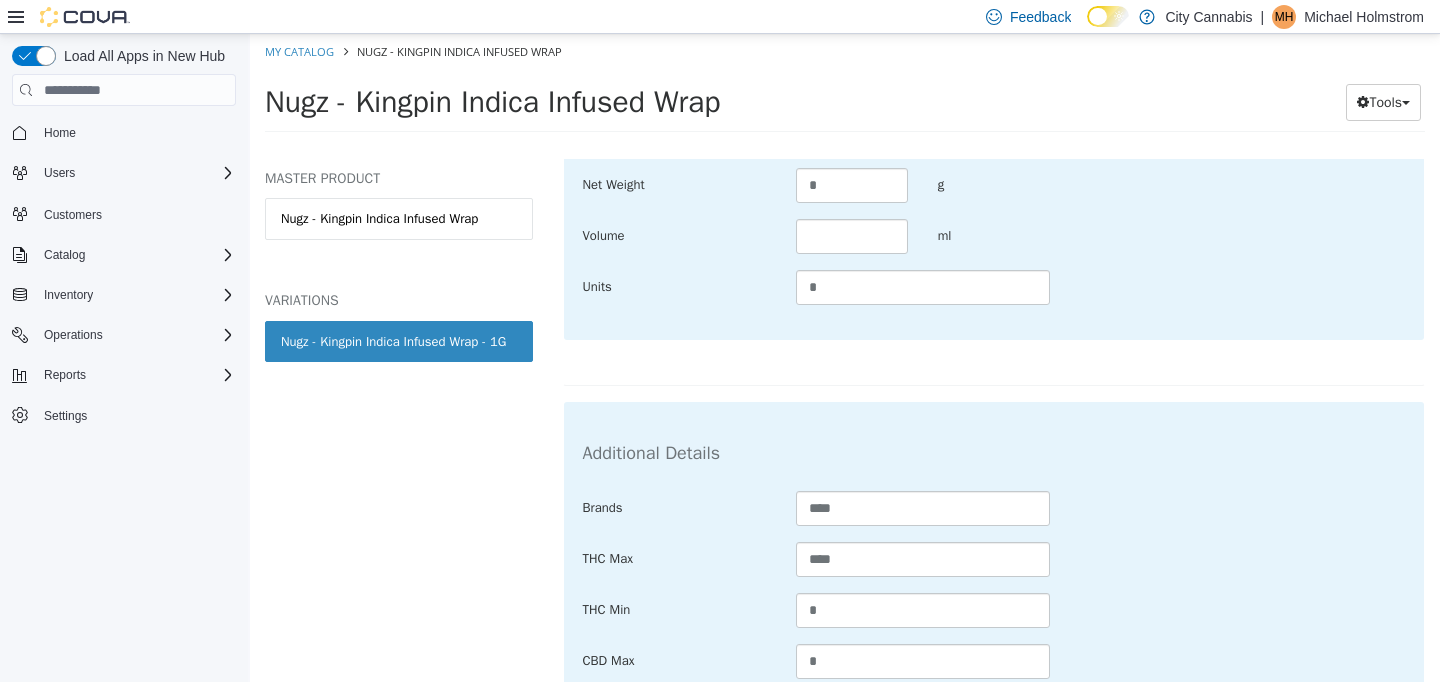 scroll, scrollTop: 977, scrollLeft: 0, axis: vertical 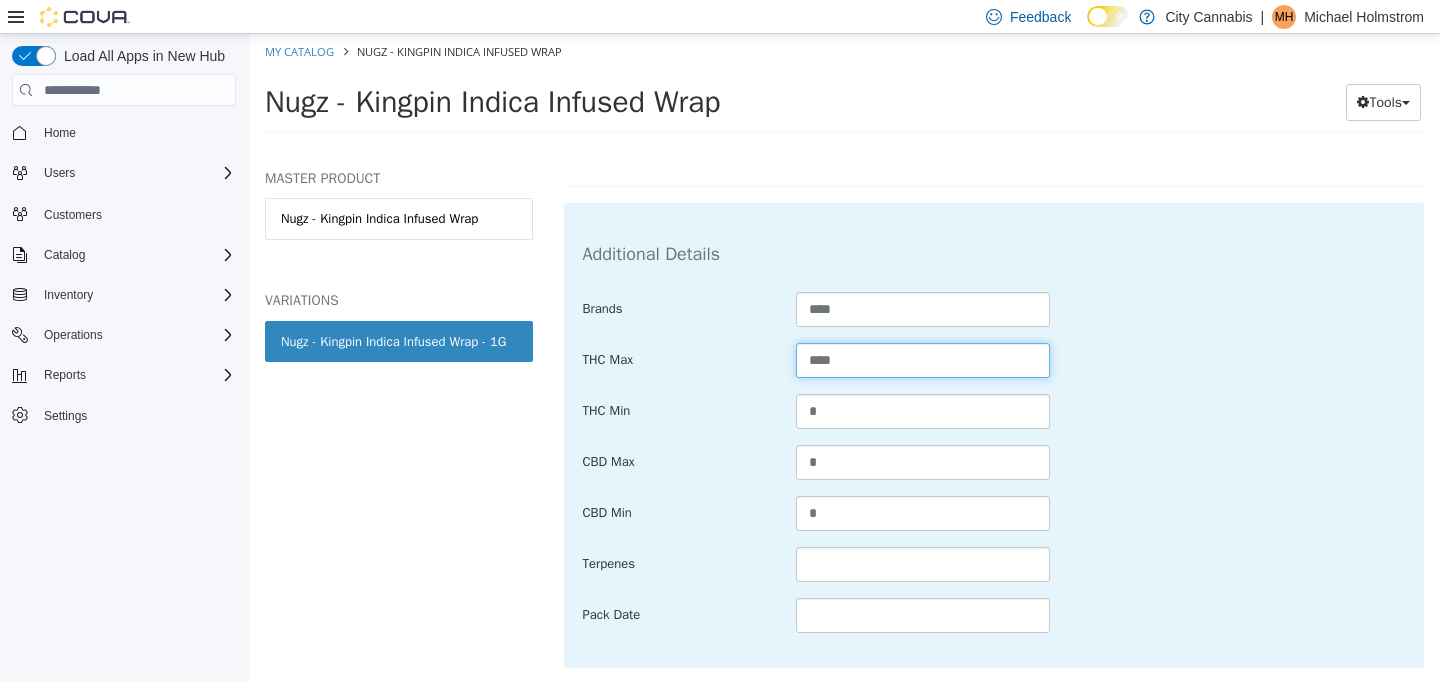click on "****" at bounding box center (923, 360) 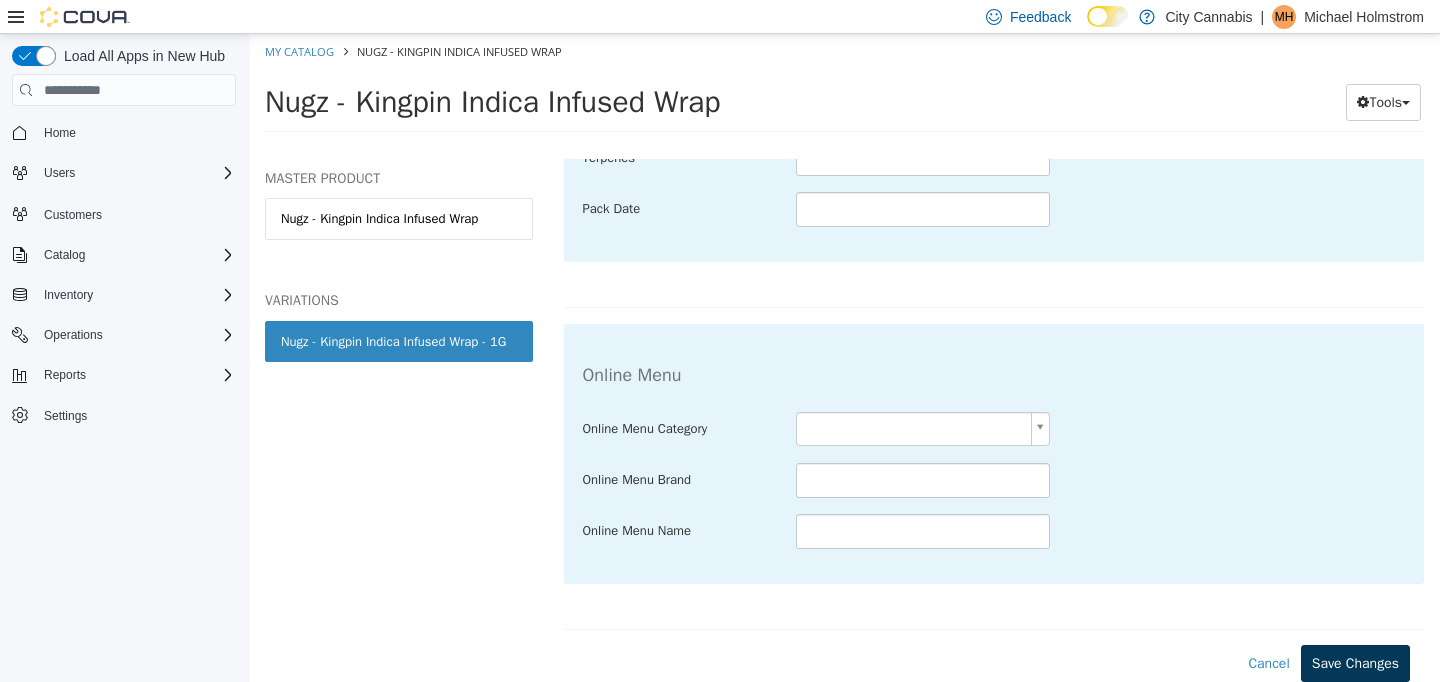 type on "**" 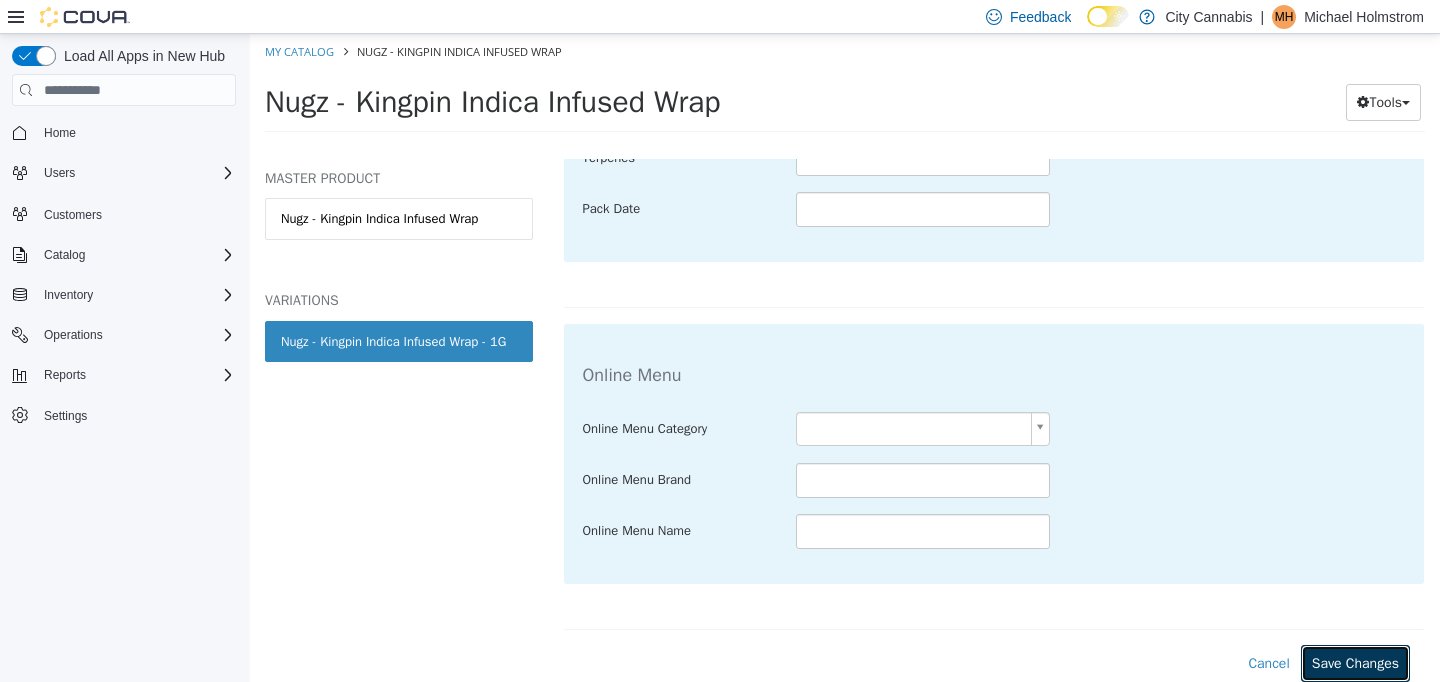 click on "Save Changes" at bounding box center (1355, 663) 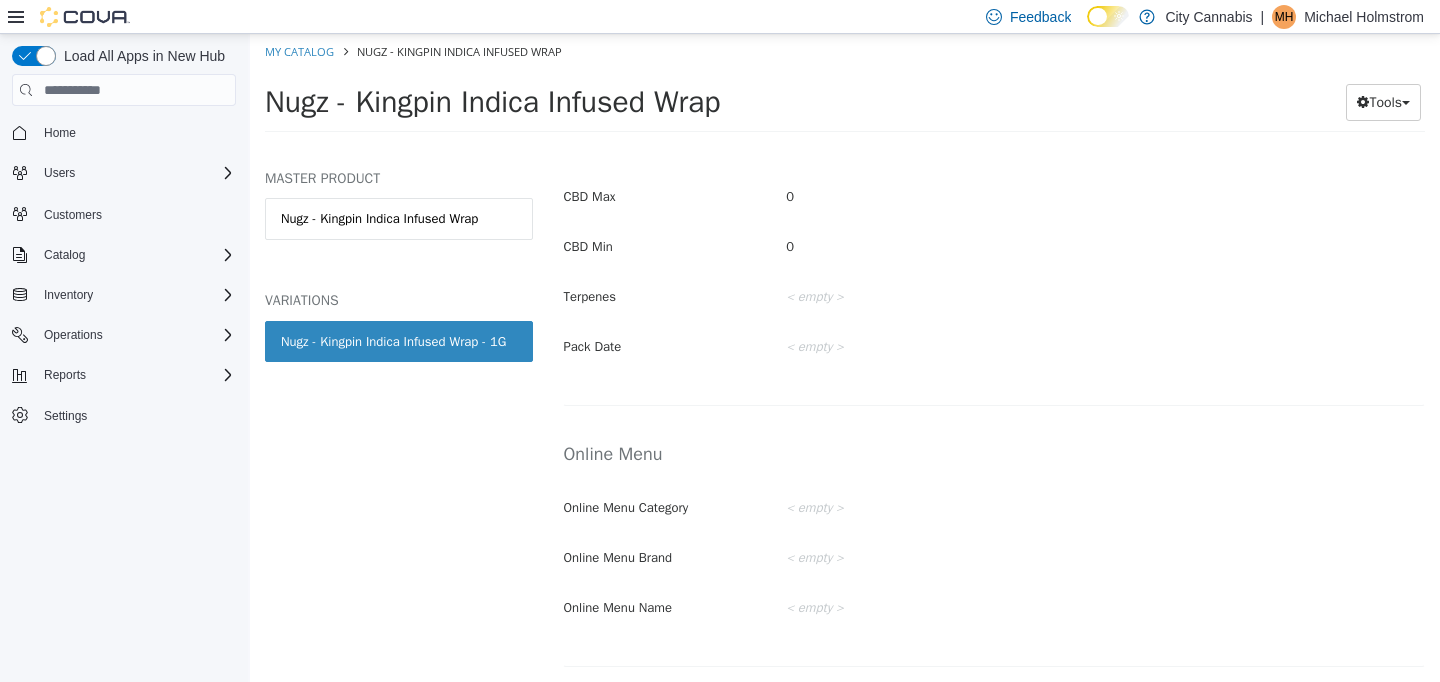scroll, scrollTop: 1157, scrollLeft: 0, axis: vertical 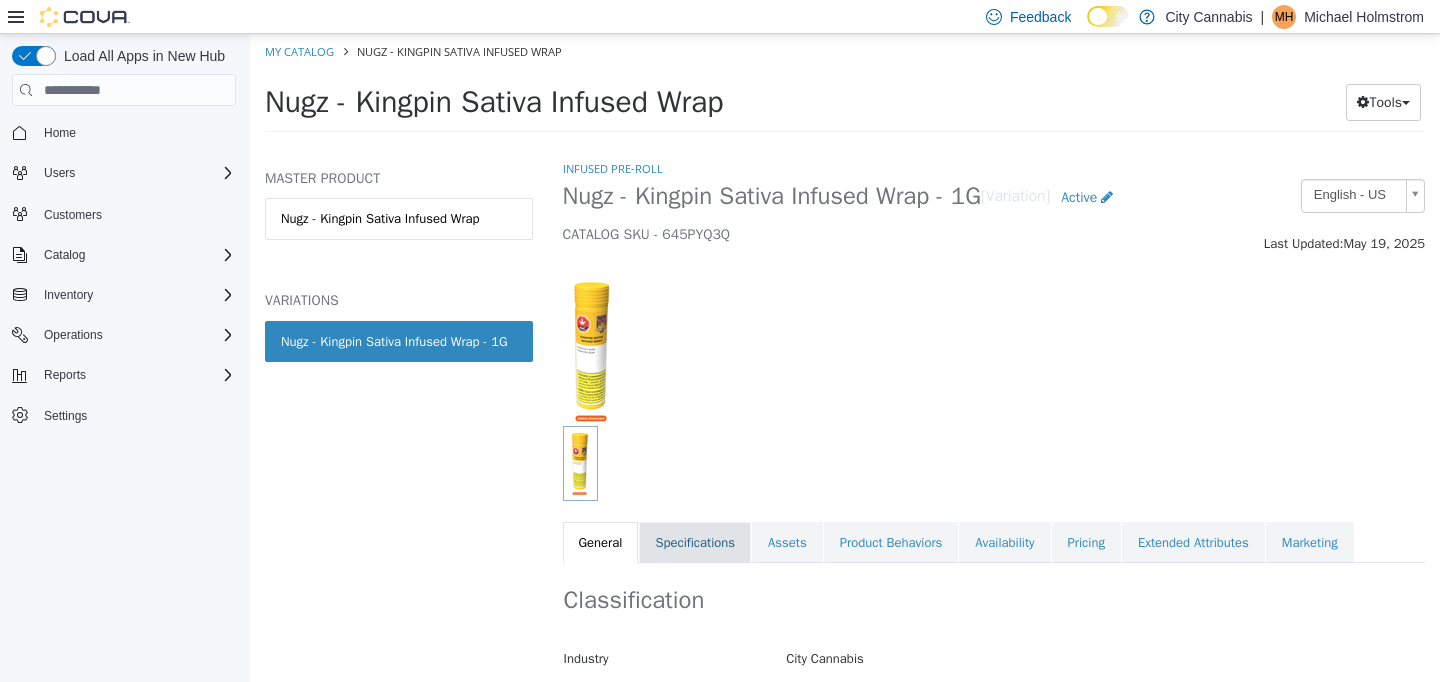 click on "Specifications" at bounding box center (695, 543) 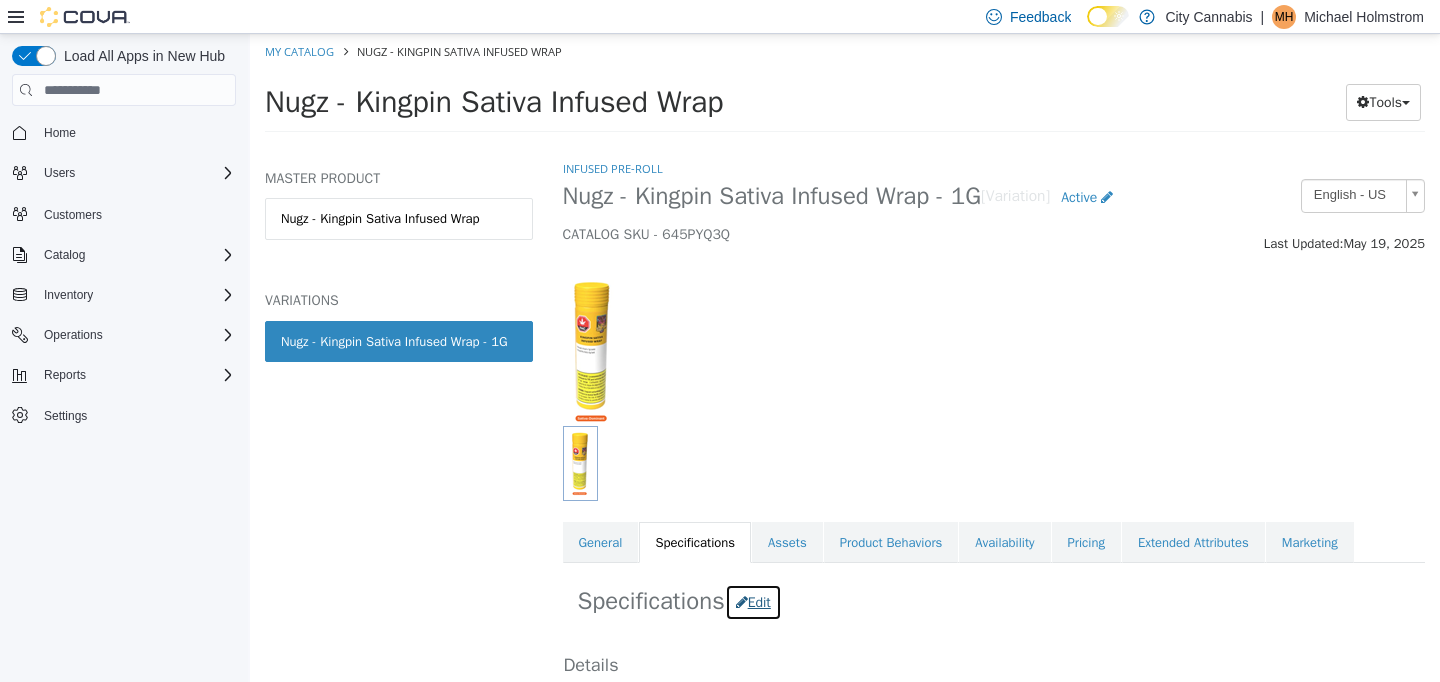 click on "Edit" at bounding box center (753, 602) 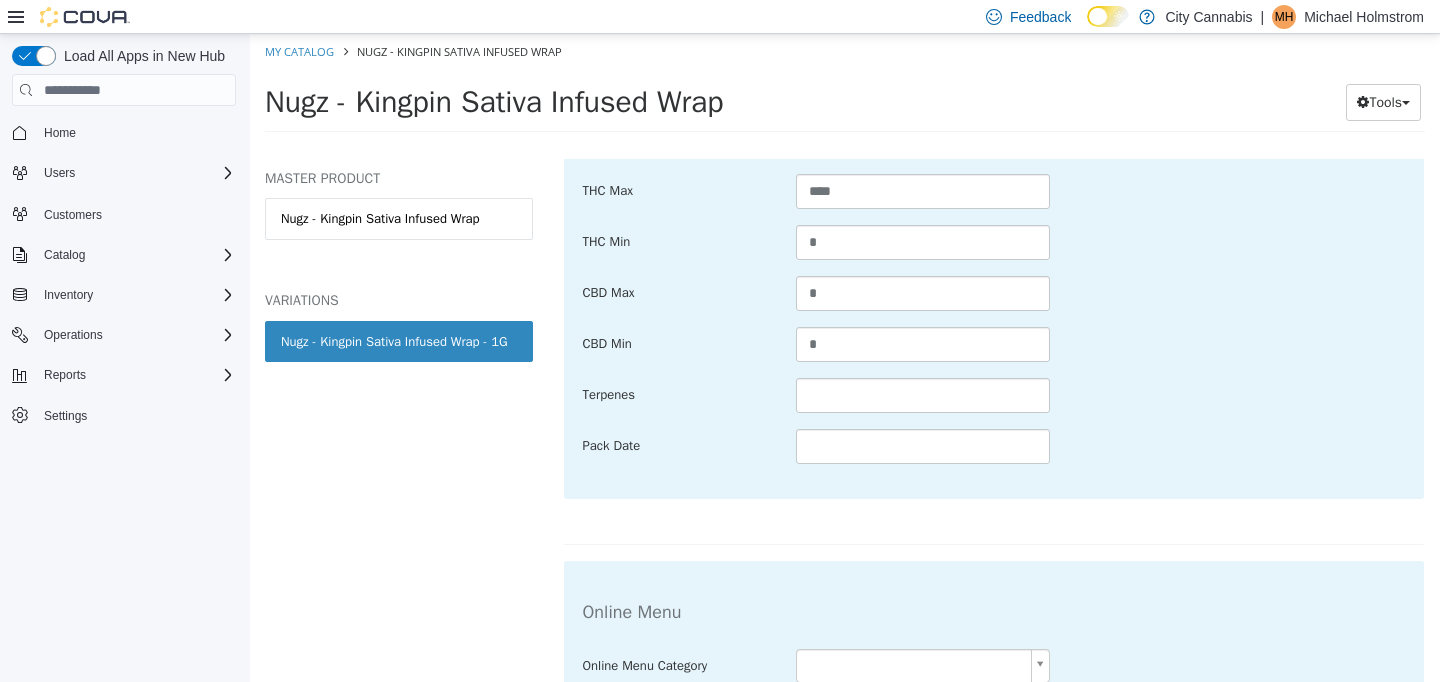 scroll, scrollTop: 1122, scrollLeft: 0, axis: vertical 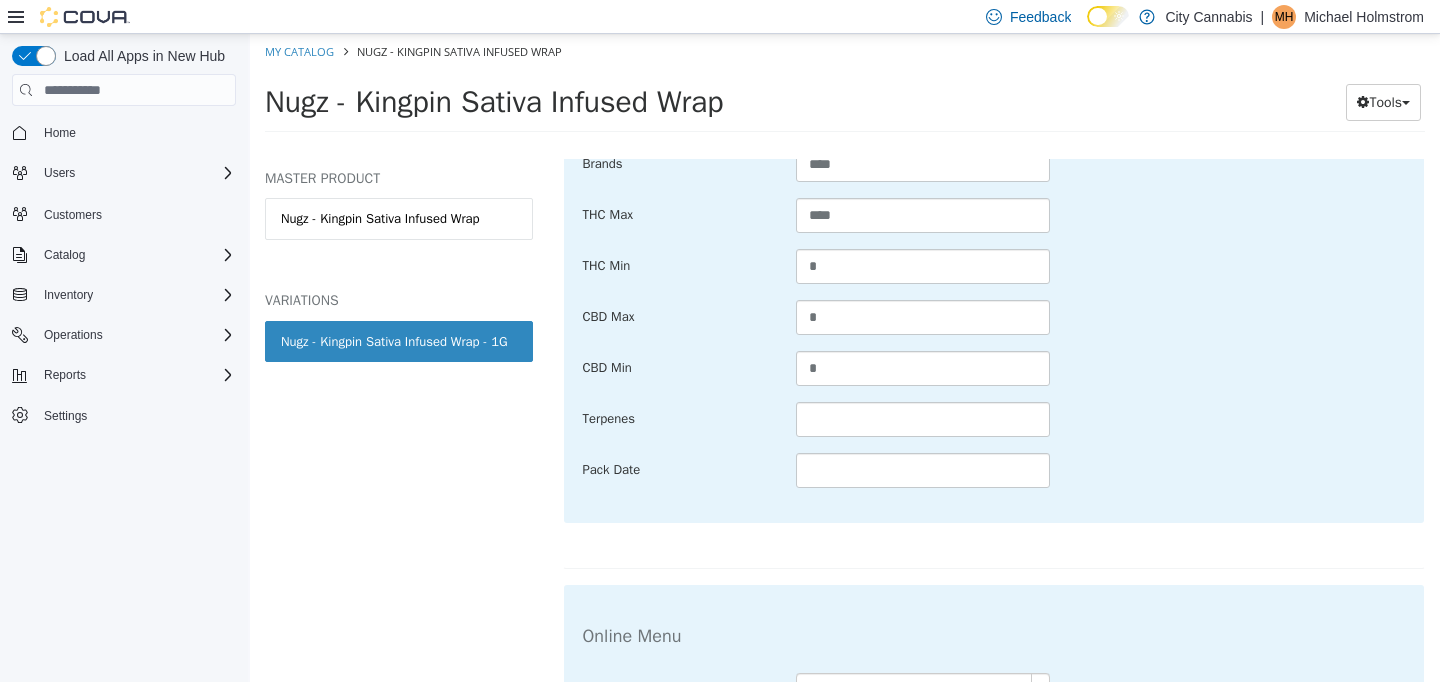click on "Brands
**** THC Max
**** THC Min
* CBD Max
* CBD Min
* Terpenes
Pack Date" at bounding box center (994, 318) 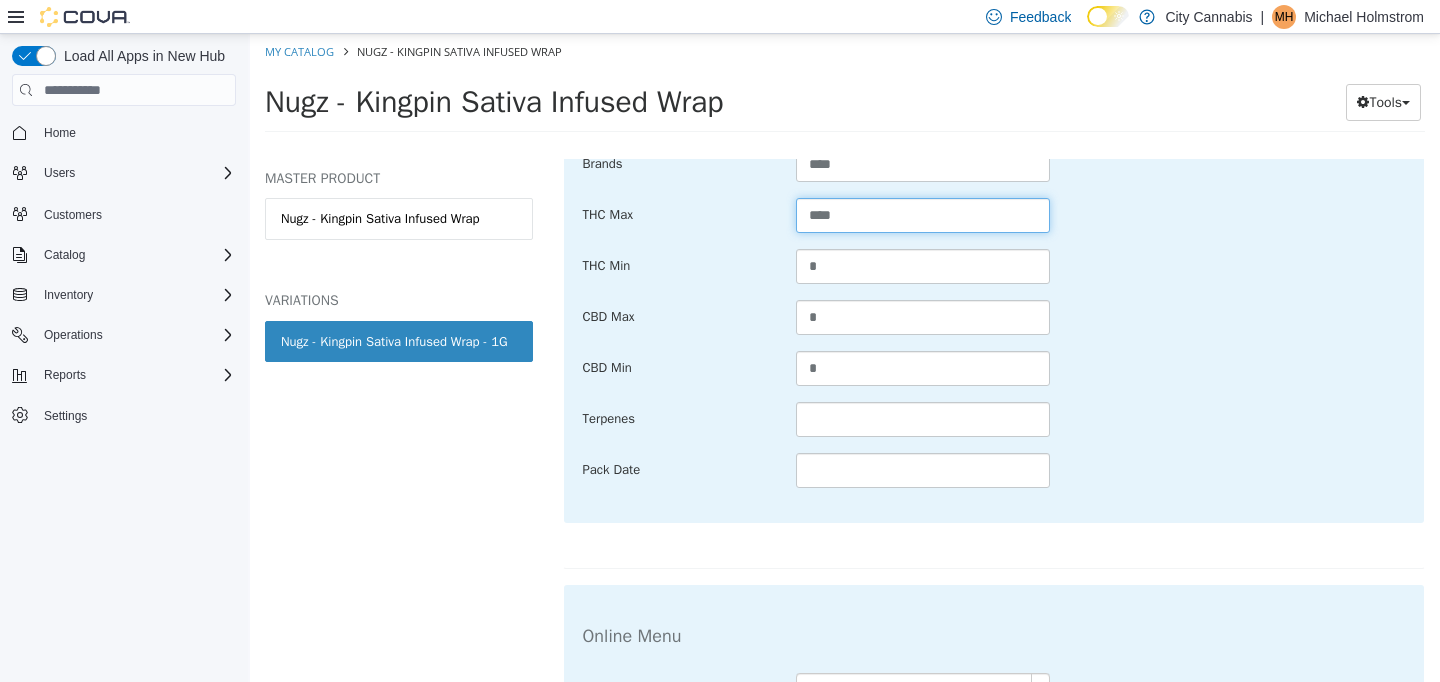 click on "****" at bounding box center [923, 215] 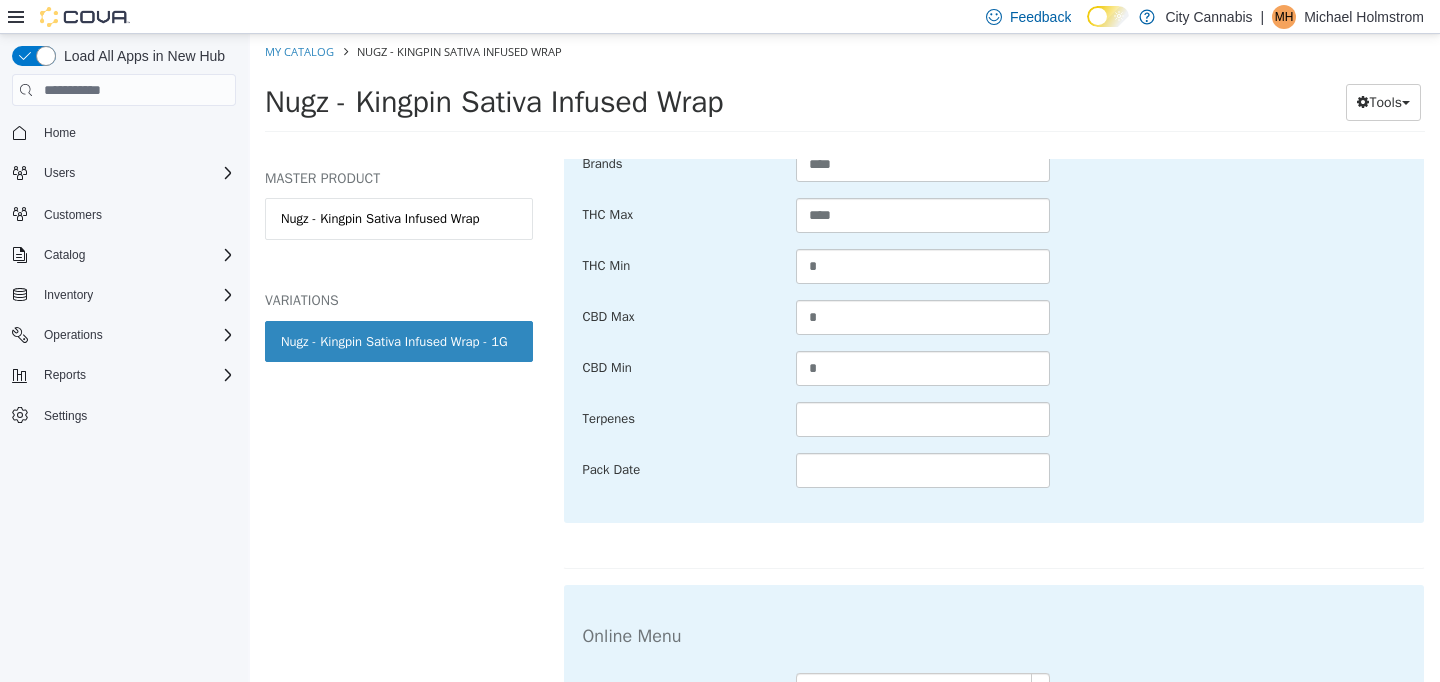 click on "CBD Min
*" at bounding box center (994, 369) 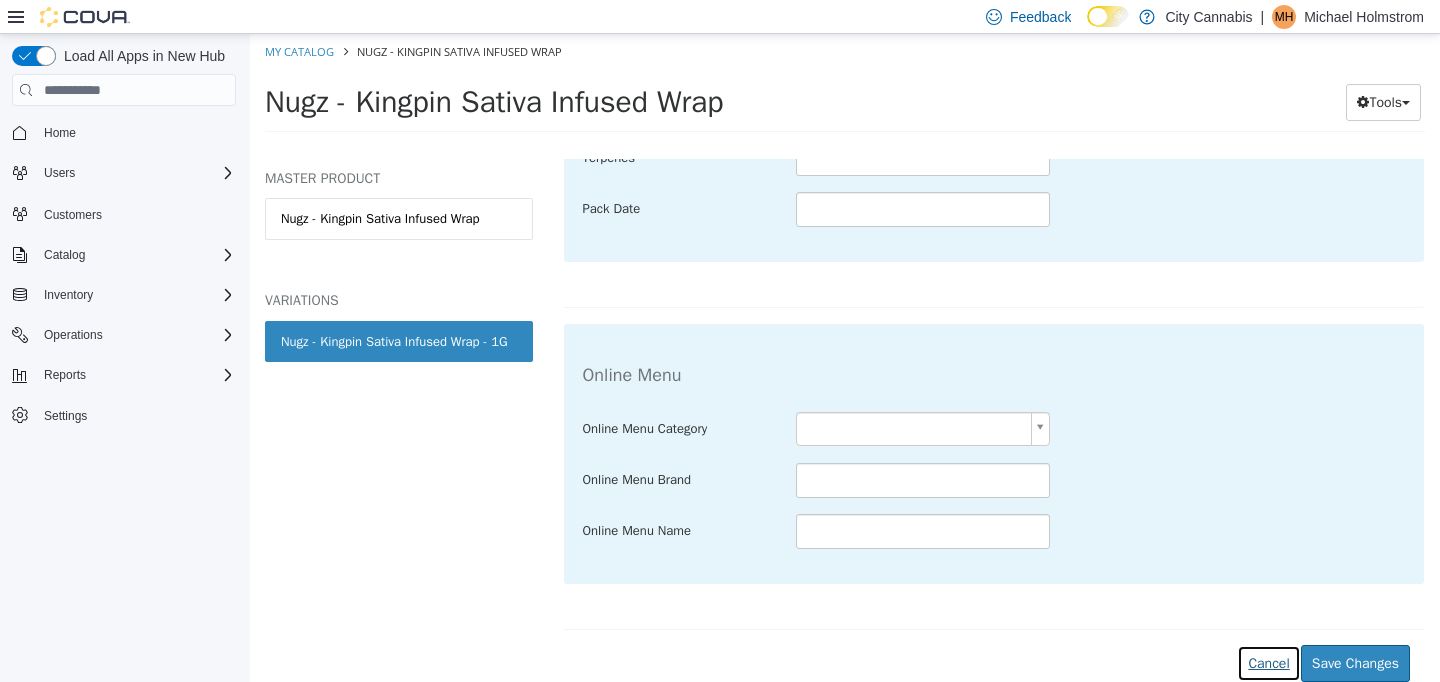 click on "Cancel" at bounding box center [1268, 663] 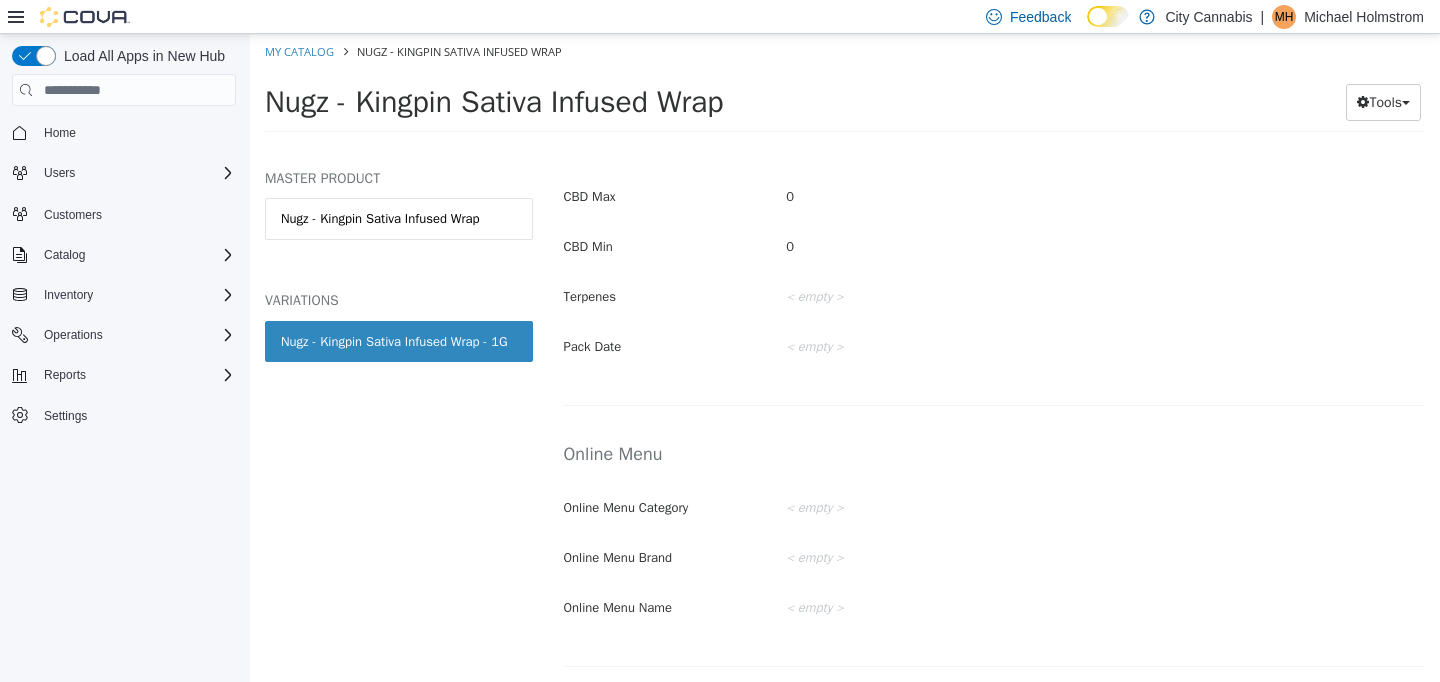 scroll, scrollTop: 1157, scrollLeft: 0, axis: vertical 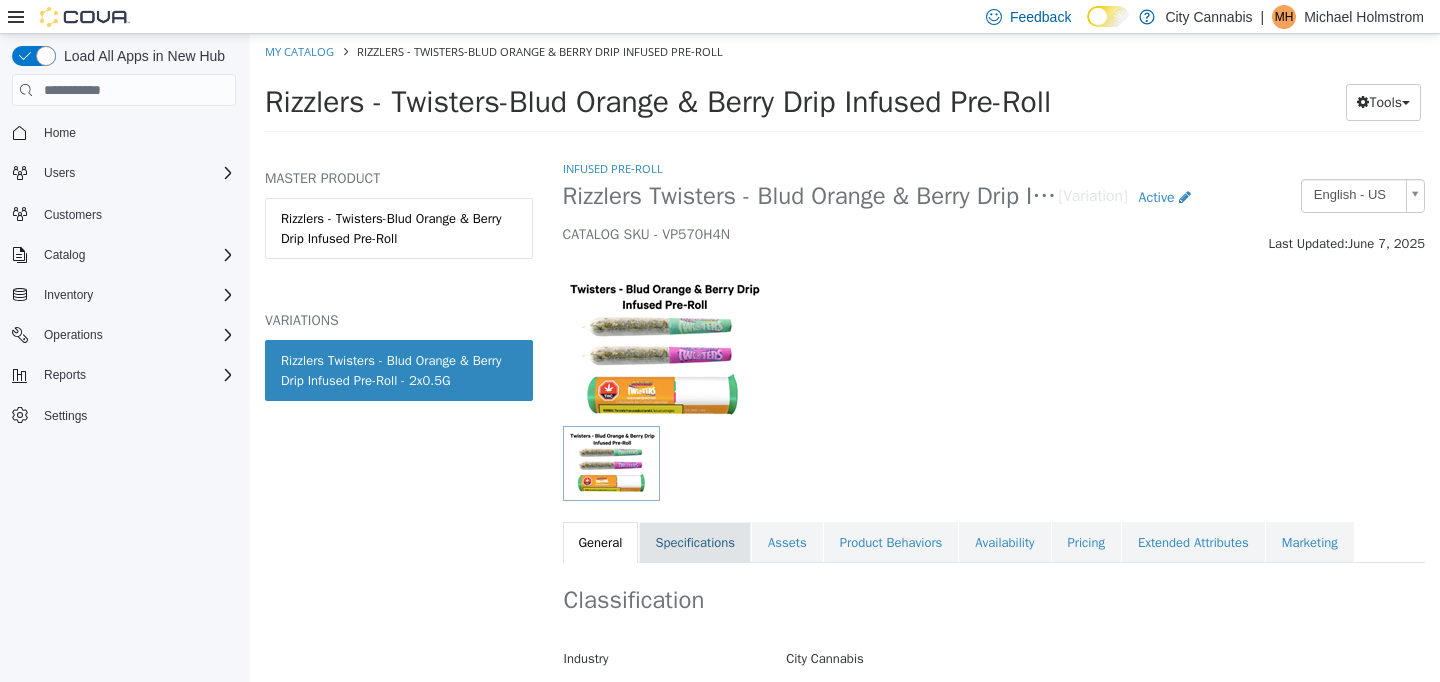 click on "Specifications" at bounding box center (695, 543) 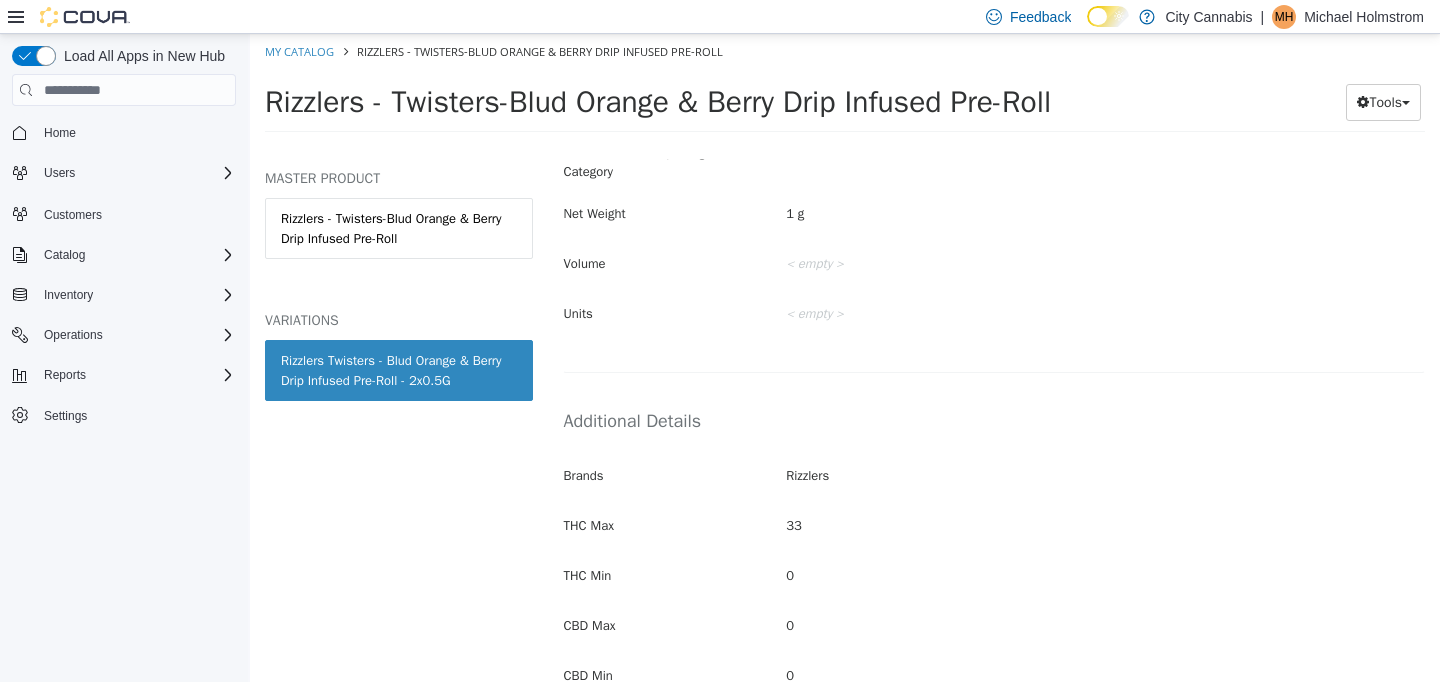 scroll, scrollTop: 740, scrollLeft: 0, axis: vertical 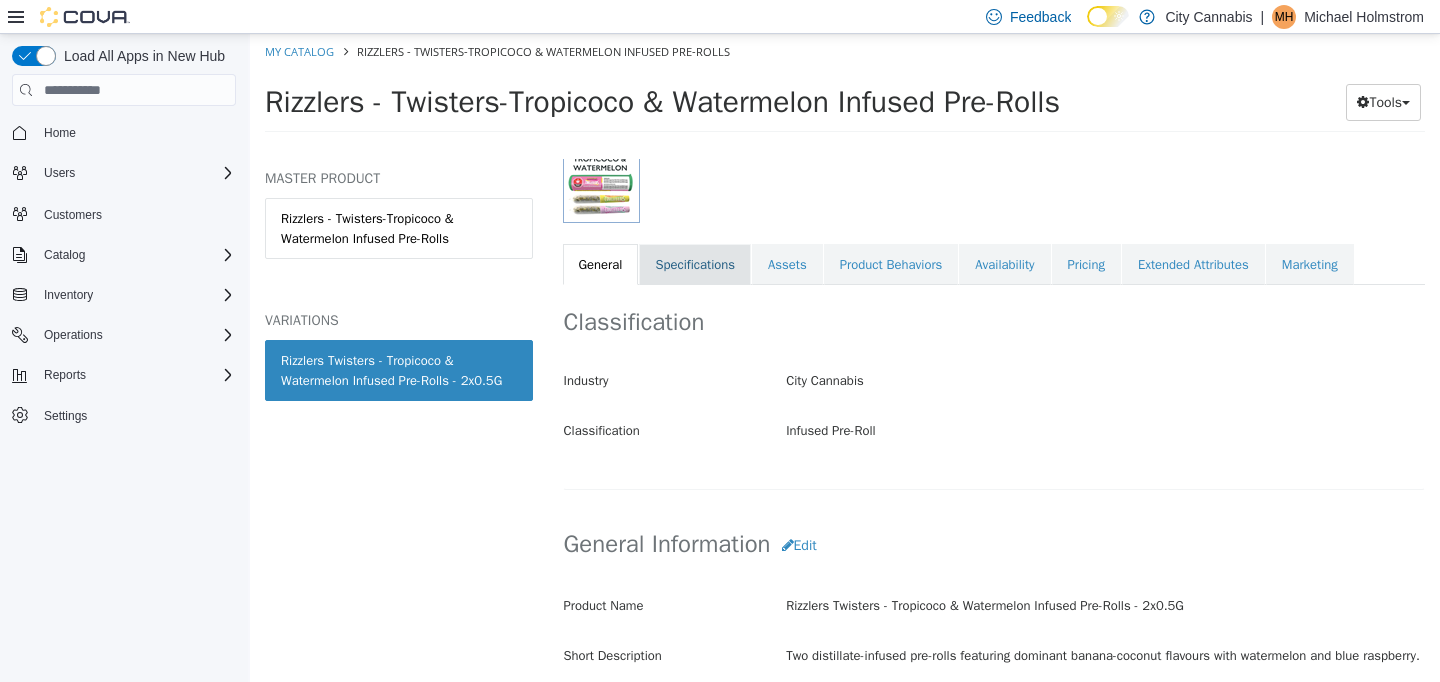 click on "Specifications" at bounding box center (695, 265) 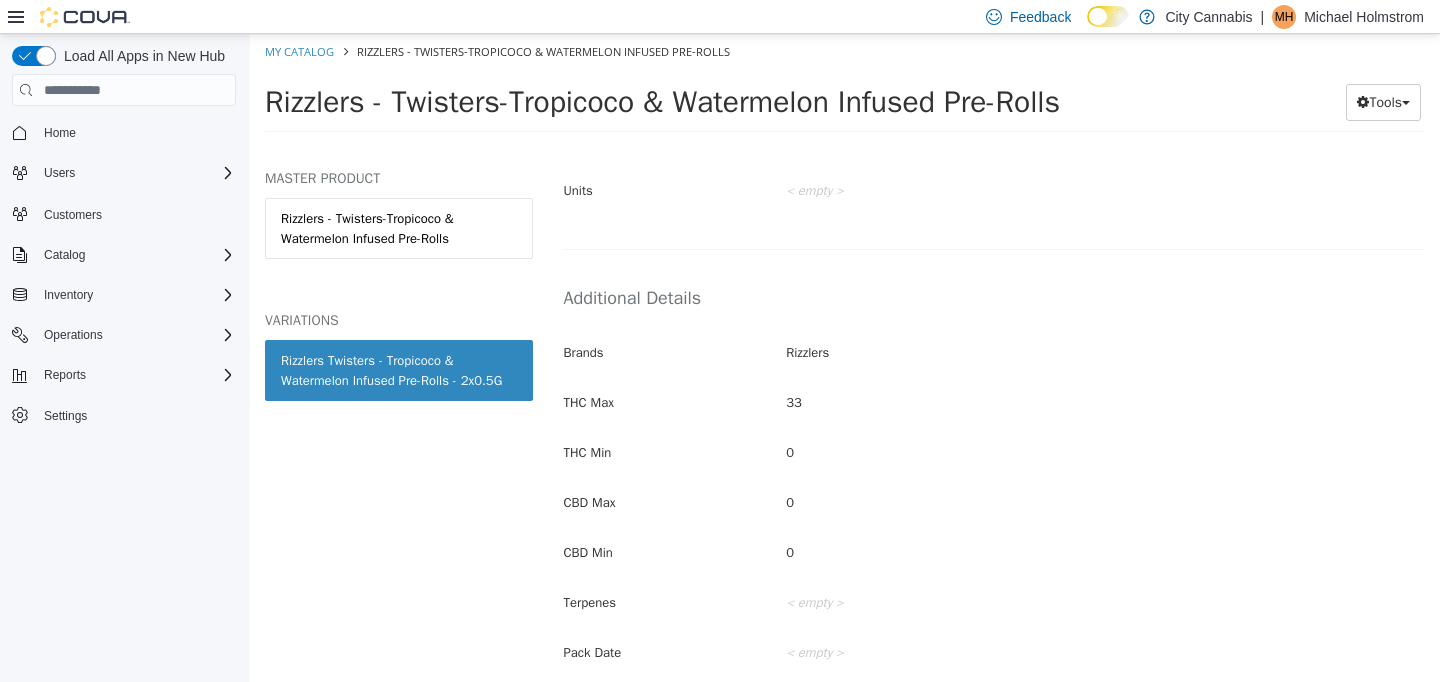 scroll, scrollTop: 859, scrollLeft: 0, axis: vertical 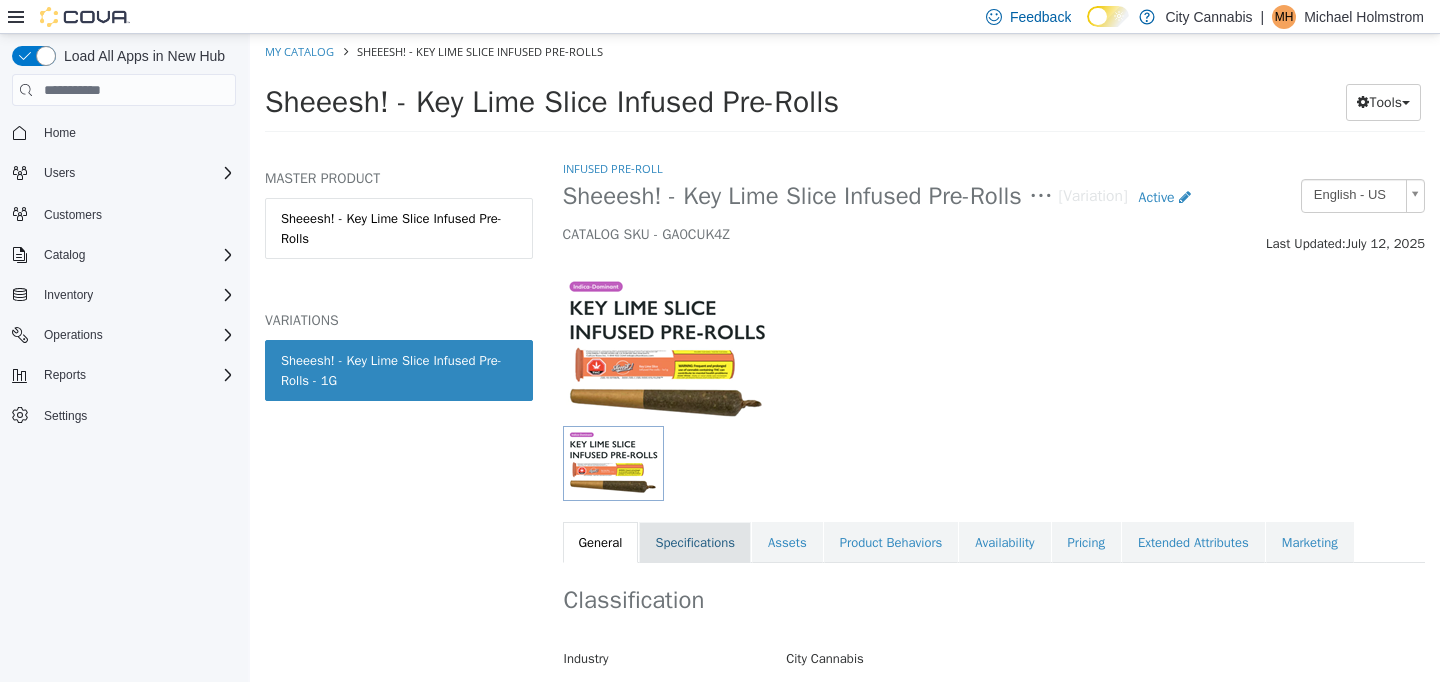click on "Specifications" at bounding box center (695, 543) 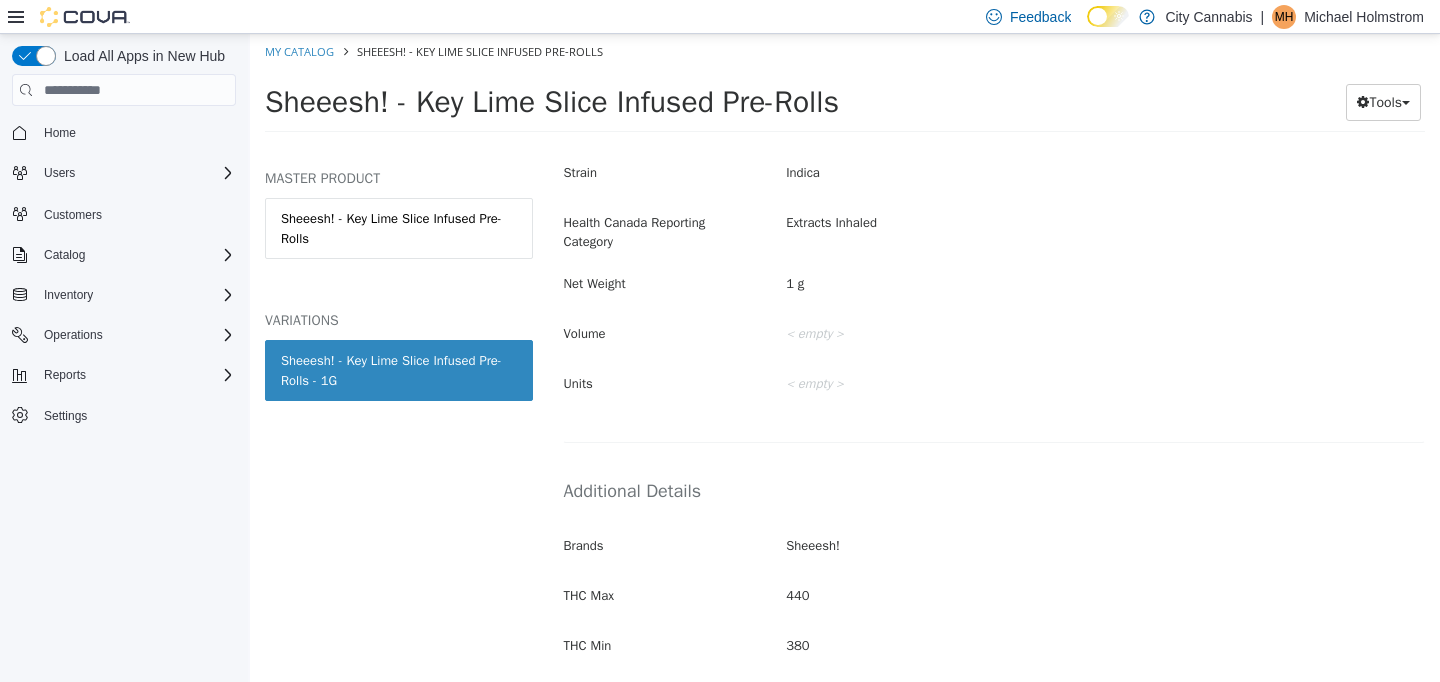 scroll, scrollTop: 406, scrollLeft: 0, axis: vertical 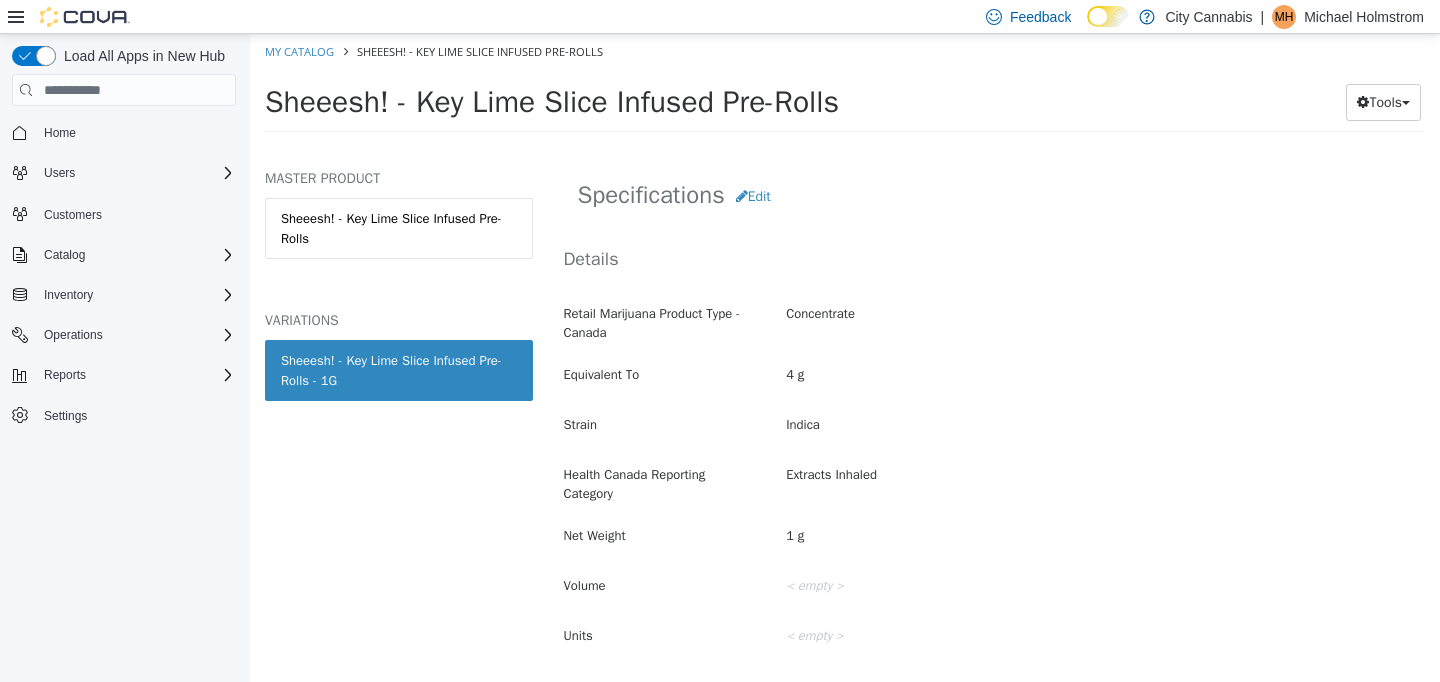 click on "Specifications  Edit" at bounding box center (994, 196) 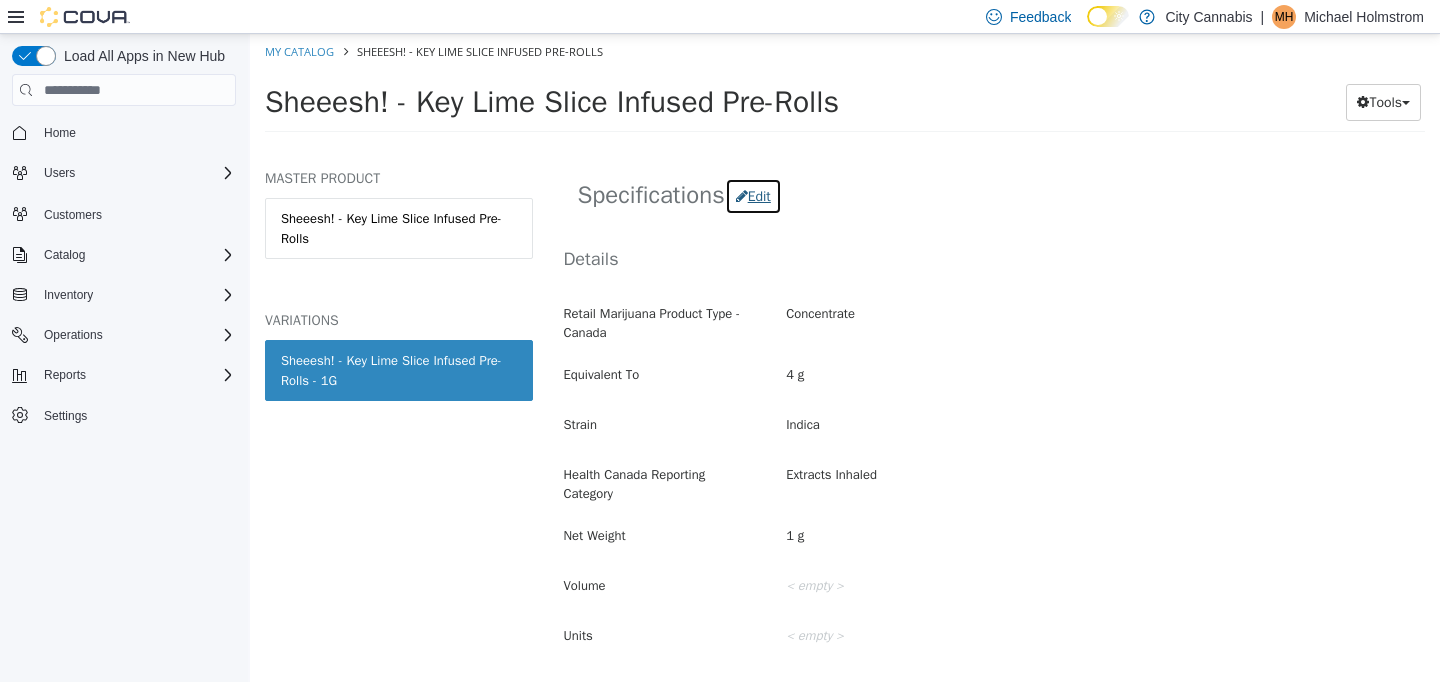click on "Edit" at bounding box center [753, 196] 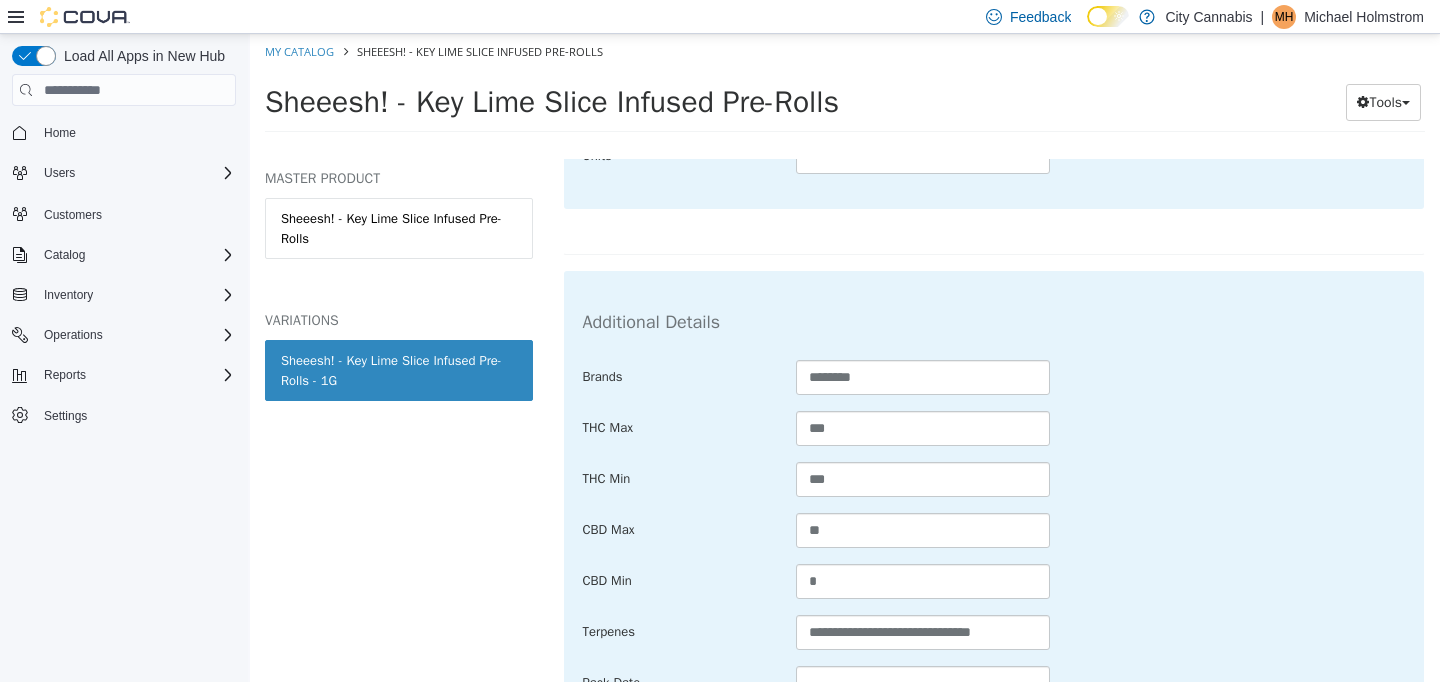 scroll, scrollTop: 1000, scrollLeft: 0, axis: vertical 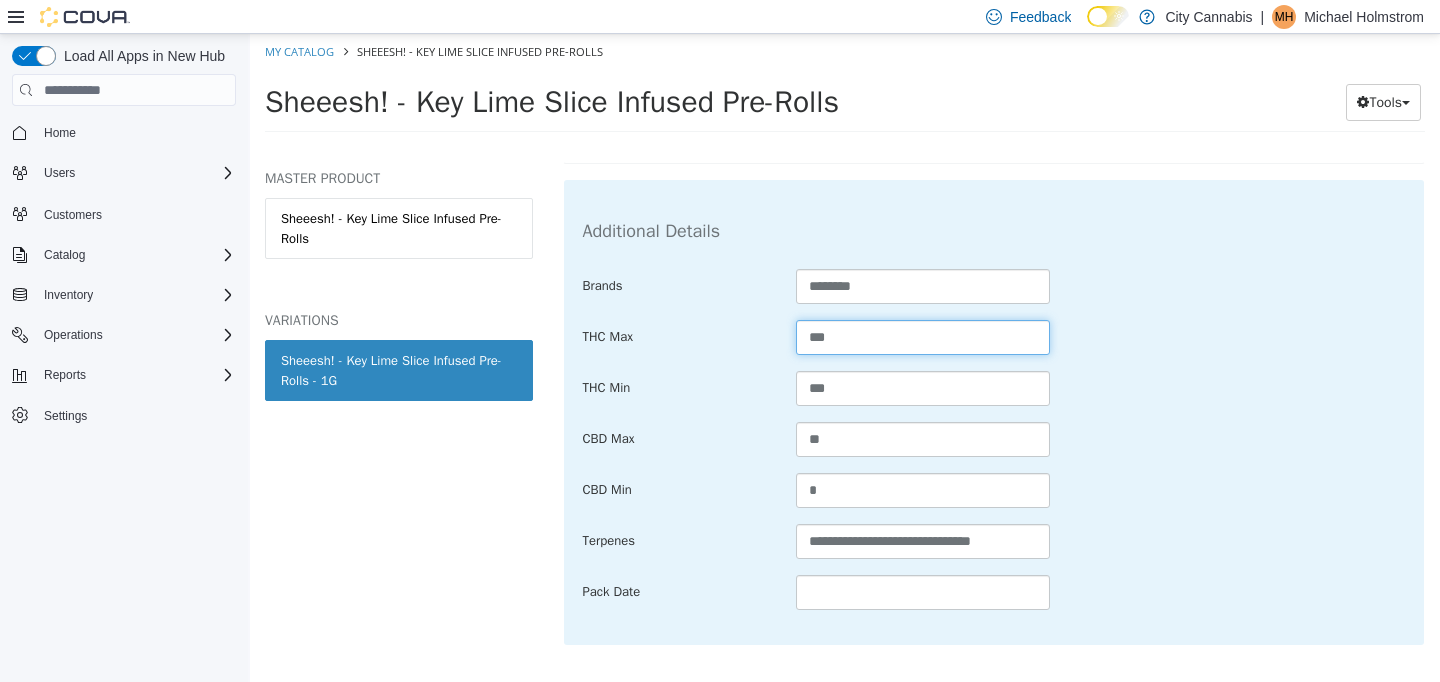 click on "***" at bounding box center (923, 337) 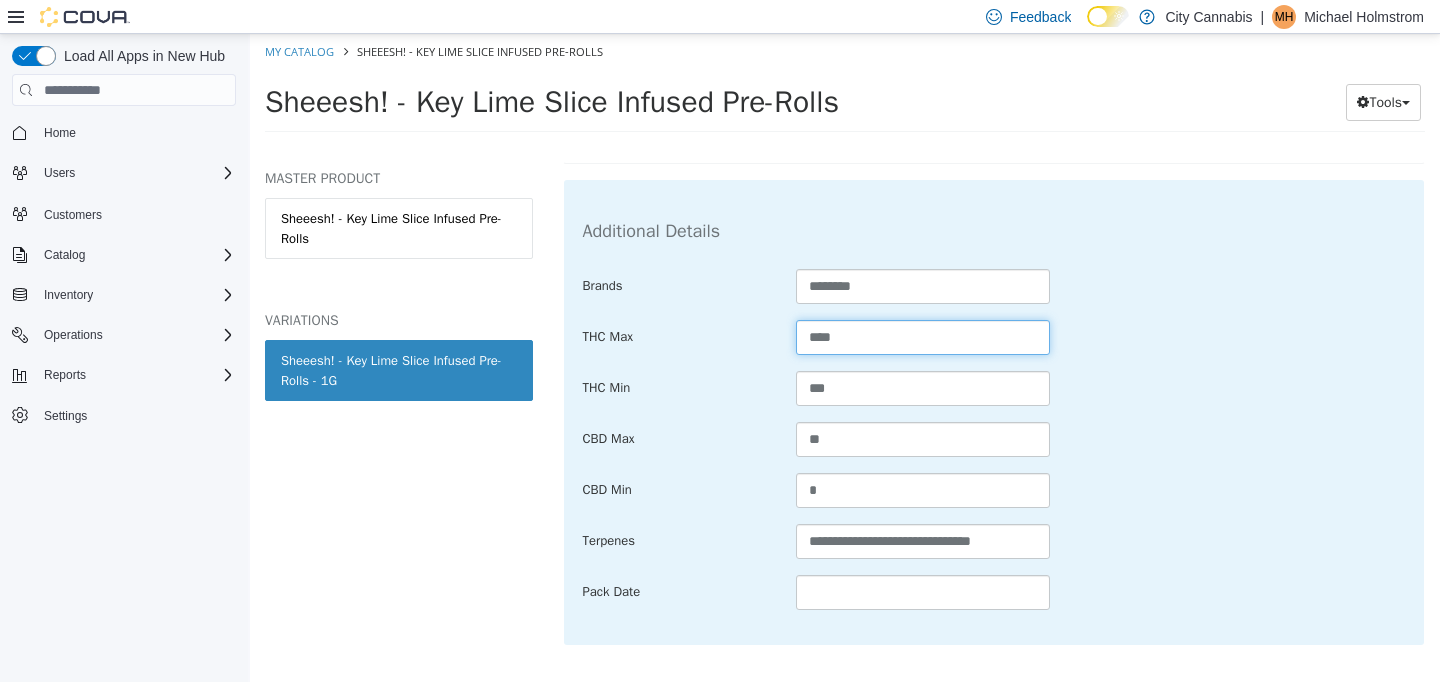 type on "****" 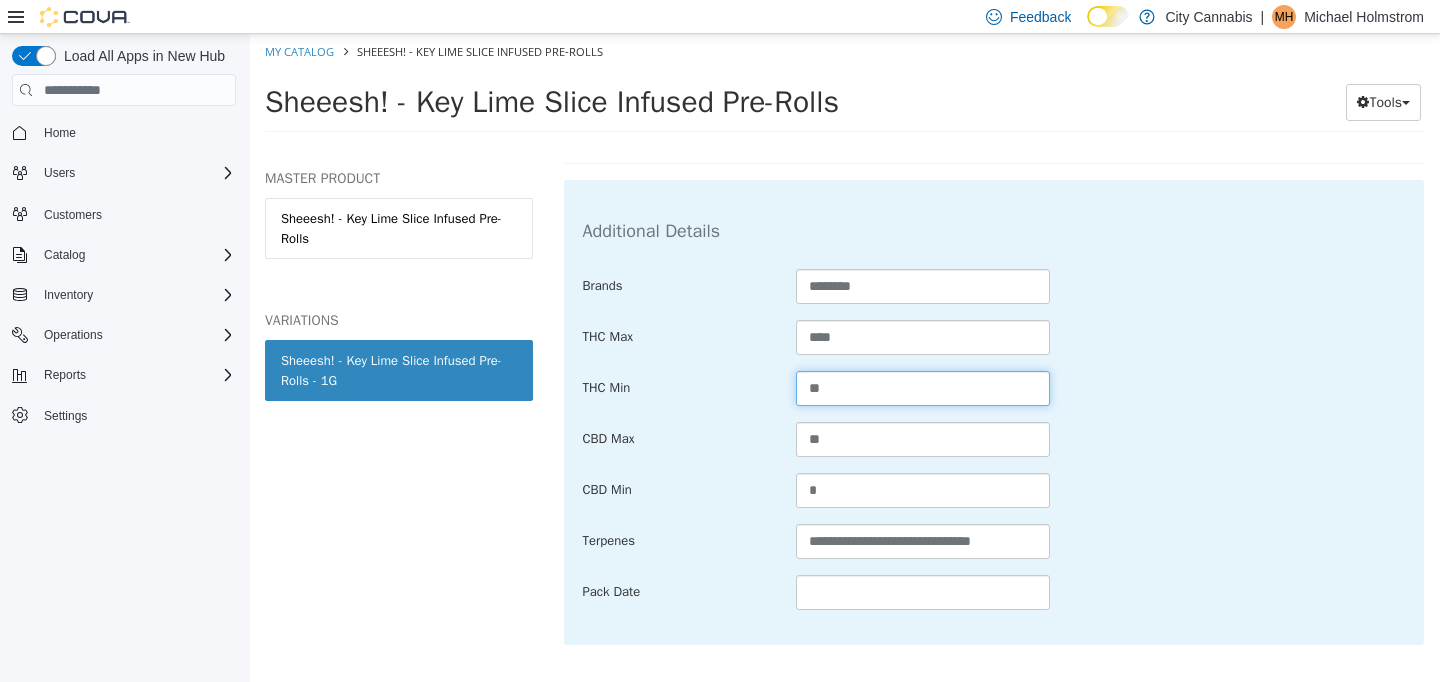 type on "*" 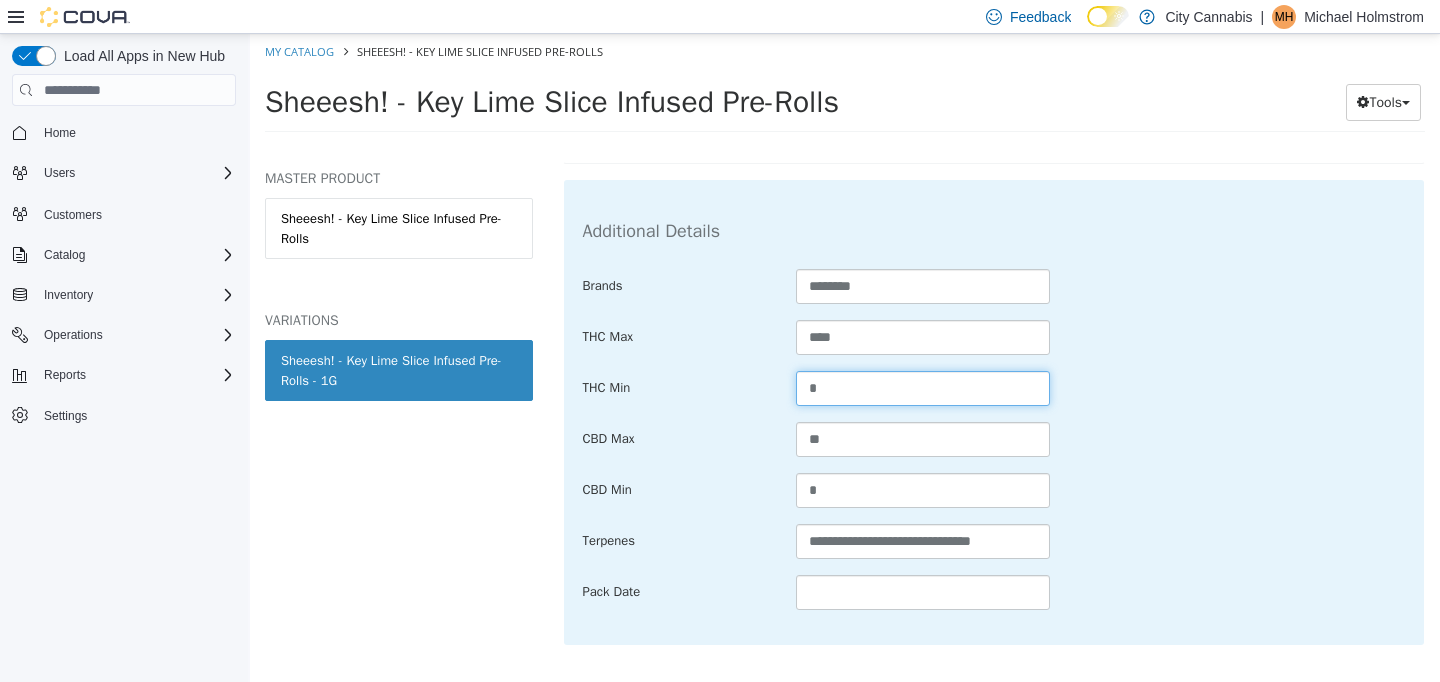 type on "*" 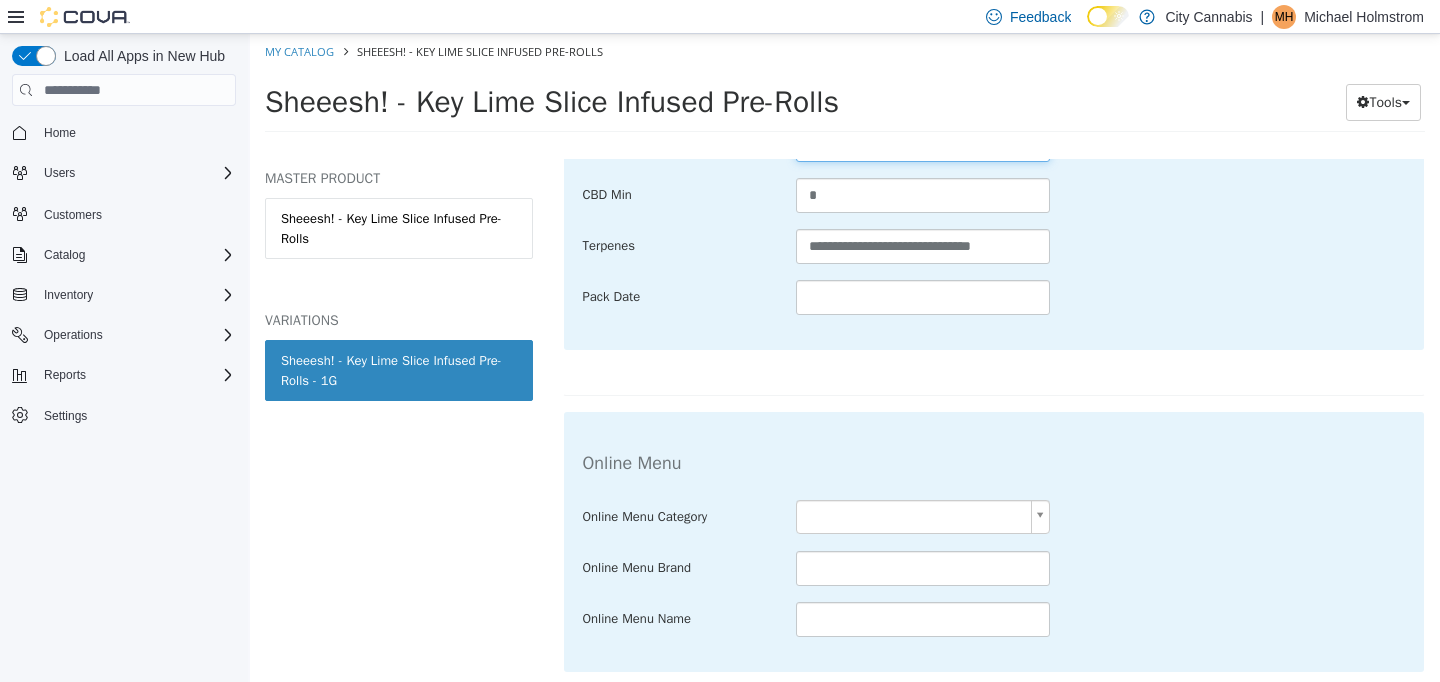 scroll, scrollTop: 1383, scrollLeft: 0, axis: vertical 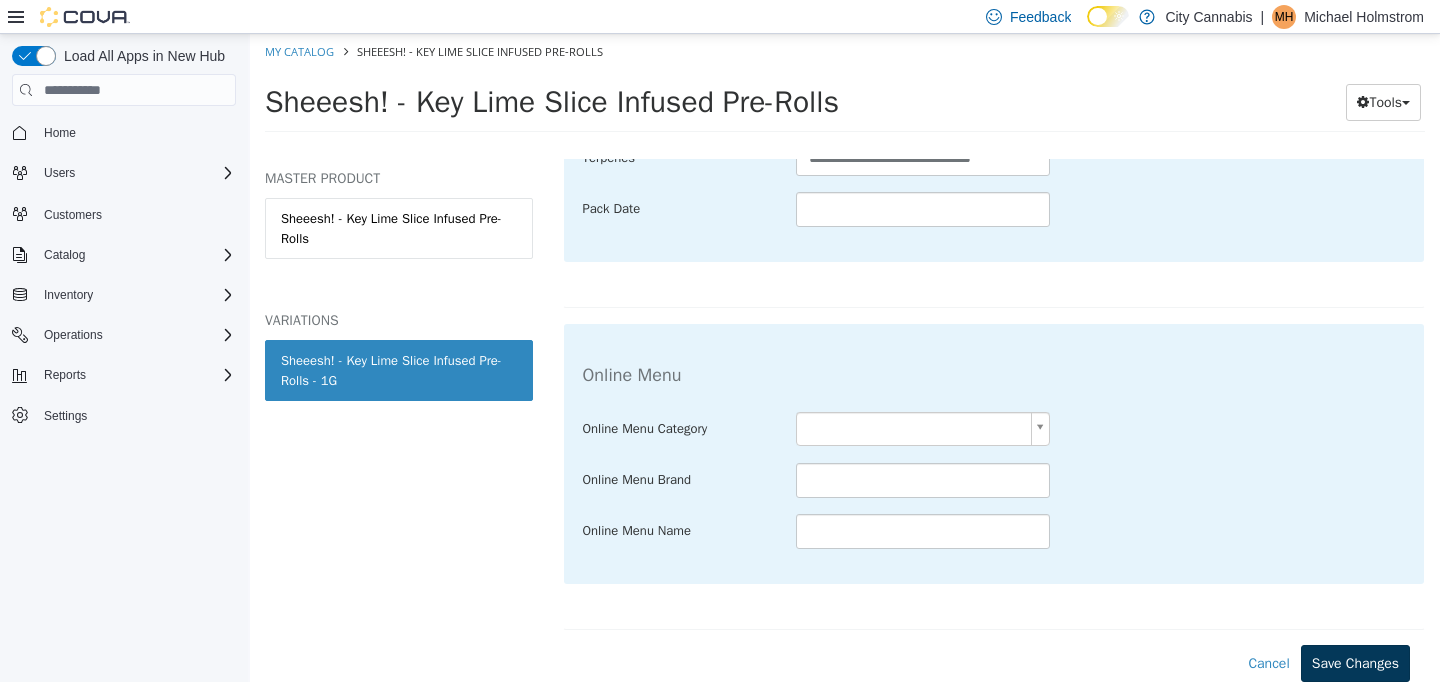 type on "*" 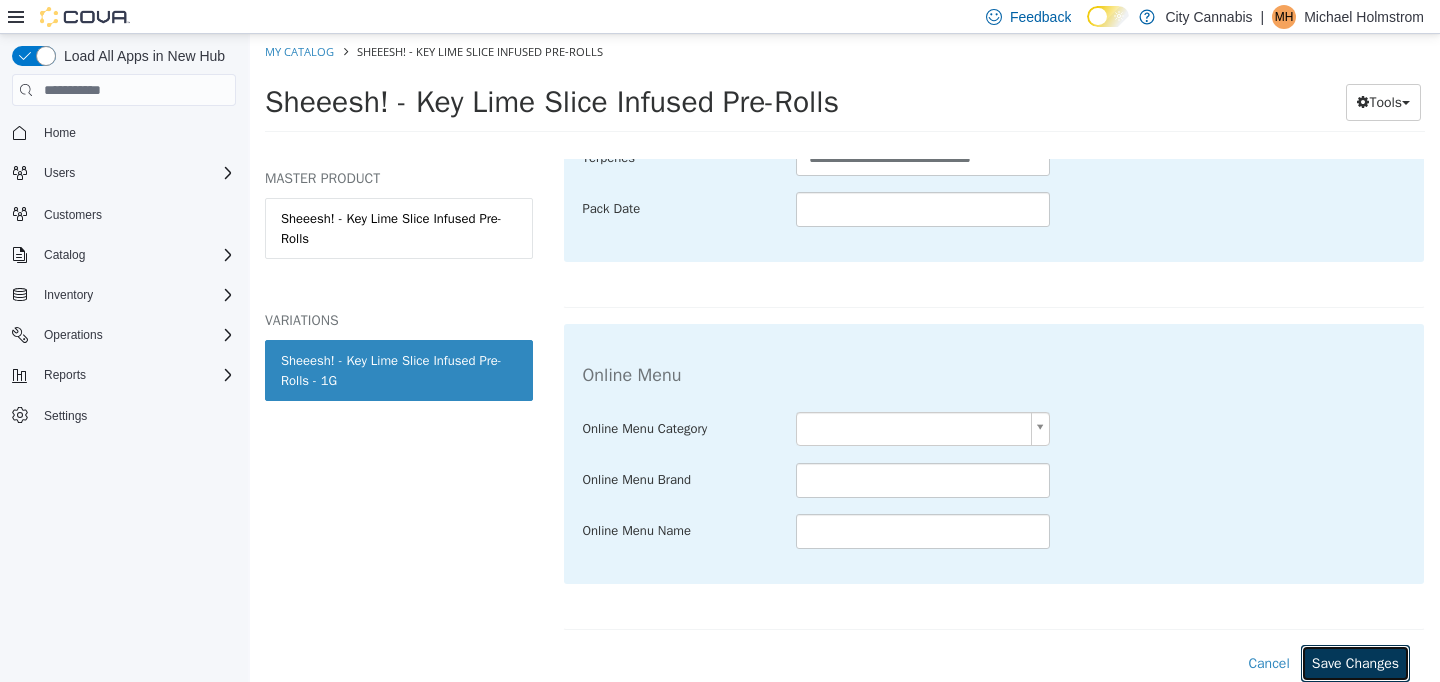click on "Save Changes" at bounding box center (1355, 663) 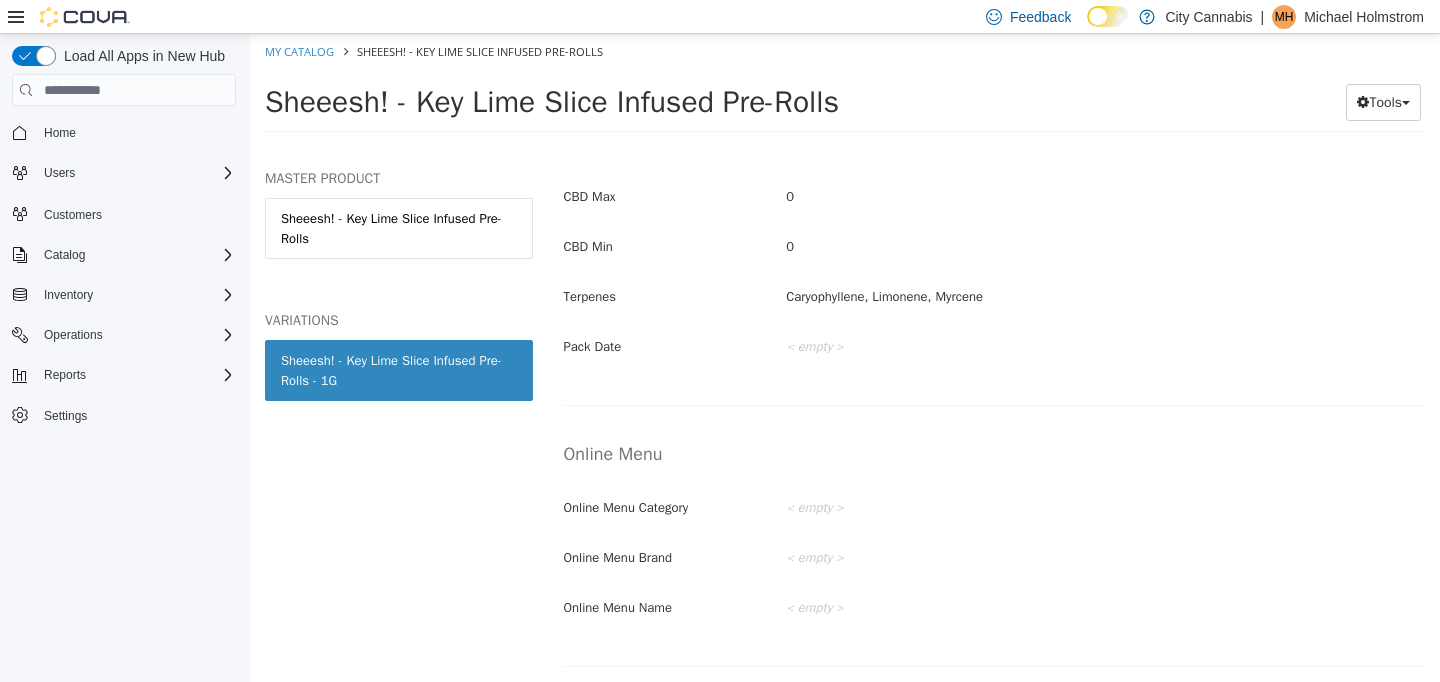 scroll, scrollTop: 1157, scrollLeft: 0, axis: vertical 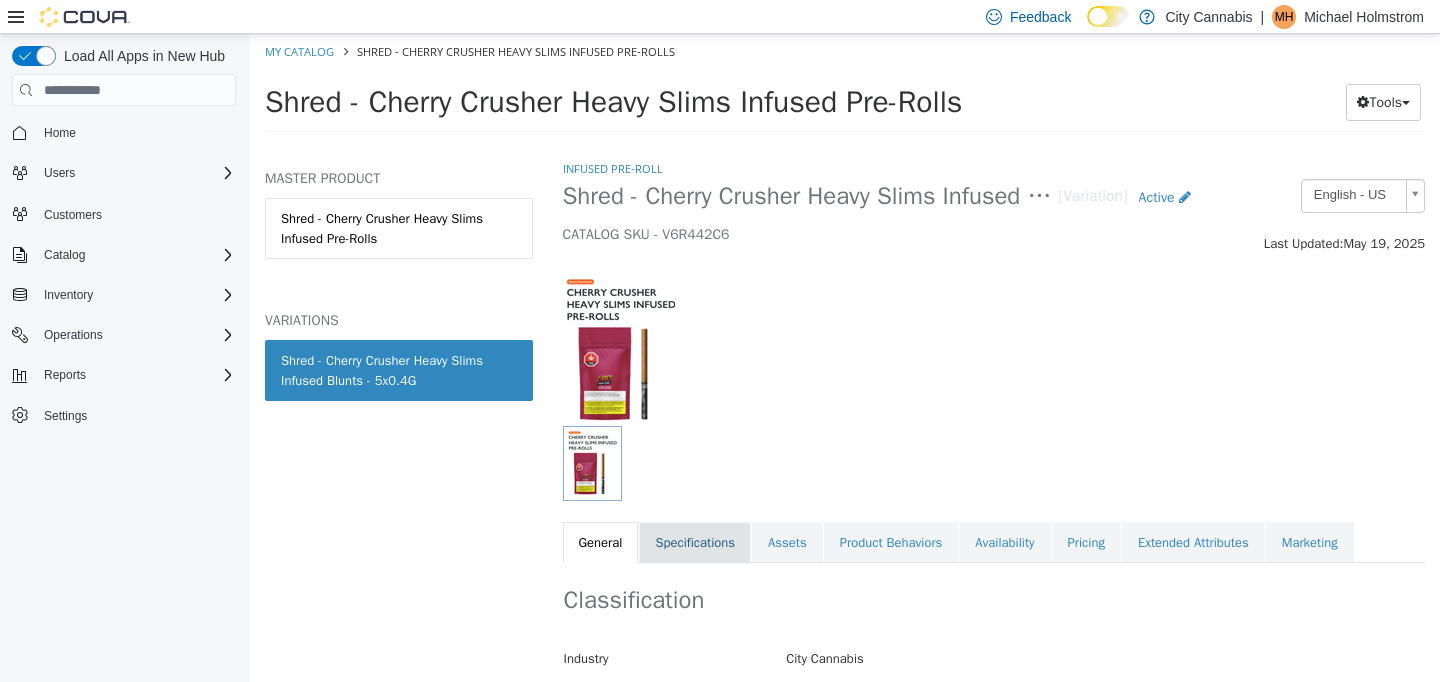click on "Specifications" at bounding box center [695, 543] 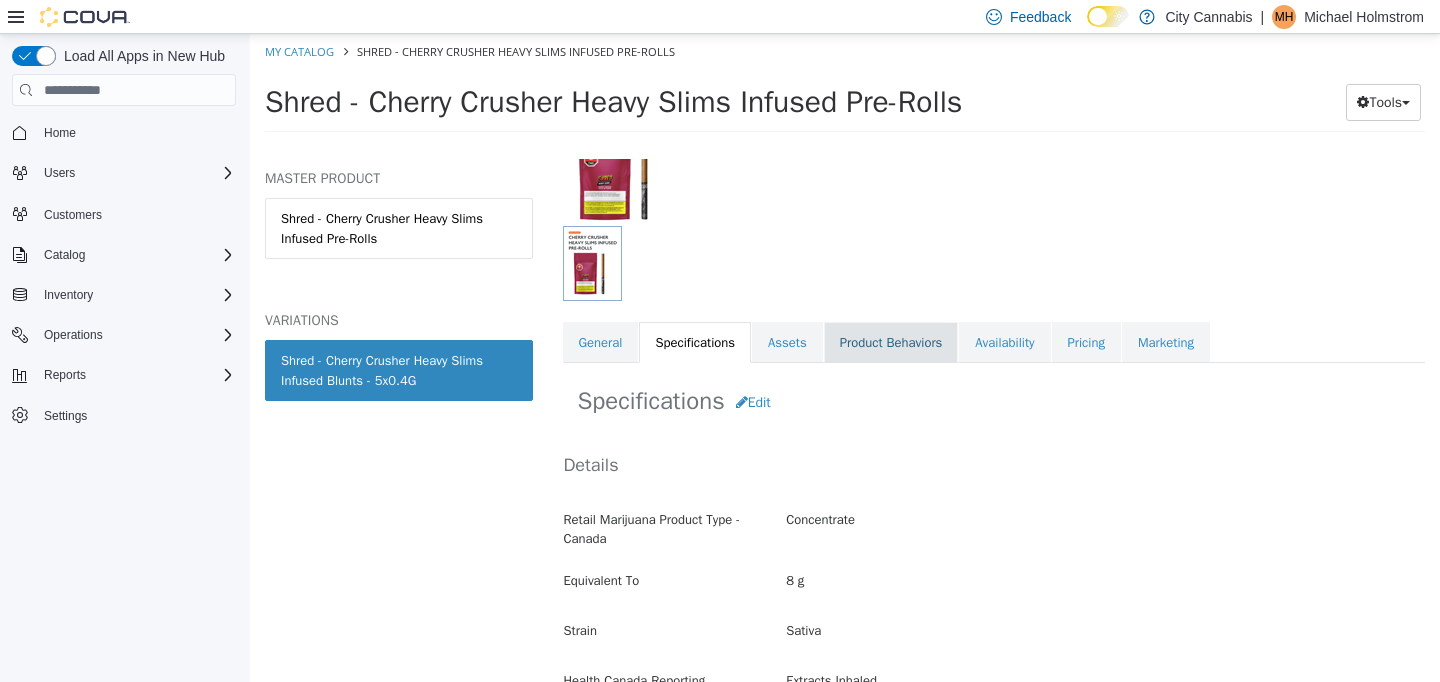 scroll, scrollTop: 198, scrollLeft: 0, axis: vertical 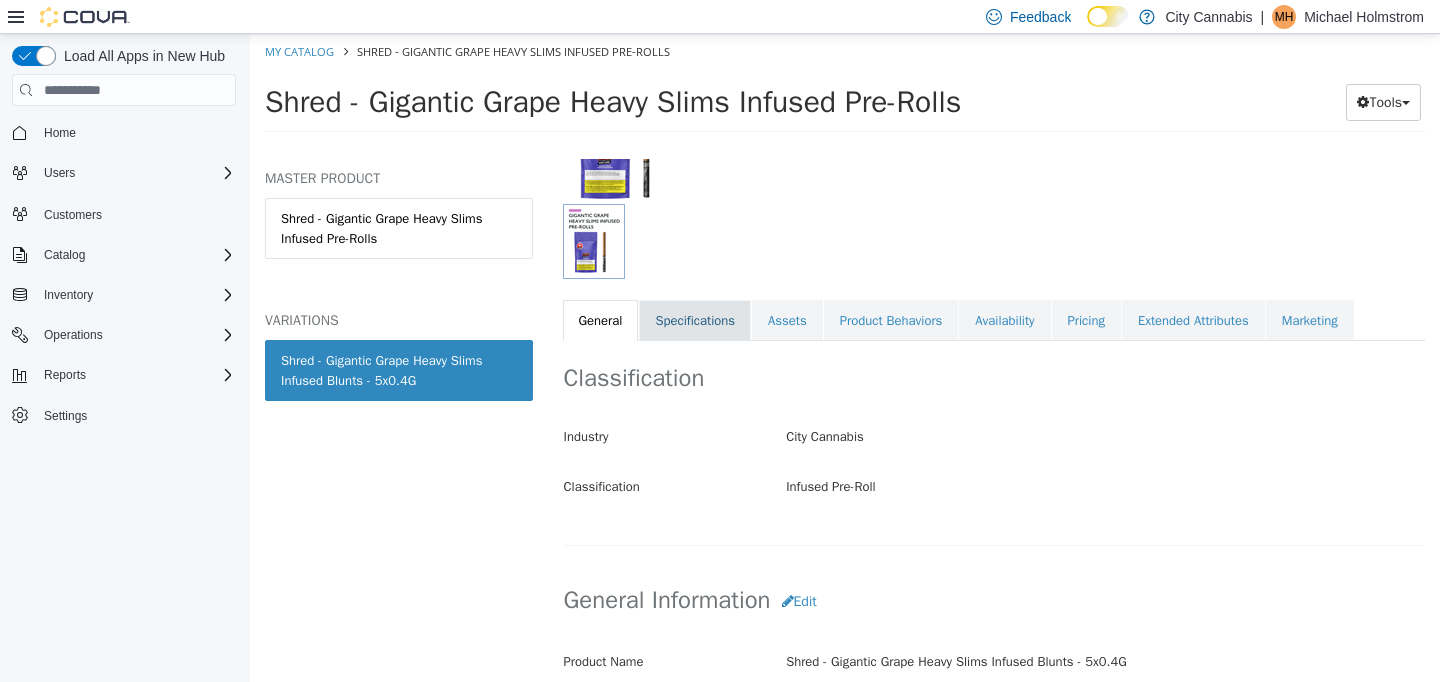 click on "Specifications" at bounding box center [695, 321] 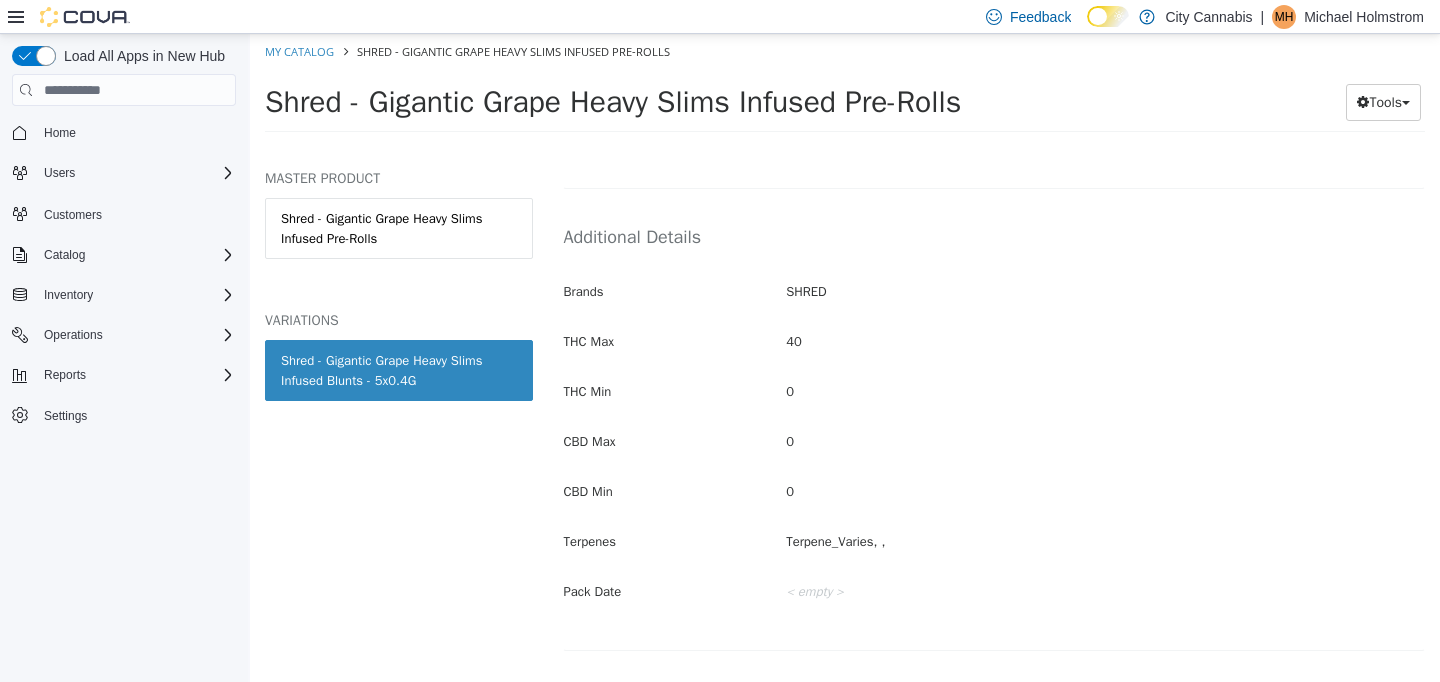 scroll, scrollTop: 914, scrollLeft: 0, axis: vertical 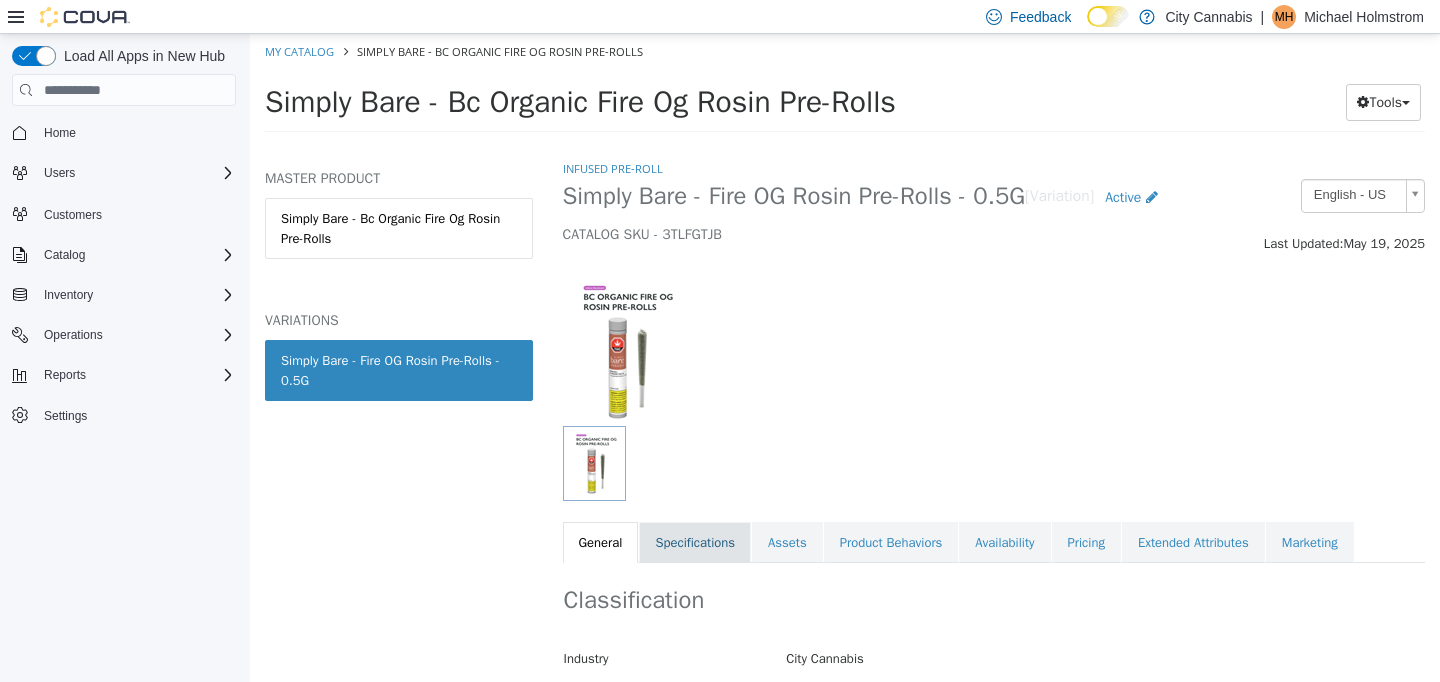 click on "Specifications" at bounding box center (695, 543) 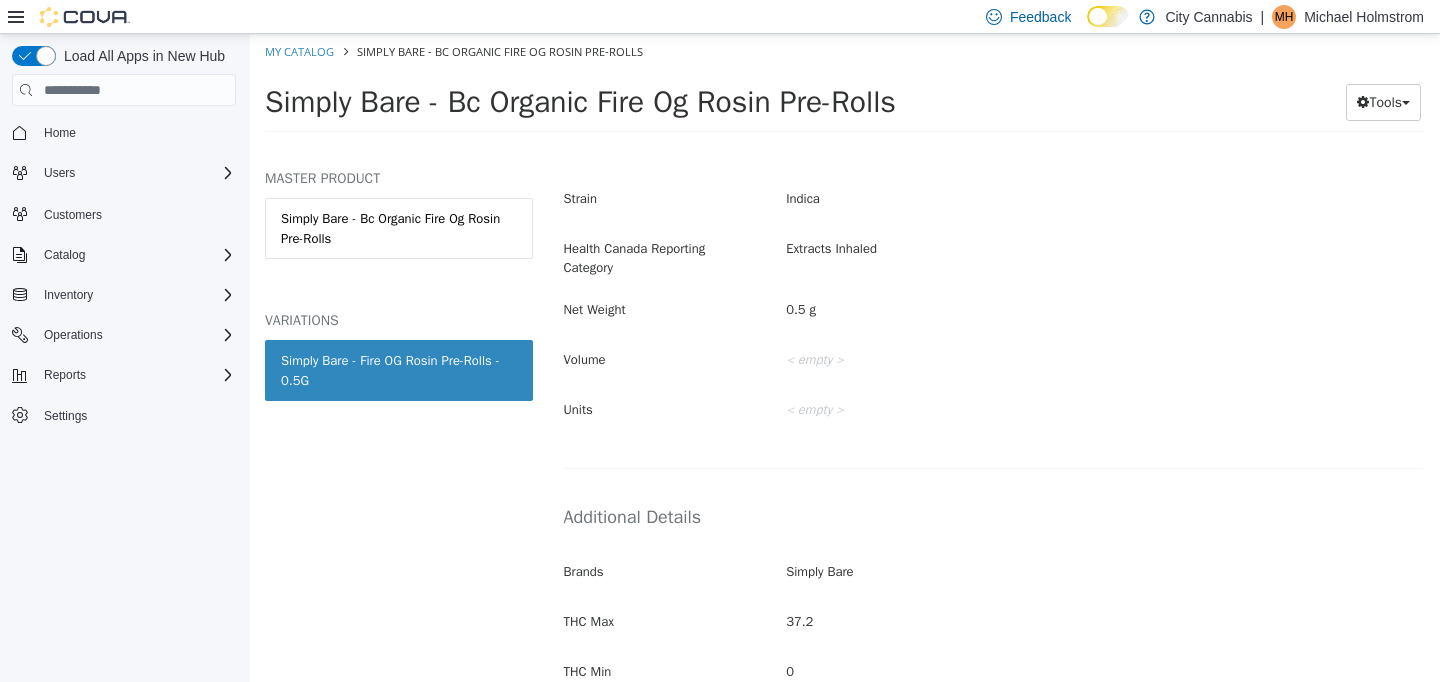 scroll, scrollTop: 643, scrollLeft: 0, axis: vertical 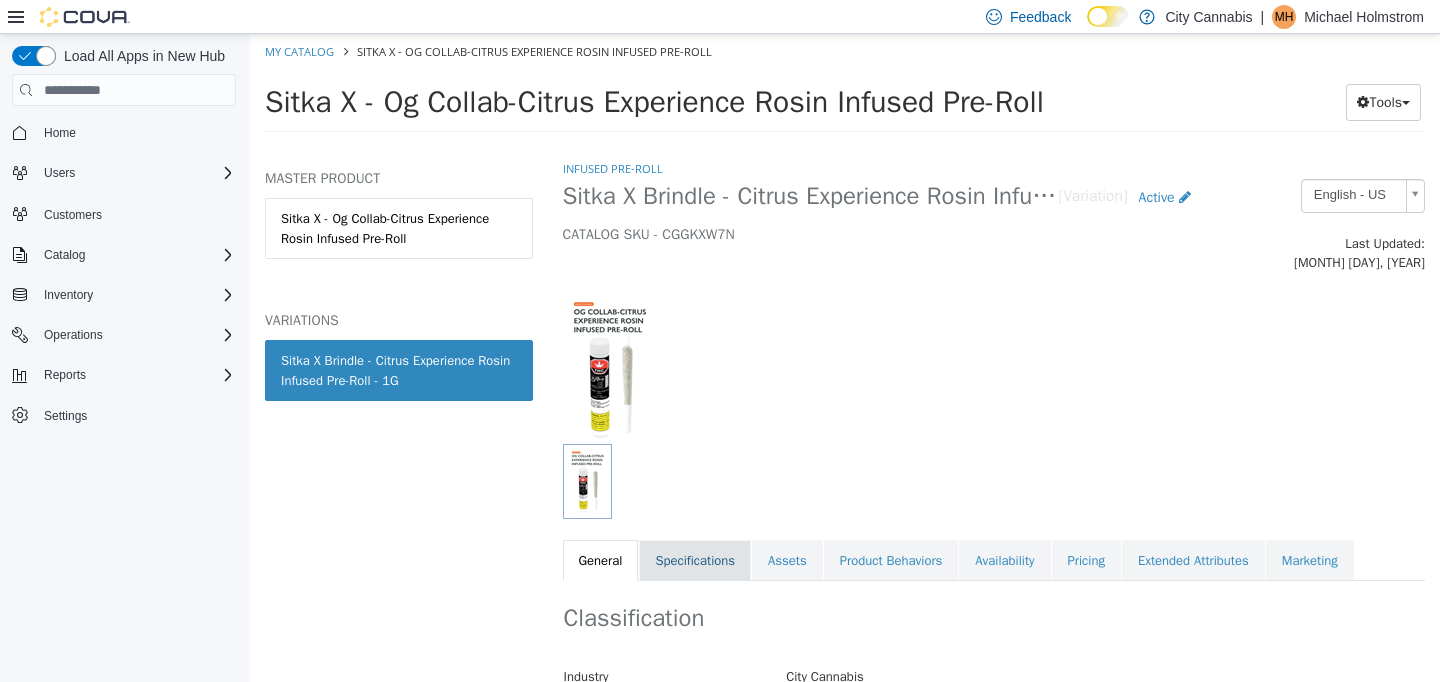 click on "Specifications" at bounding box center [695, 561] 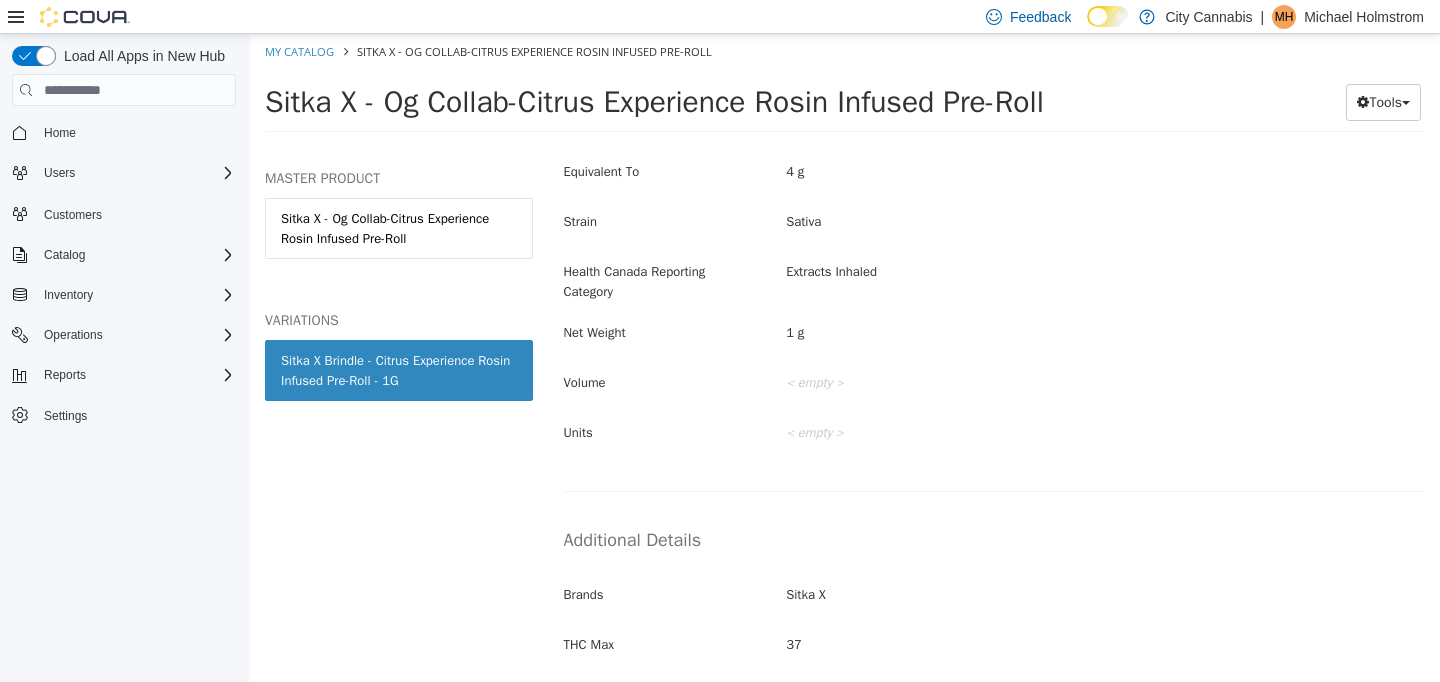 scroll, scrollTop: 653, scrollLeft: 0, axis: vertical 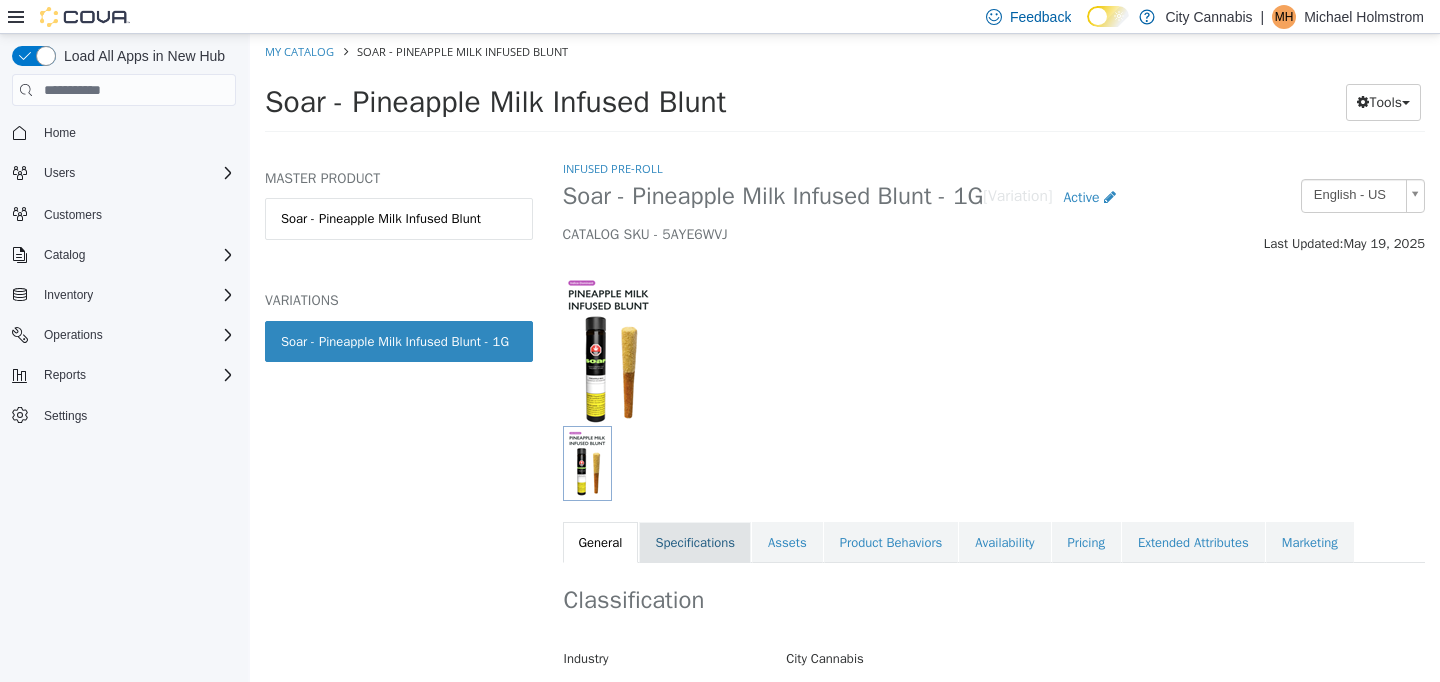 click on "Specifications" at bounding box center [695, 543] 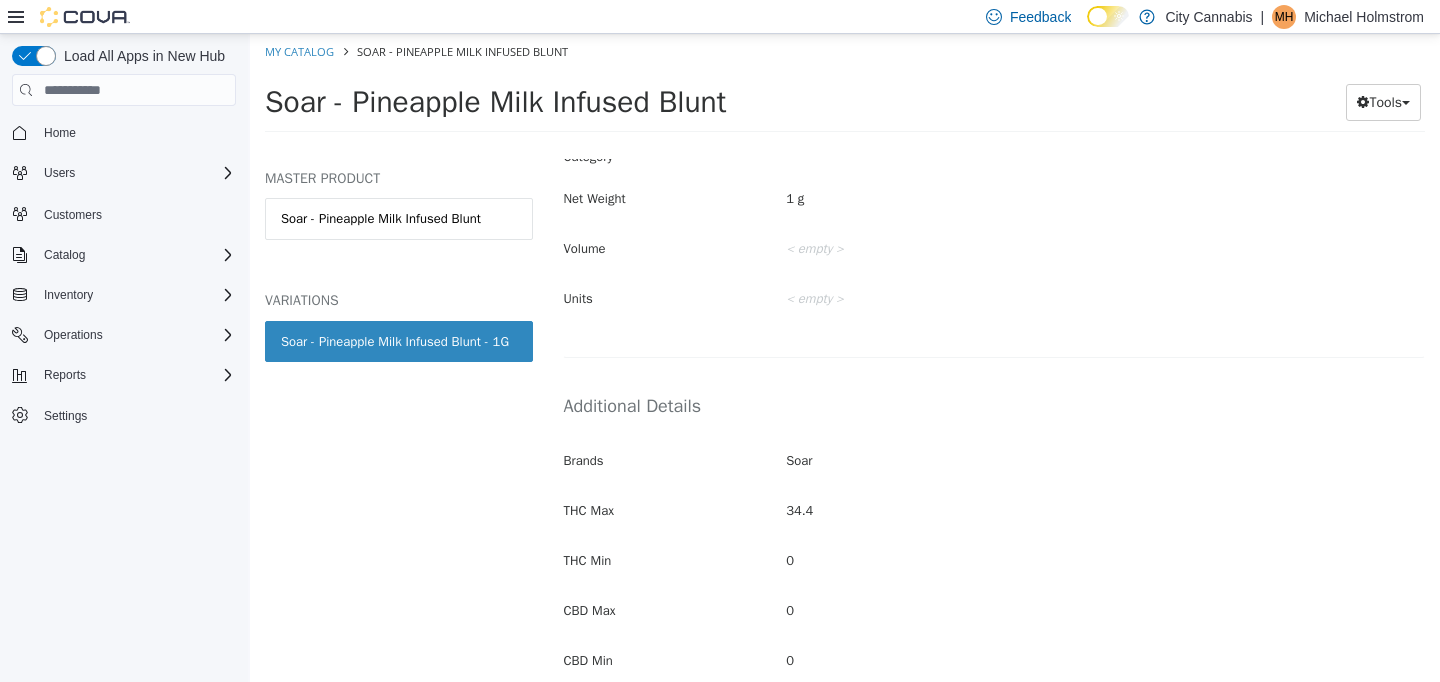 scroll, scrollTop: 752, scrollLeft: 0, axis: vertical 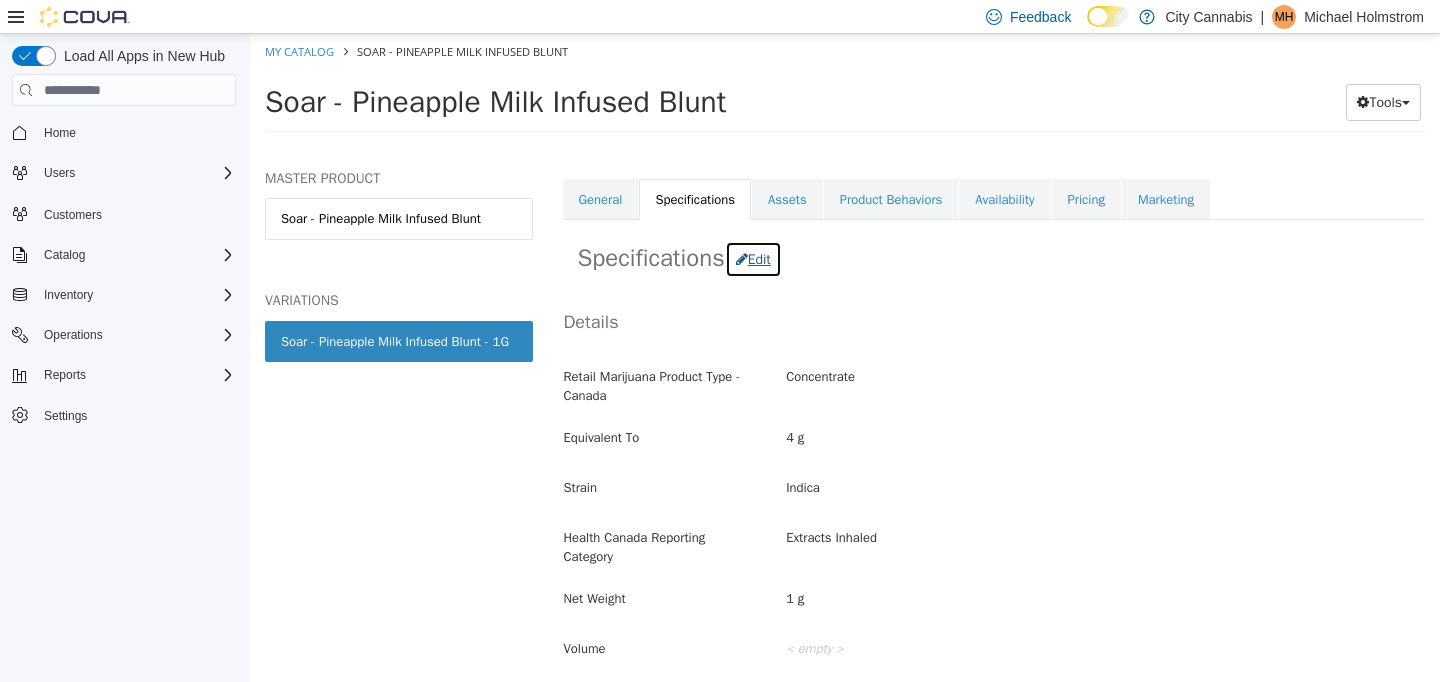 click on "Edit" at bounding box center [753, 259] 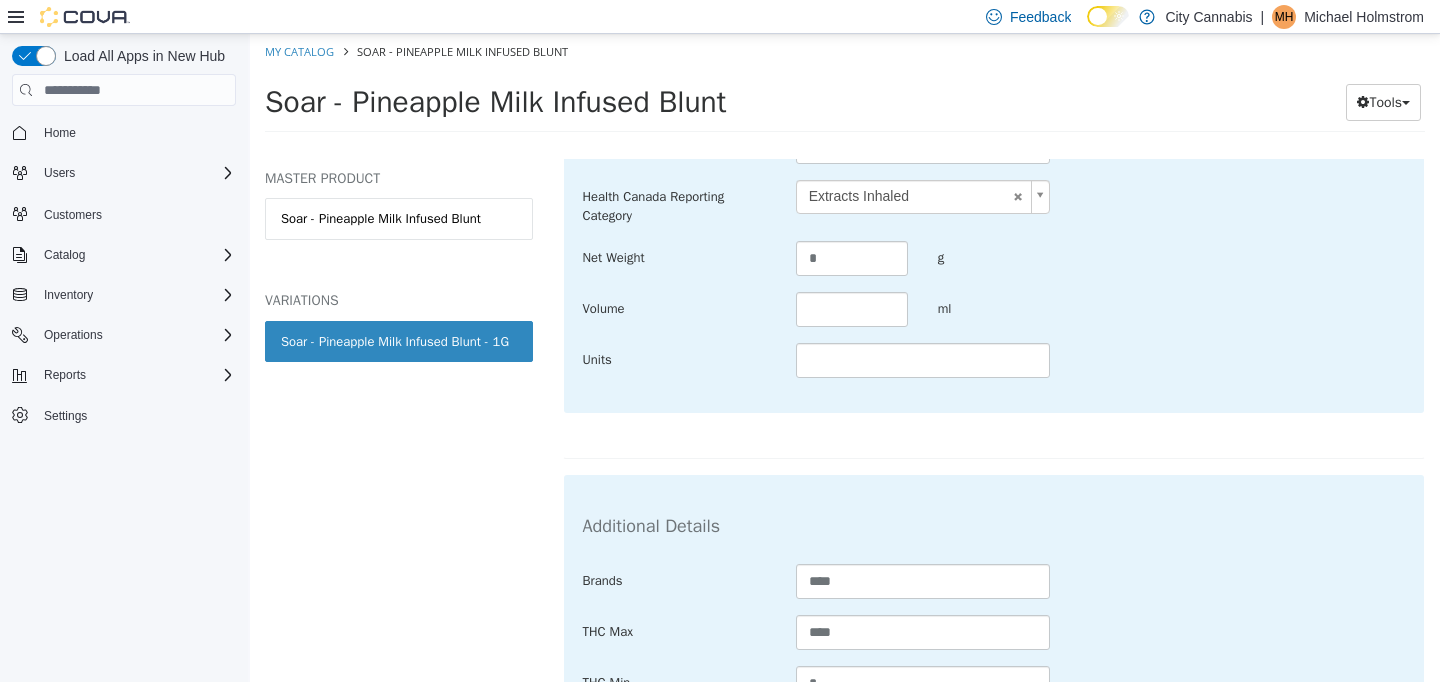 scroll, scrollTop: 843, scrollLeft: 0, axis: vertical 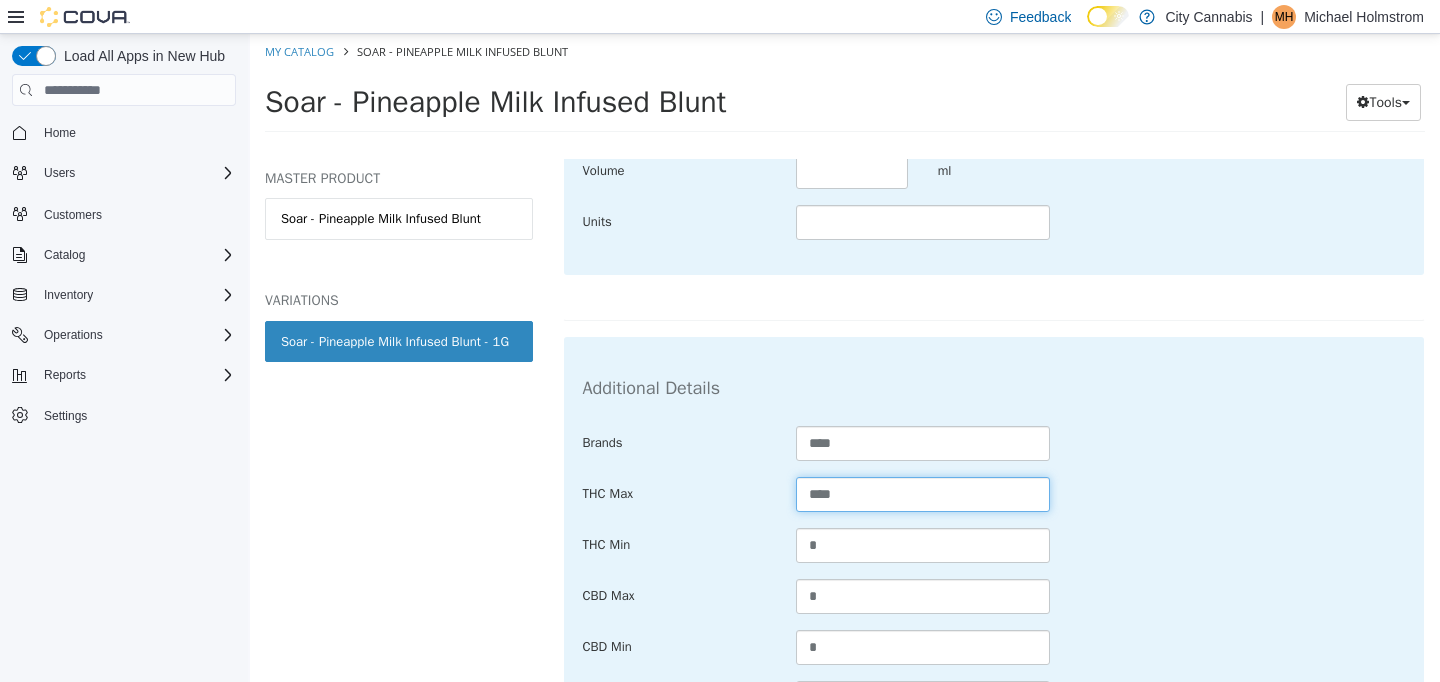 click on "****" at bounding box center (923, 494) 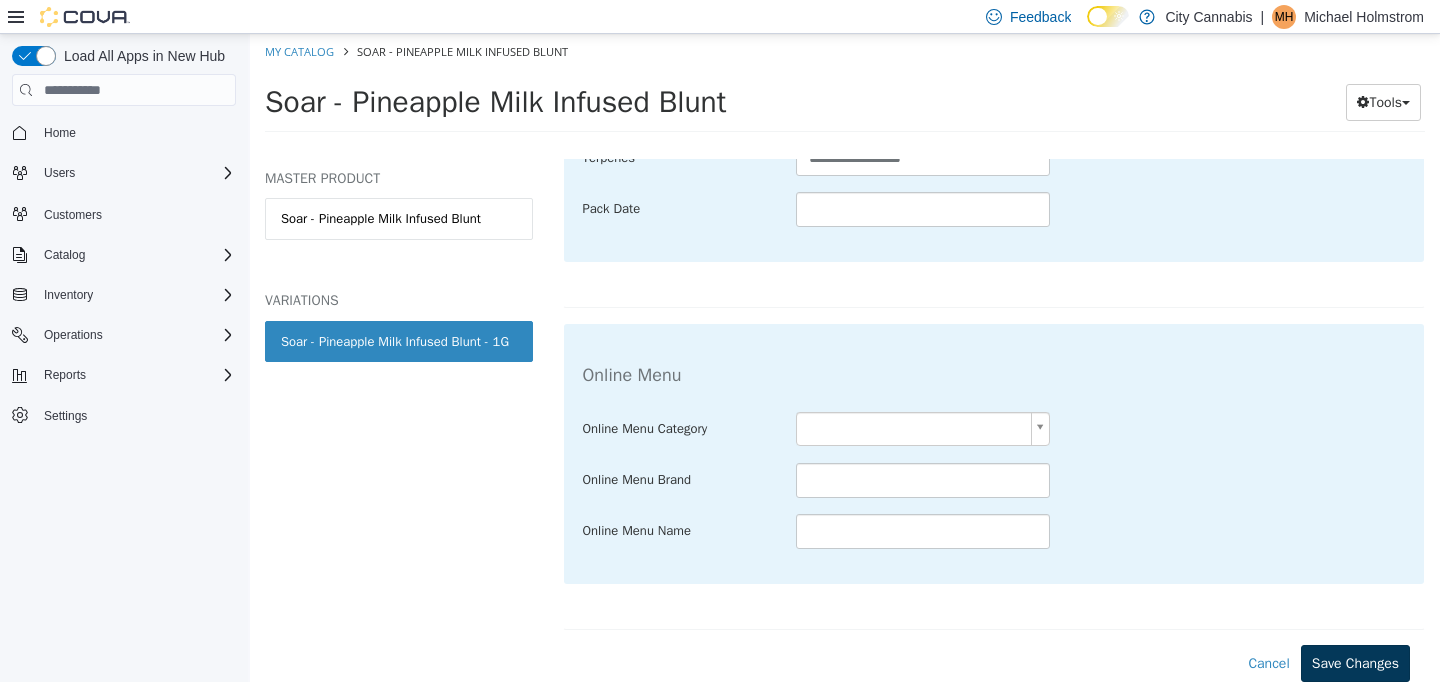 type on "**" 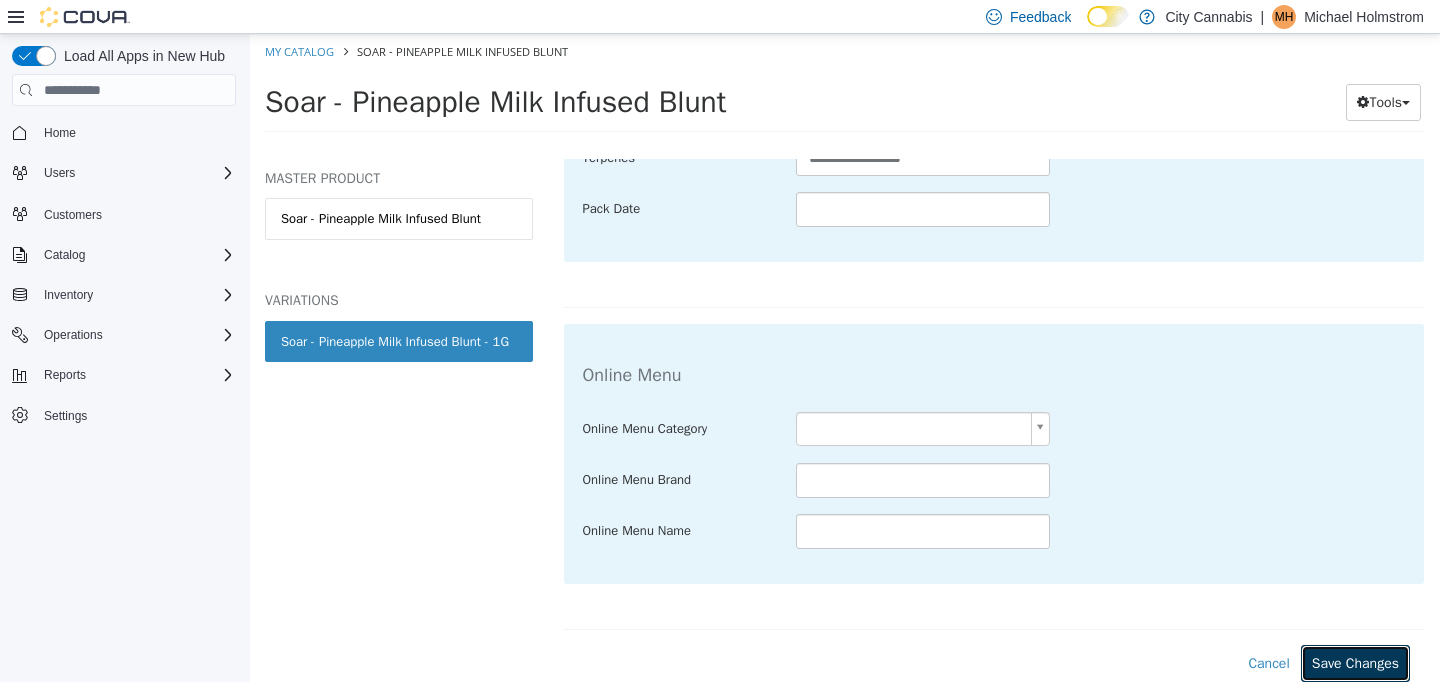 click on "Save Changes" at bounding box center [1355, 663] 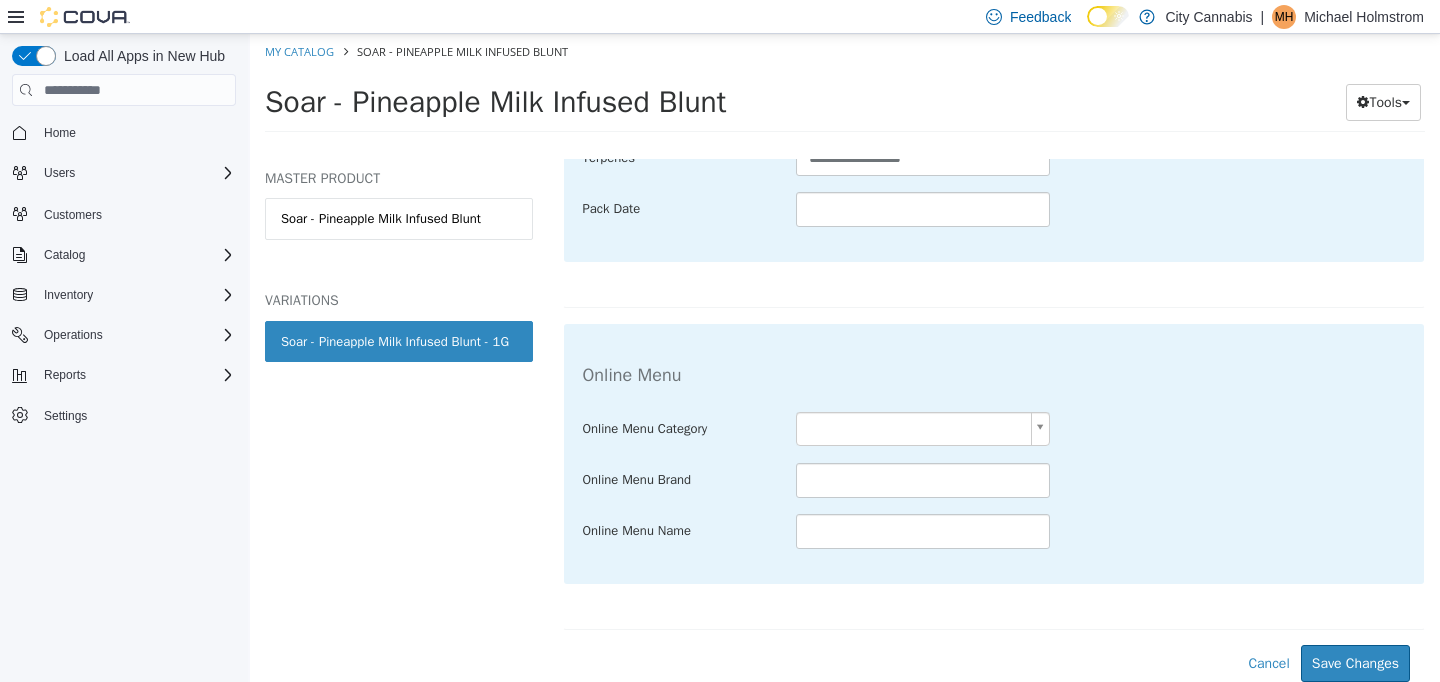 scroll, scrollTop: 1157, scrollLeft: 0, axis: vertical 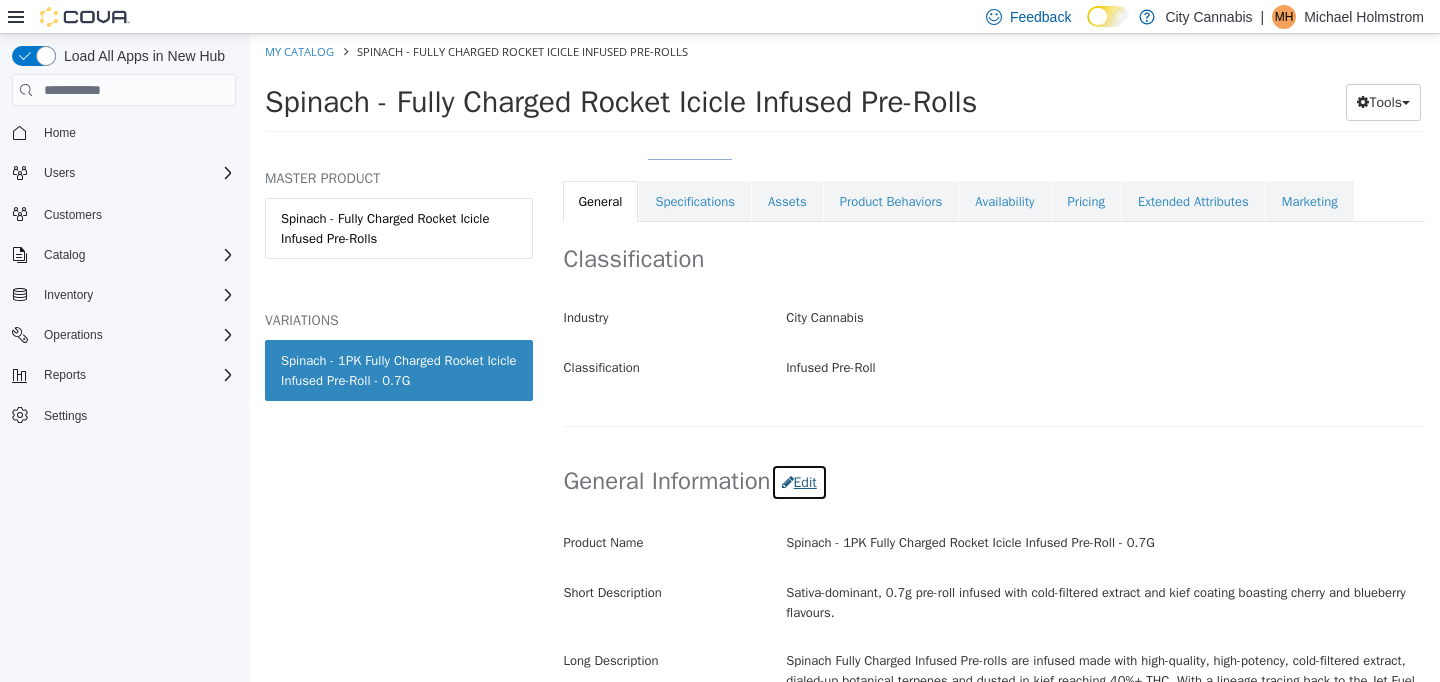click on "Edit" at bounding box center (799, 482) 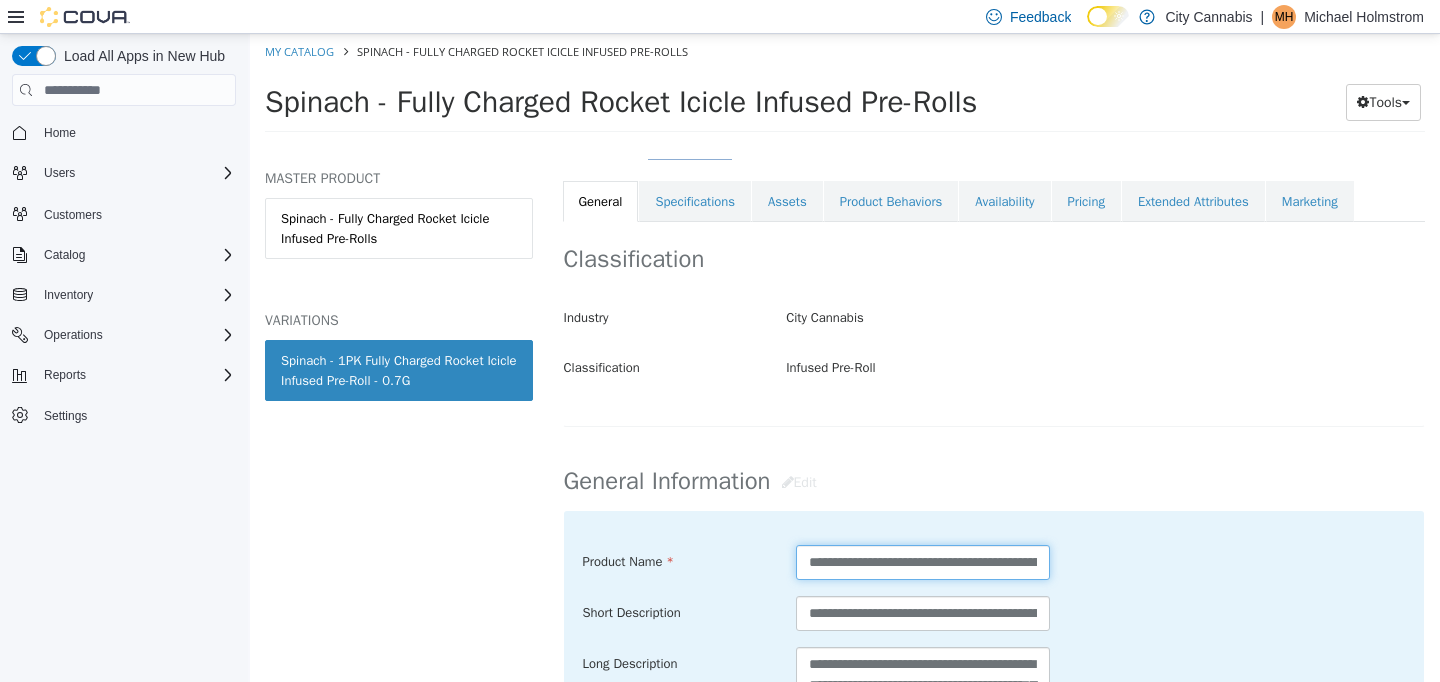 drag, startPoint x: 996, startPoint y: 566, endPoint x: 903, endPoint y: 566, distance: 93 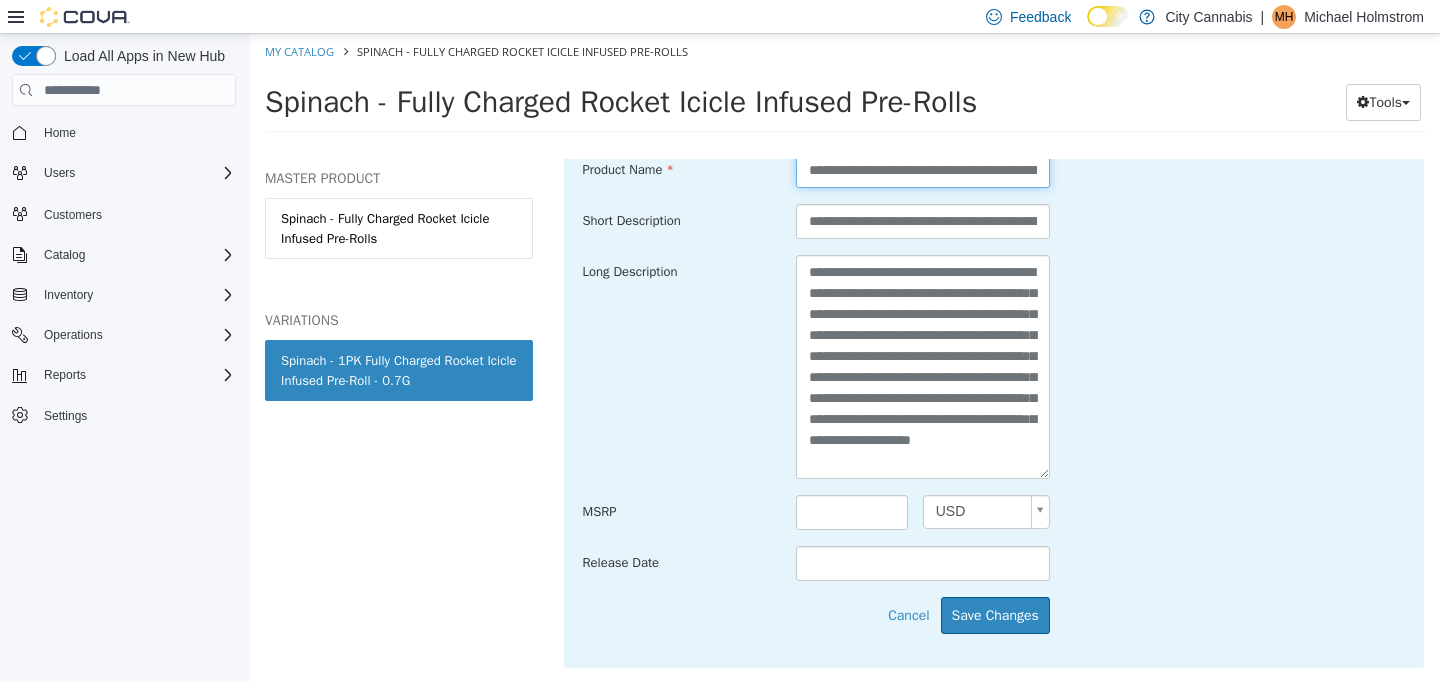 scroll, scrollTop: 739, scrollLeft: 0, axis: vertical 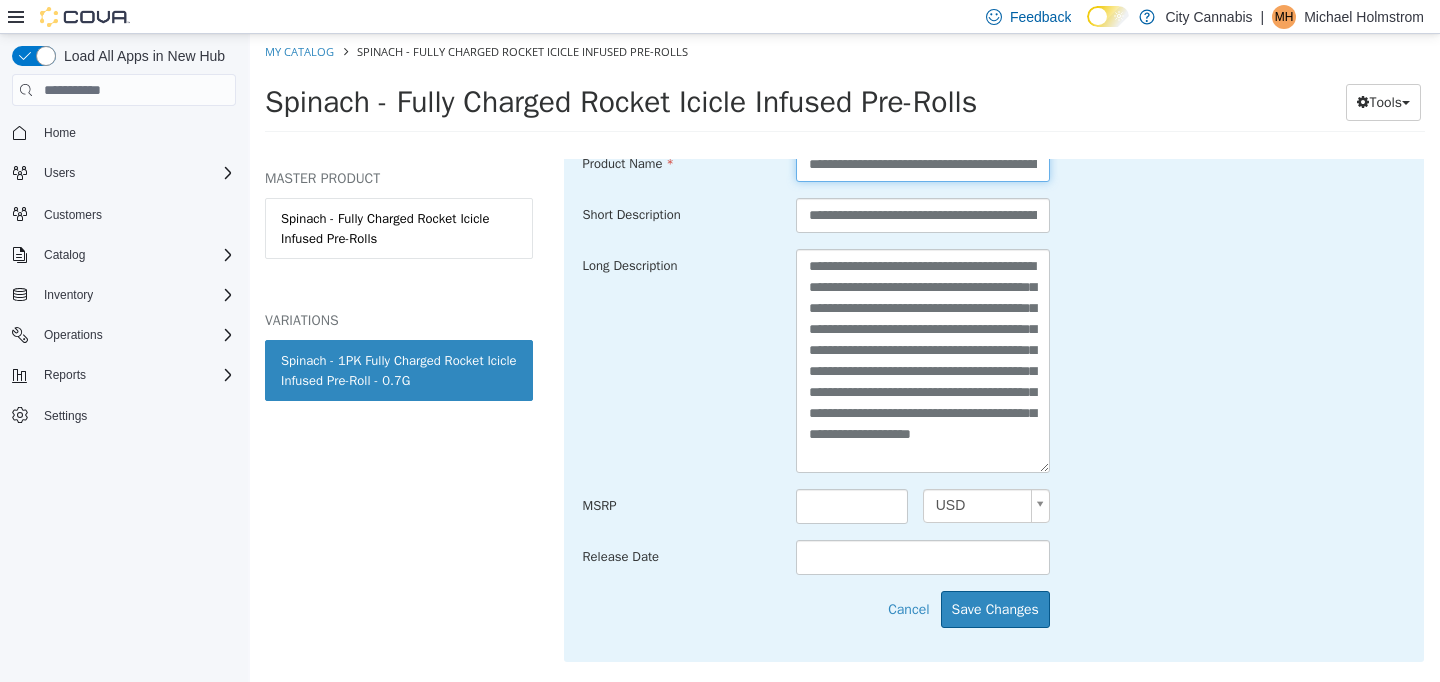 type on "**********" 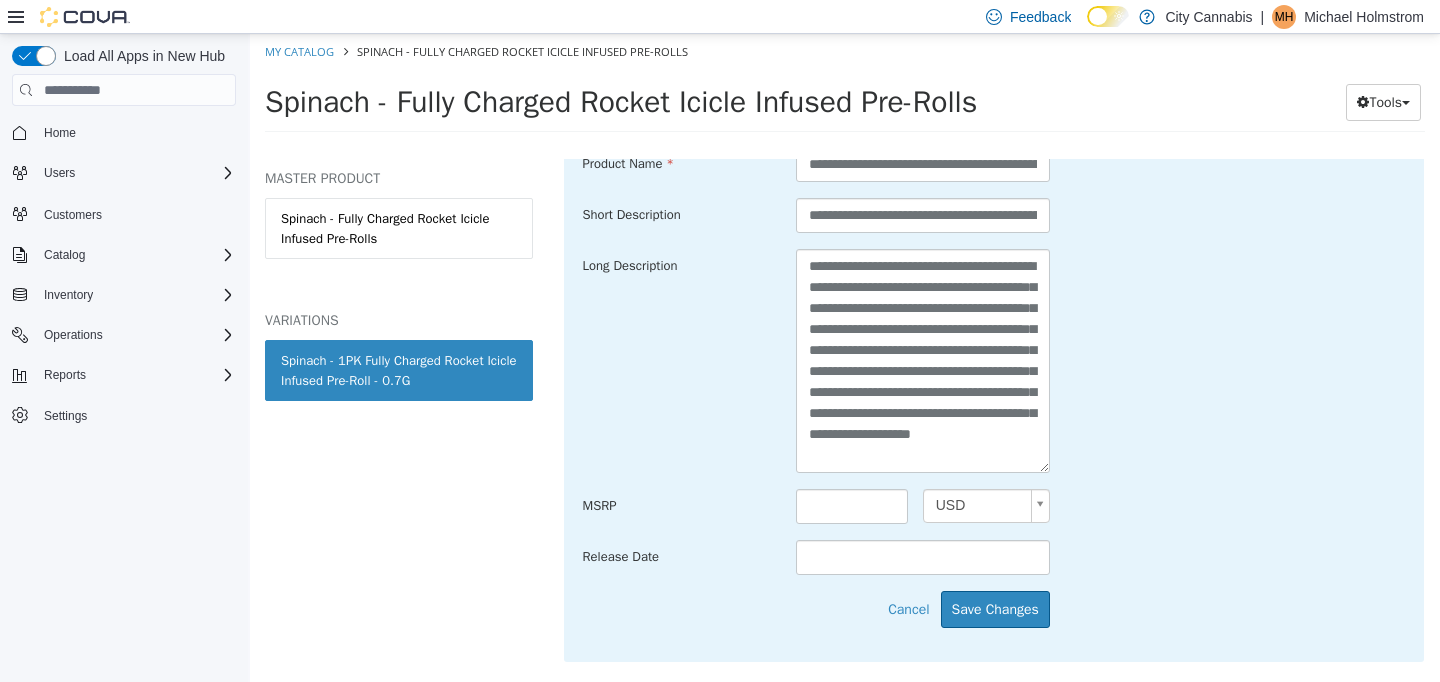 click on "**********" at bounding box center [994, 387] 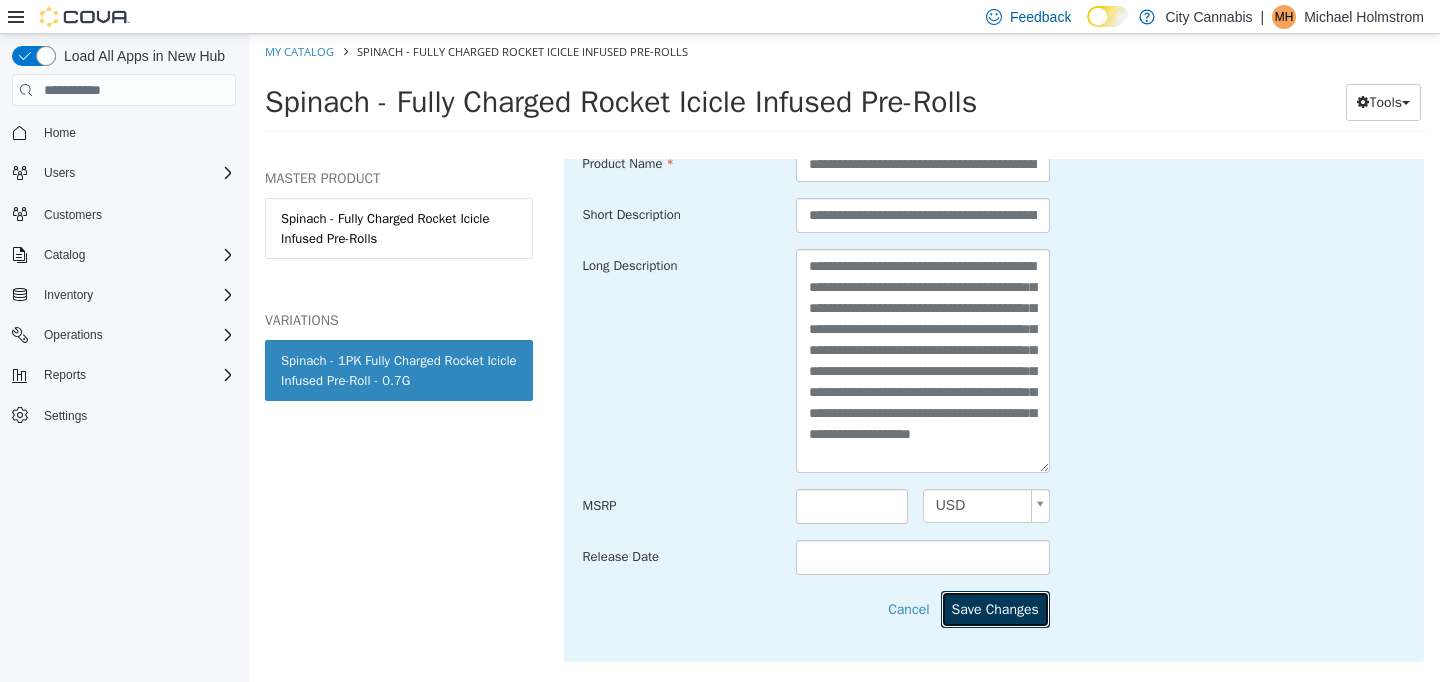 click on "Save Changes" at bounding box center [995, 609] 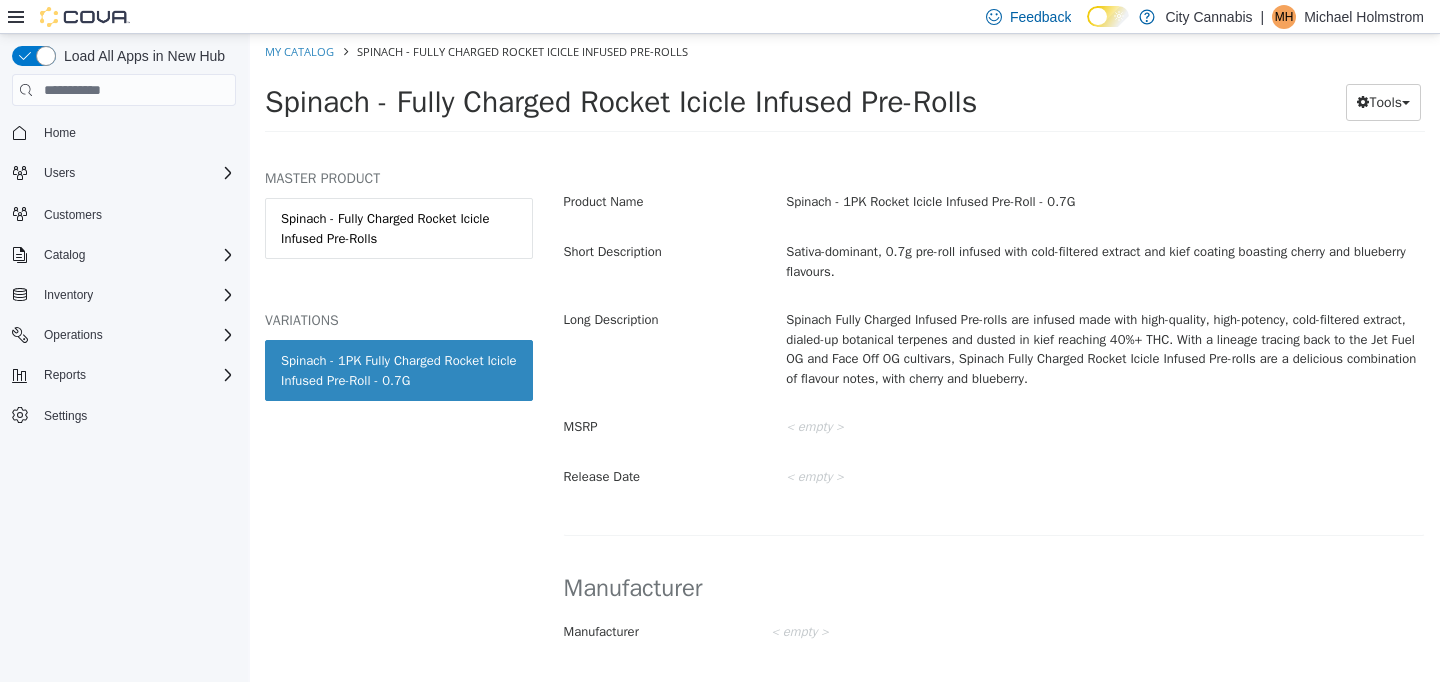scroll, scrollTop: 53, scrollLeft: 0, axis: vertical 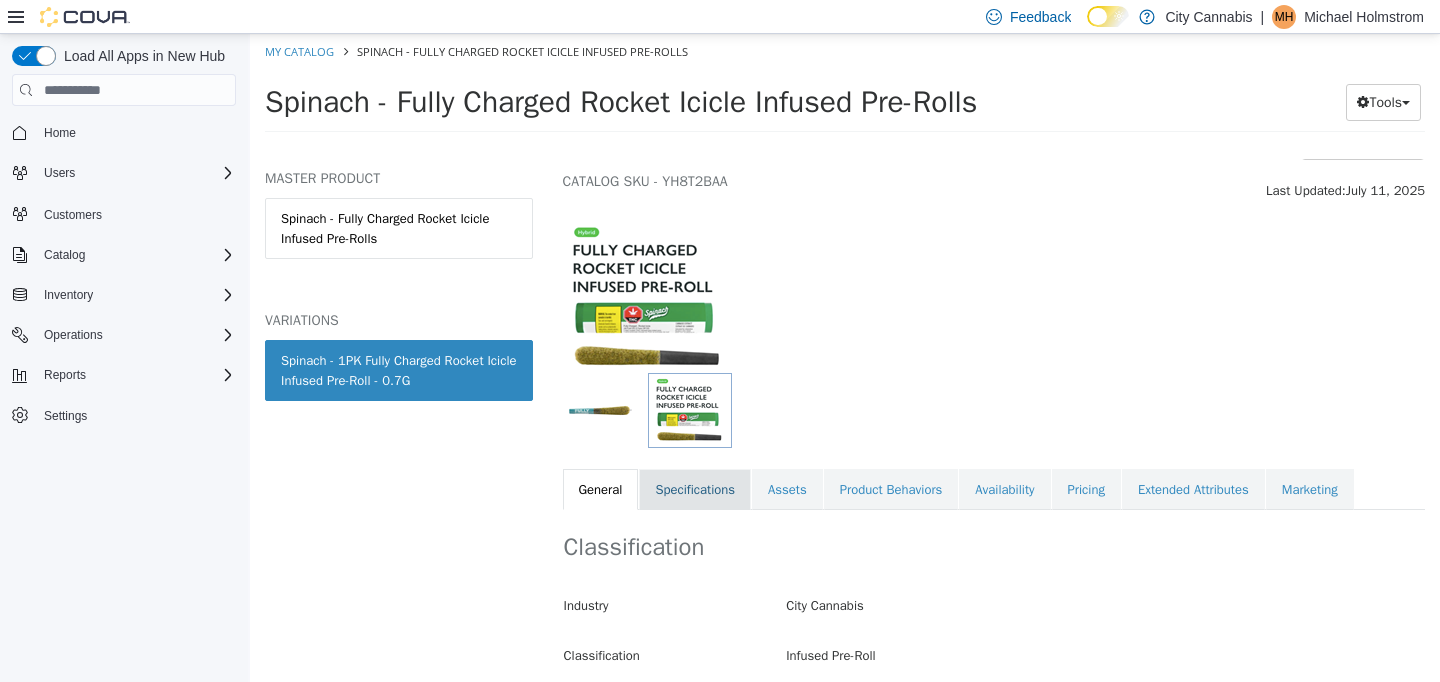 click on "Specifications" at bounding box center (695, 490) 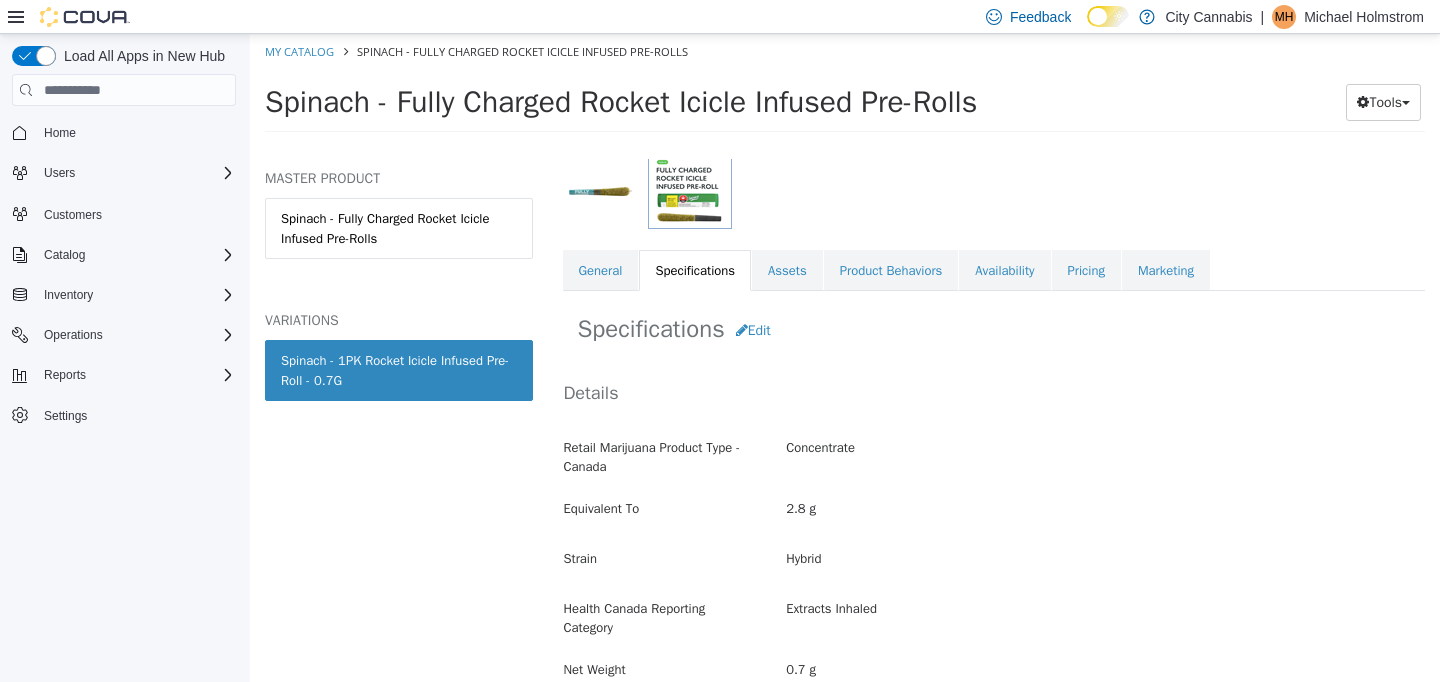 scroll, scrollTop: 267, scrollLeft: 0, axis: vertical 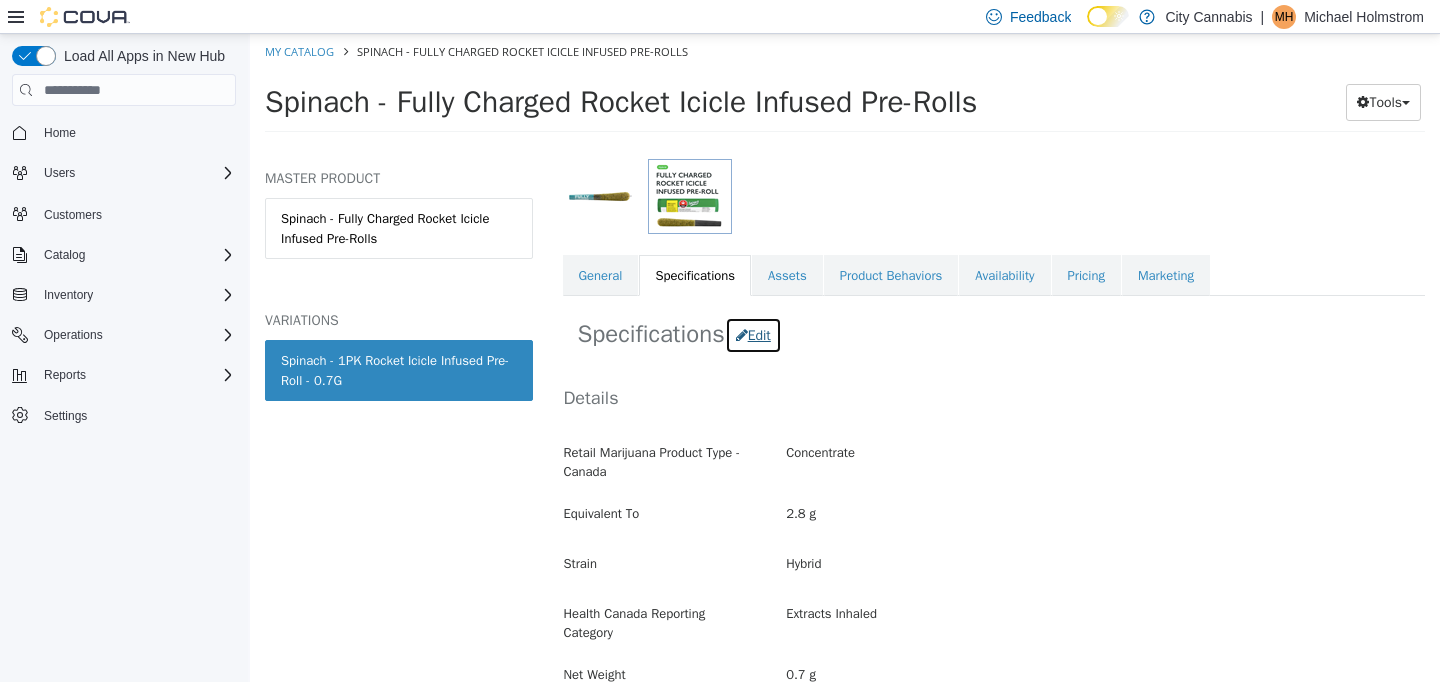 click on "Edit" at bounding box center (753, 335) 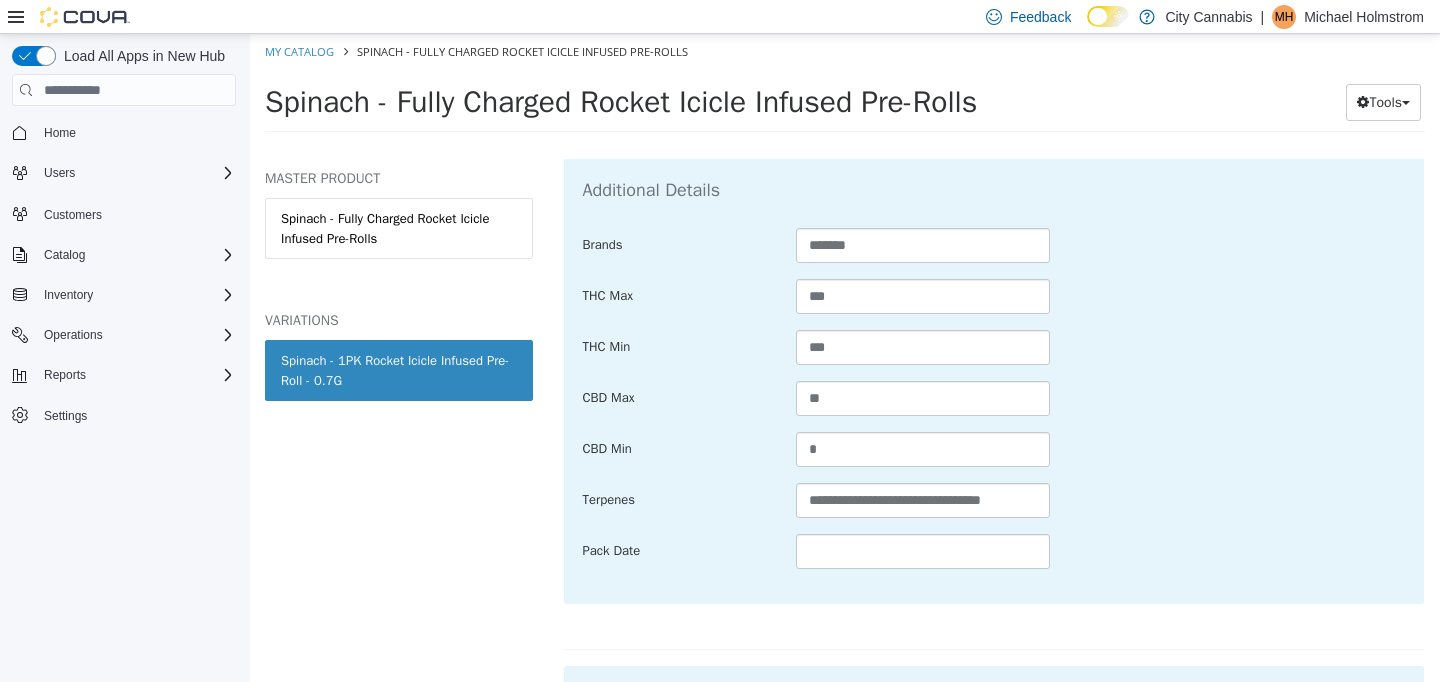 scroll, scrollTop: 1042, scrollLeft: 0, axis: vertical 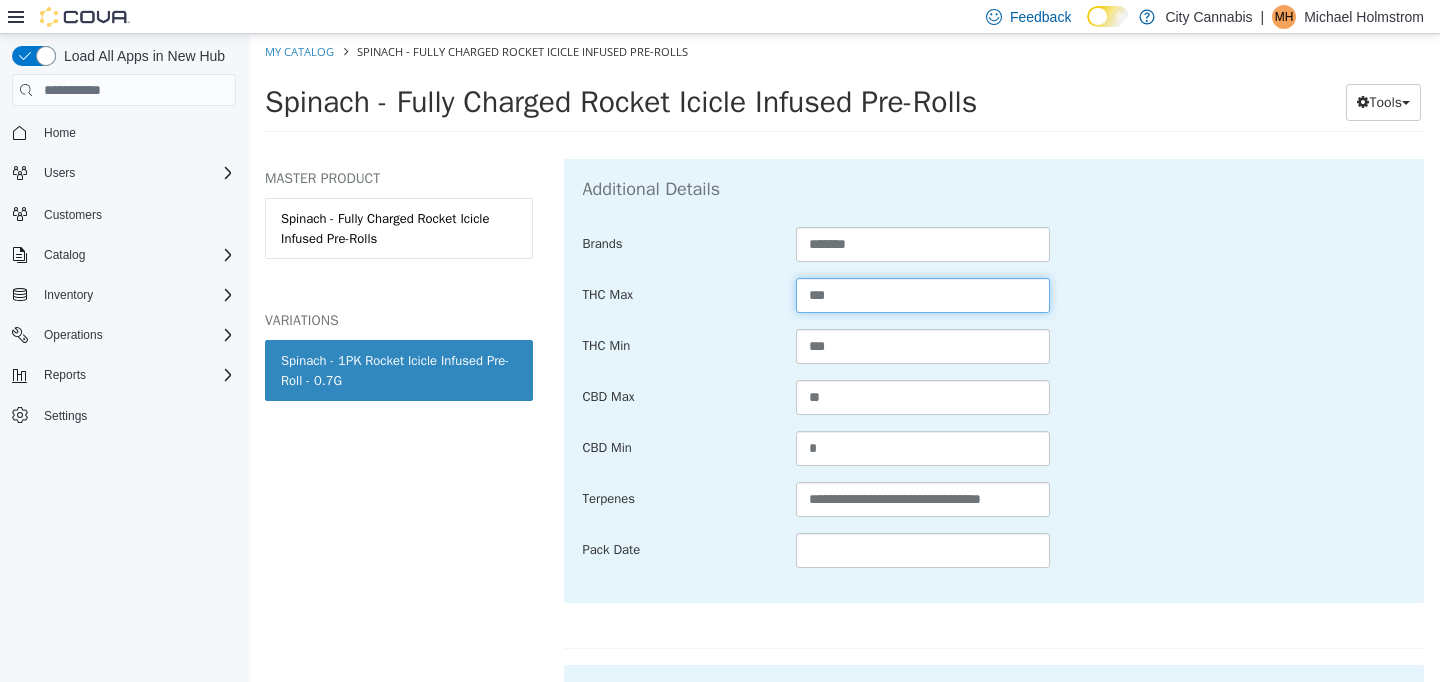click on "***" at bounding box center [923, 295] 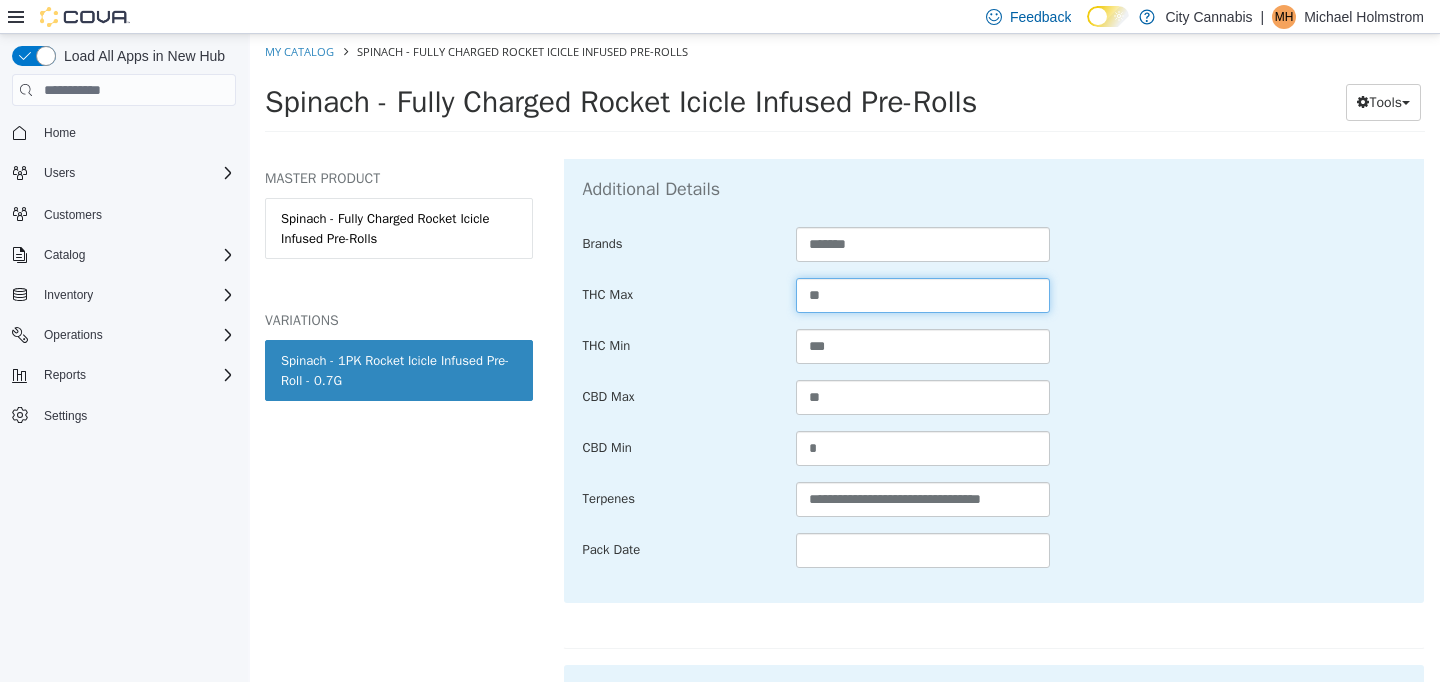 type on "**" 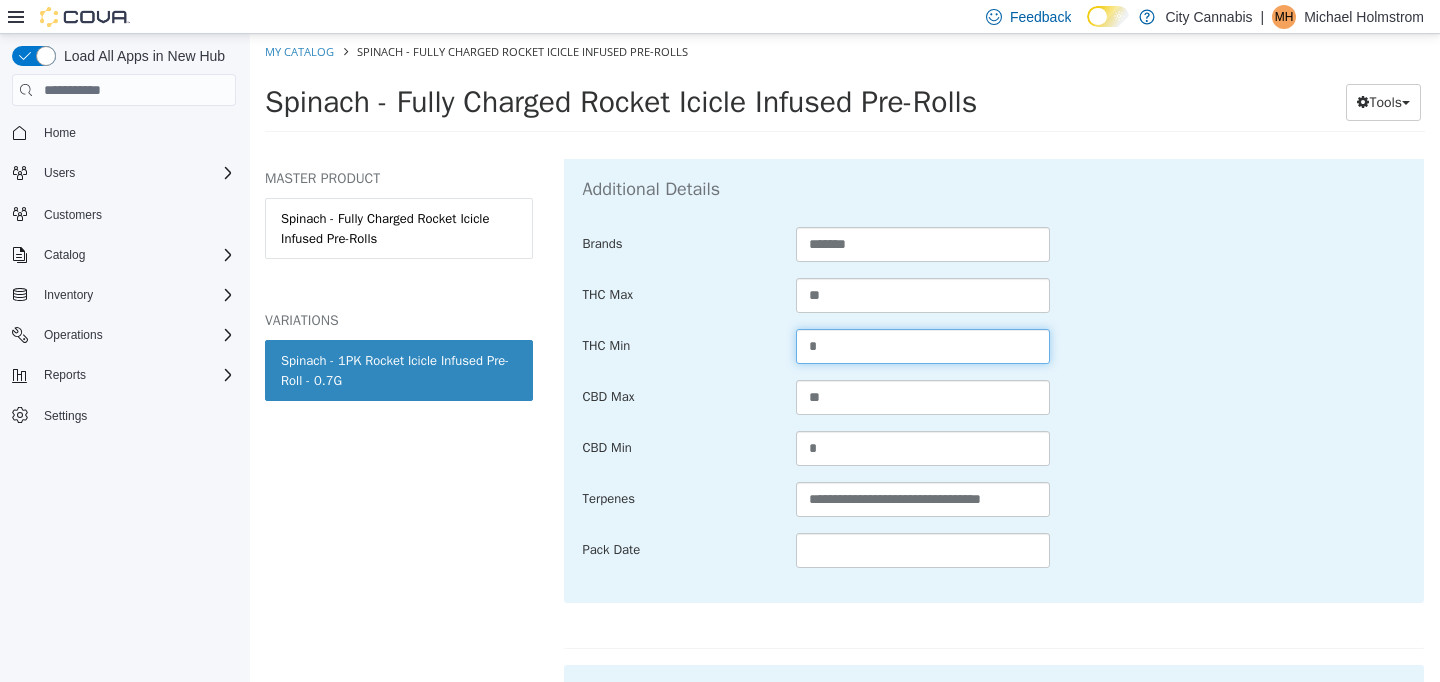 type on "*" 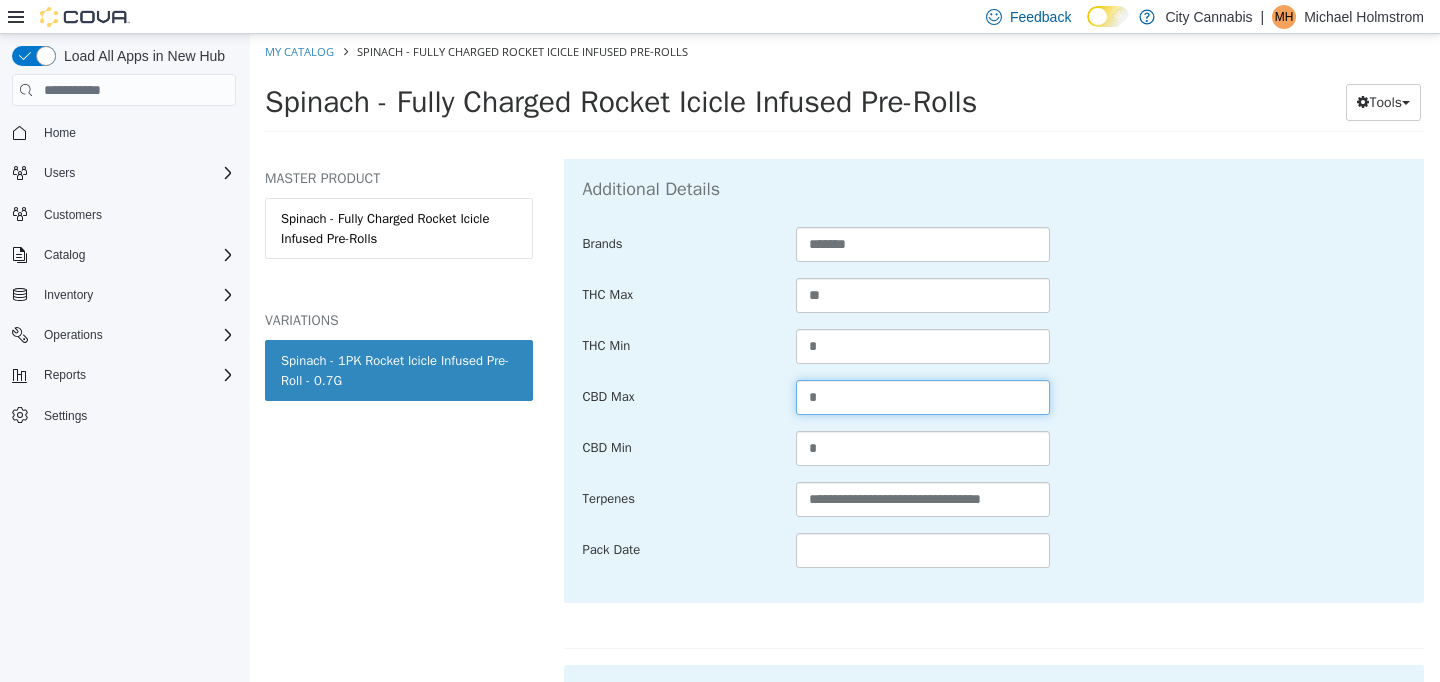 scroll, scrollTop: 1383, scrollLeft: 0, axis: vertical 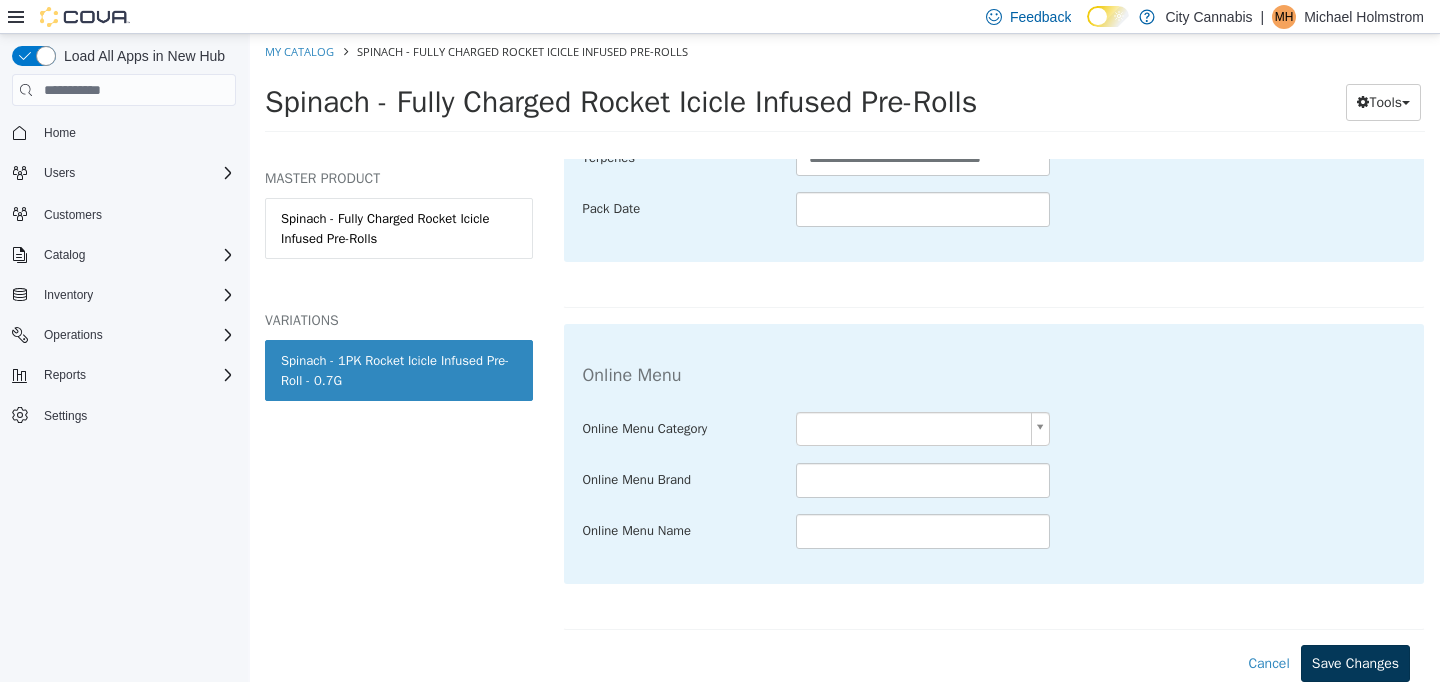 type on "*" 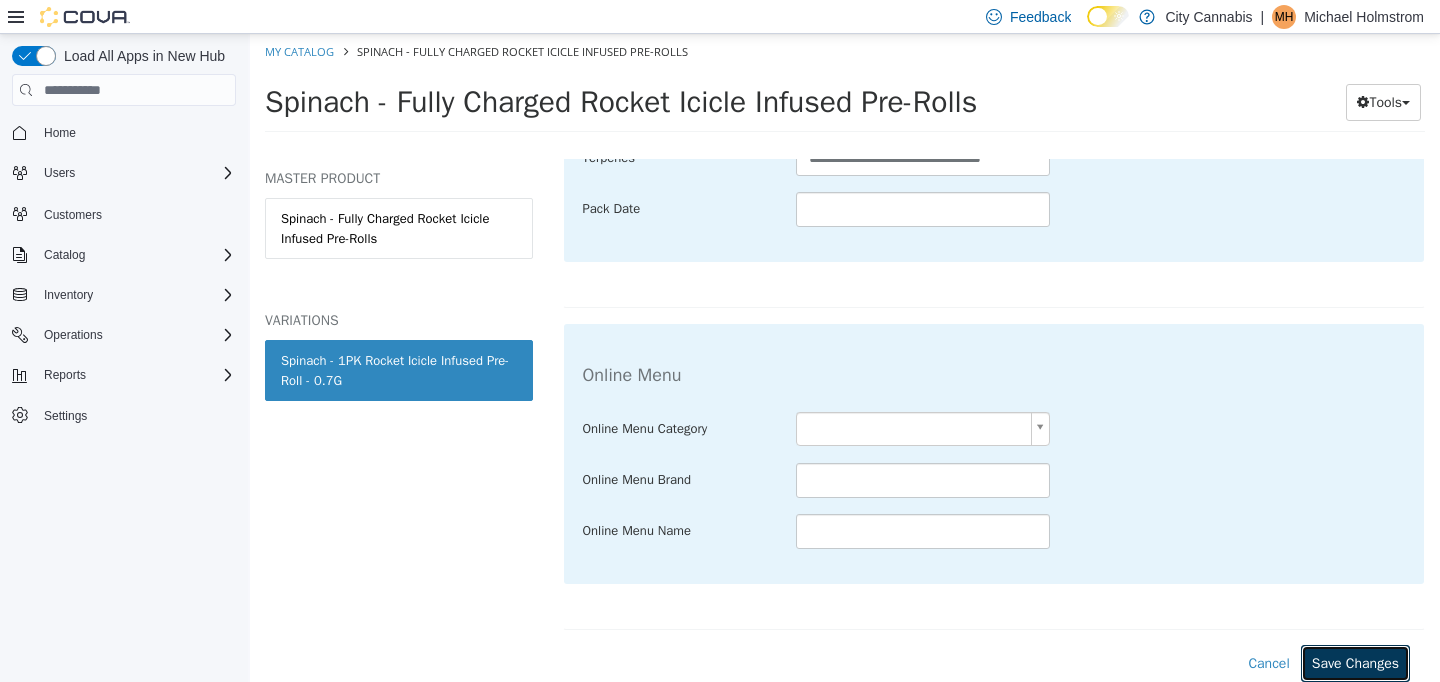 click on "Save Changes" at bounding box center (1355, 663) 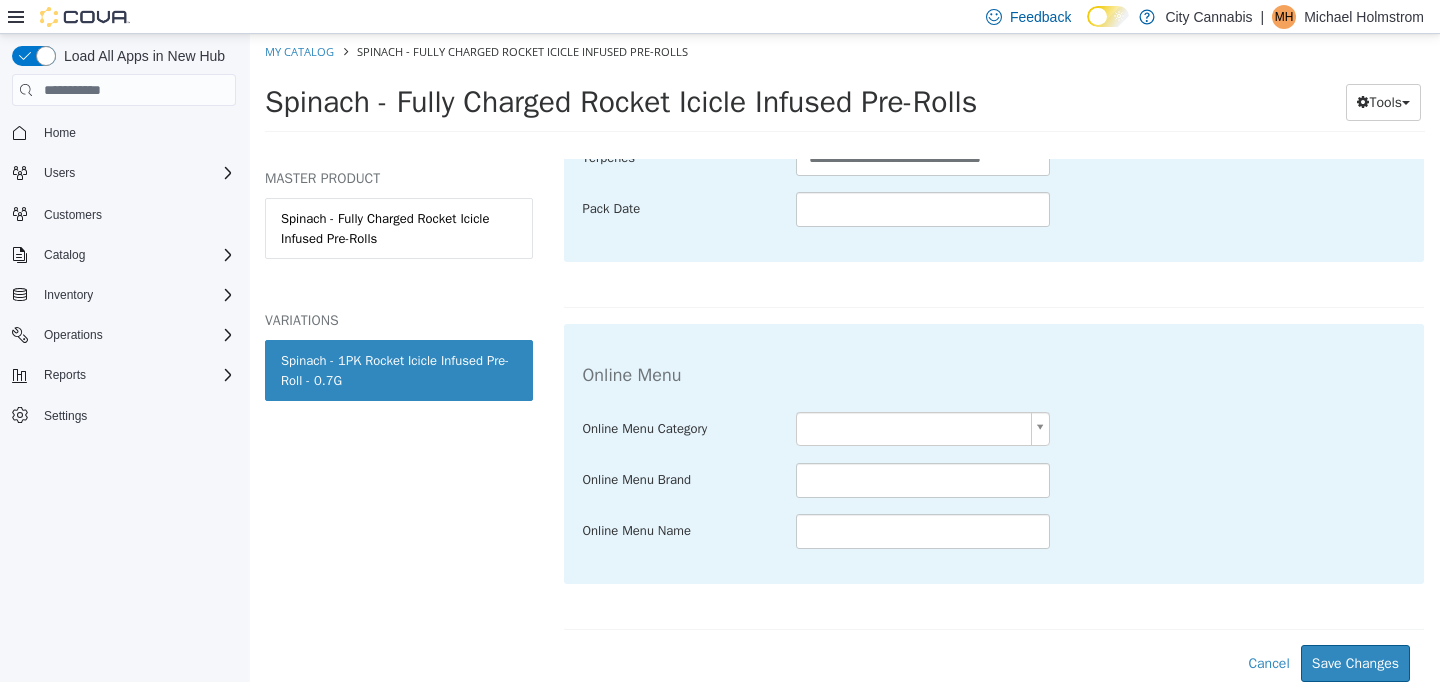 scroll, scrollTop: 1157, scrollLeft: 0, axis: vertical 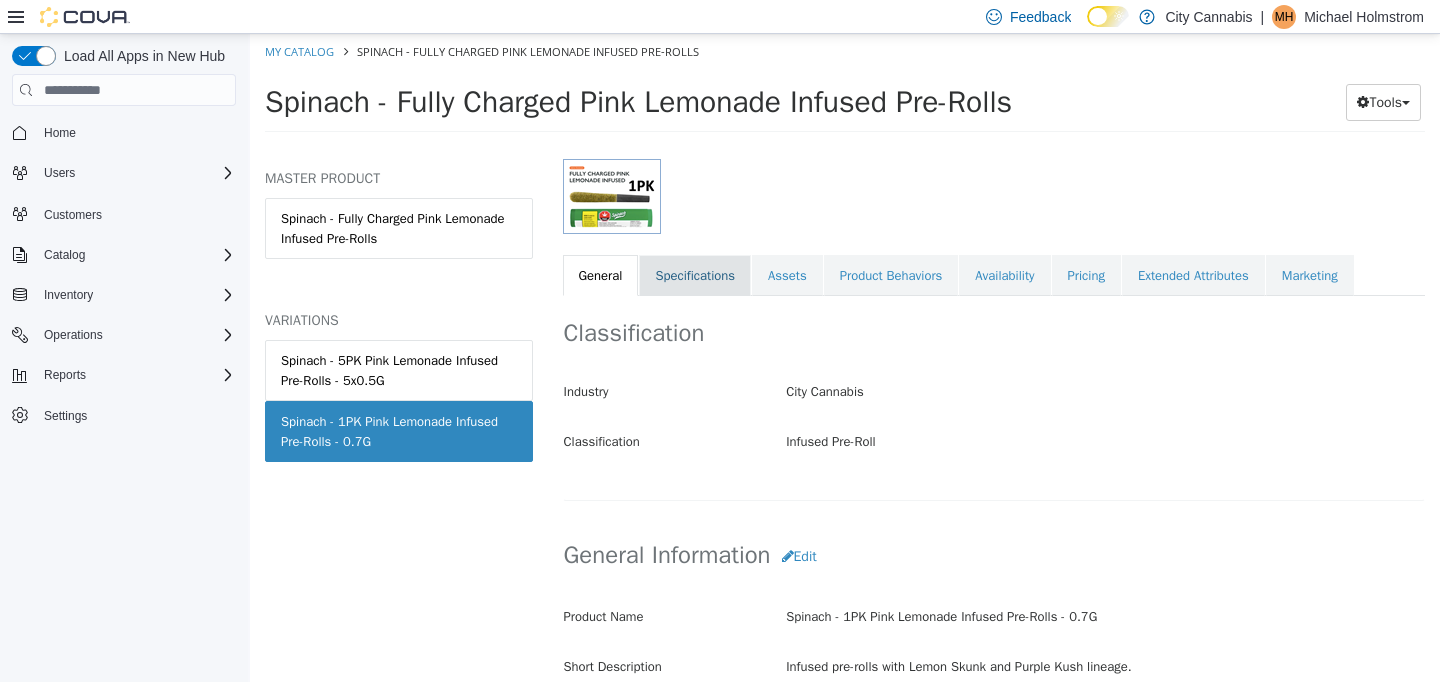 click on "Specifications" at bounding box center (695, 276) 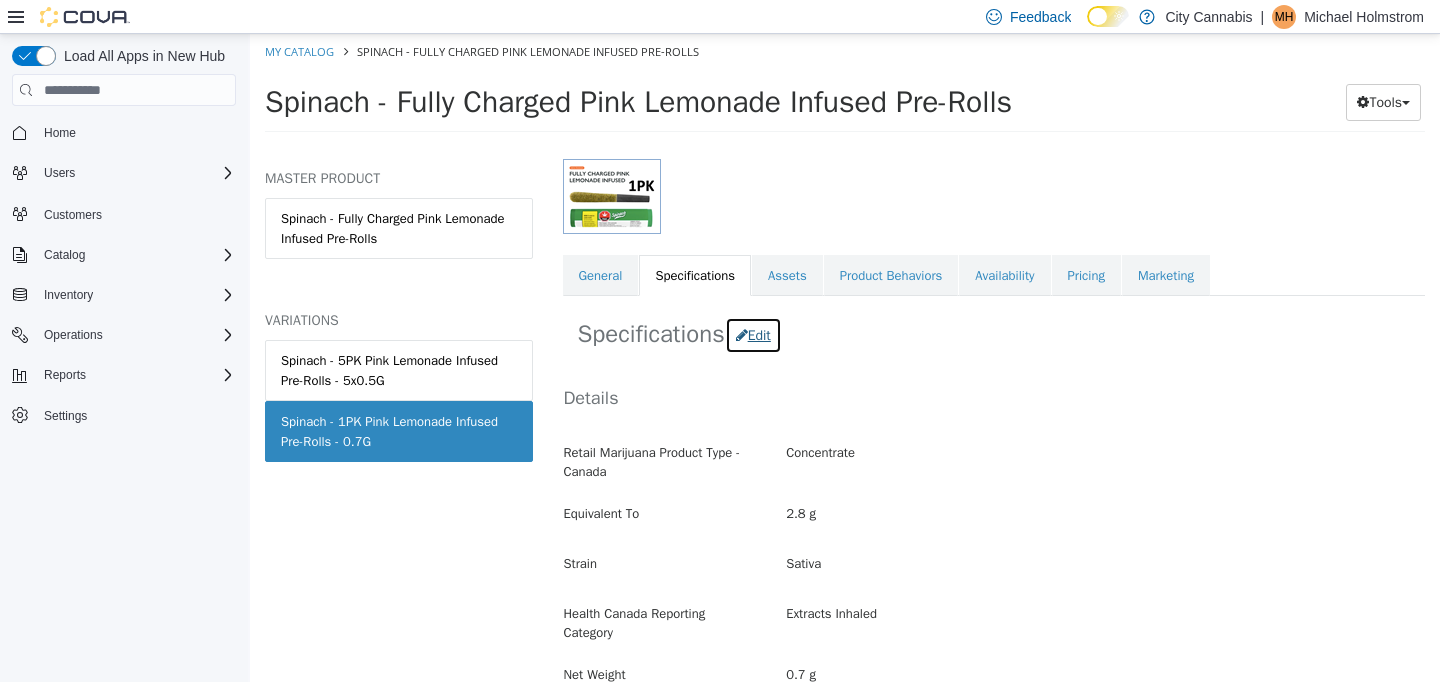click on "Edit" at bounding box center [753, 335] 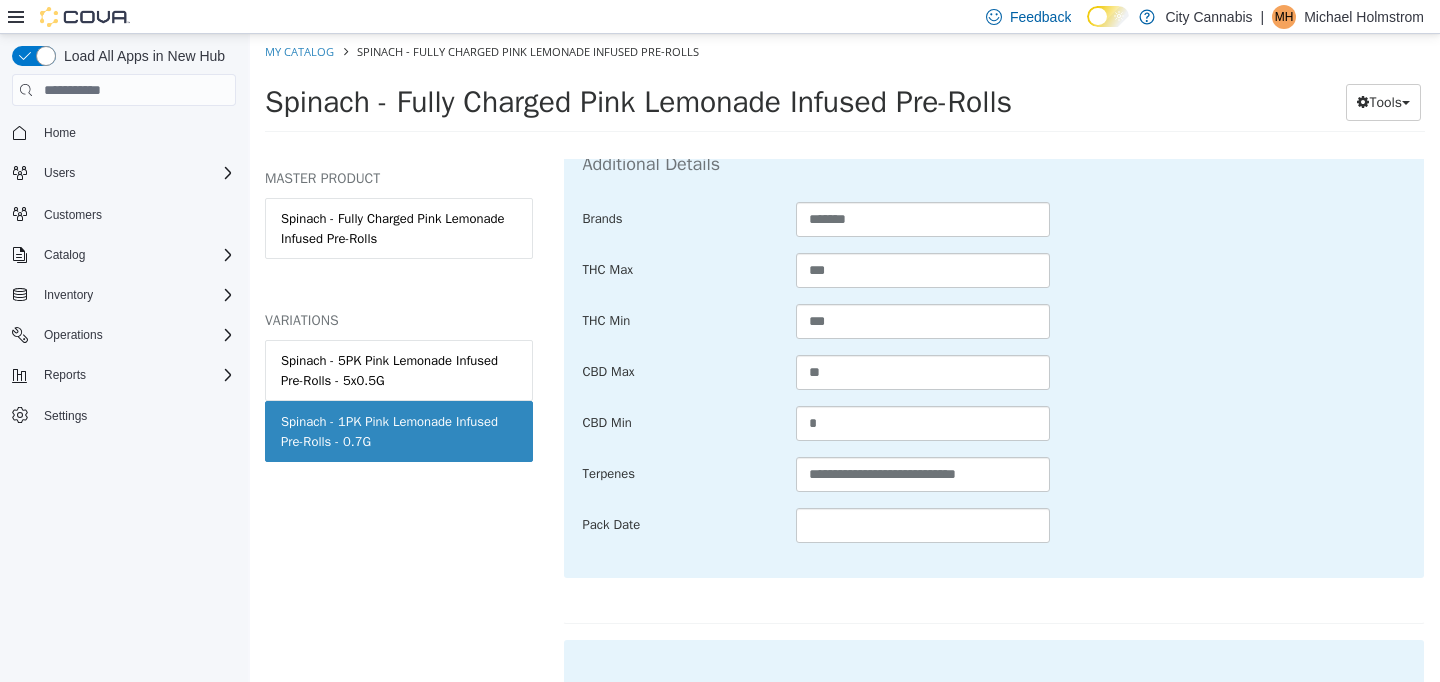 scroll, scrollTop: 986, scrollLeft: 0, axis: vertical 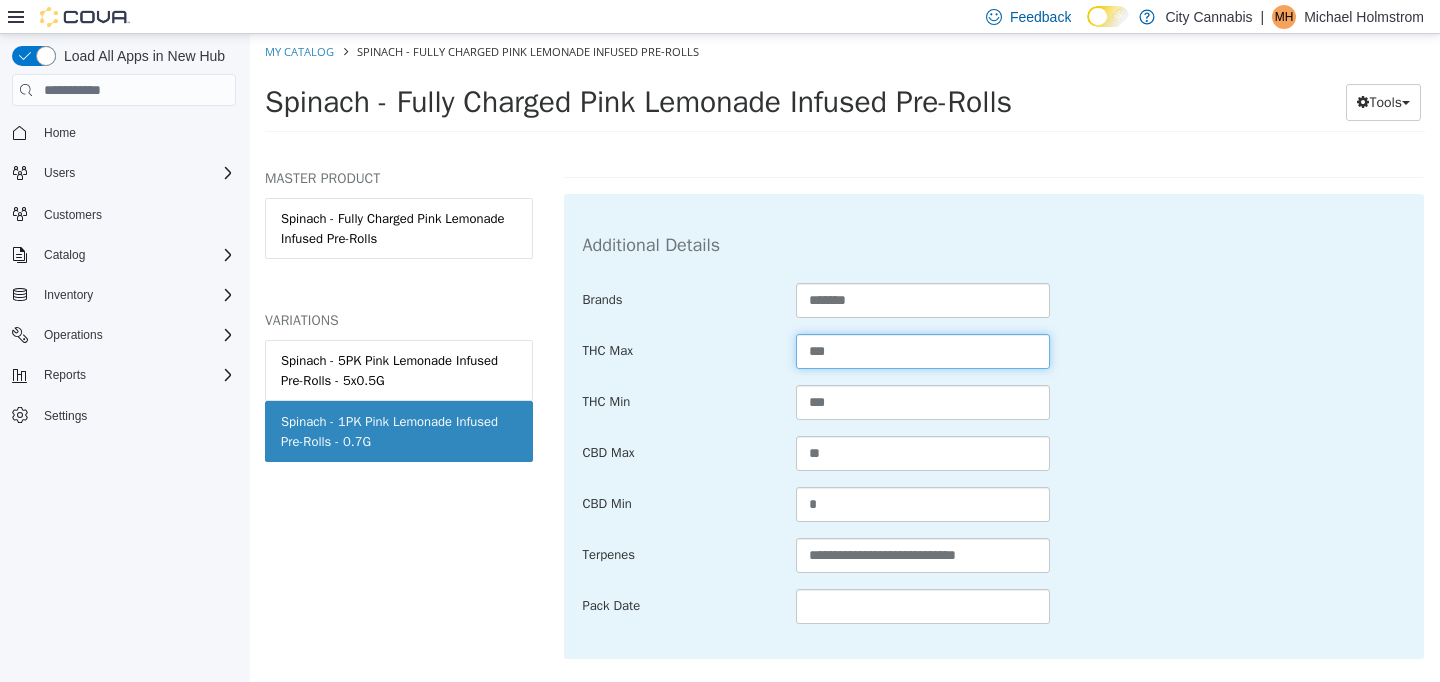 click on "***" at bounding box center (923, 351) 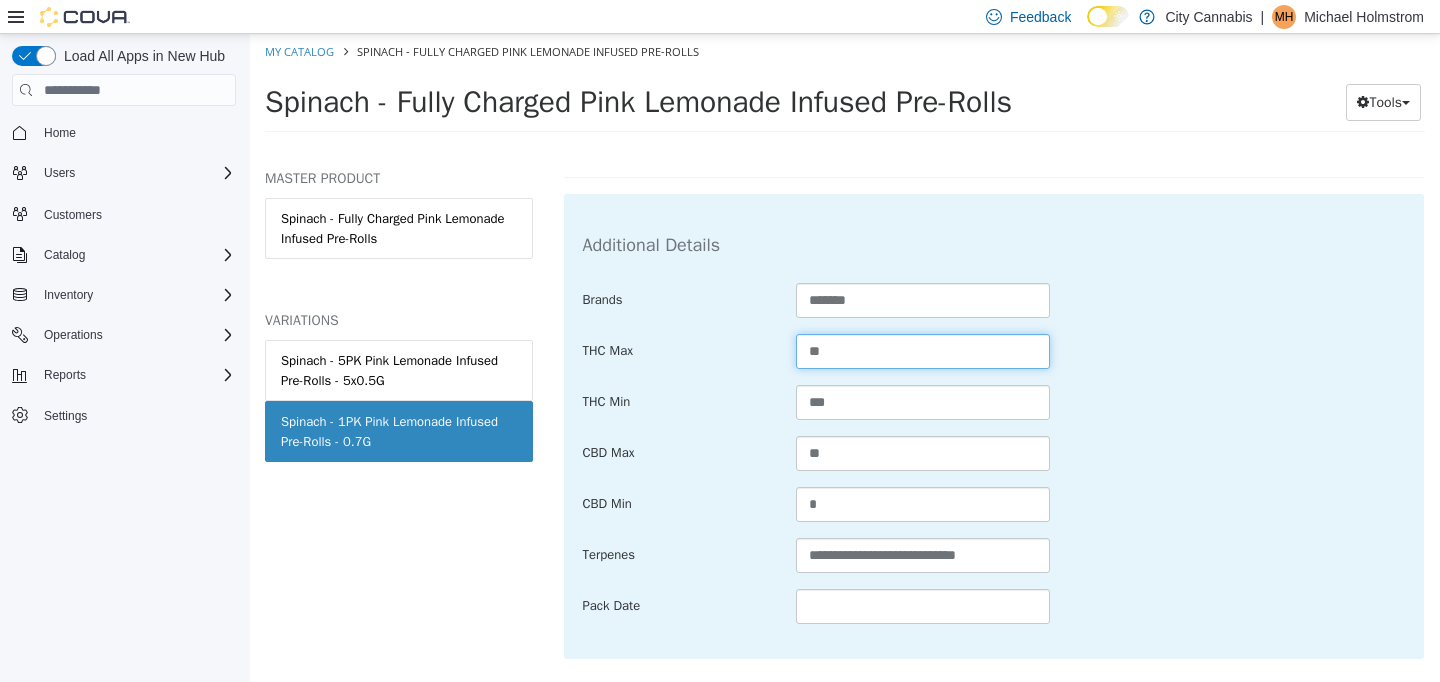type on "**" 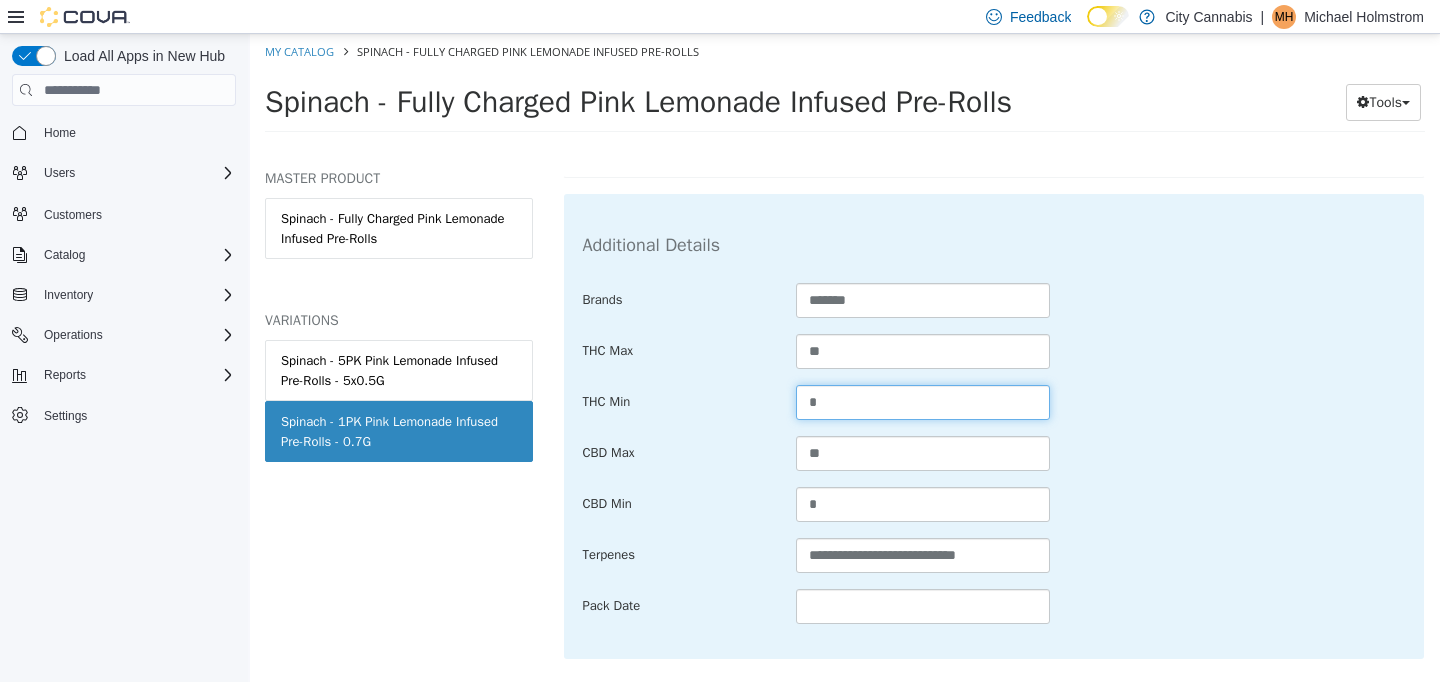 type on "*" 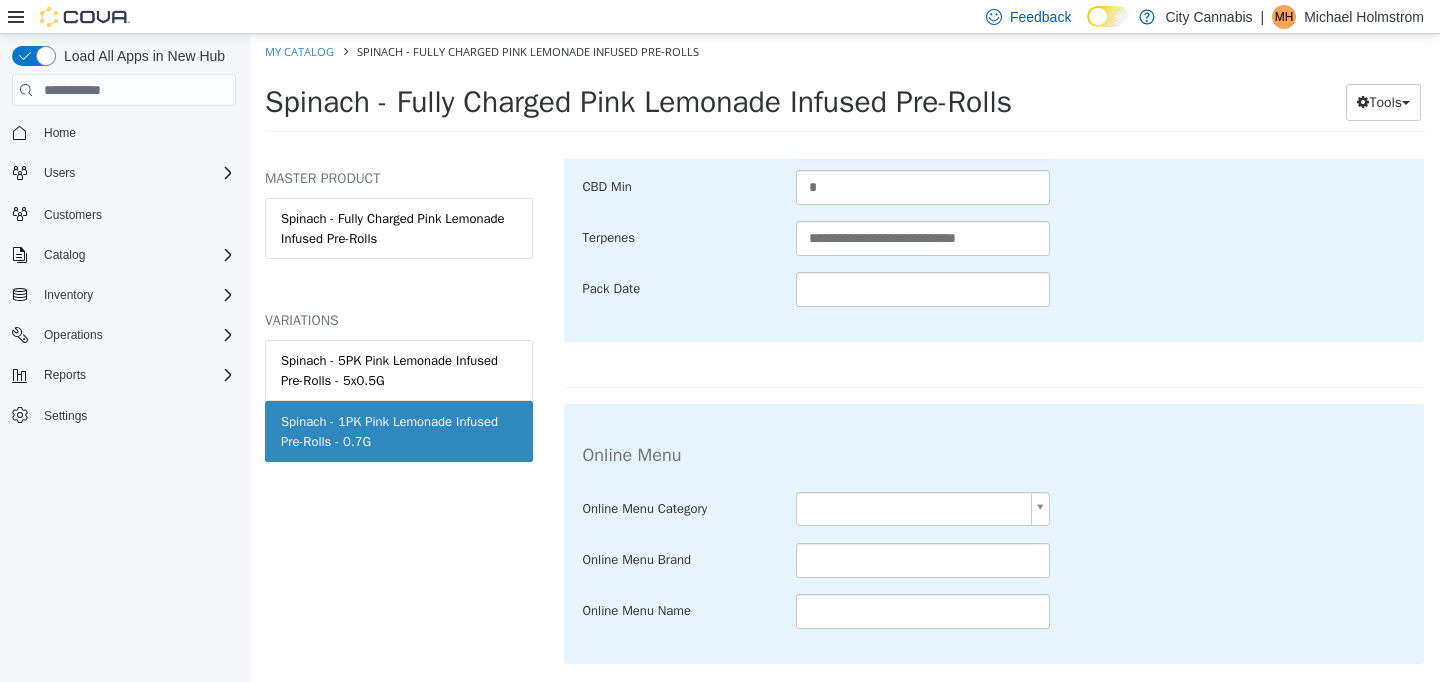scroll, scrollTop: 1383, scrollLeft: 0, axis: vertical 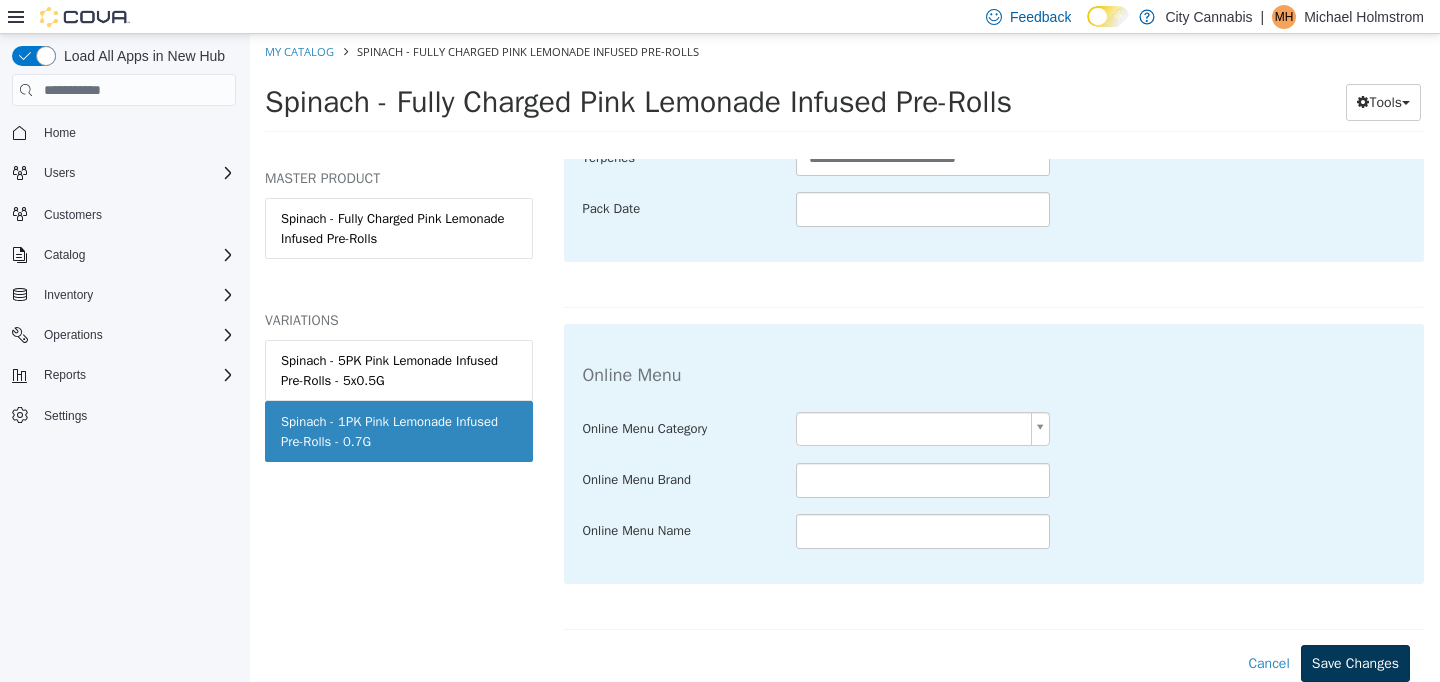 type on "*" 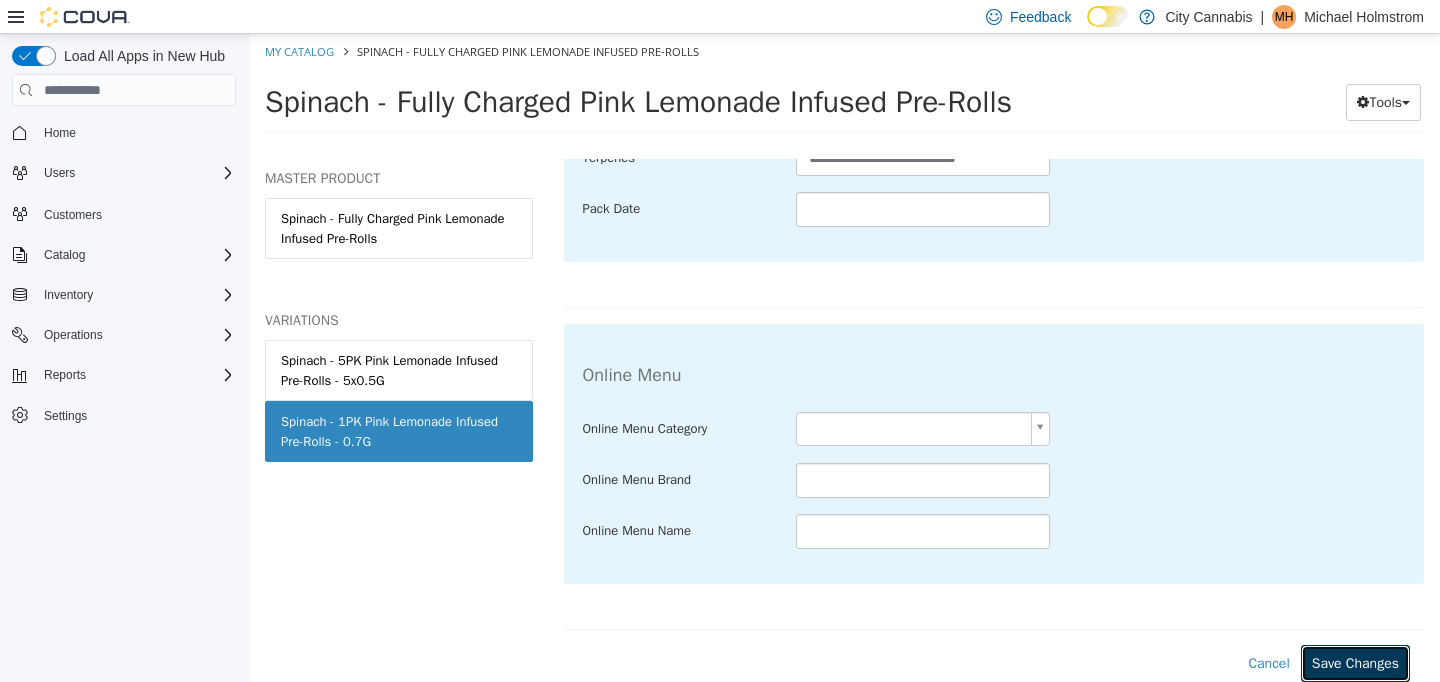 click on "Save Changes" at bounding box center [1355, 663] 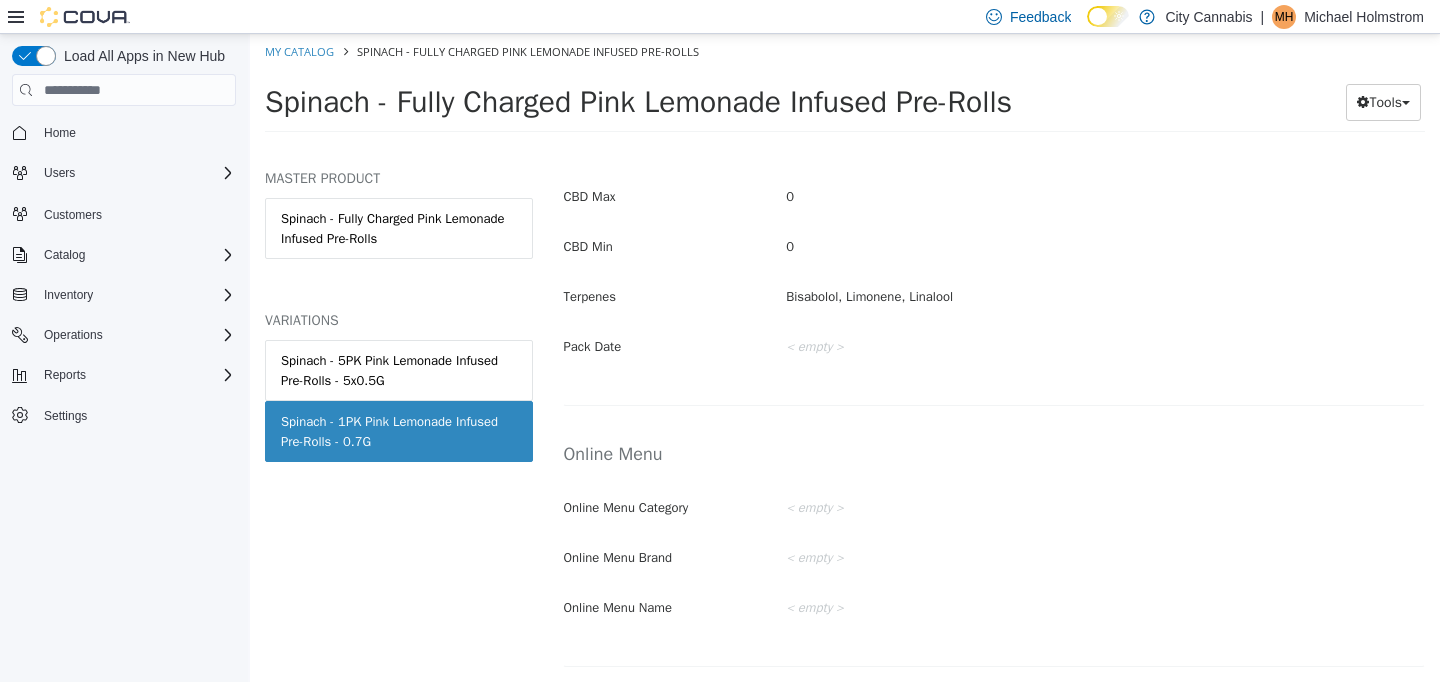 scroll, scrollTop: 1157, scrollLeft: 0, axis: vertical 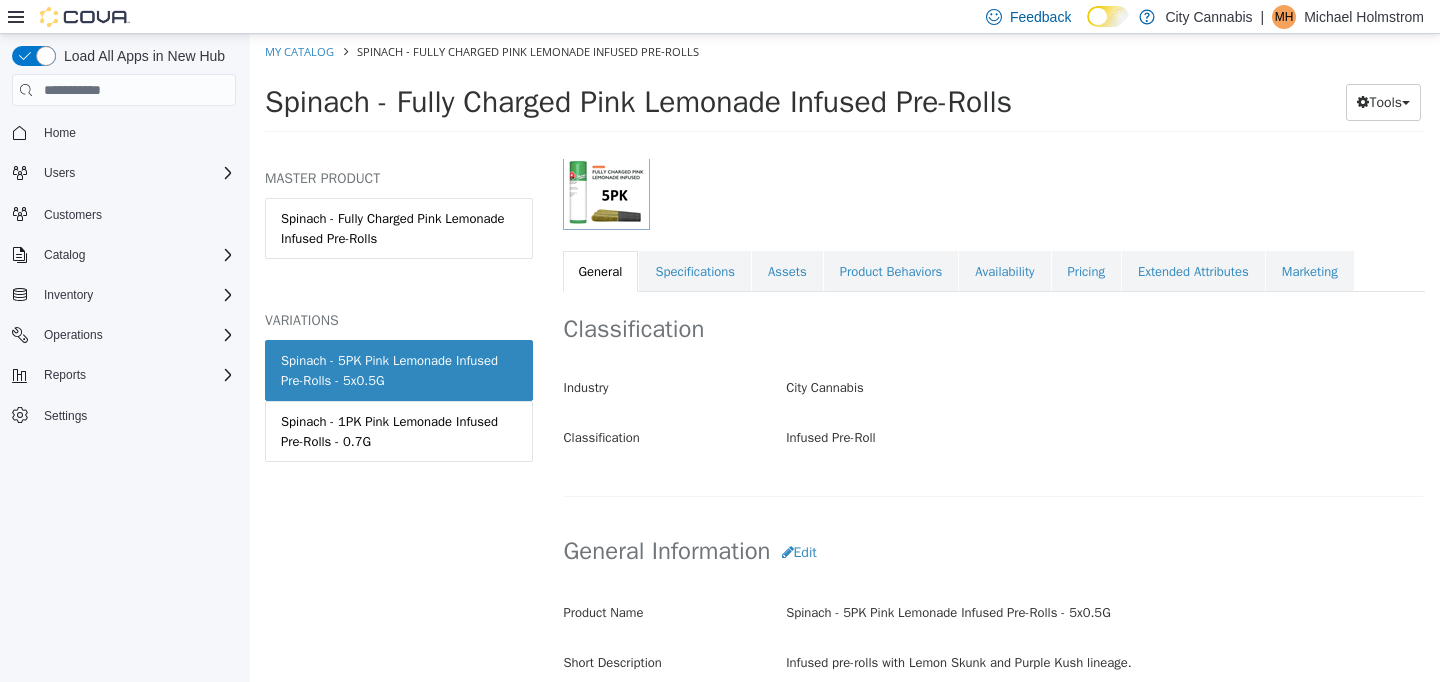 click on "Classification Industry
City Cannabis
Classification
Infused Pre-Roll
Cancel Save Changes" at bounding box center (994, 394) 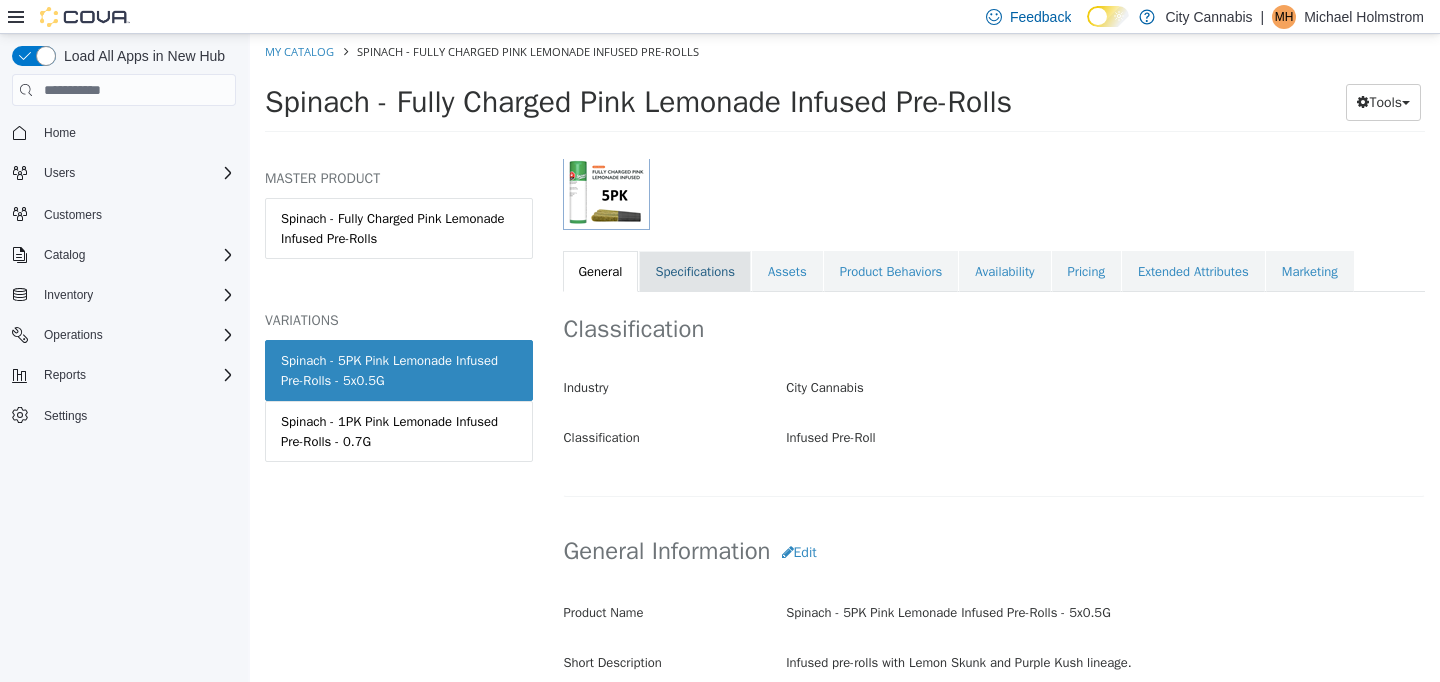 click on "Specifications" at bounding box center [695, 272] 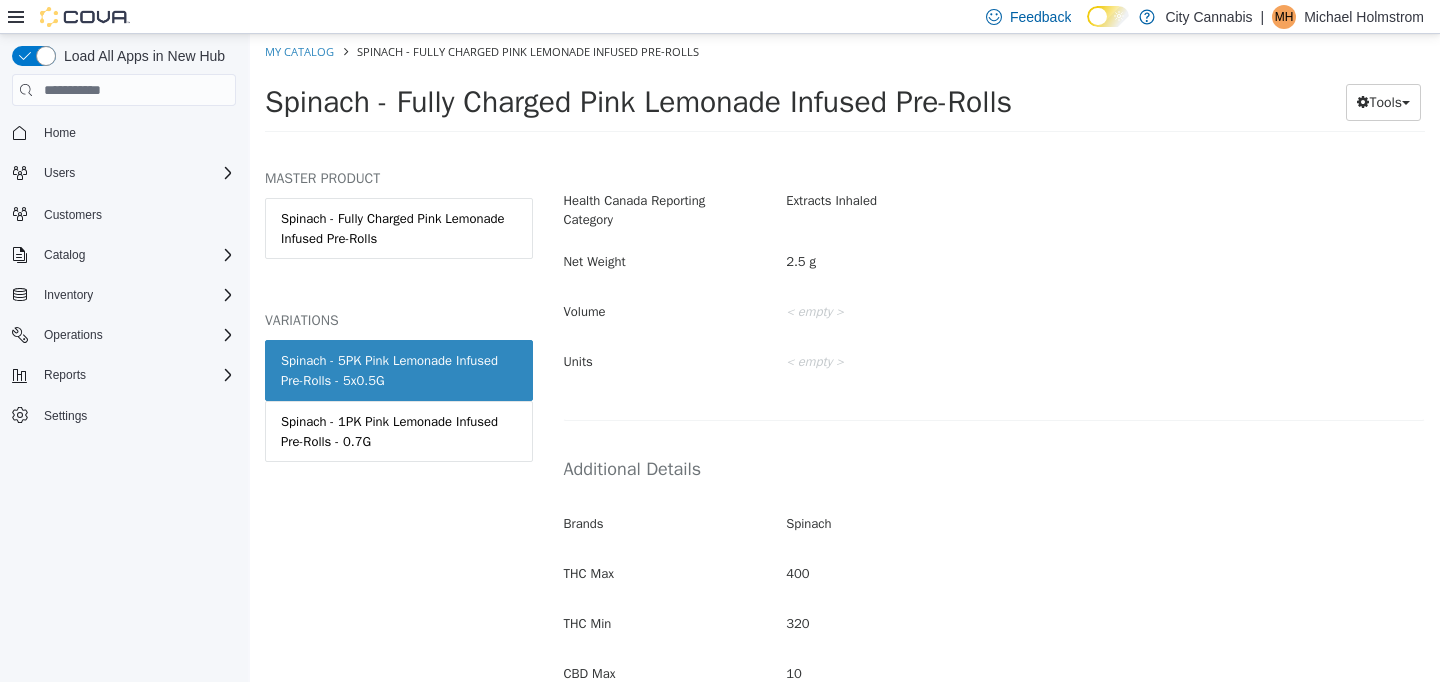scroll, scrollTop: 407, scrollLeft: 0, axis: vertical 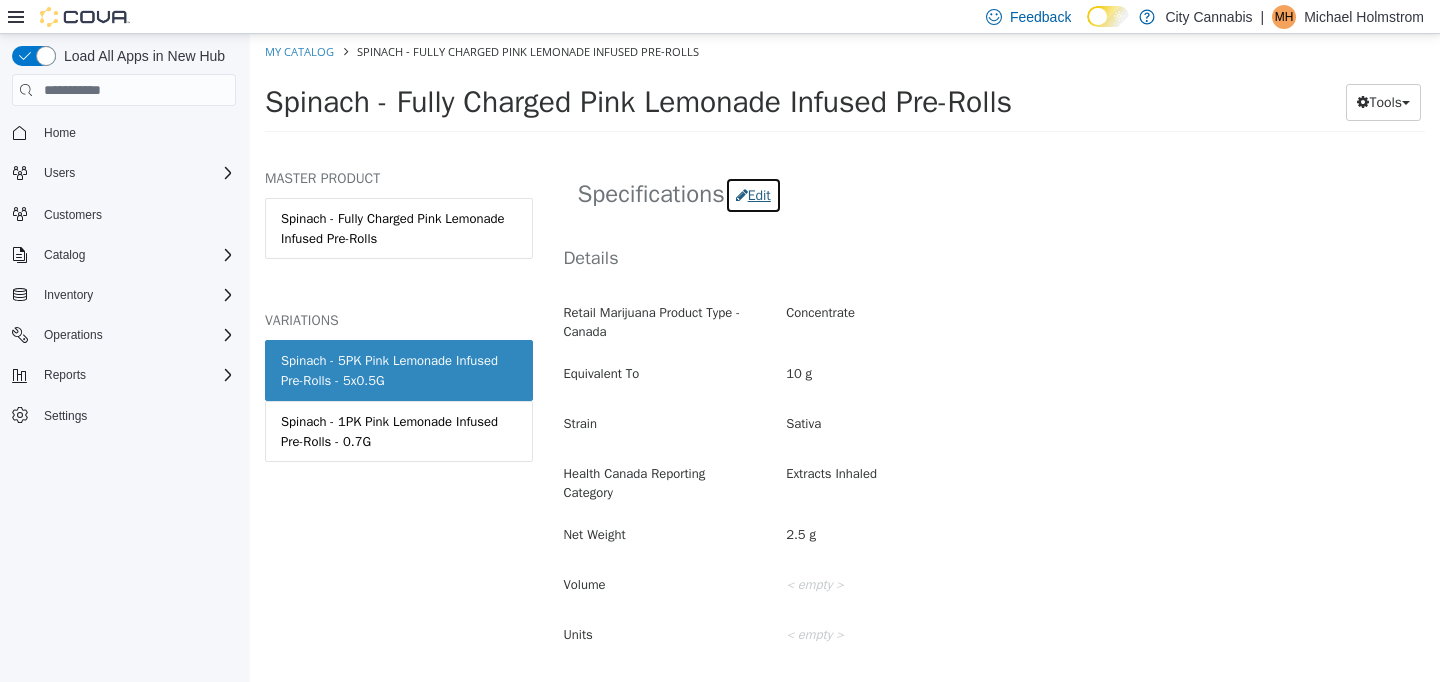 click on "Edit" at bounding box center [753, 195] 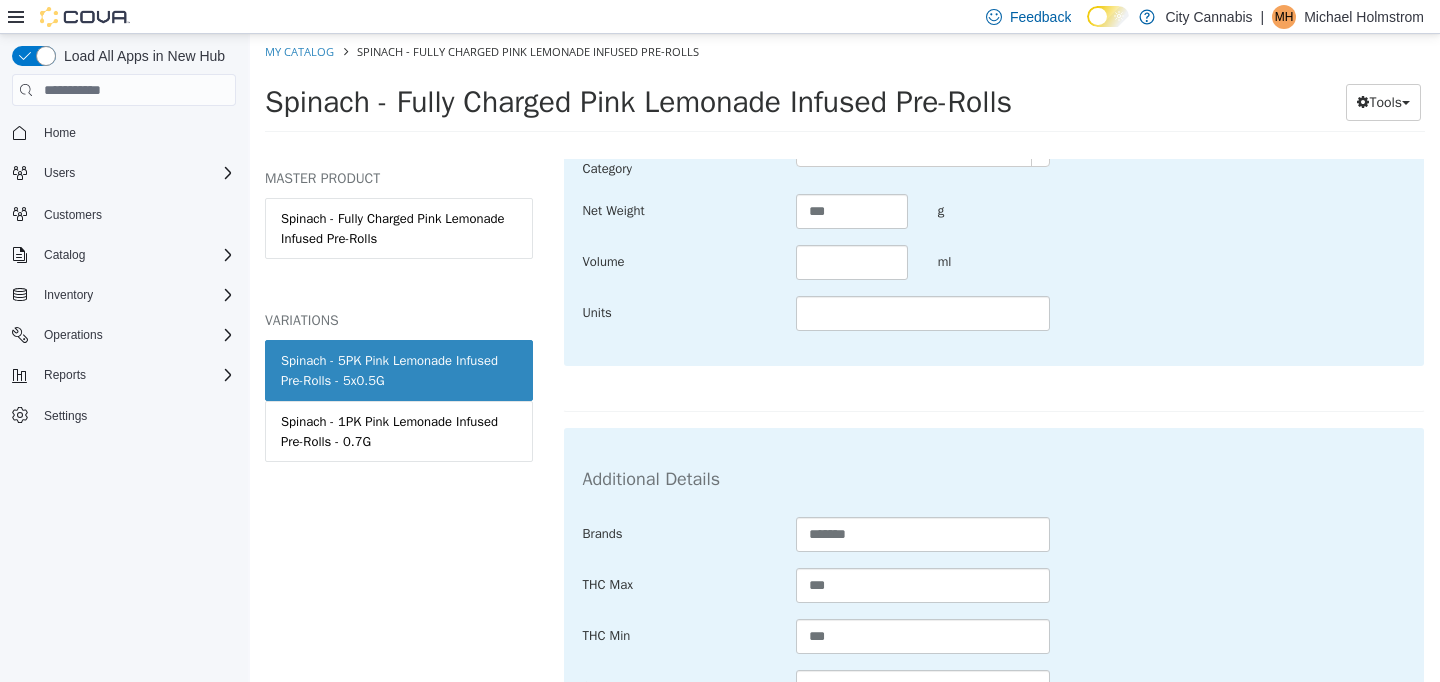 scroll, scrollTop: 773, scrollLeft: 0, axis: vertical 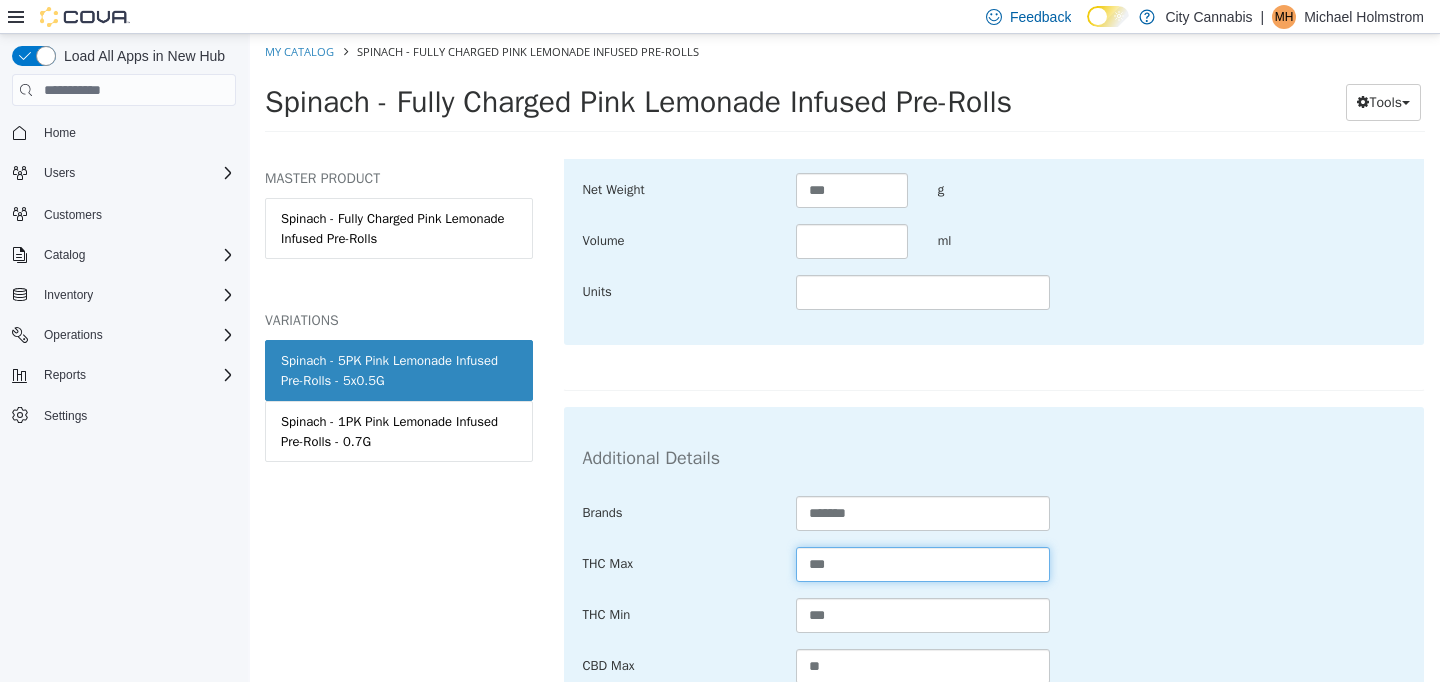 click on "***" at bounding box center [923, 564] 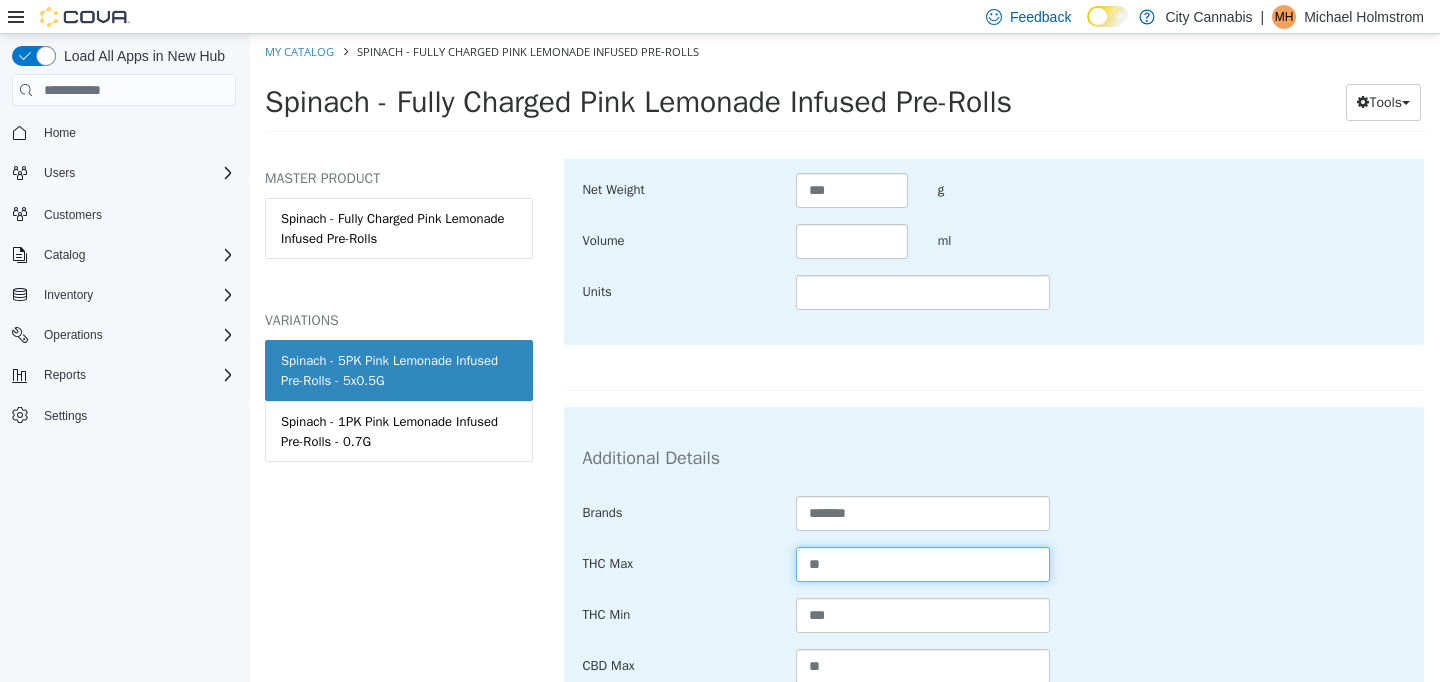 type on "**" 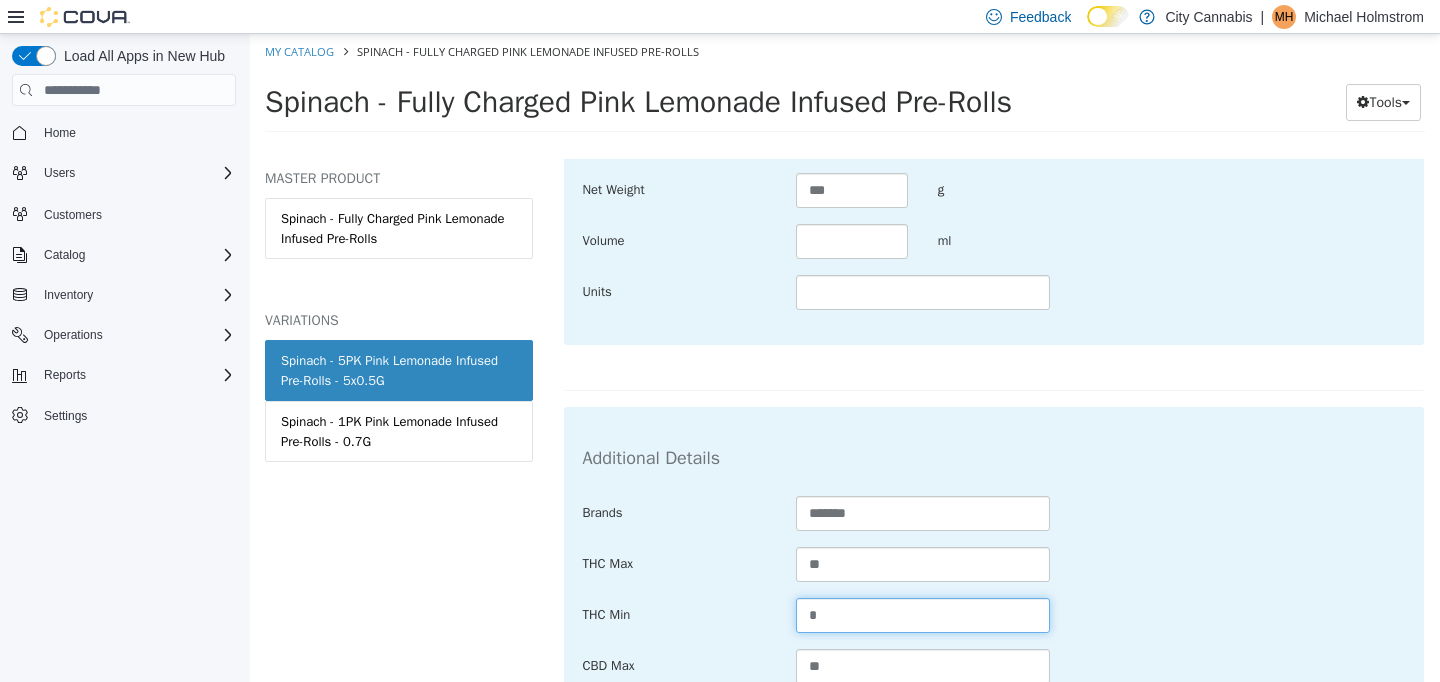 type on "*" 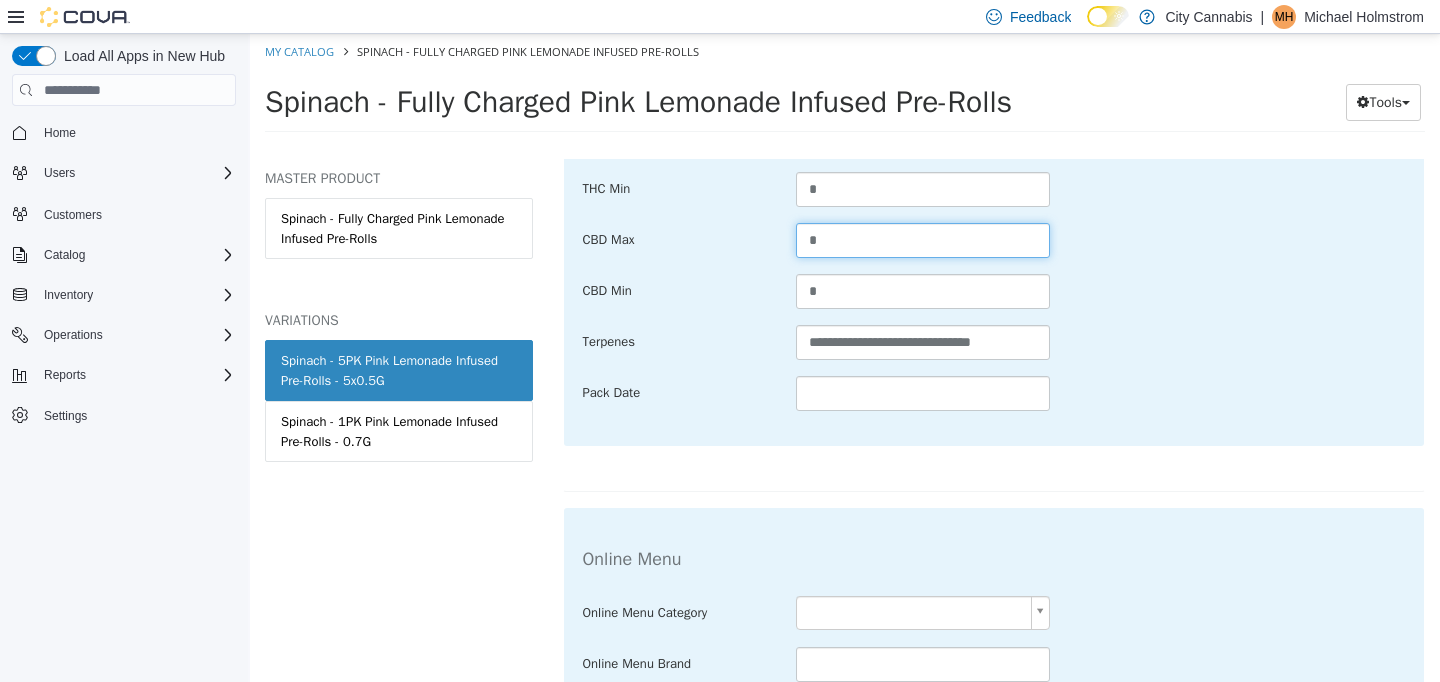 scroll, scrollTop: 1383, scrollLeft: 0, axis: vertical 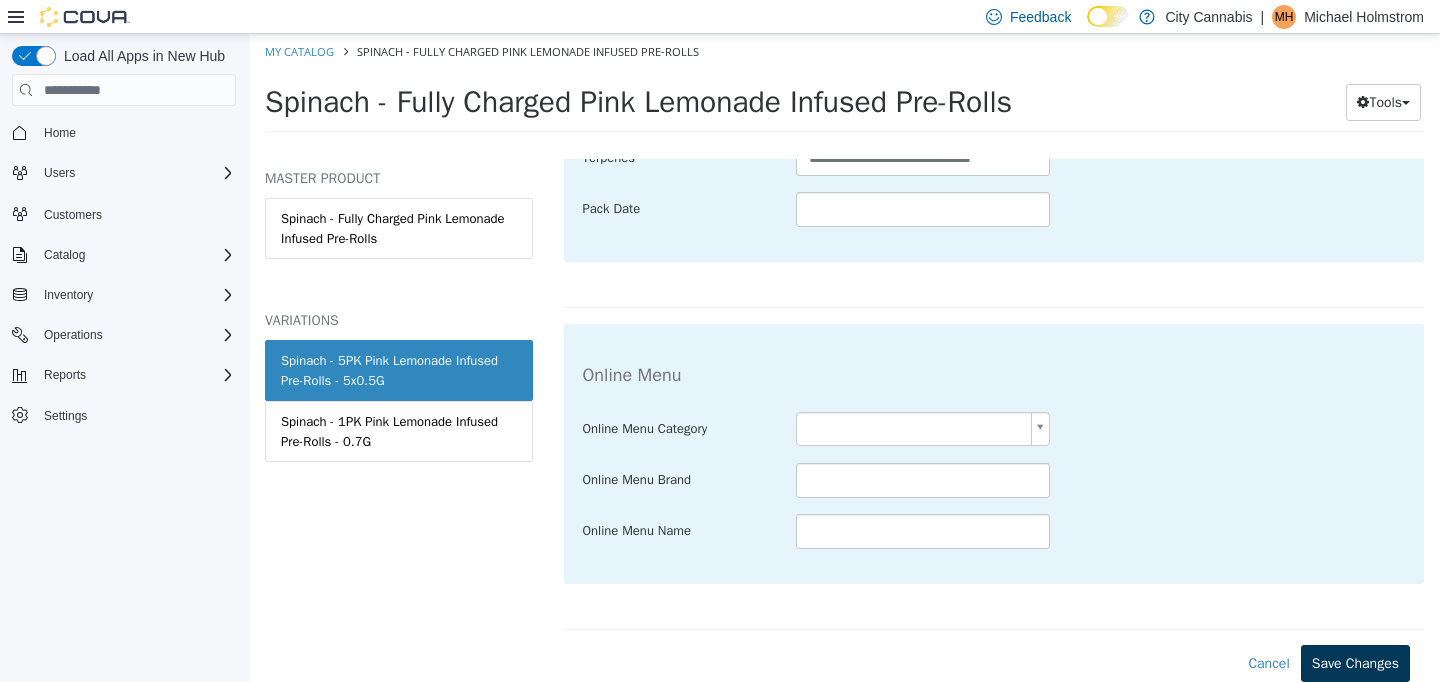 type on "*" 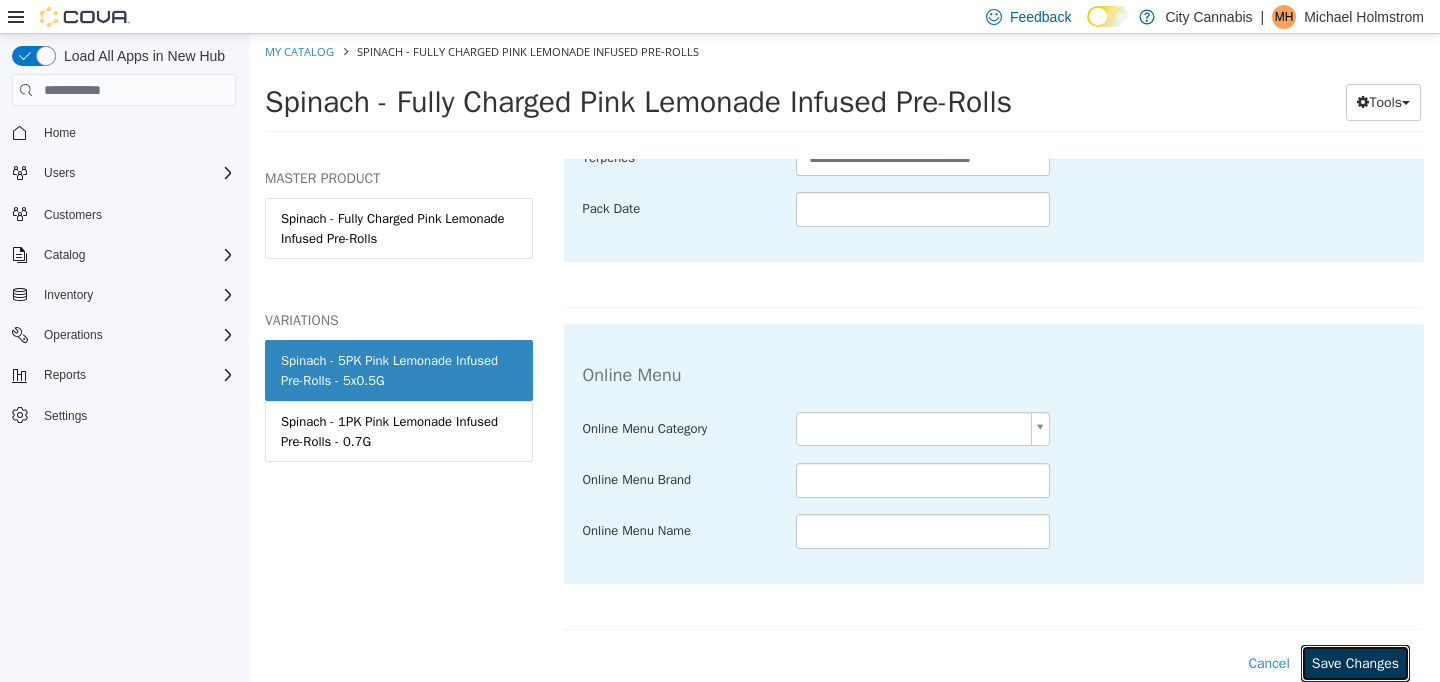 click on "Save Changes" at bounding box center (1355, 663) 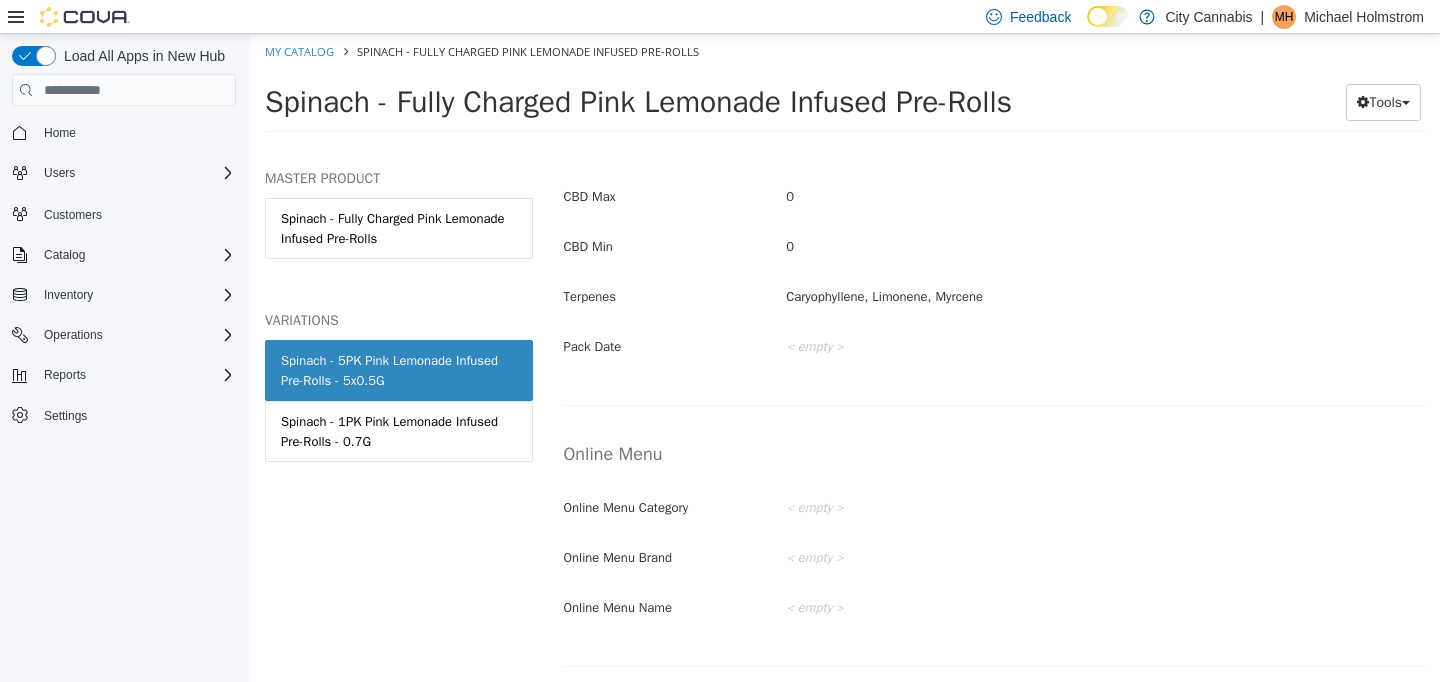 scroll, scrollTop: 1157, scrollLeft: 0, axis: vertical 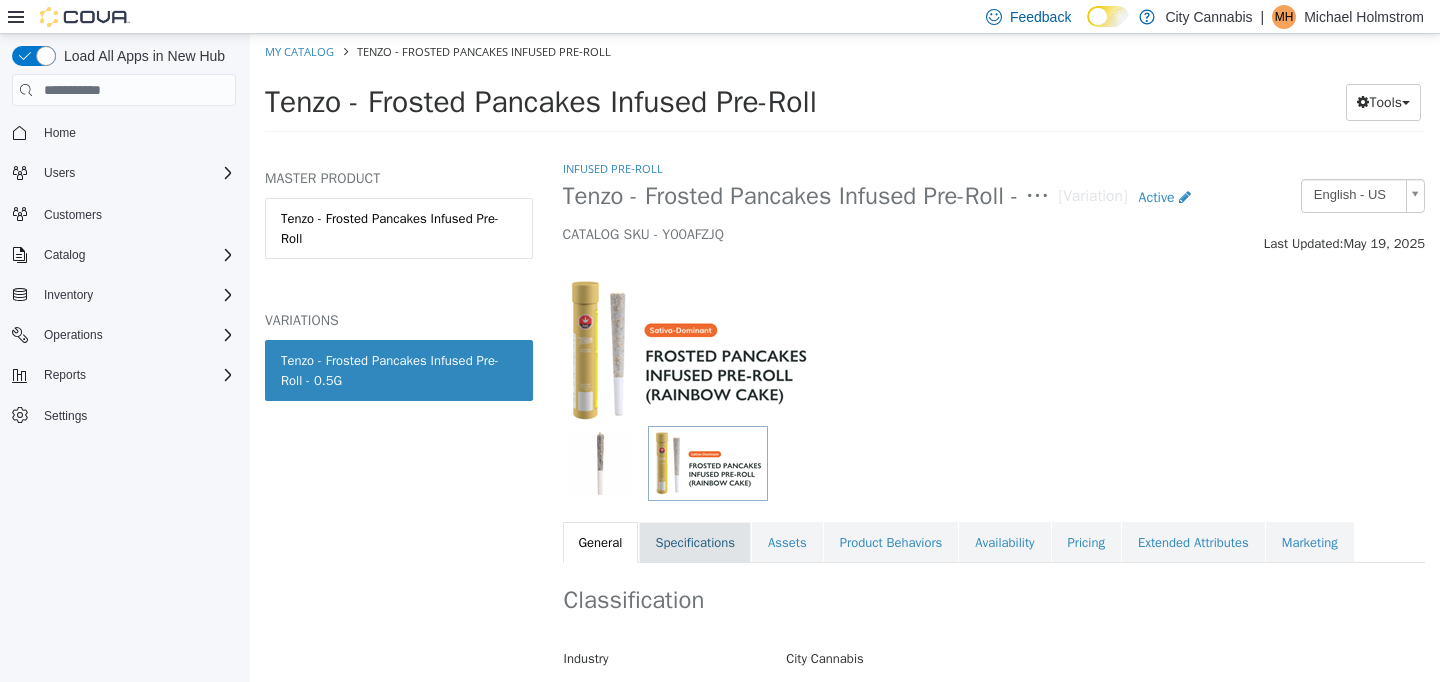 click on "Specifications" at bounding box center (695, 543) 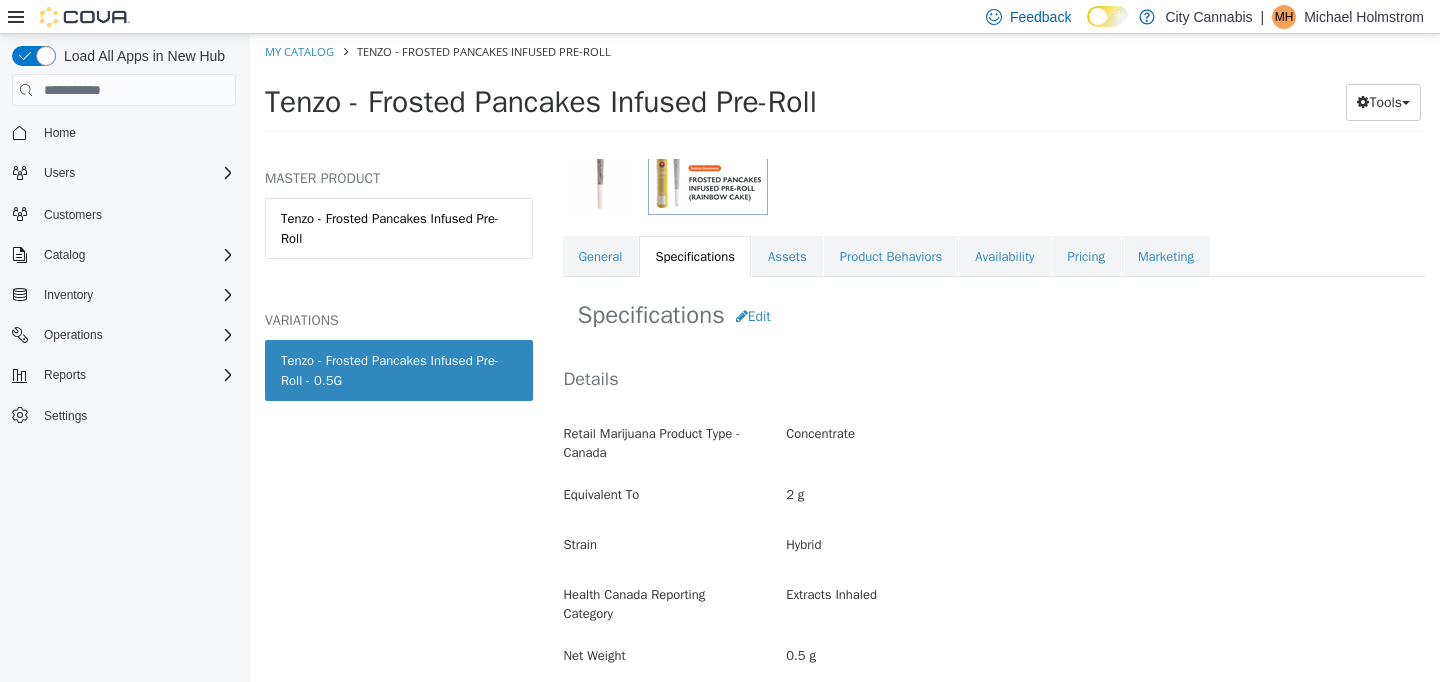 scroll, scrollTop: 349, scrollLeft: 0, axis: vertical 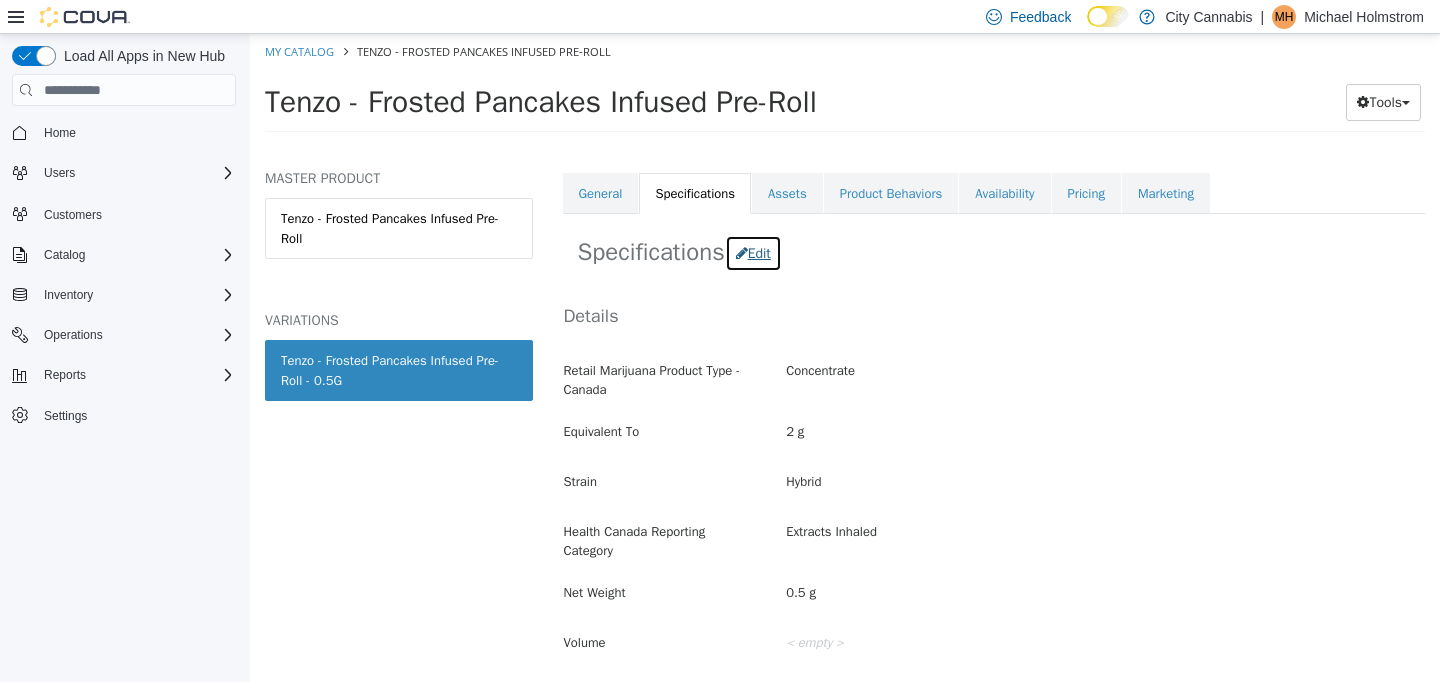 click on "Edit" at bounding box center (753, 253) 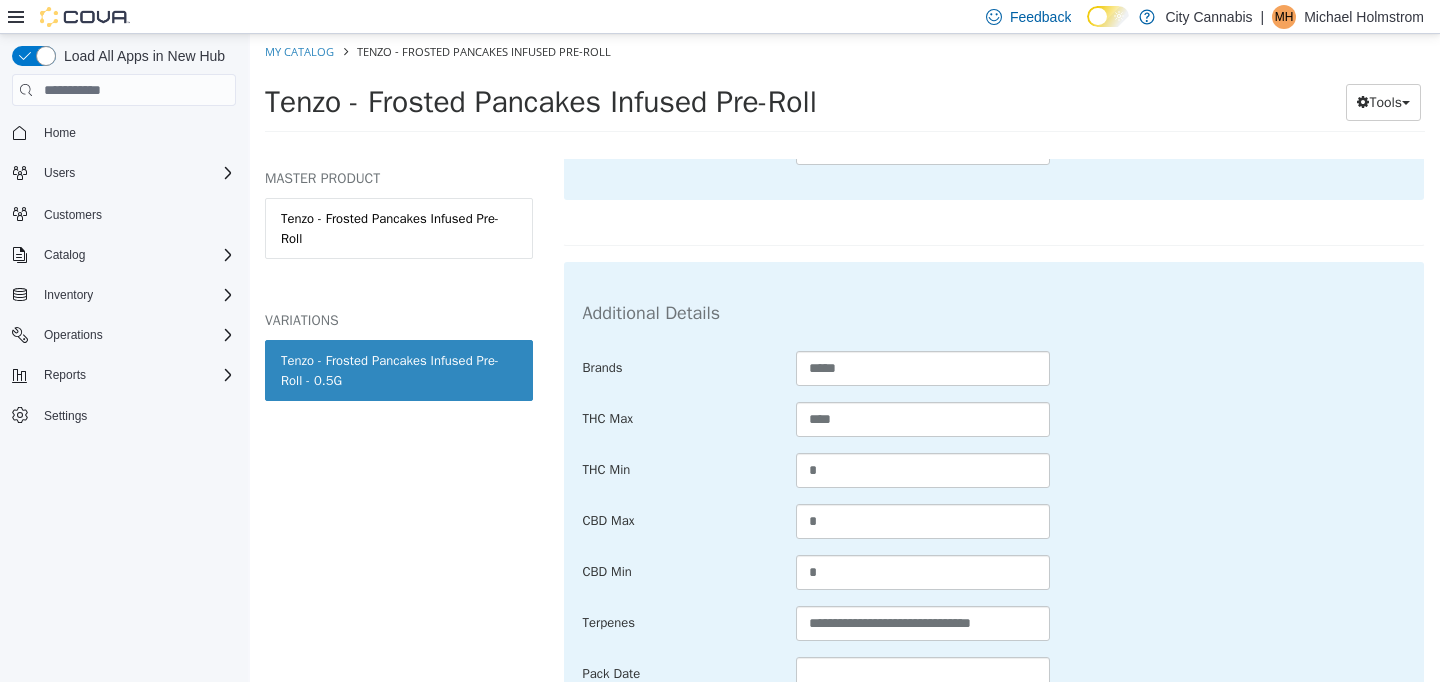 scroll, scrollTop: 1383, scrollLeft: 0, axis: vertical 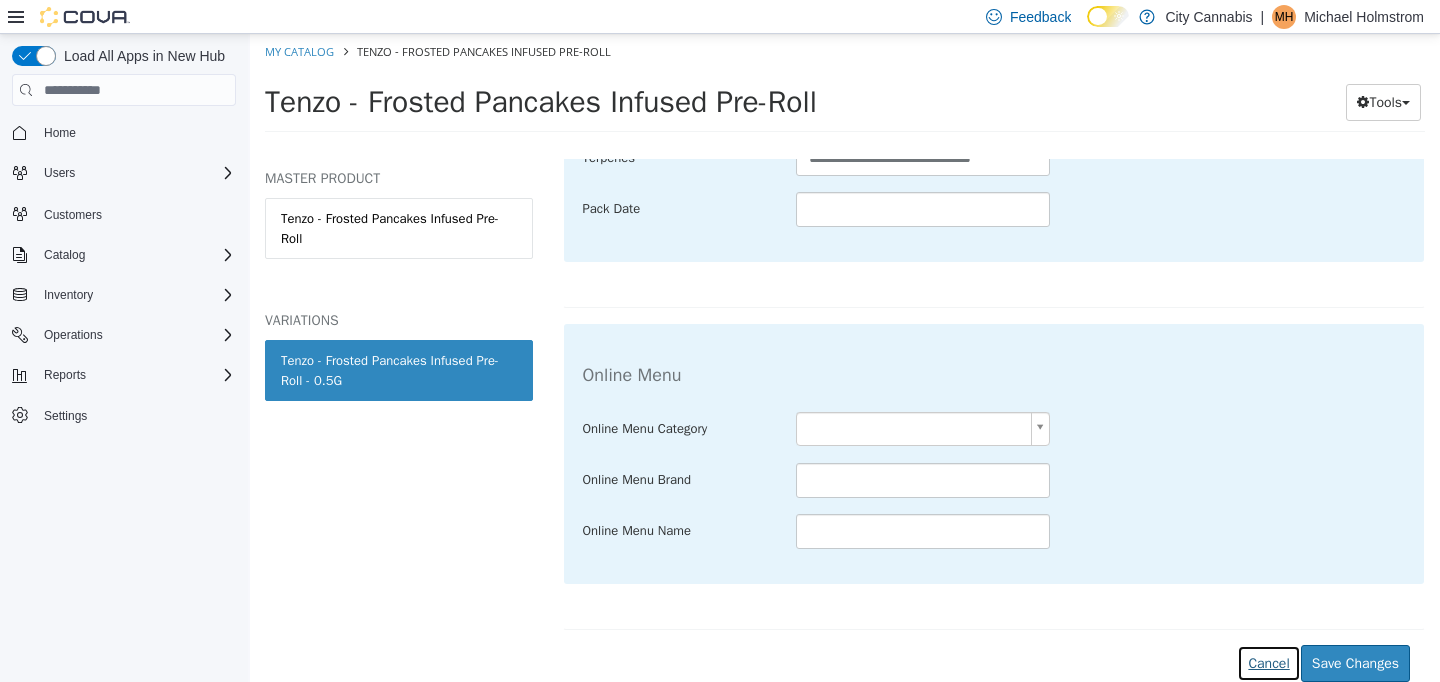 click on "Cancel" at bounding box center (1268, 663) 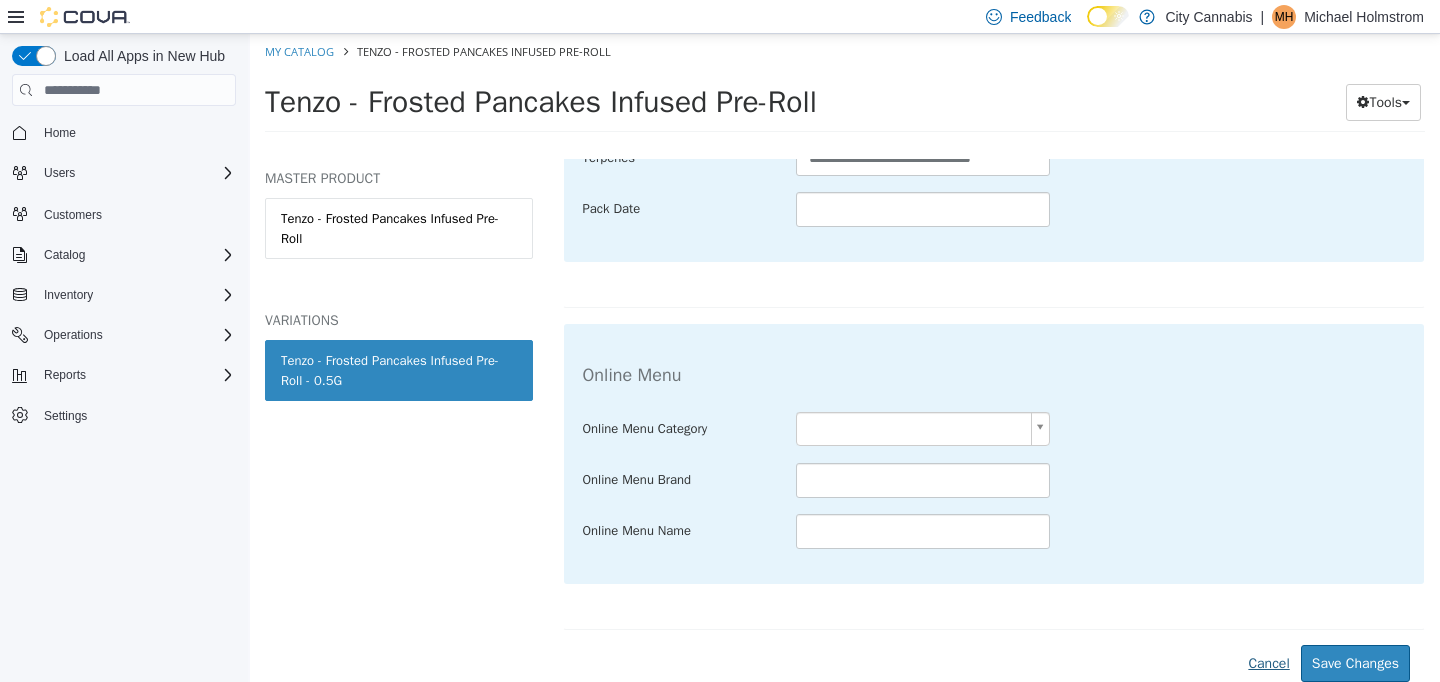scroll, scrollTop: 1157, scrollLeft: 0, axis: vertical 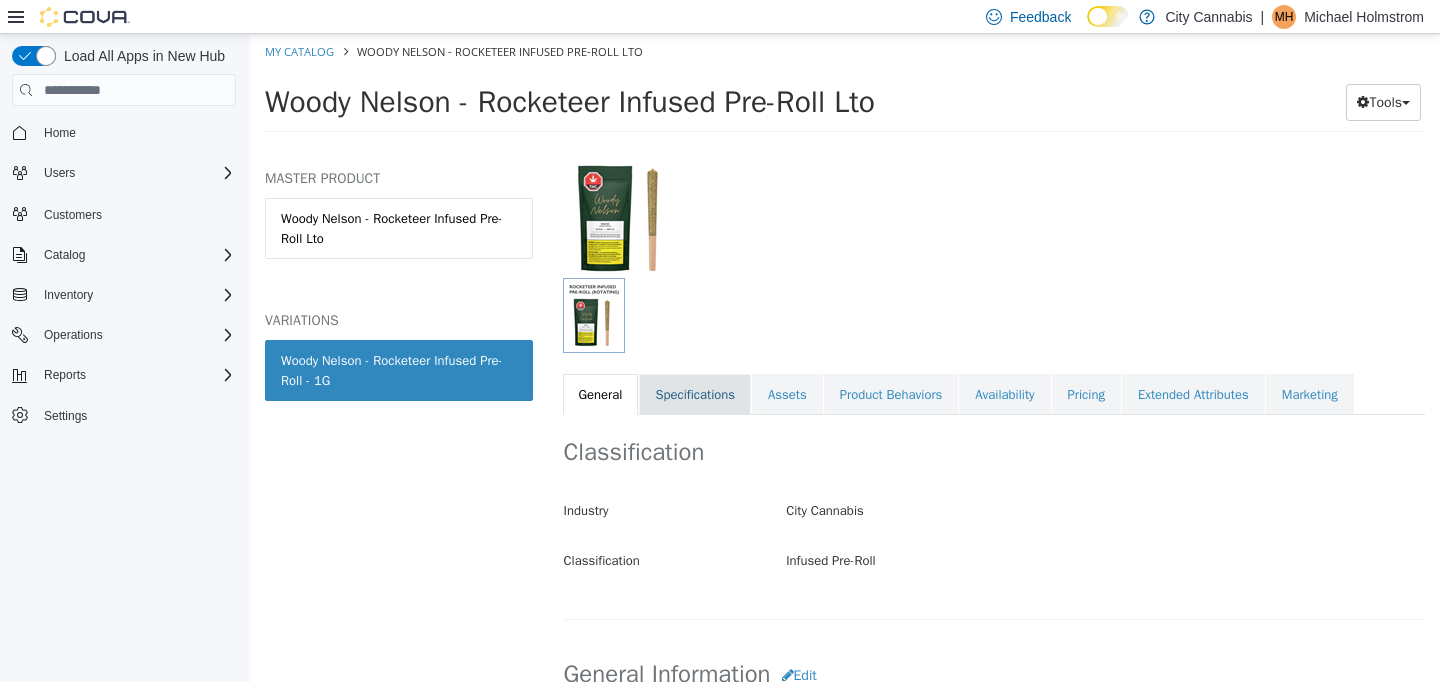 click on "Specifications" at bounding box center [695, 395] 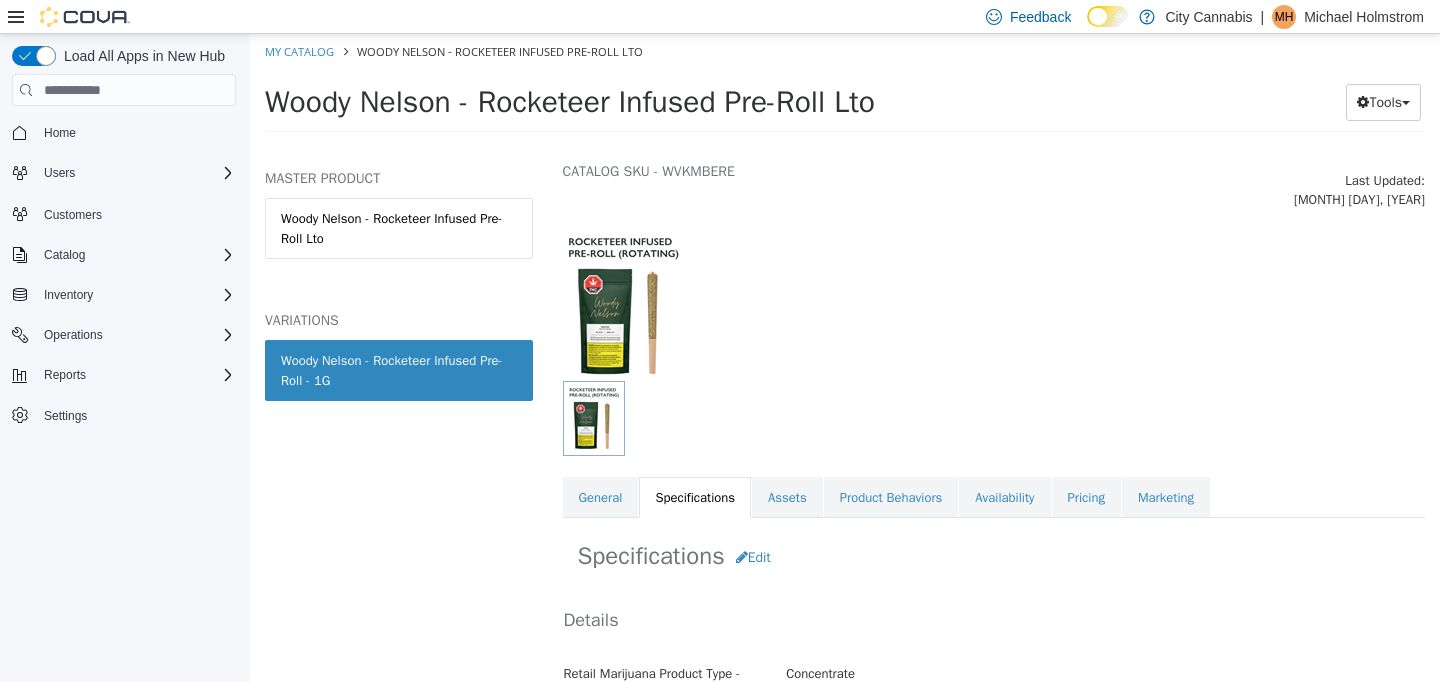 scroll, scrollTop: 0, scrollLeft: 0, axis: both 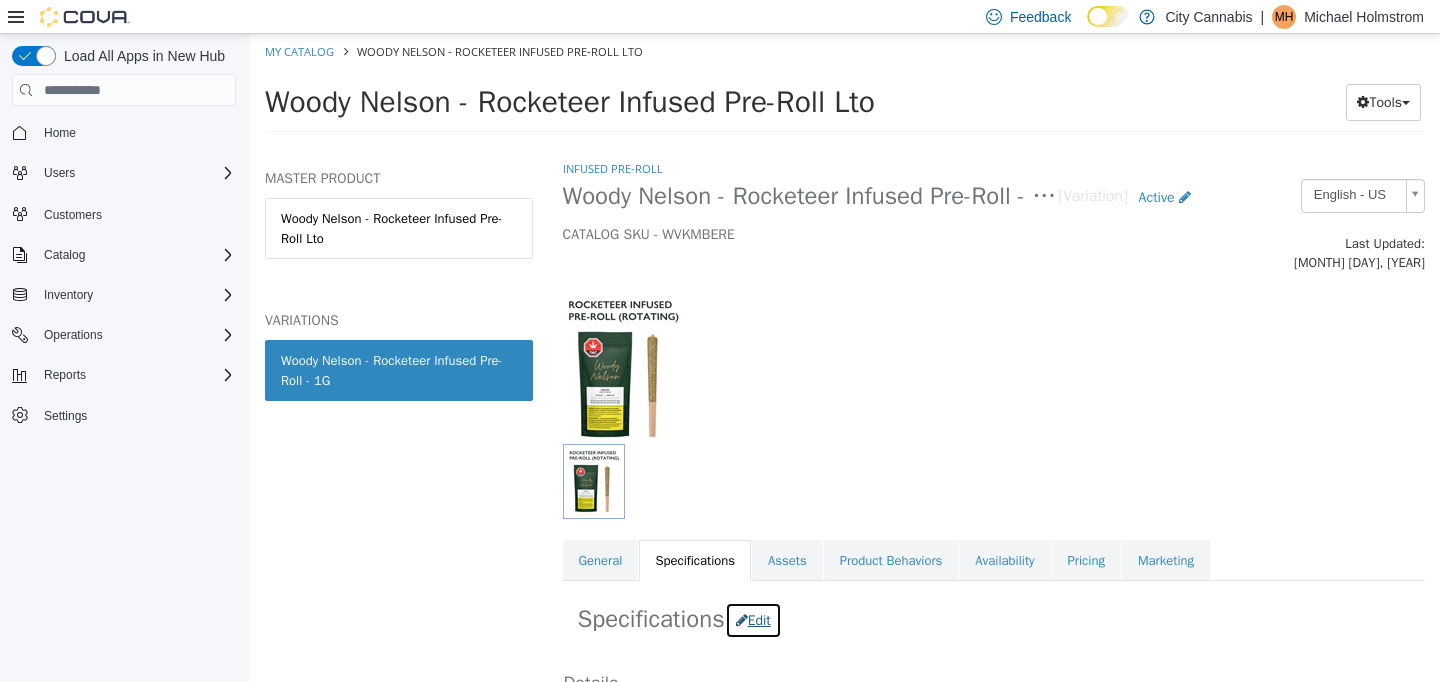 click at bounding box center (742, 620) 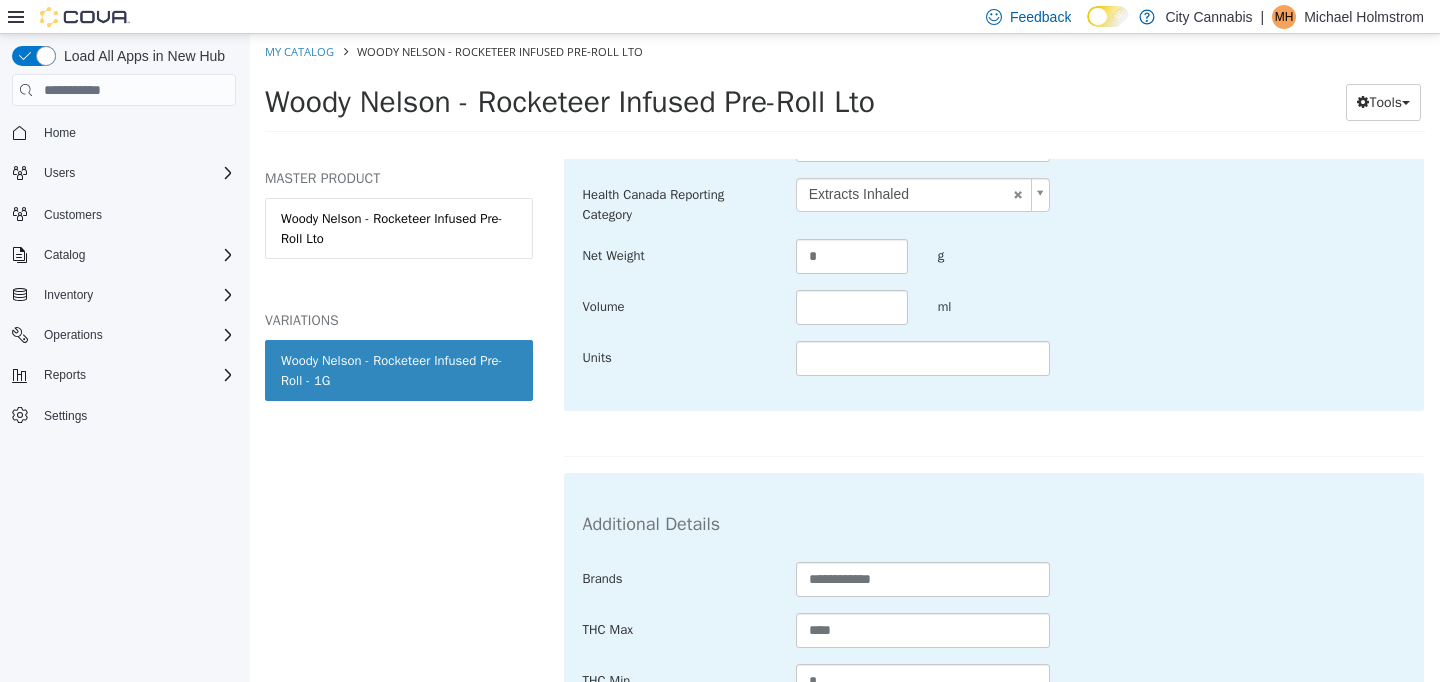 scroll, scrollTop: 735, scrollLeft: 0, axis: vertical 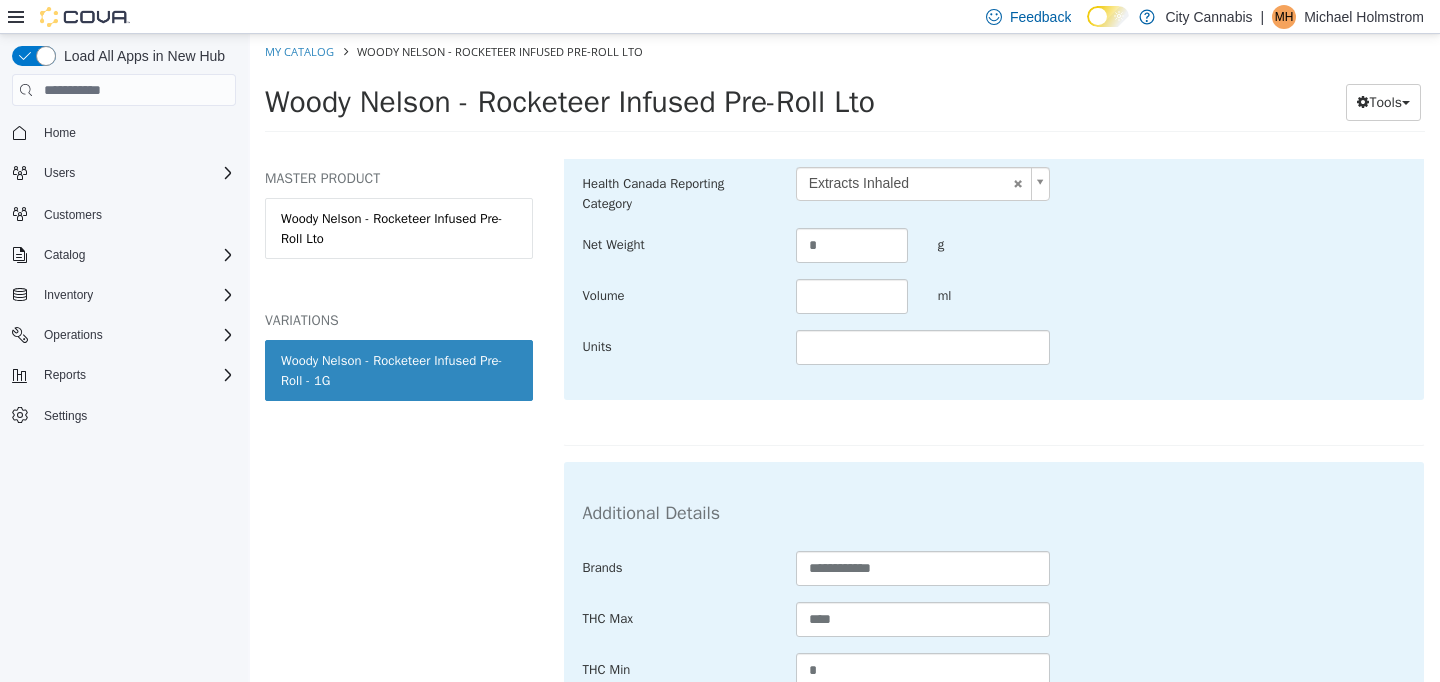 click on "**********" at bounding box center (994, 722) 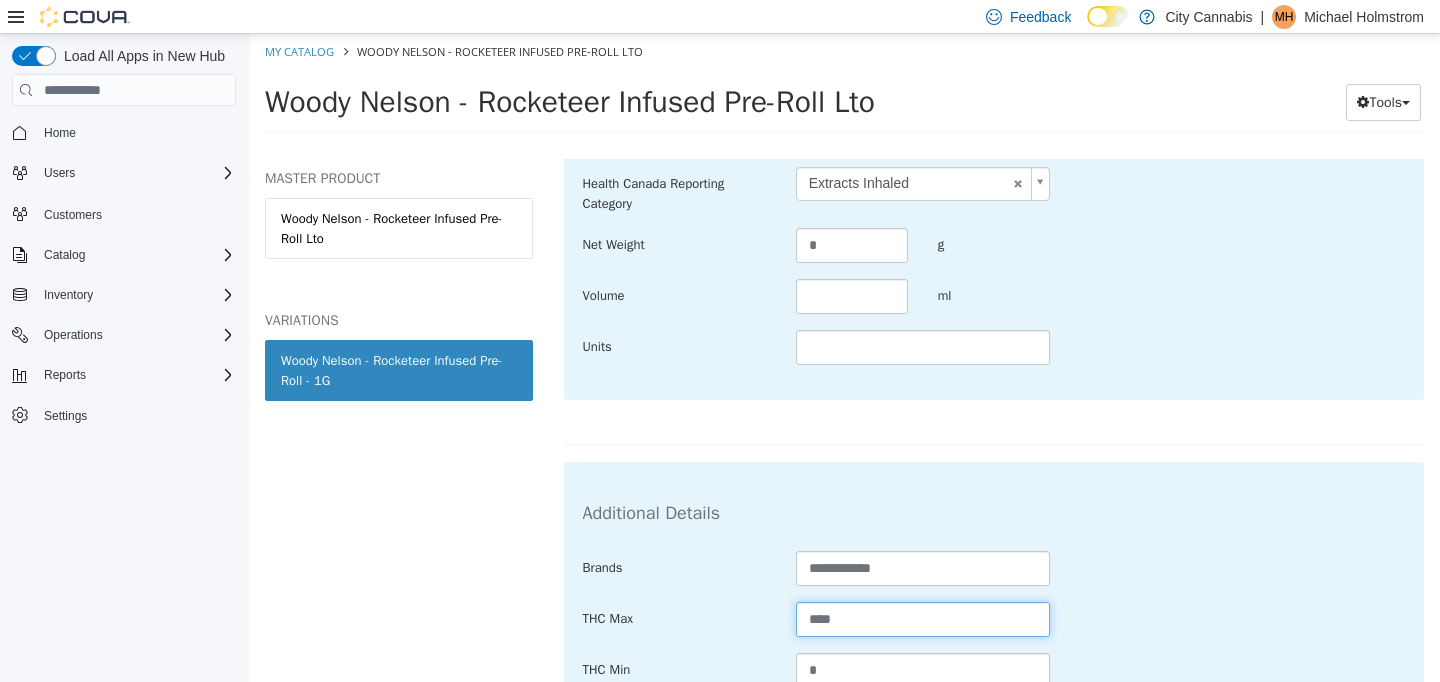 click on "****" at bounding box center [923, 619] 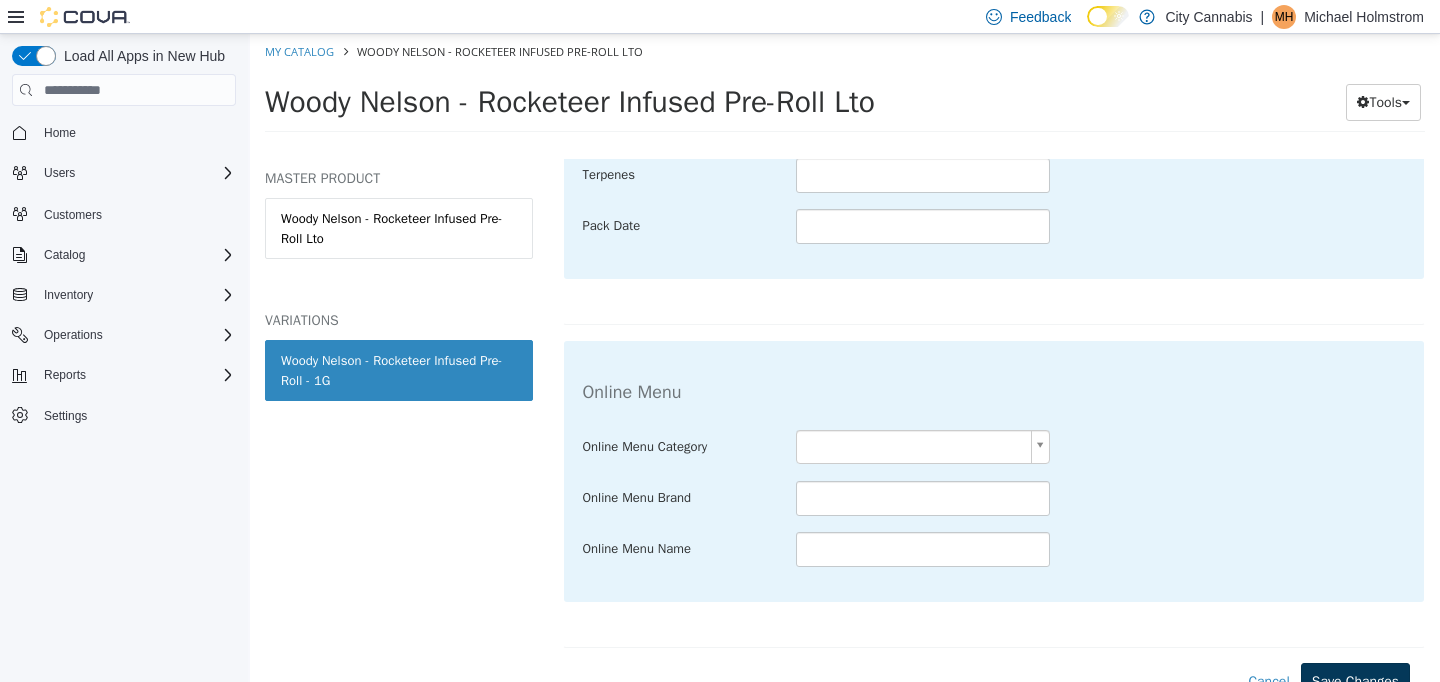 type on "**" 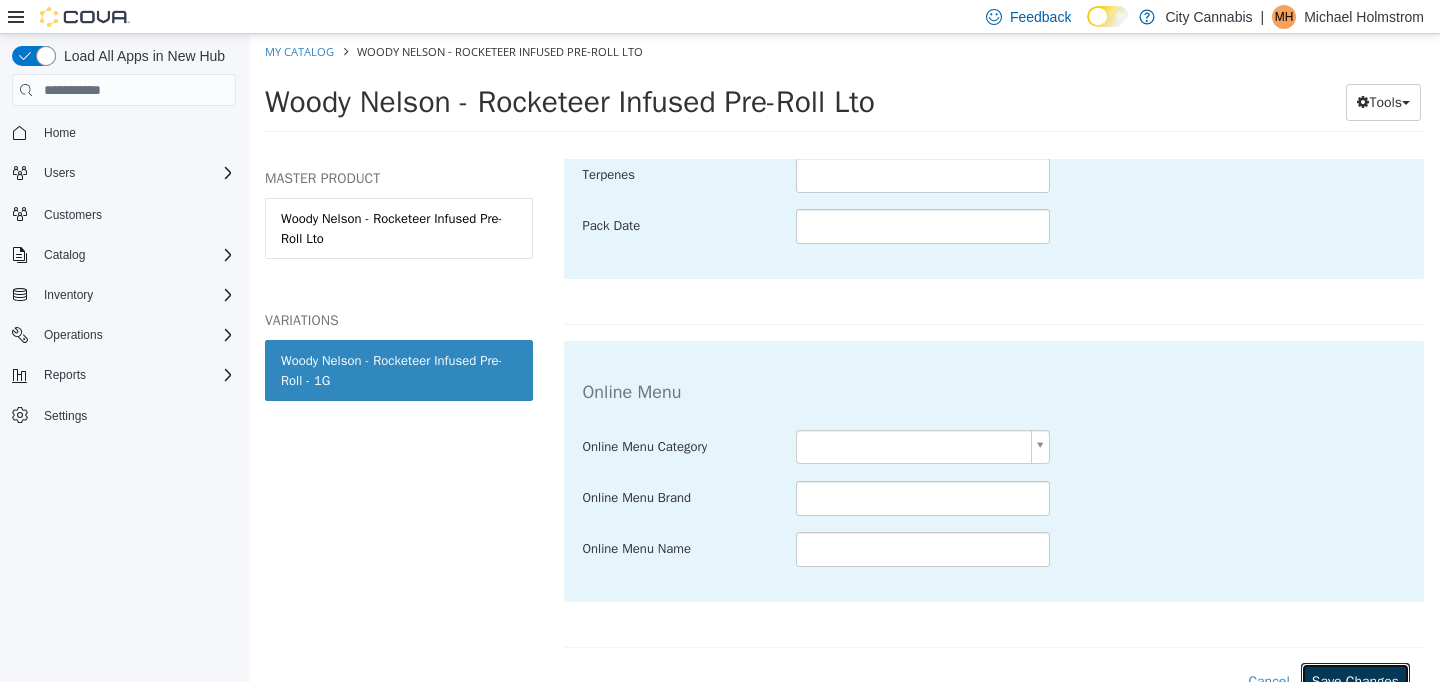 click on "Save Changes" at bounding box center (1355, 681) 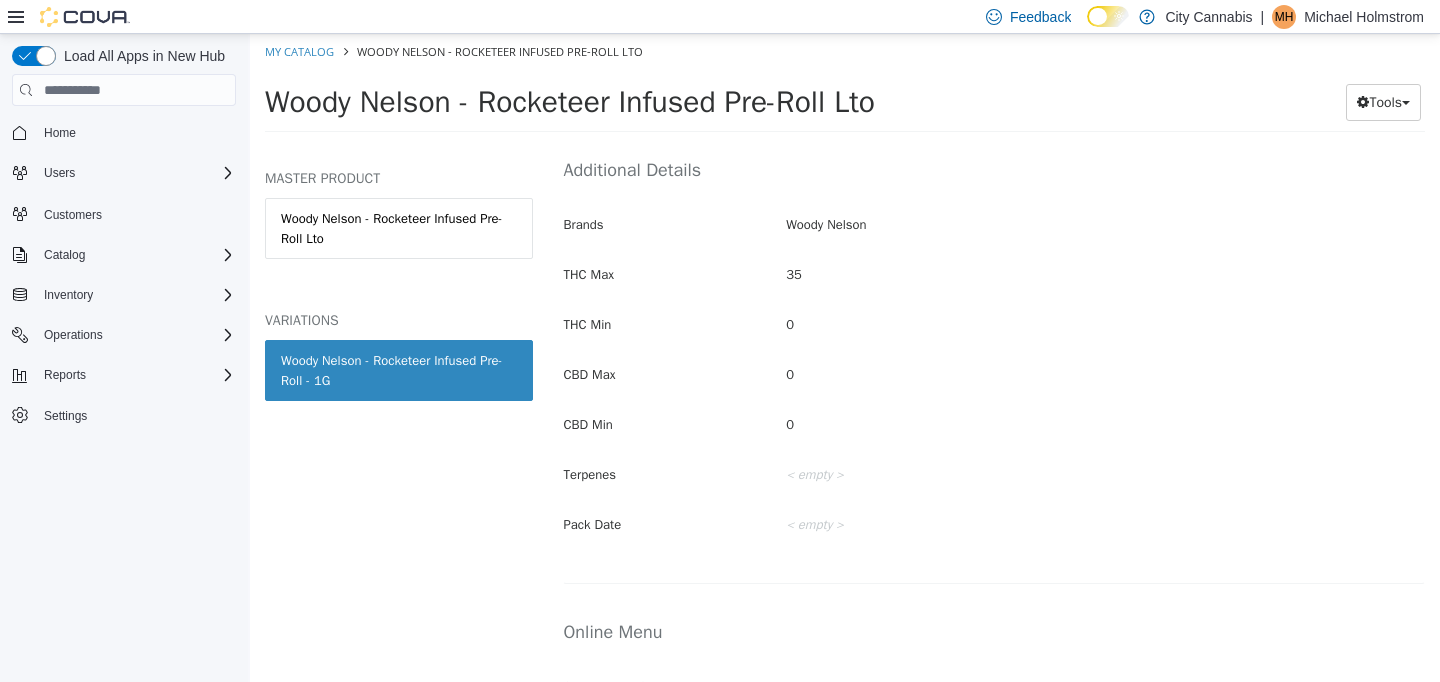 scroll, scrollTop: 947, scrollLeft: 0, axis: vertical 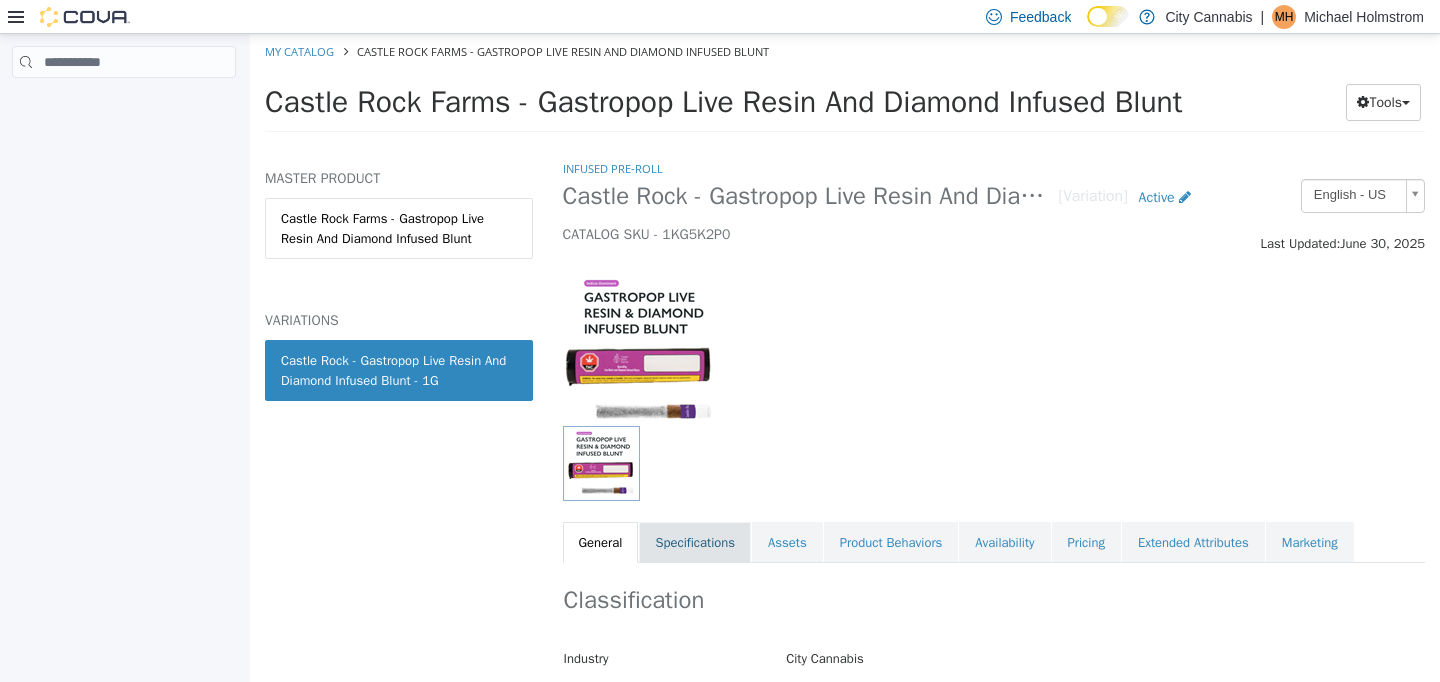 click on "Specifications" at bounding box center [695, 543] 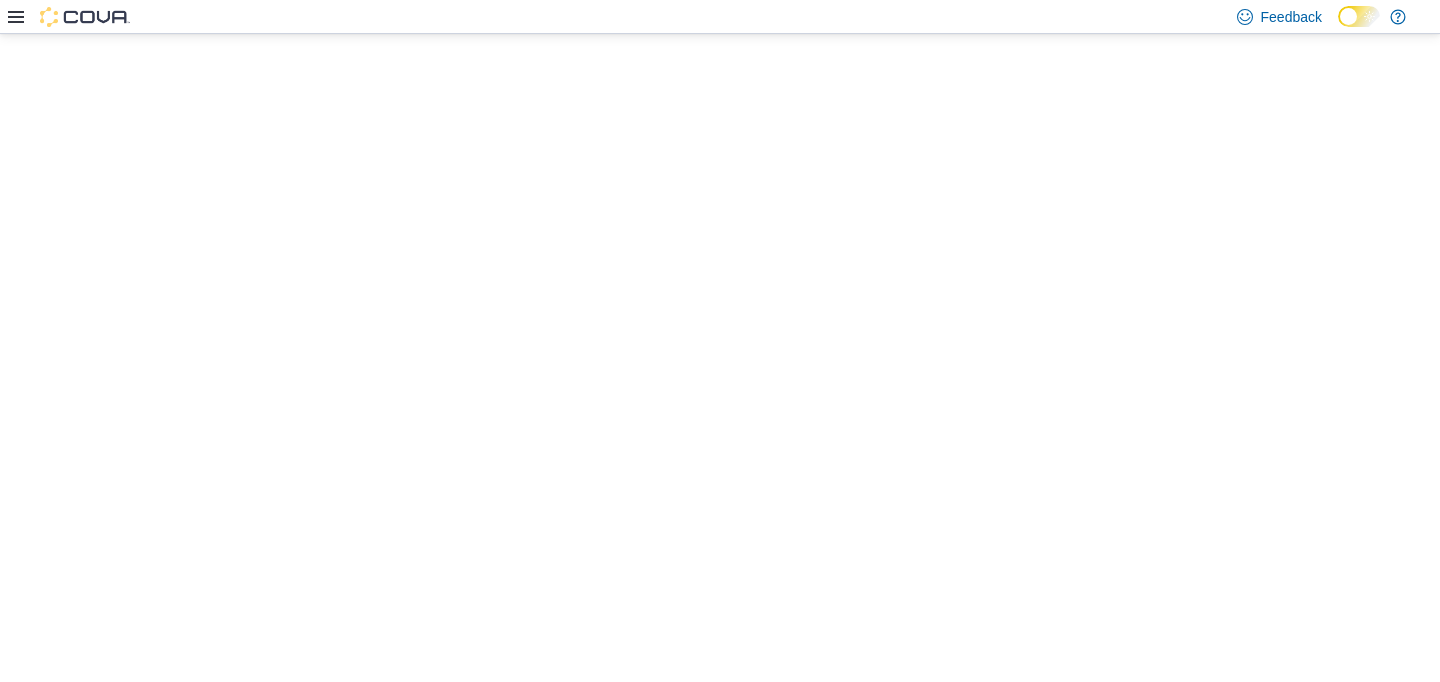 scroll, scrollTop: 0, scrollLeft: 0, axis: both 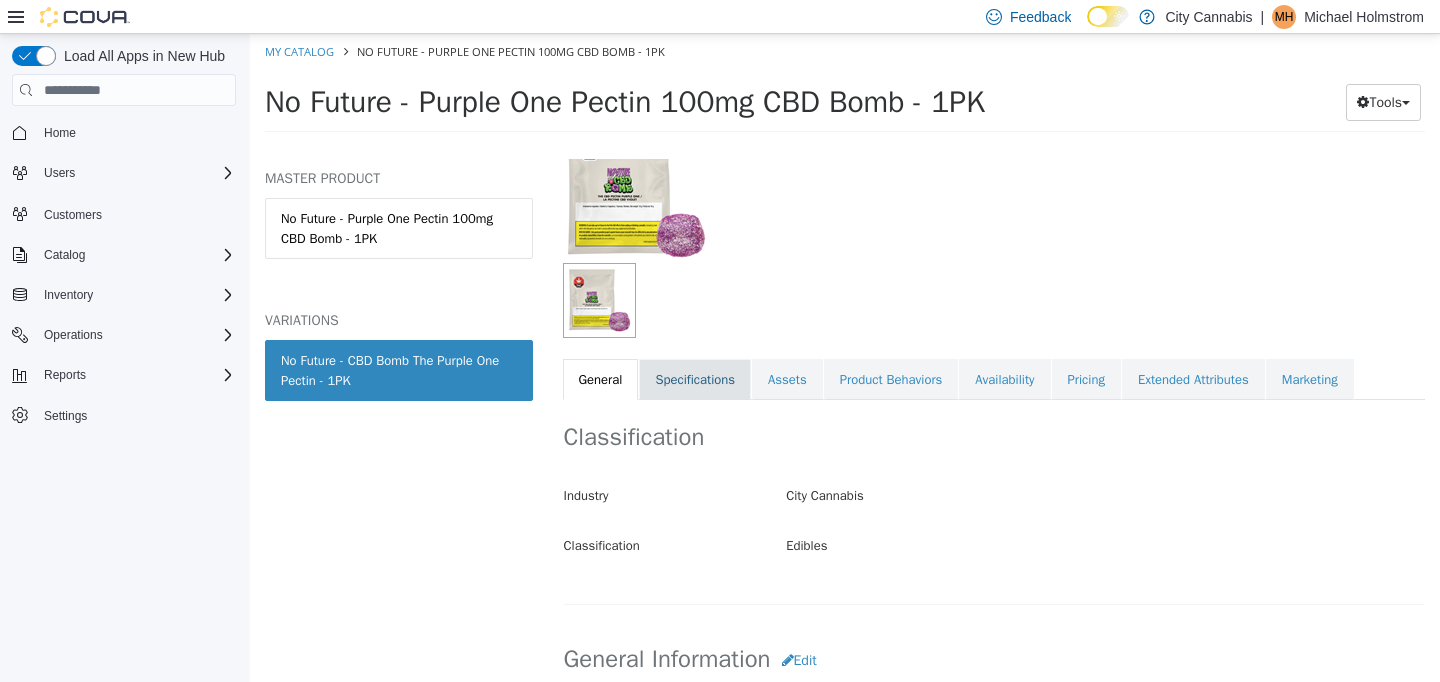 click on "Specifications" at bounding box center [695, 380] 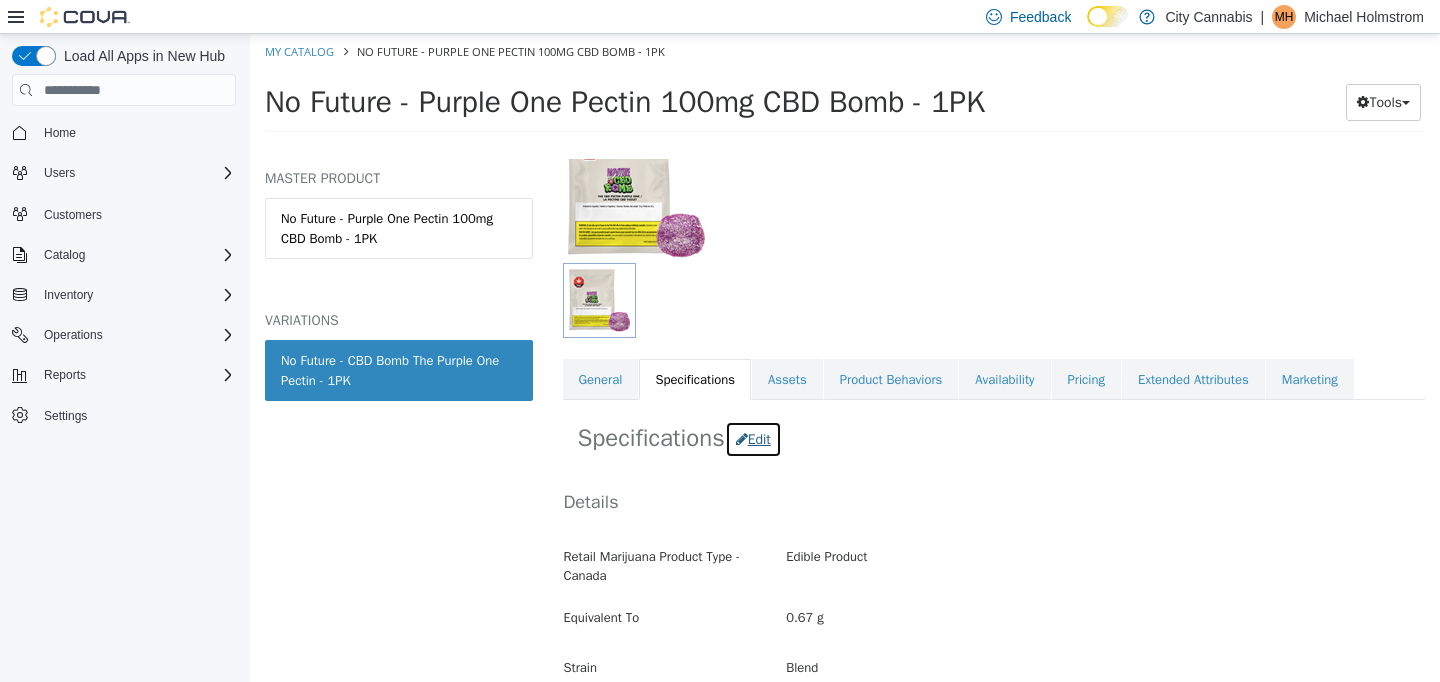 click on "Edit" at bounding box center (753, 439) 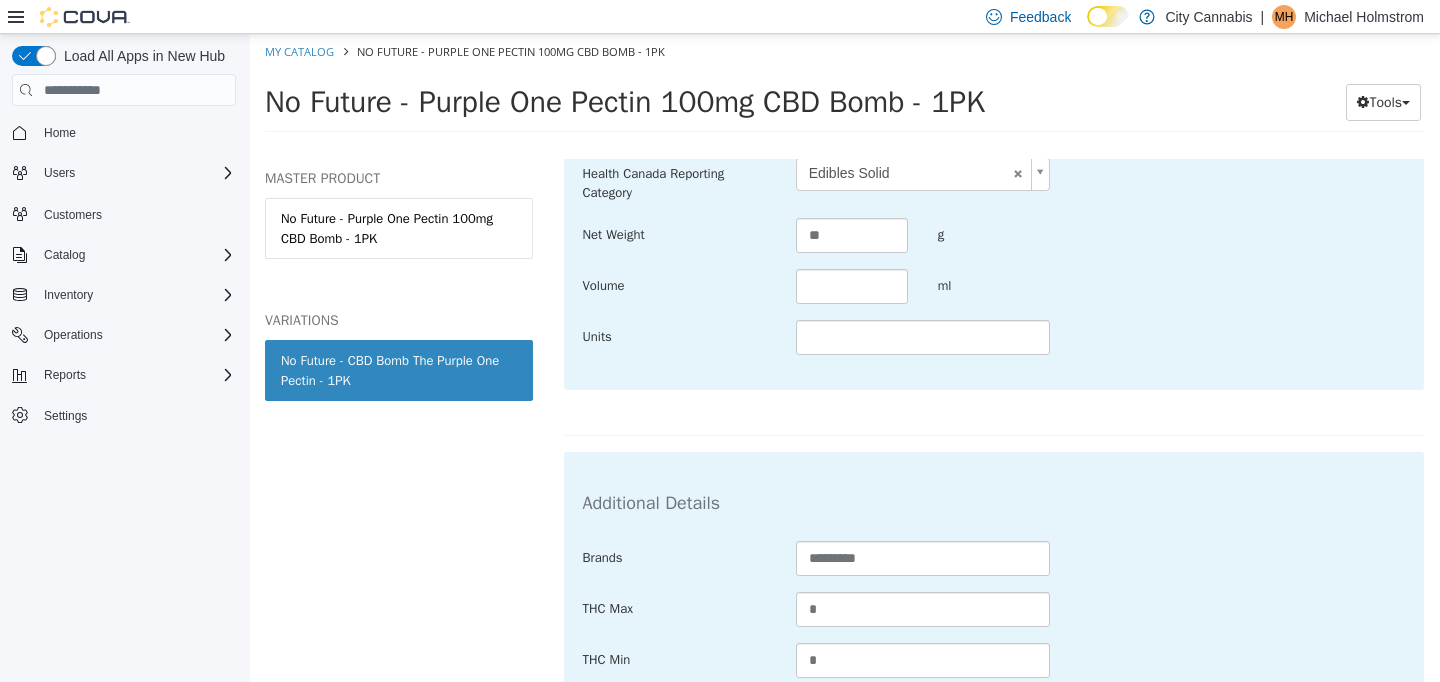 scroll, scrollTop: 806, scrollLeft: 0, axis: vertical 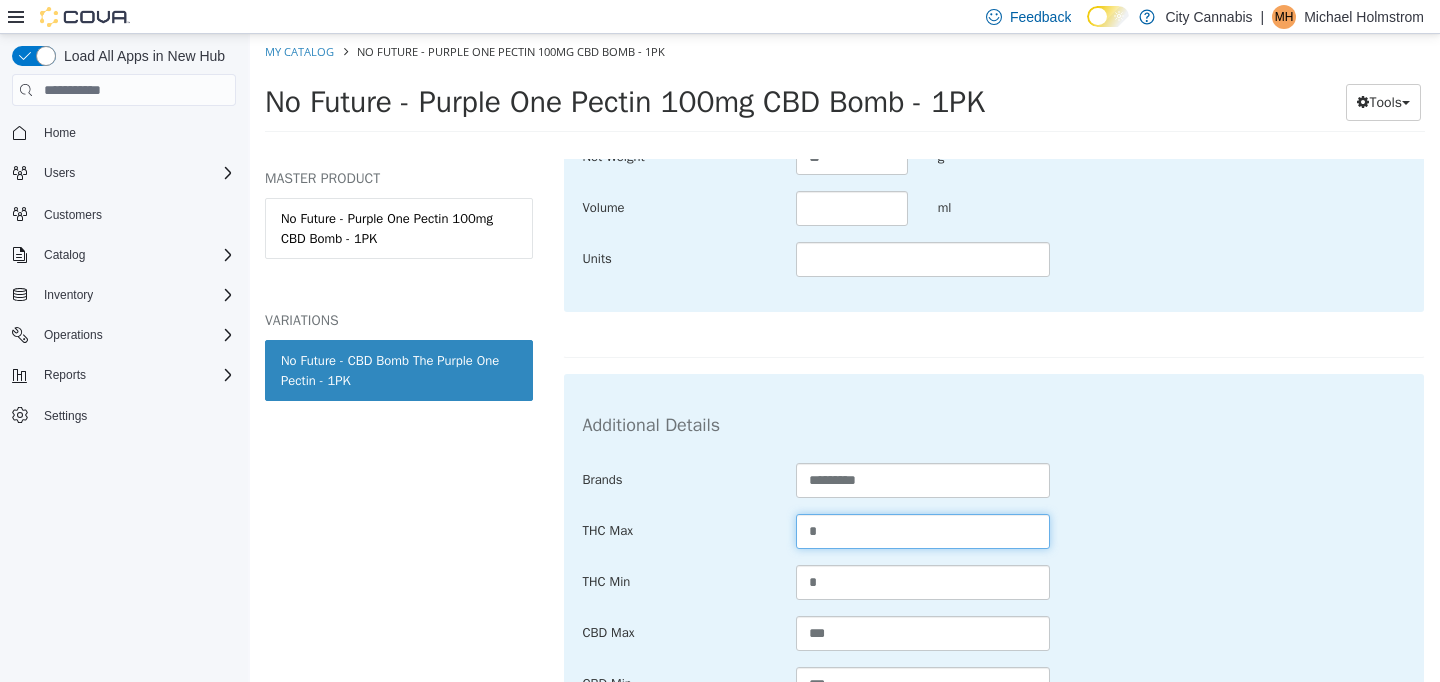click on "*" at bounding box center (923, 531) 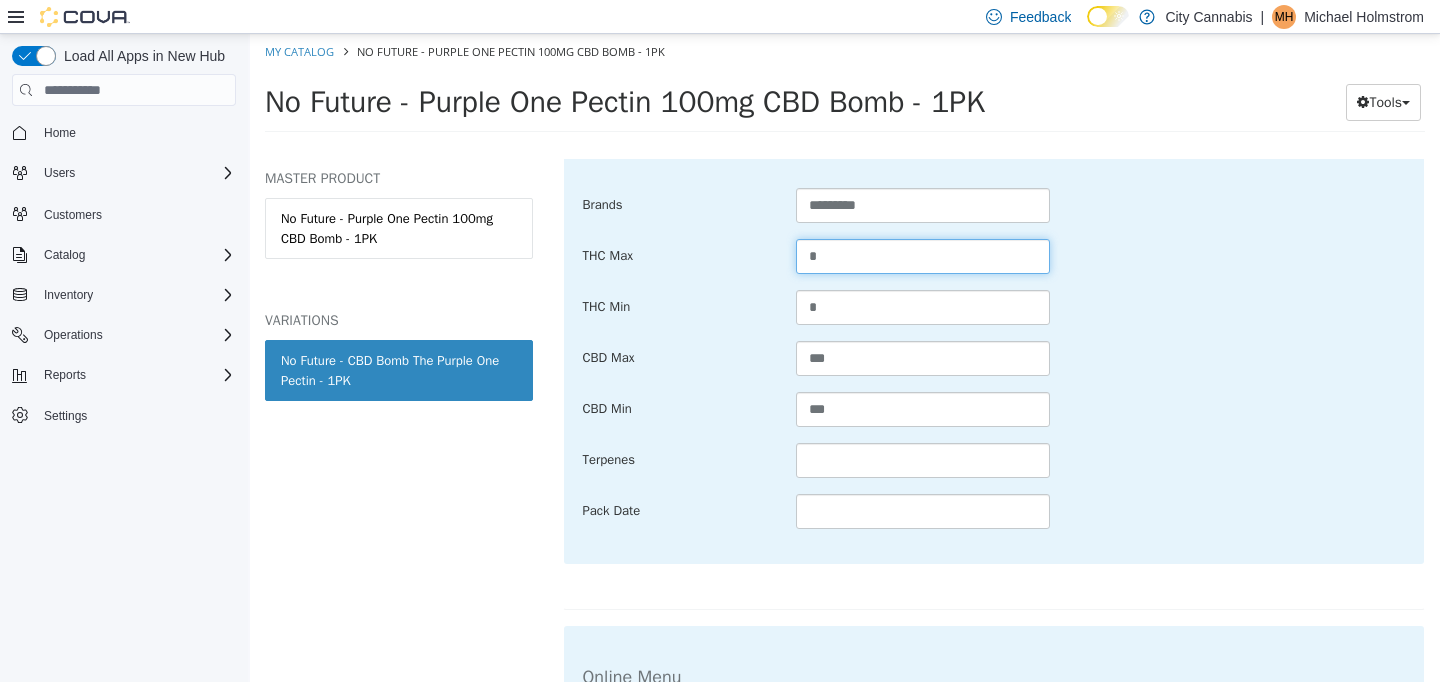 scroll, scrollTop: 1101, scrollLeft: 0, axis: vertical 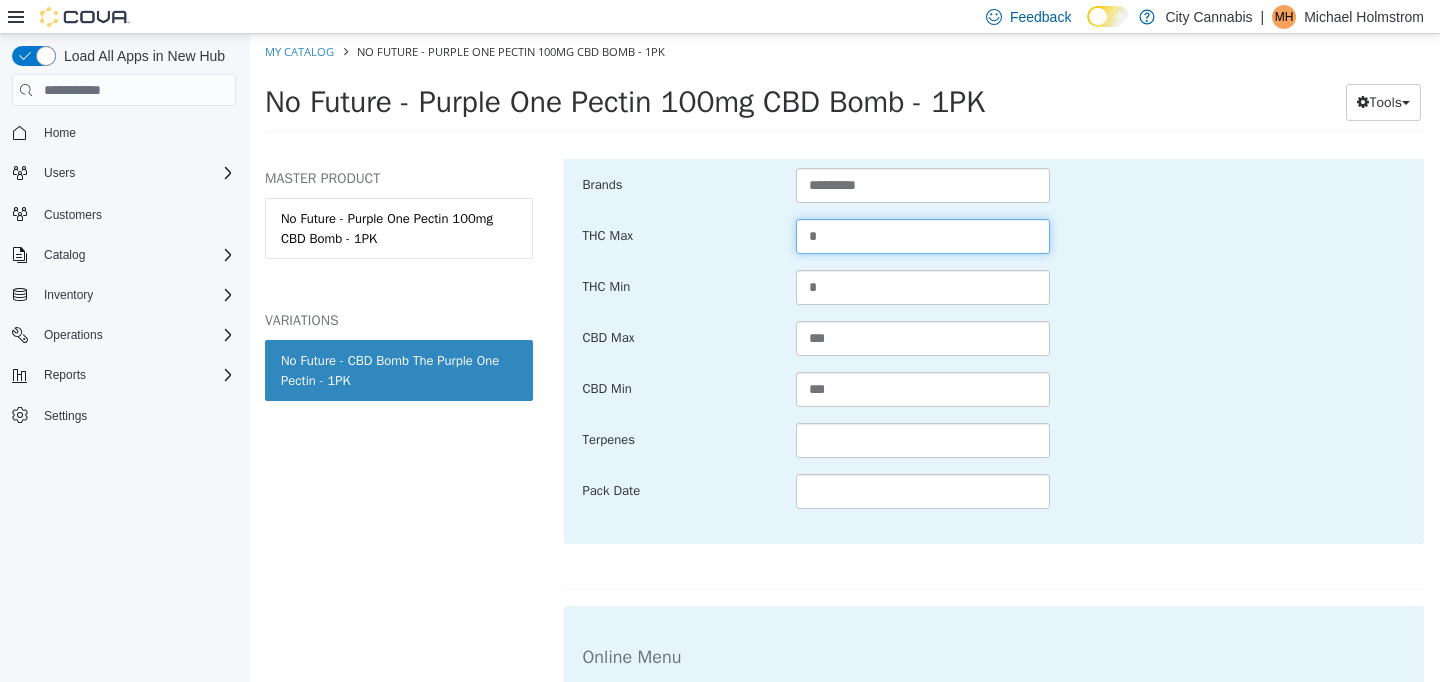 type on "*" 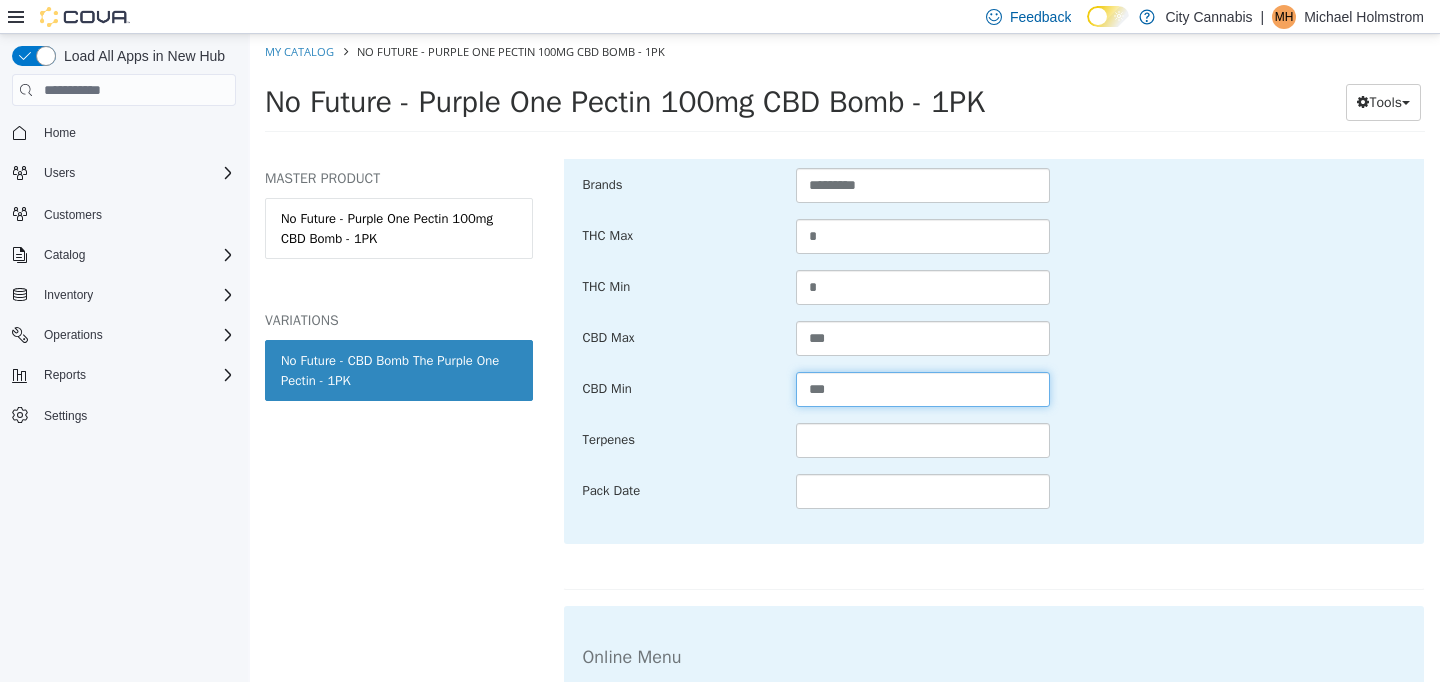 click on "***" at bounding box center (923, 389) 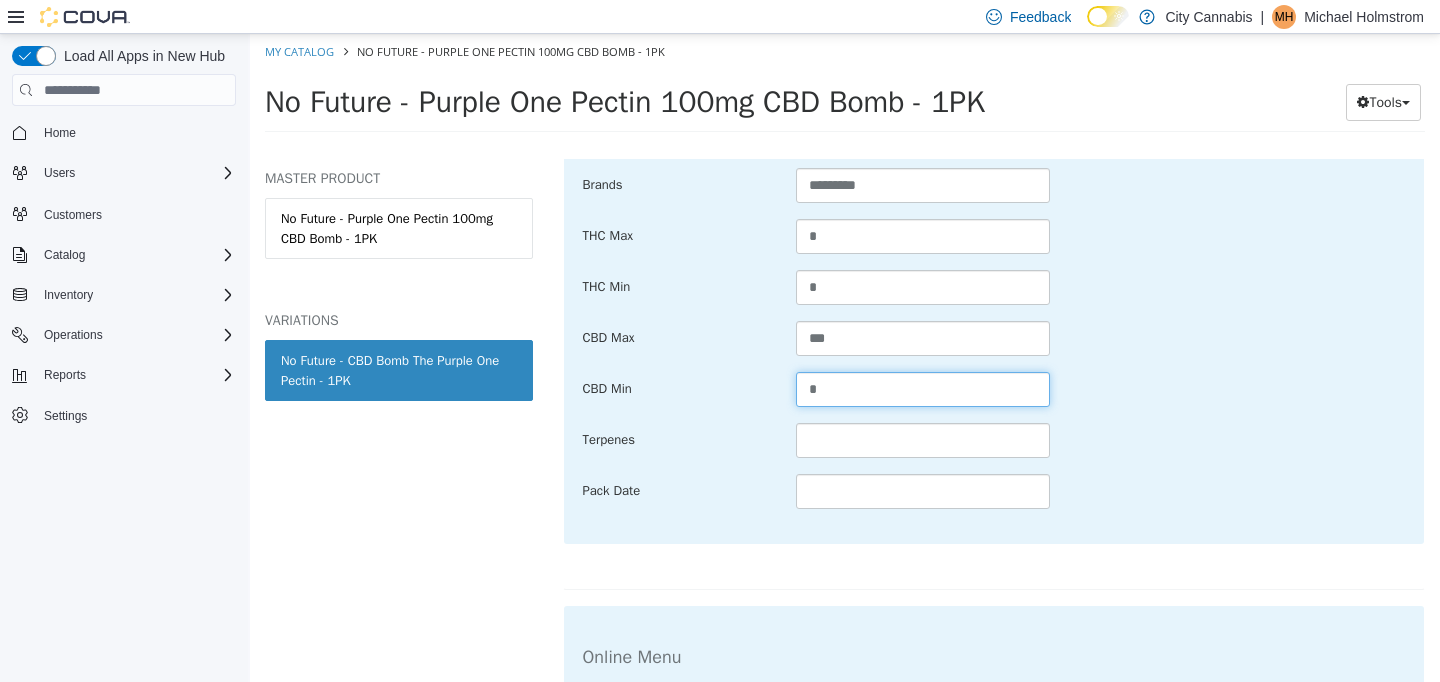 type on "*" 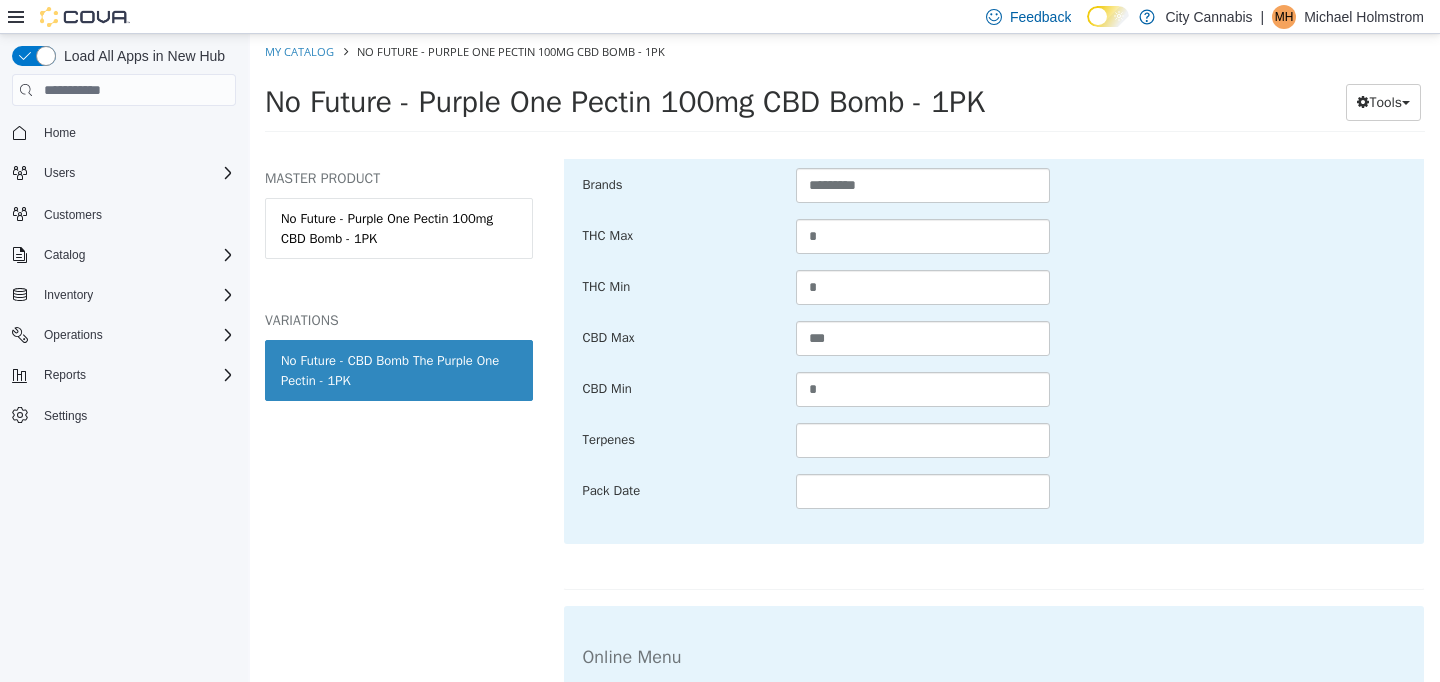 click on "Terpenes" at bounding box center [994, 441] 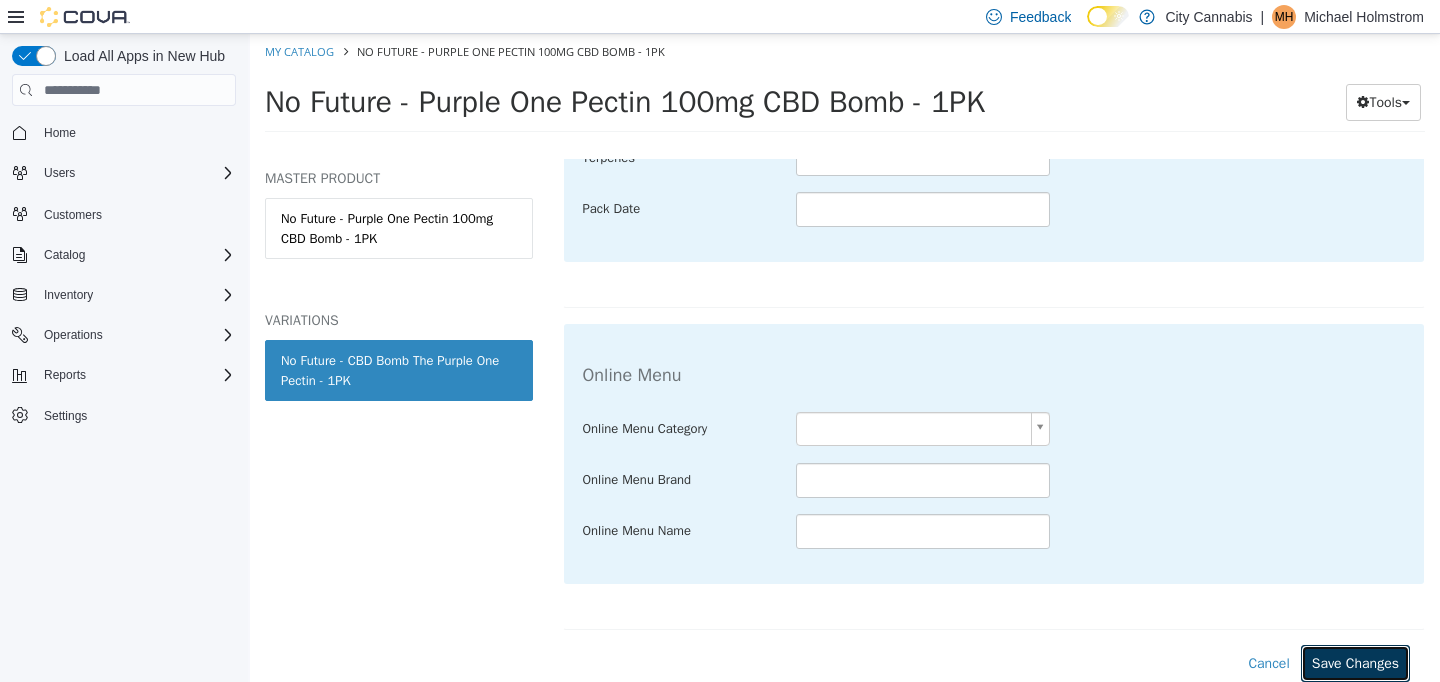 click on "Save Changes" at bounding box center [1355, 663] 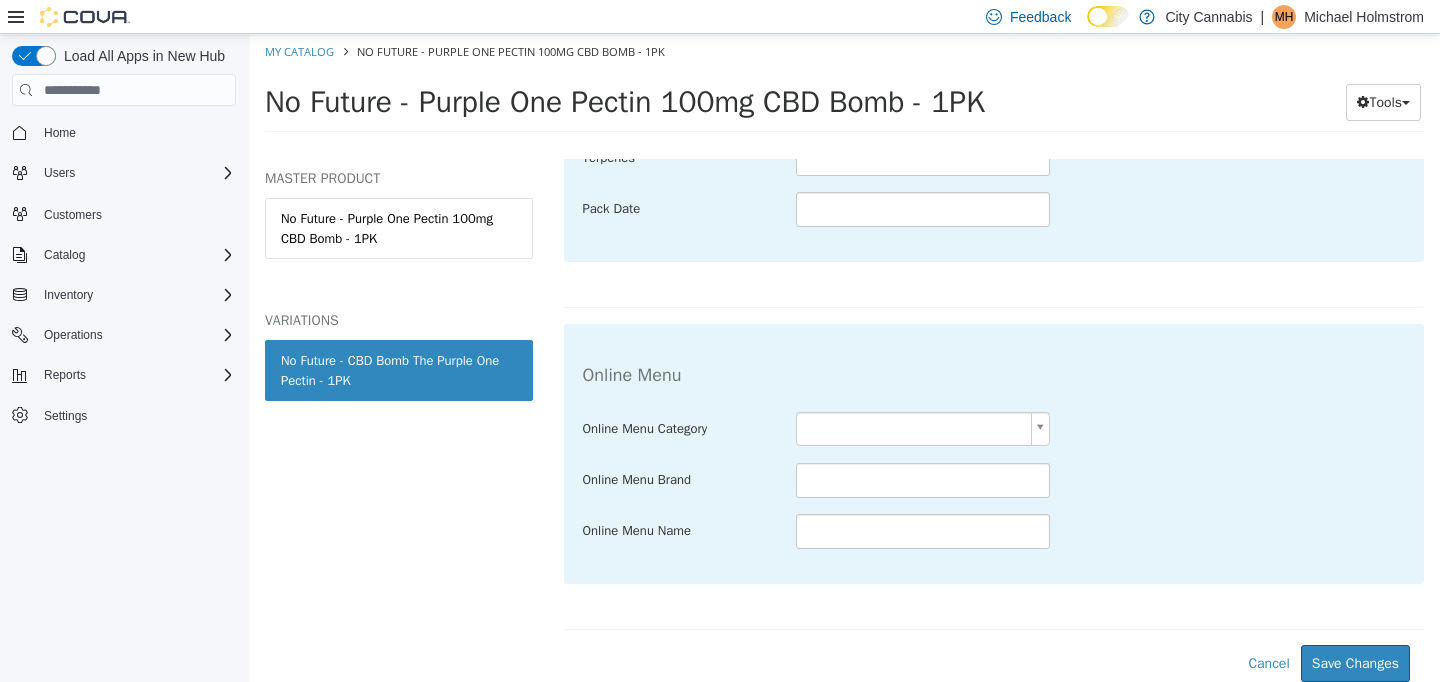scroll, scrollTop: 1157, scrollLeft: 0, axis: vertical 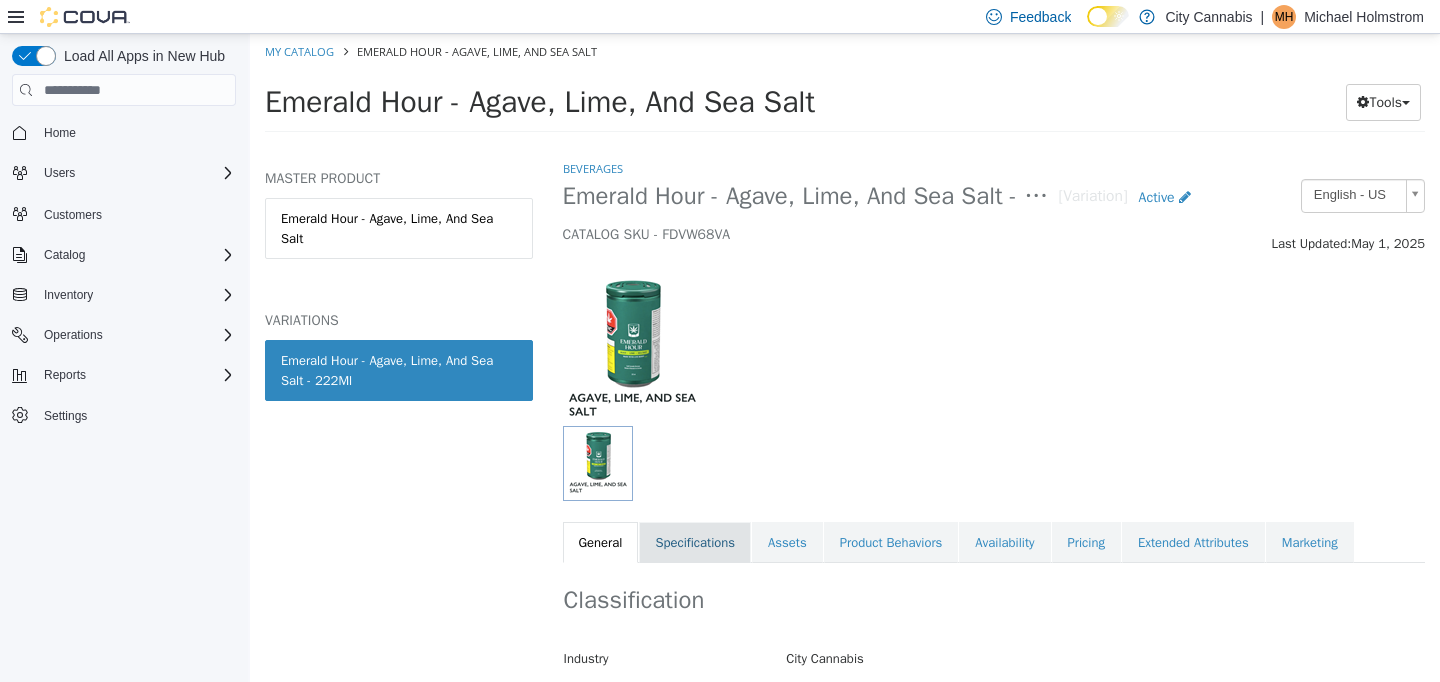 click on "Specifications" at bounding box center (695, 543) 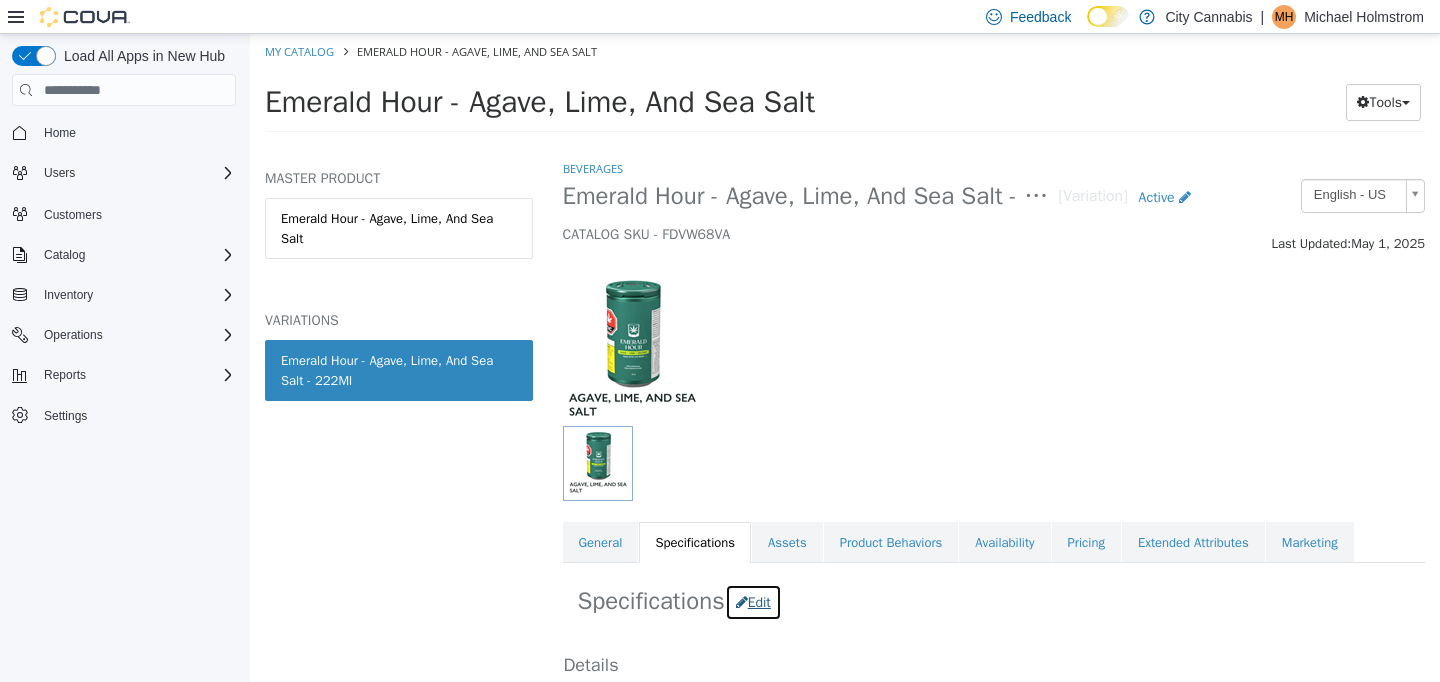 click on "Edit" at bounding box center [753, 602] 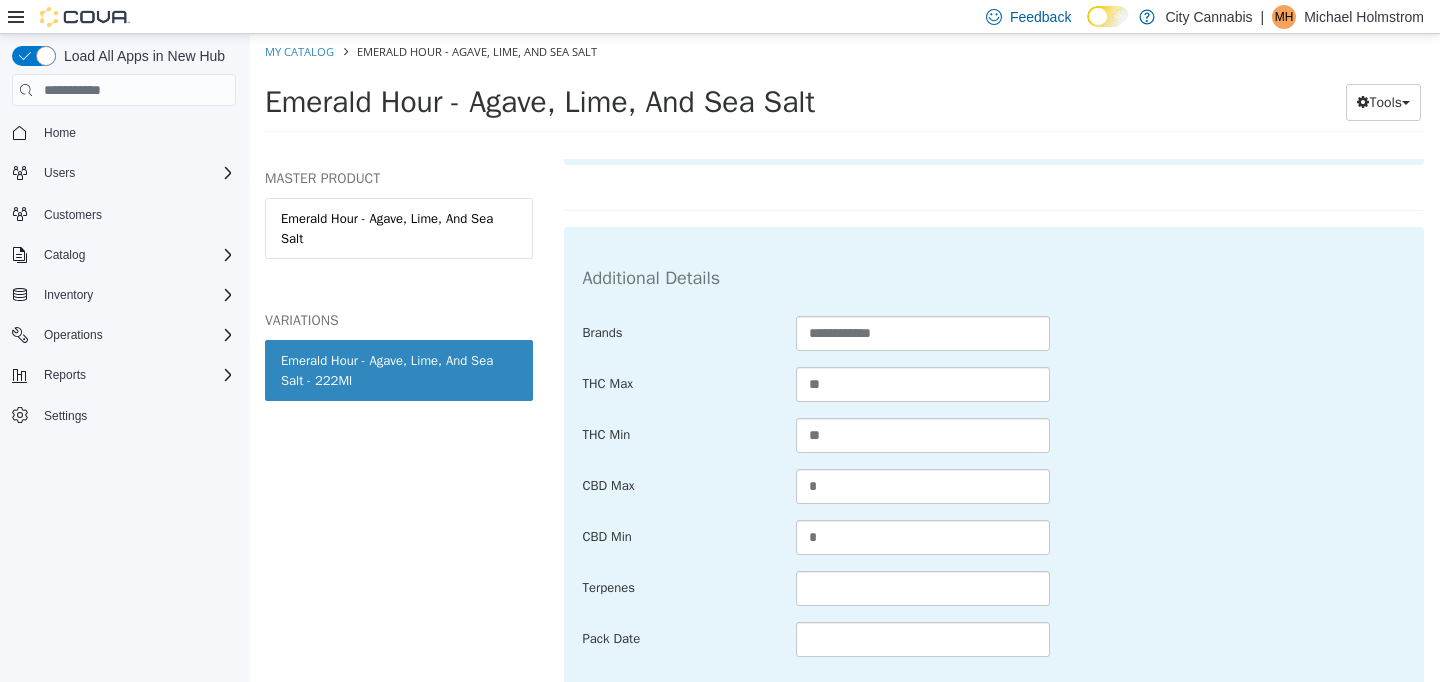 scroll, scrollTop: 875, scrollLeft: 0, axis: vertical 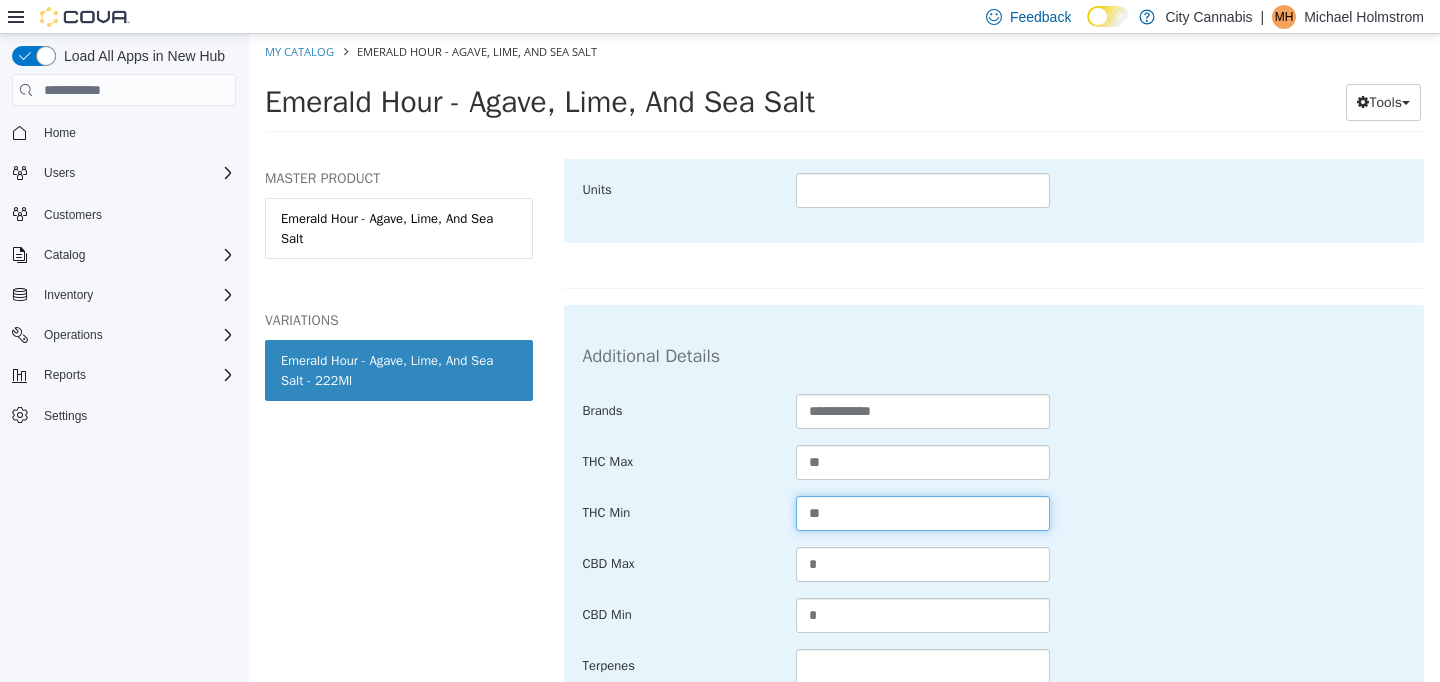 click on "**" at bounding box center [923, 513] 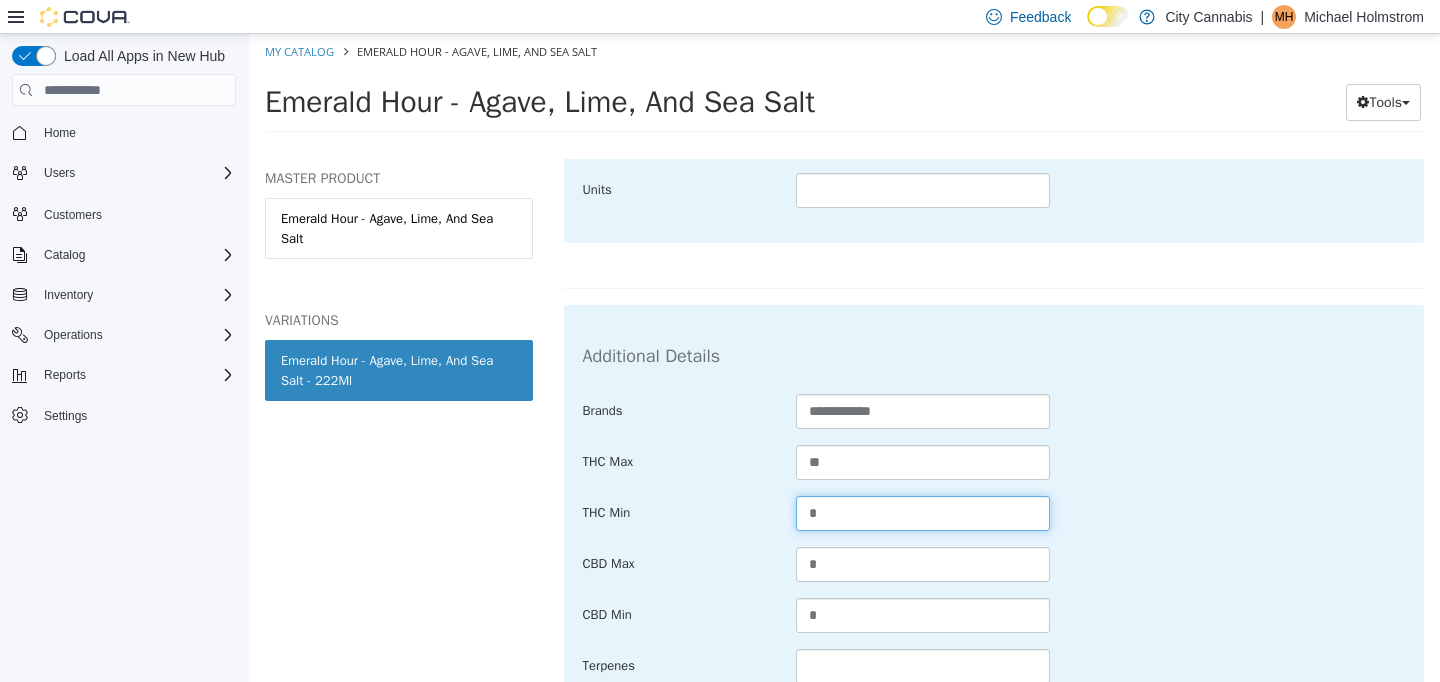 scroll, scrollTop: 1383, scrollLeft: 0, axis: vertical 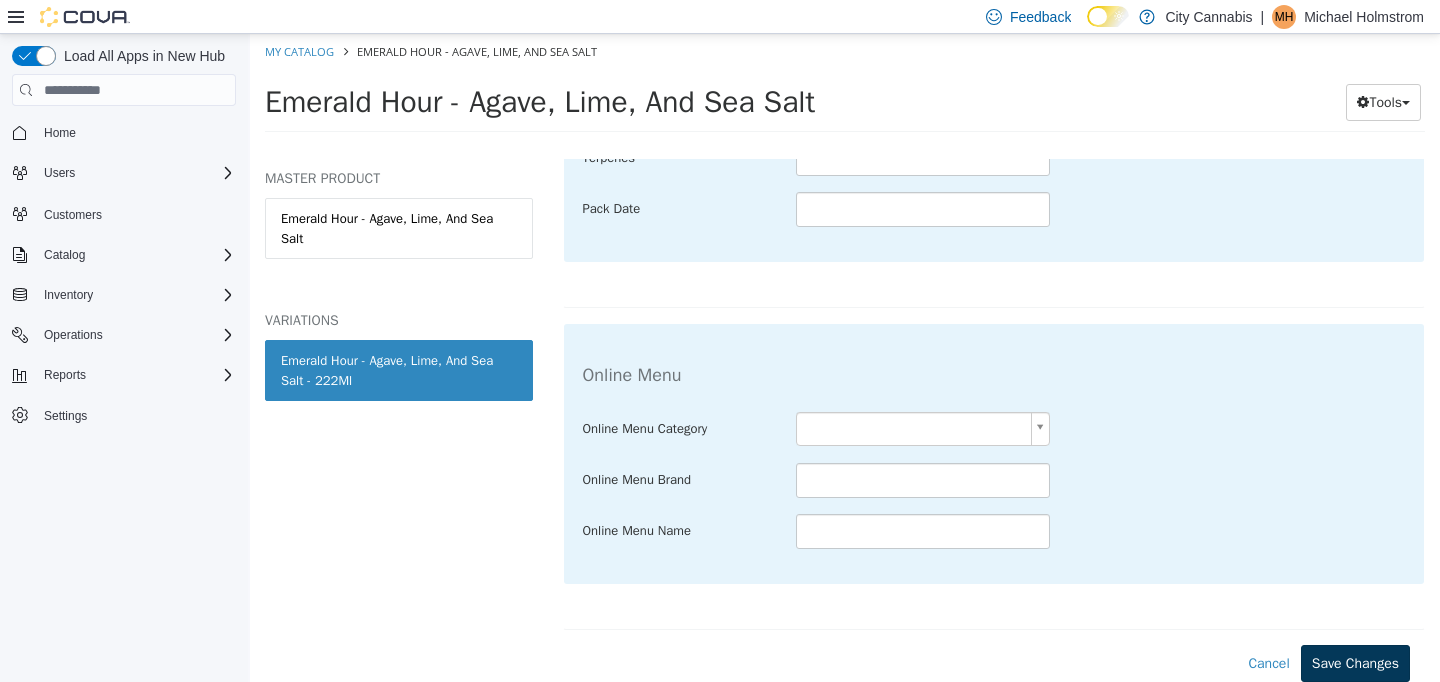 type on "*" 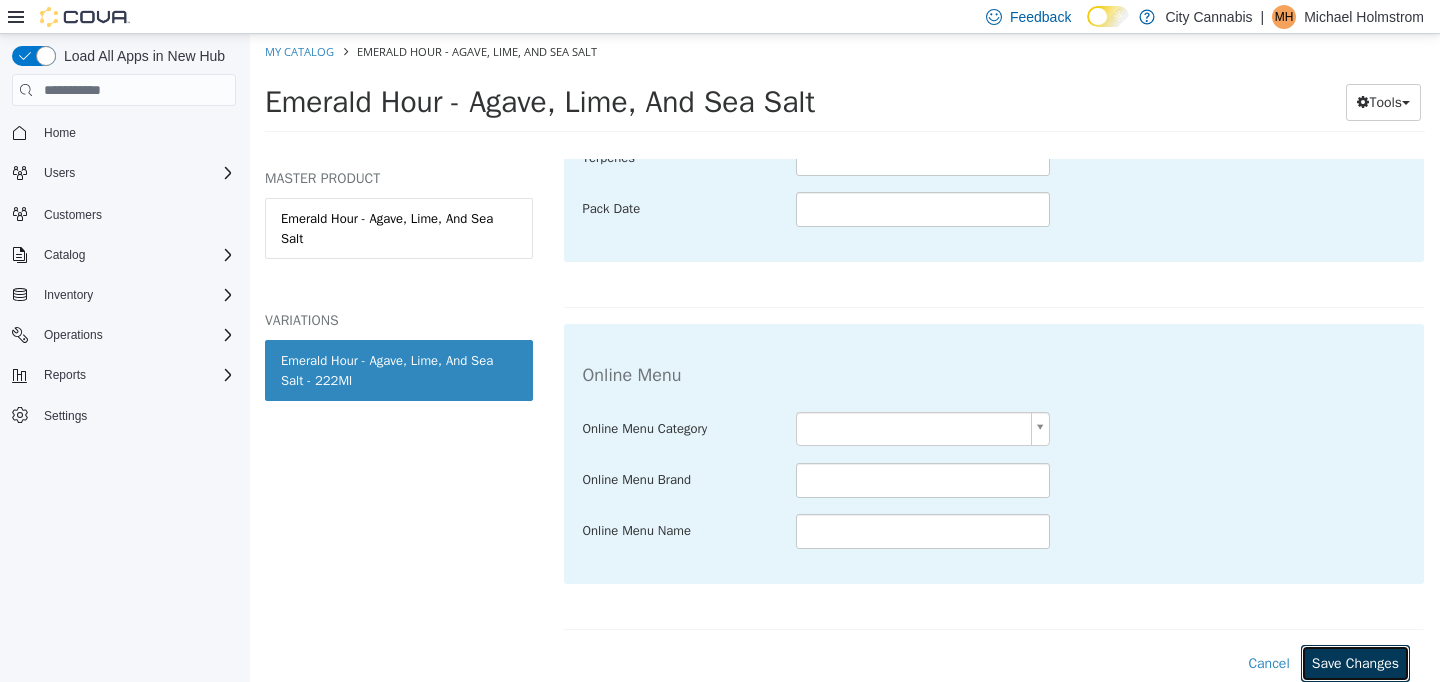 click on "Save Changes" at bounding box center [1355, 663] 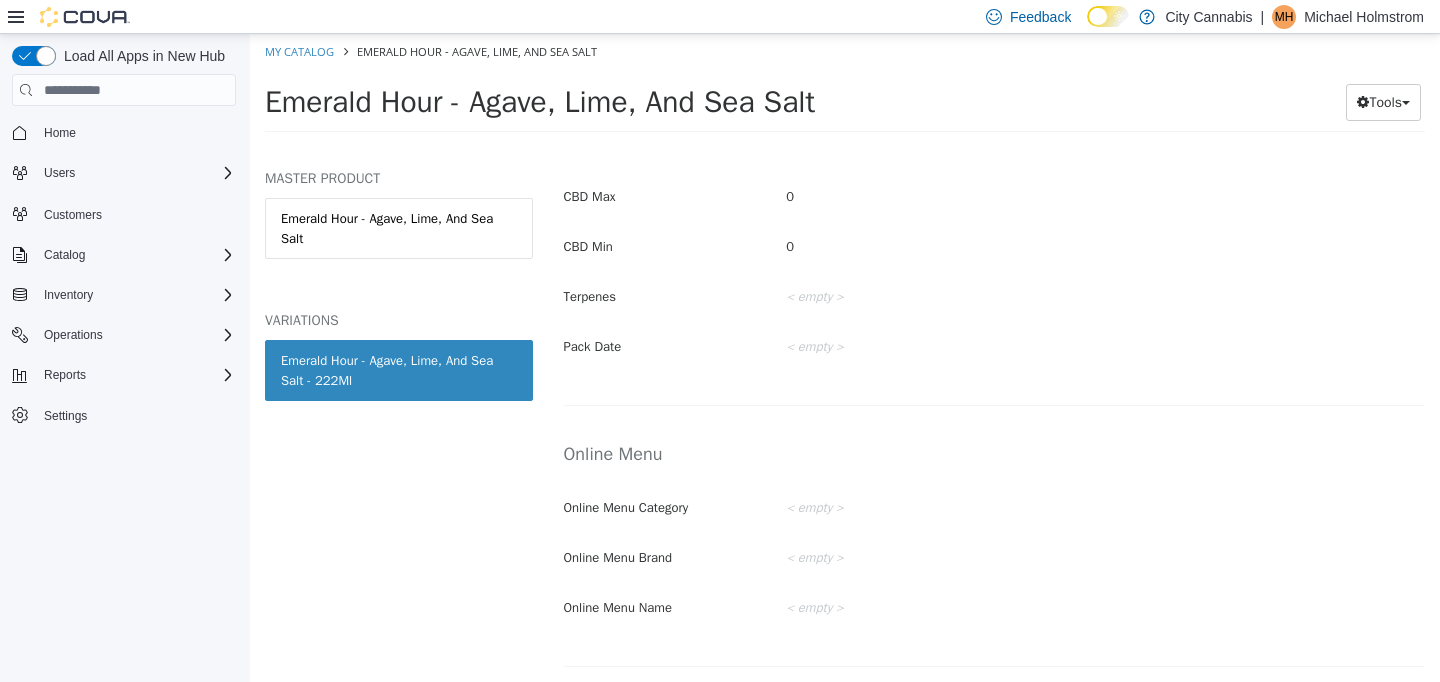 scroll, scrollTop: 1157, scrollLeft: 0, axis: vertical 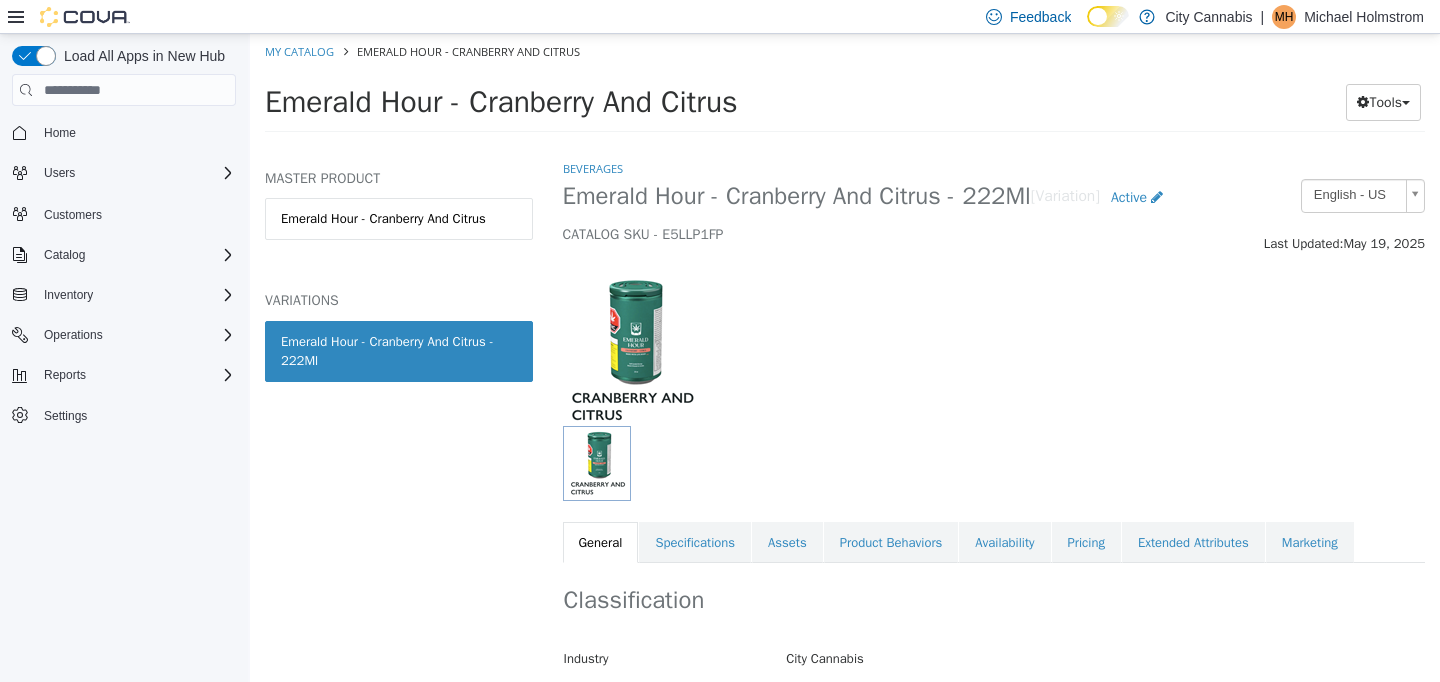 click on "Beverages
[BRAND] Hour - Cranberry And Citrus - 222Ml
[Variation] Active   CATALOG SKU - E5LLP1FP     English - US                             Last Updated:  [DATE]
General Specifications Assets Product Behaviors Availability Pricing
Extended Attributes
Marketing Classification Industry
[CITY] Cannabis
Classification
Beverages
Cancel Save Changes General Information  Edit Product Name
[BRAND] Hour - Cranberry And Citrus - 222Ml
Short Description
Non-carbonated beverage infused with 10mg of THC sourced from live rosin and diamonds.
Long Description
[BRAND] Hour makes elevated alternatives to familiar classics. Their Cranberry and Citrus recipe is an expertly crafted beverage infused with 10mg of THC sourced from live rosin and cannabis diamonds. This metropolitan classic has a natural cranberry tartness balanced perfectly with a citrus finish.
MSRP
< empty >
Release Date
< empty >
Cancel Save Changes Manufacturer Manufacturer
< empty >
Cancel Save  Edit" at bounding box center (994, 361) 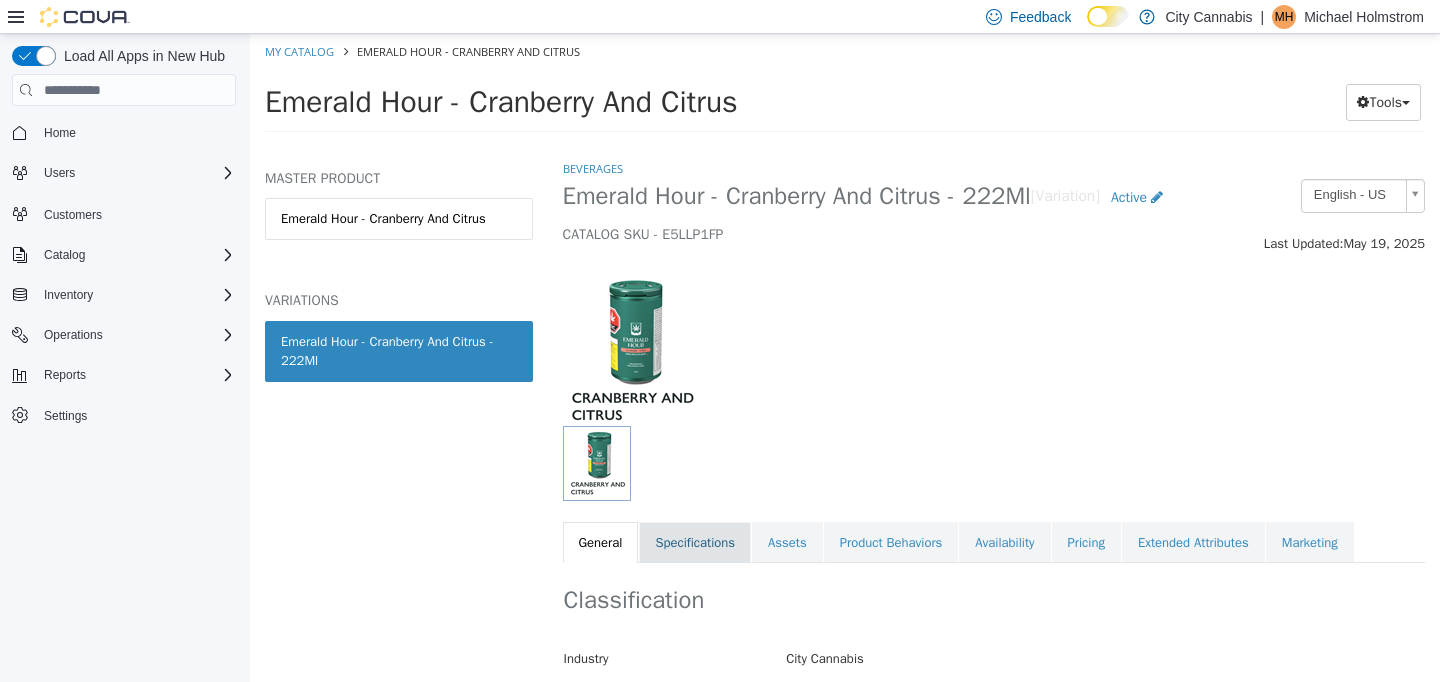 click on "Specifications" at bounding box center [695, 543] 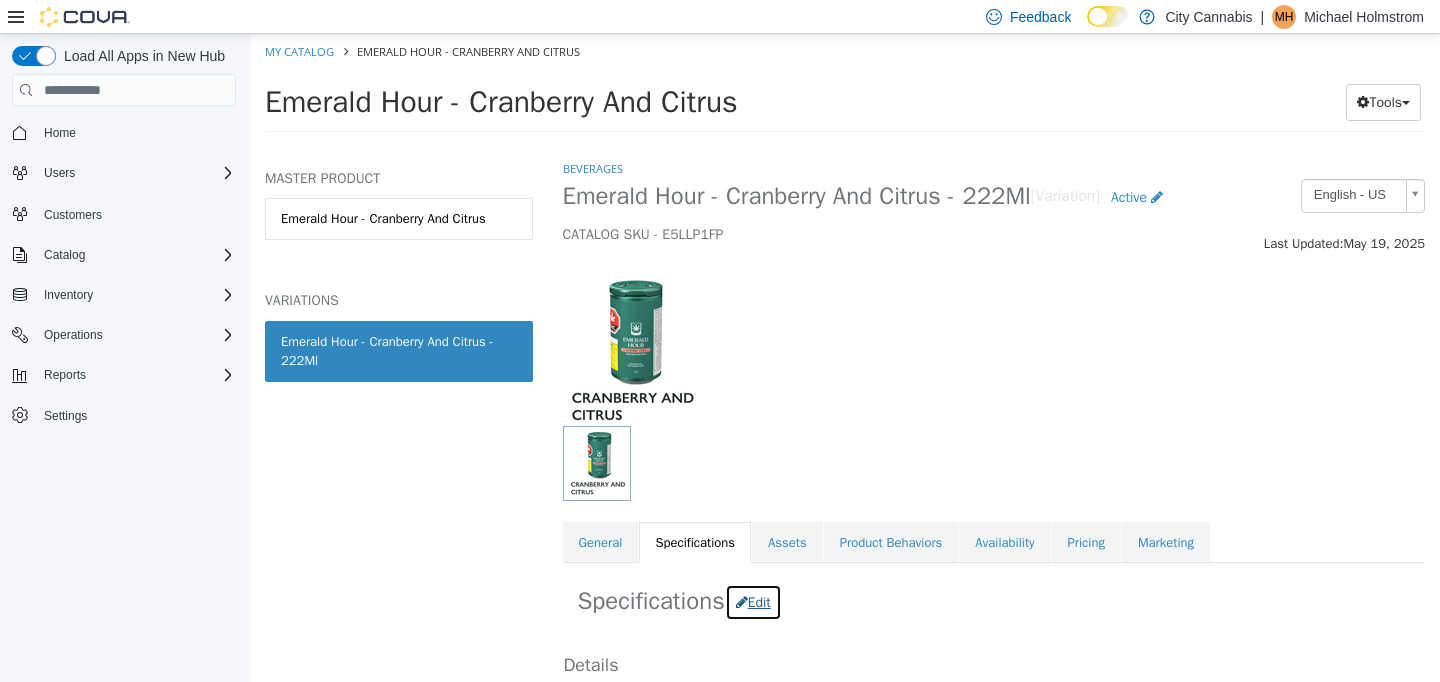 click at bounding box center (742, 602) 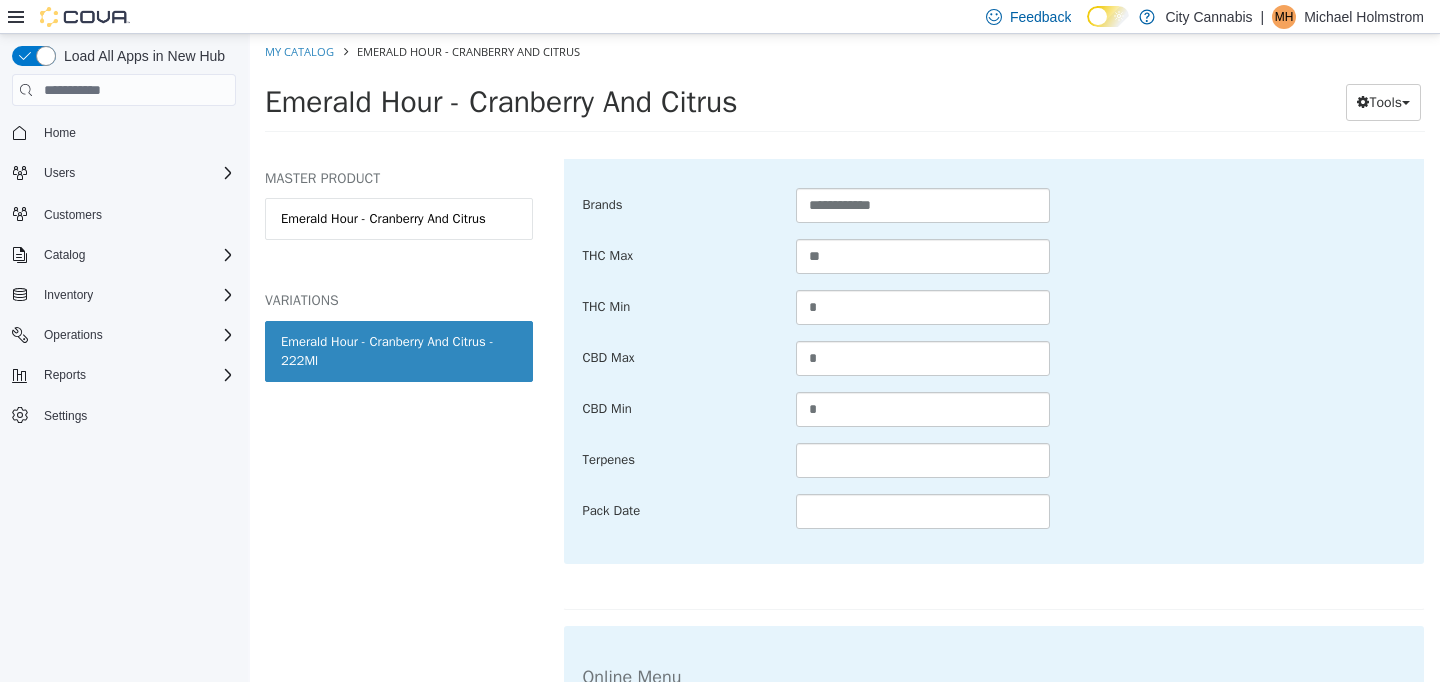 scroll, scrollTop: 1383, scrollLeft: 0, axis: vertical 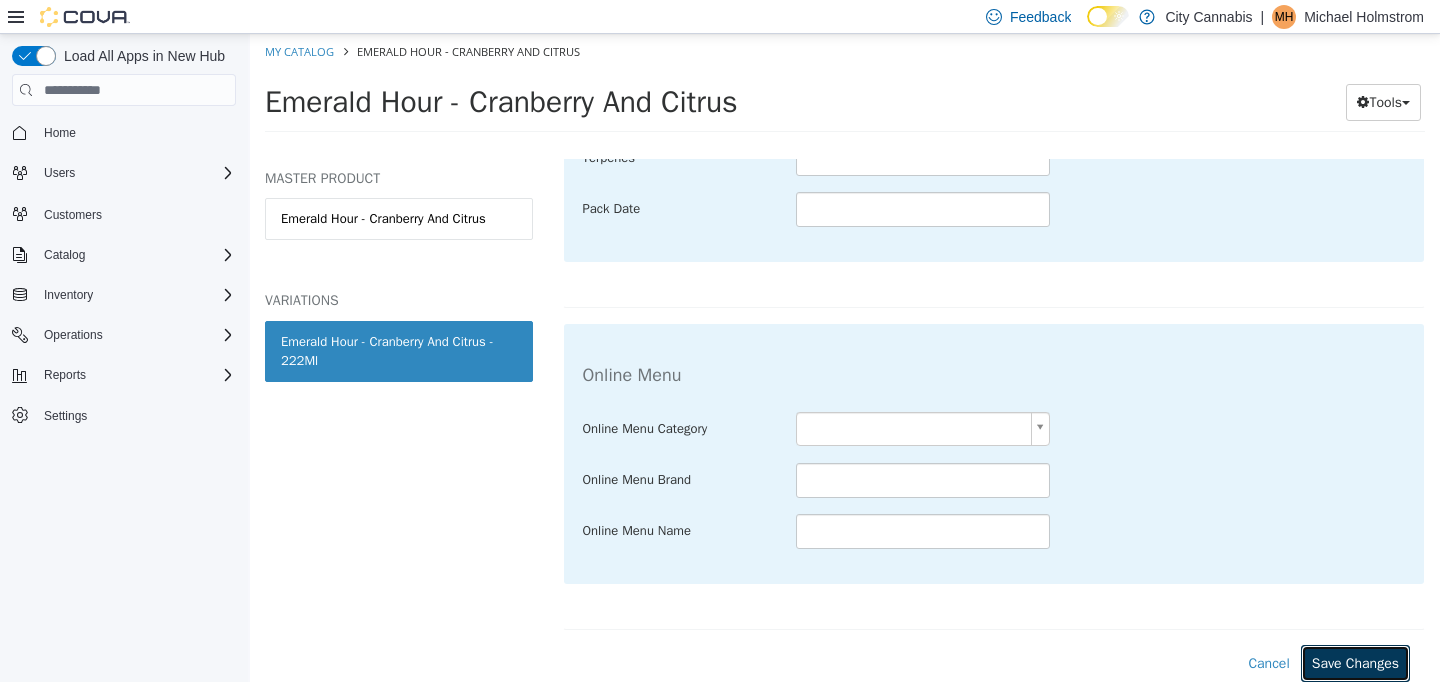 click on "Save Changes" at bounding box center [1355, 663] 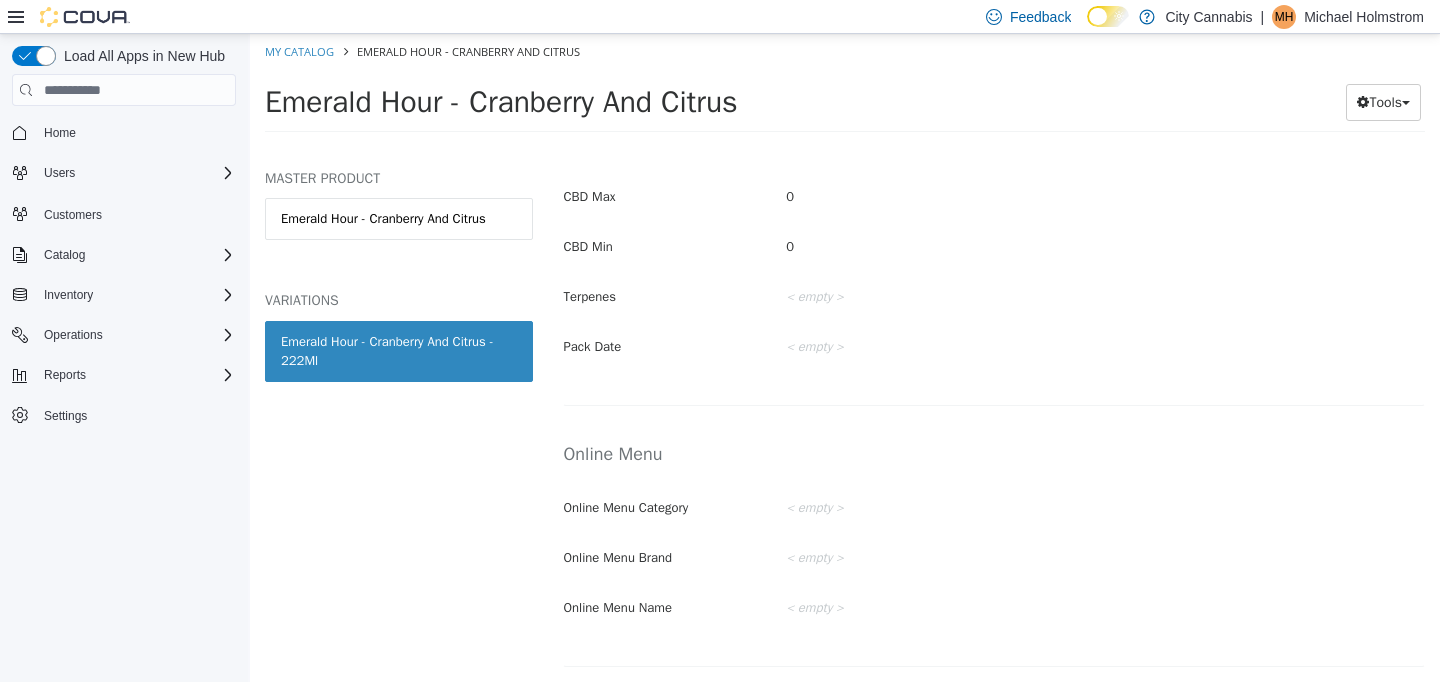 scroll, scrollTop: 1157, scrollLeft: 0, axis: vertical 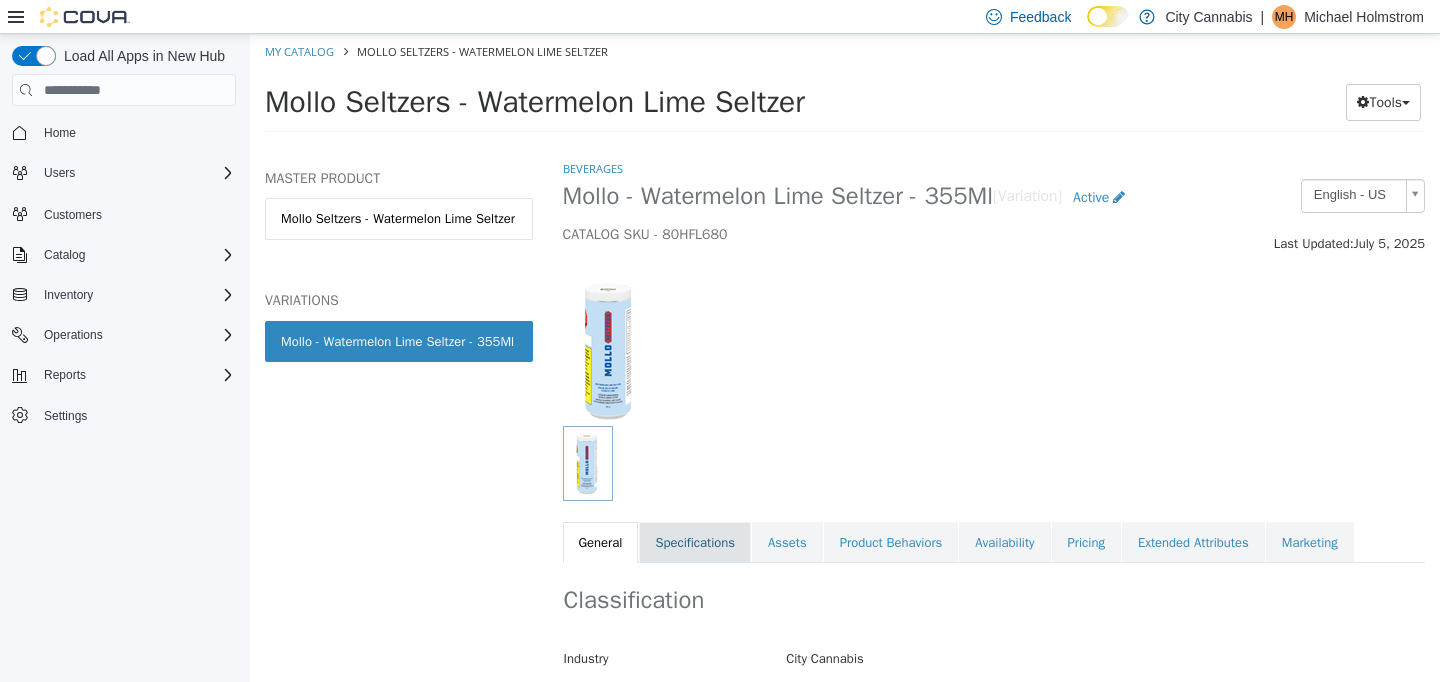 click on "Specifications" at bounding box center (695, 543) 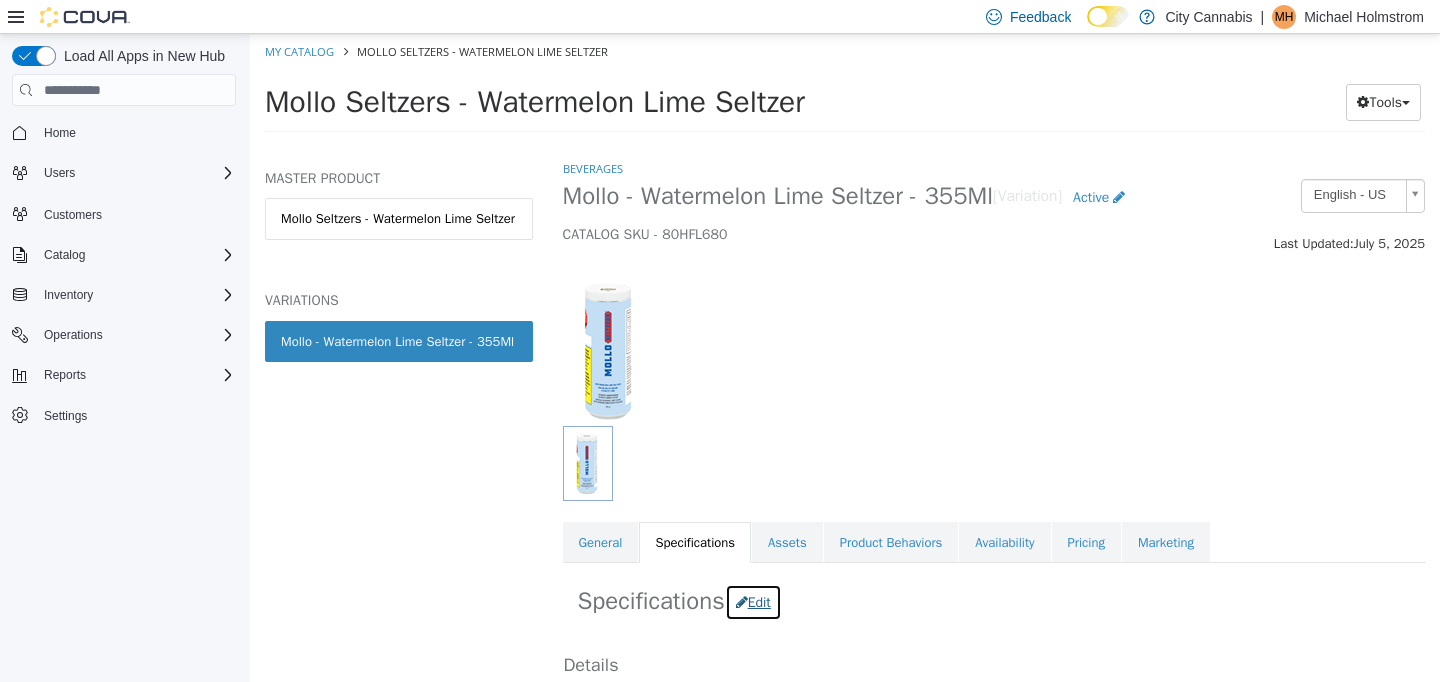 click on "Edit" at bounding box center [753, 602] 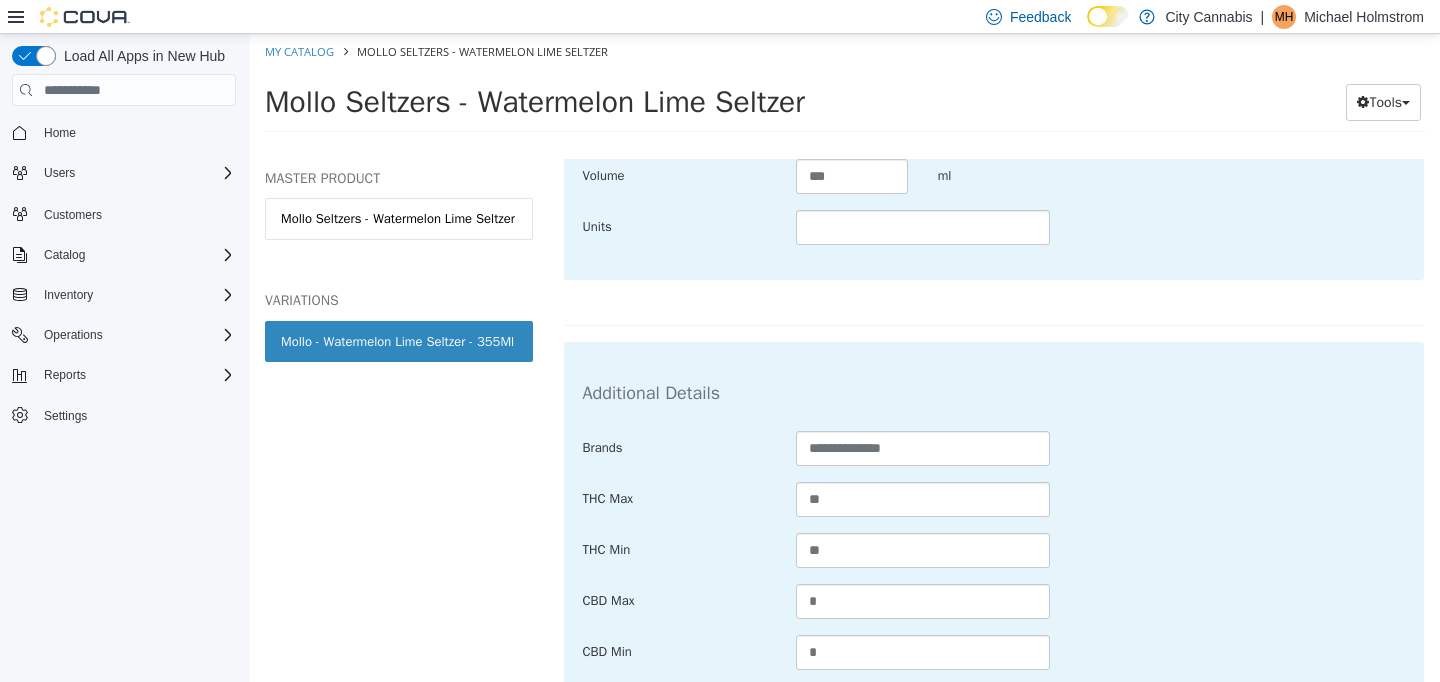 scroll, scrollTop: 836, scrollLeft: 0, axis: vertical 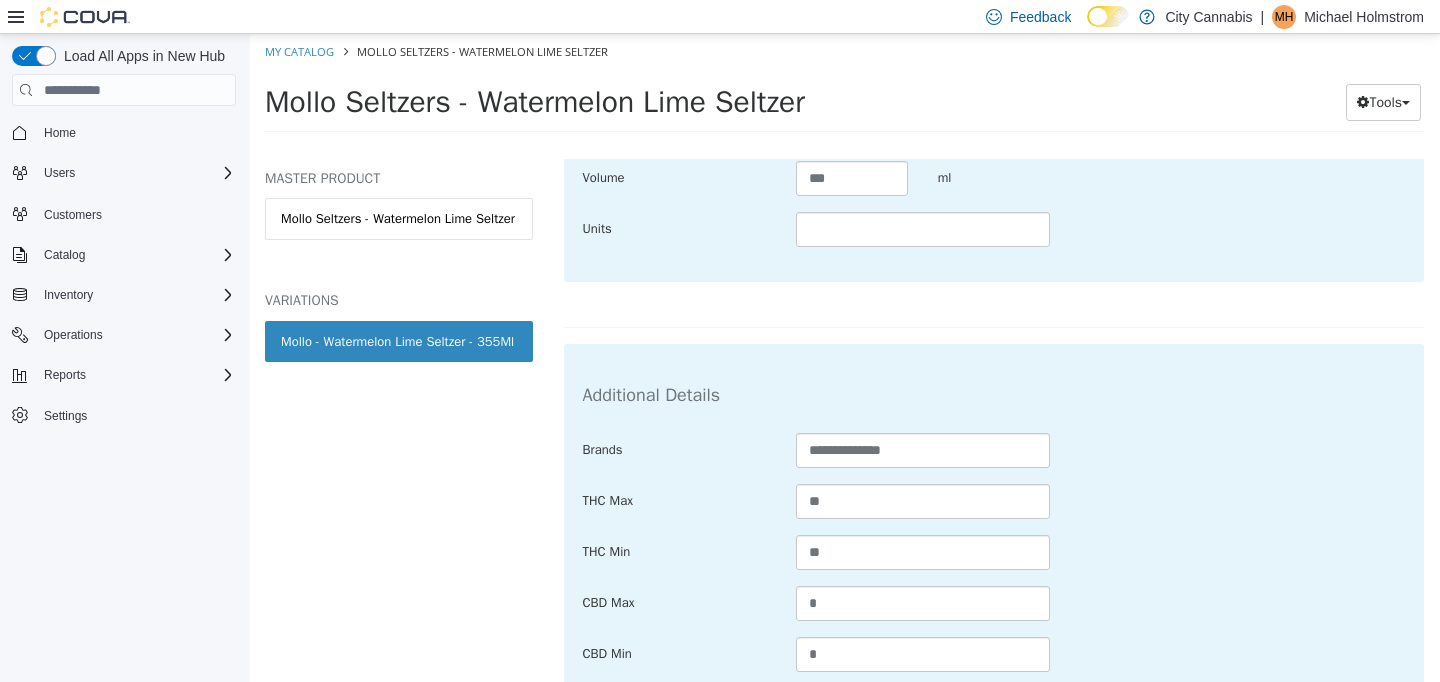 click on "**********" at bounding box center (994, 604) 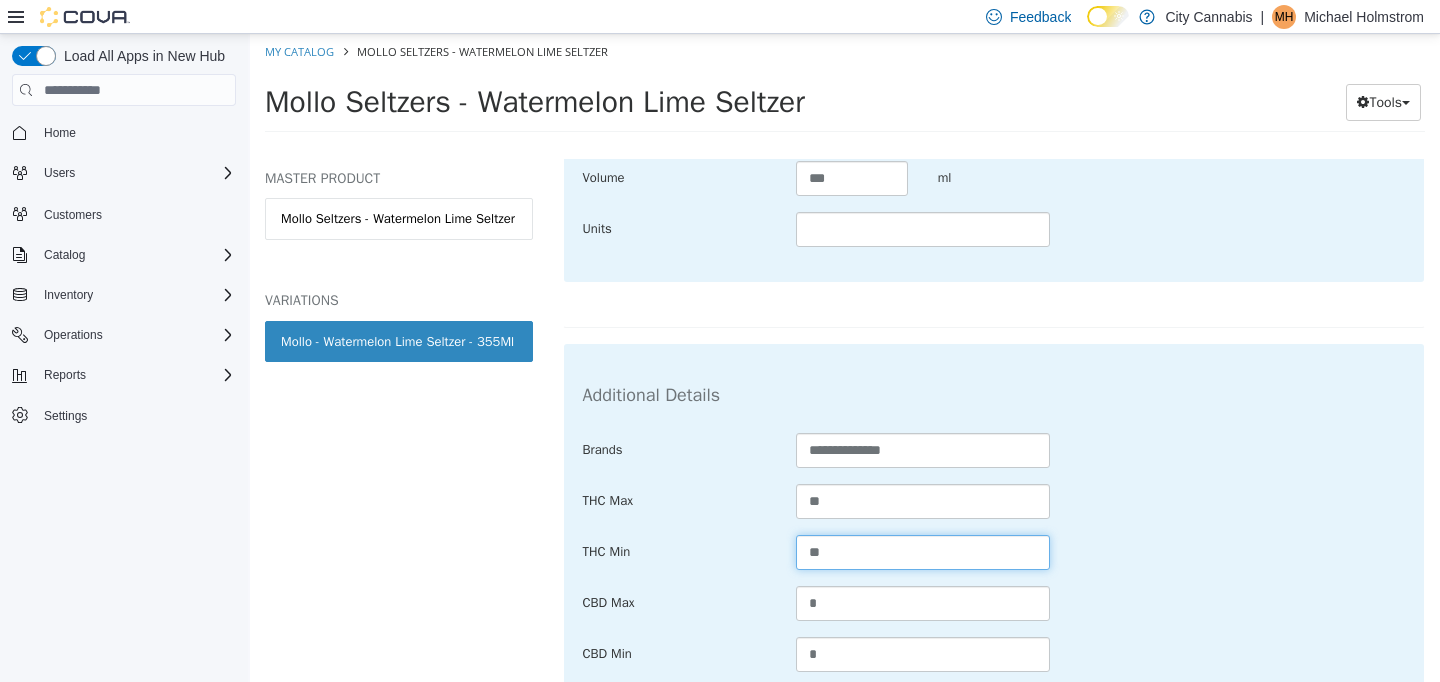 click on "**" at bounding box center [923, 552] 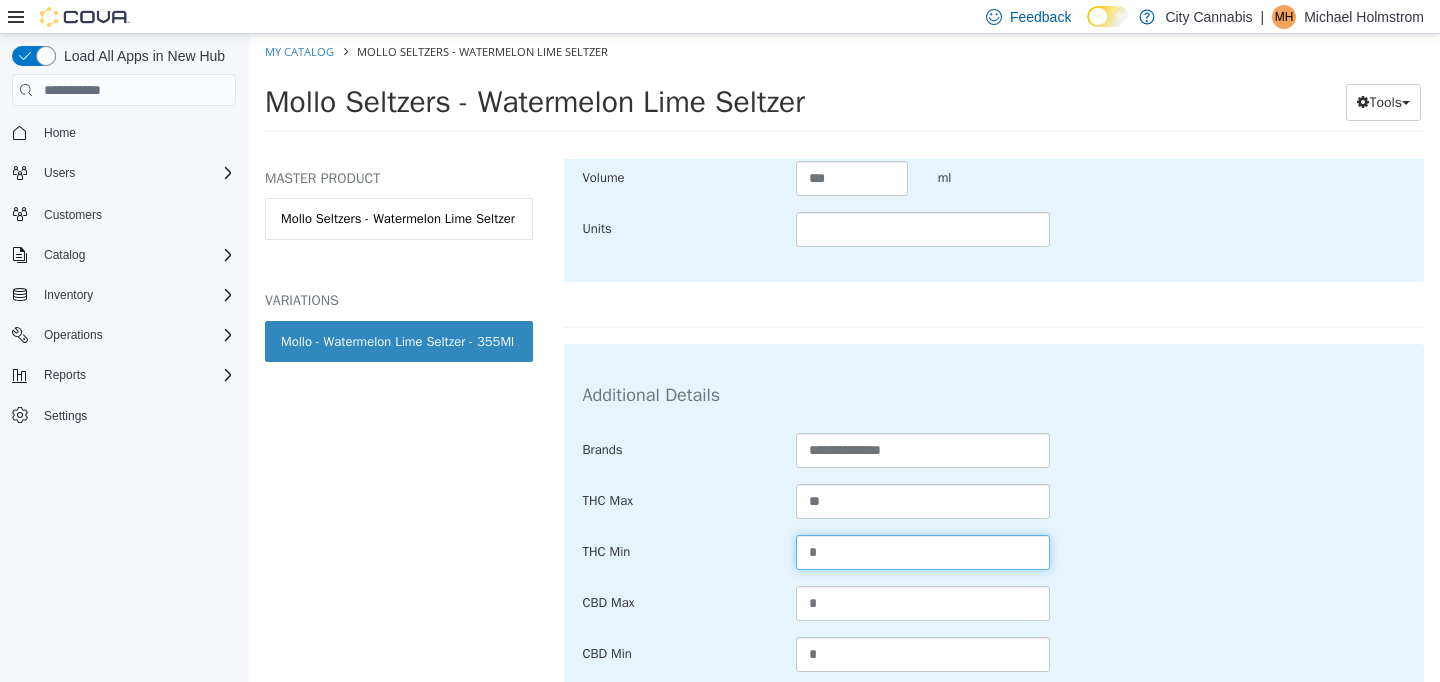 type on "*" 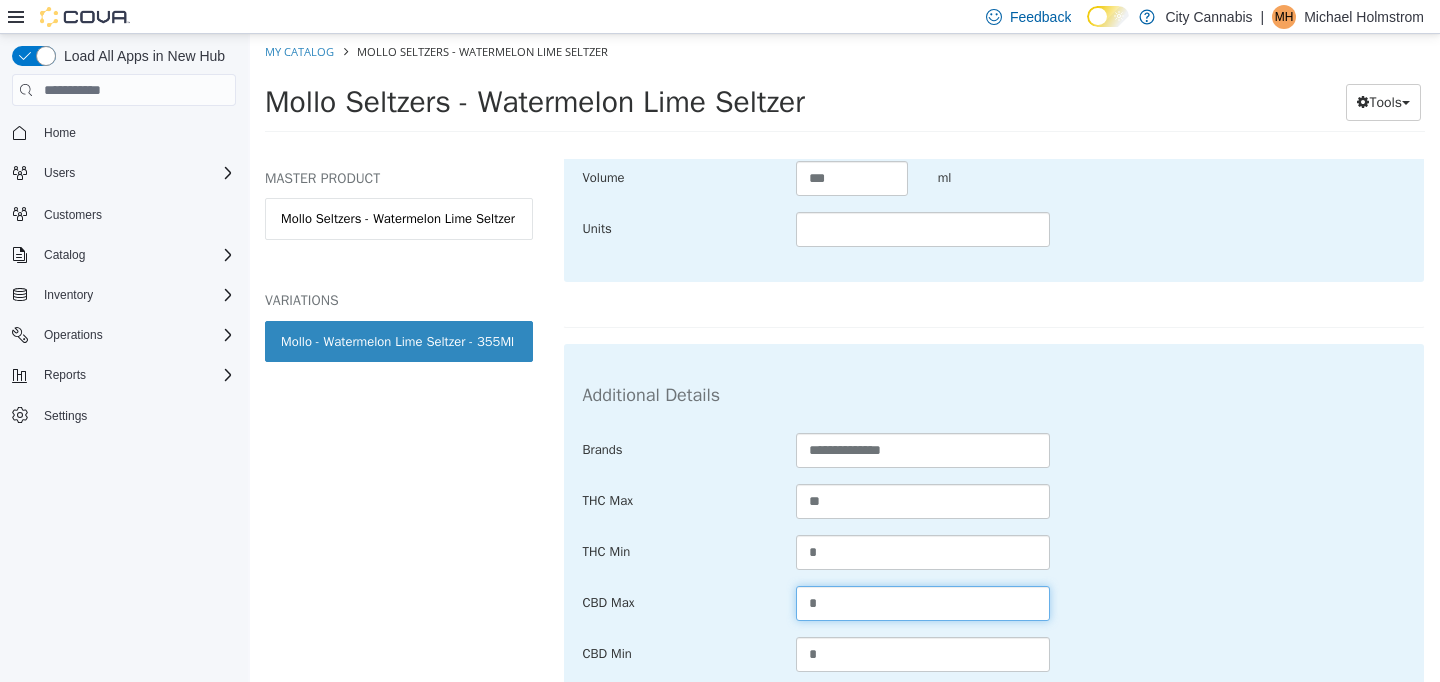 scroll, scrollTop: 1383, scrollLeft: 0, axis: vertical 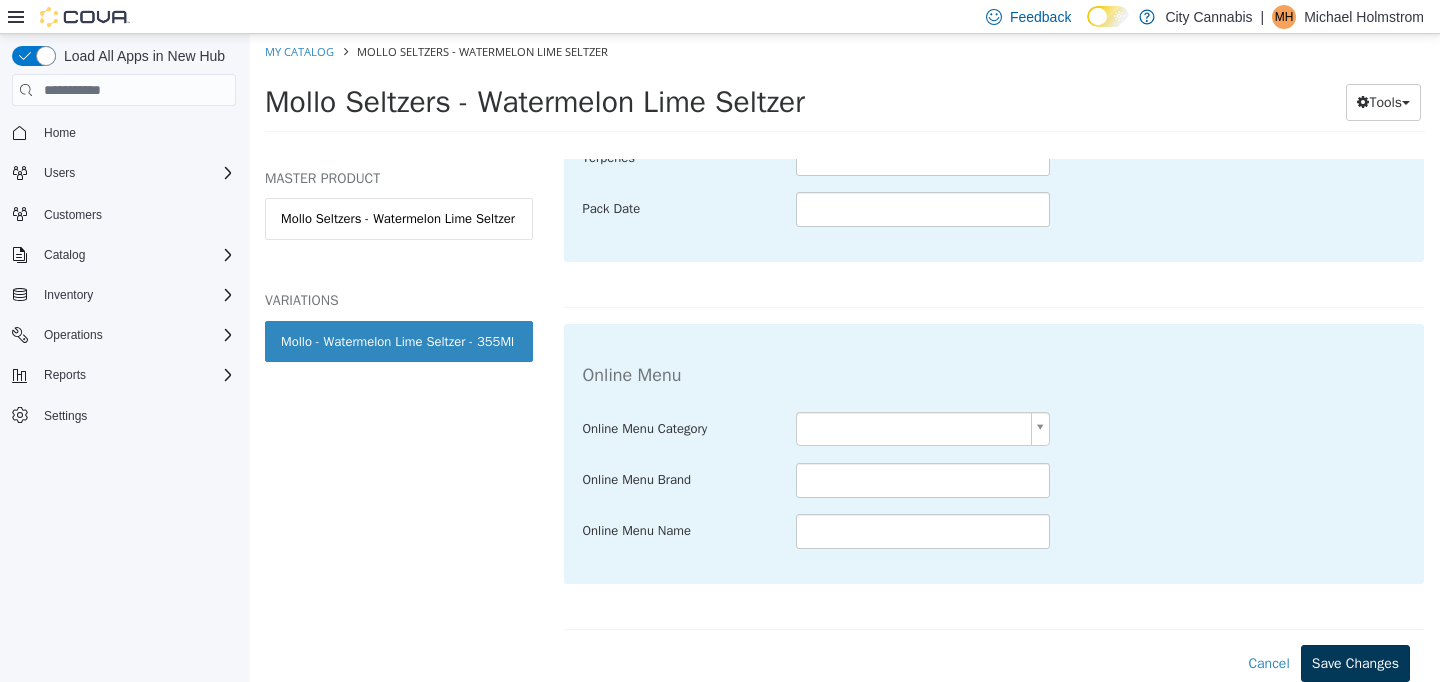 type on "*" 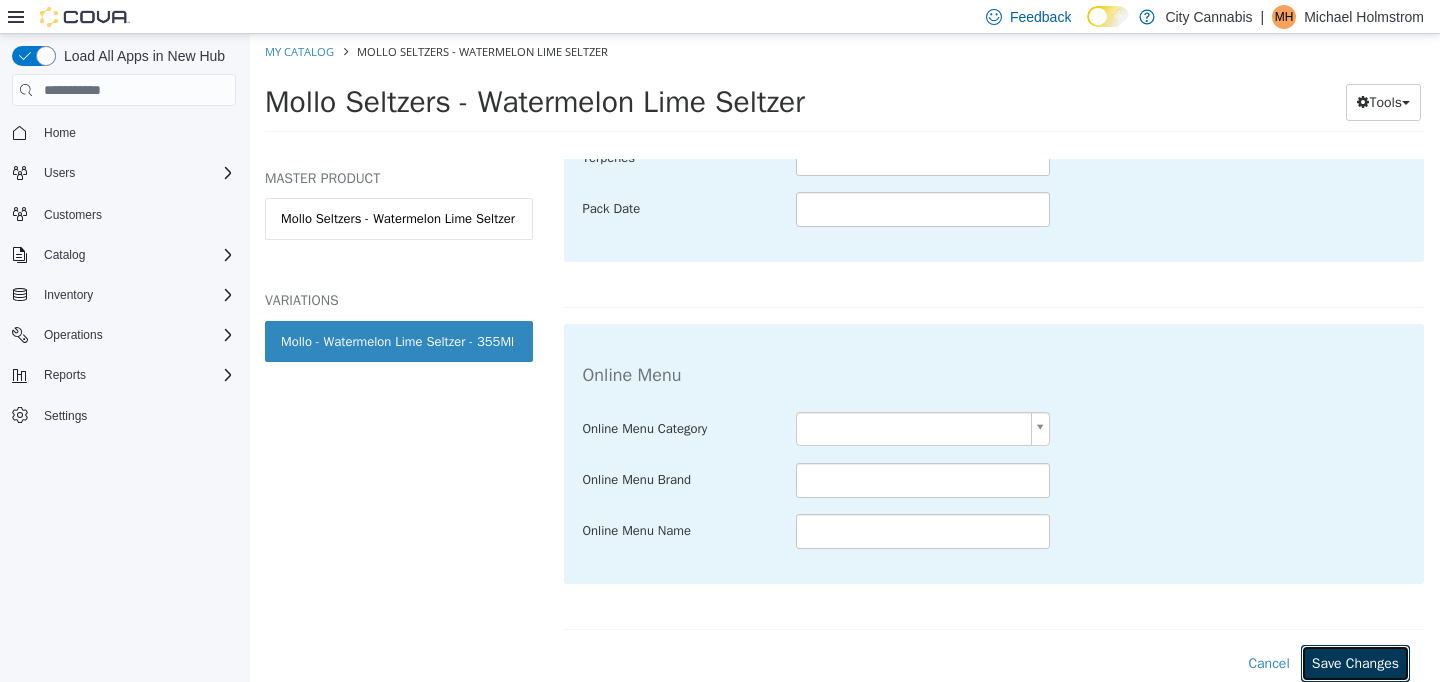 click on "Save Changes" at bounding box center [1355, 663] 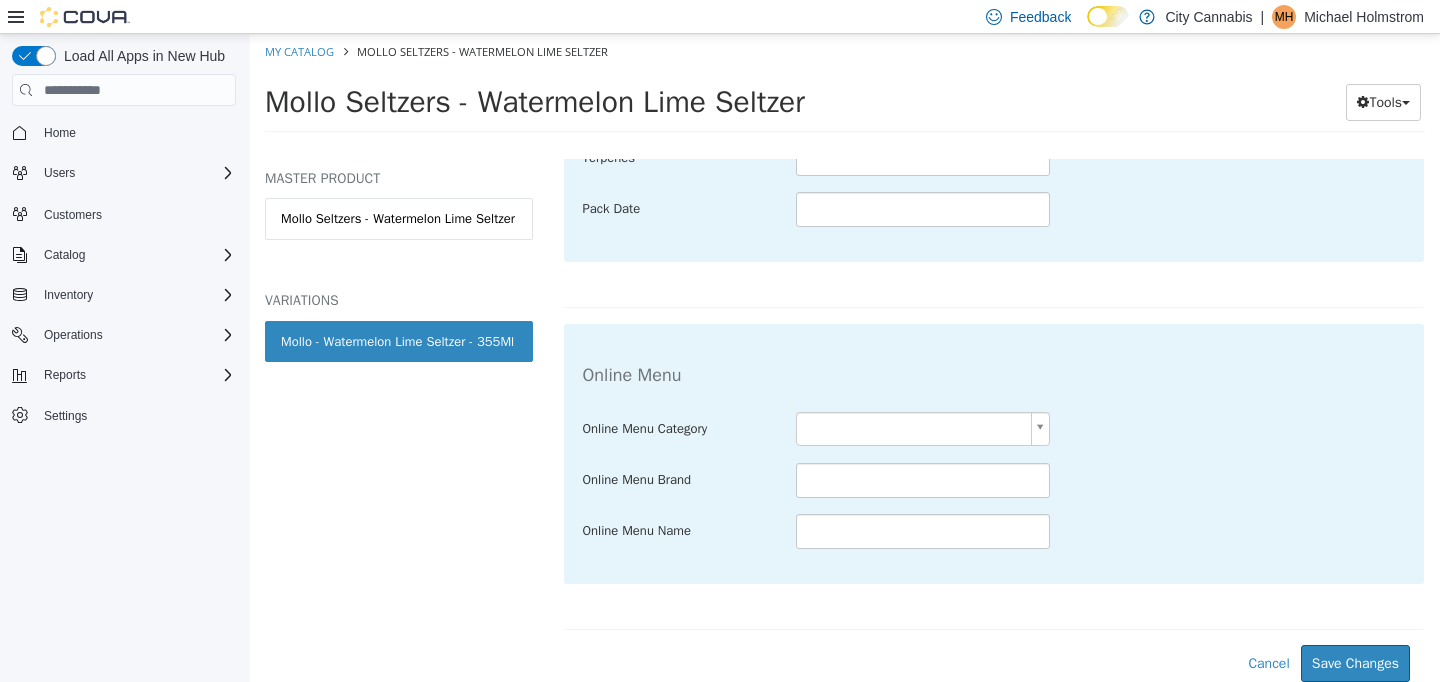 scroll, scrollTop: 1157, scrollLeft: 0, axis: vertical 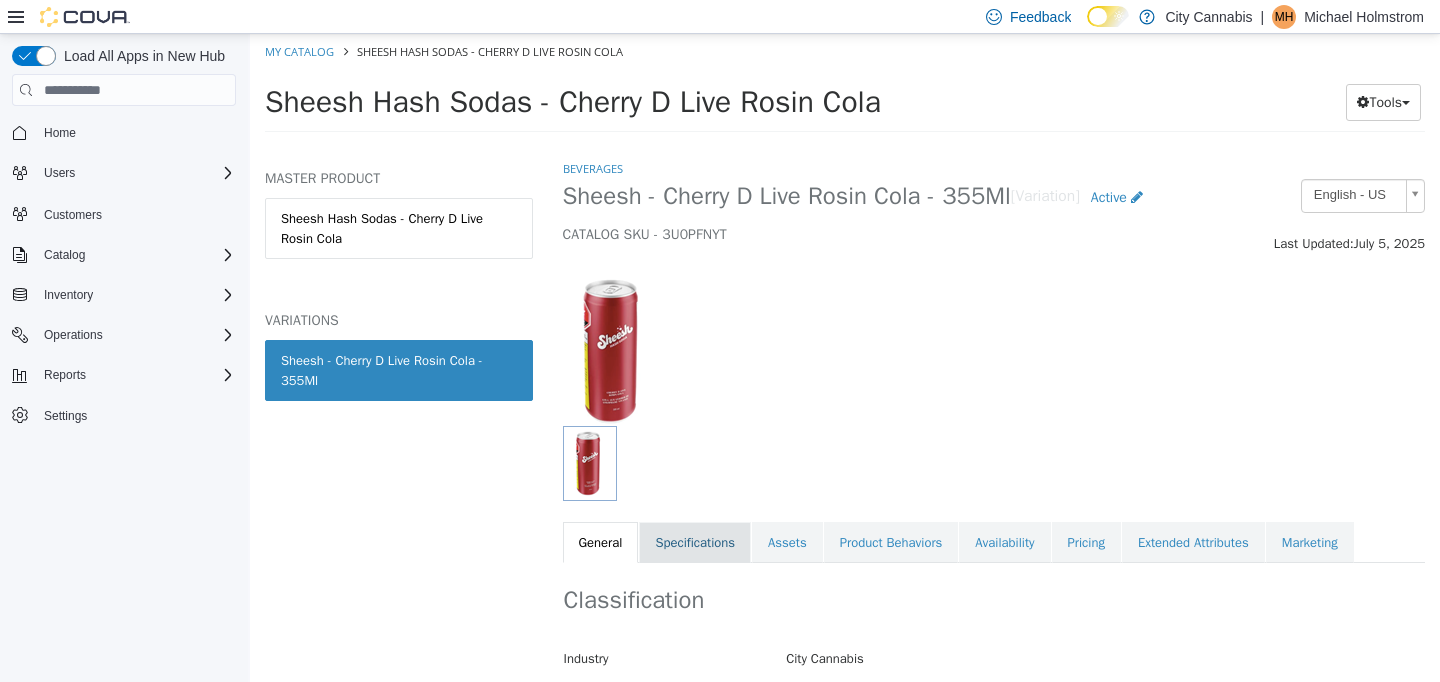 click on "Specifications" at bounding box center (695, 543) 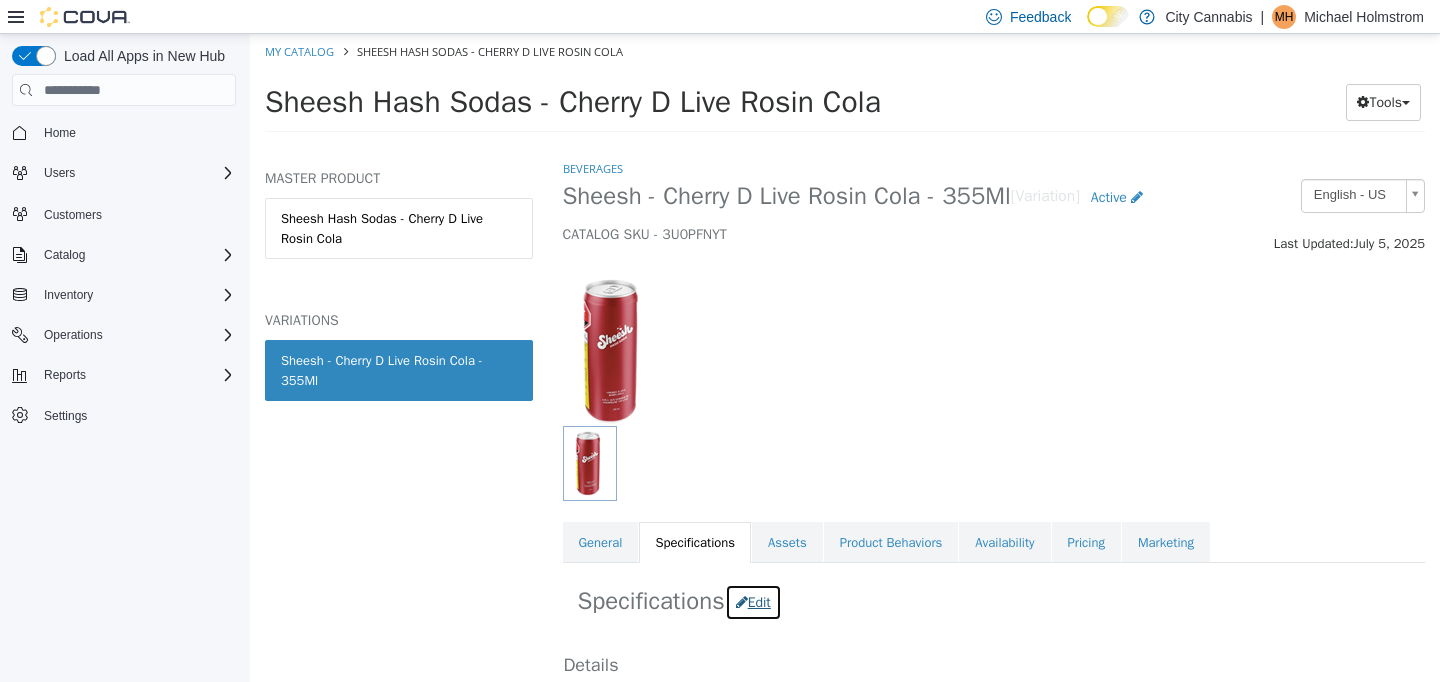click on "Edit" at bounding box center (753, 602) 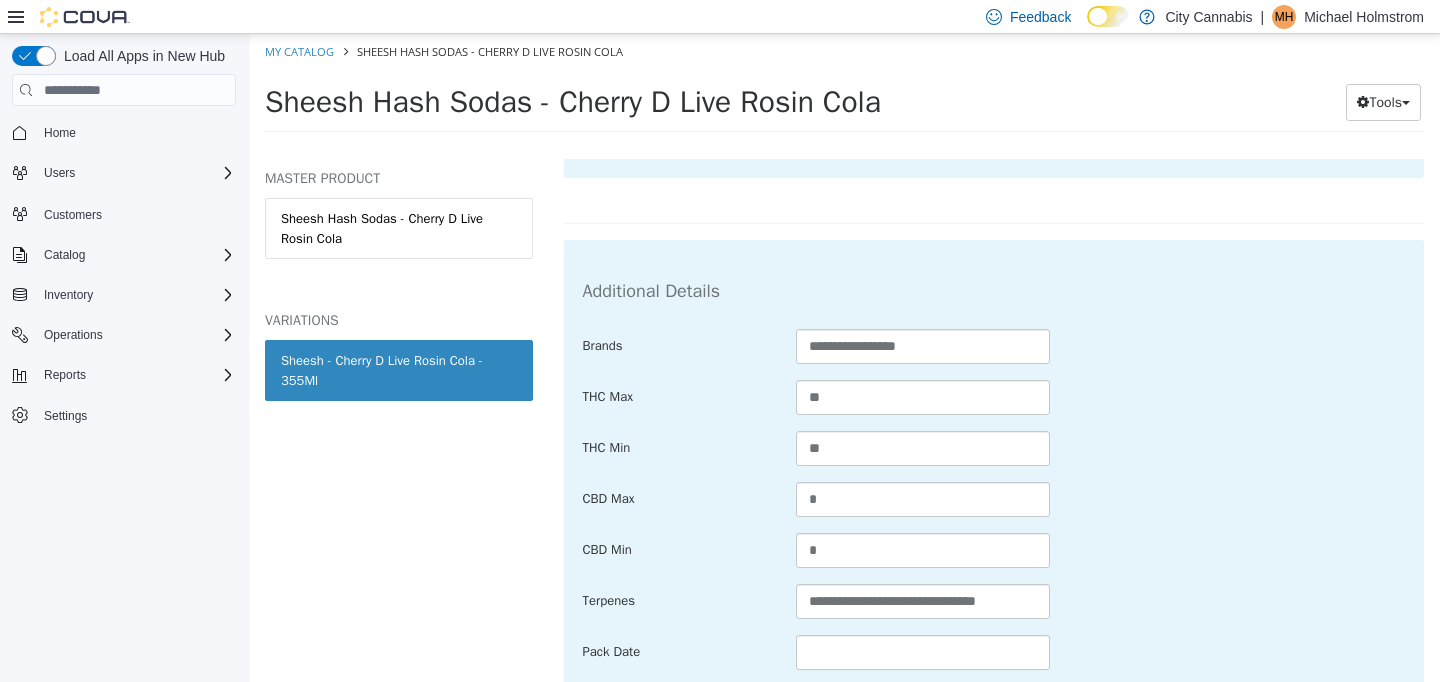 scroll, scrollTop: 978, scrollLeft: 0, axis: vertical 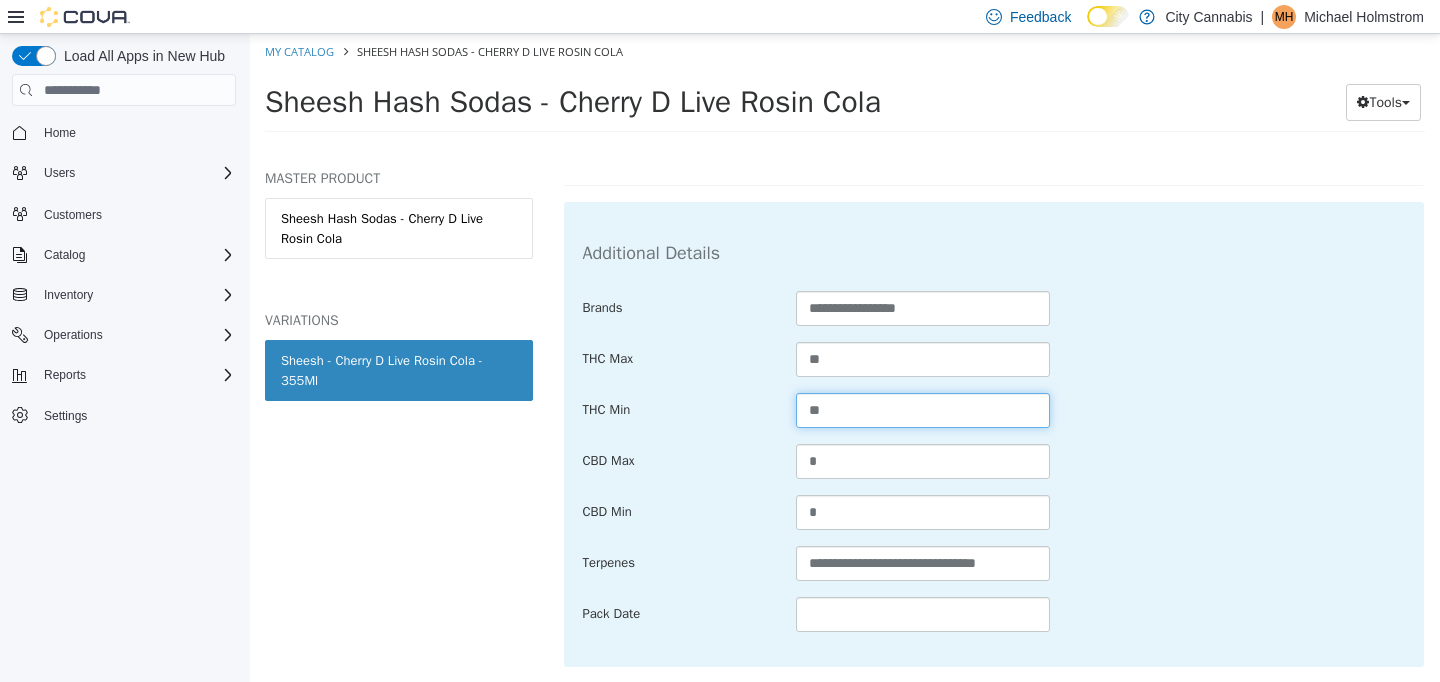 click on "**" at bounding box center [923, 410] 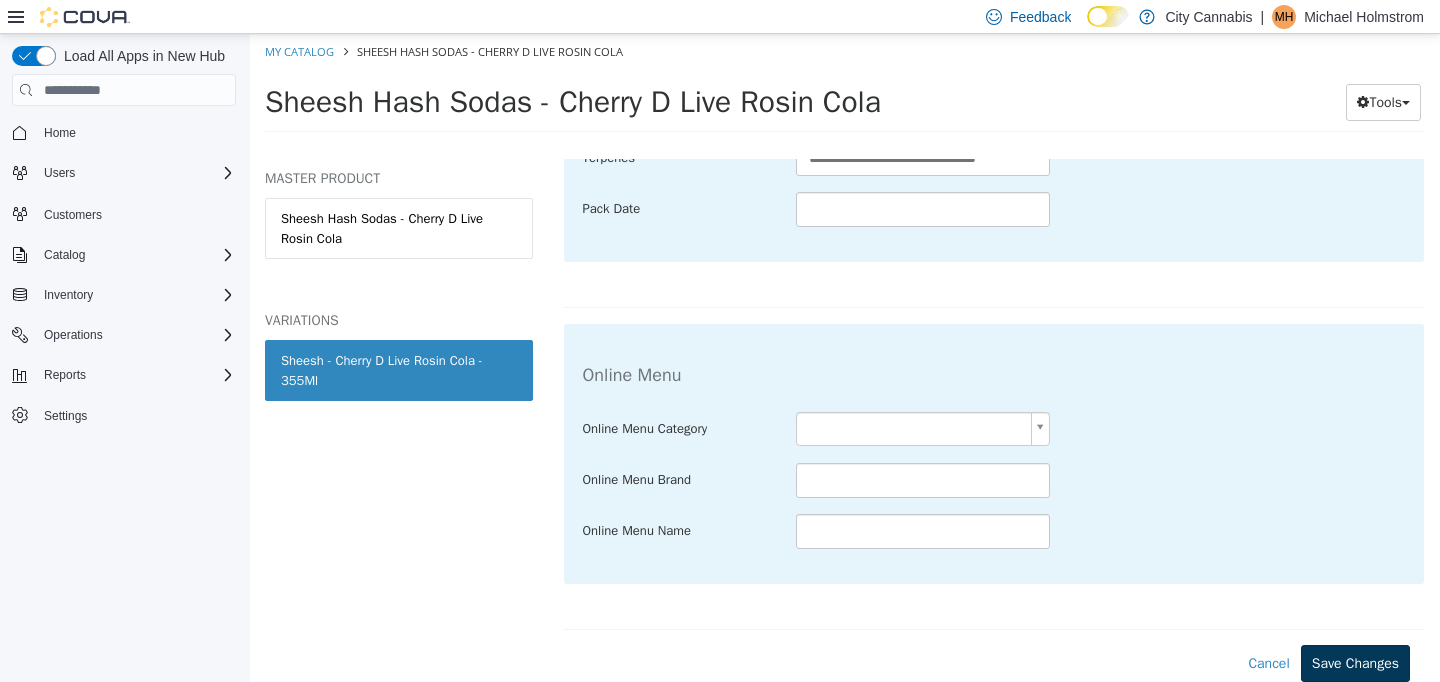 type on "*" 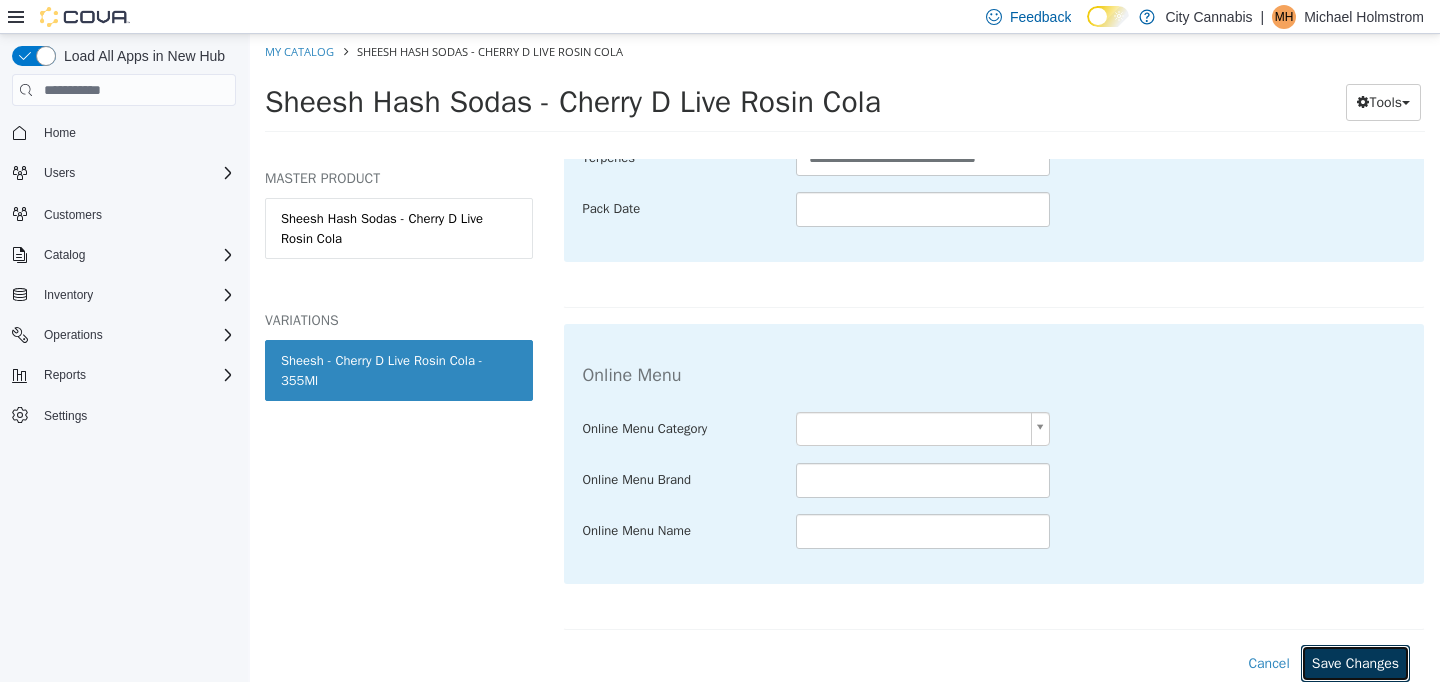 click on "Save Changes" at bounding box center [1355, 663] 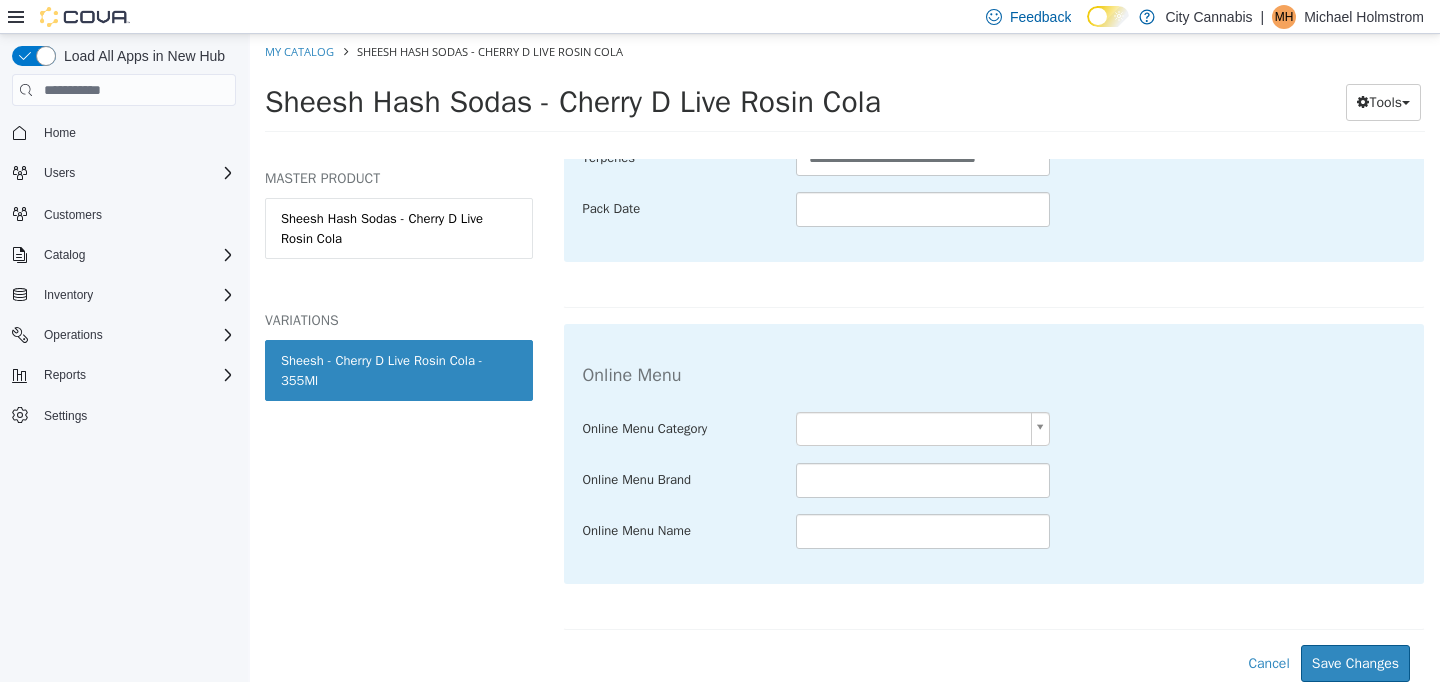 scroll, scrollTop: 1157, scrollLeft: 0, axis: vertical 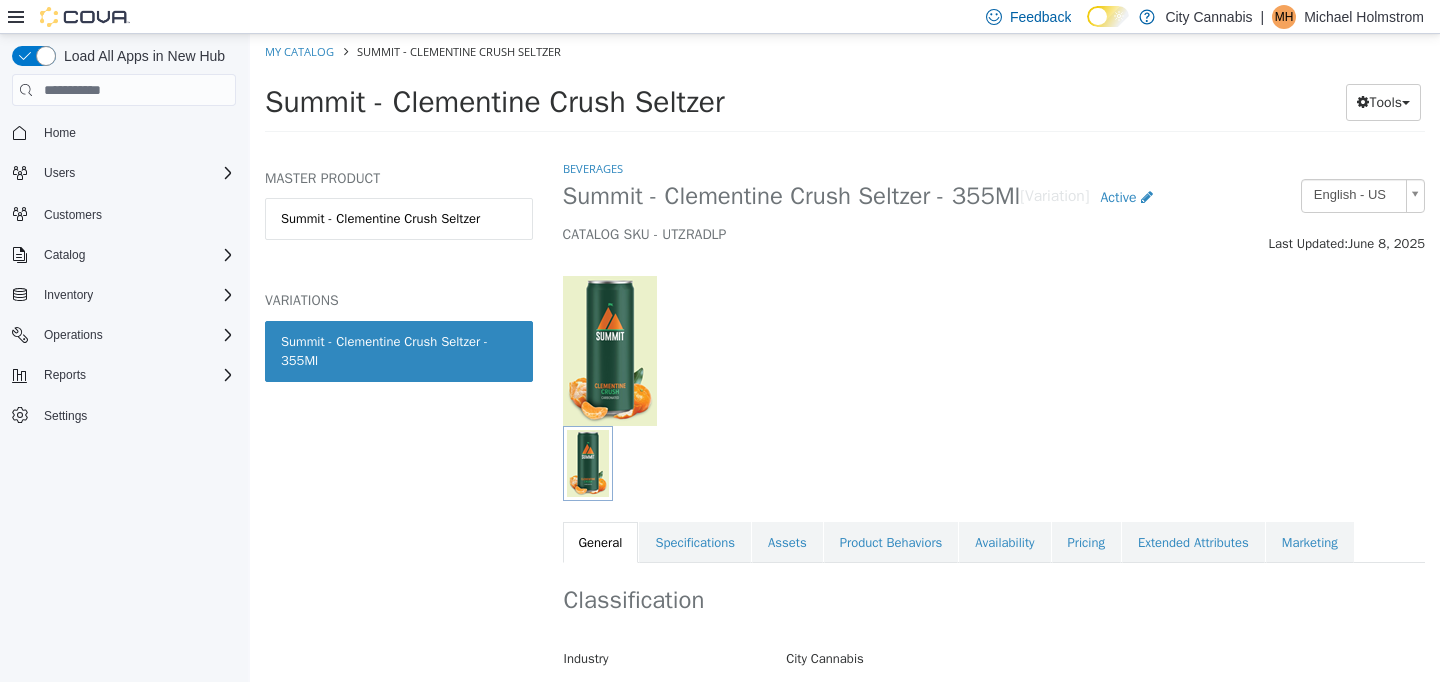 click at bounding box center [920, 463] 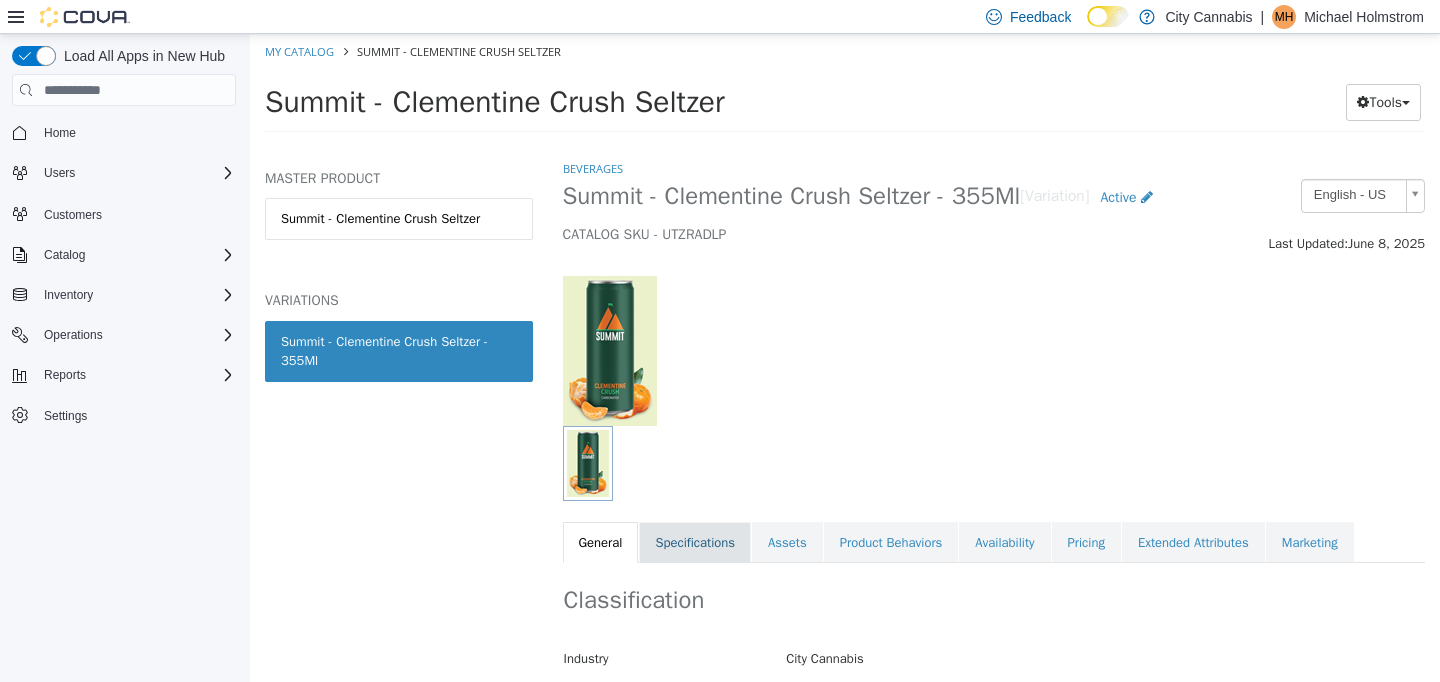 click on "Specifications" at bounding box center [695, 543] 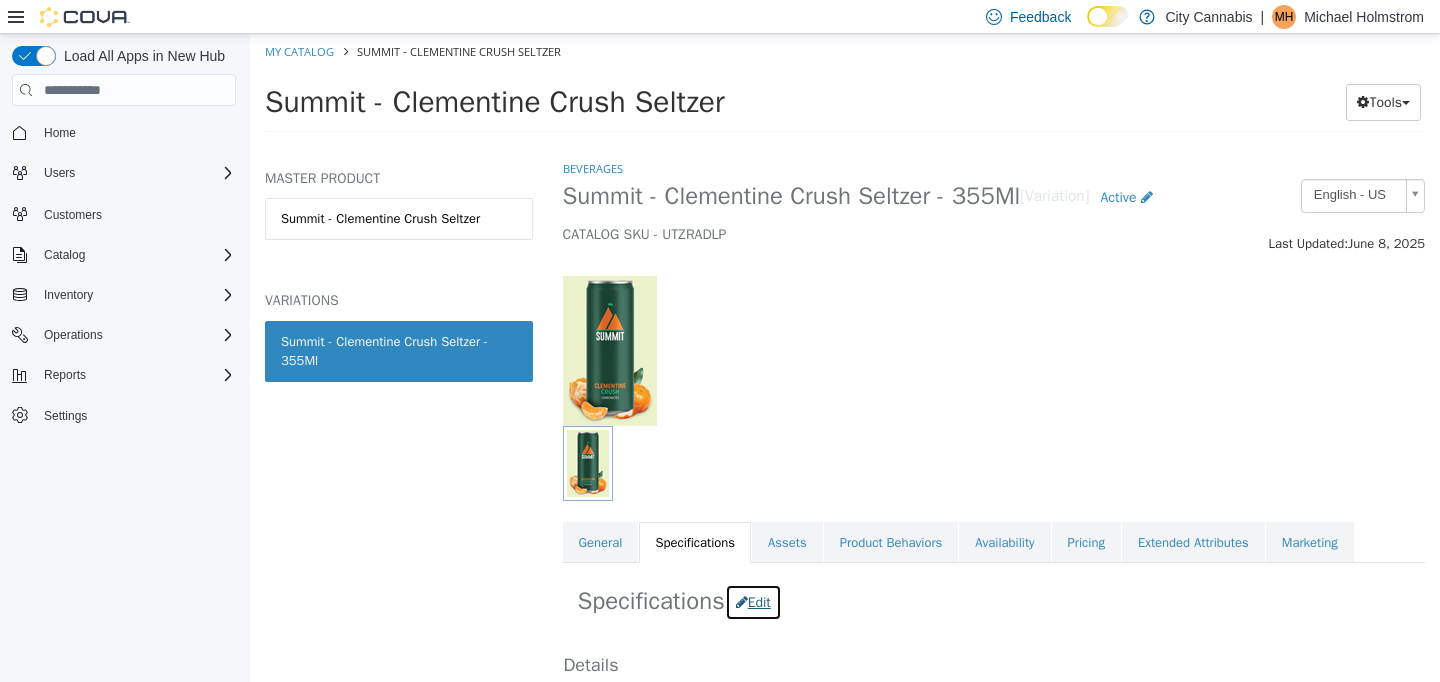 click on "Edit" at bounding box center (753, 602) 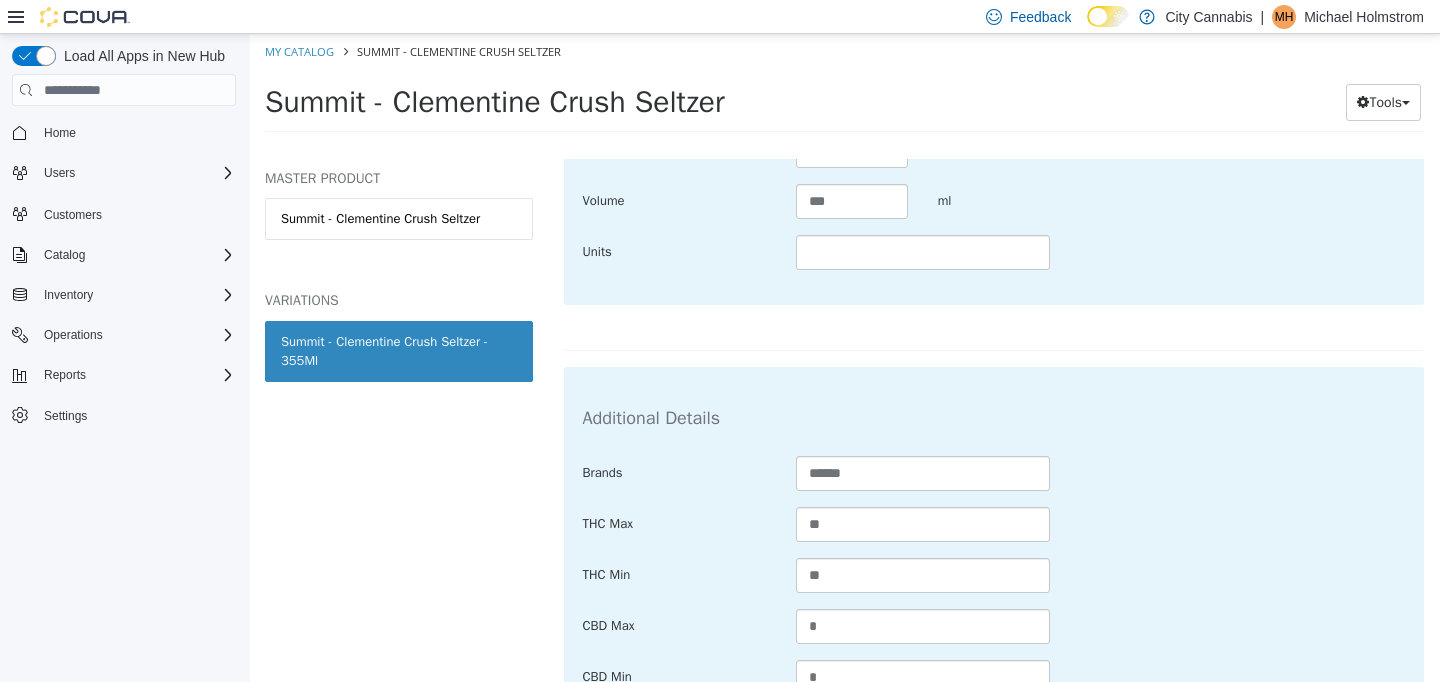 scroll, scrollTop: 783, scrollLeft: 0, axis: vertical 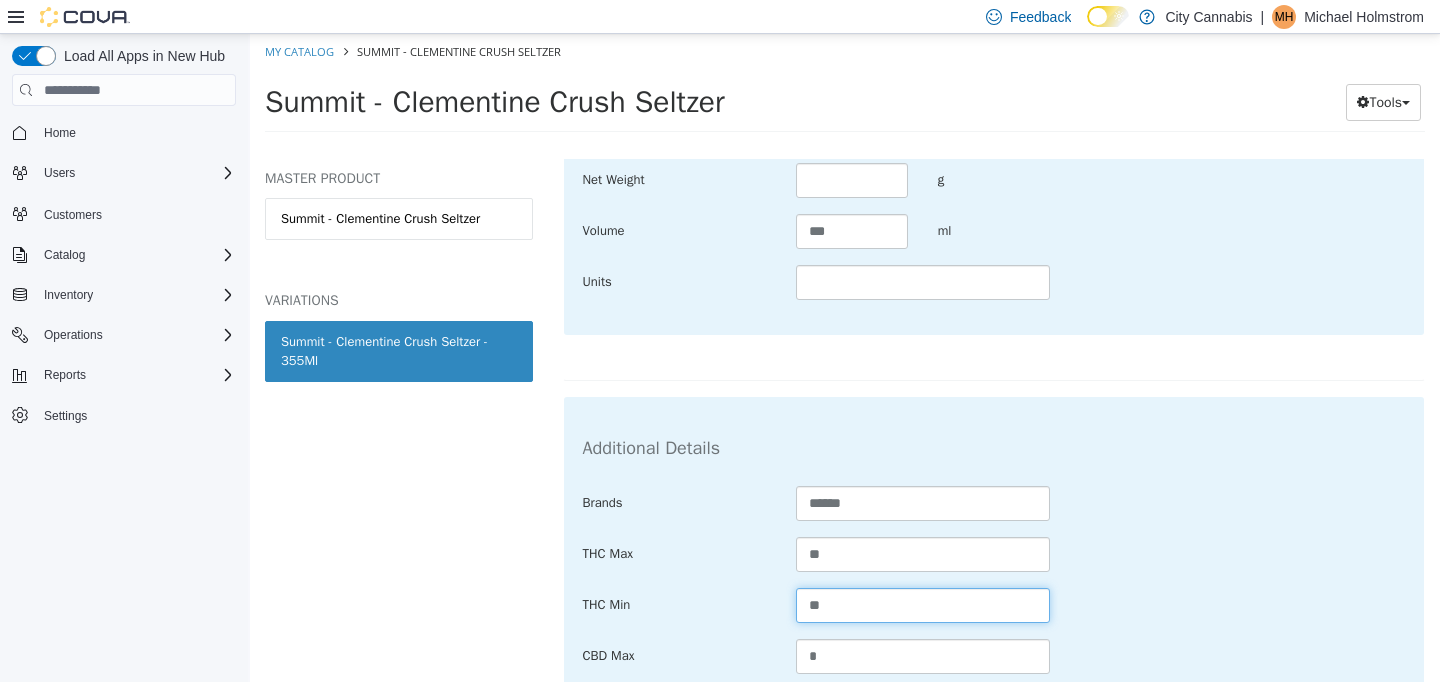 click on "**" at bounding box center (923, 605) 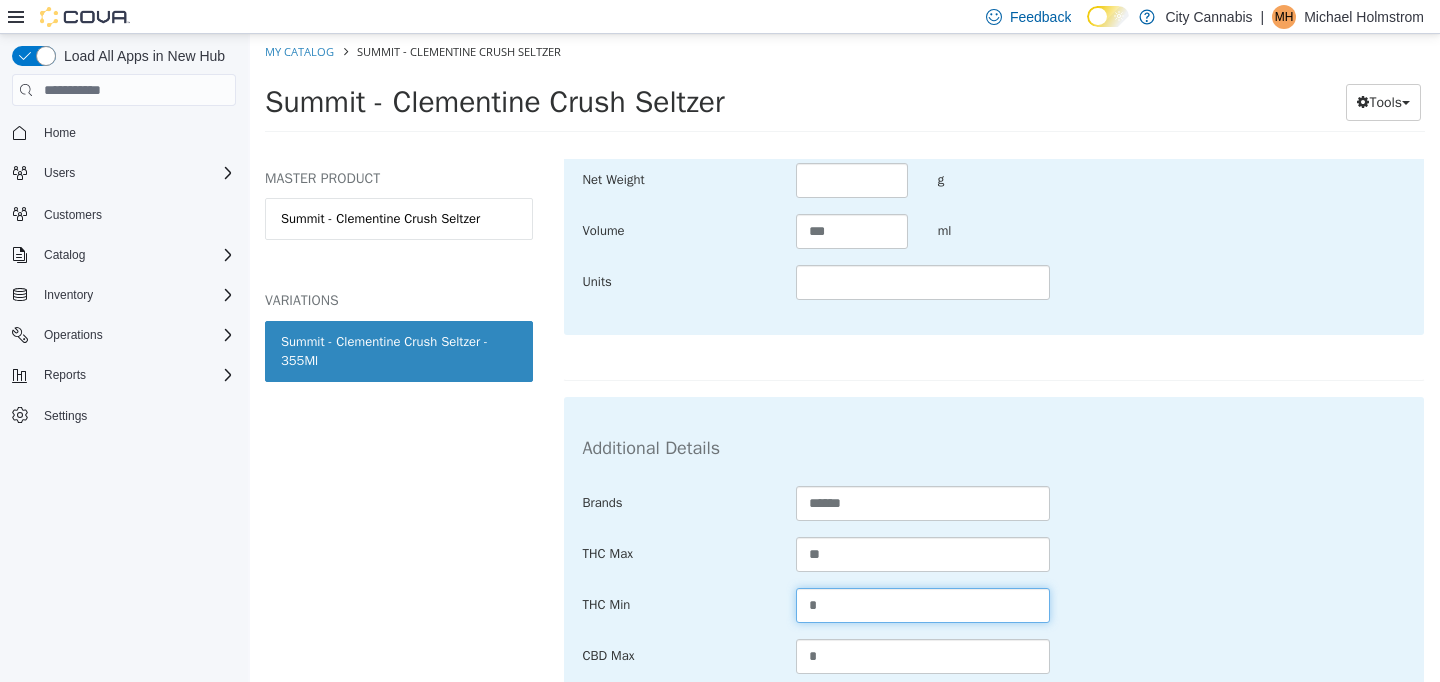 type on "*" 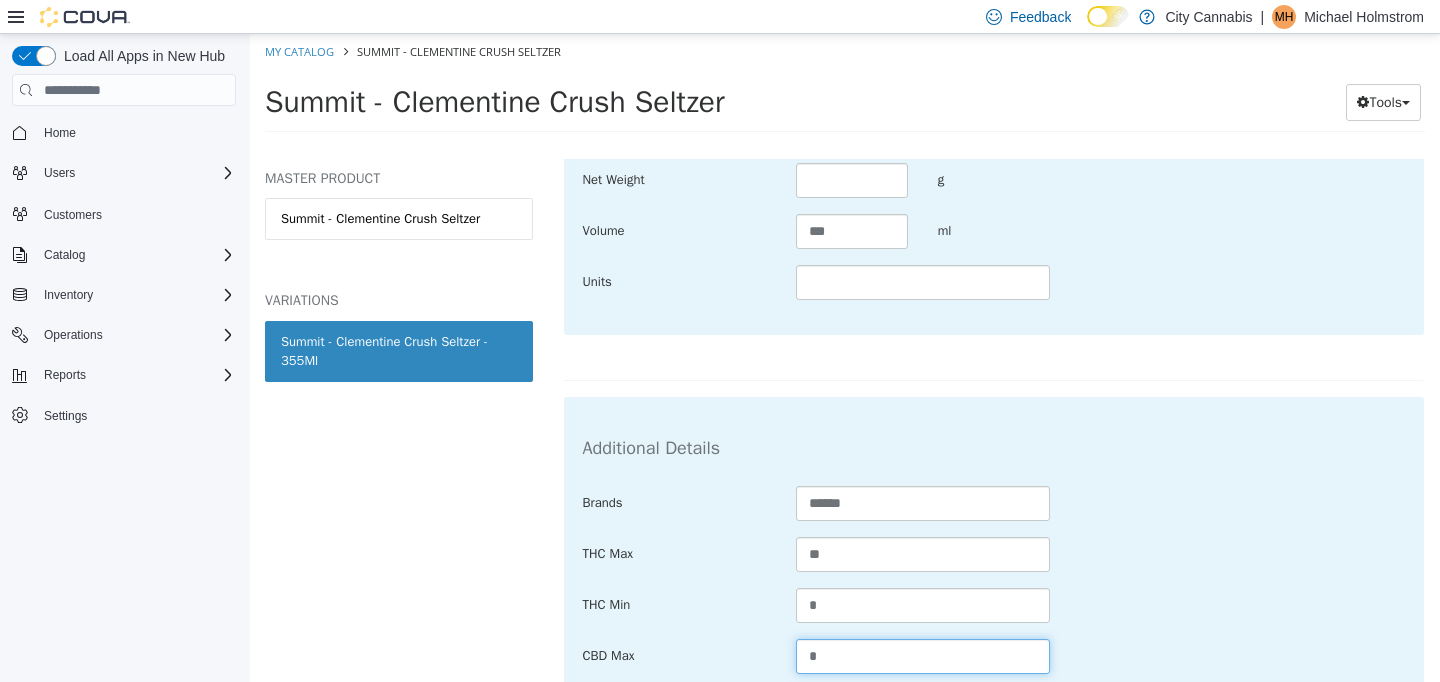 type on "*" 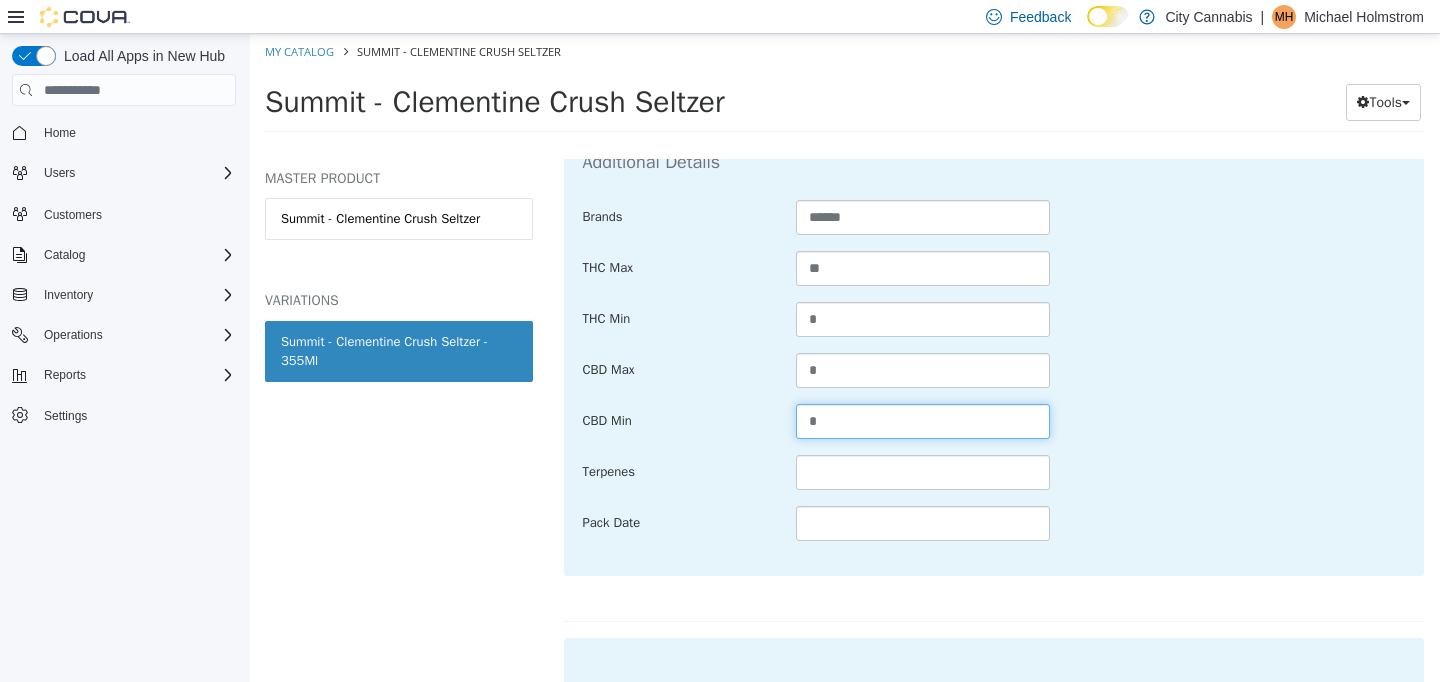 scroll, scrollTop: 1383, scrollLeft: 0, axis: vertical 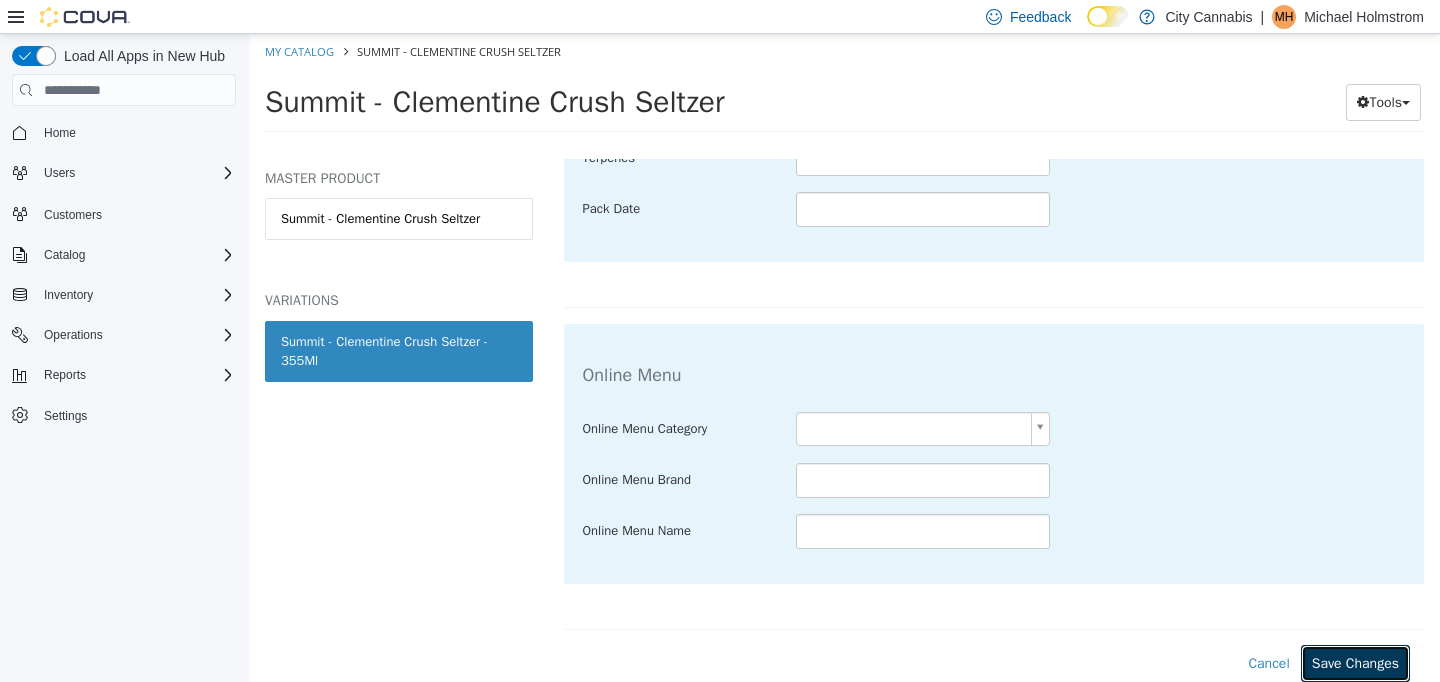click on "Save Changes" at bounding box center [1355, 663] 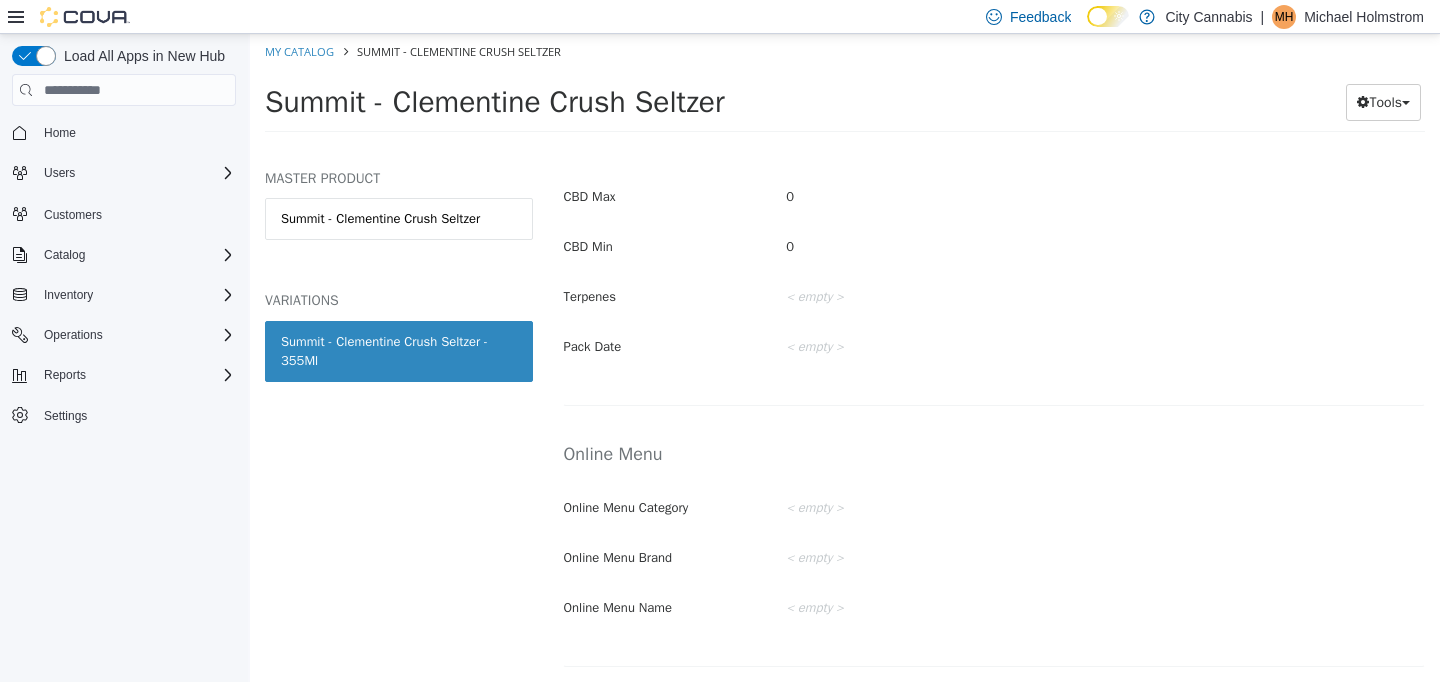 scroll, scrollTop: 1157, scrollLeft: 0, axis: vertical 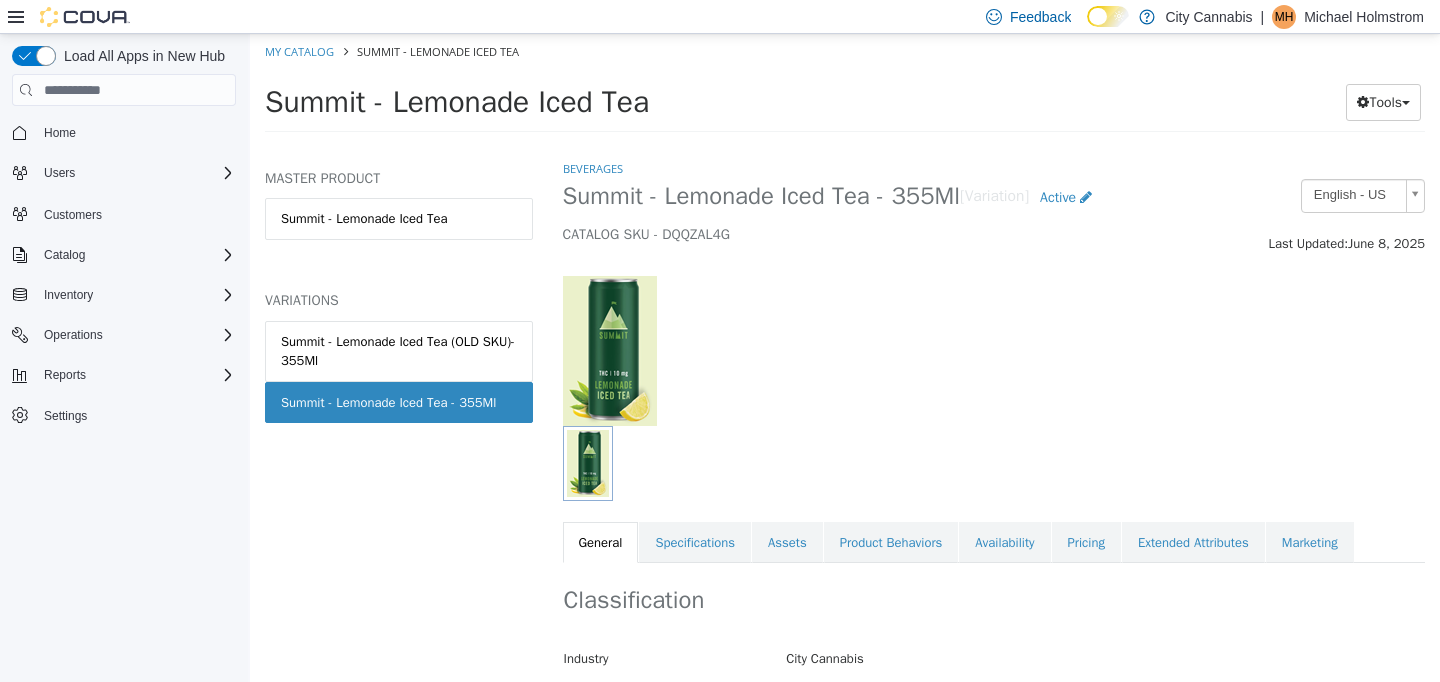 click on "Beverages
Summit - Lemonade Iced Tea - 355Ml
[Variation] Active   CATALOG SKU - DQQZAL4G     English - US                             Last Updated:  [DATE]
General Specifications Assets Product Behaviors Availability Pricing
Extended Attributes
Marketing Classification Industry
[CITY] Cannabis
Classification
Beverages
Cancel Save Changes General Information  Edit Product Name
Summit - Lemonade Iced Tea - 355Ml
Short Description
Non-carbonated beverage blending lemonade and iced tea with 10mg THC.
Long Description
A non-carbonated, 10mg THC beverage. Summit Lemonade Iced Tea is the perfect blend of lemonade and iced tea that’s lightly sweetened. Best served chilled.
MSRP
< empty >
Release Date
< empty >
Cancel Save Changes Manufacturer Manufacturer
< empty >
Cancel Save Manufacturer SKUs  Edit SKU Description Cancel Save Supplier SKUs  Edit SKU Supplier Description
1068729
BCLDB
Cancel Save UPCs  Edit UPC Description
876560000091" at bounding box center (994, 361) 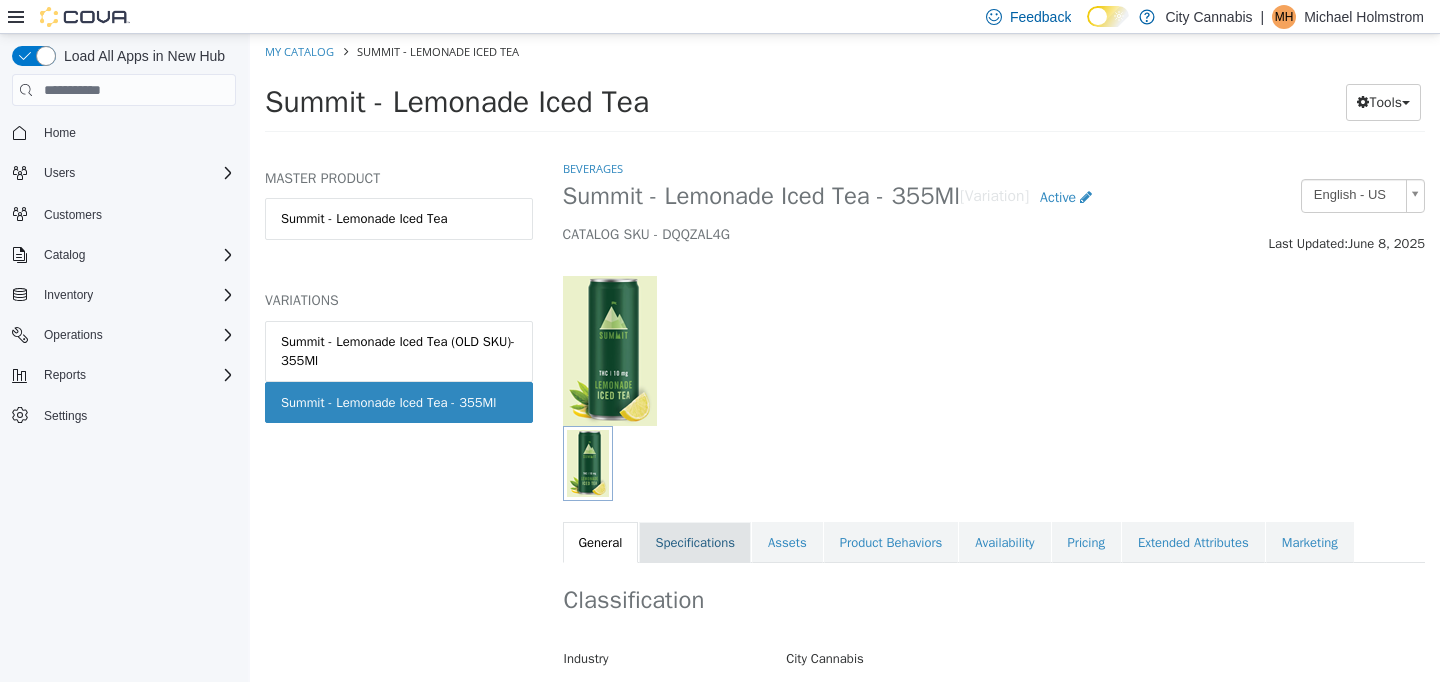 click on "Specifications" at bounding box center (695, 543) 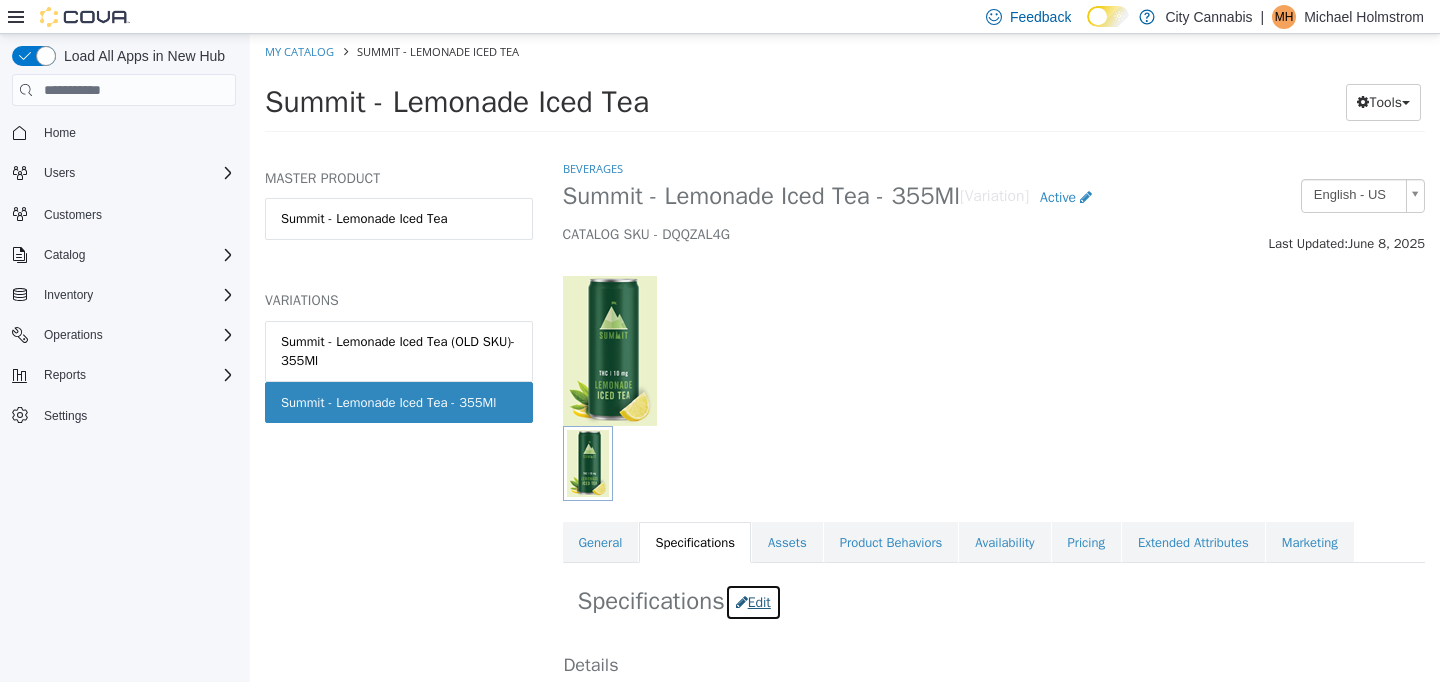 click on "Edit" at bounding box center [753, 602] 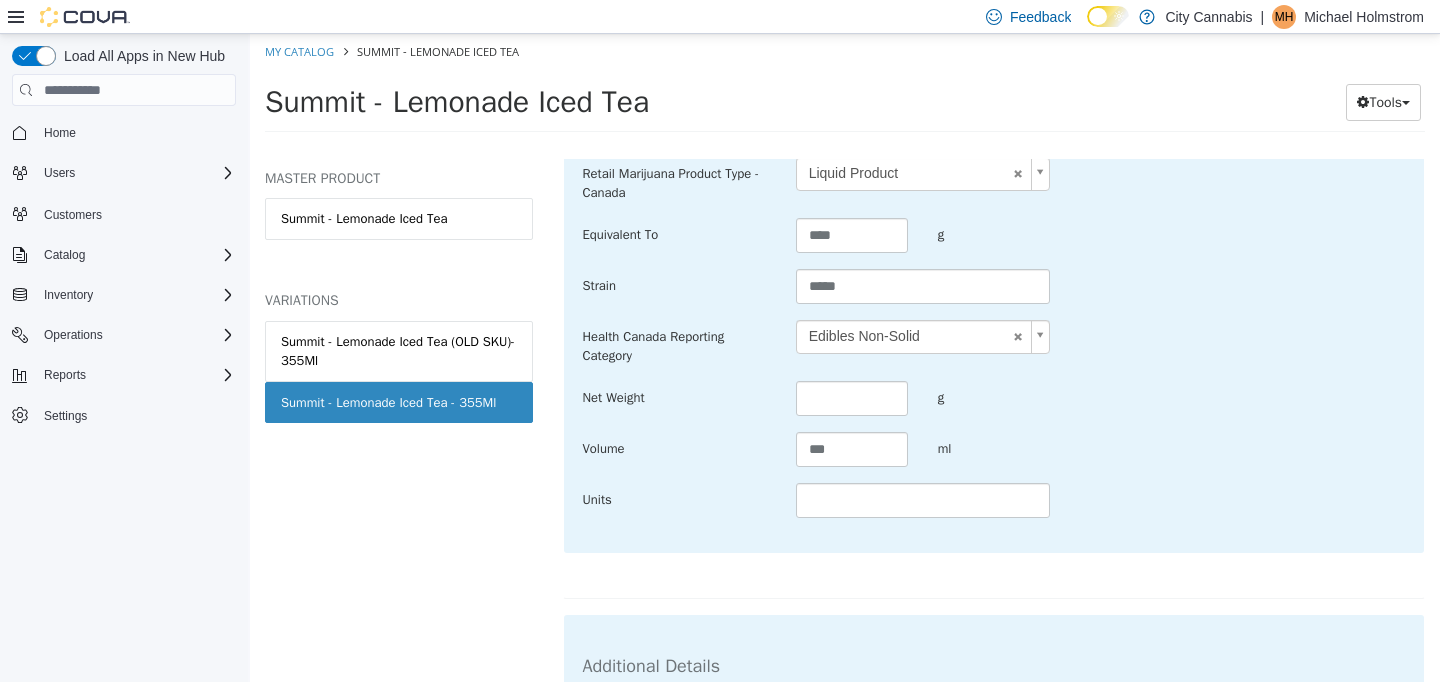scroll, scrollTop: 1095, scrollLeft: 0, axis: vertical 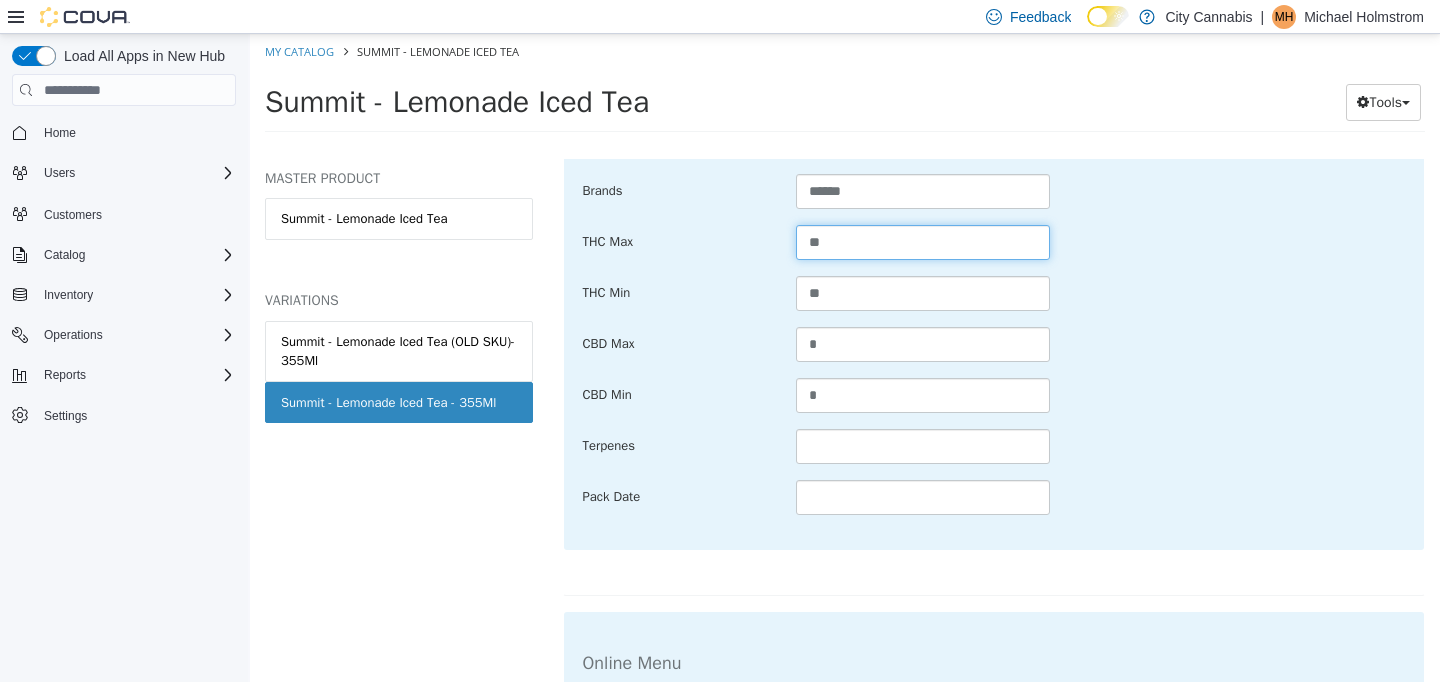 click on "**" at bounding box center [923, 242] 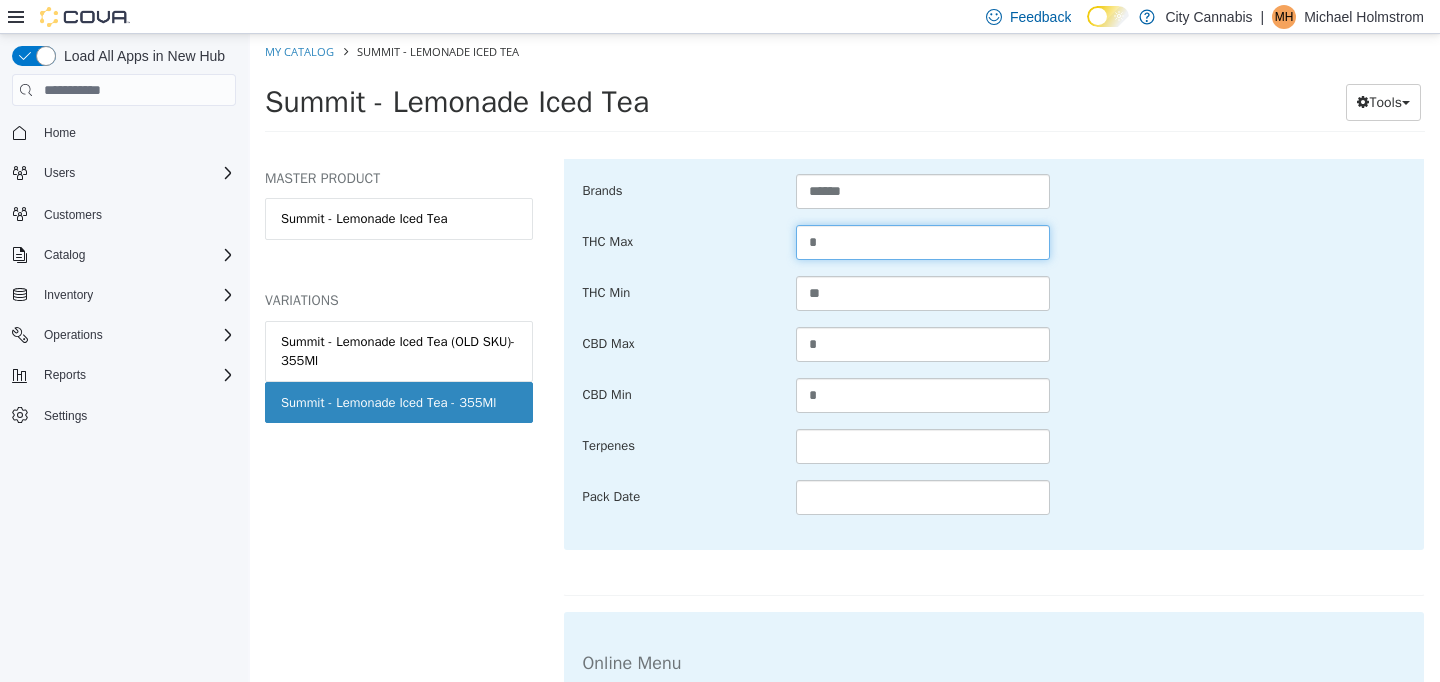 type on "**" 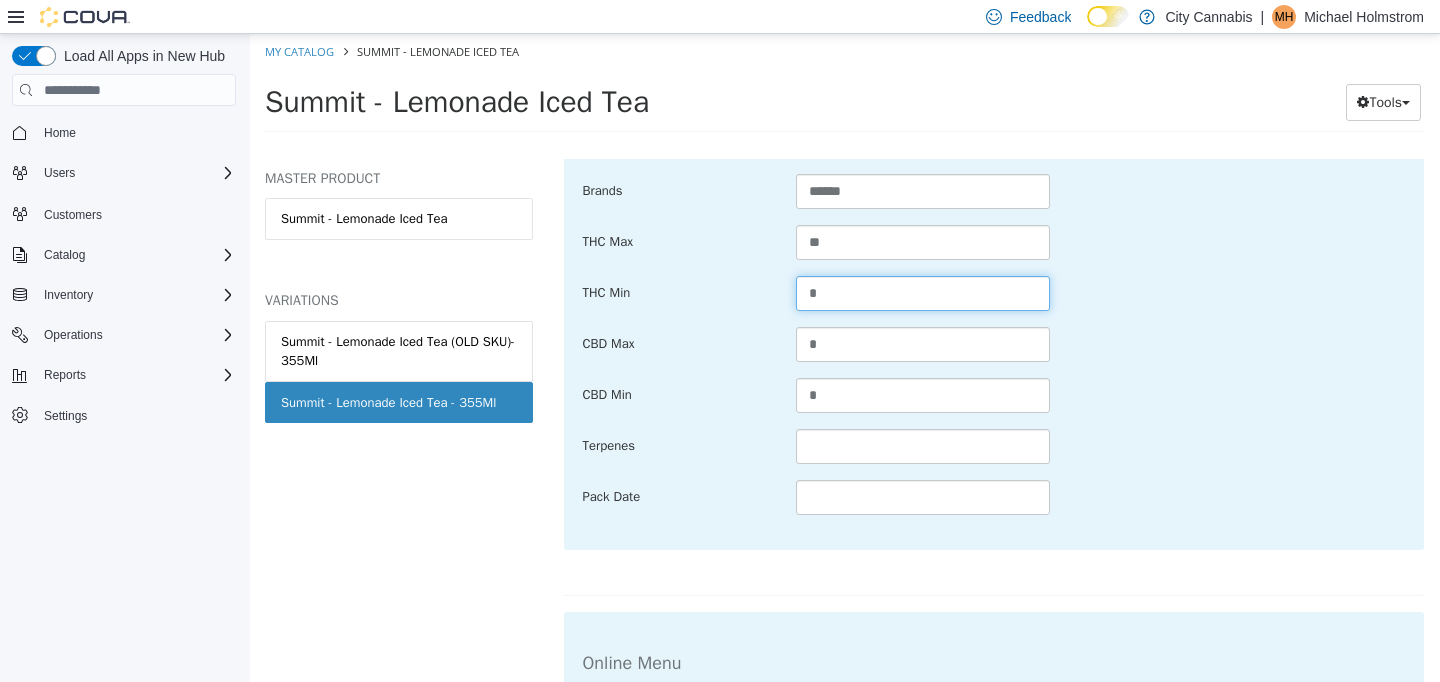 type on "*" 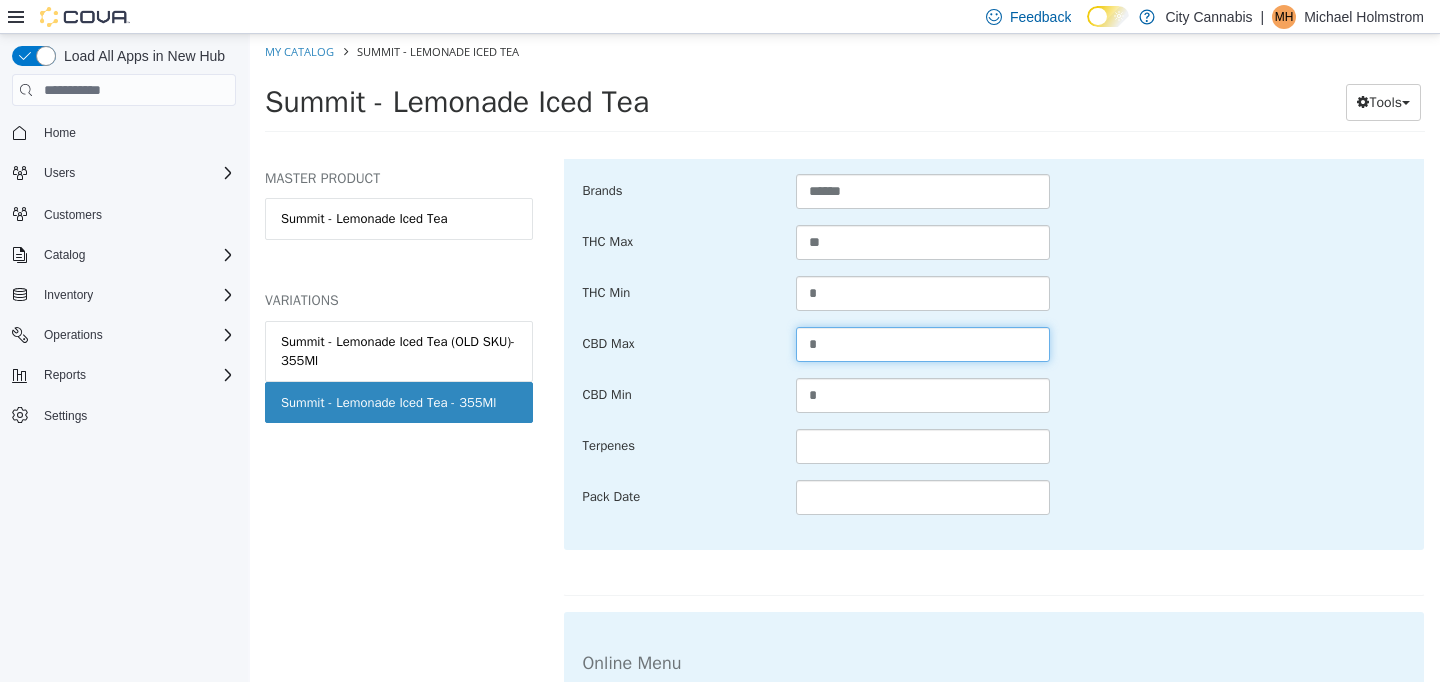 scroll, scrollTop: 1383, scrollLeft: 0, axis: vertical 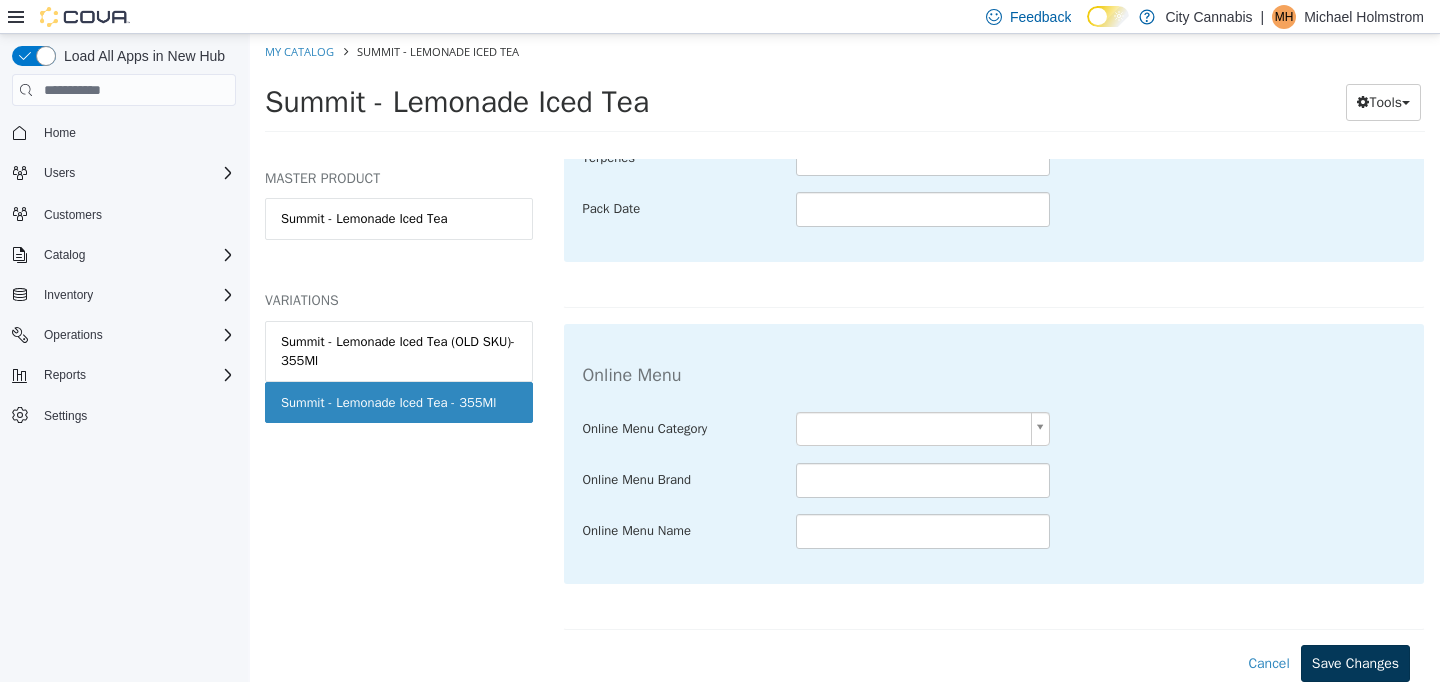 type on "*" 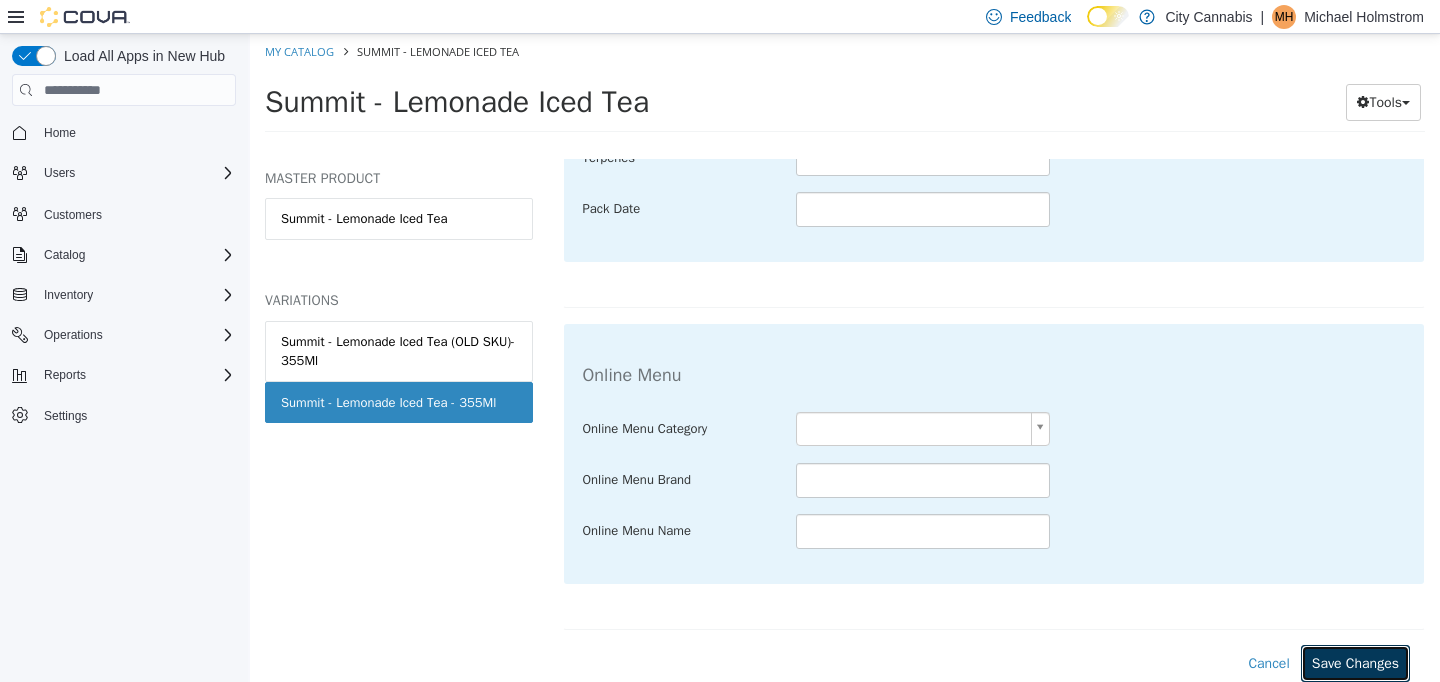 click on "Save Changes" at bounding box center [1355, 663] 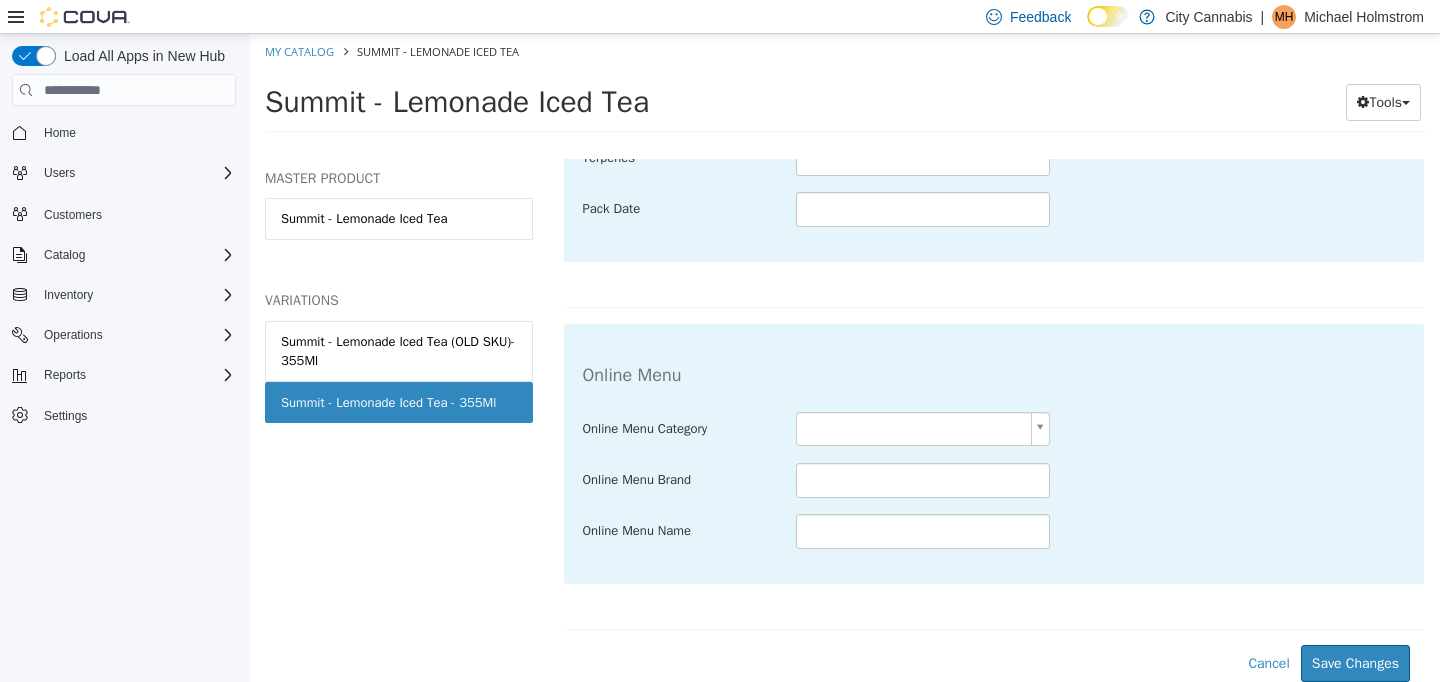 scroll, scrollTop: 1157, scrollLeft: 0, axis: vertical 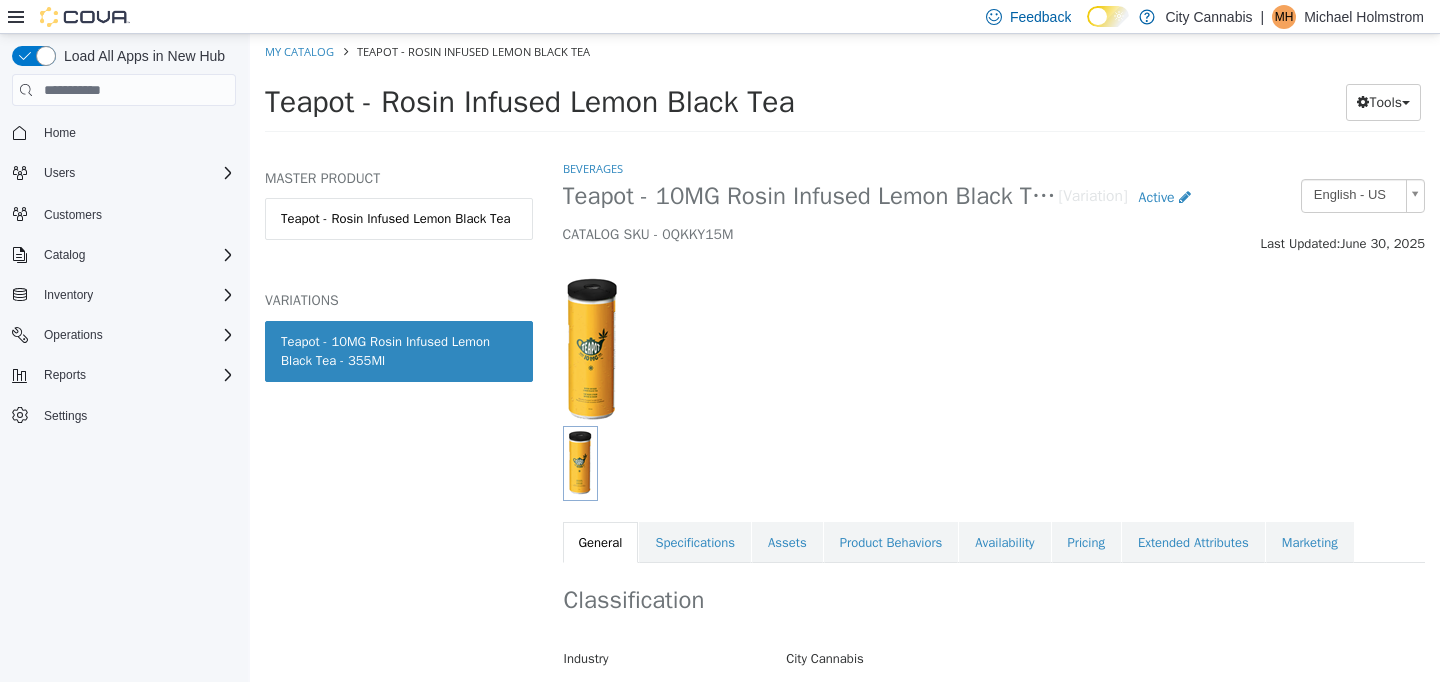 click on "Classification Industry
City Cannabis
Classification
Beverages
Cancel Save Changes" at bounding box center (994, 665) 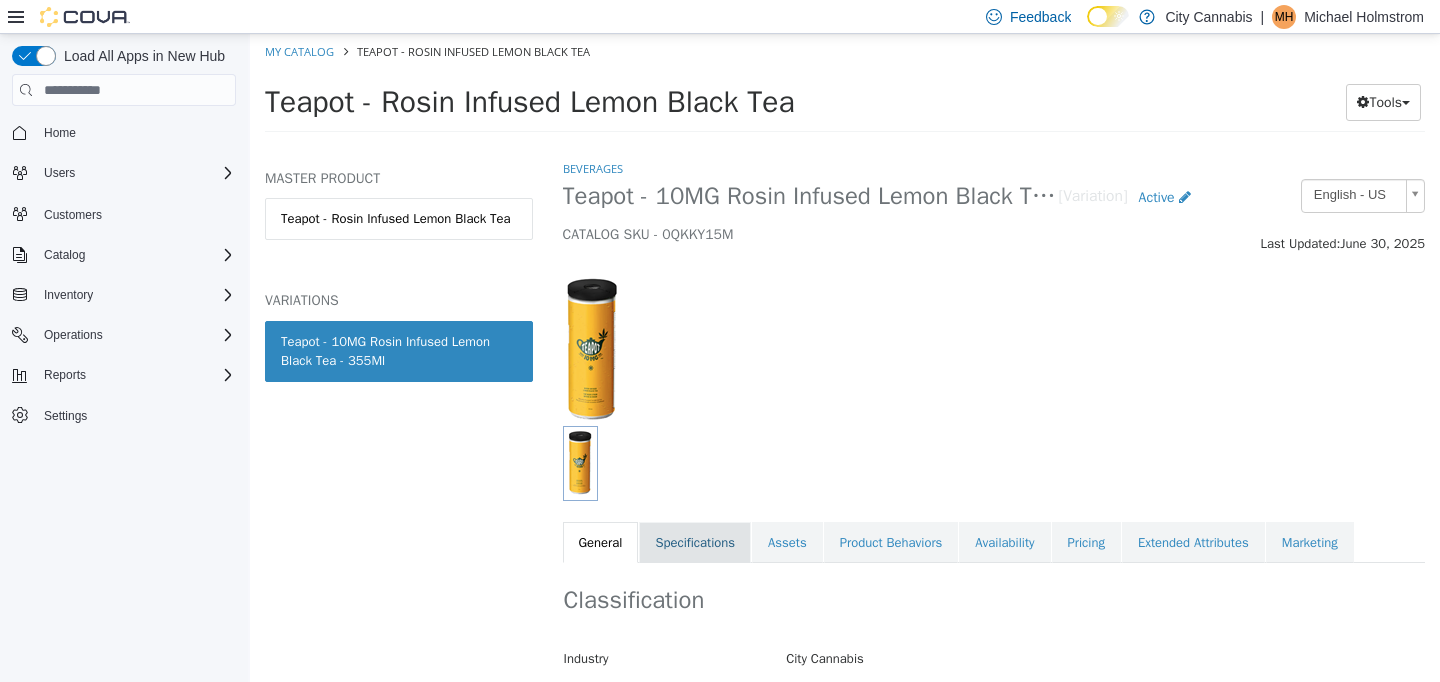 click on "Specifications" at bounding box center (695, 543) 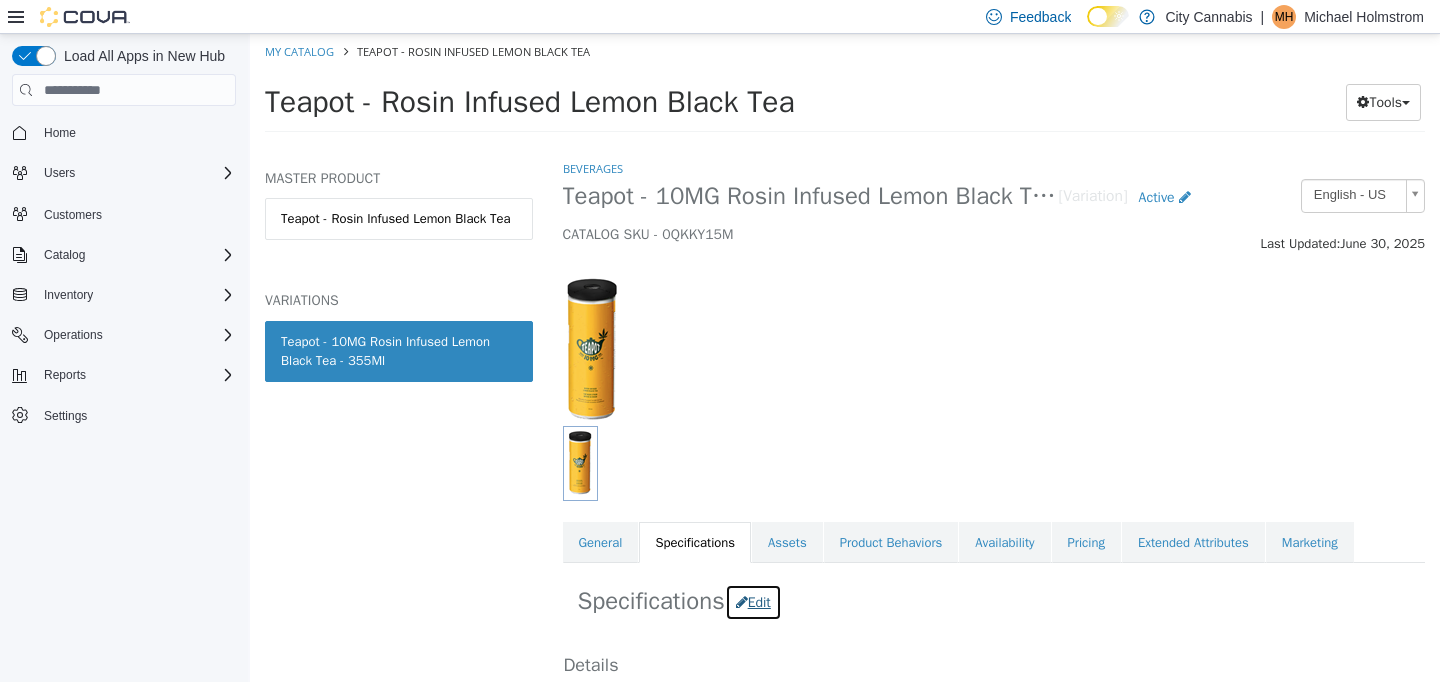 click on "Edit" at bounding box center [753, 602] 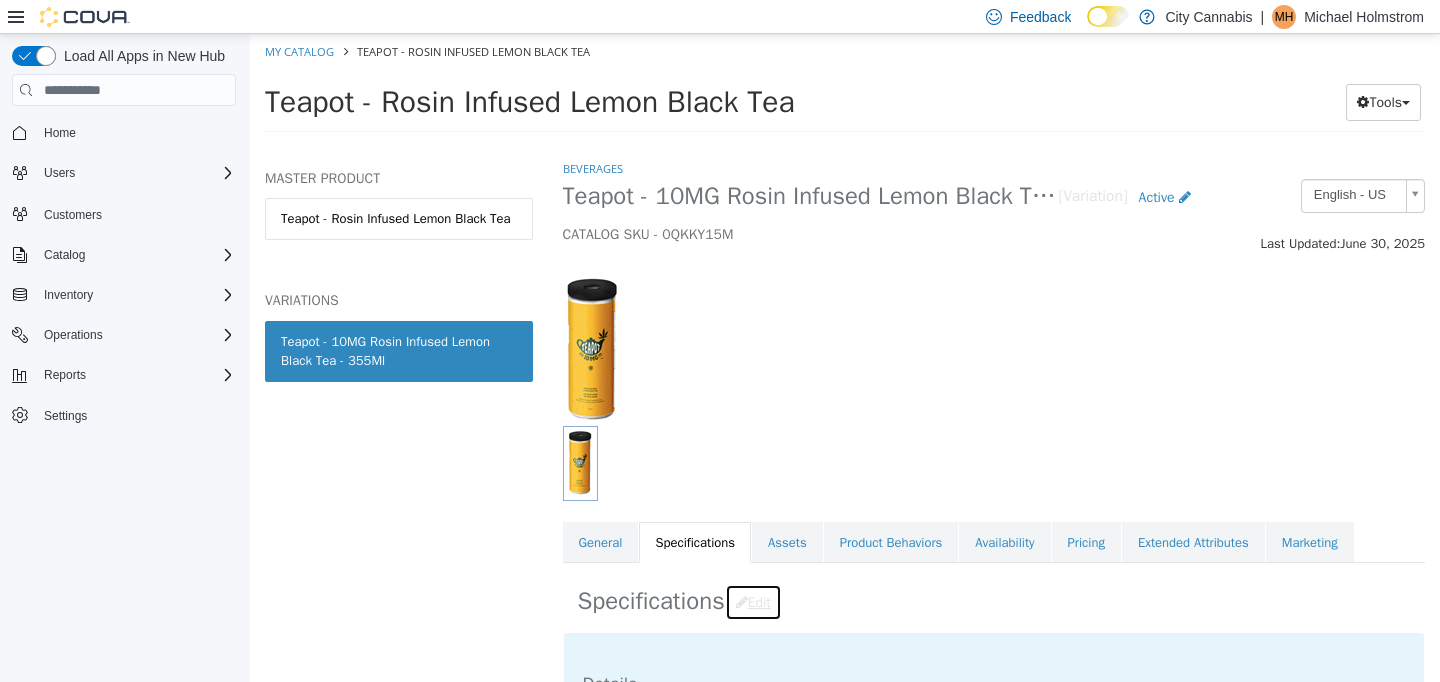 scroll, scrollTop: 874, scrollLeft: 0, axis: vertical 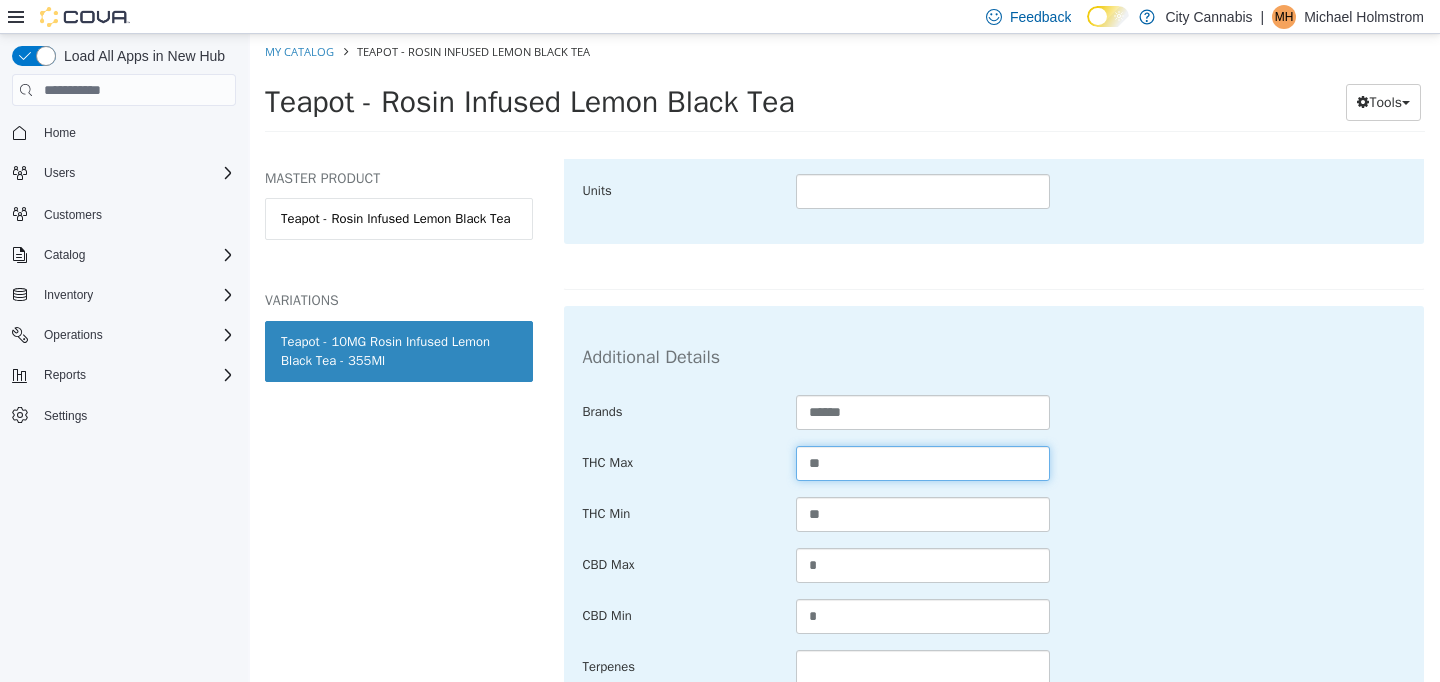 click on "**" at bounding box center (923, 463) 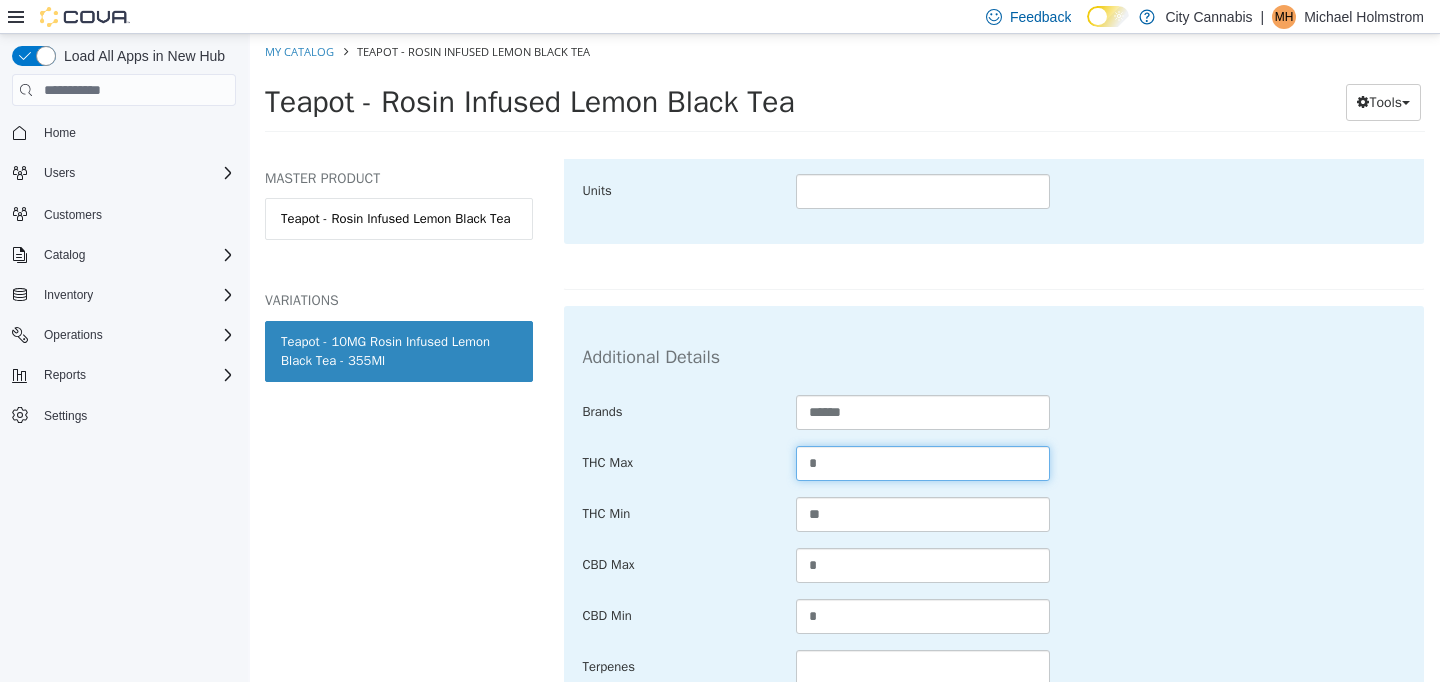 type on "**" 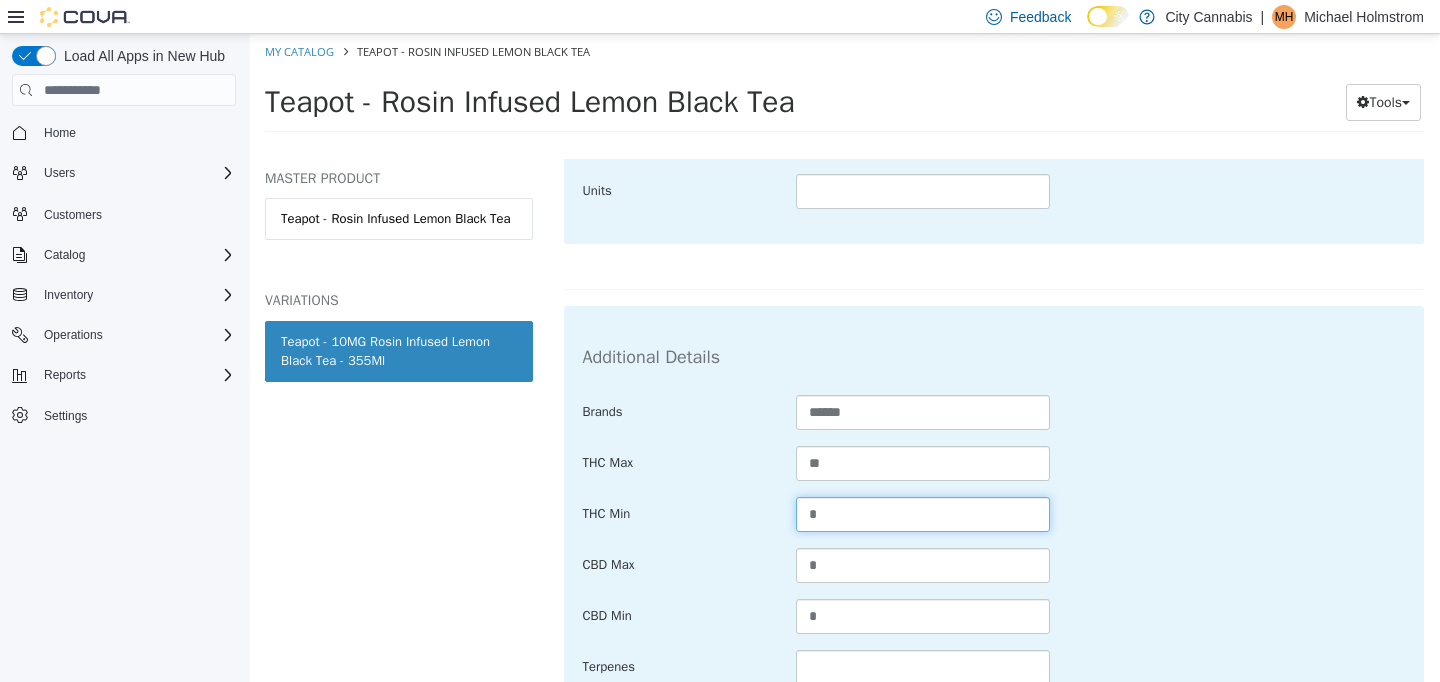 scroll, scrollTop: 1383, scrollLeft: 0, axis: vertical 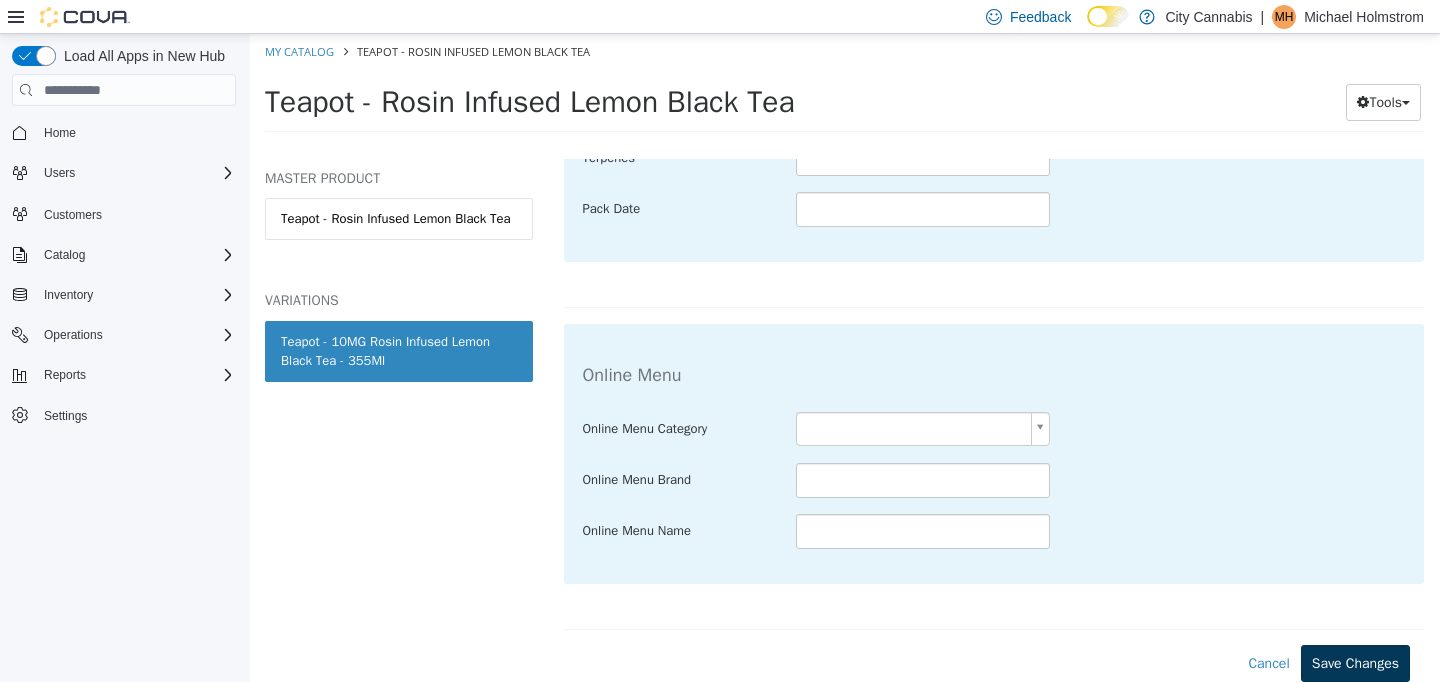 type on "*" 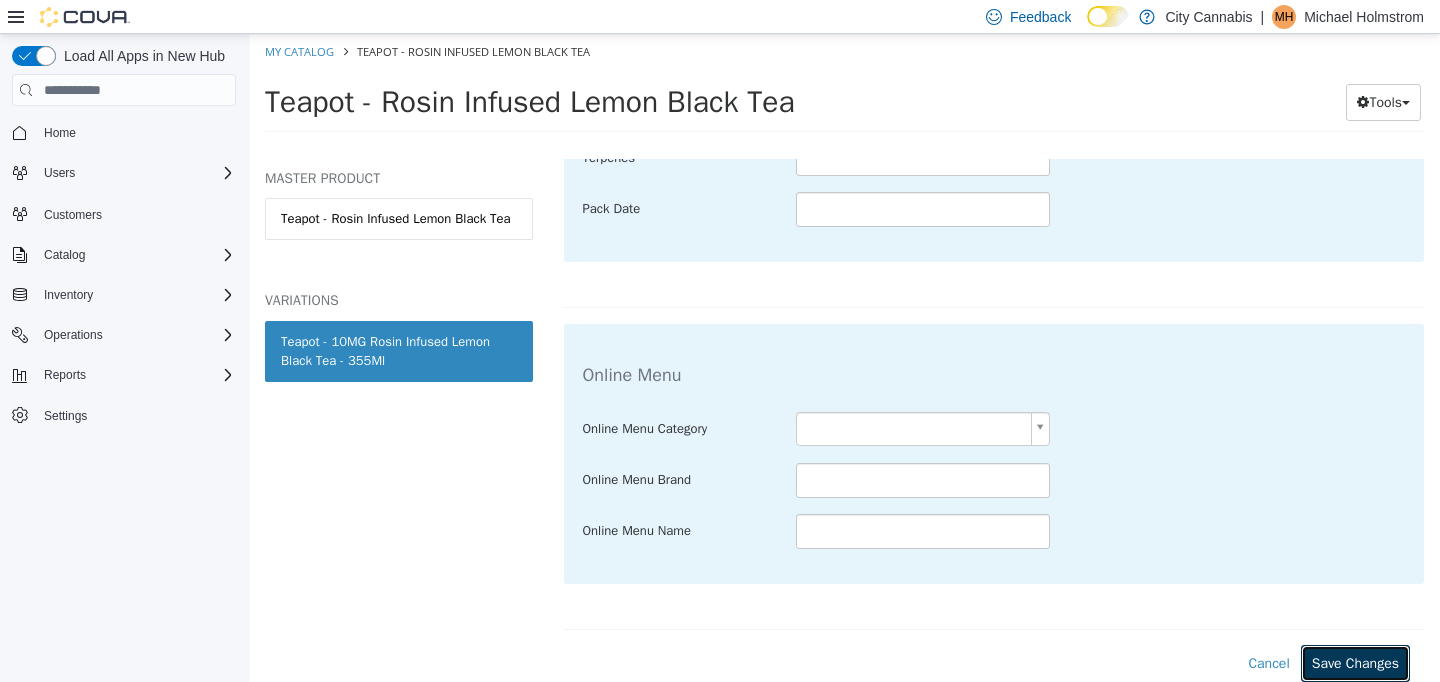 click on "Save Changes" at bounding box center (1355, 663) 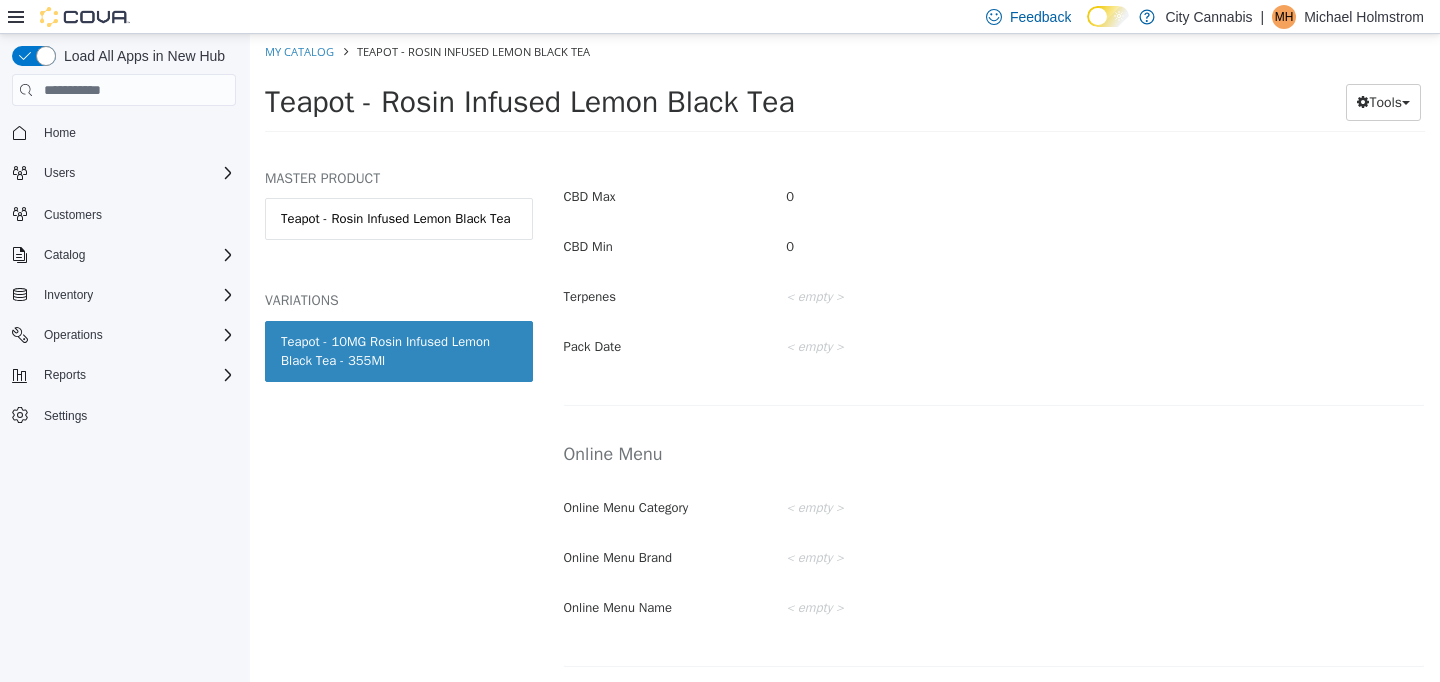 scroll, scrollTop: 1157, scrollLeft: 0, axis: vertical 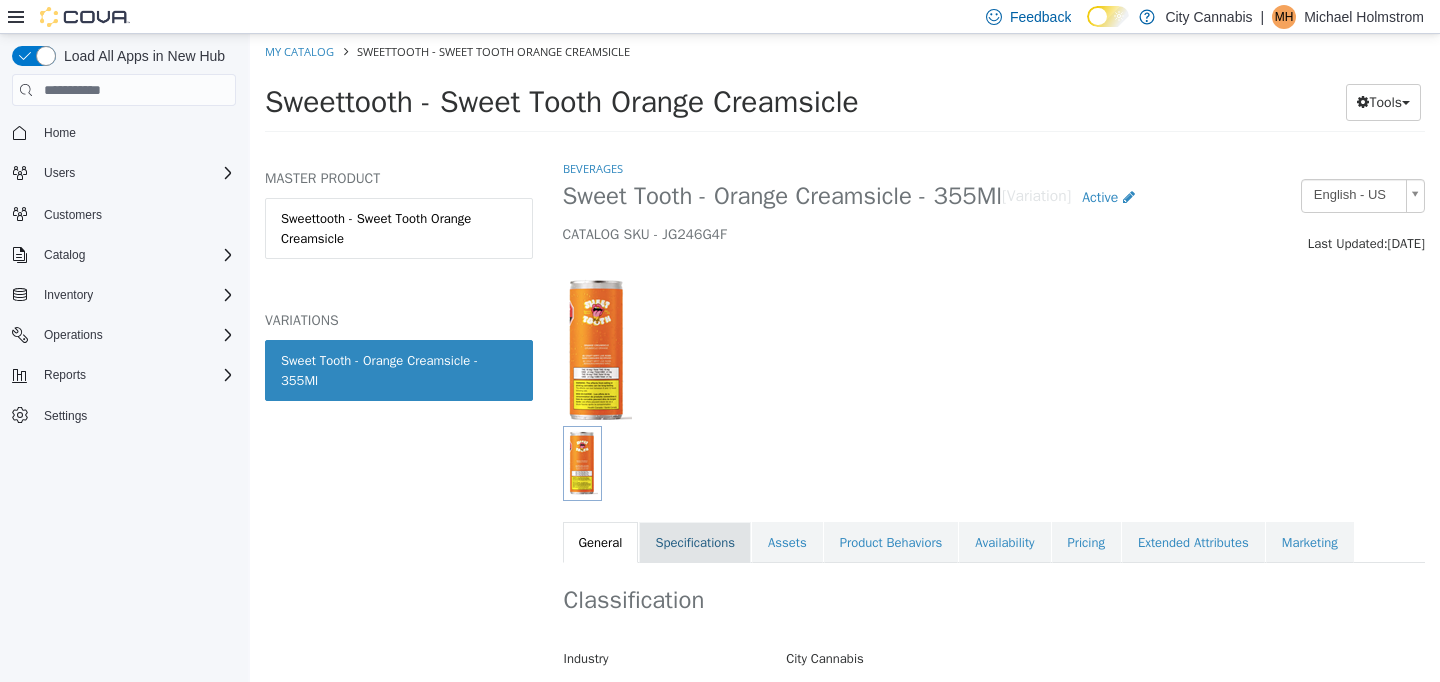 click on "Specifications" at bounding box center (695, 543) 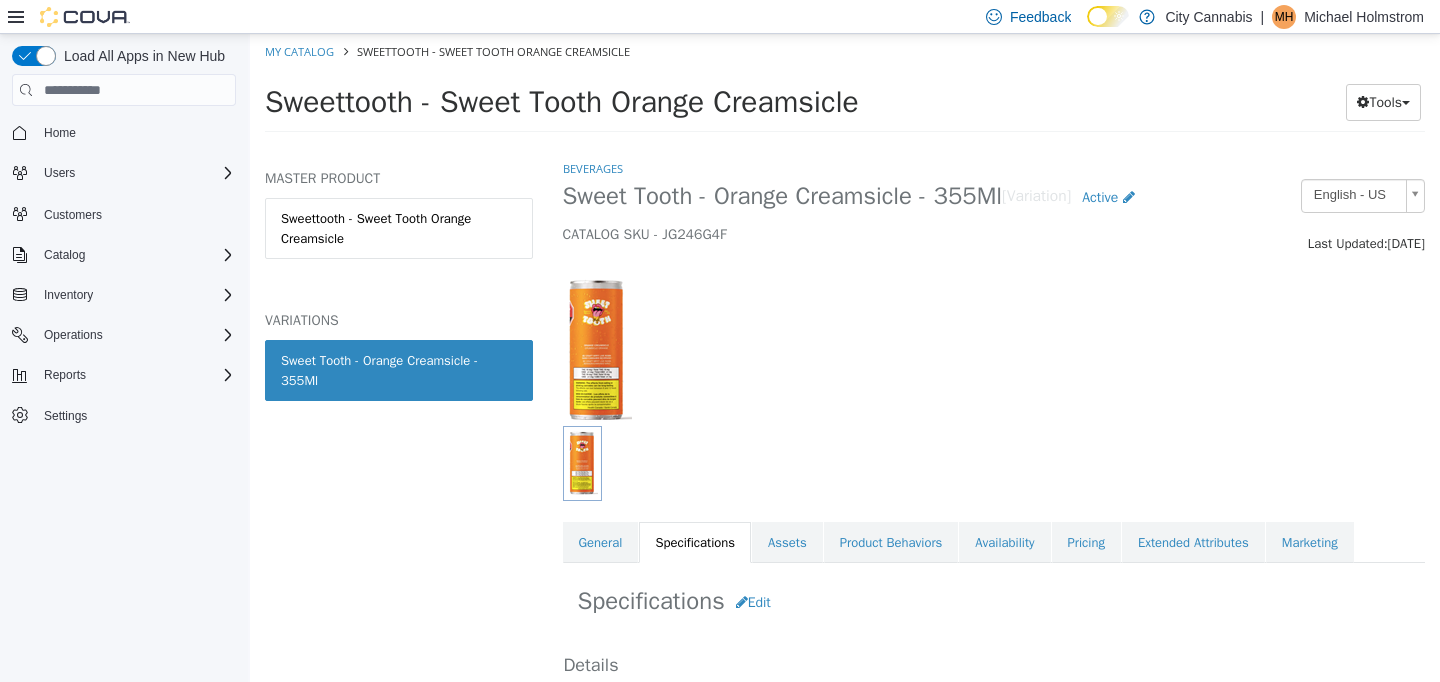 click on "Specifications  Edit Details Retail Marijuana Product Type - Canada
Liquid Product
Equivalent To
0.62 g
Strain
Hybrid
Health Canada Reporting Category
Edibles Non-Solid
Net Weight
< empty >
Volume
355 ml
Units
< empty >
Additional Details Brands
SWEETTOOTH
THC Max
10
THC Min
0
CBD Max
0
CBD Min
0
Terpenes
< empty >
Pack Date
< empty >
Online Menu Online Menu Category
< empty >
Online Menu Brand
< empty >
Online Menu Name
< empty >
Cancel  Save Changes" at bounding box center (994, 1201) 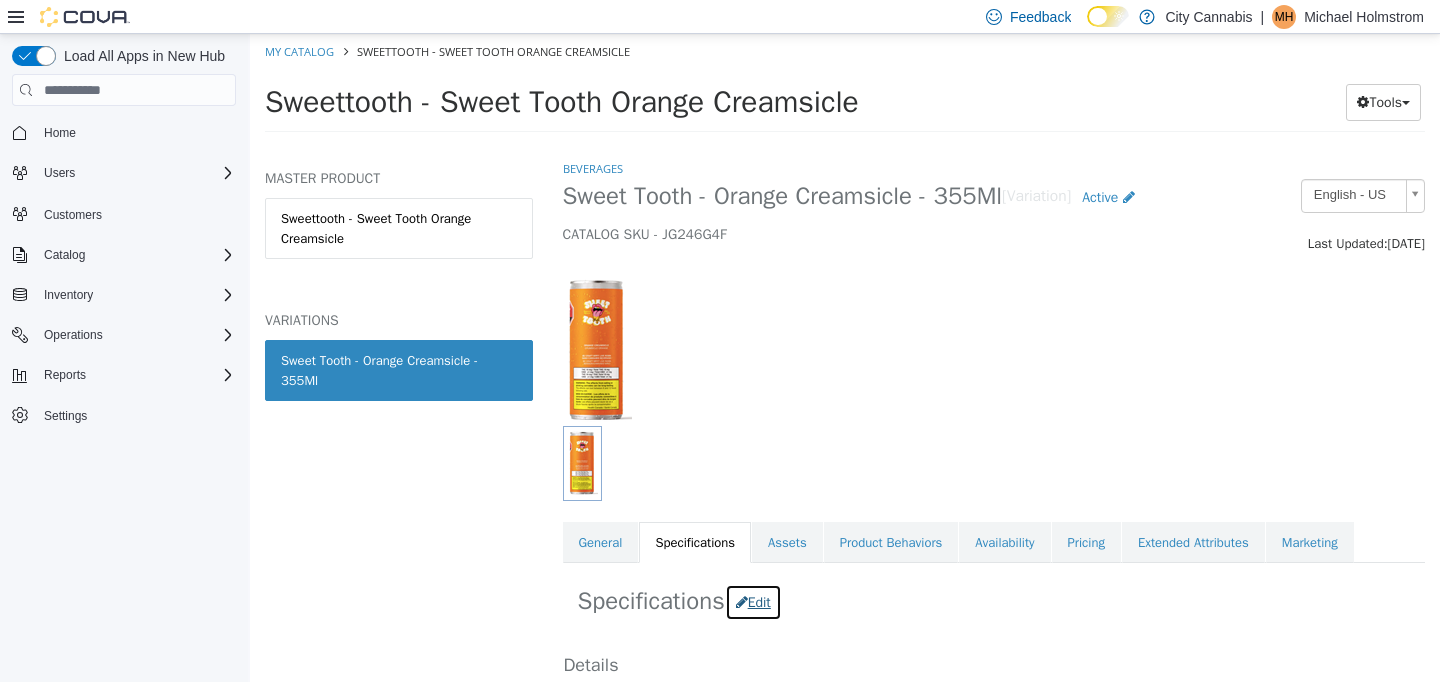 click on "Edit" at bounding box center [753, 602] 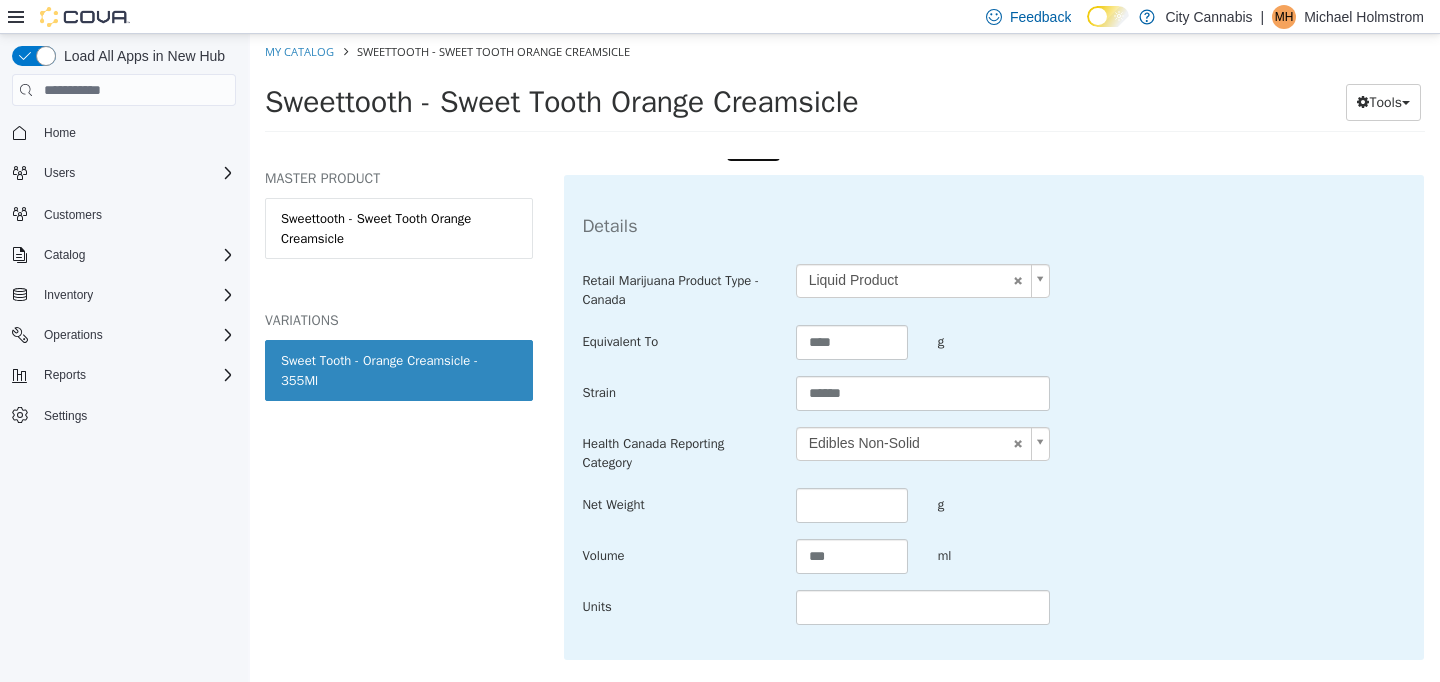 scroll, scrollTop: 1045, scrollLeft: 0, axis: vertical 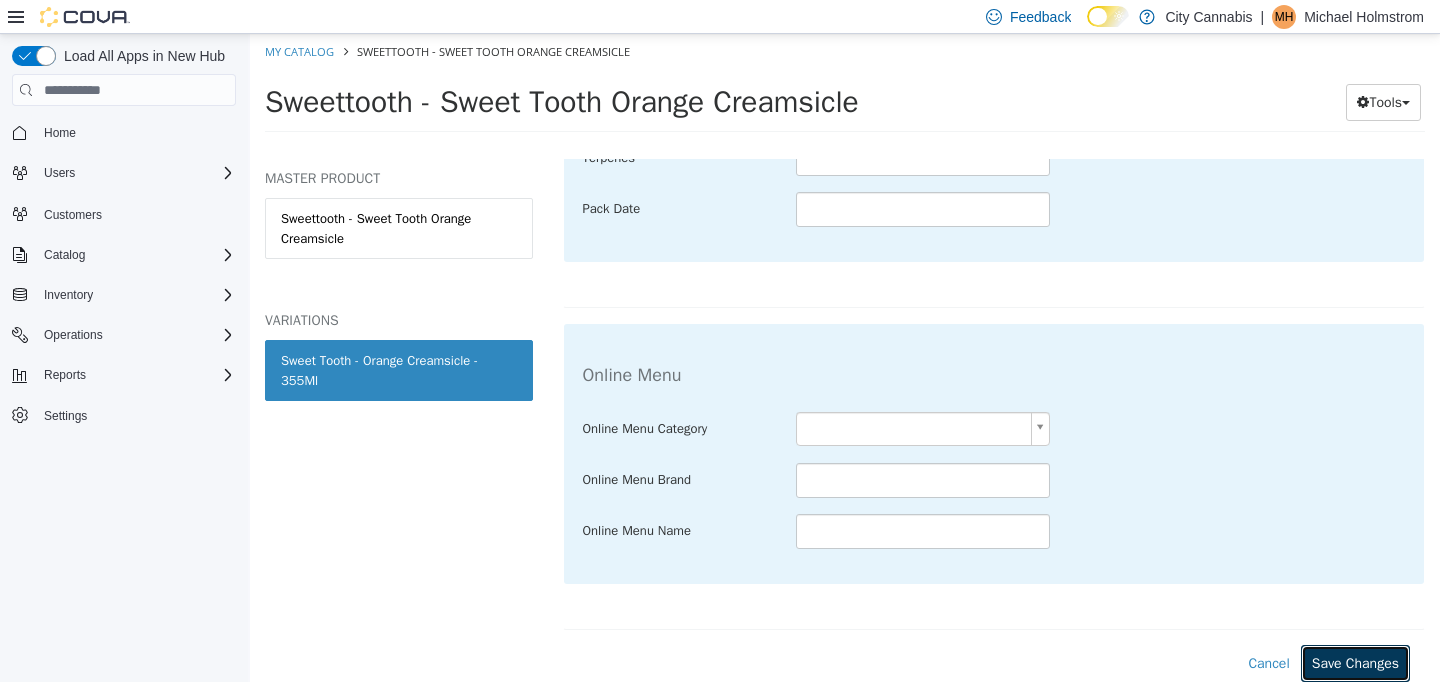 click on "Save Changes" at bounding box center [1355, 663] 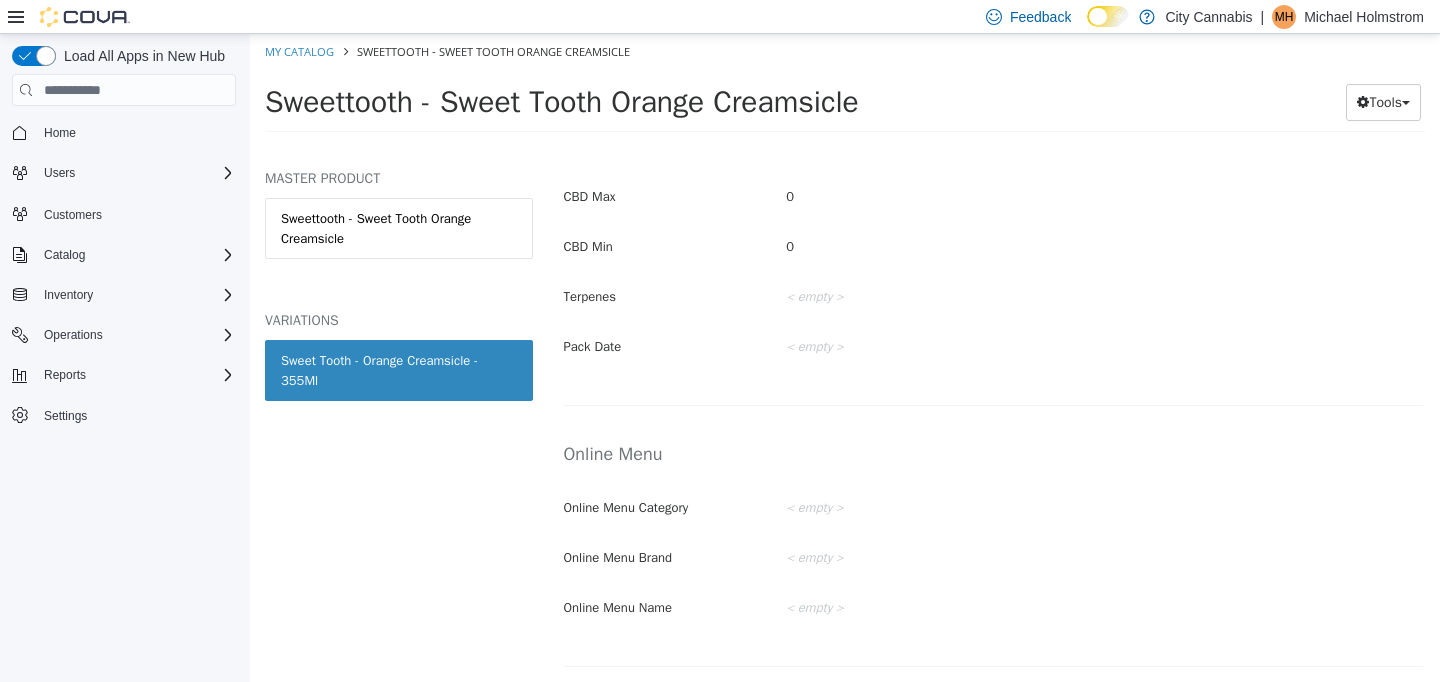 scroll, scrollTop: 1157, scrollLeft: 0, axis: vertical 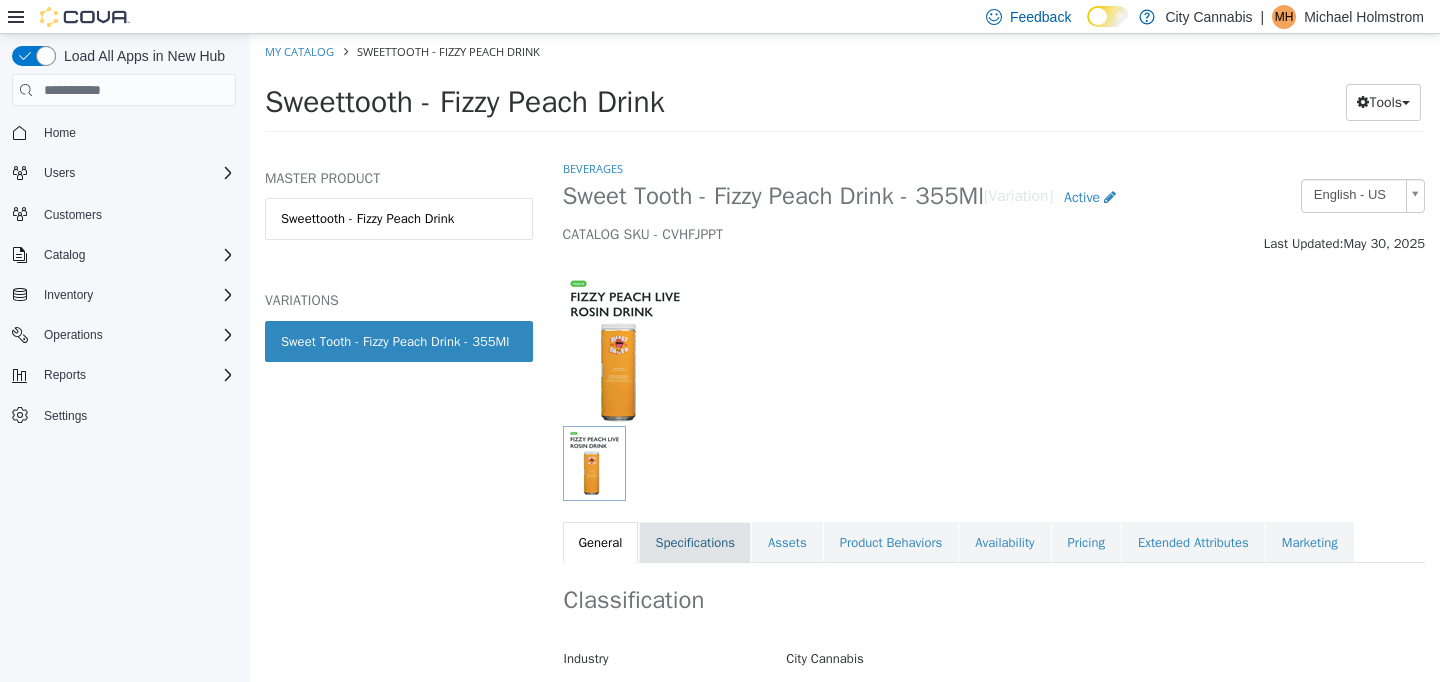 click on "Specifications" at bounding box center [695, 543] 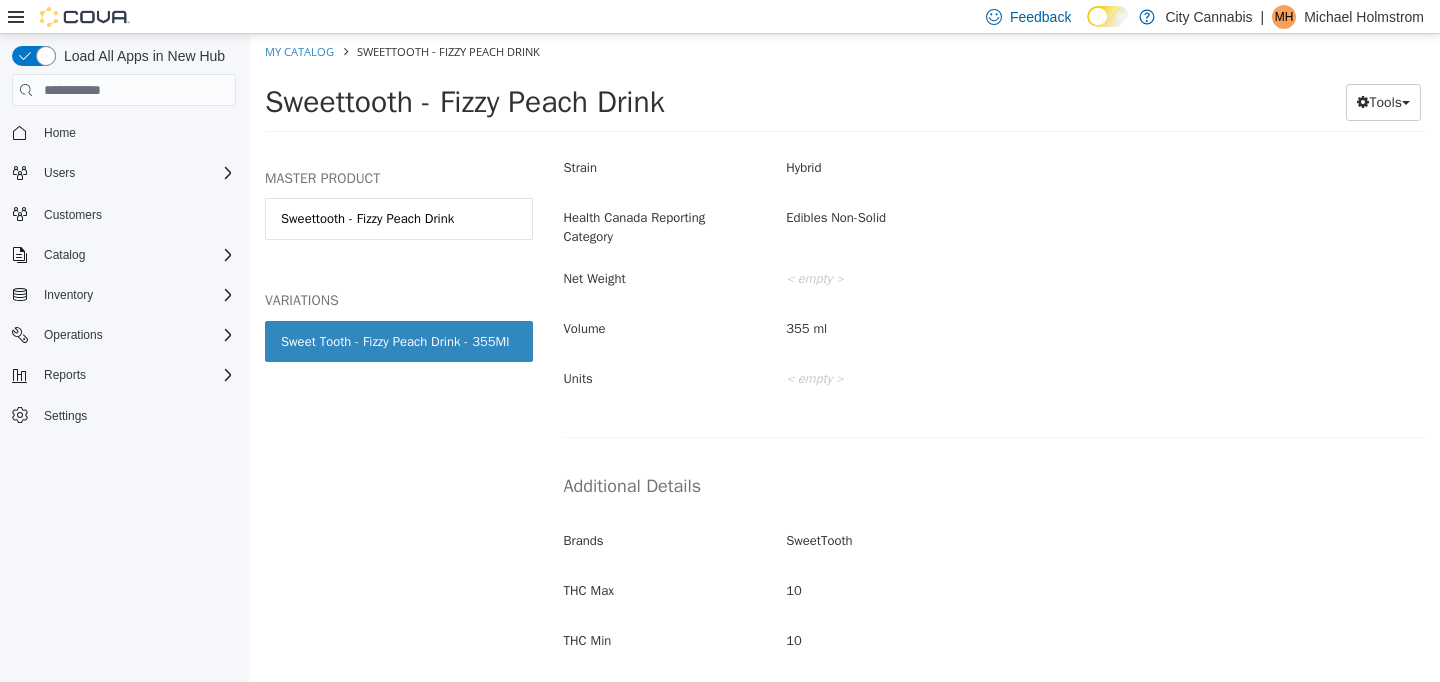 scroll, scrollTop: 281, scrollLeft: 0, axis: vertical 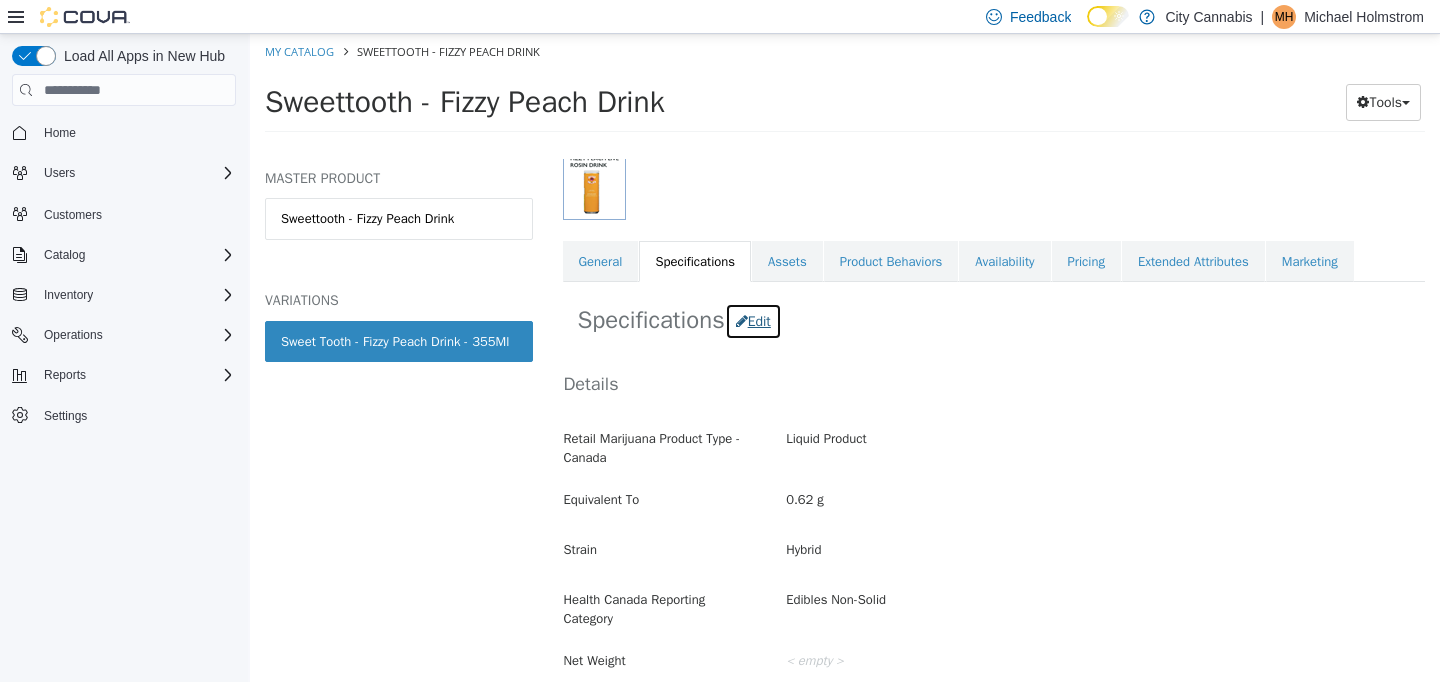 click on "Edit" at bounding box center [753, 321] 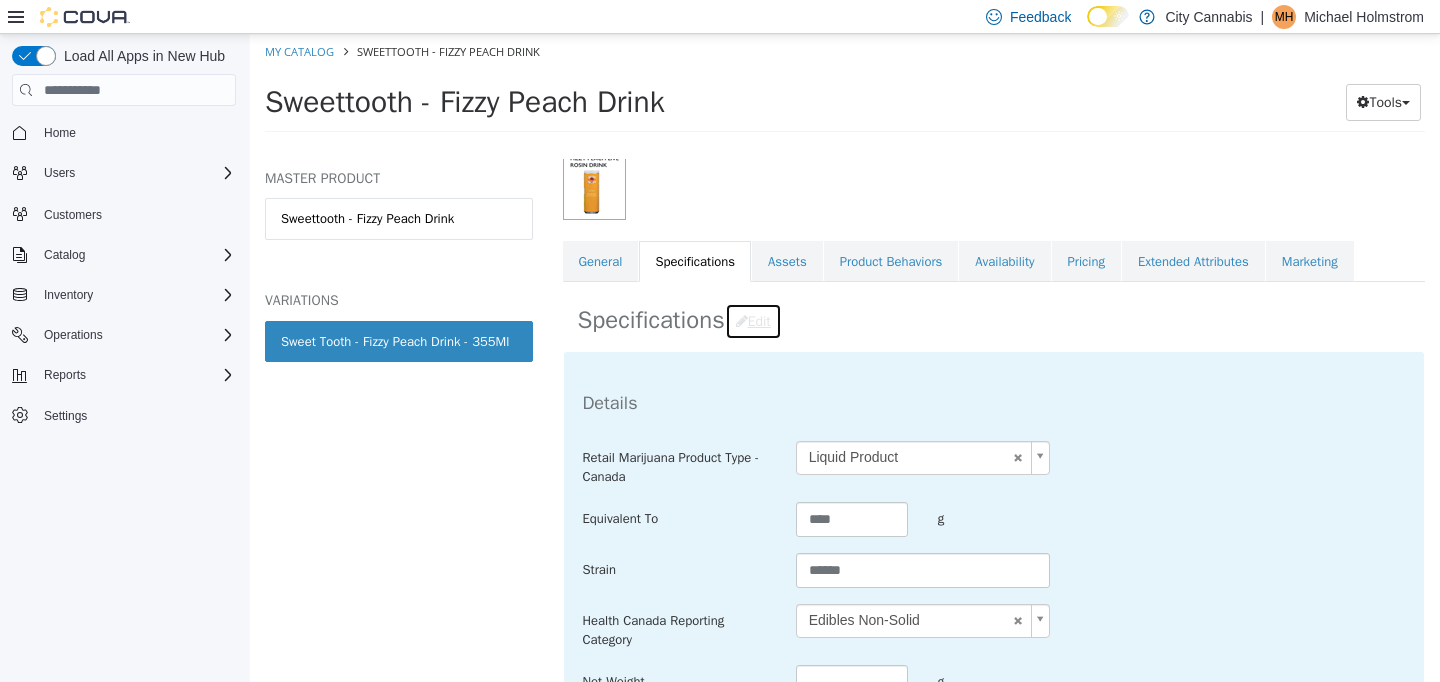 scroll, scrollTop: 829, scrollLeft: 0, axis: vertical 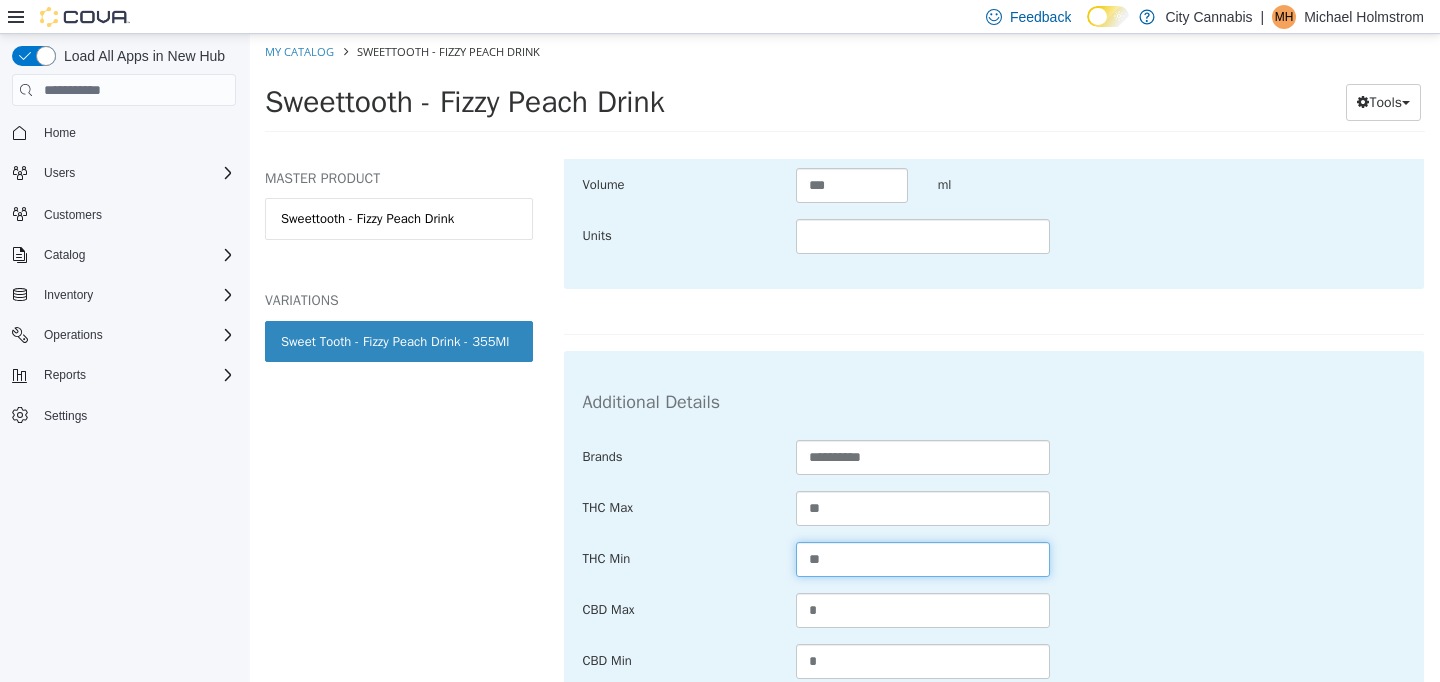 click on "**" at bounding box center [923, 559] 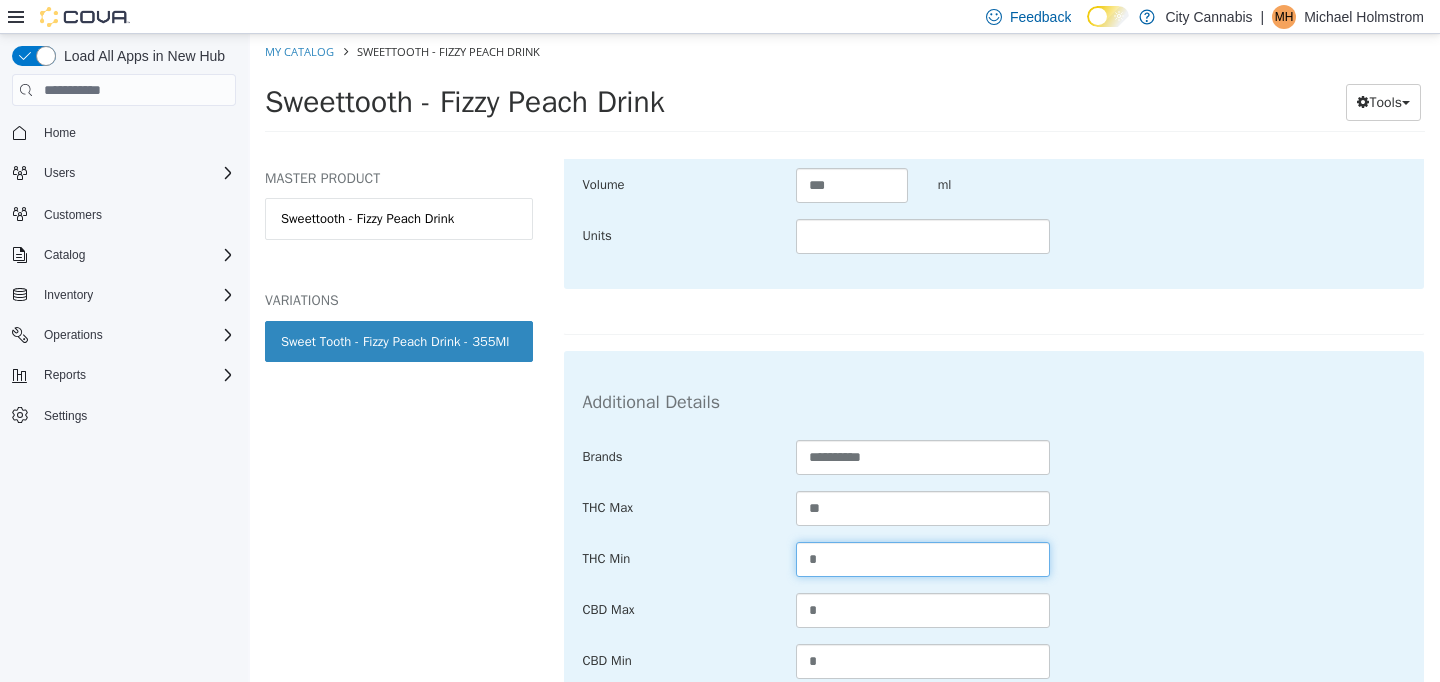 type on "*" 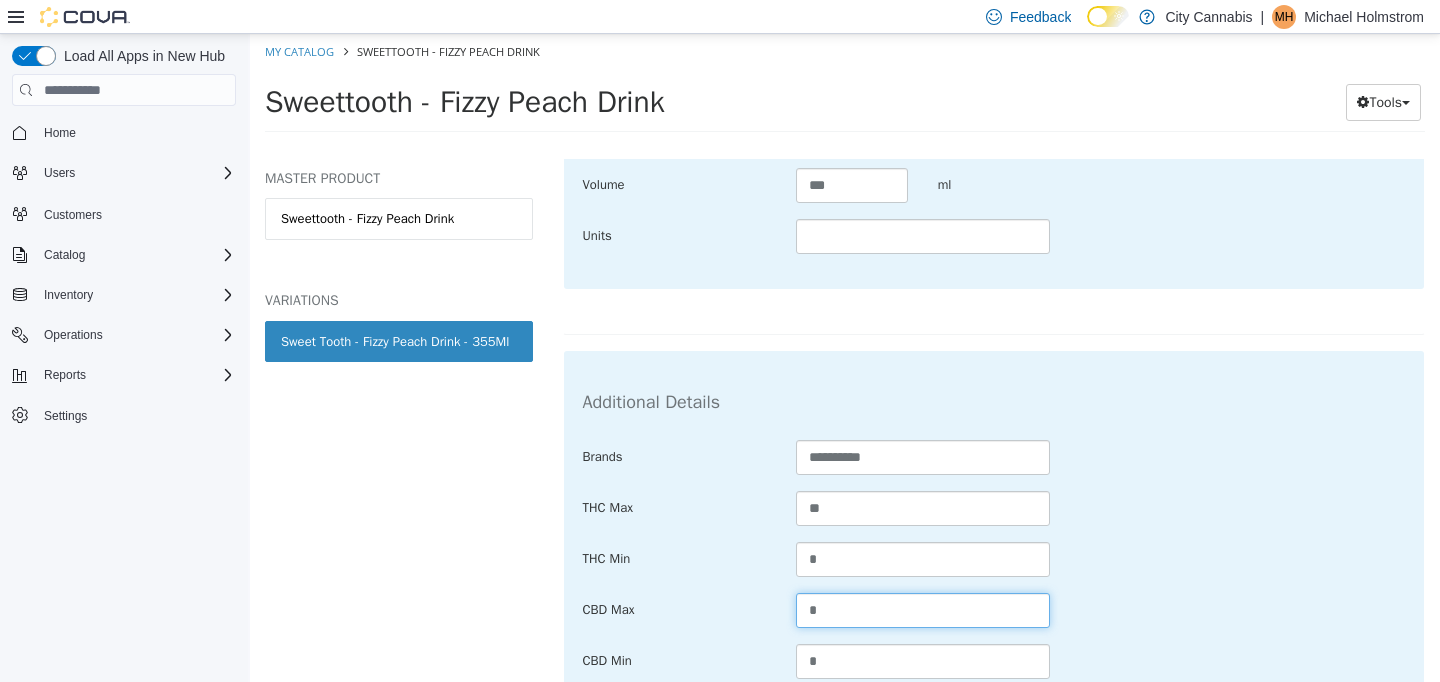 scroll, scrollTop: 1383, scrollLeft: 0, axis: vertical 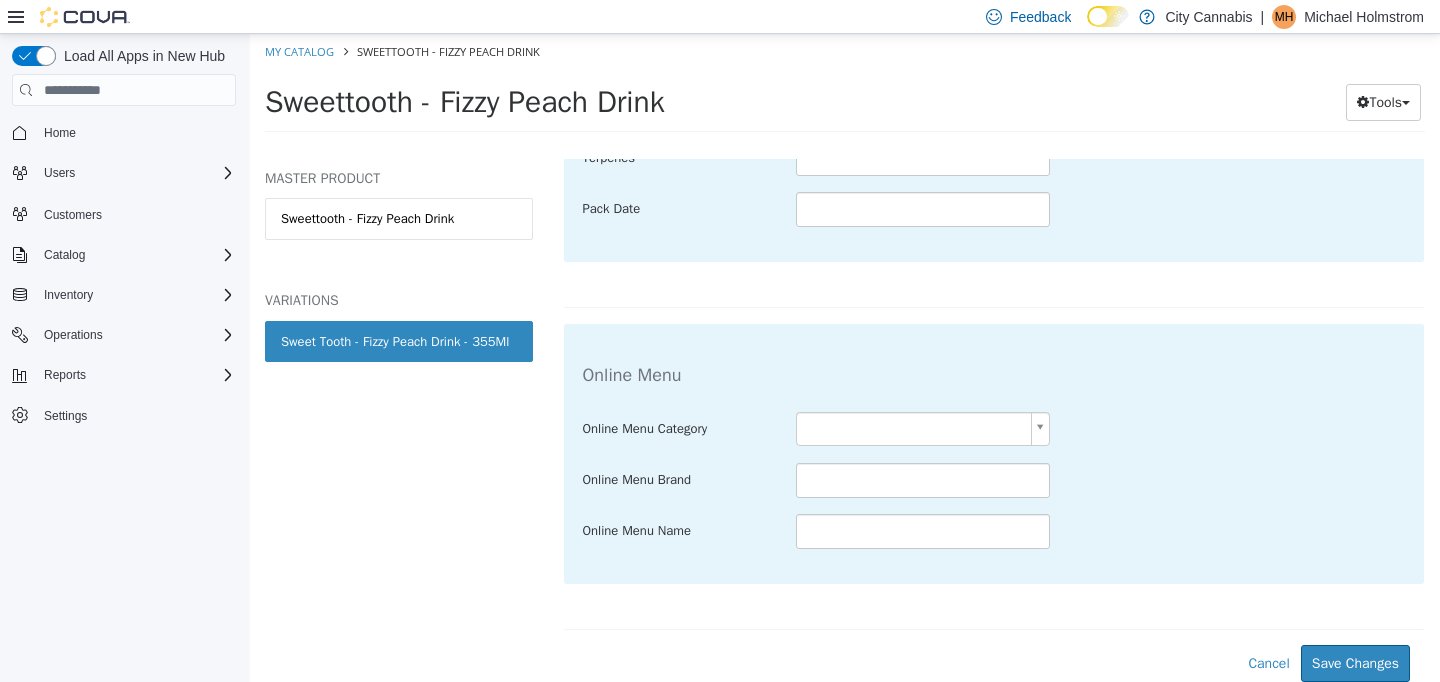 type on "*" 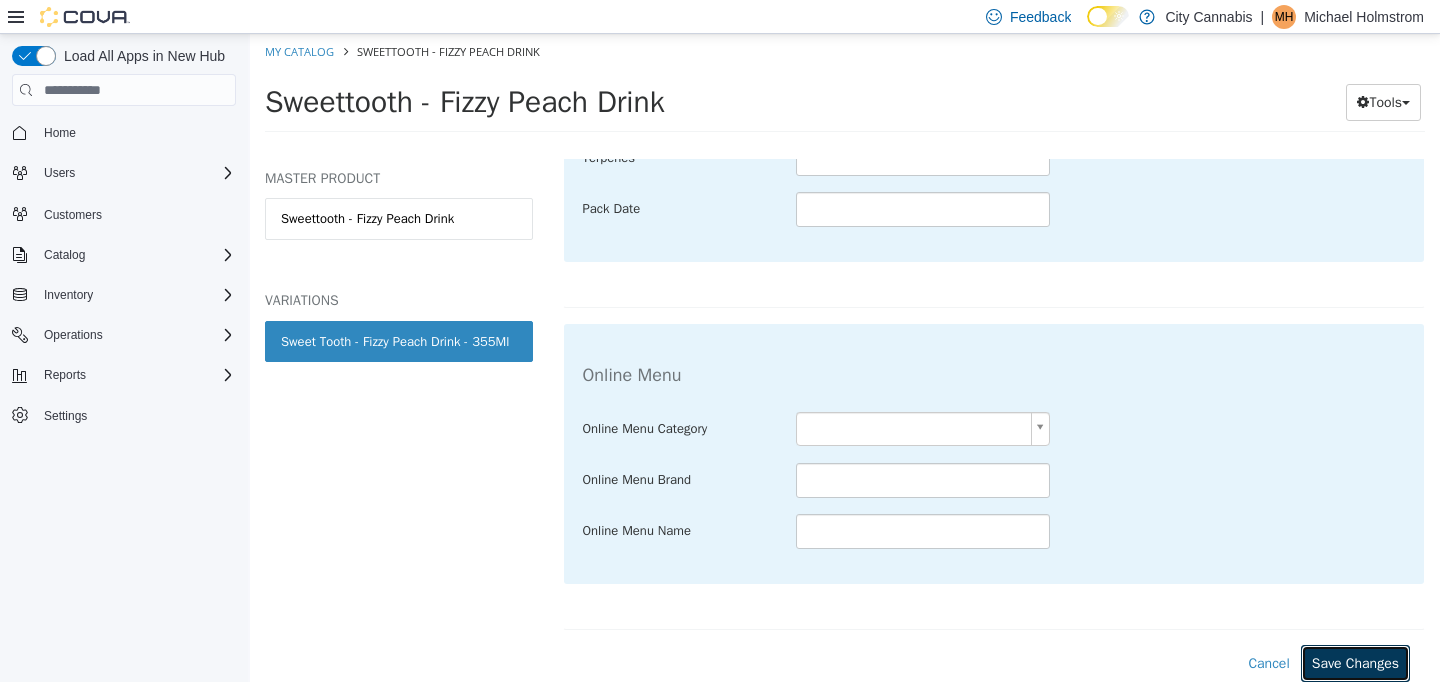 click on "Save Changes" at bounding box center [1355, 663] 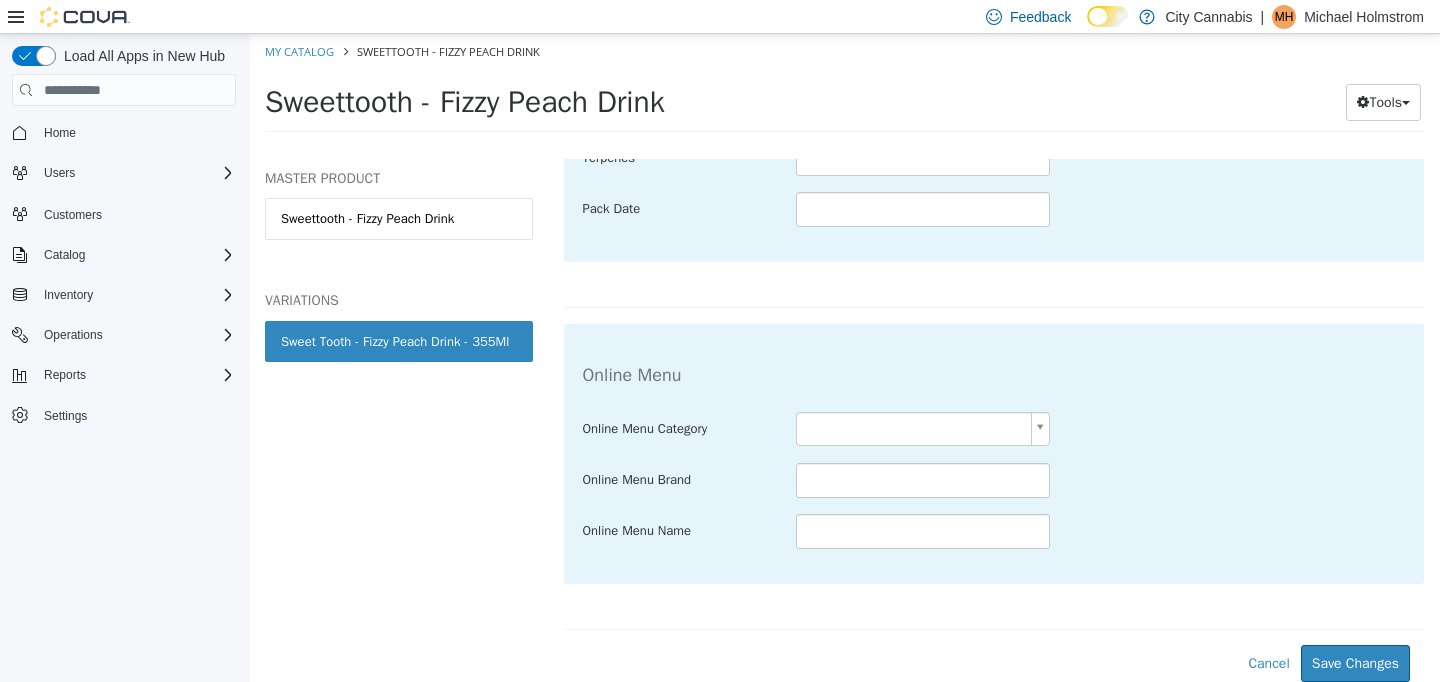scroll, scrollTop: 1157, scrollLeft: 0, axis: vertical 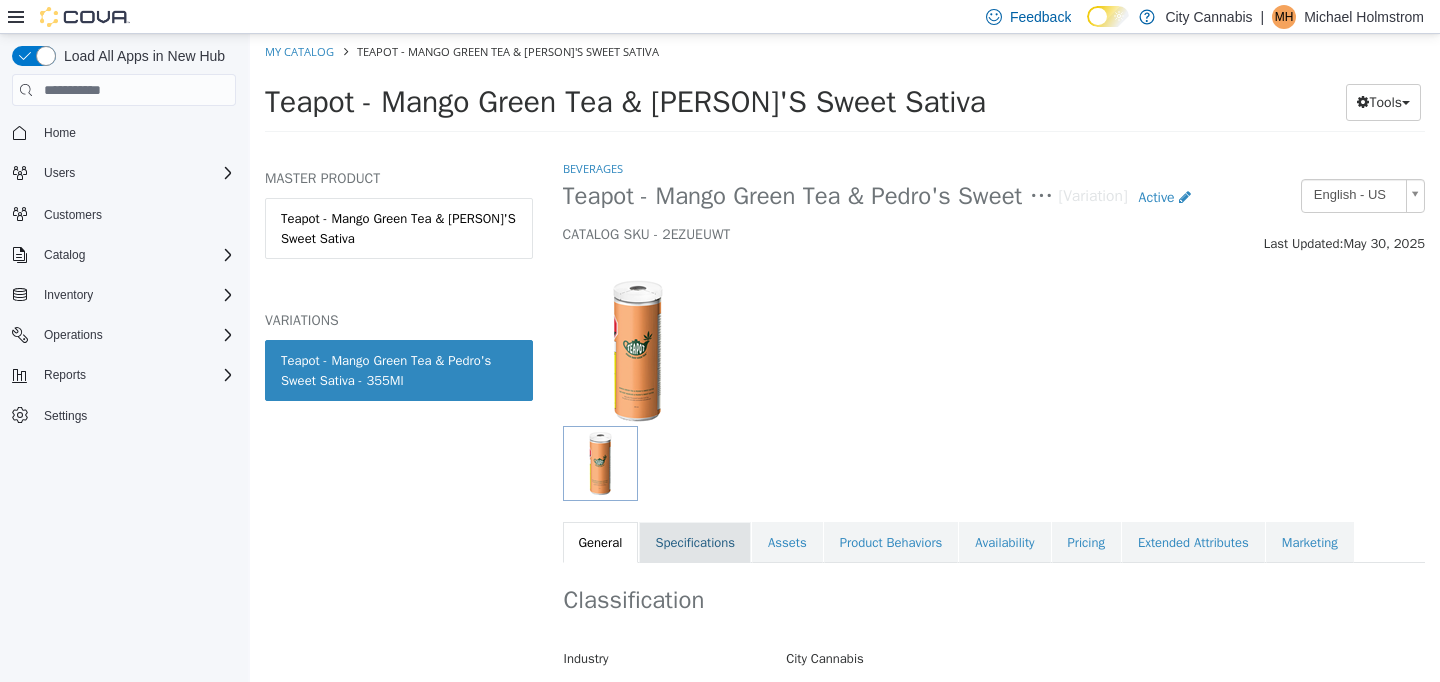 click on "Specifications" at bounding box center (695, 543) 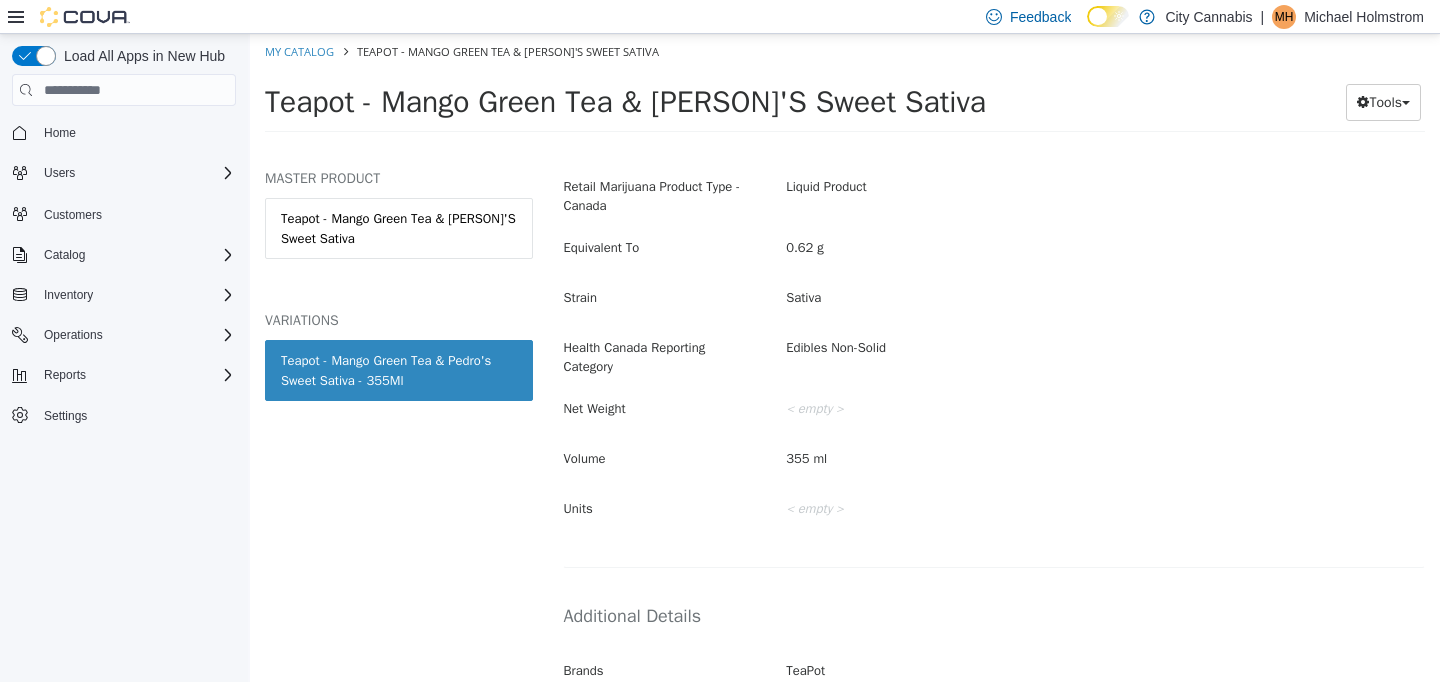 scroll, scrollTop: 0, scrollLeft: 0, axis: both 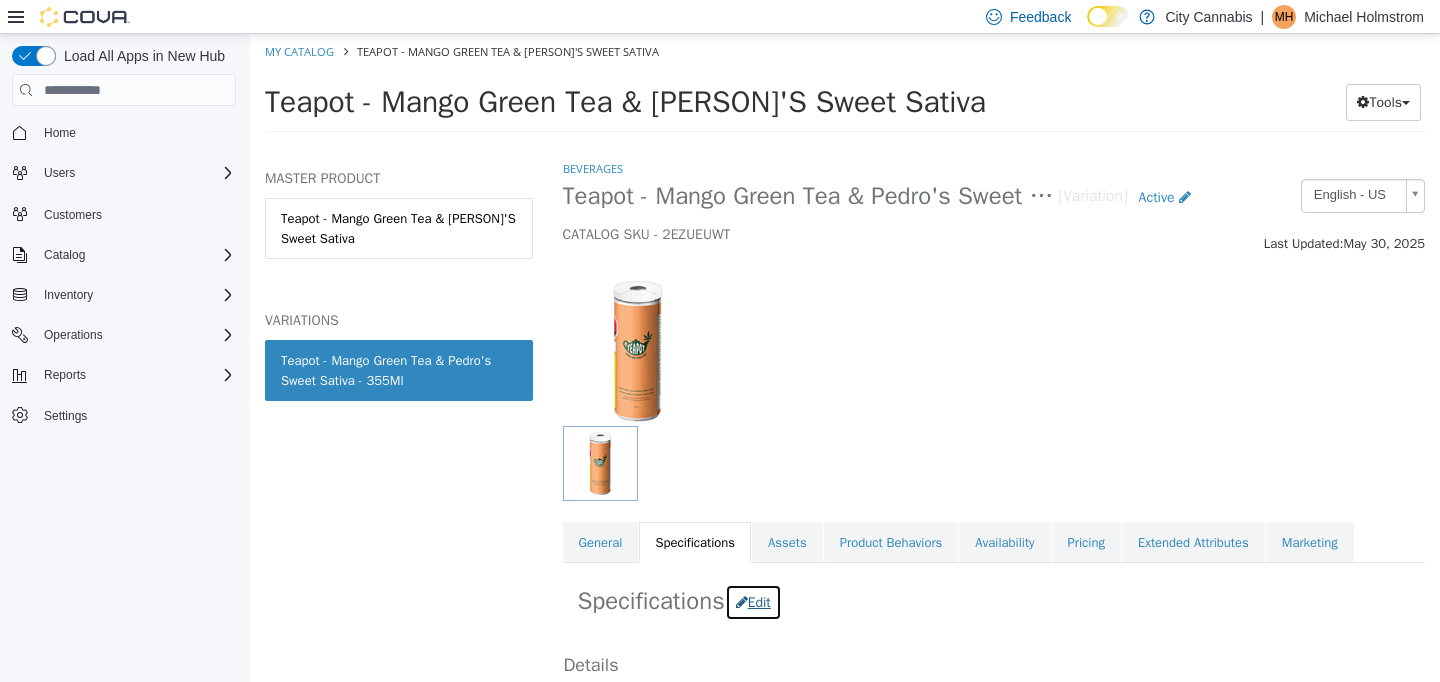 click at bounding box center [742, 602] 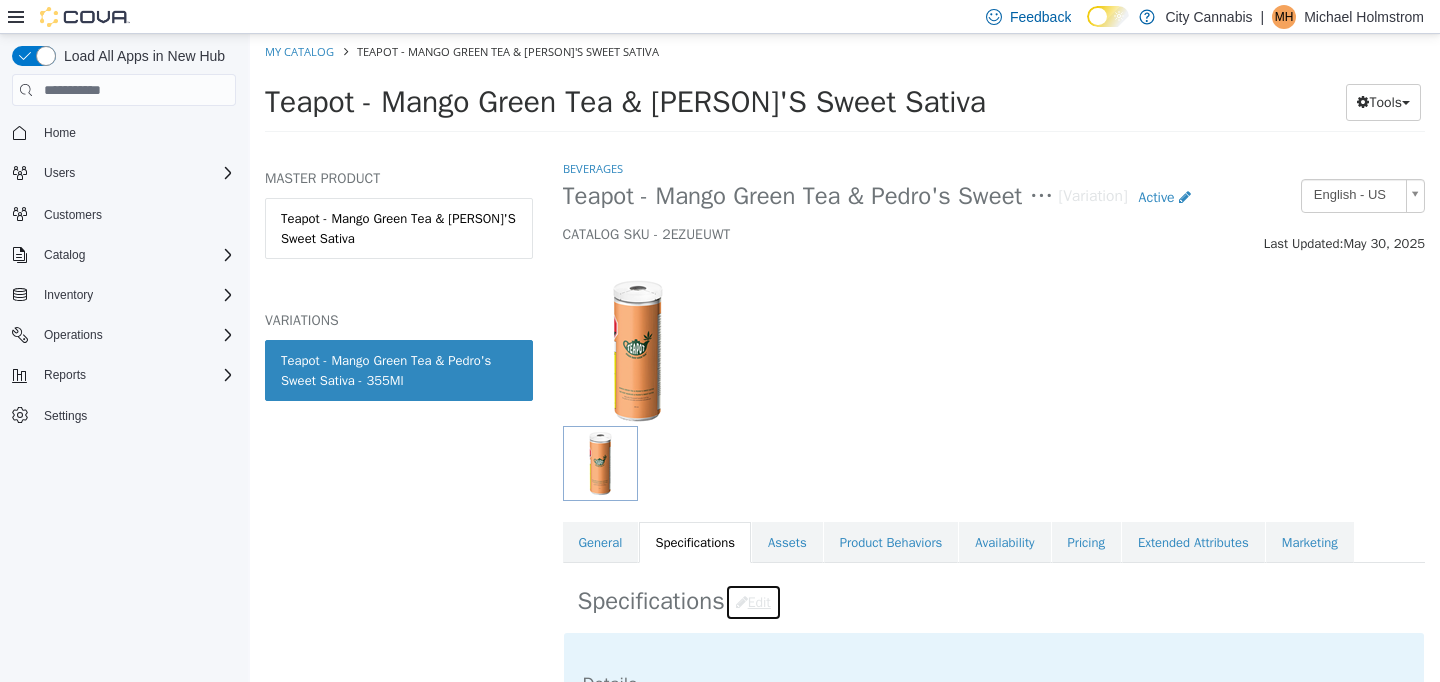 scroll, scrollTop: 915, scrollLeft: 0, axis: vertical 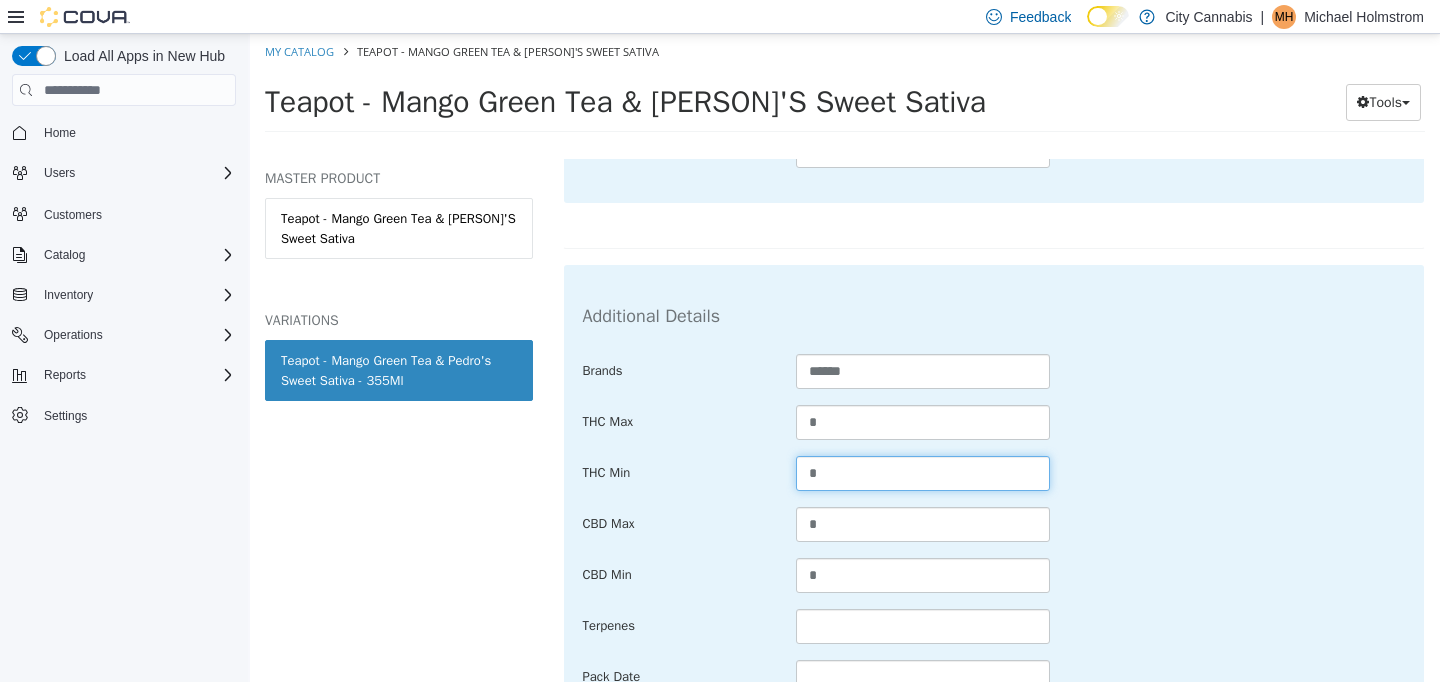 click on "*" at bounding box center (923, 473) 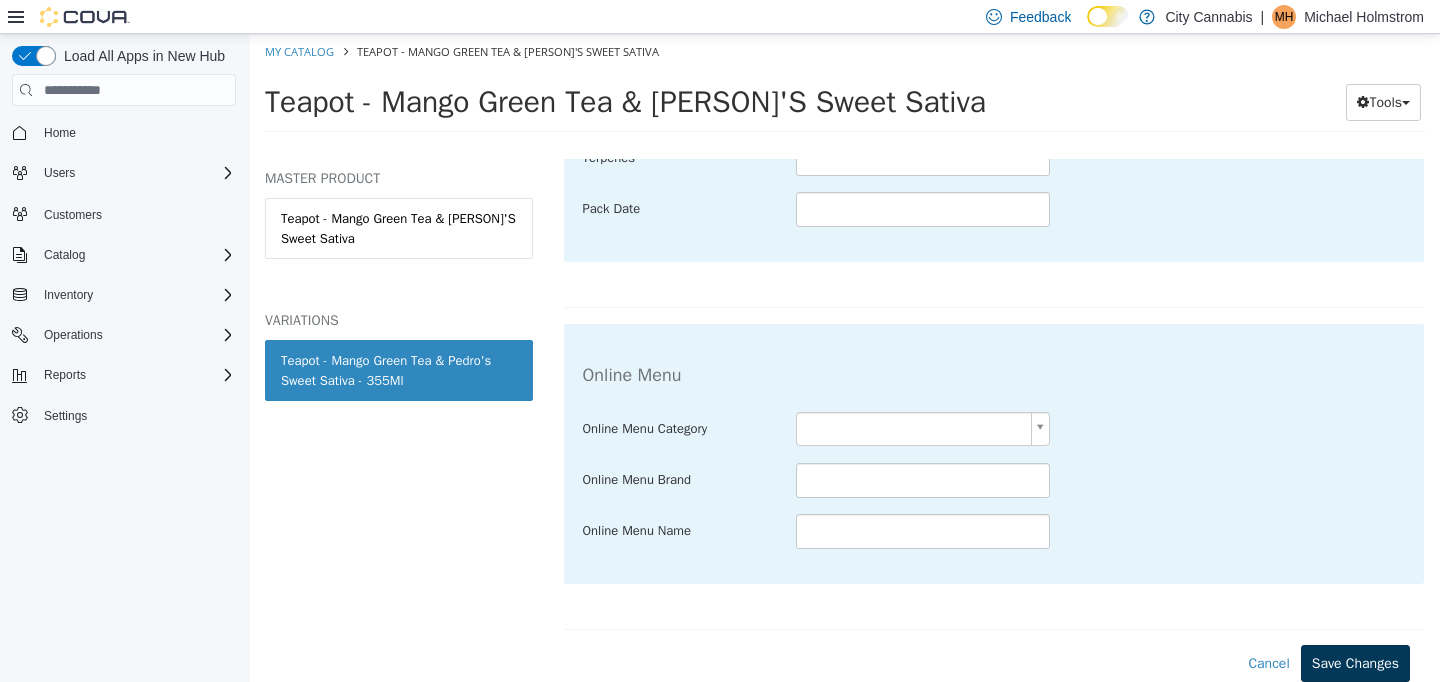 type on "*" 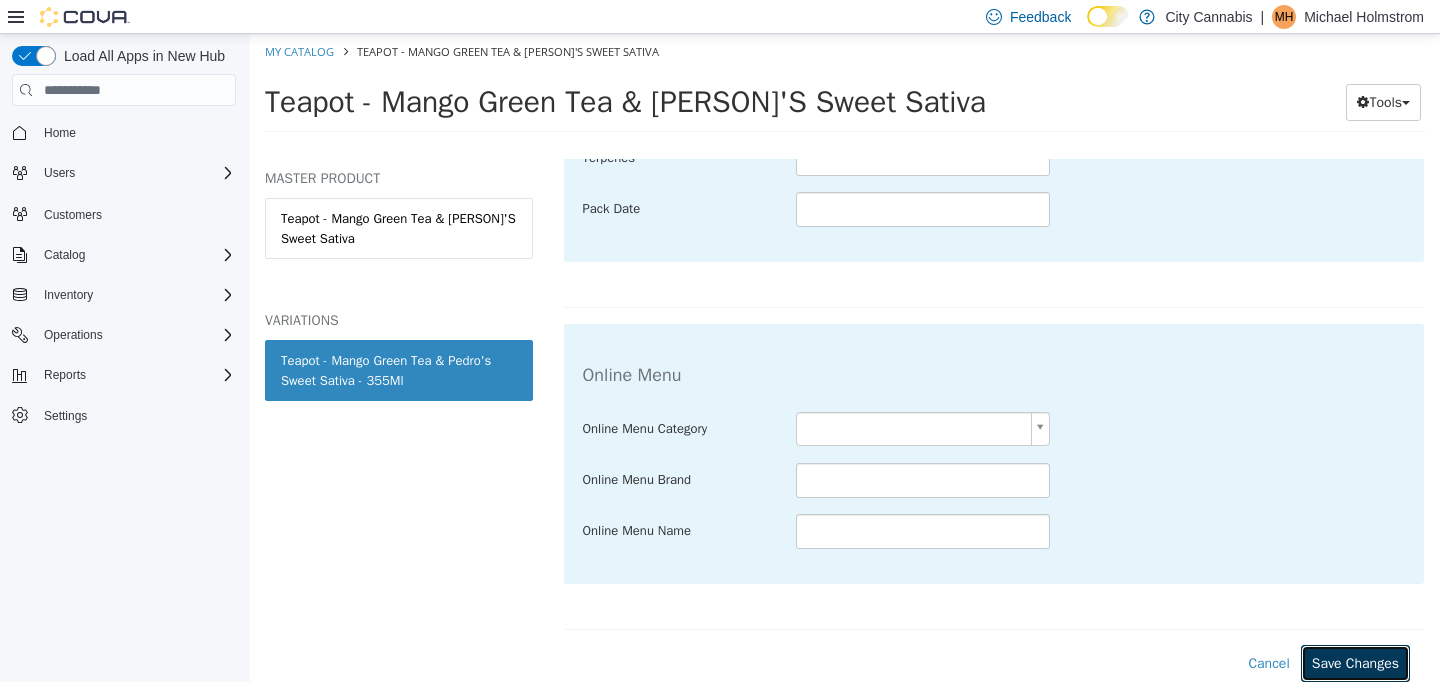 click on "Save Changes" at bounding box center (1355, 663) 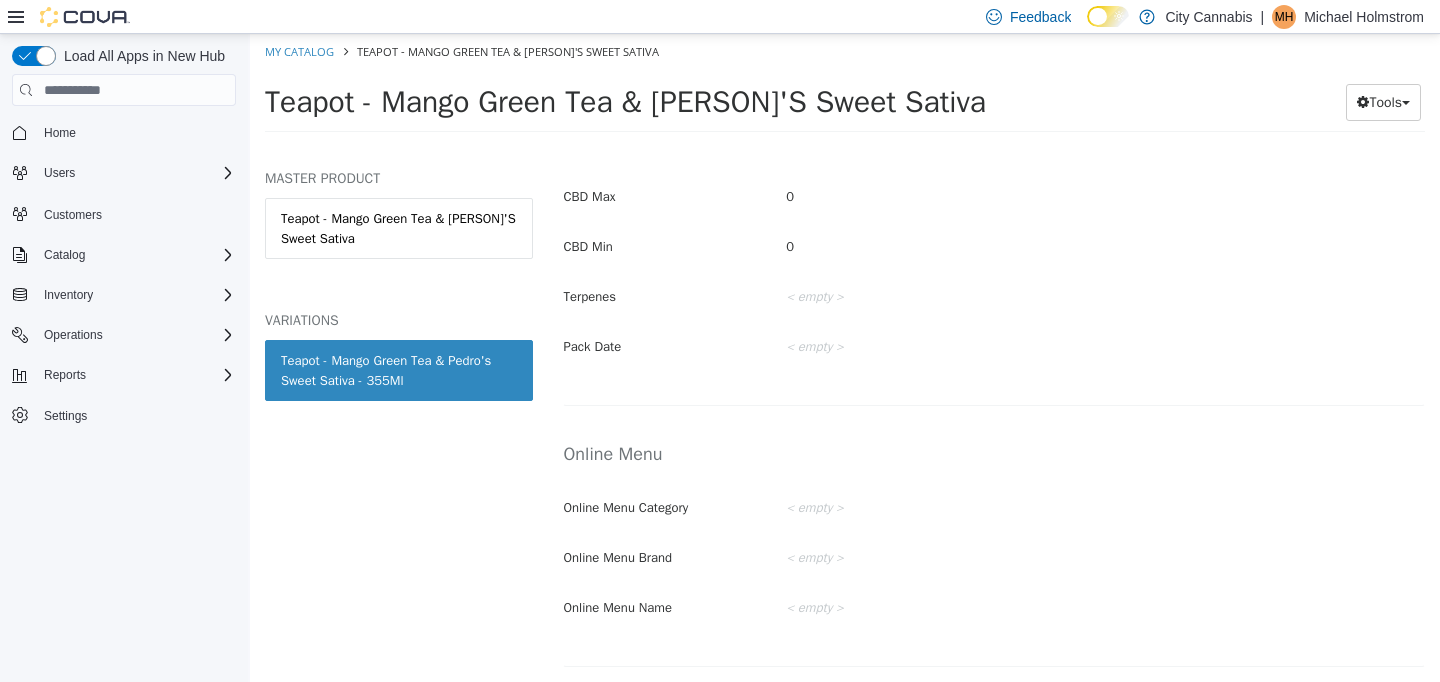scroll, scrollTop: 1157, scrollLeft: 0, axis: vertical 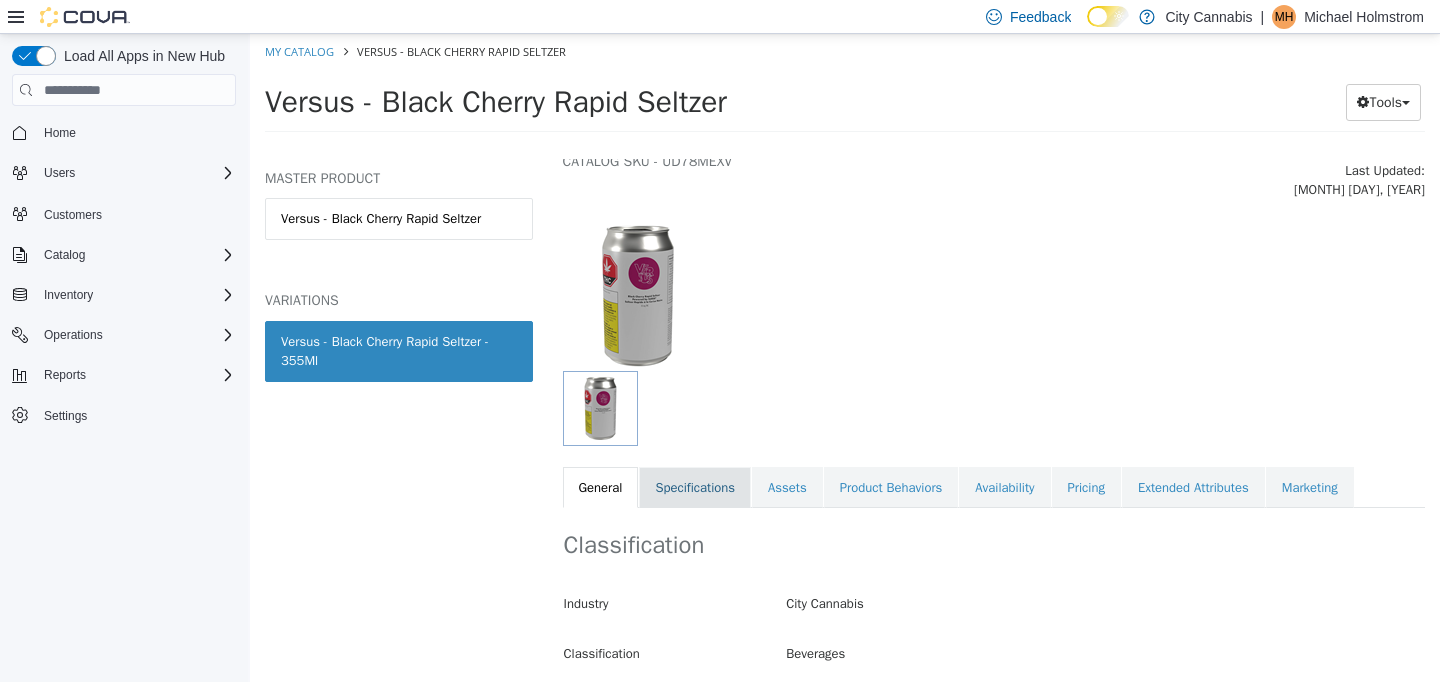 click on "Specifications" at bounding box center [695, 488] 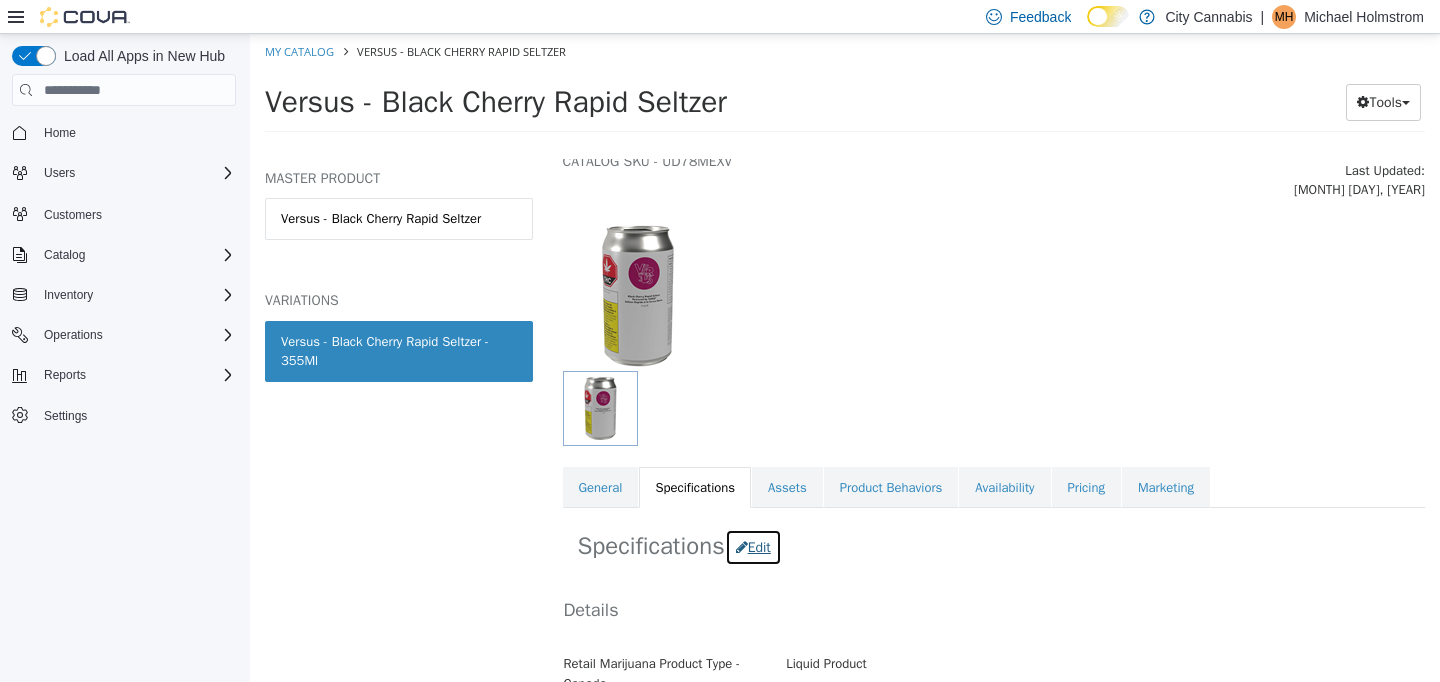 click on "Edit" at bounding box center (753, 547) 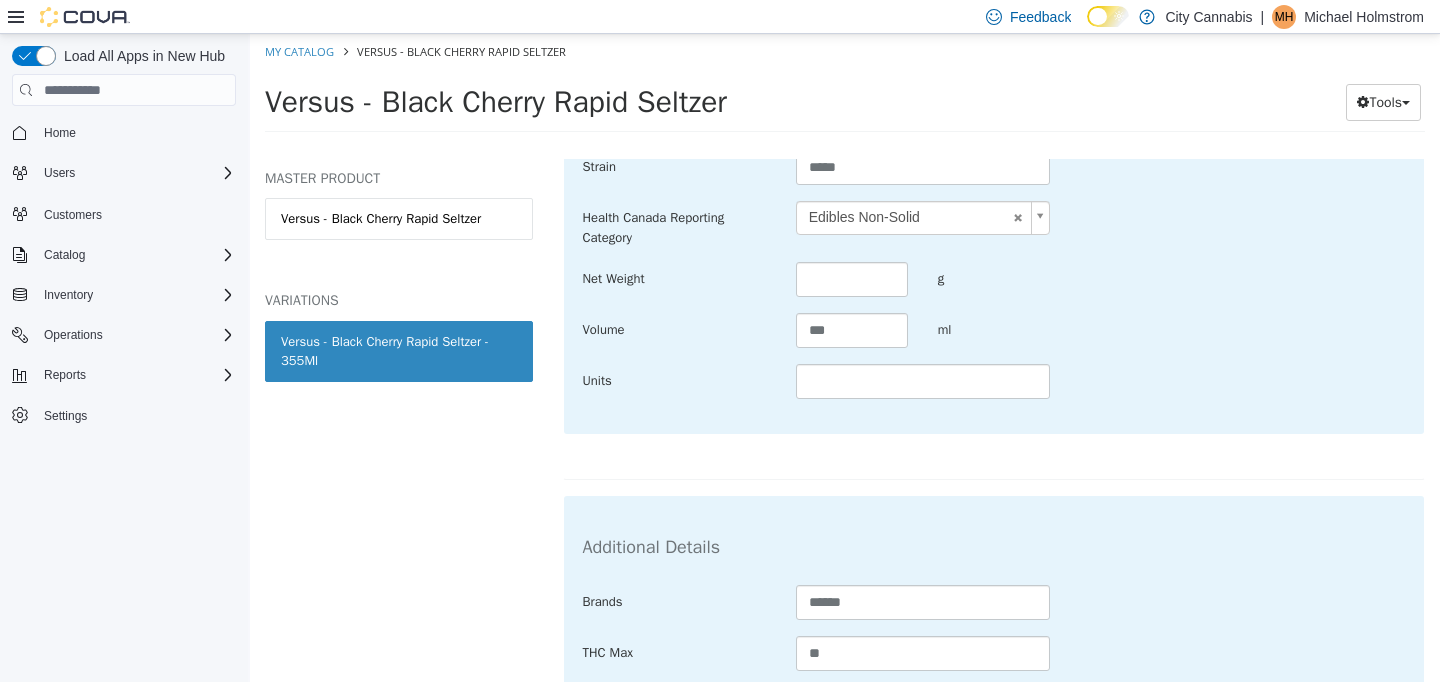 scroll, scrollTop: 745, scrollLeft: 0, axis: vertical 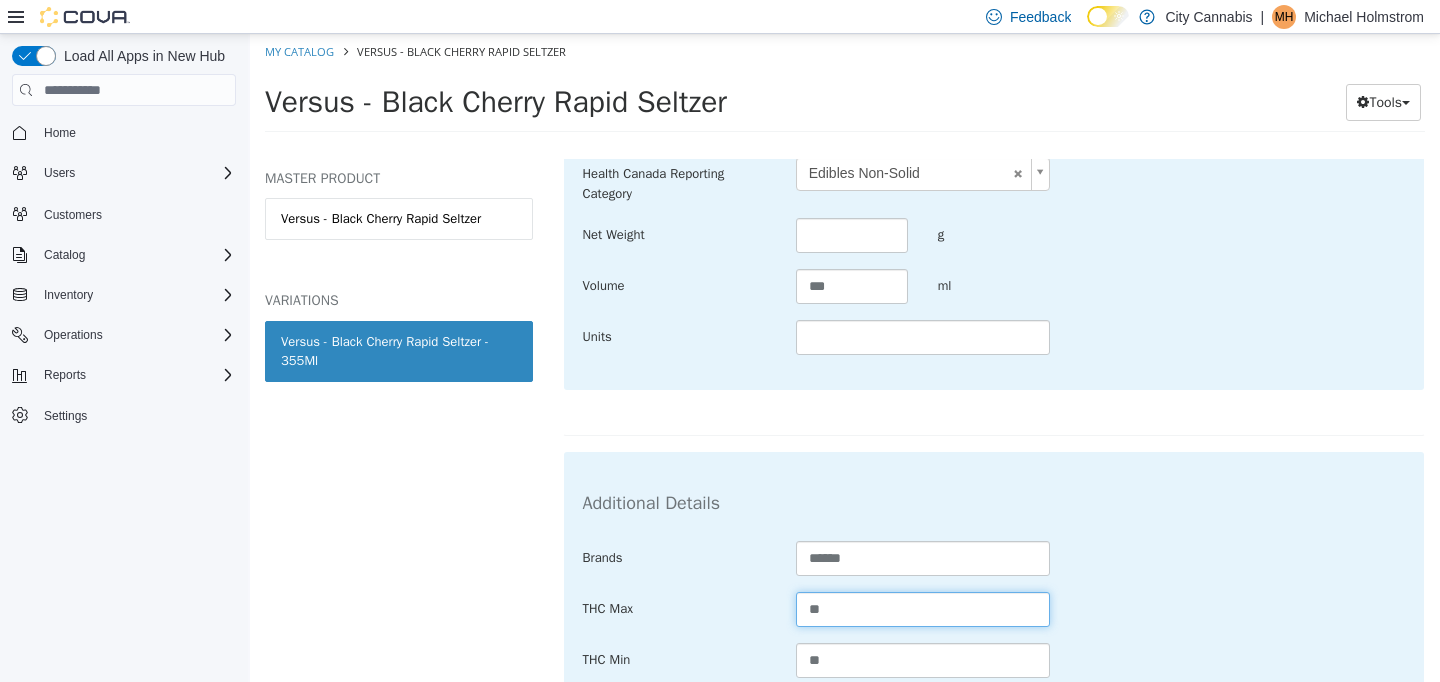 click on "**" at bounding box center [923, 609] 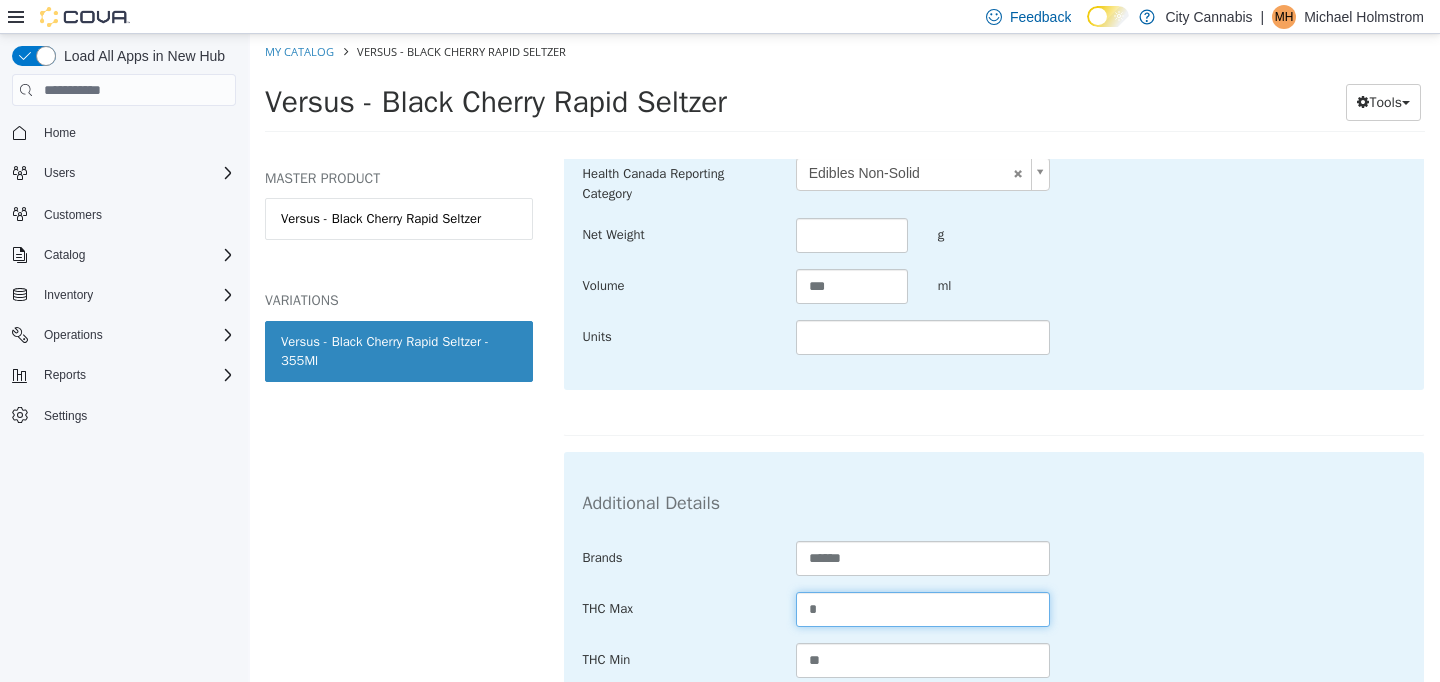 type on "**" 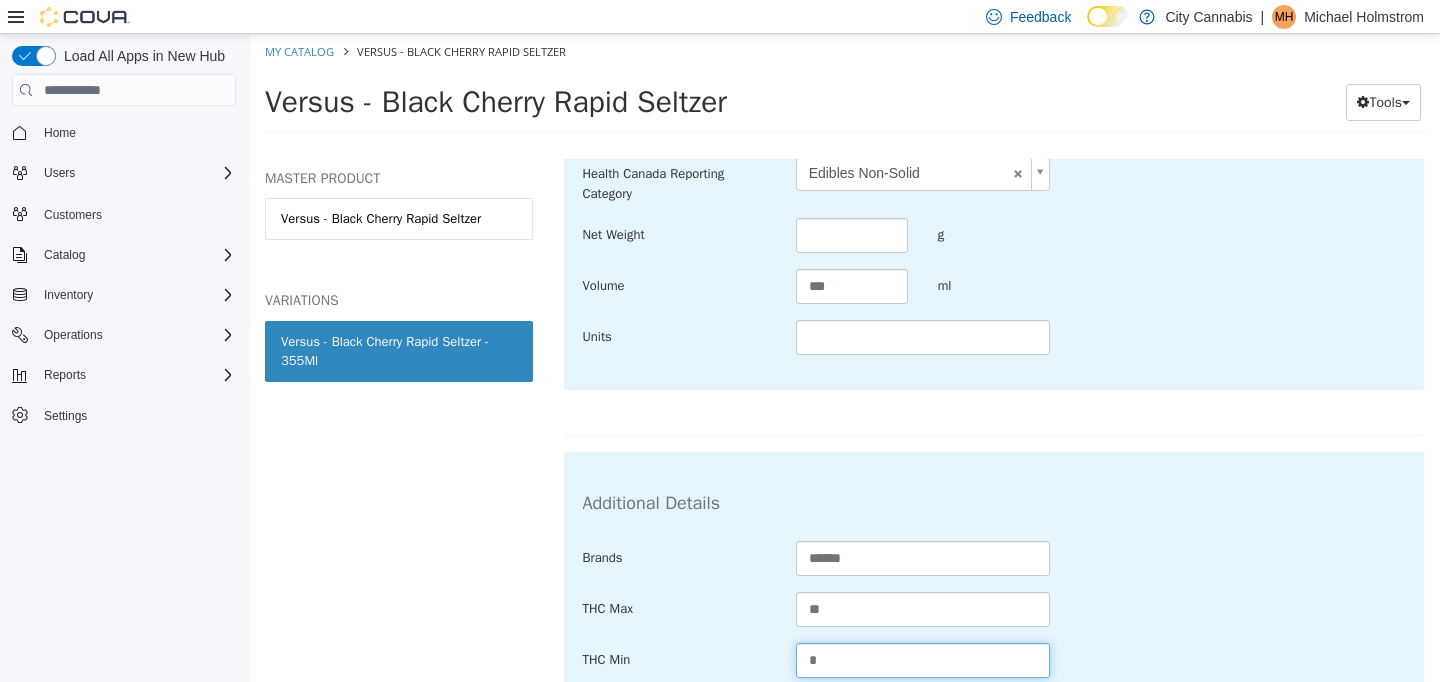 type on "*" 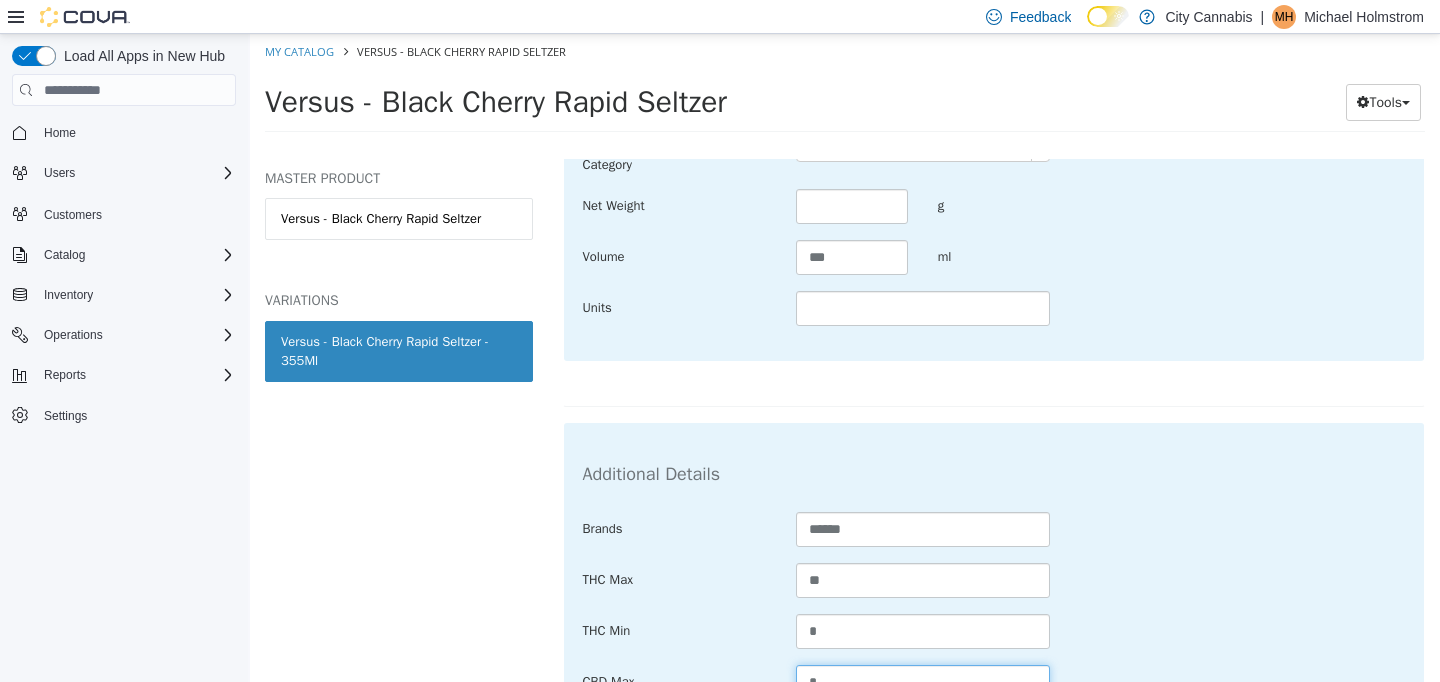 type on "*" 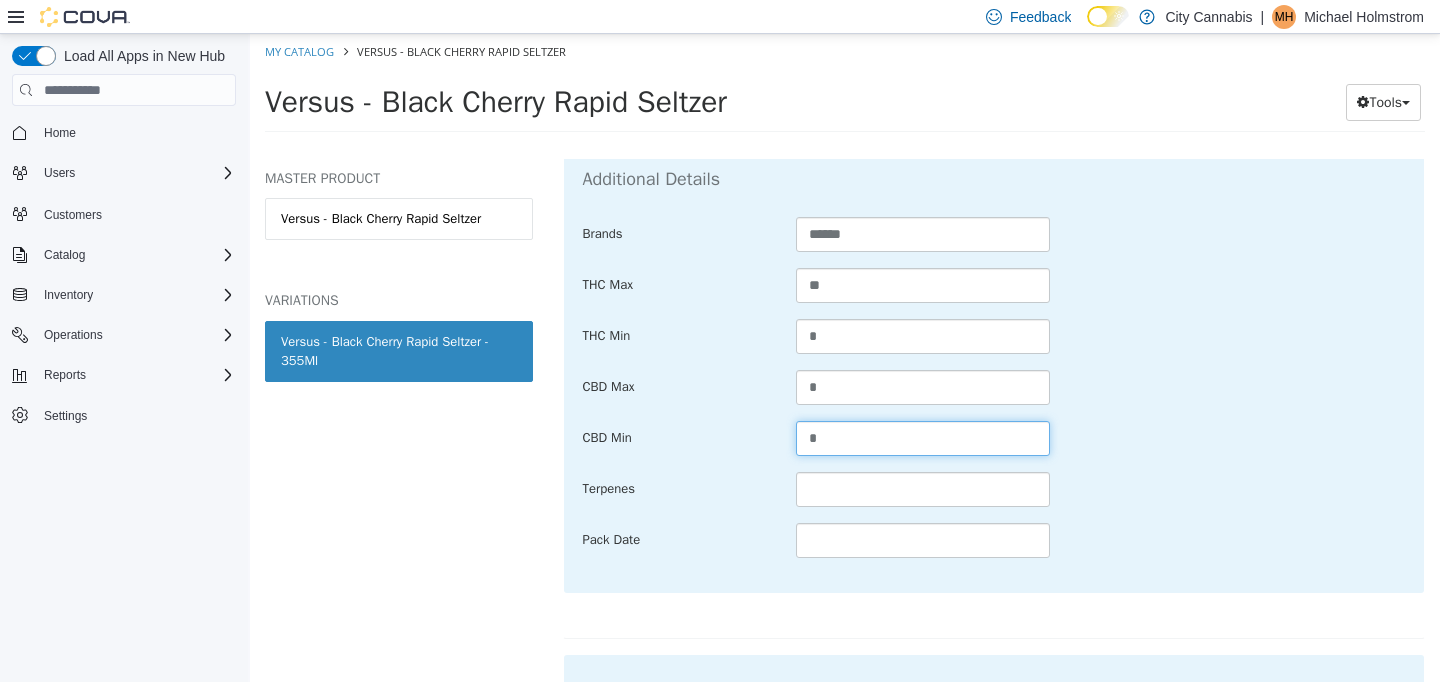 scroll, scrollTop: 1383, scrollLeft: 0, axis: vertical 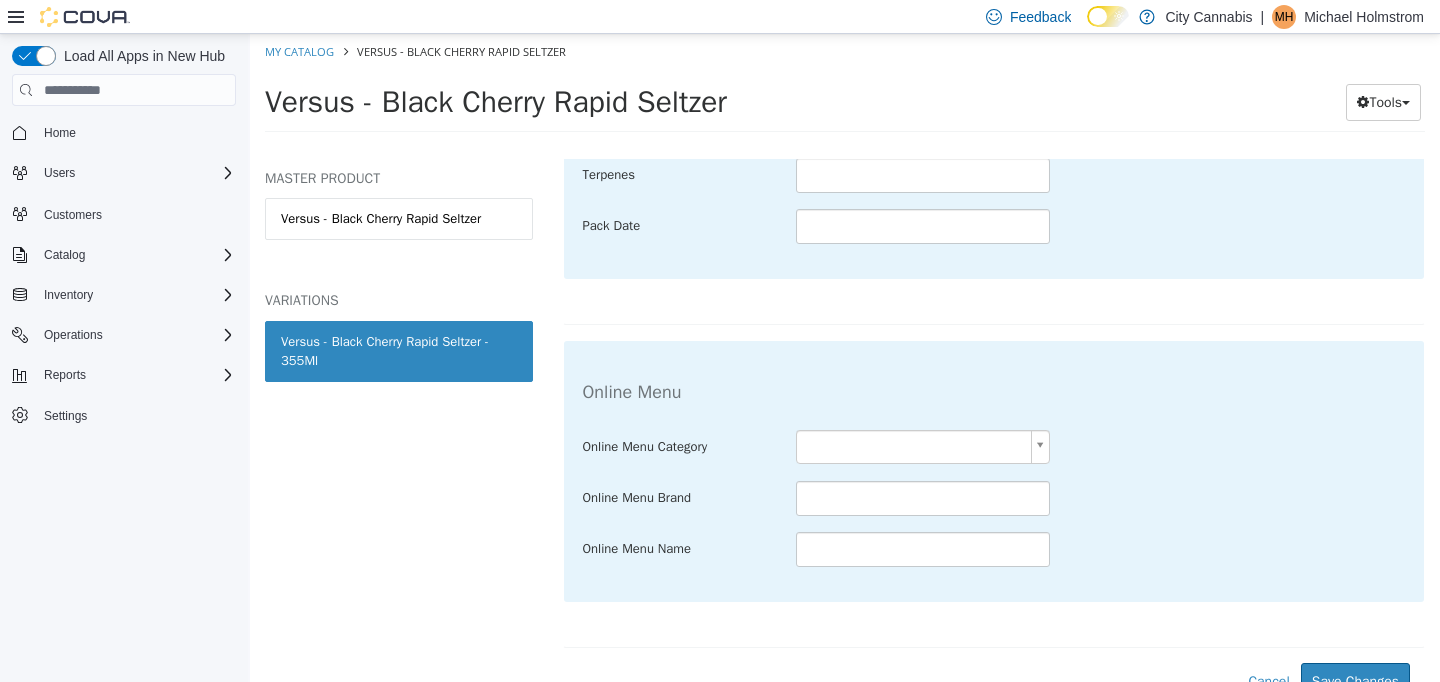 click on "**********" at bounding box center (994, -35) 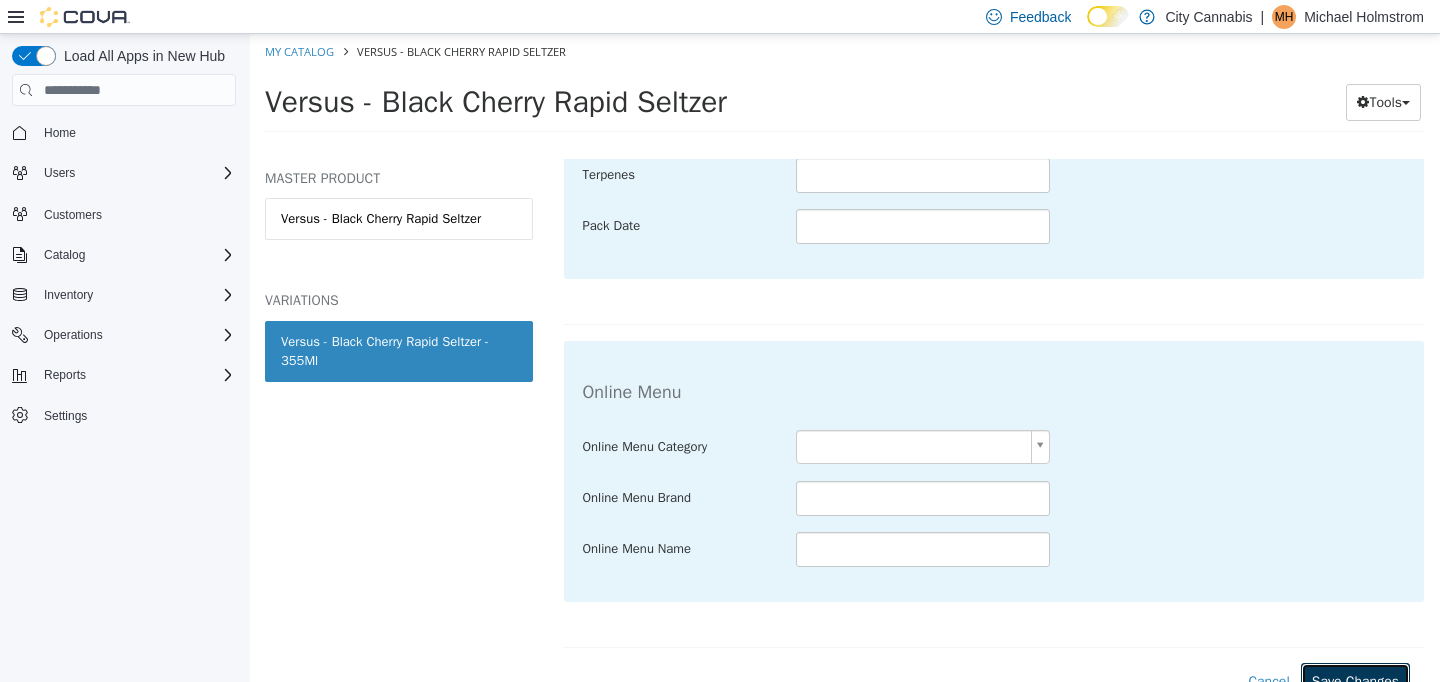 click on "Save Changes" at bounding box center (1355, 681) 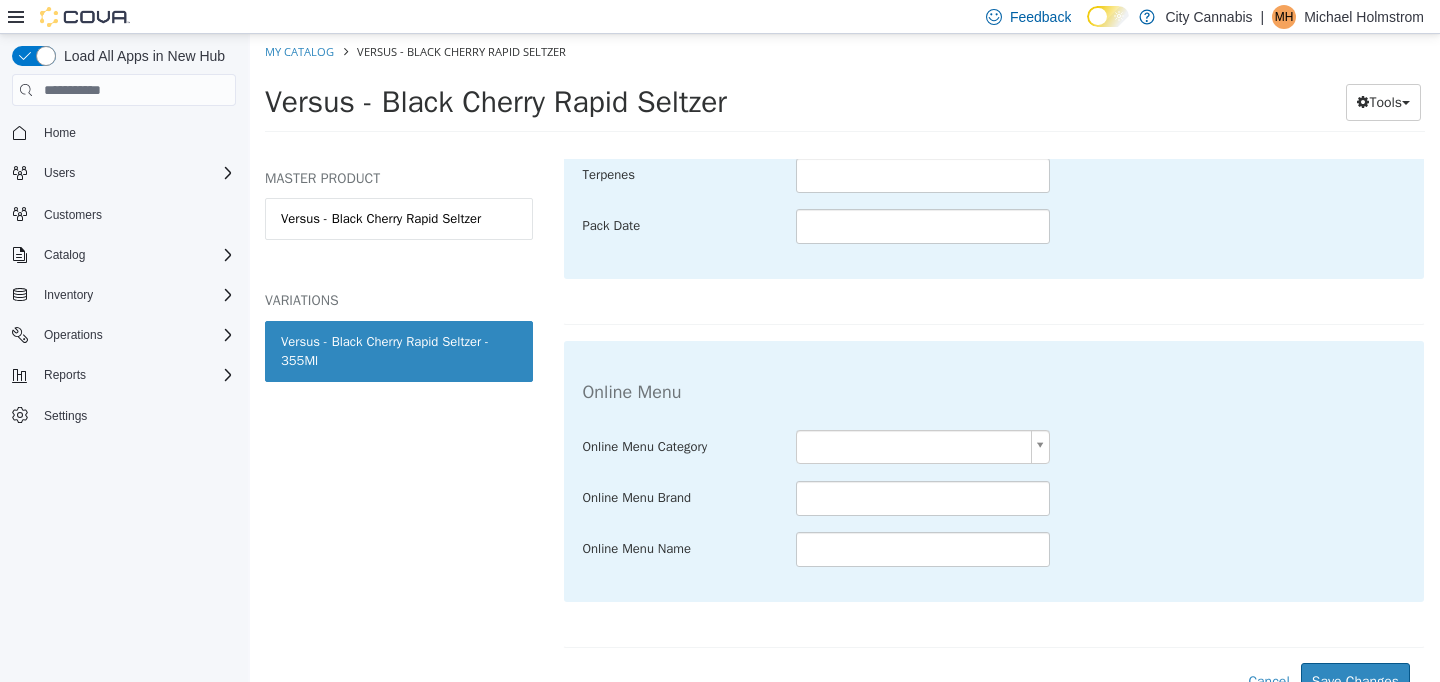scroll, scrollTop: 1157, scrollLeft: 0, axis: vertical 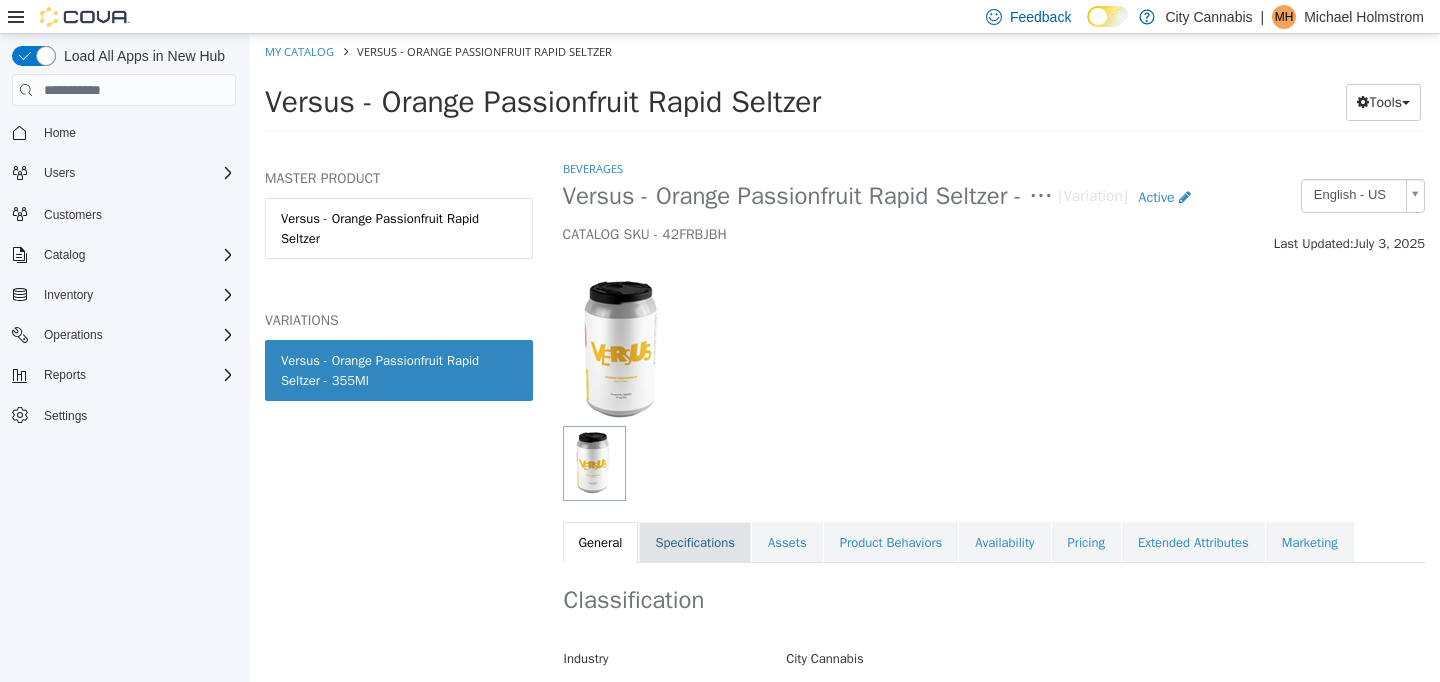 click on "Specifications" at bounding box center (695, 543) 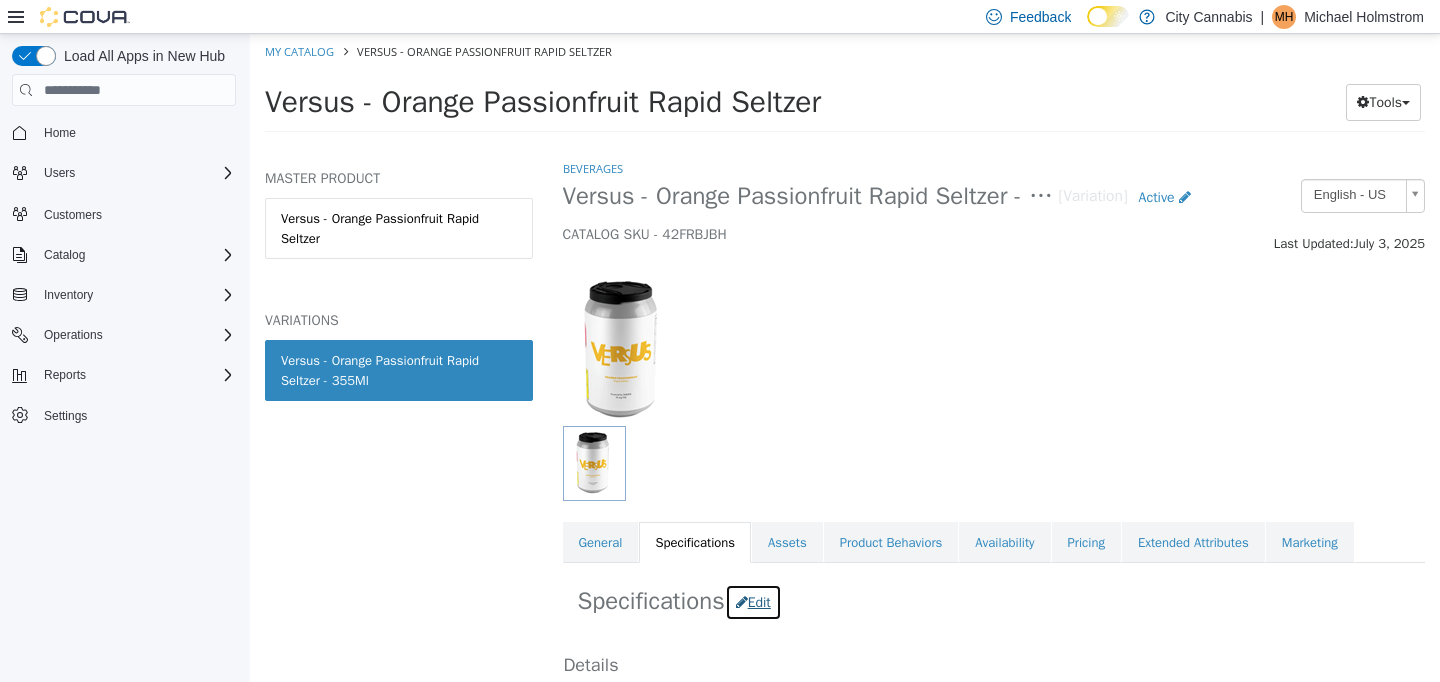 click on "Edit" at bounding box center [753, 602] 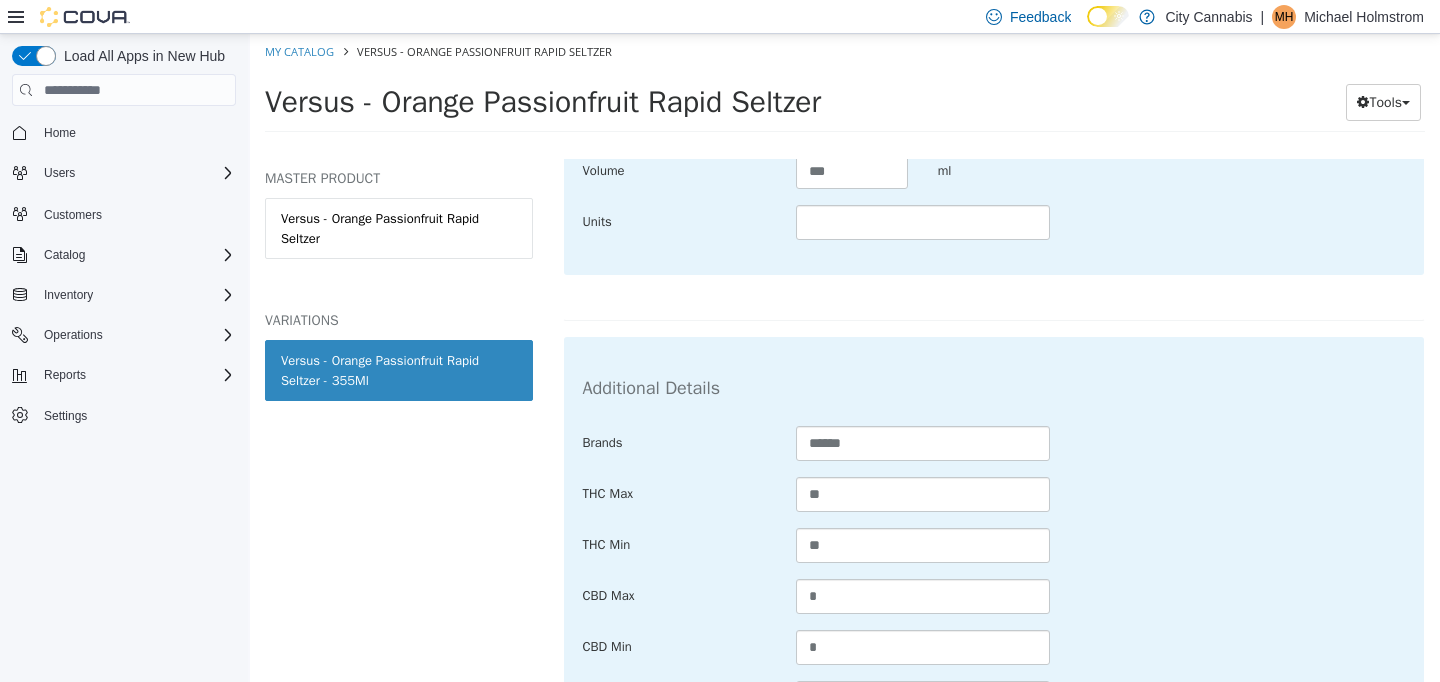 scroll, scrollTop: 867, scrollLeft: 0, axis: vertical 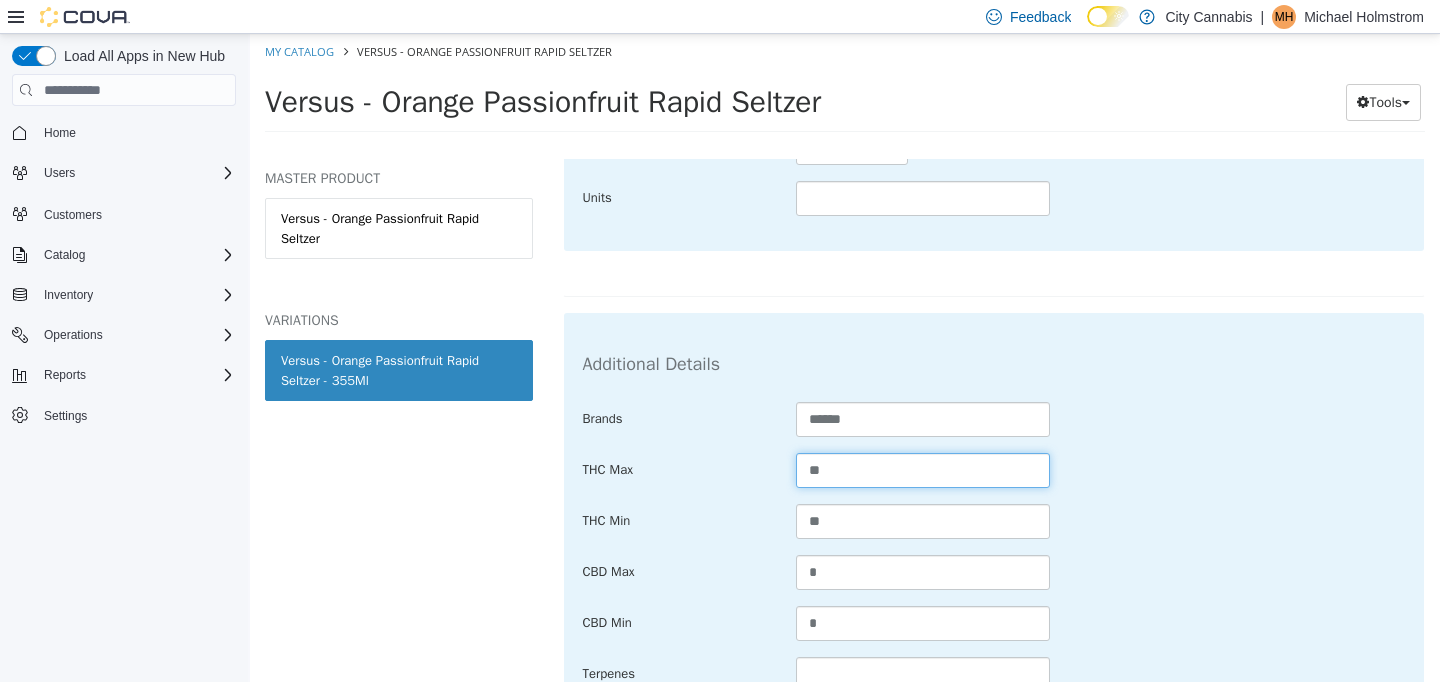 click on "**" at bounding box center (923, 470) 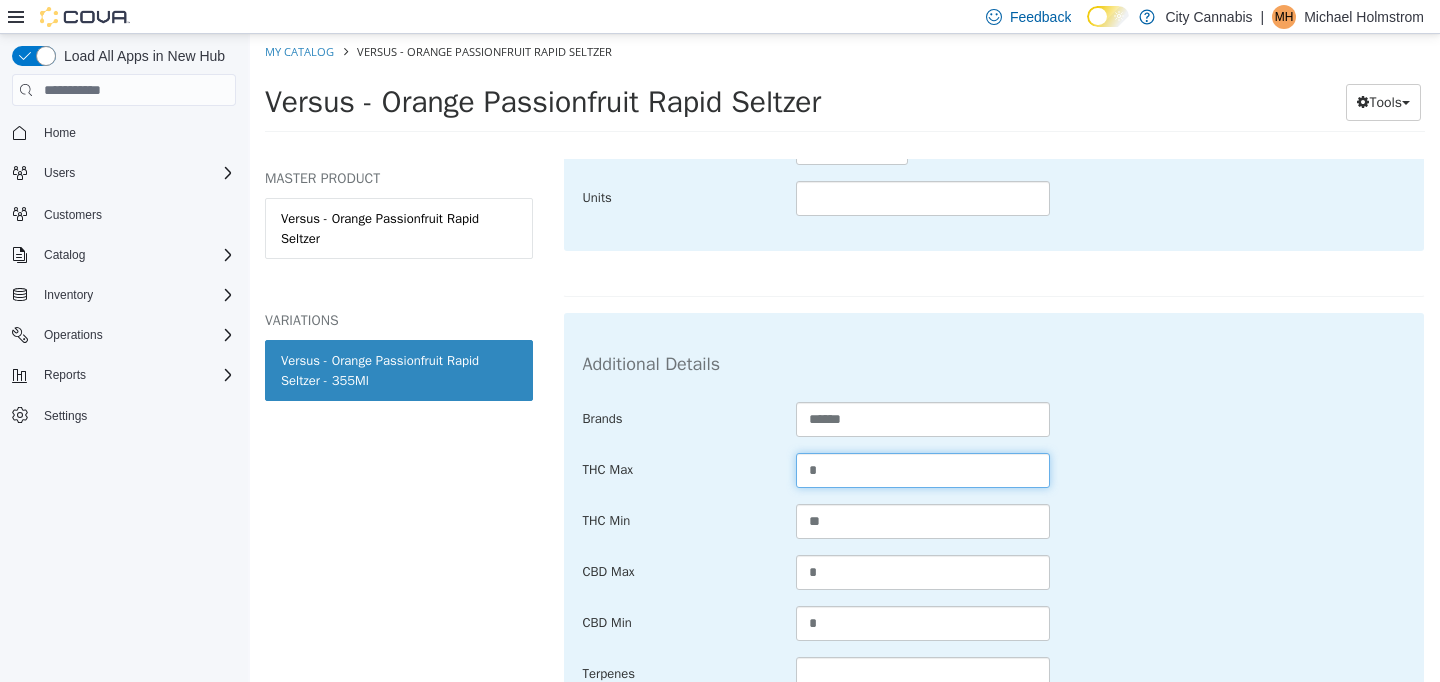 type on "**" 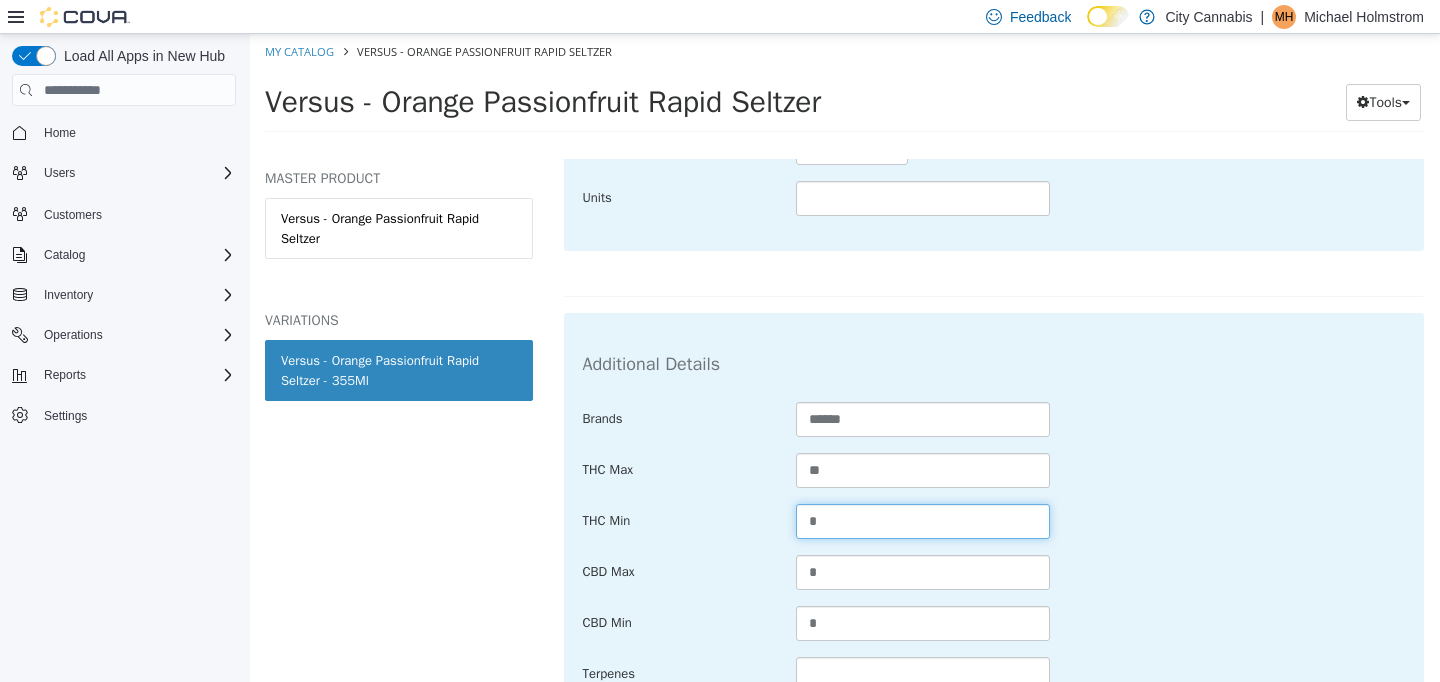 type on "*" 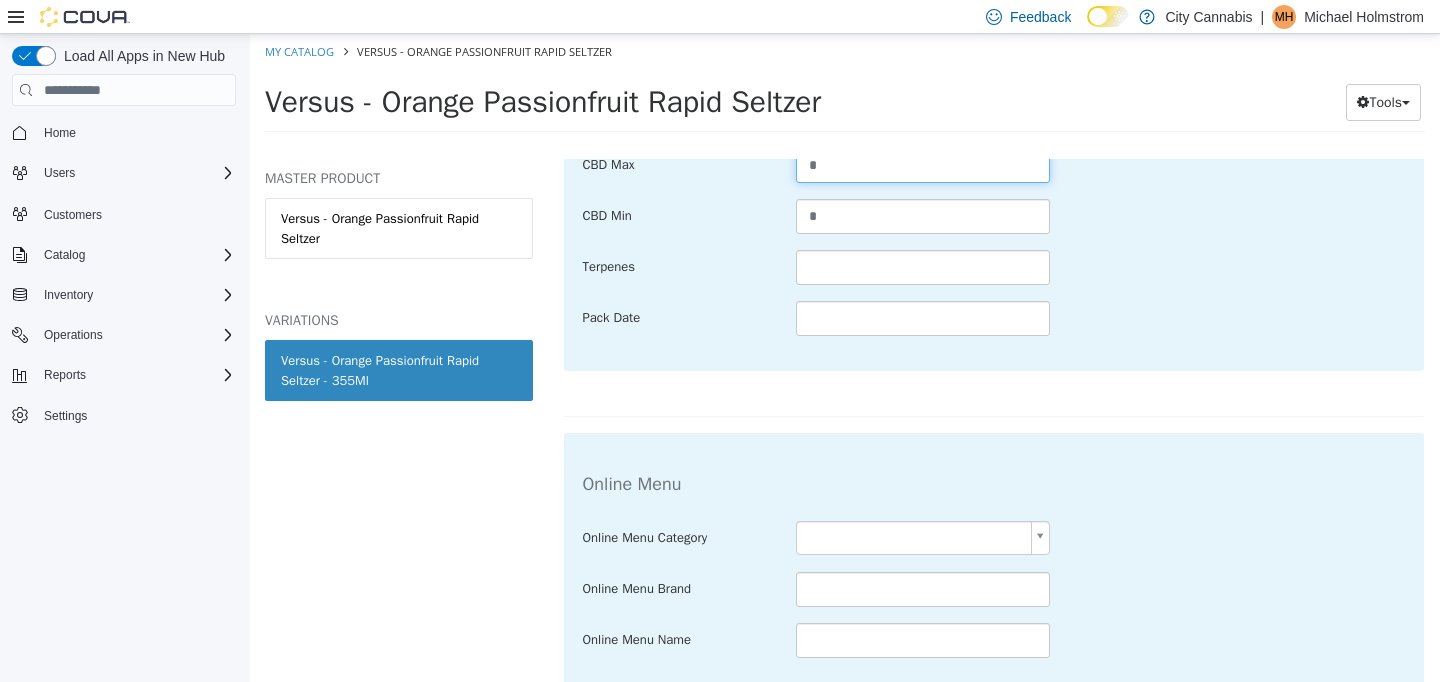 scroll, scrollTop: 1383, scrollLeft: 0, axis: vertical 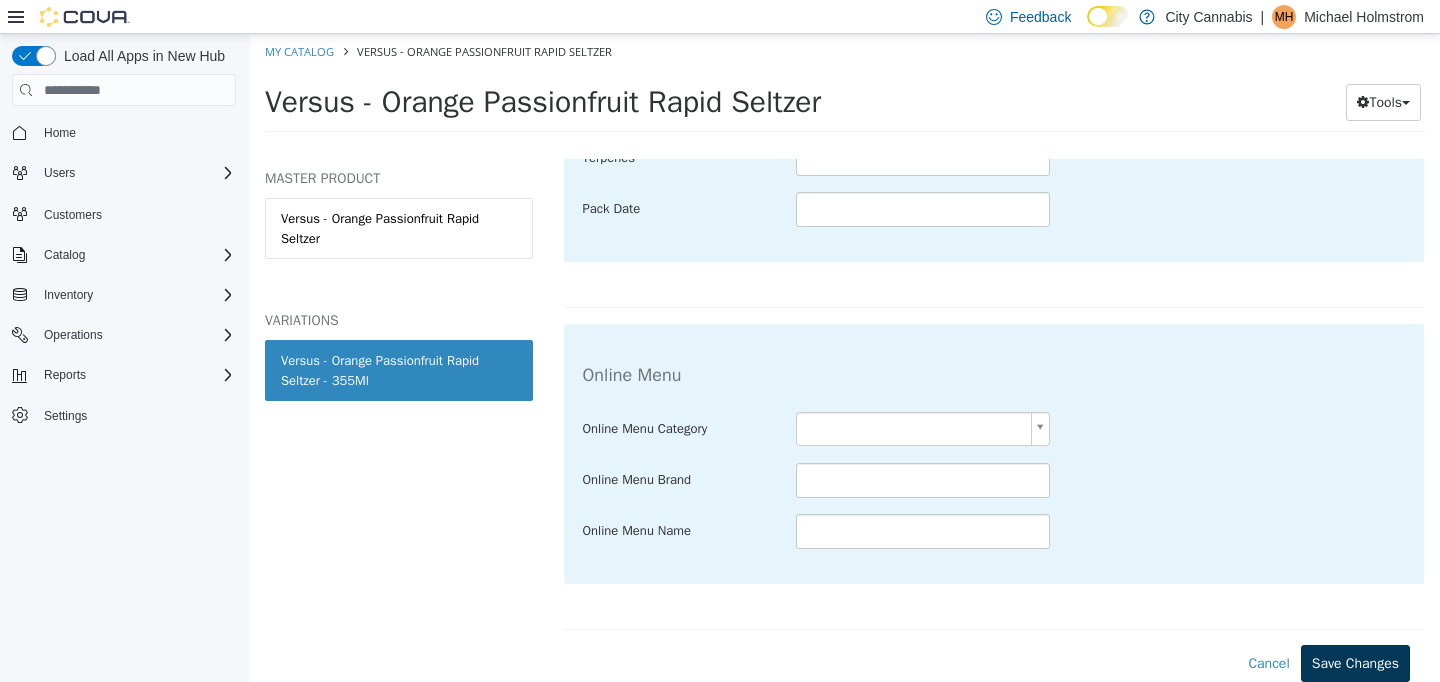 type on "*" 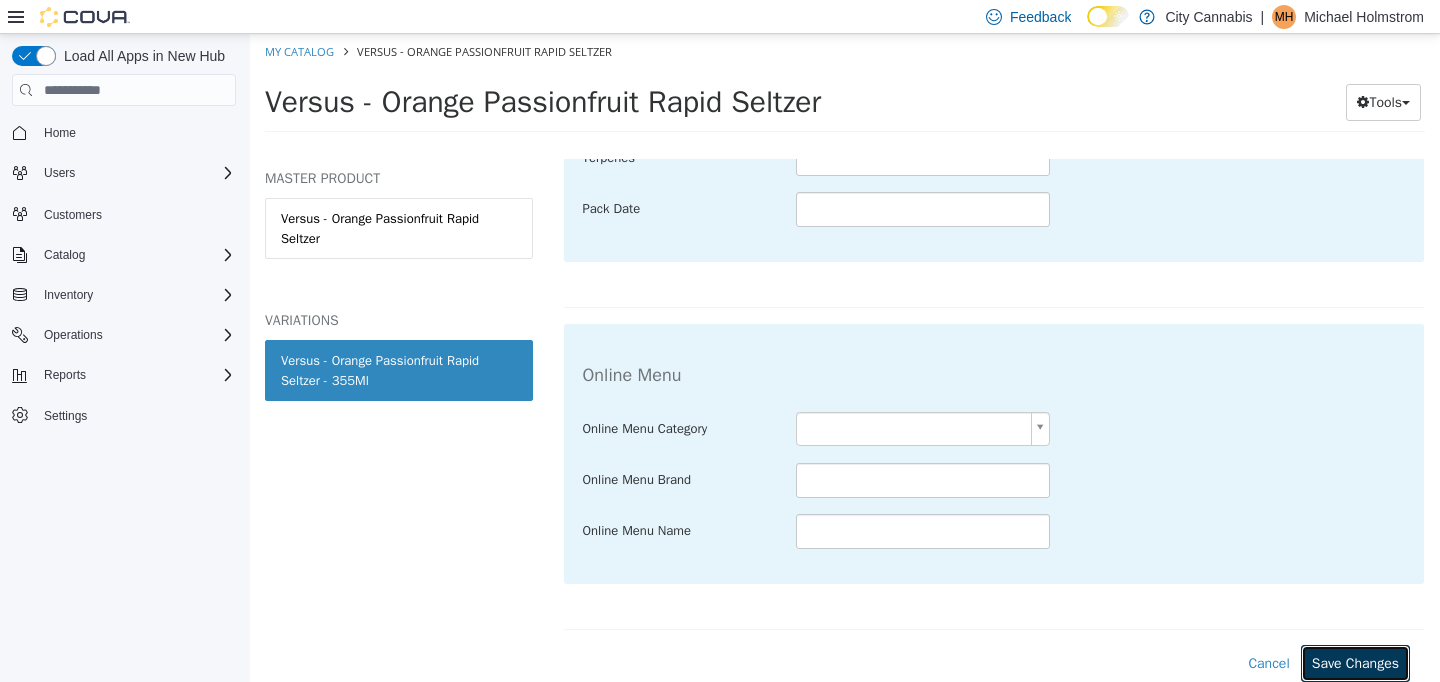 click on "Save Changes" at bounding box center [1355, 663] 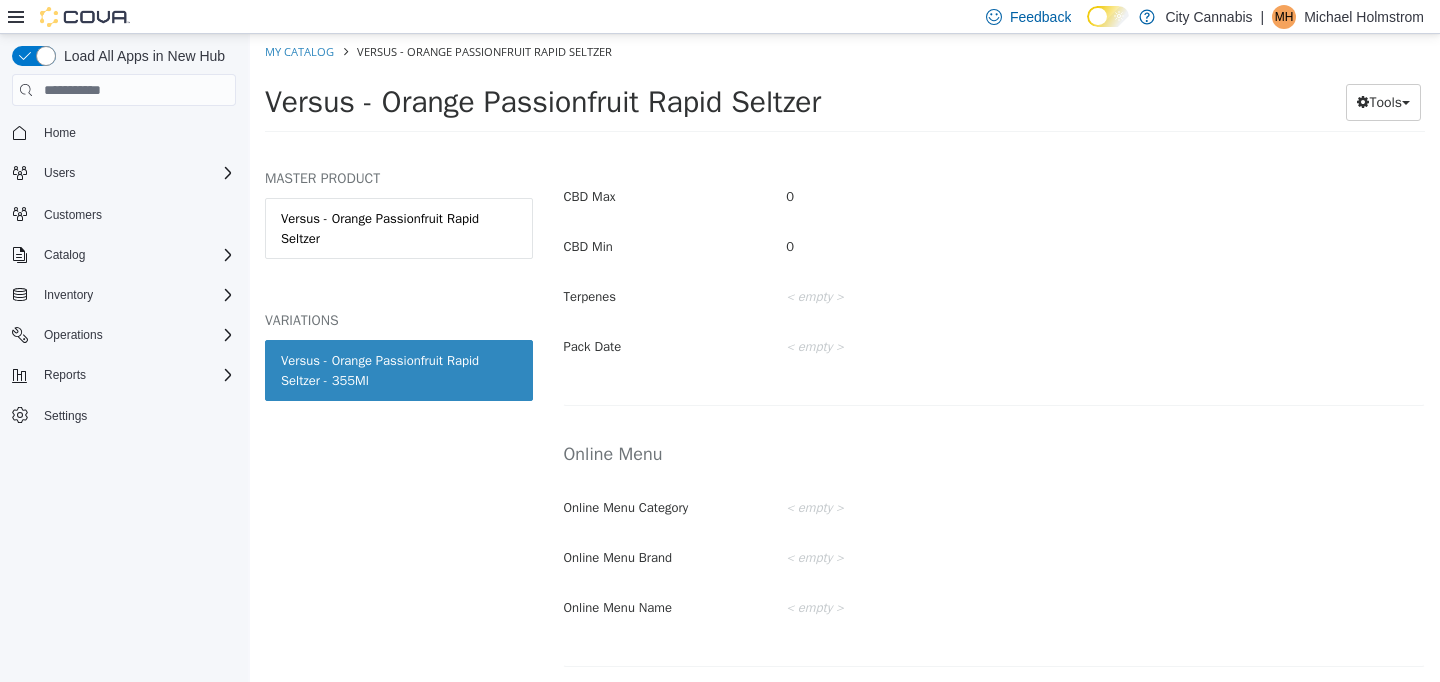 scroll, scrollTop: 1157, scrollLeft: 0, axis: vertical 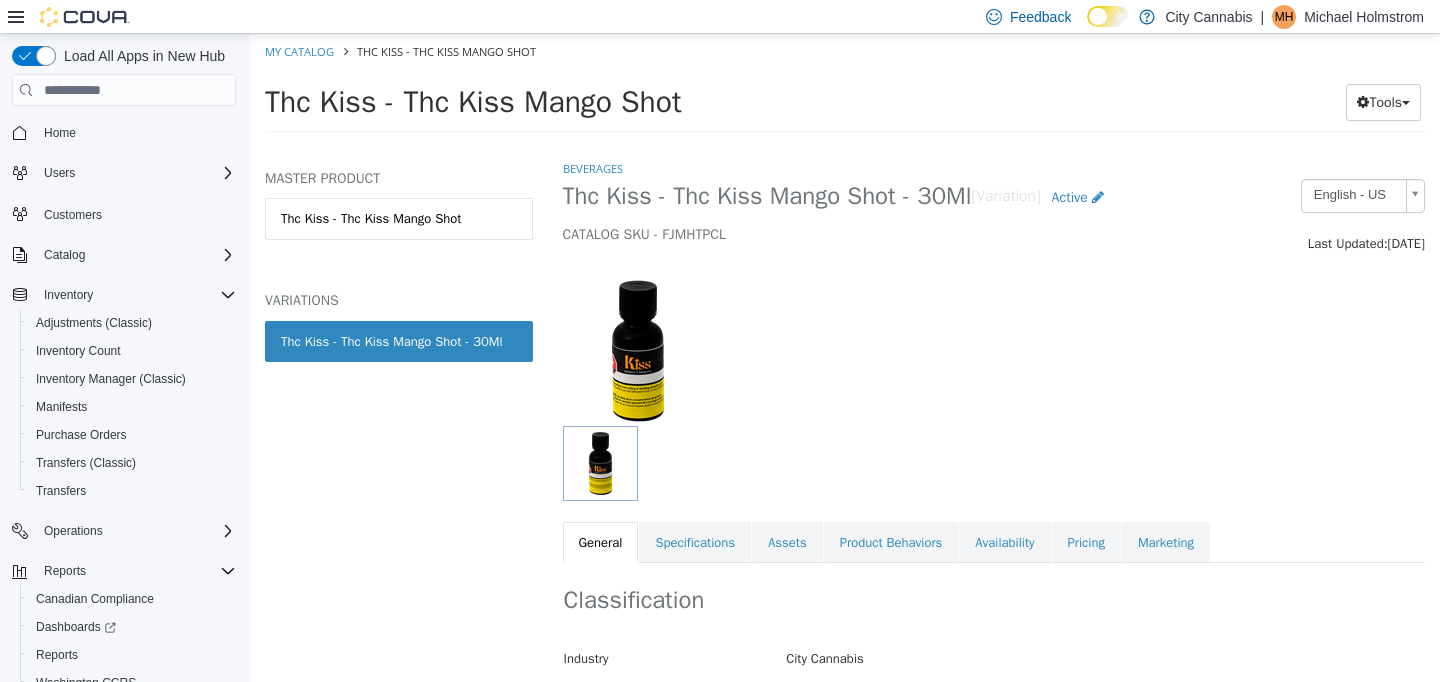 click on "Beverages
Thc Kiss - Thc Kiss Mango Shot - 30Ml
[Variation] Active   CATALOG SKU - FJMHTPCL     English - US                             Last Updated:  [DATE]
General Specifications Assets Product Behaviors Availability Pricing
Marketing Classification Industry
[CITY] Cannabis
Classification
Beverages
Cancel Save Changes General Information  Edit Product Name
Thc Kiss - Thc Kiss Mango Shot - 30Ml
Short Description
Mango juice-based 30ml shot containing 10mg of THC.
Long Description
Fast-acting, mango juice-based 30ml shot containing 10mg of THC. Gluten-free, contains milk.
MSRP
< empty >
Release Date
< empty >
Cancel Save Changes Manufacturer Manufacturer
< empty >
Cancel Save Manufacturer SKUs  Edit SKU Description Cancel Save Supplier SKUs  Edit SKU Supplier Description
1037647
BCLDB
Cancel Save UPCs  Edit UPC Description
00628242850834
Cancel Save Additional SKUs Retail Management SKU (RMS) < empty >" at bounding box center (994, 361) 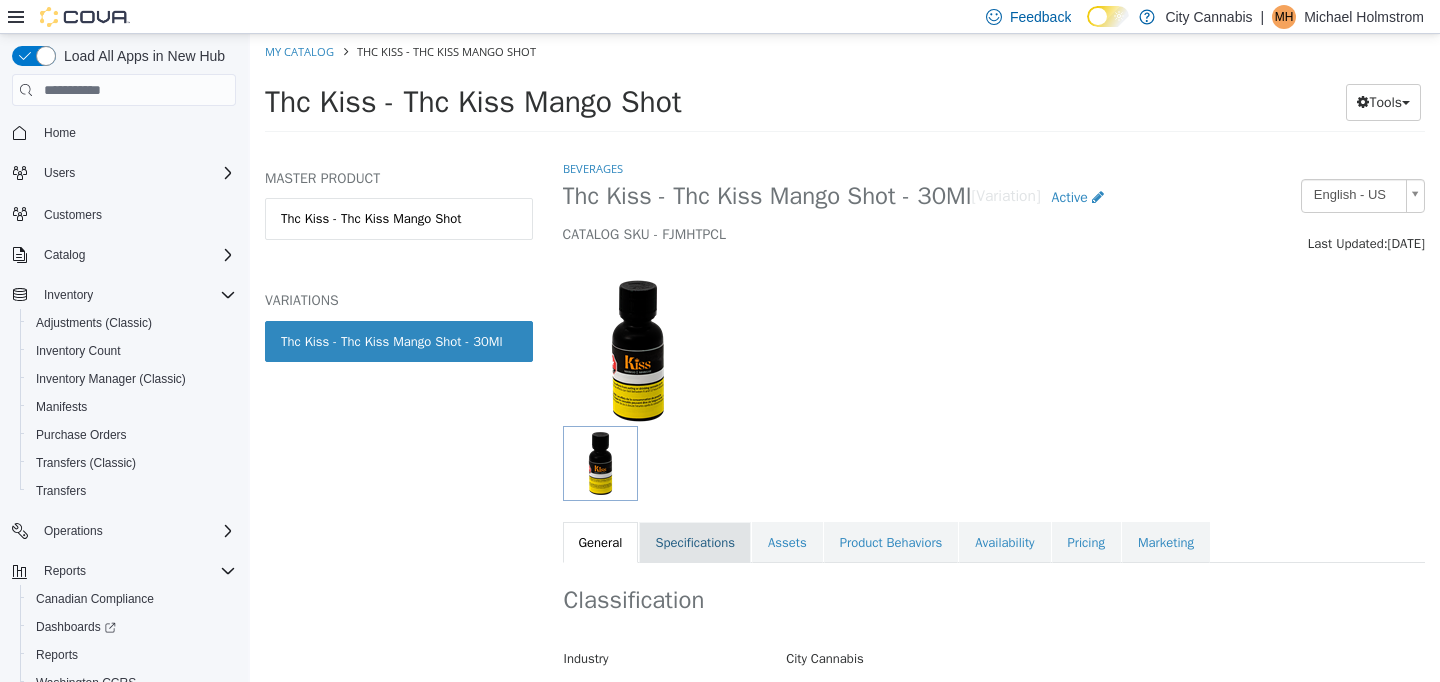 click on "Specifications" at bounding box center [695, 543] 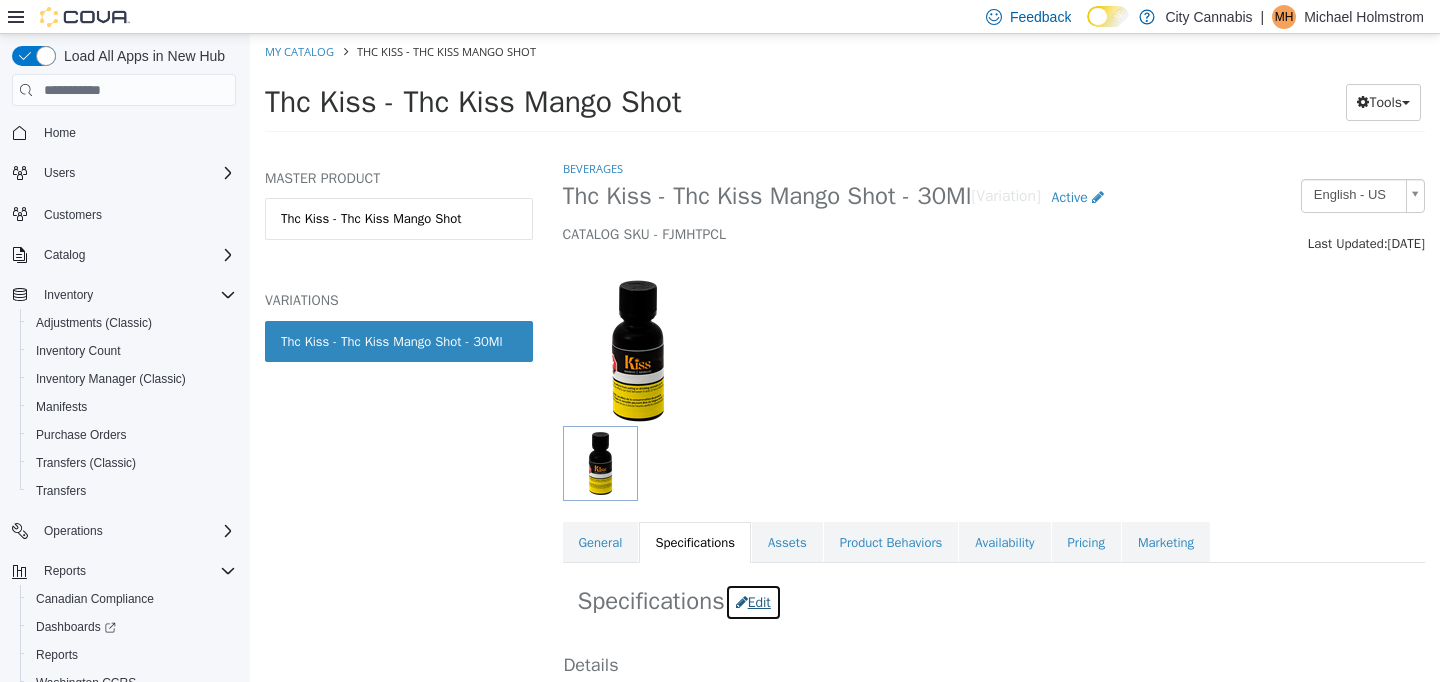 click on "Edit" at bounding box center [753, 602] 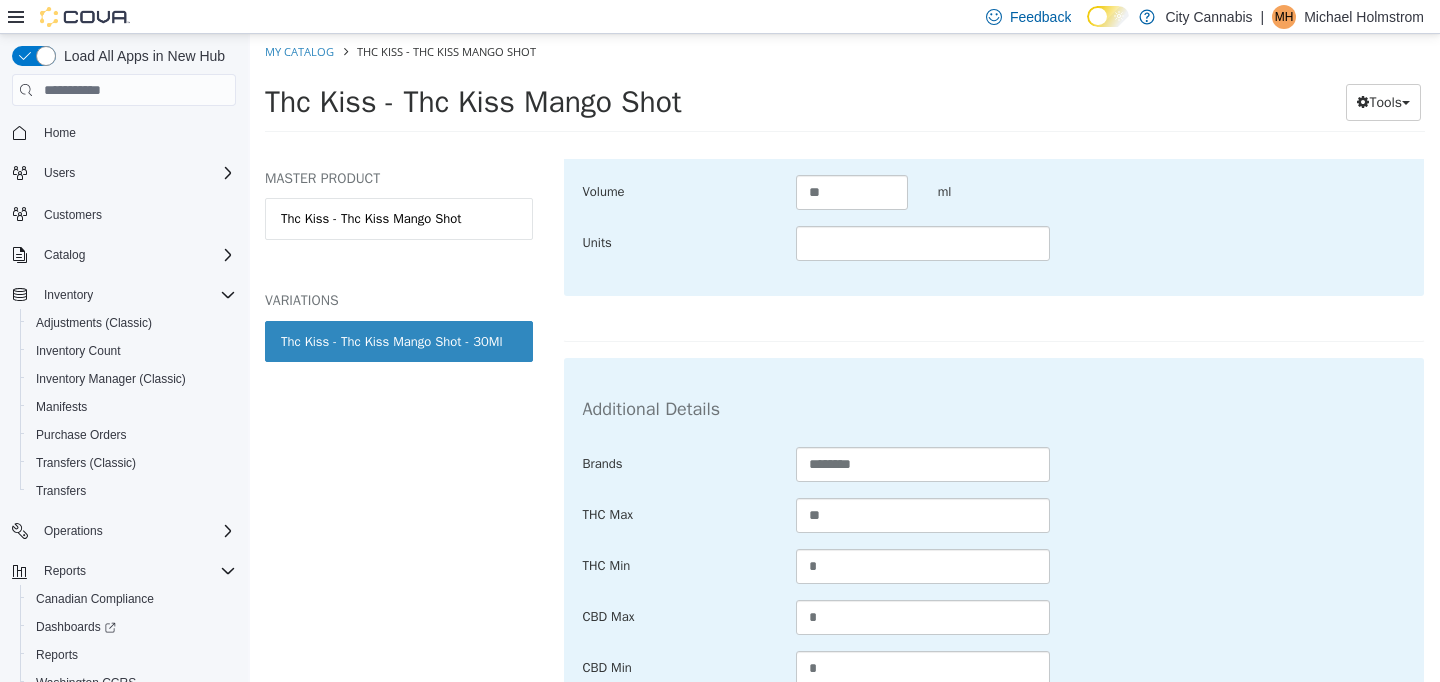 scroll, scrollTop: 910, scrollLeft: 0, axis: vertical 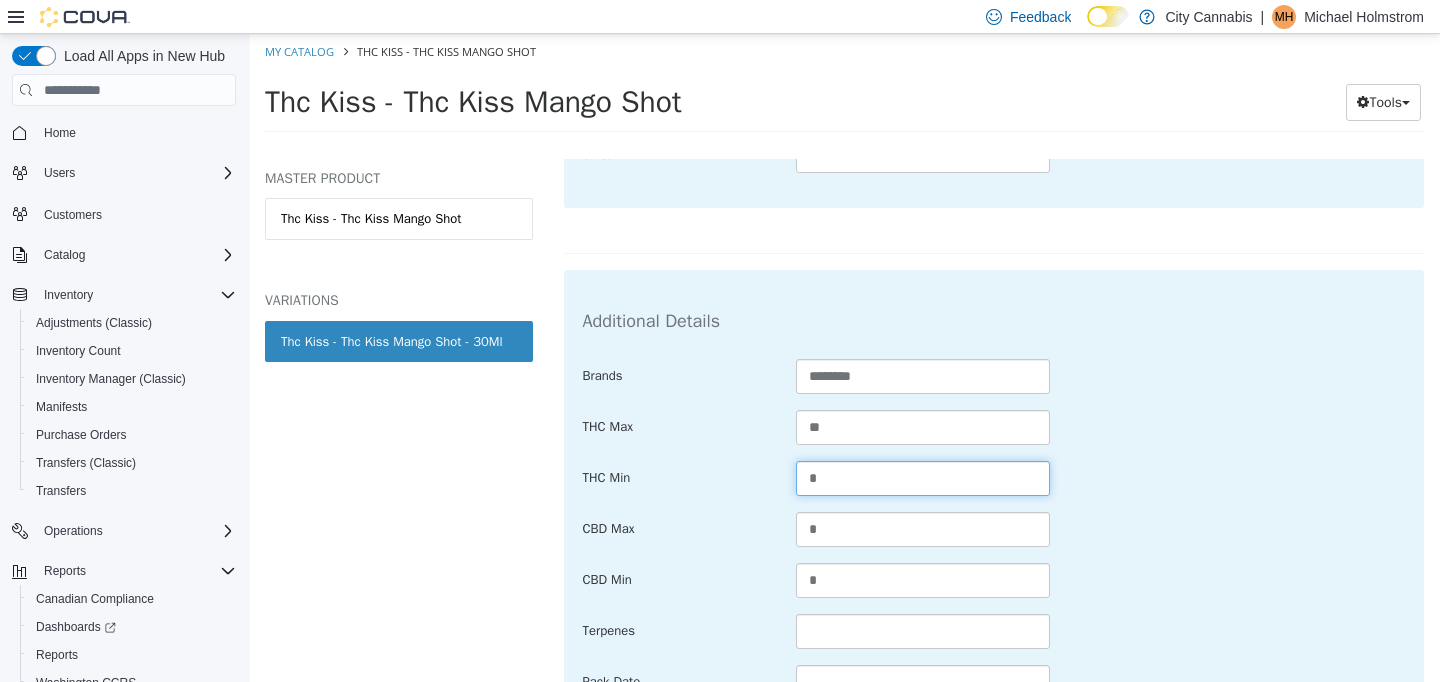 click on "*" at bounding box center [923, 478] 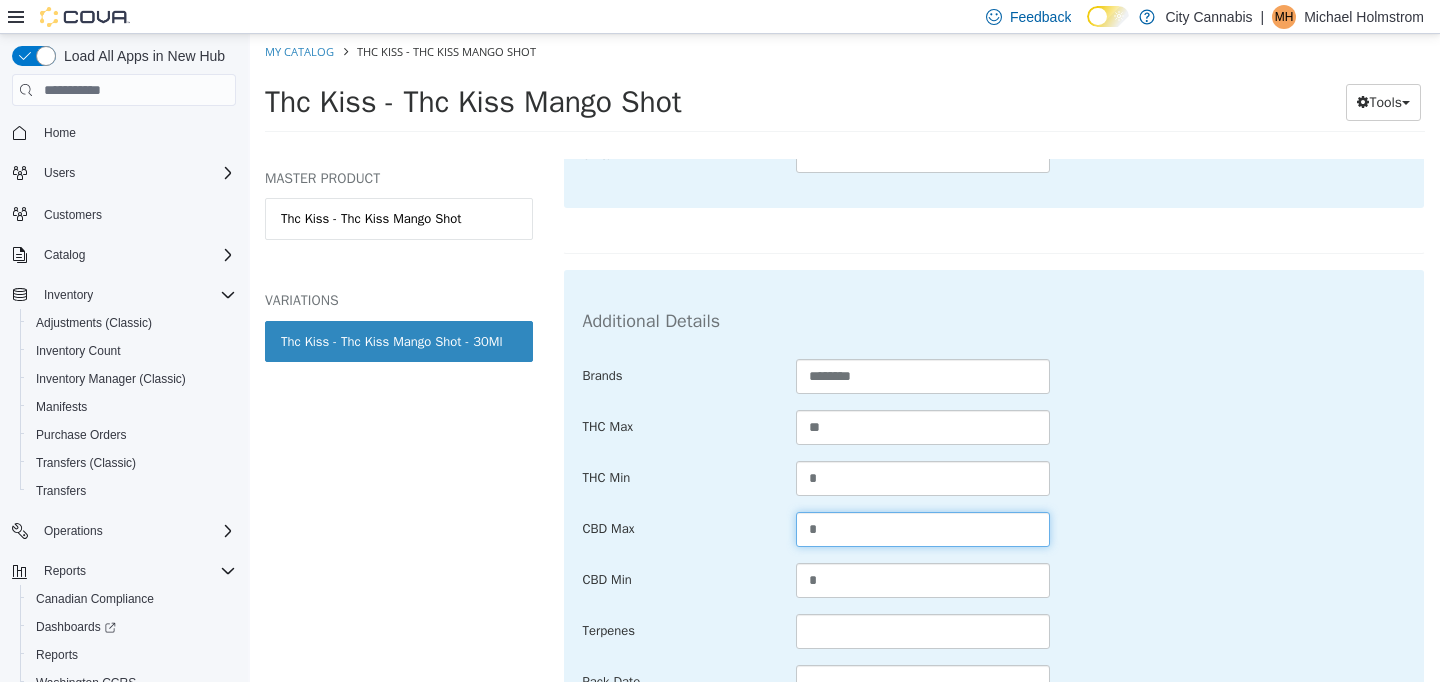 scroll, scrollTop: 1383, scrollLeft: 0, axis: vertical 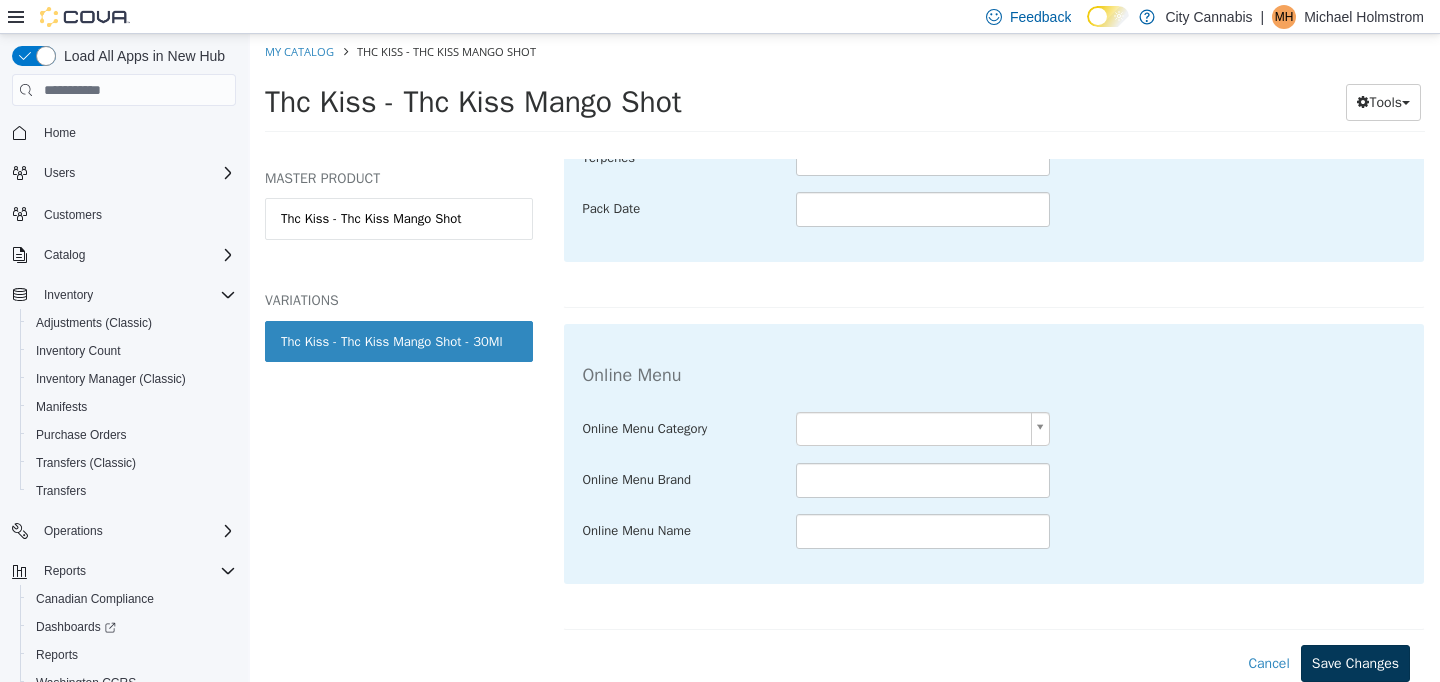 type on "*" 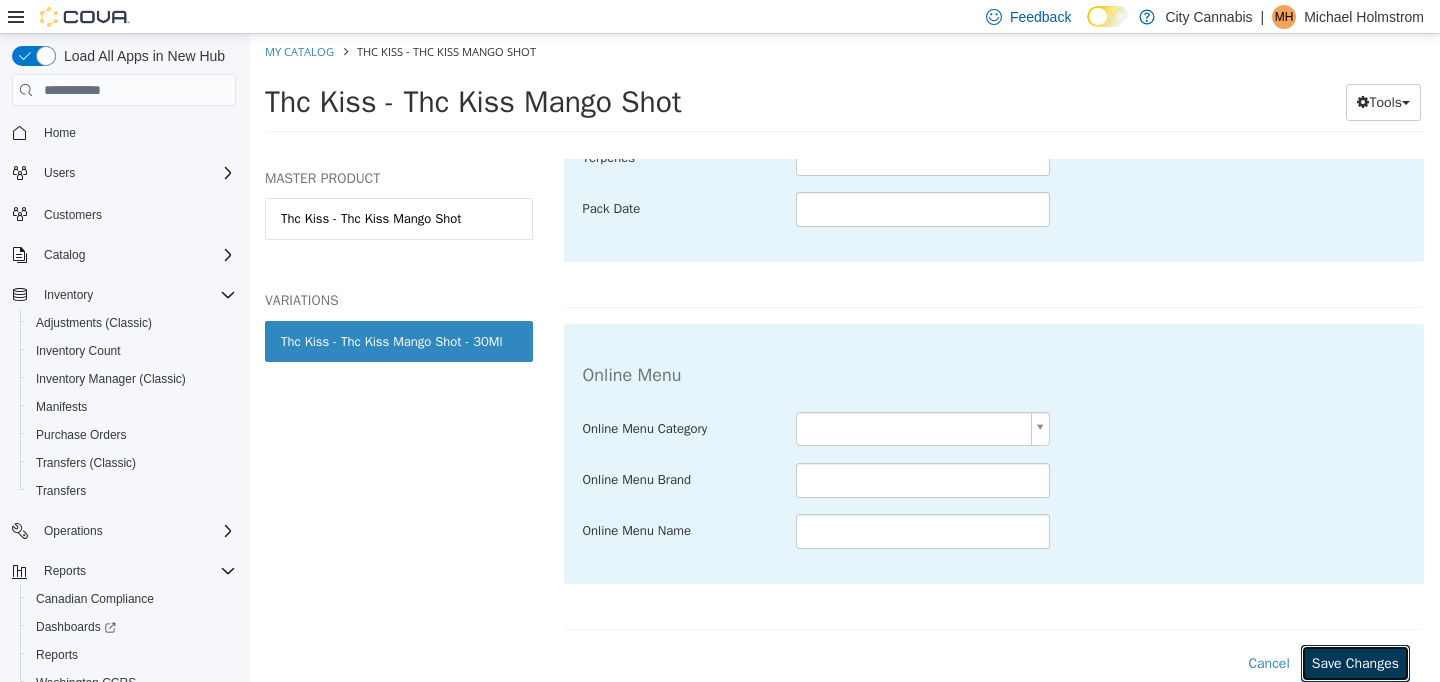 click on "Save Changes" at bounding box center [1355, 663] 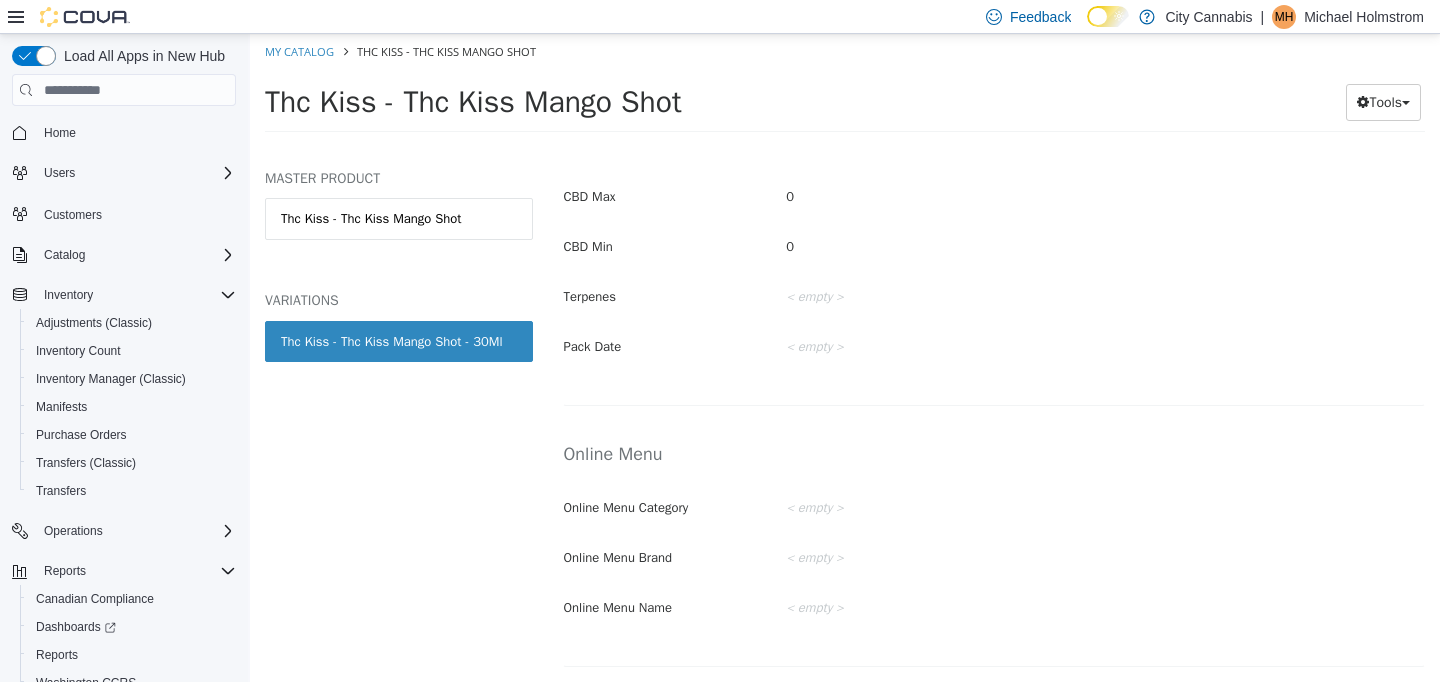 scroll, scrollTop: 1157, scrollLeft: 0, axis: vertical 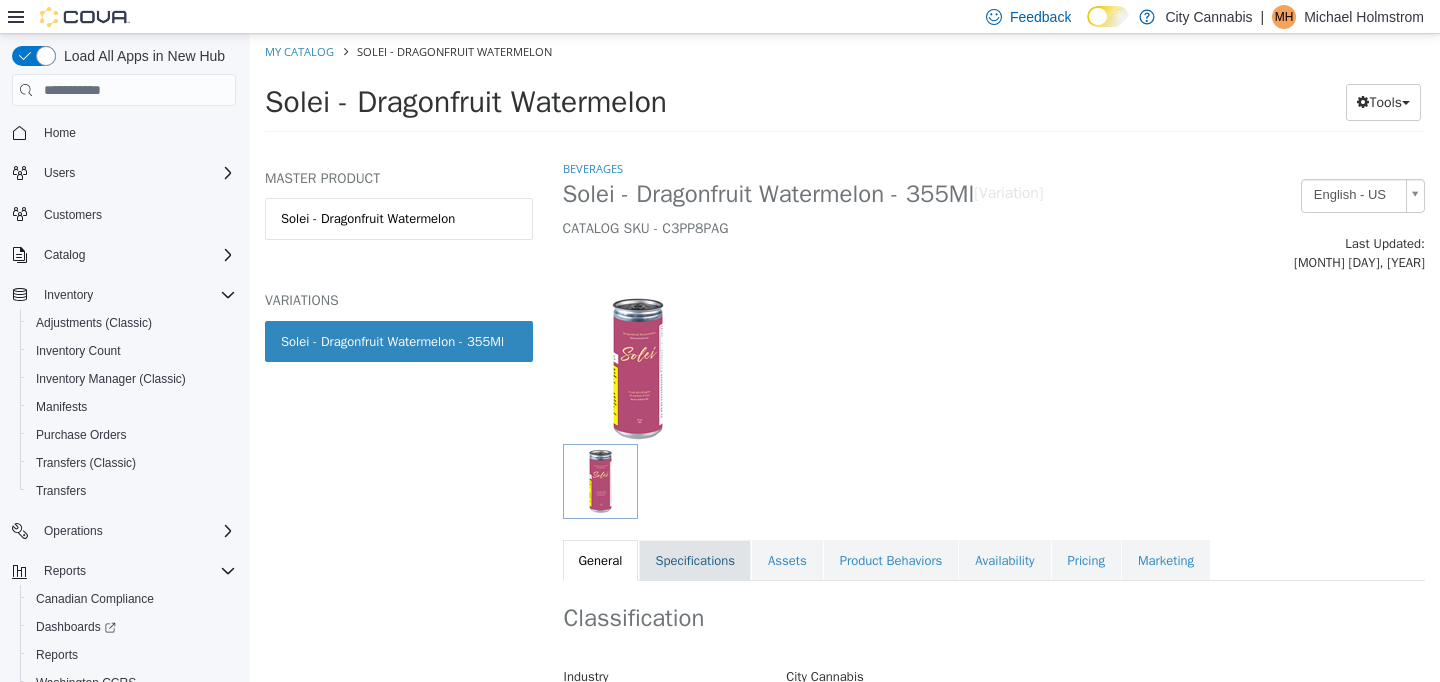 click on "Specifications" at bounding box center (695, 561) 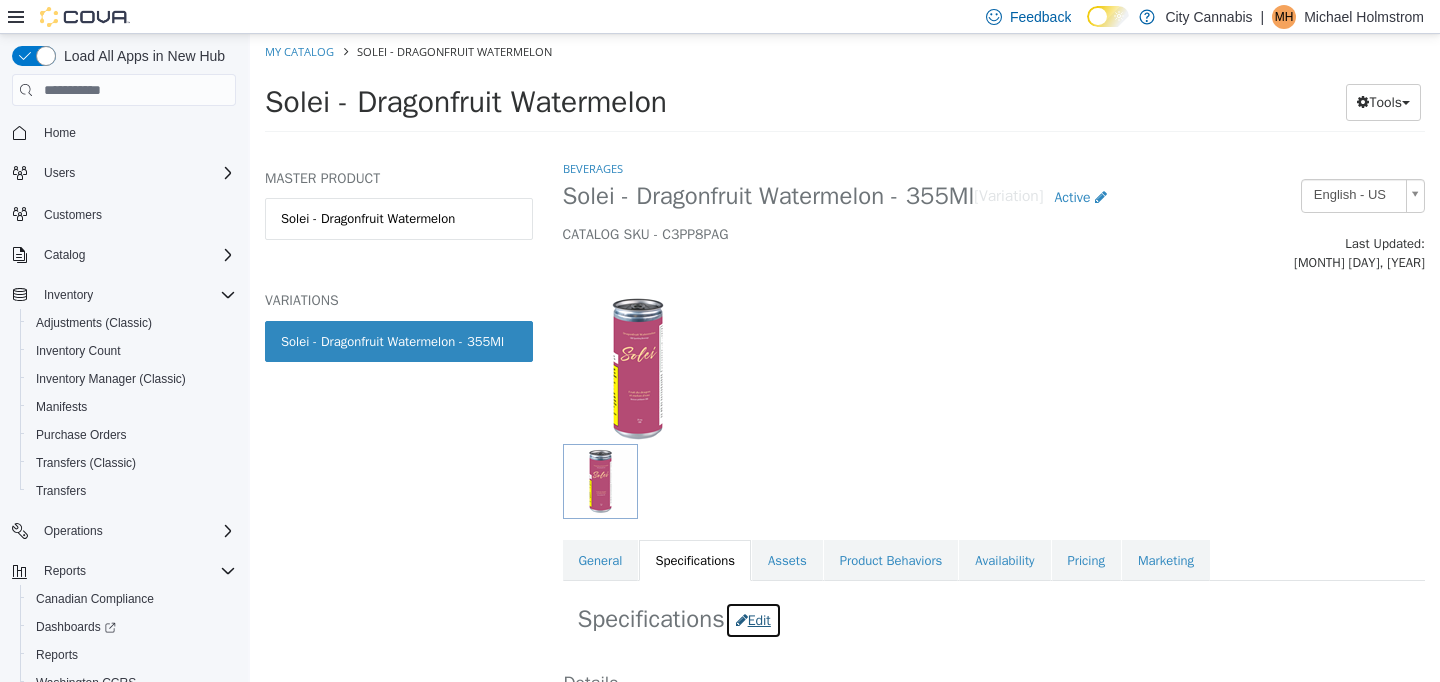 click on "Edit" at bounding box center (753, 620) 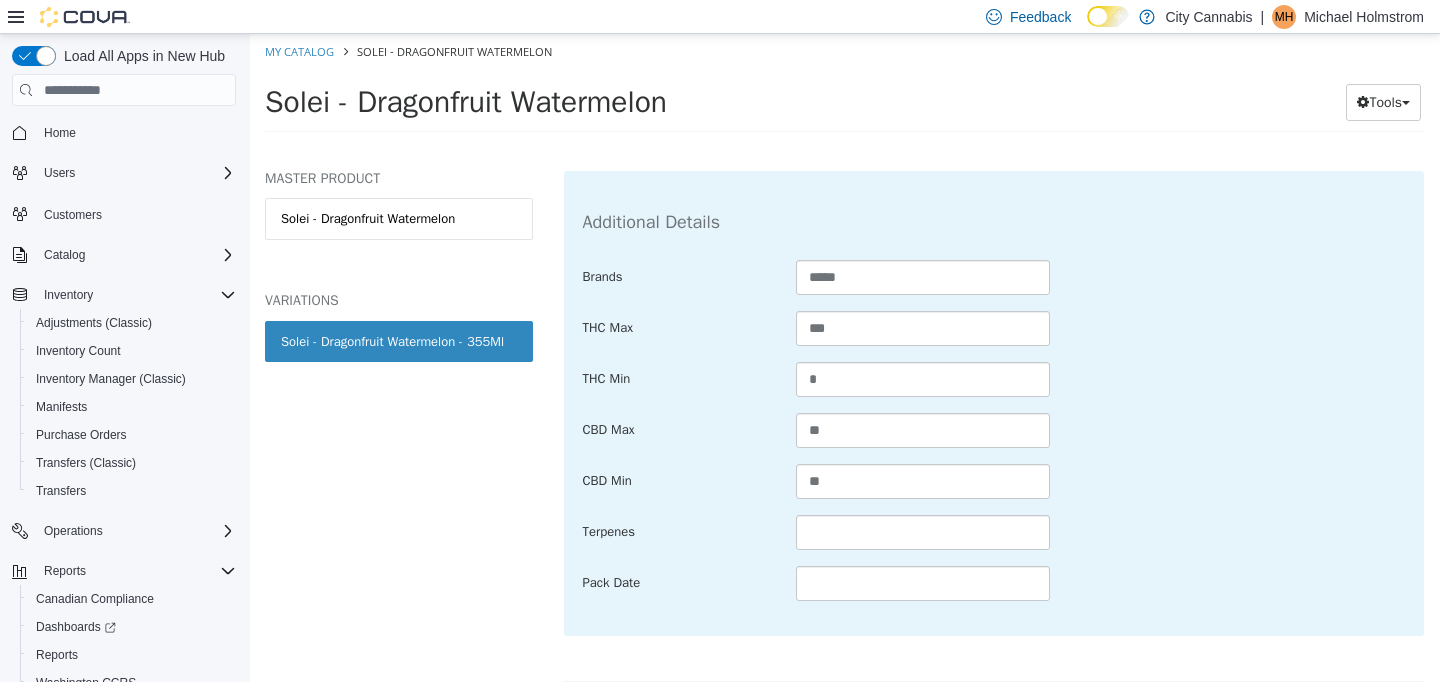 scroll, scrollTop: 1041, scrollLeft: 0, axis: vertical 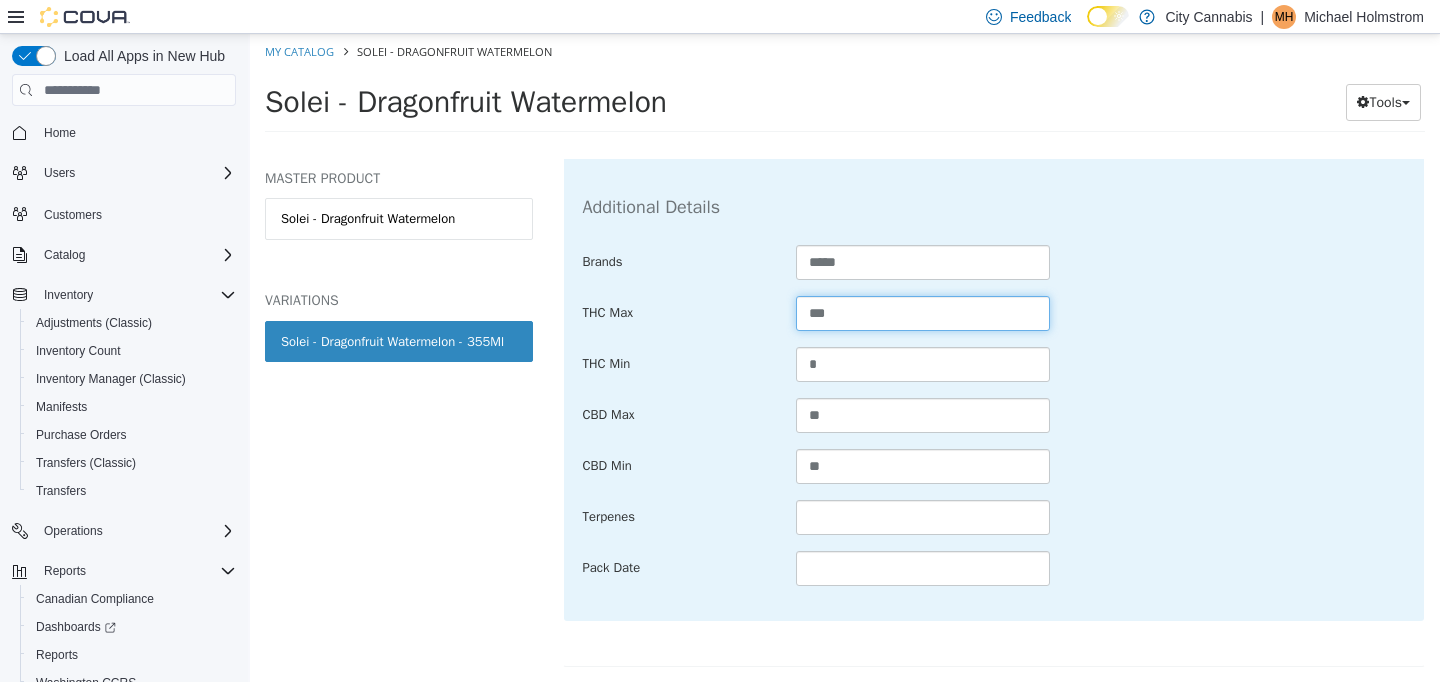 click on "***" at bounding box center (923, 313) 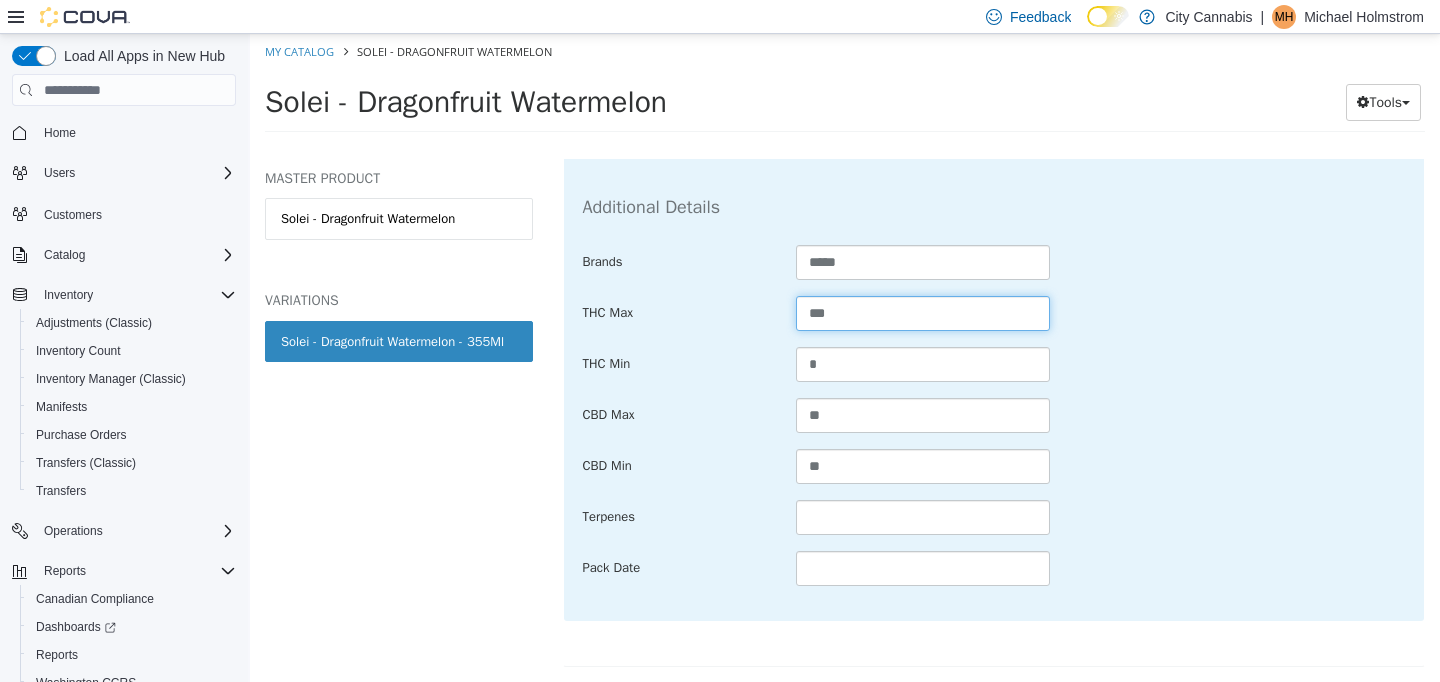 click on "***" at bounding box center [923, 313] 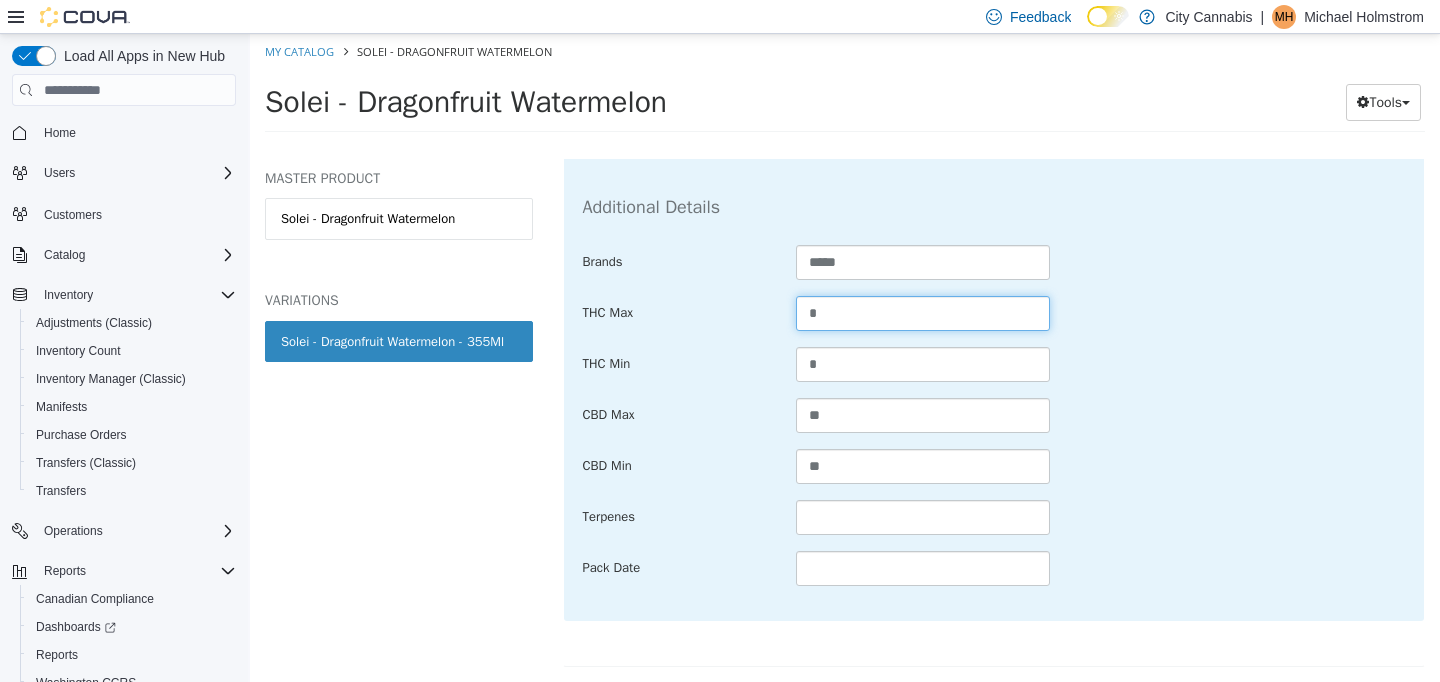 type on "*" 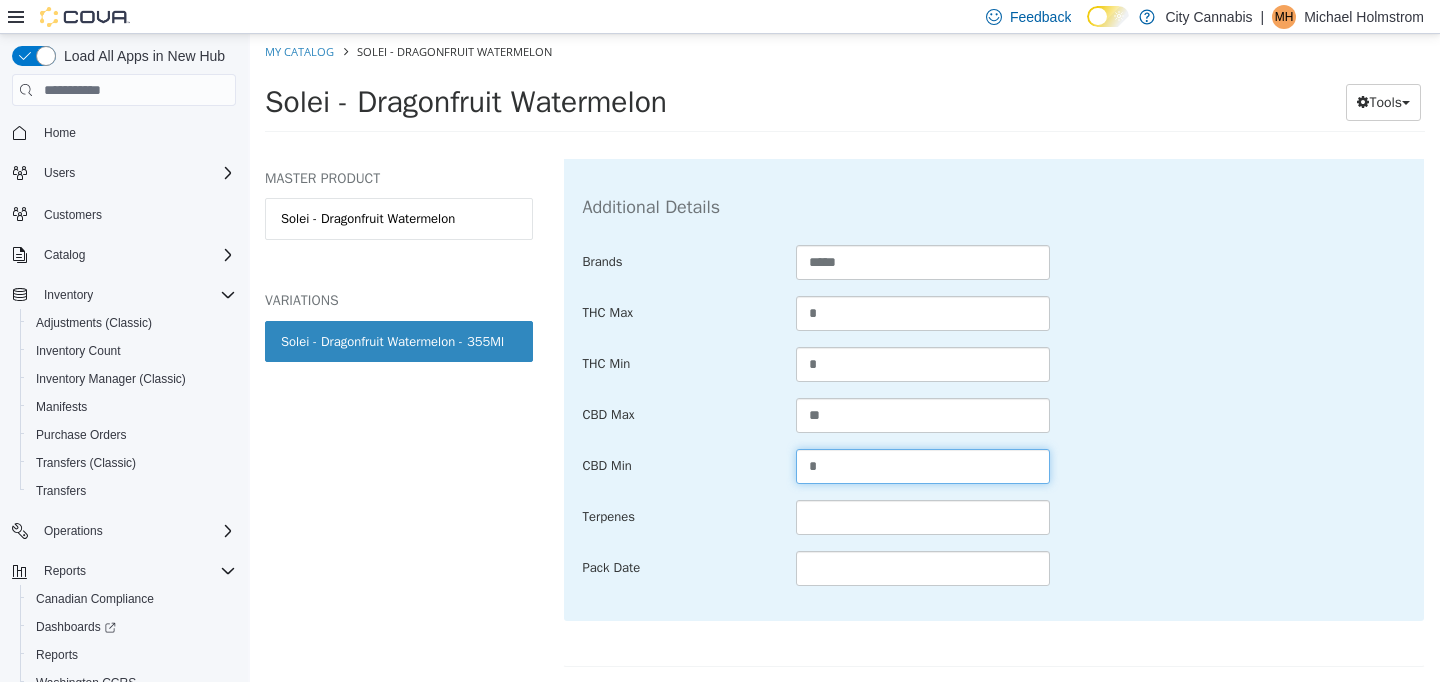 scroll, scrollTop: 1383, scrollLeft: 0, axis: vertical 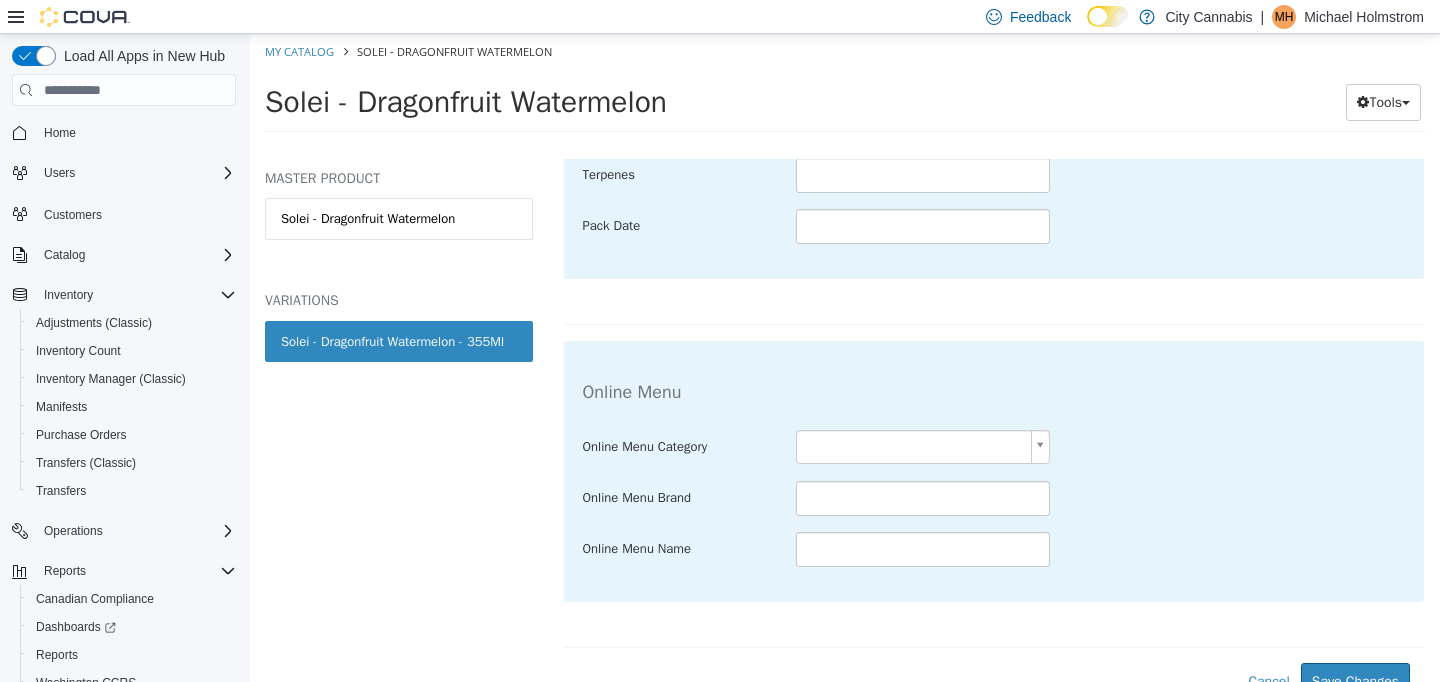 type on "*" 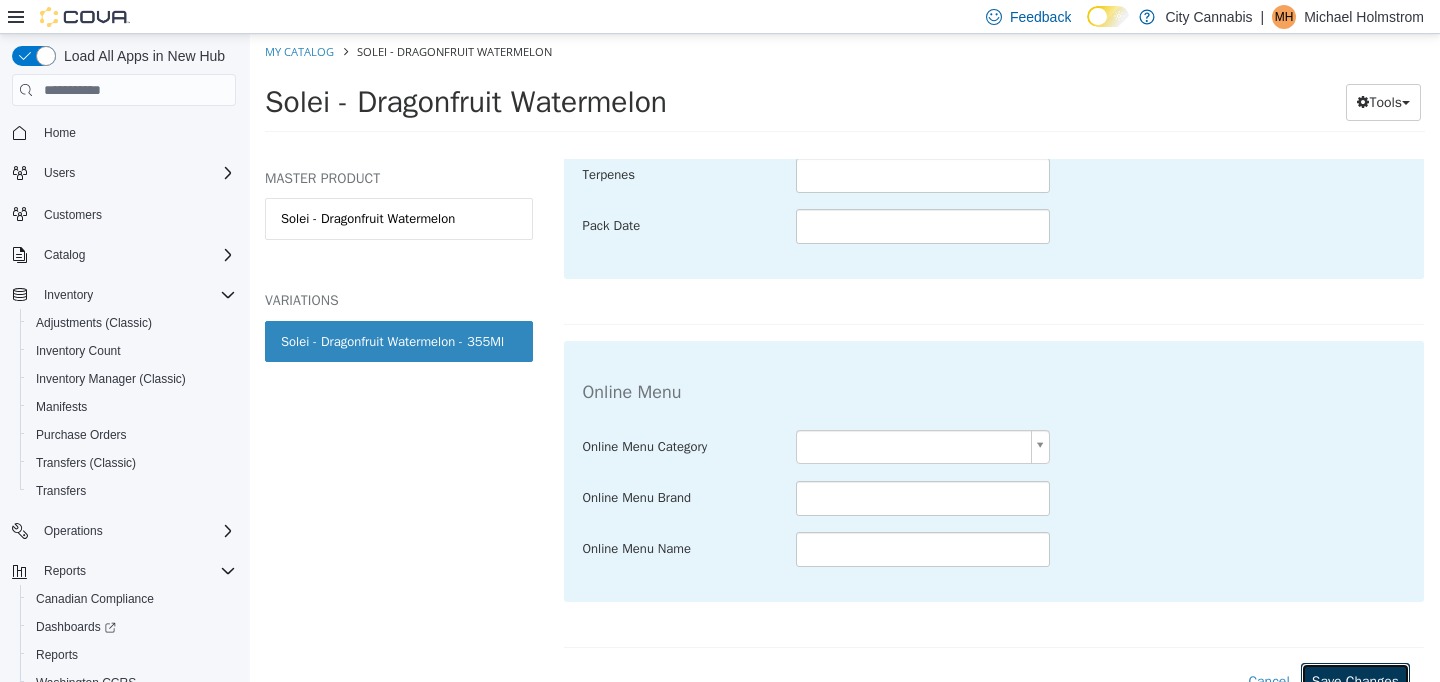 click on "Save Changes" at bounding box center [1355, 681] 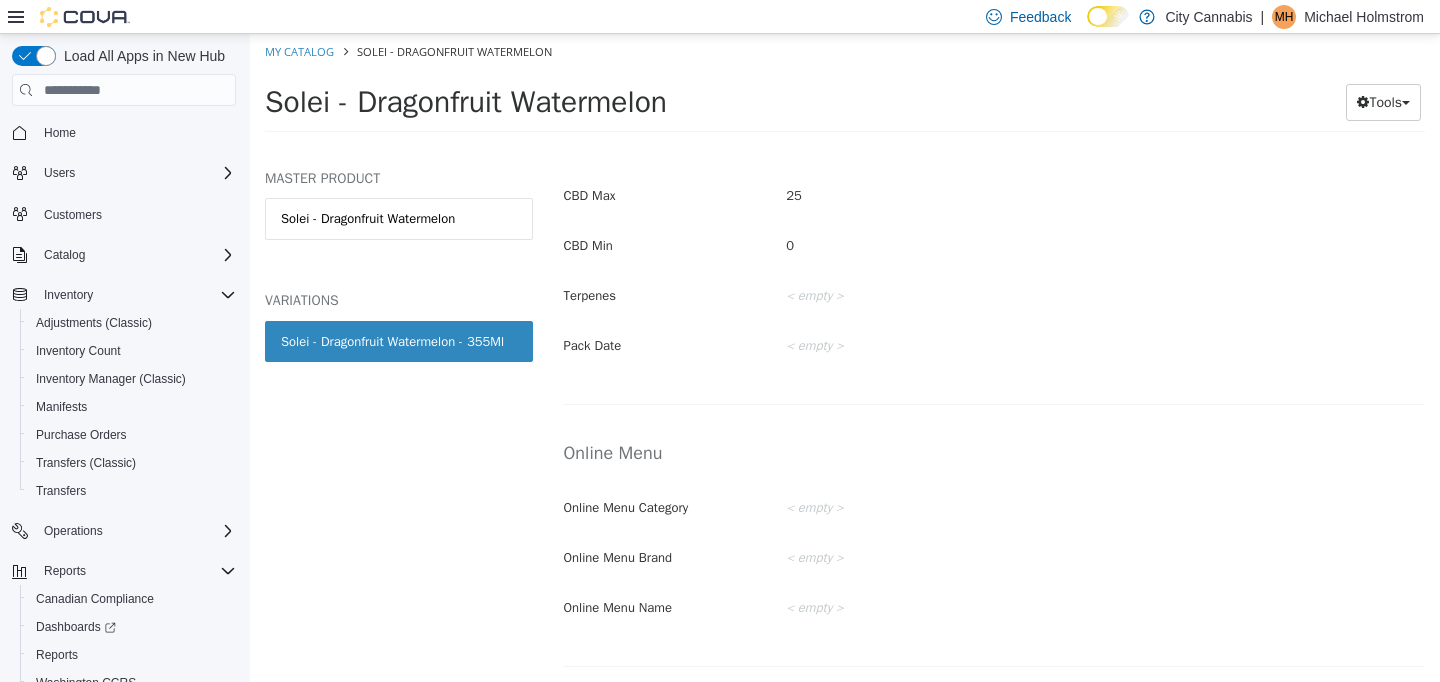 scroll, scrollTop: 1157, scrollLeft: 0, axis: vertical 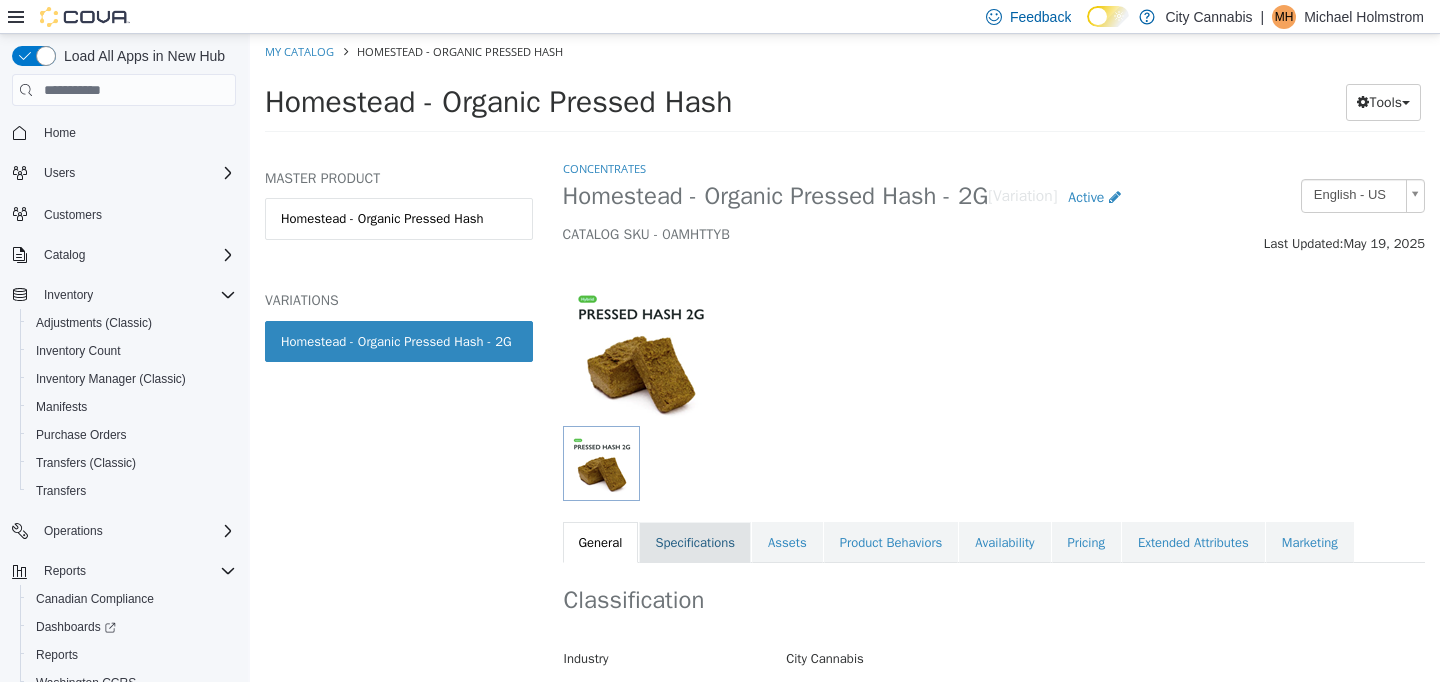 click on "Specifications" at bounding box center (695, 543) 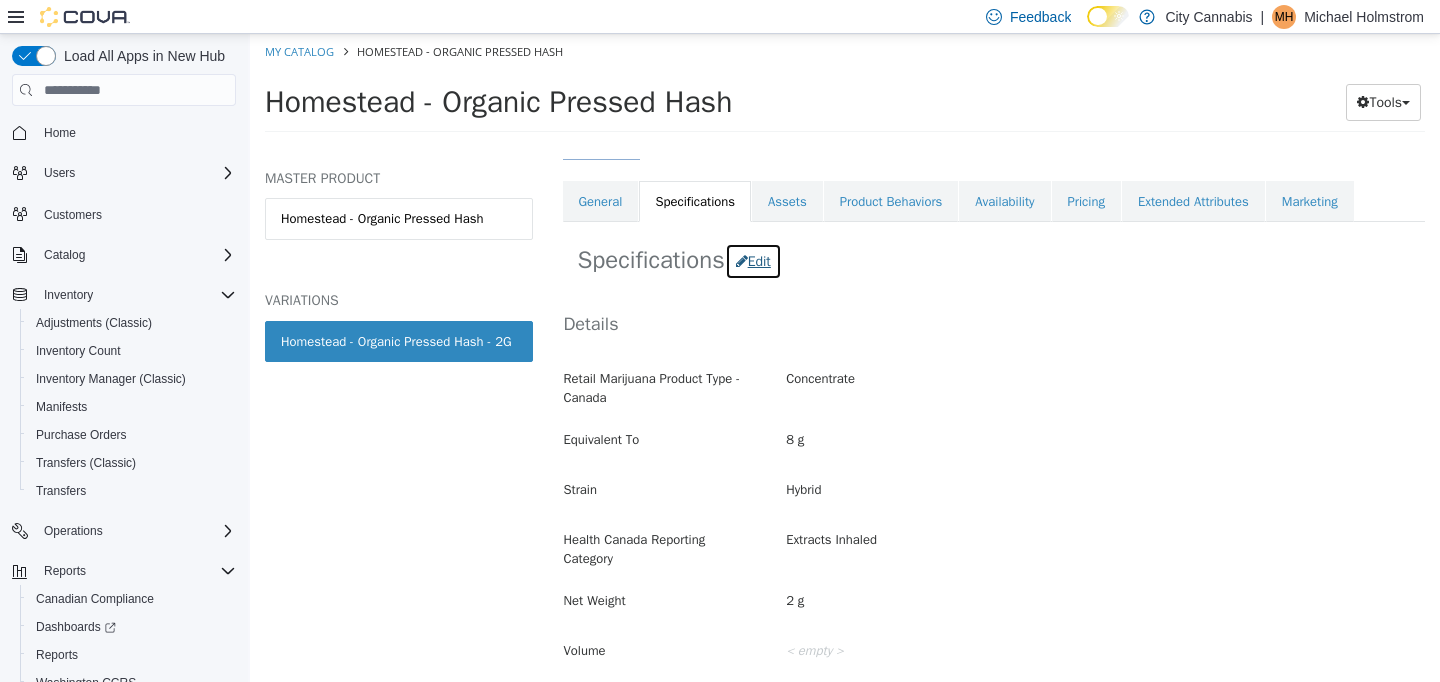 click on "Edit" at bounding box center (753, 261) 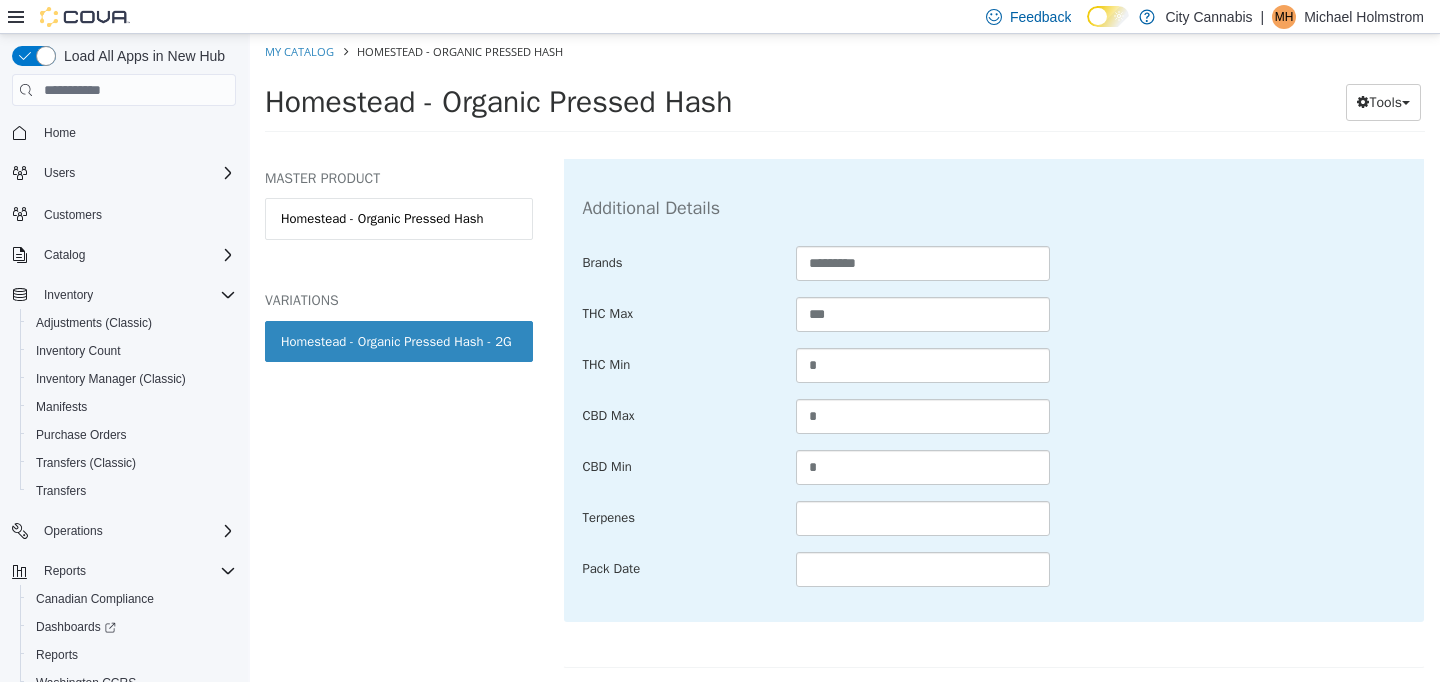 scroll, scrollTop: 1058, scrollLeft: 0, axis: vertical 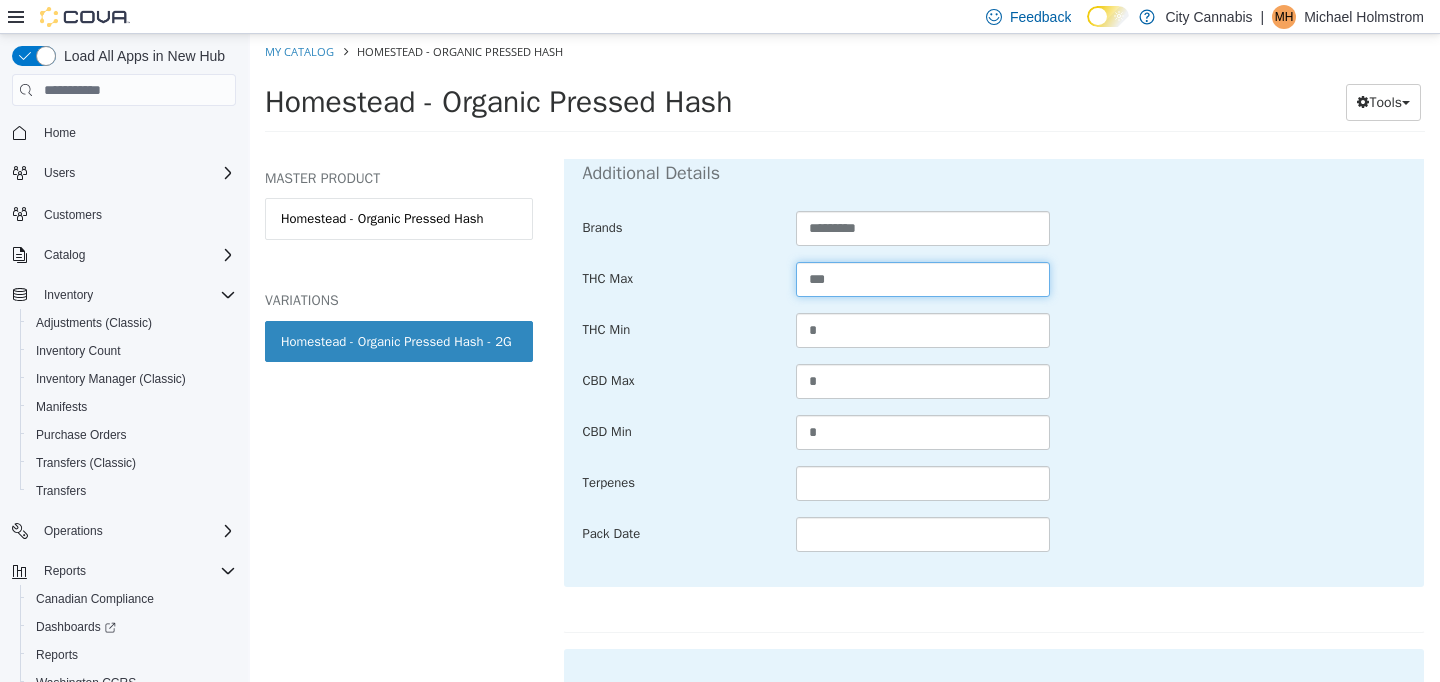 click on "***" at bounding box center (923, 279) 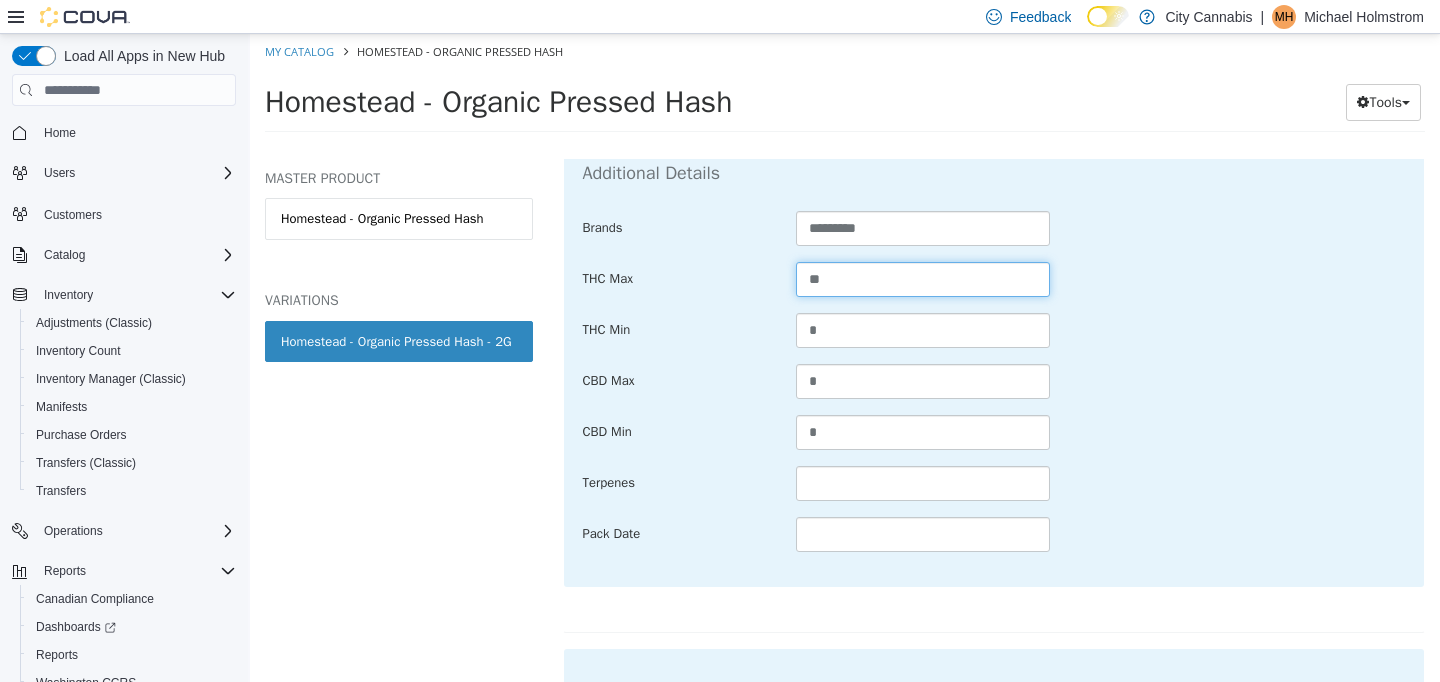 scroll, scrollTop: 1095, scrollLeft: 0, axis: vertical 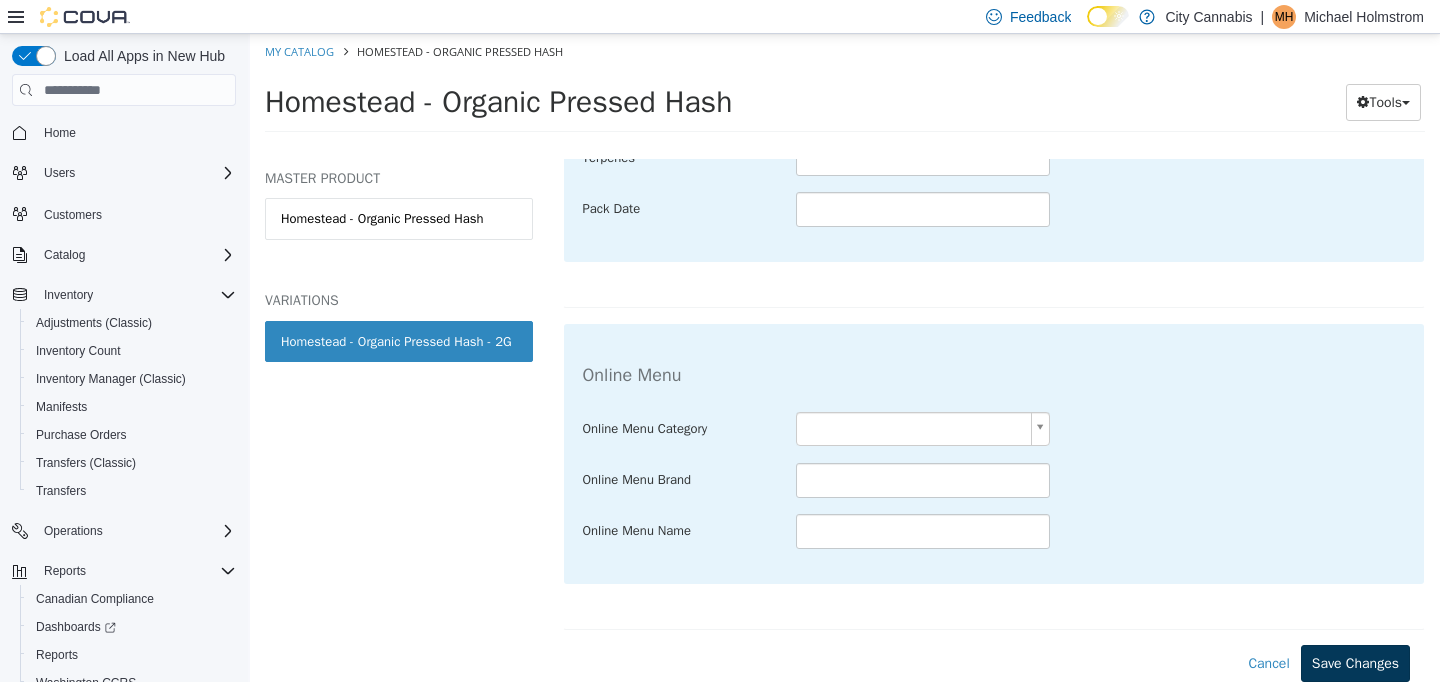type on "***" 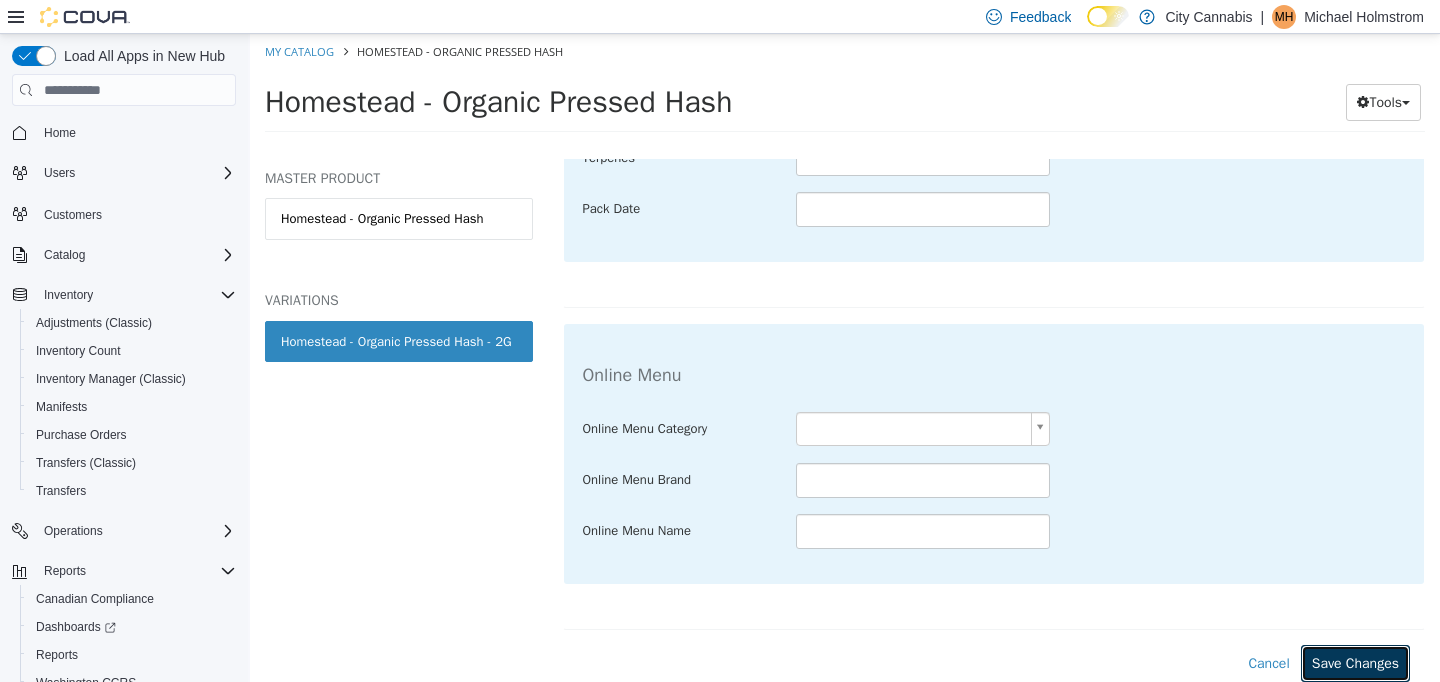 click on "Save Changes" at bounding box center (1355, 663) 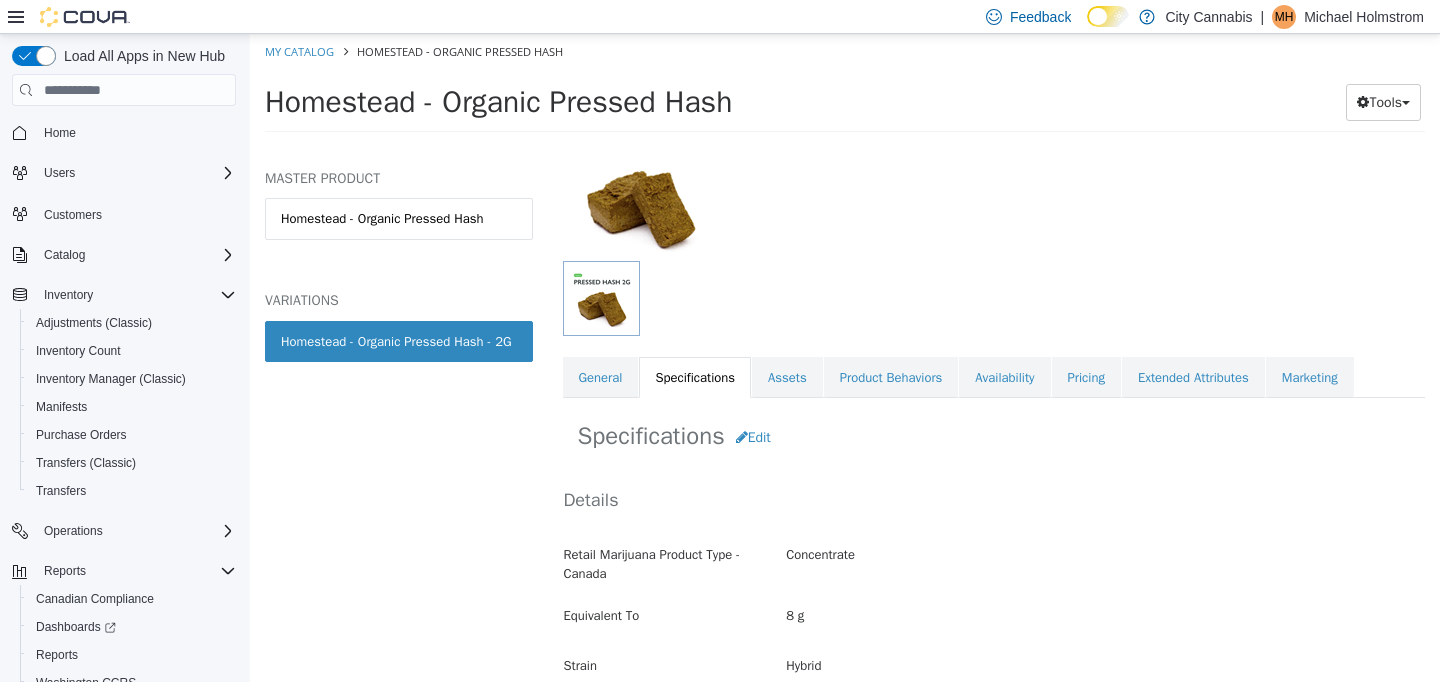 scroll, scrollTop: 0, scrollLeft: 0, axis: both 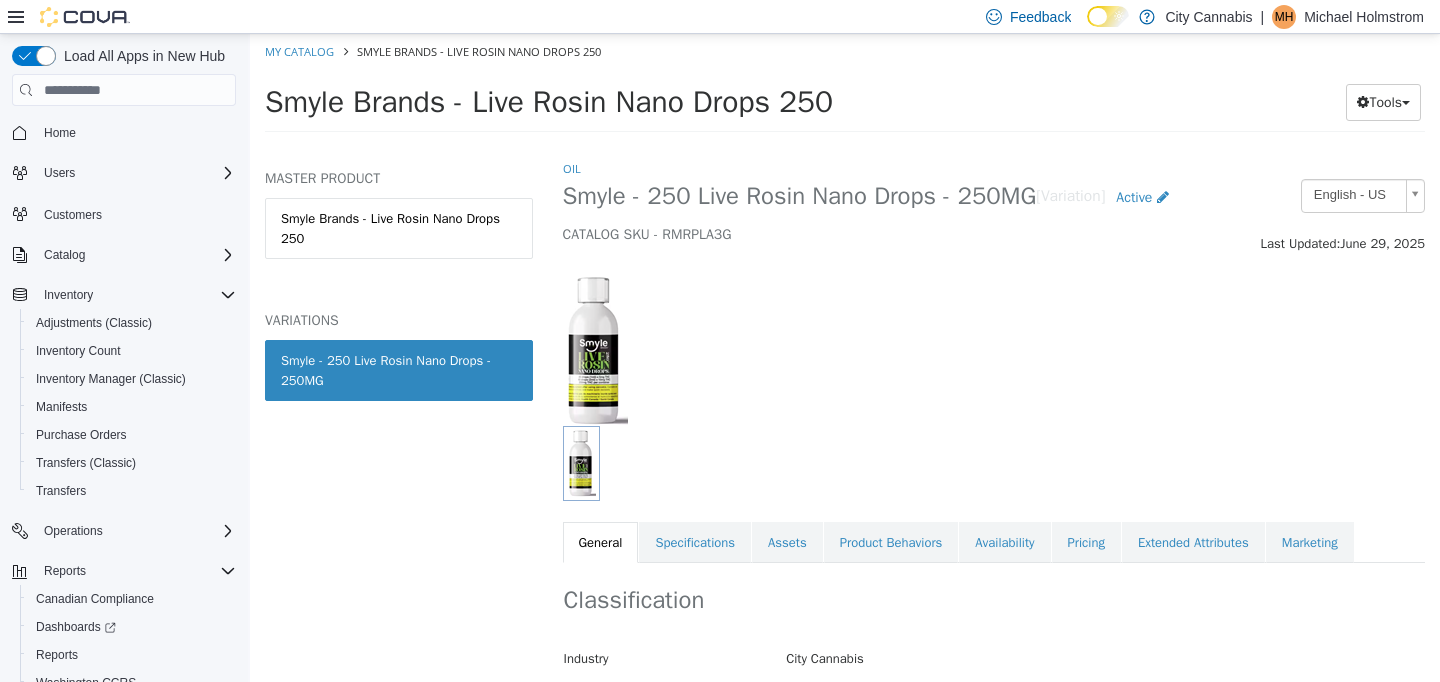 click on "Oil
Smyle - 250 Live Rosin Nano Drops - 250MG
[Variation] Active   CATALOG SKU - RMRPLA3G     English - US                             Last Updated:  [DATE]
General Specifications Assets Product Behaviors Availability Pricing
Extended Attributes
Marketing Classification Industry
[CITY] Cannabis
Classification
Oil
Cancel Save Changes General Information  Edit Product Name
Smyle - 250 Live Rosin Nano Drops - 250MG
Short Description
Live rosin nano drops with 250mg THC per 50ml bottle.
Long Description
250mg water-soluble, whole-plant, fresh-frozen, live rosin nano drops designed for accuracy, optimized efficiency, and bioavailability.
MSRP
< empty >
Release Date
< empty >
Cancel Save Changes Manufacturer Manufacturer
< empty >
Cancel Save Manufacturer SKUs  Edit SKU Description Cancel Save Supplier SKUs  Edit SKU Supplier Description
1068990
BCLDB
Cancel Save UPCs  Edit UPC Description
[UPC]
Cancel Save Additional SKUs < empty >" at bounding box center (994, 361) 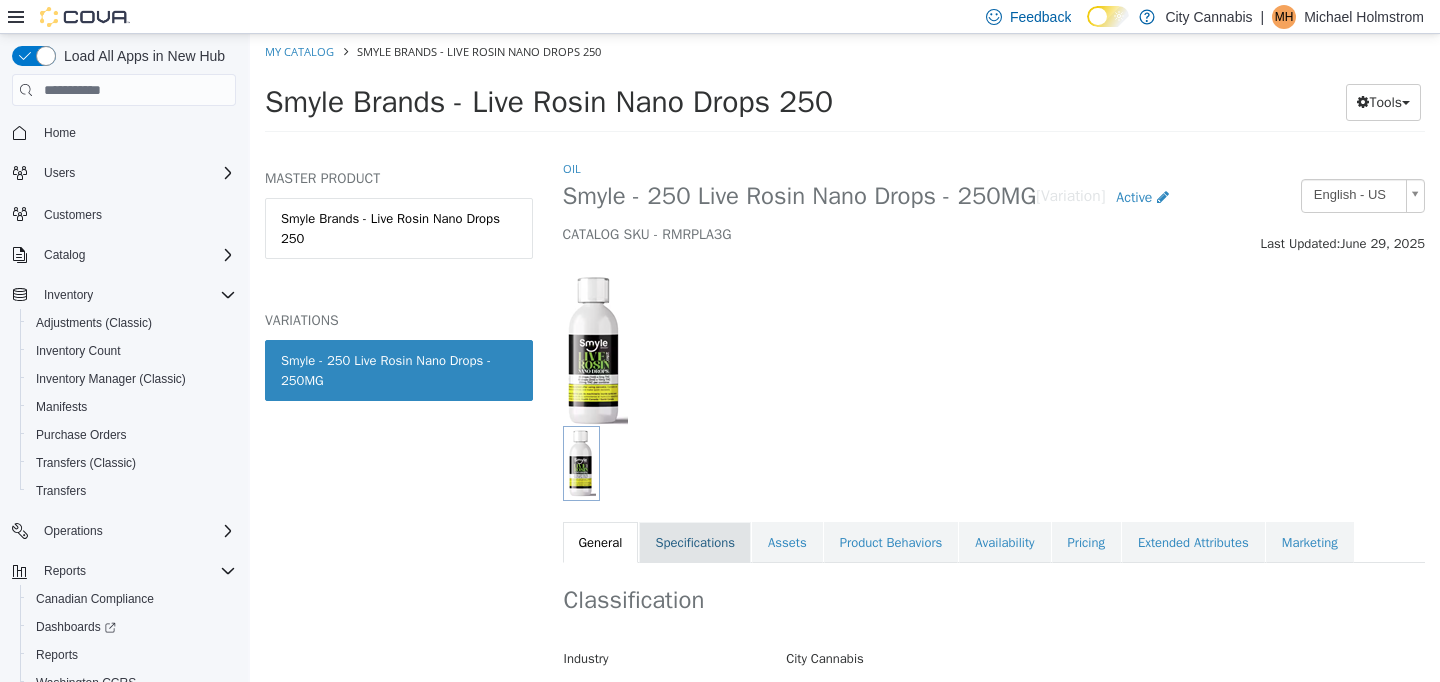 click on "Specifications" at bounding box center (695, 543) 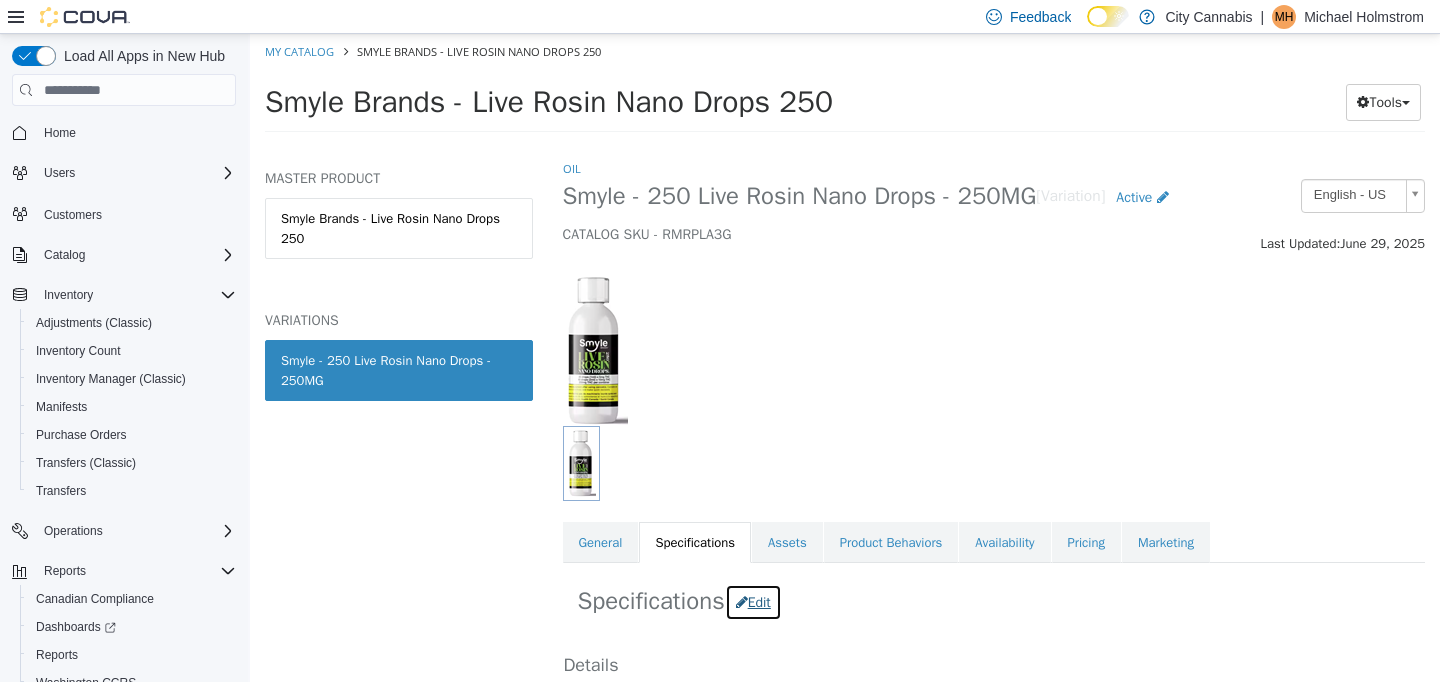 click on "Edit" at bounding box center (753, 602) 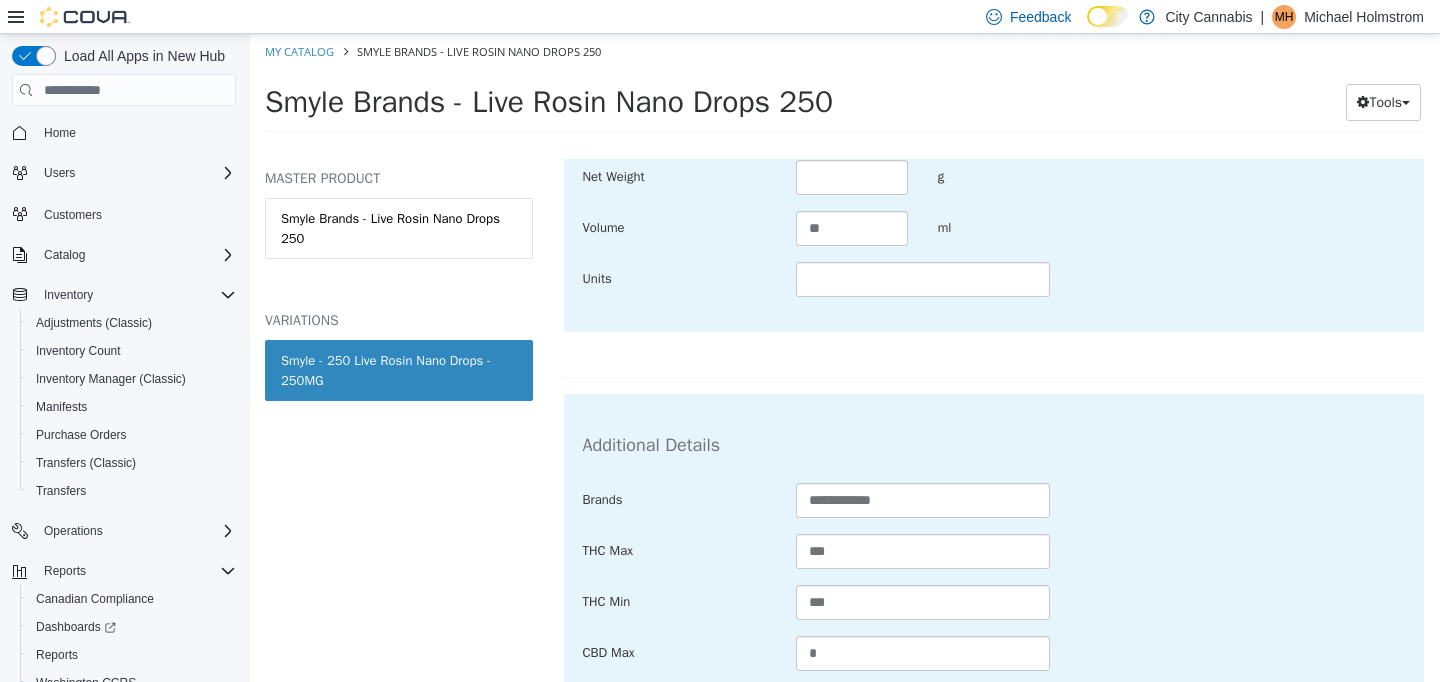 scroll, scrollTop: 787, scrollLeft: 0, axis: vertical 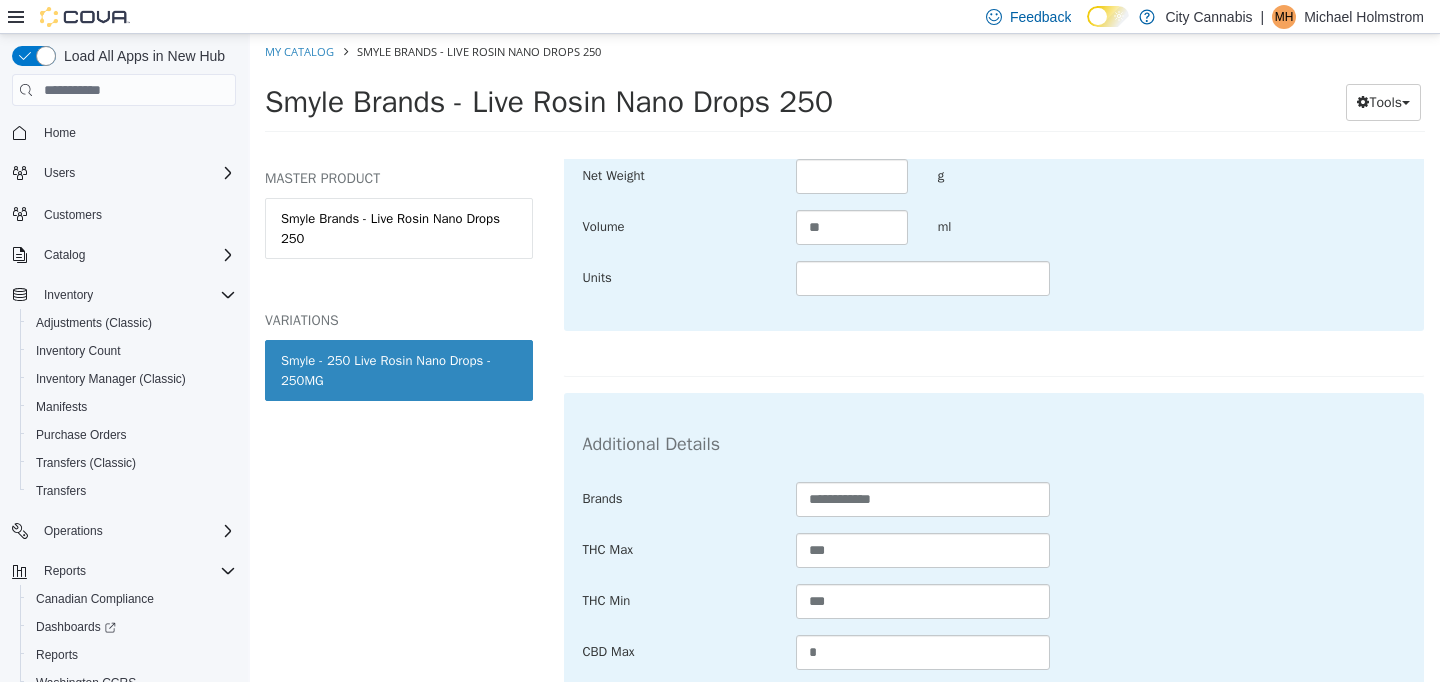 click on "**********" at bounding box center (994, 653) 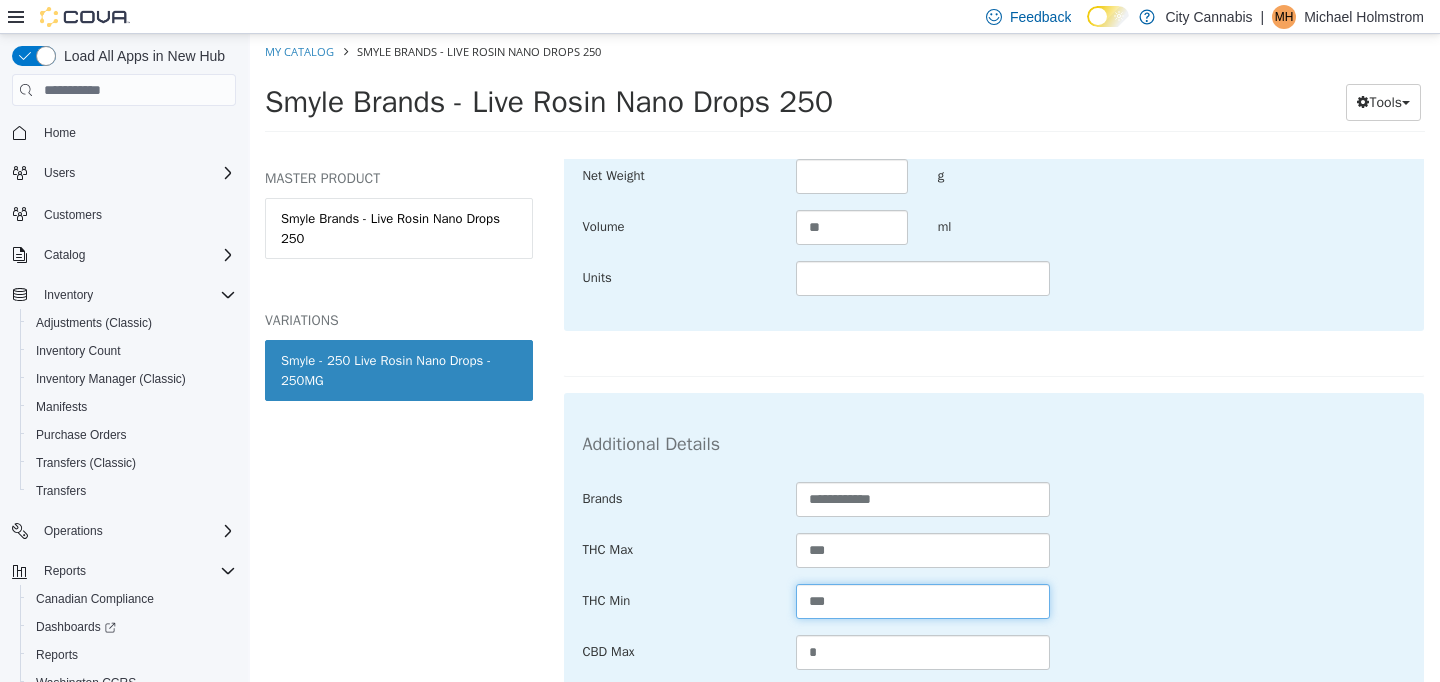 click on "***" at bounding box center [923, 601] 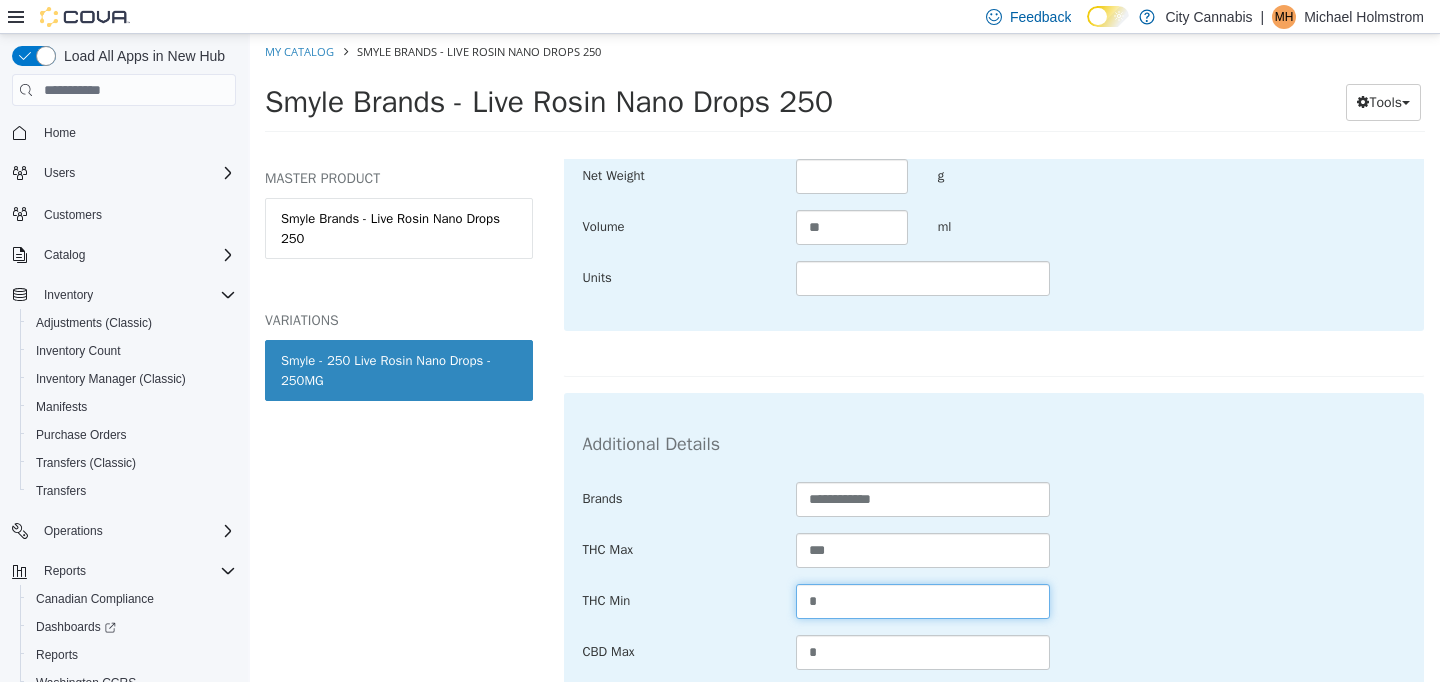 type on "*" 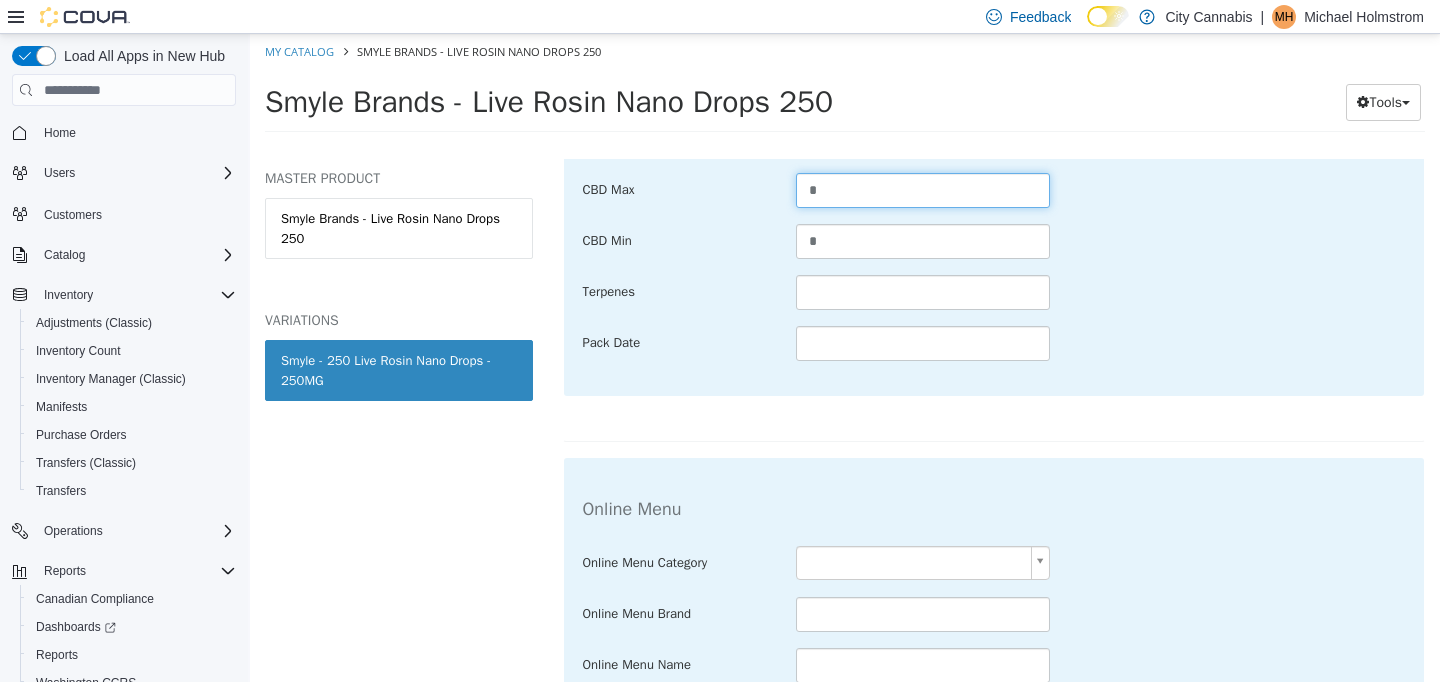 scroll, scrollTop: 1250, scrollLeft: 0, axis: vertical 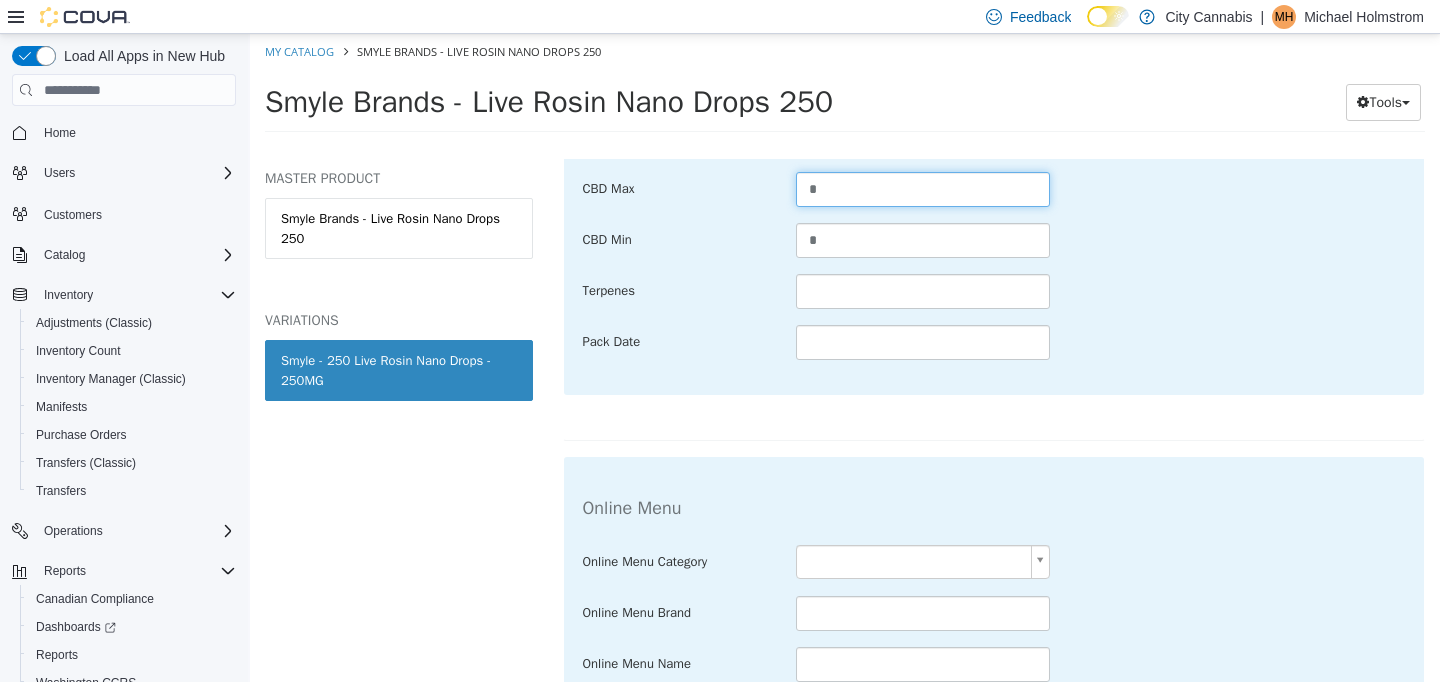 type on "*" 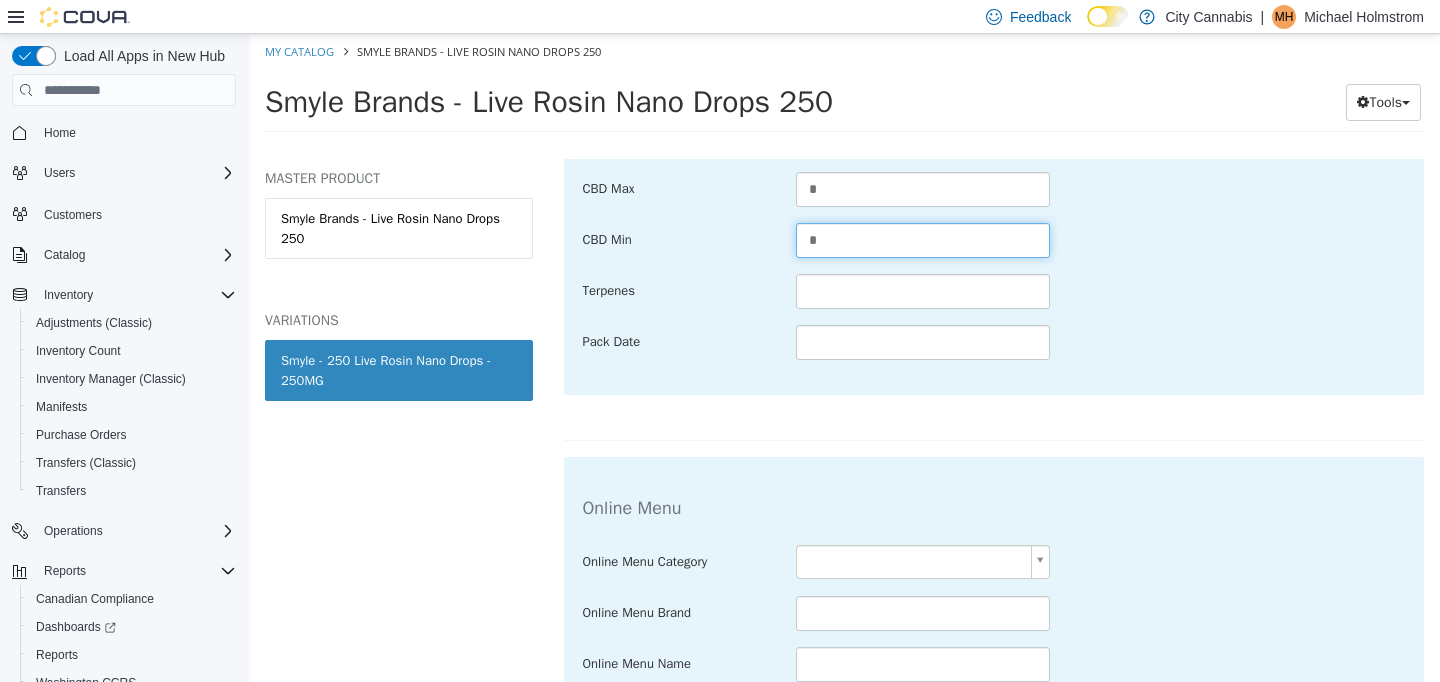 type on "*" 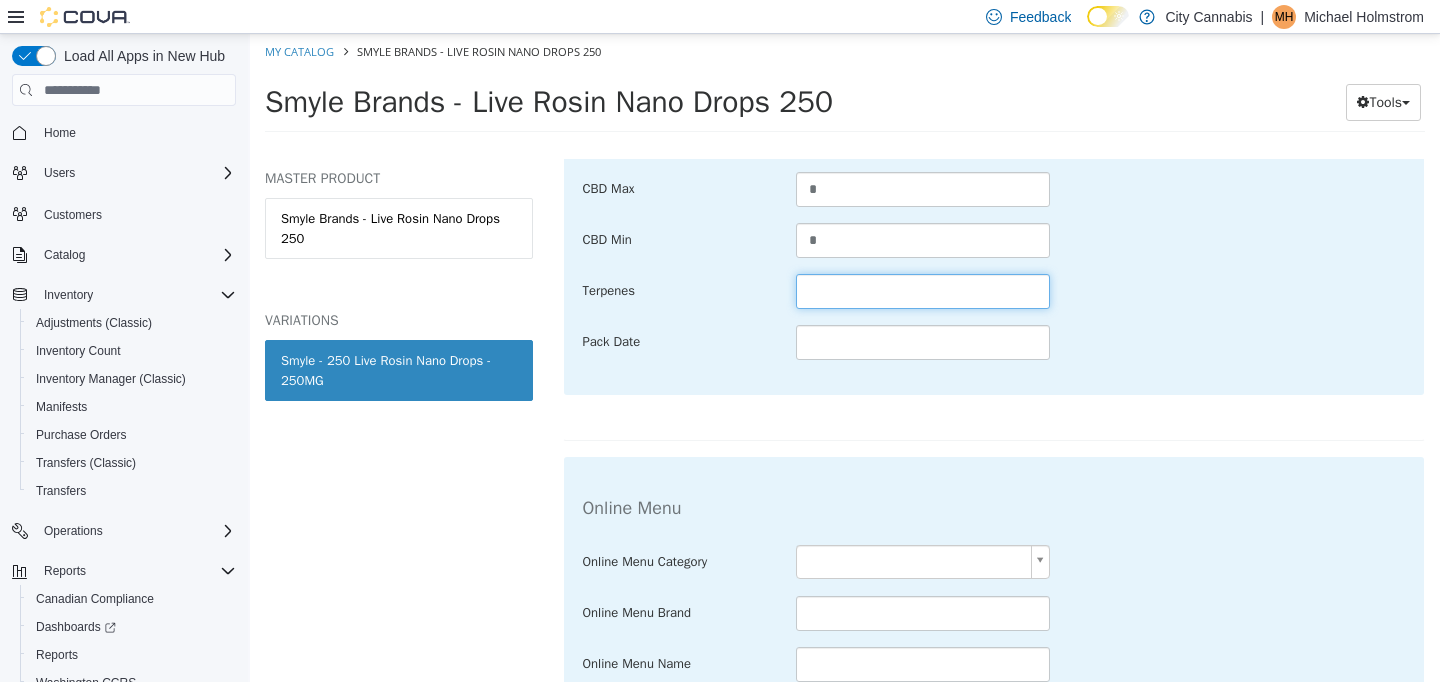 scroll, scrollTop: 1383, scrollLeft: 0, axis: vertical 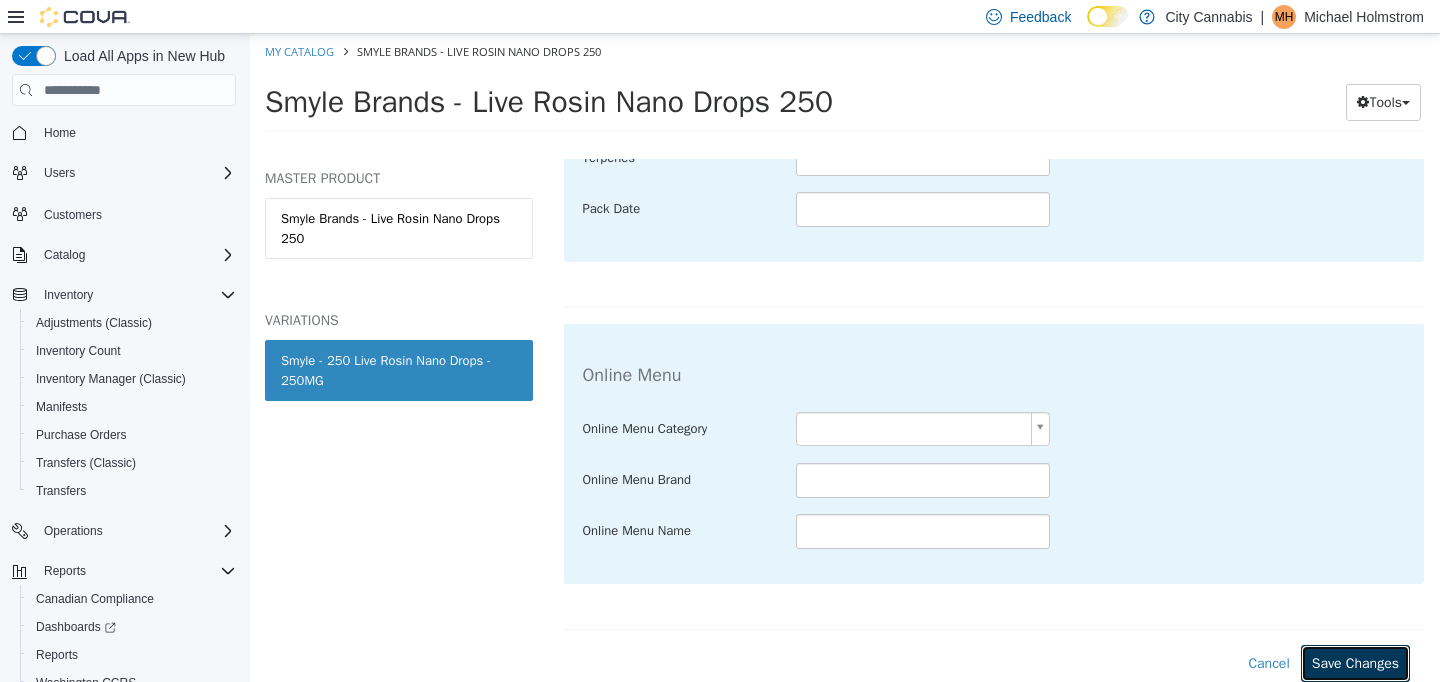 click on "Save Changes" at bounding box center (1355, 663) 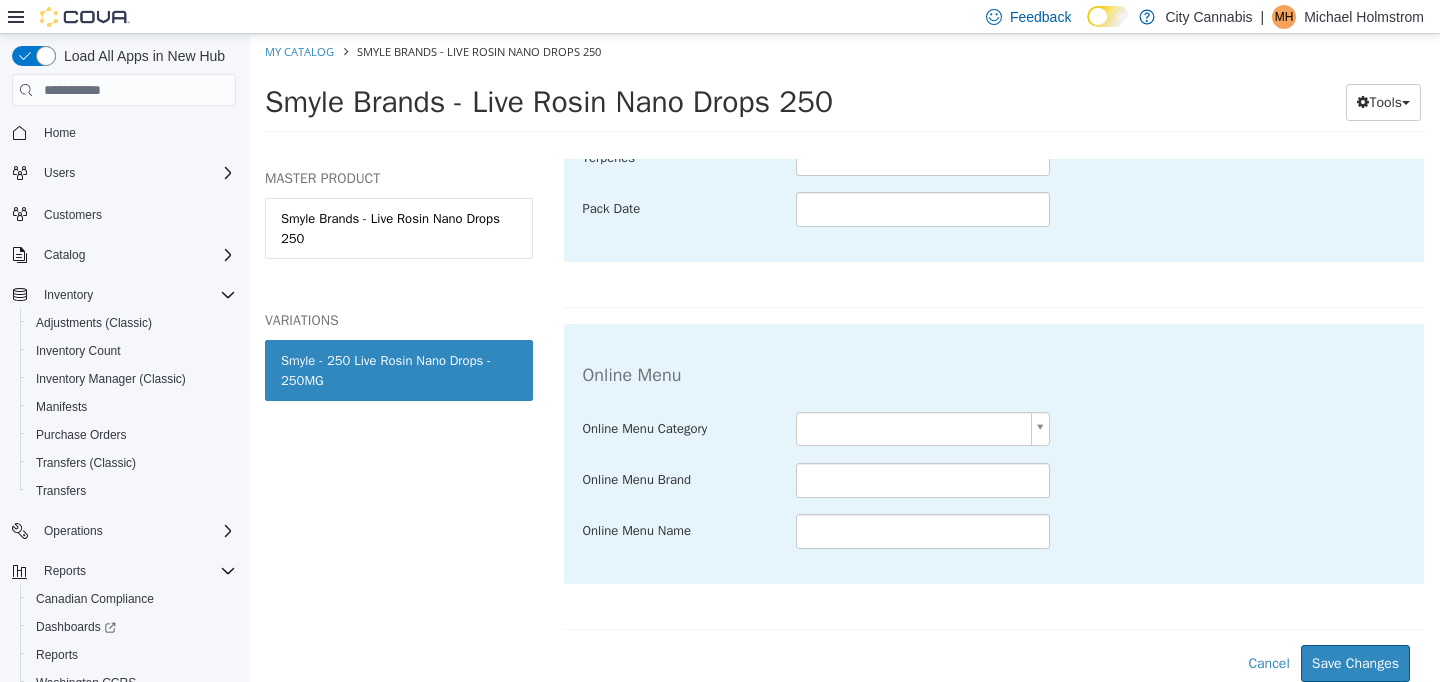 scroll, scrollTop: 1157, scrollLeft: 0, axis: vertical 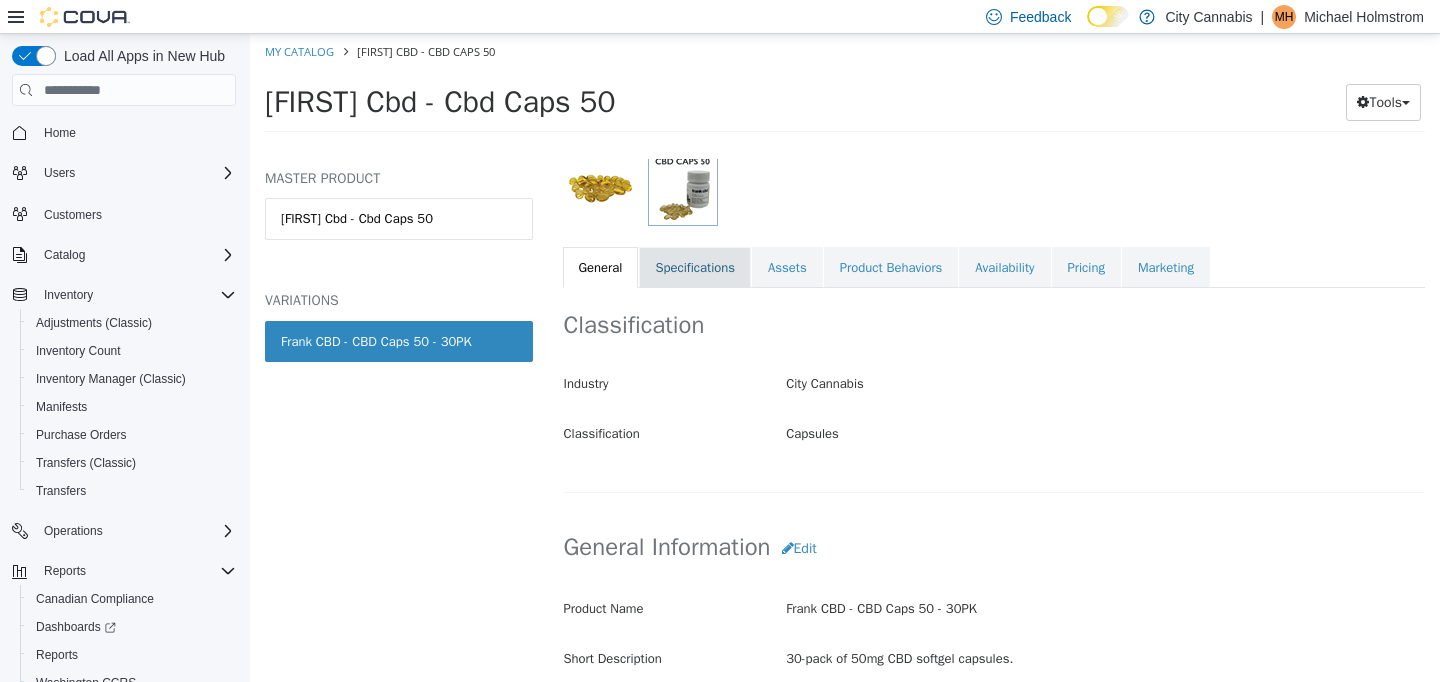 click on "Specifications" at bounding box center [695, 268] 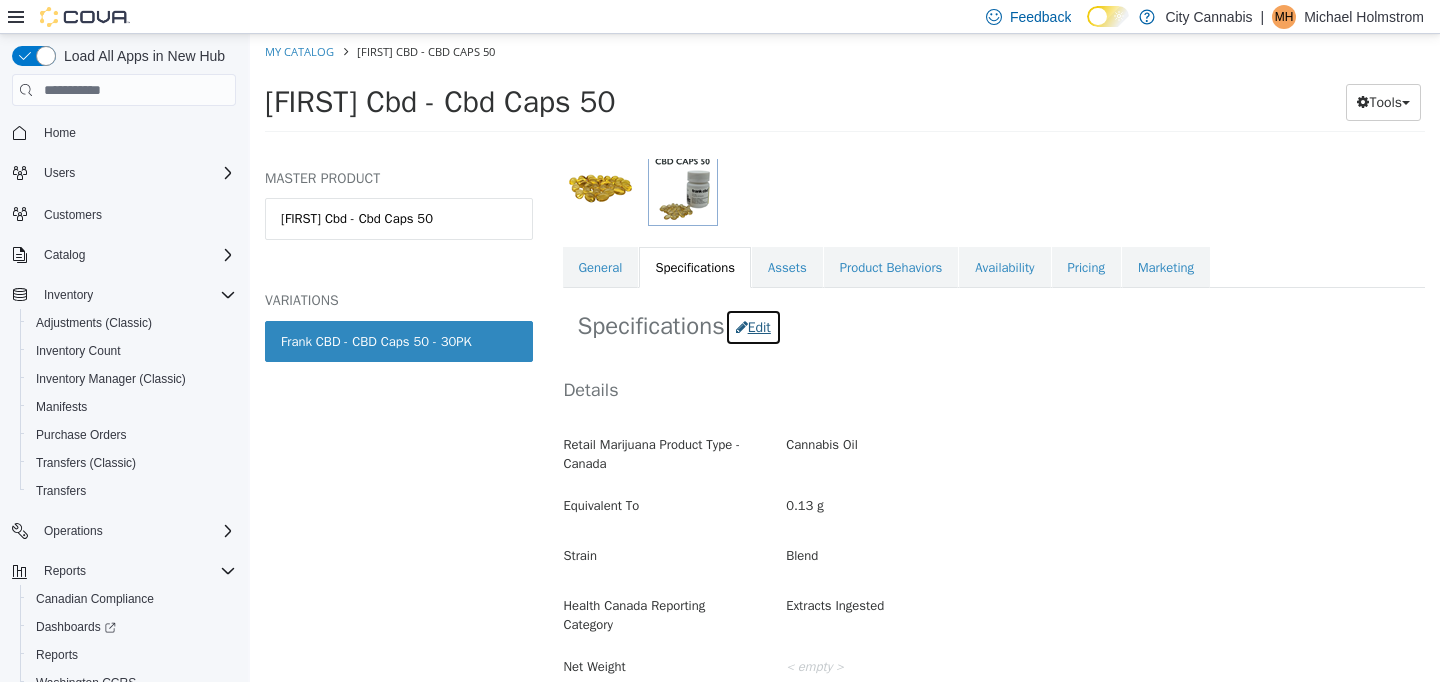 click on "Edit" at bounding box center [753, 327] 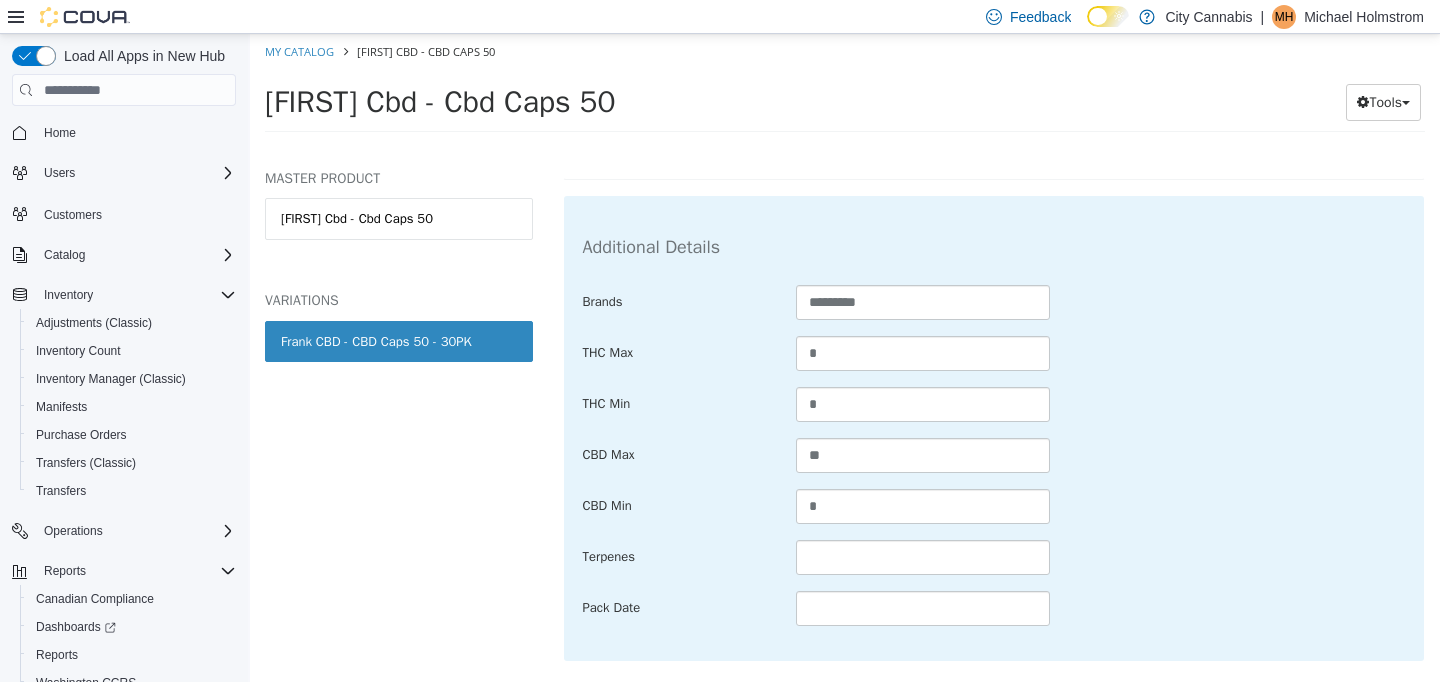 scroll, scrollTop: 1020, scrollLeft: 0, axis: vertical 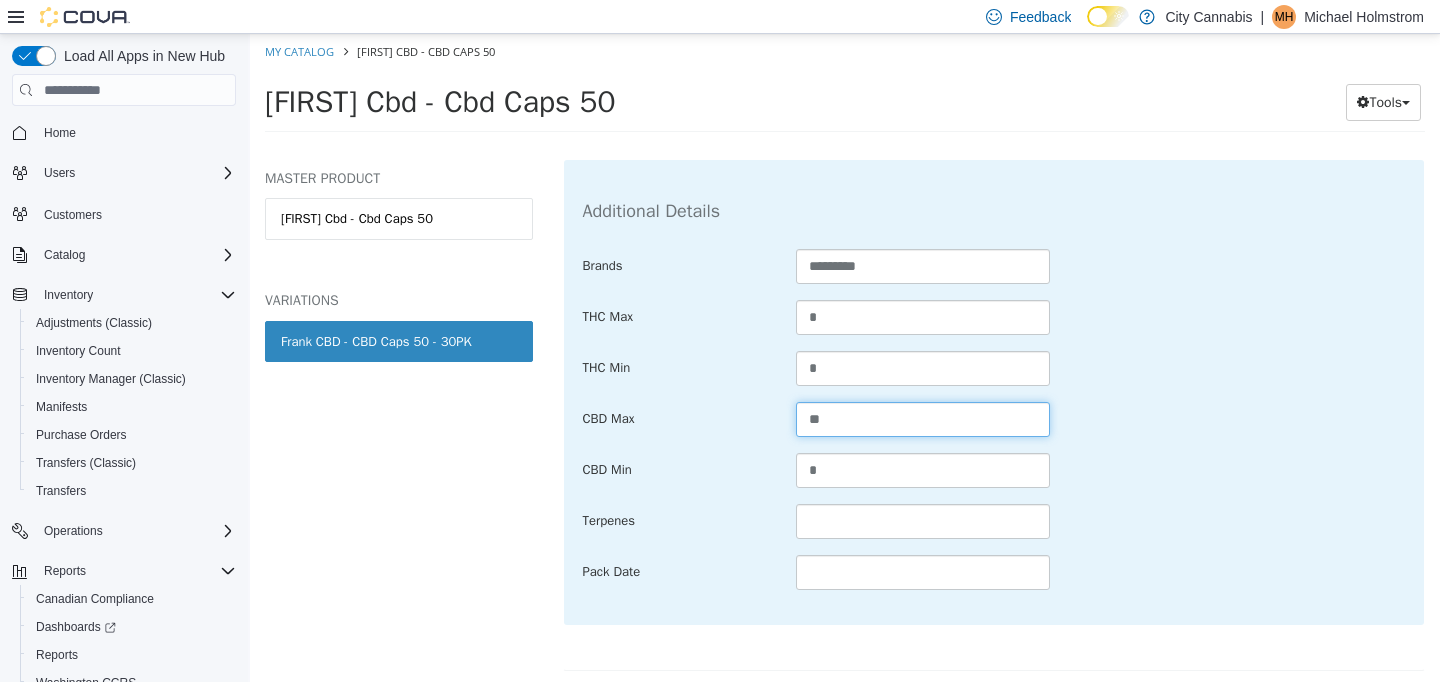 click on "**" at bounding box center [923, 419] 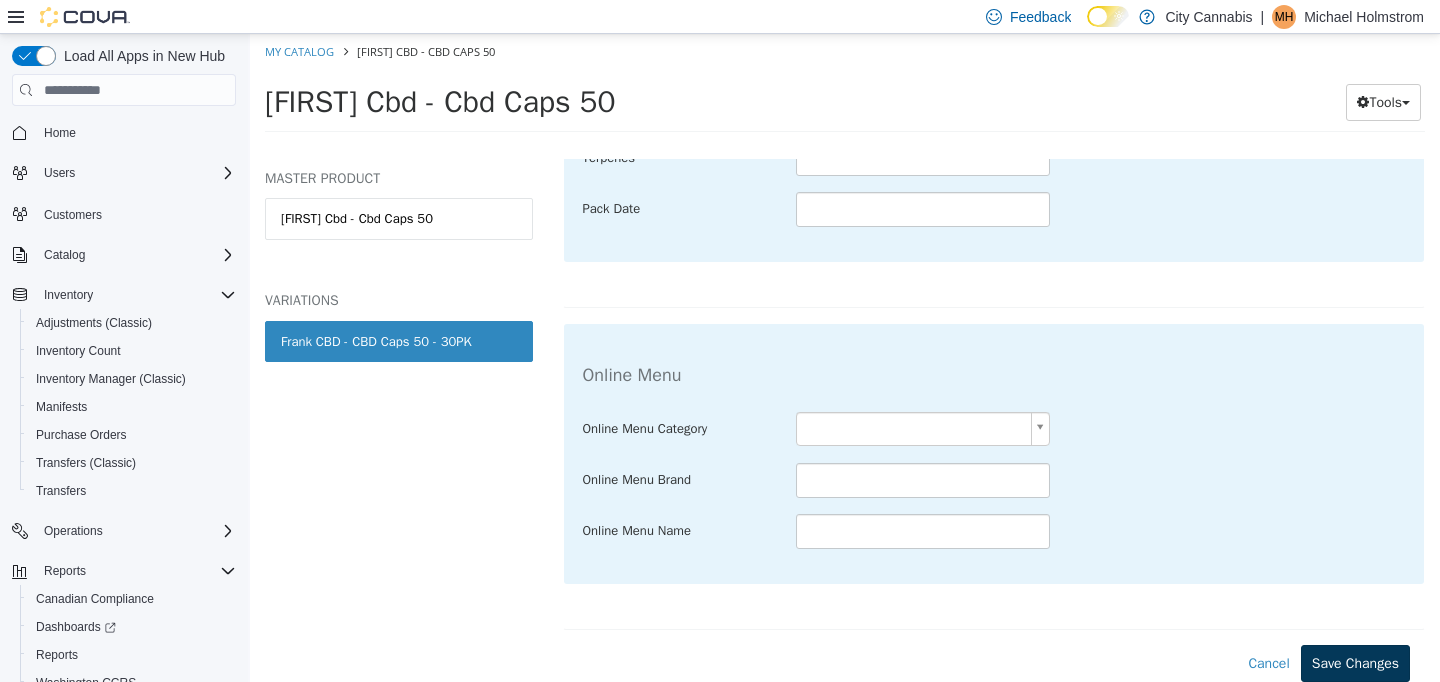 type on "**" 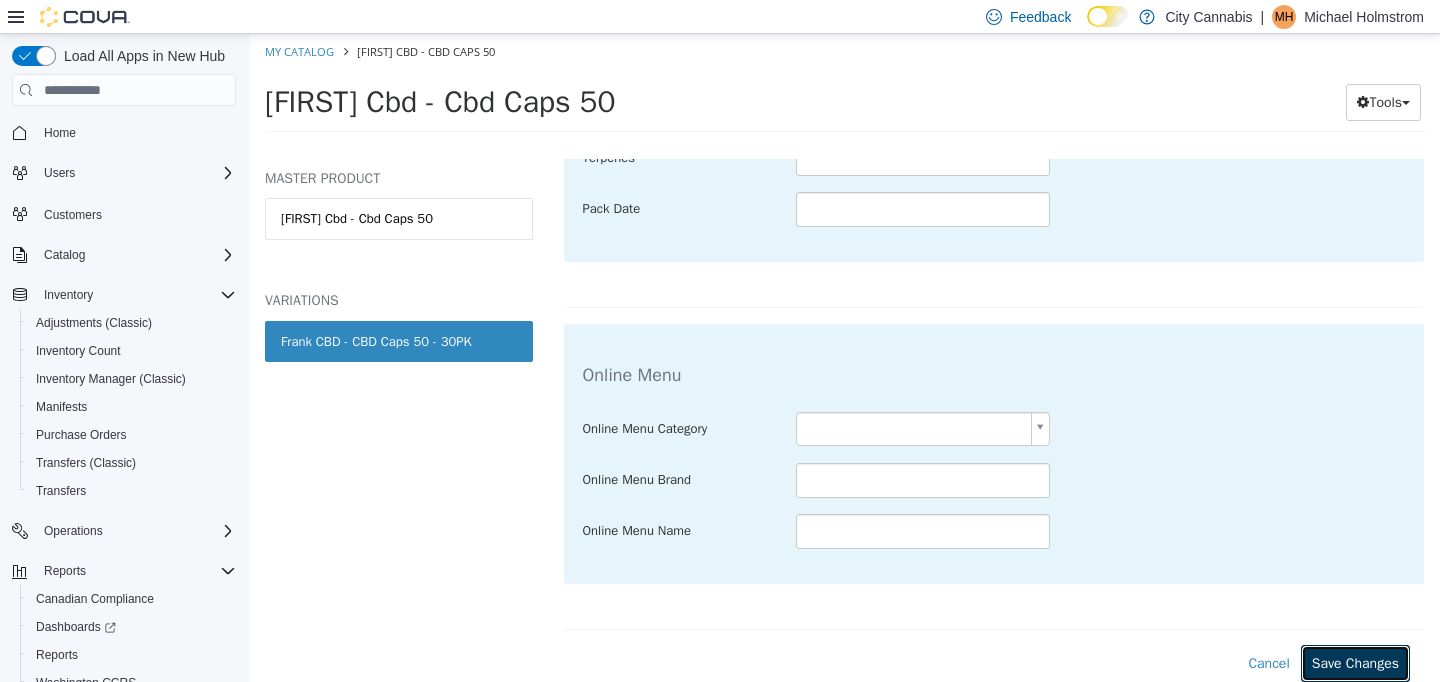 click on "Save Changes" at bounding box center (1355, 663) 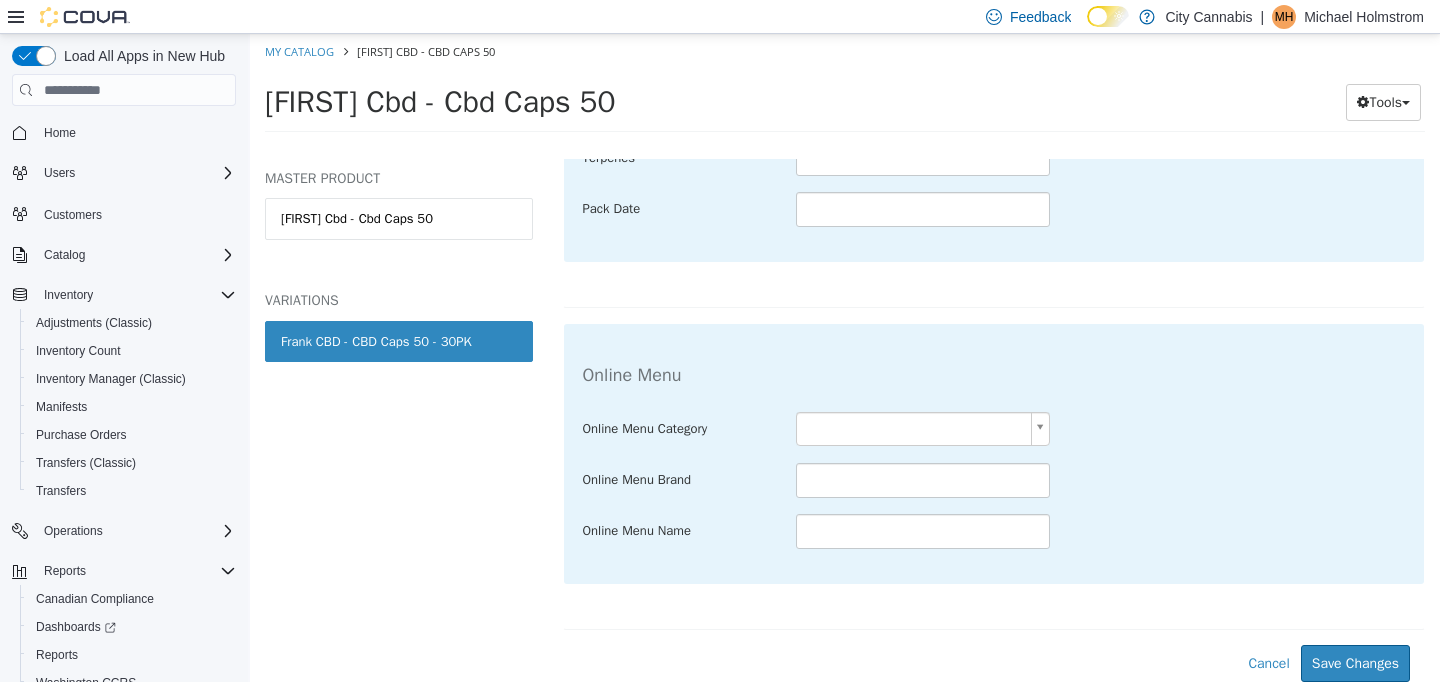 scroll, scrollTop: 1157, scrollLeft: 0, axis: vertical 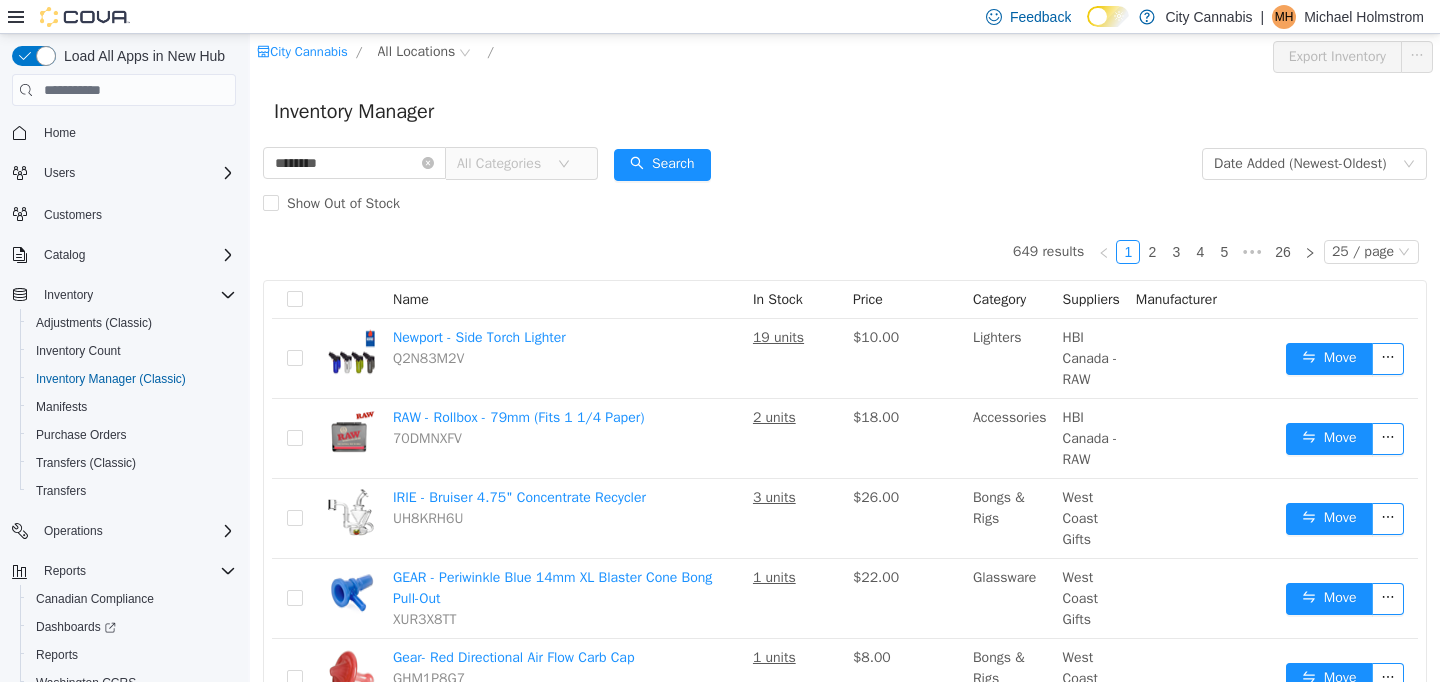 type on "********" 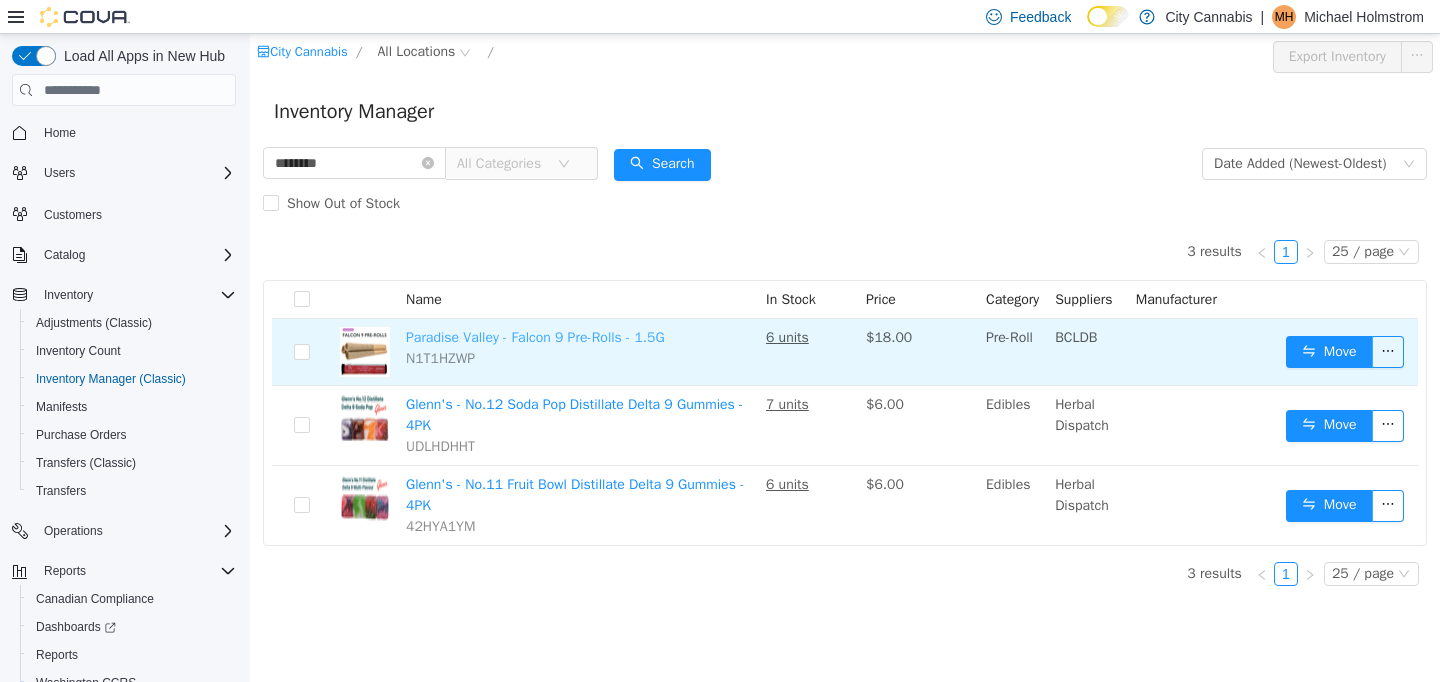click on "Paradise Valley - Falcon 9 Pre-Rolls - 1.5G" at bounding box center [535, 337] 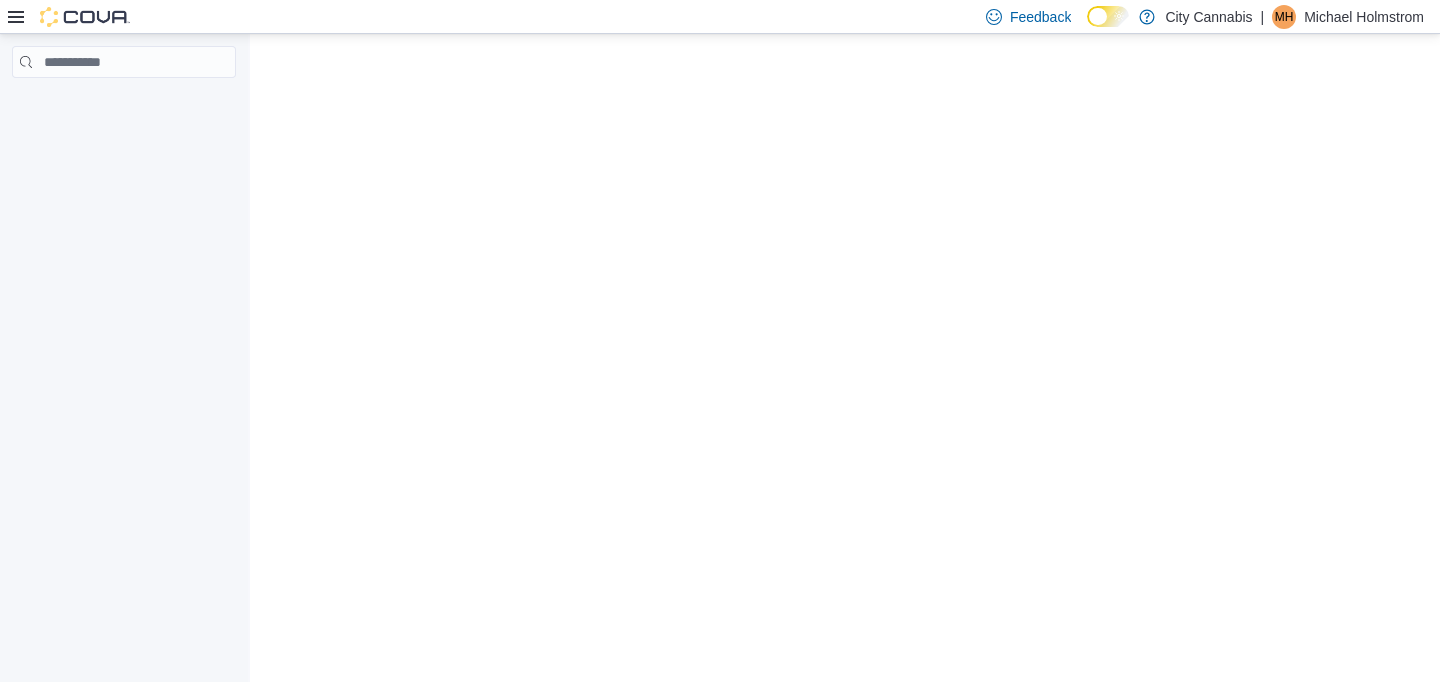 scroll, scrollTop: 0, scrollLeft: 0, axis: both 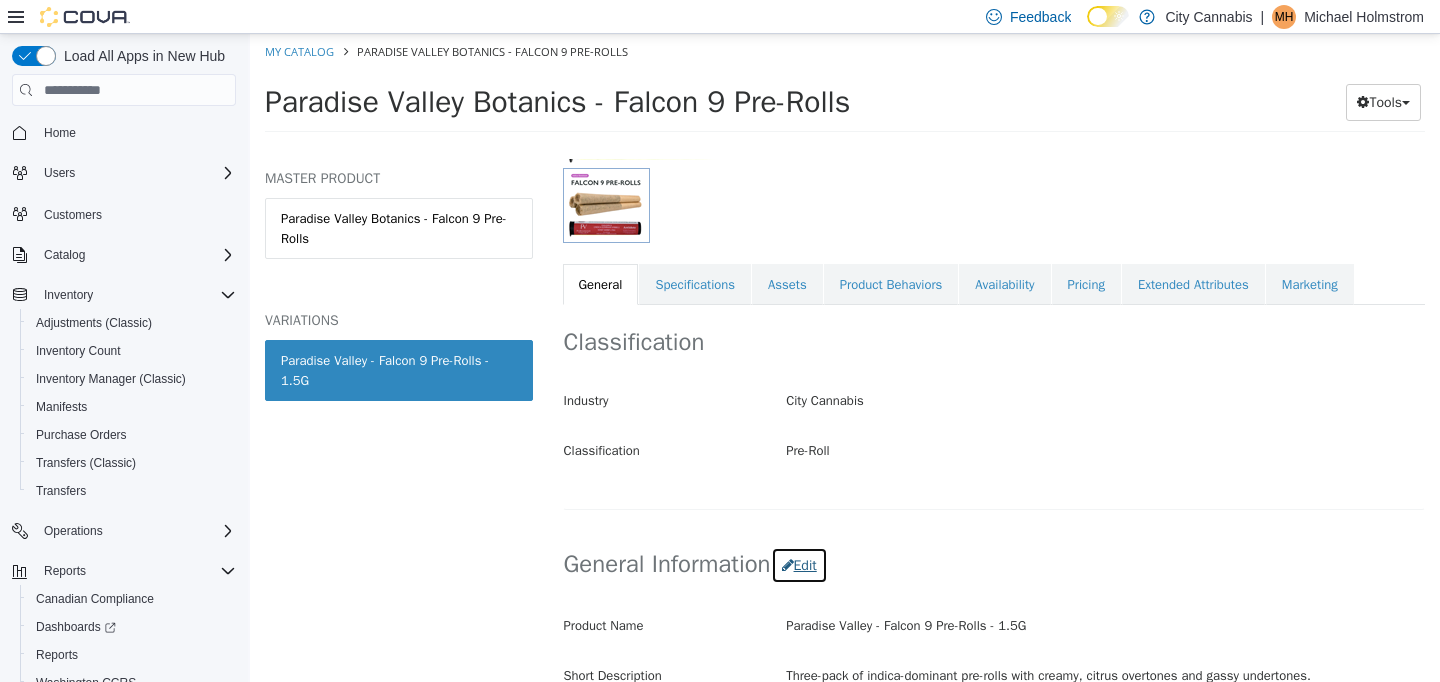 click at bounding box center [788, 565] 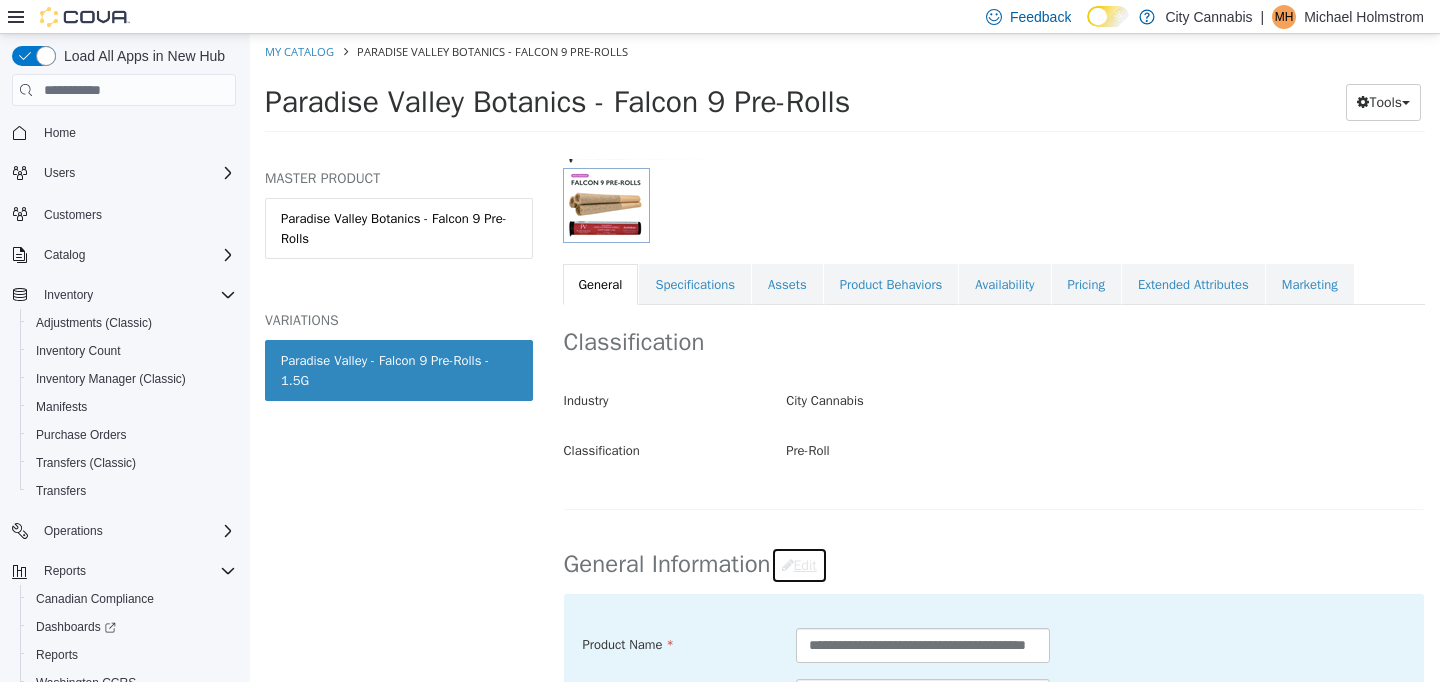 scroll, scrollTop: 337, scrollLeft: 0, axis: vertical 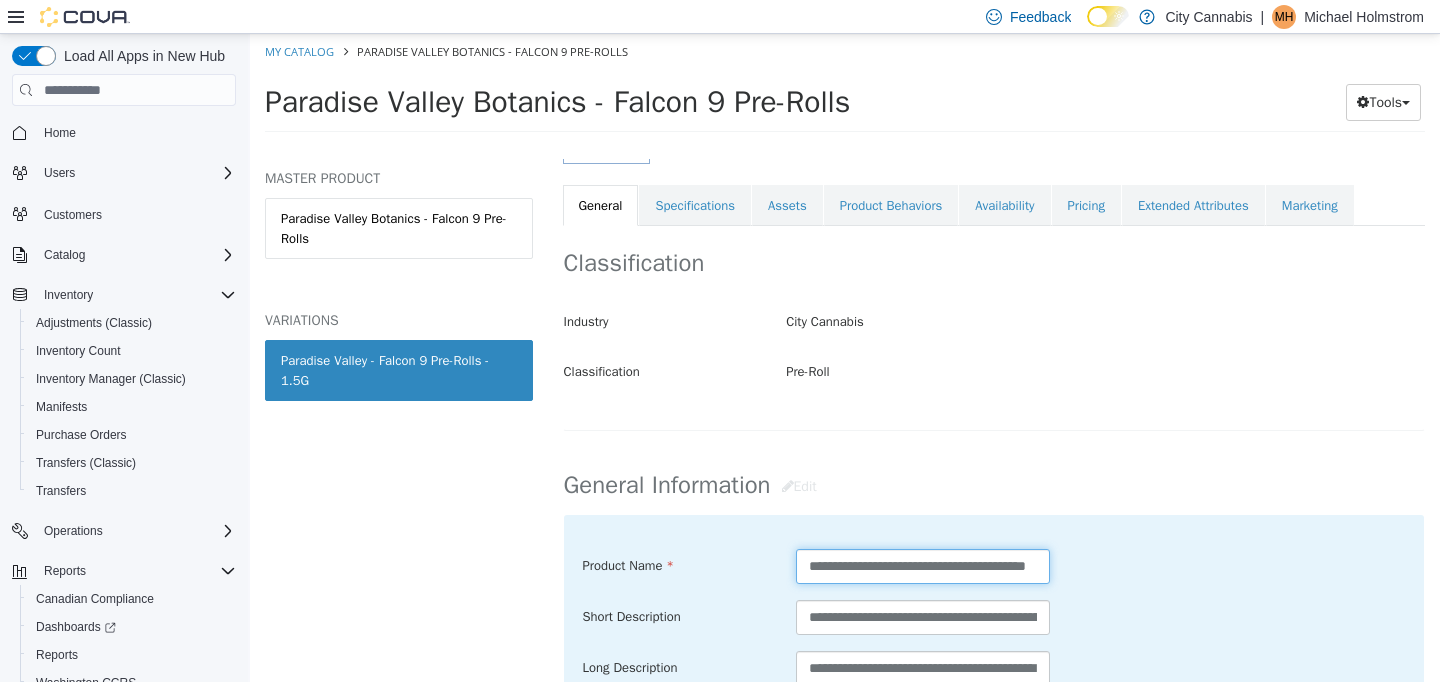 drag, startPoint x: 962, startPoint y: 567, endPoint x: 1073, endPoint y: 559, distance: 111.28792 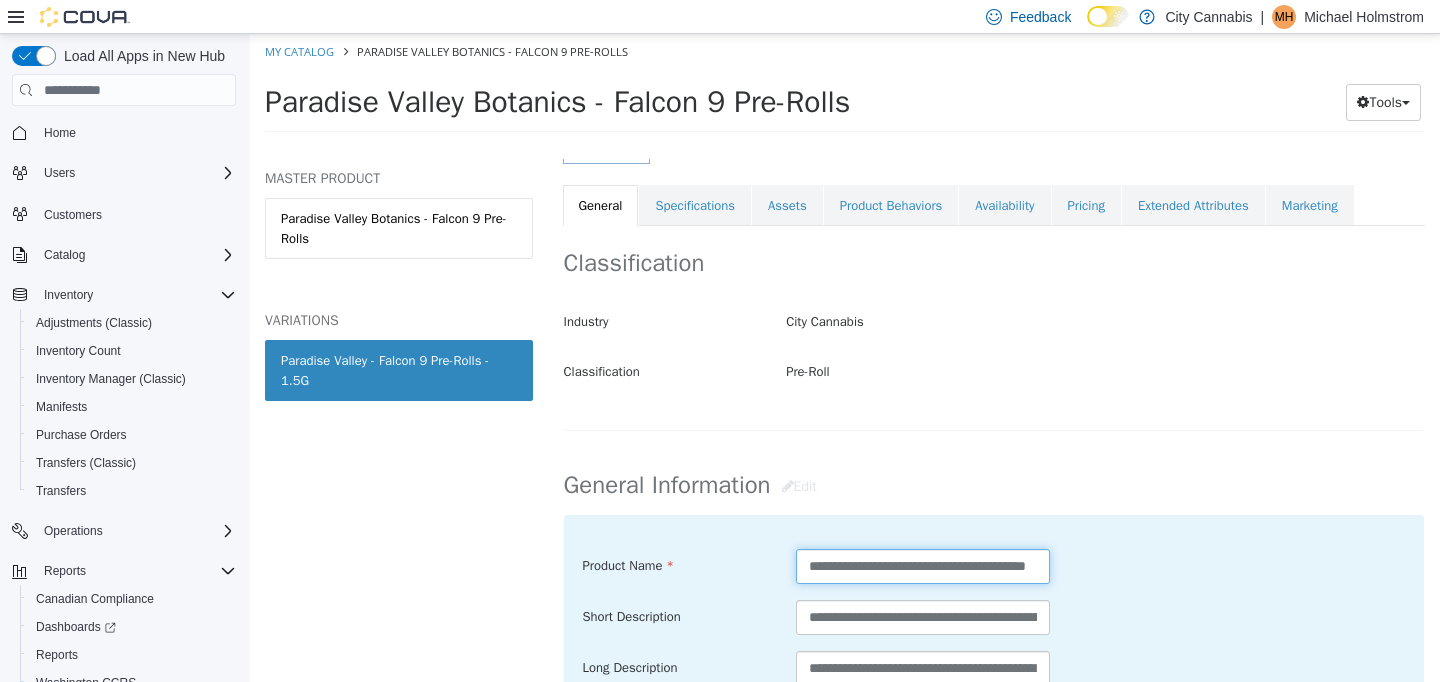 drag, startPoint x: 1026, startPoint y: 565, endPoint x: 1011, endPoint y: 565, distance: 15 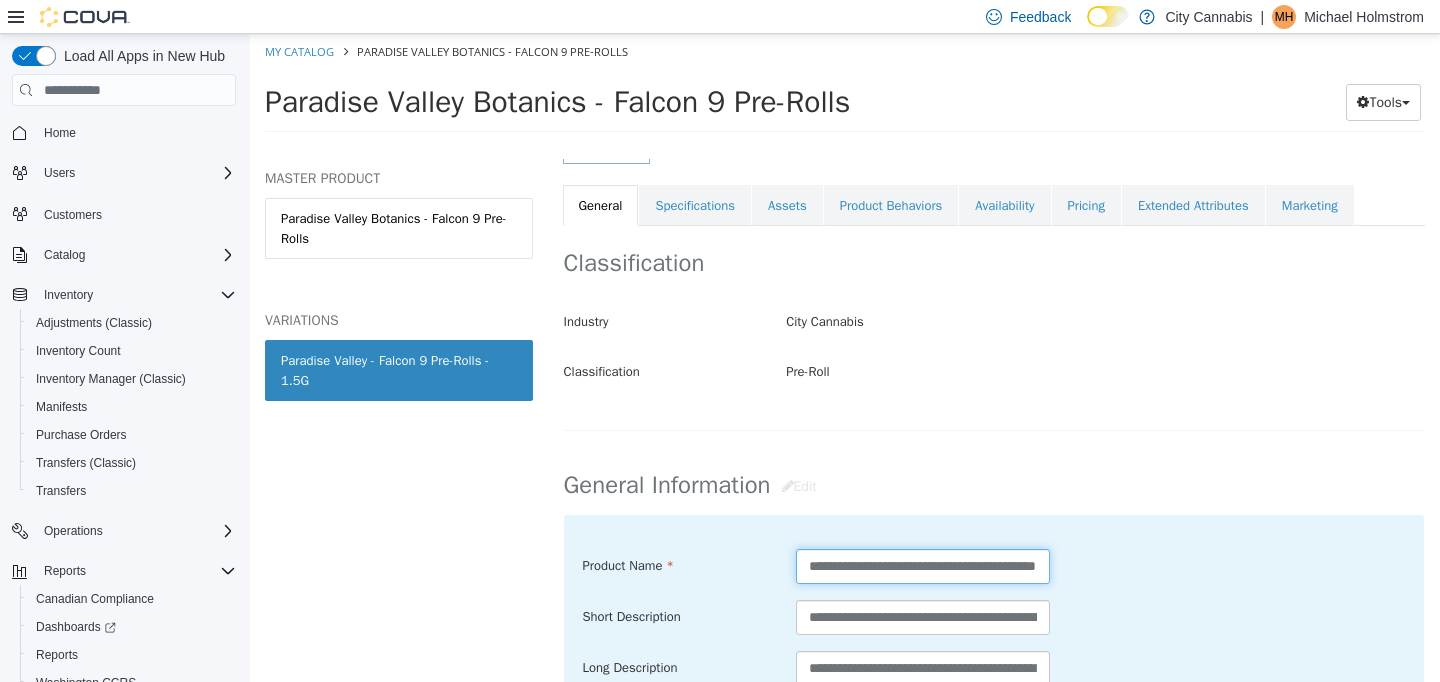 scroll, scrollTop: 0, scrollLeft: 51, axis: horizontal 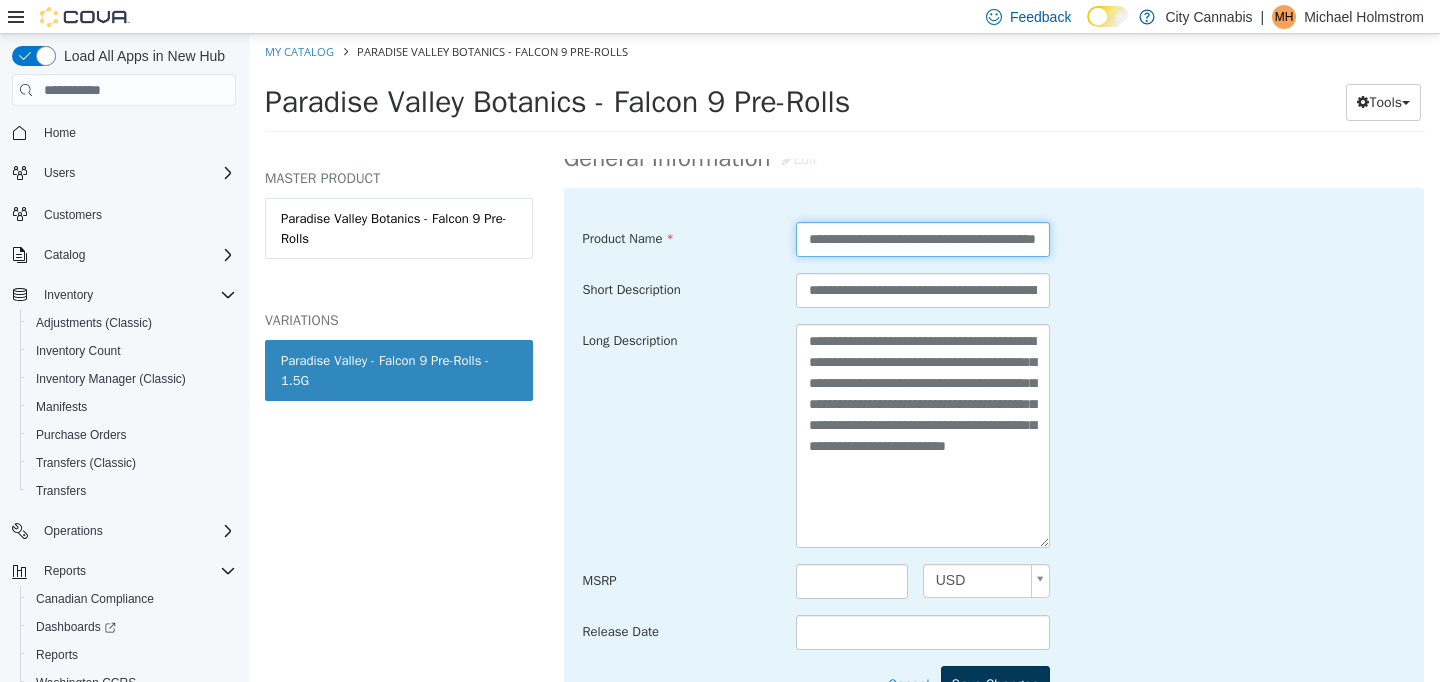 type on "**********" 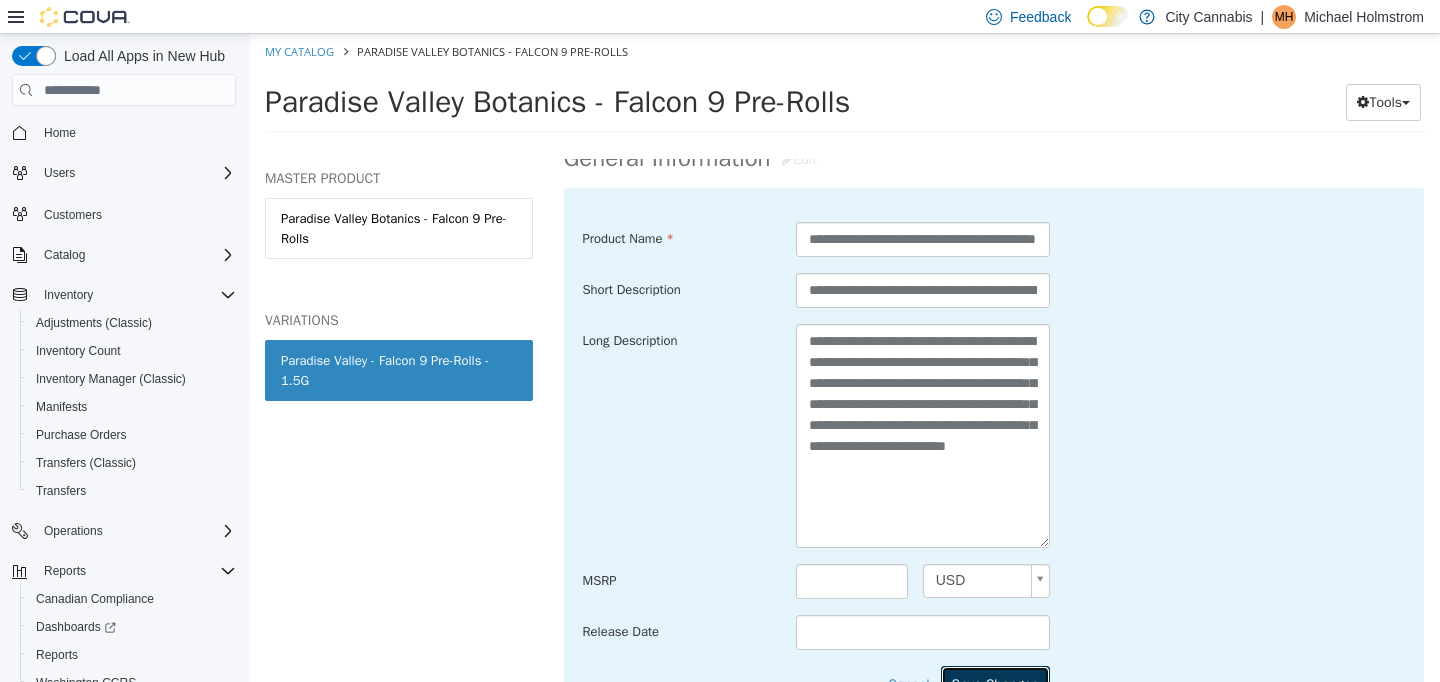 click on "Save Changes" at bounding box center [995, 684] 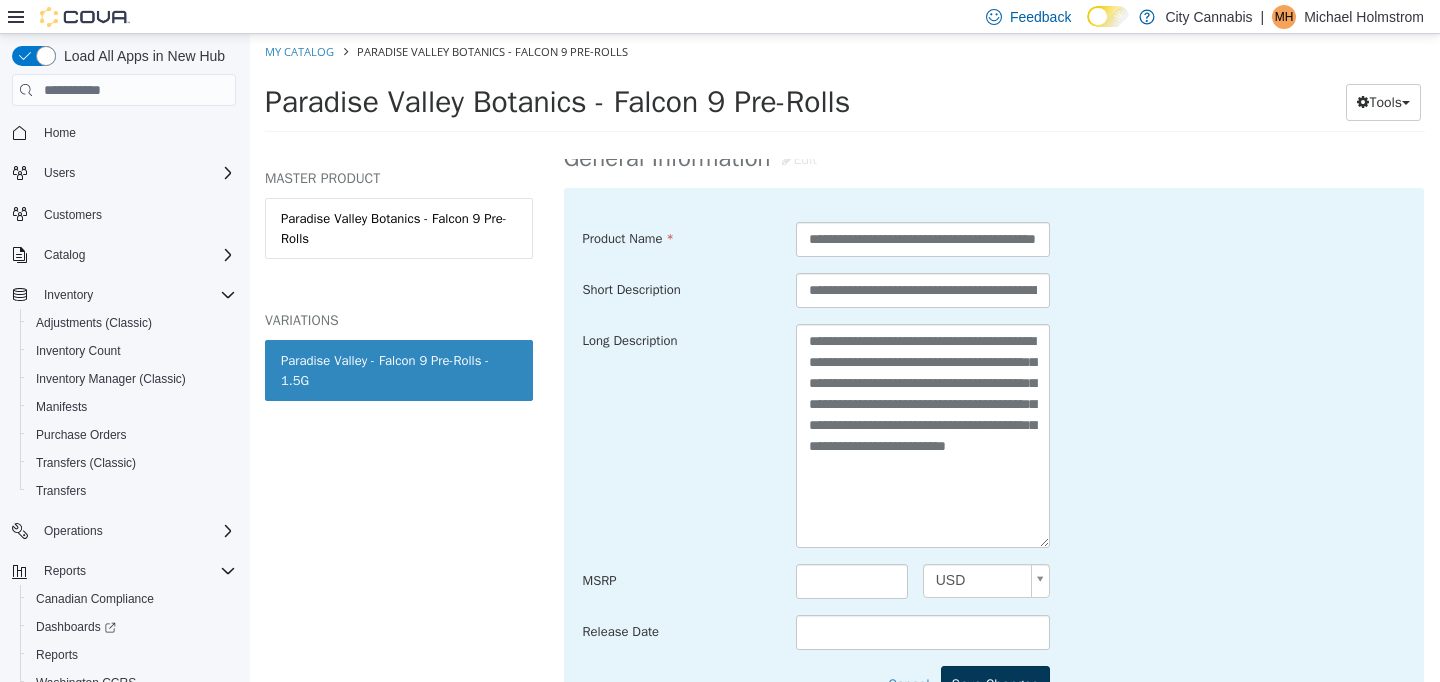 scroll, scrollTop: 0, scrollLeft: 0, axis: both 